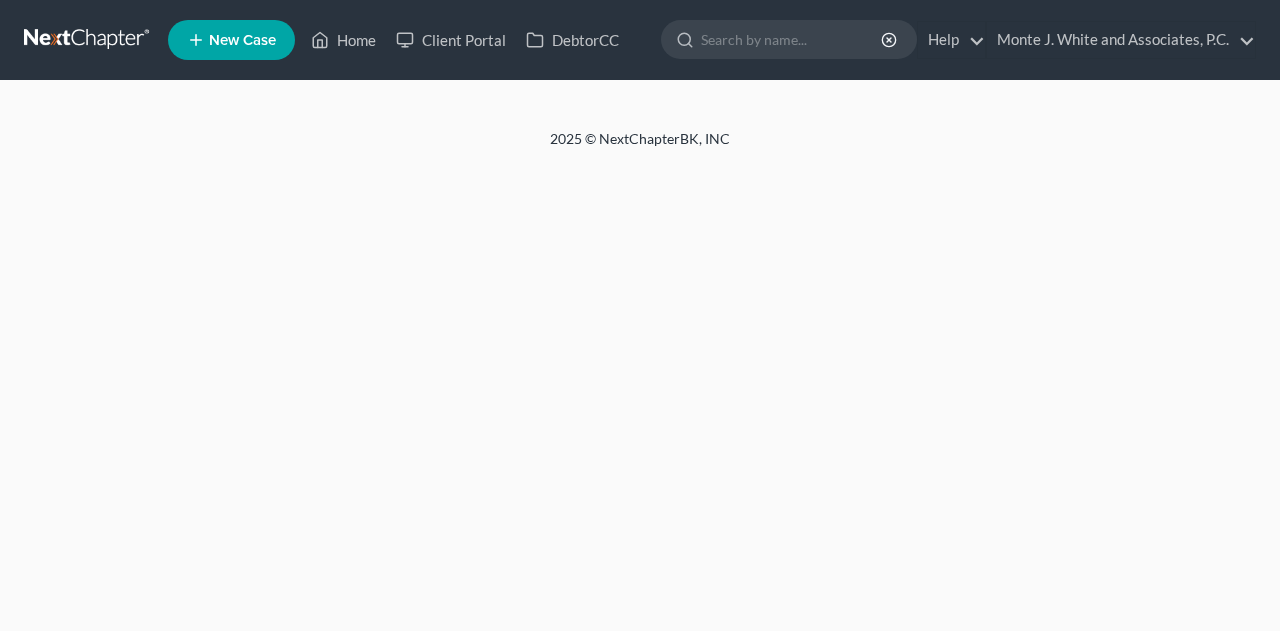 scroll, scrollTop: 0, scrollLeft: 0, axis: both 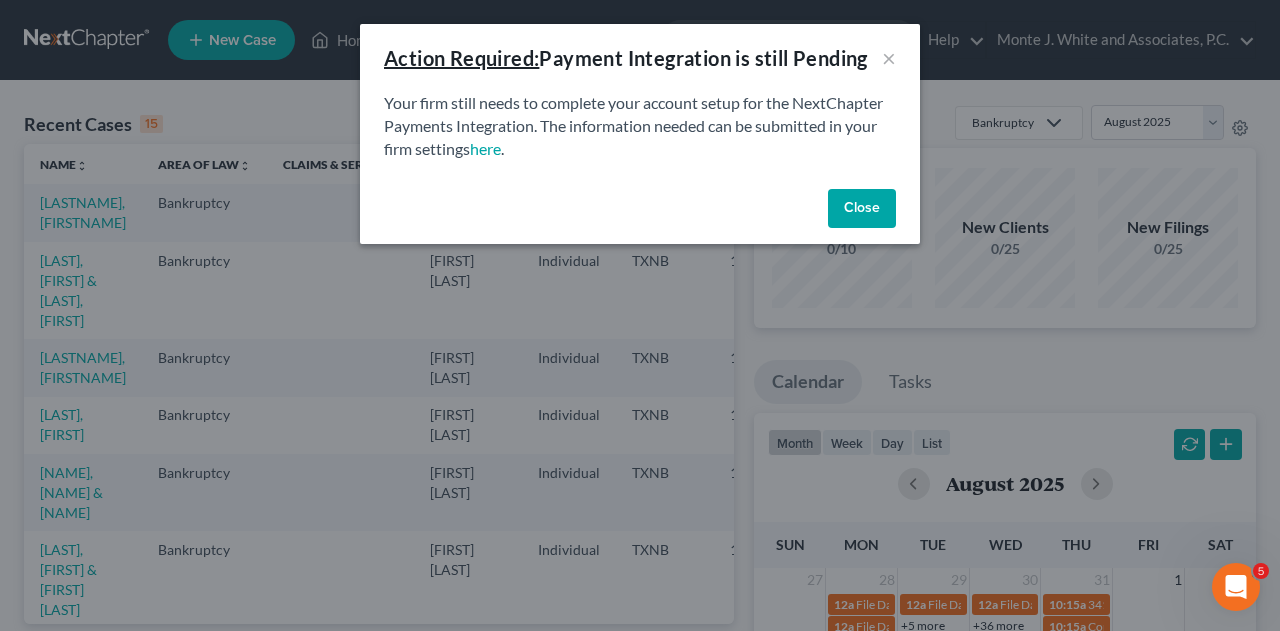 click on "Close" at bounding box center (862, 209) 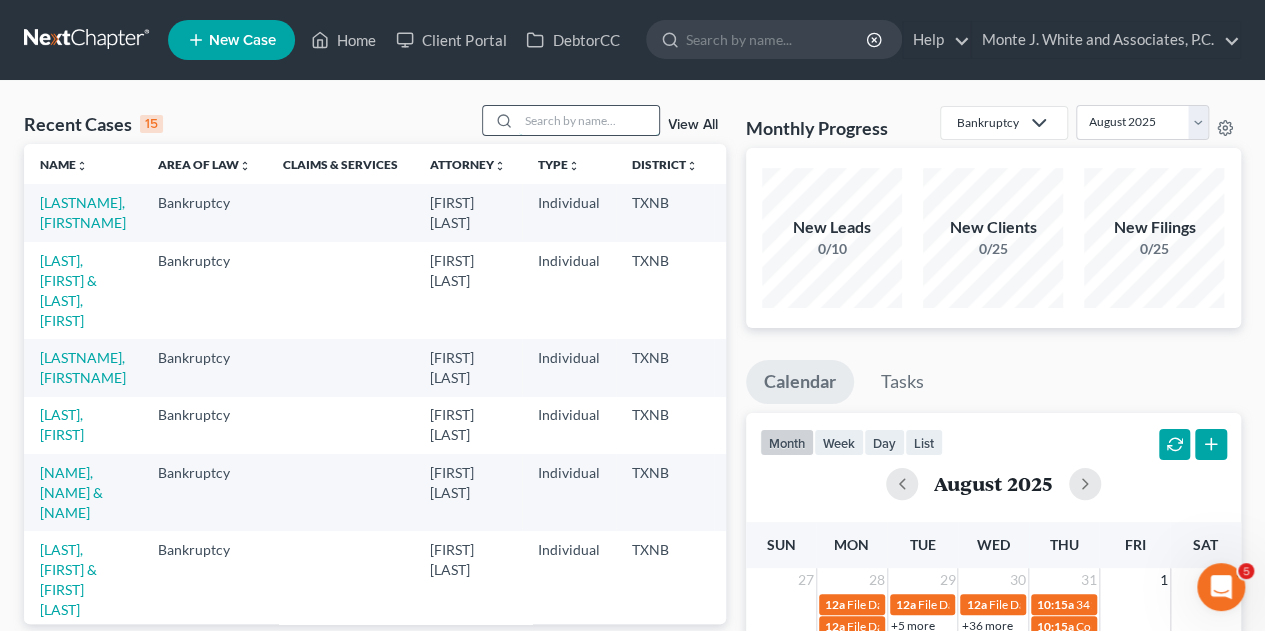 click at bounding box center (589, 120) 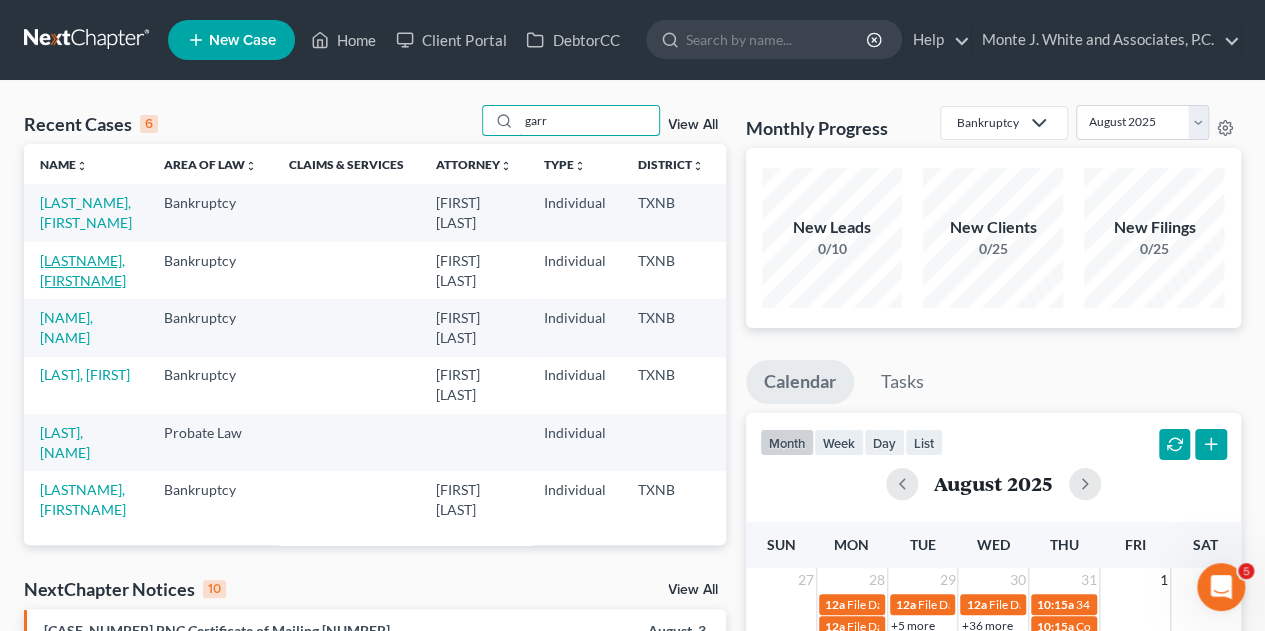 type on "garr" 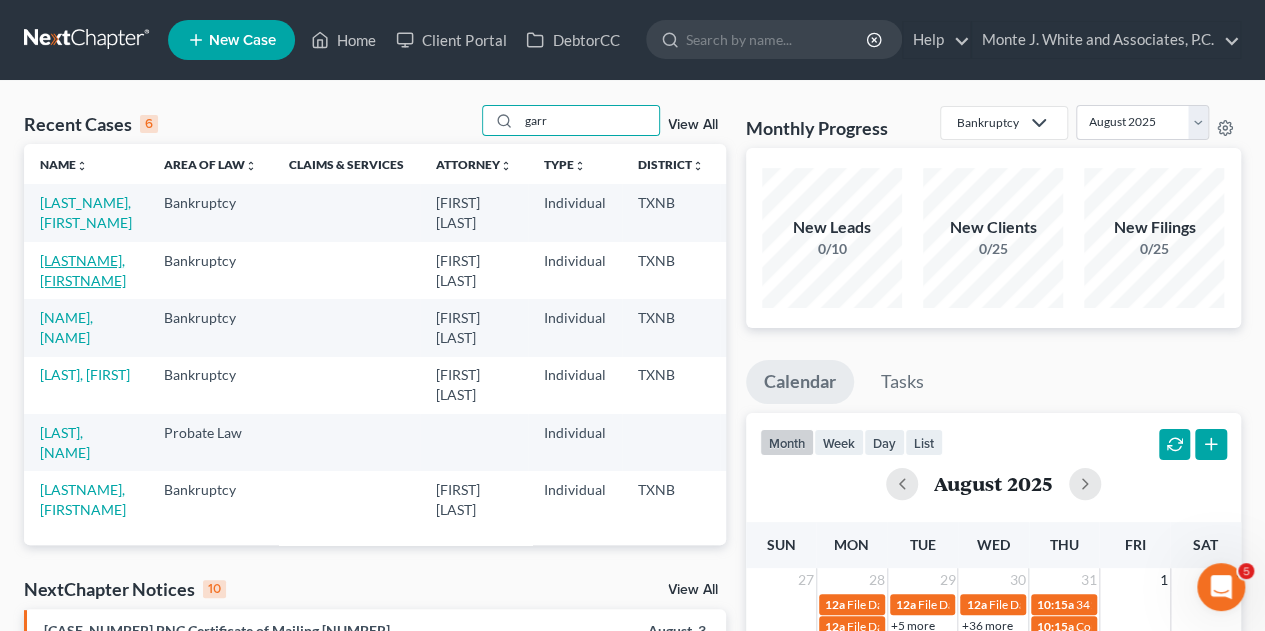 click on "[LASTNAME], [FIRSTNAME]" at bounding box center [83, 270] 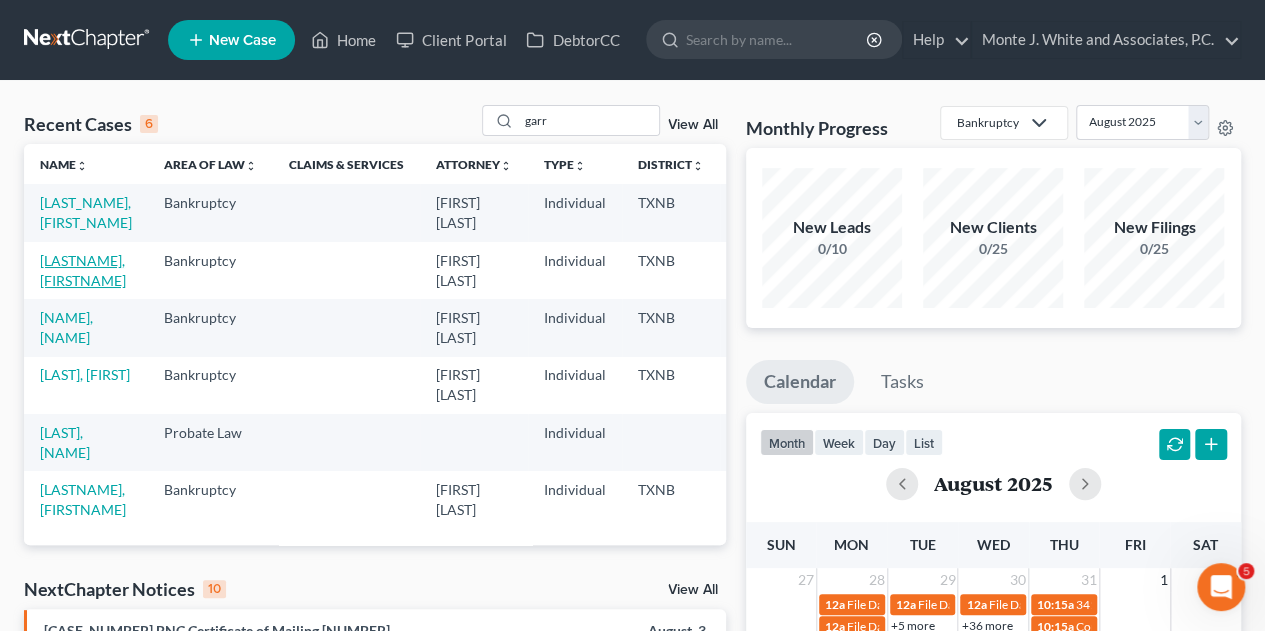 select on "1" 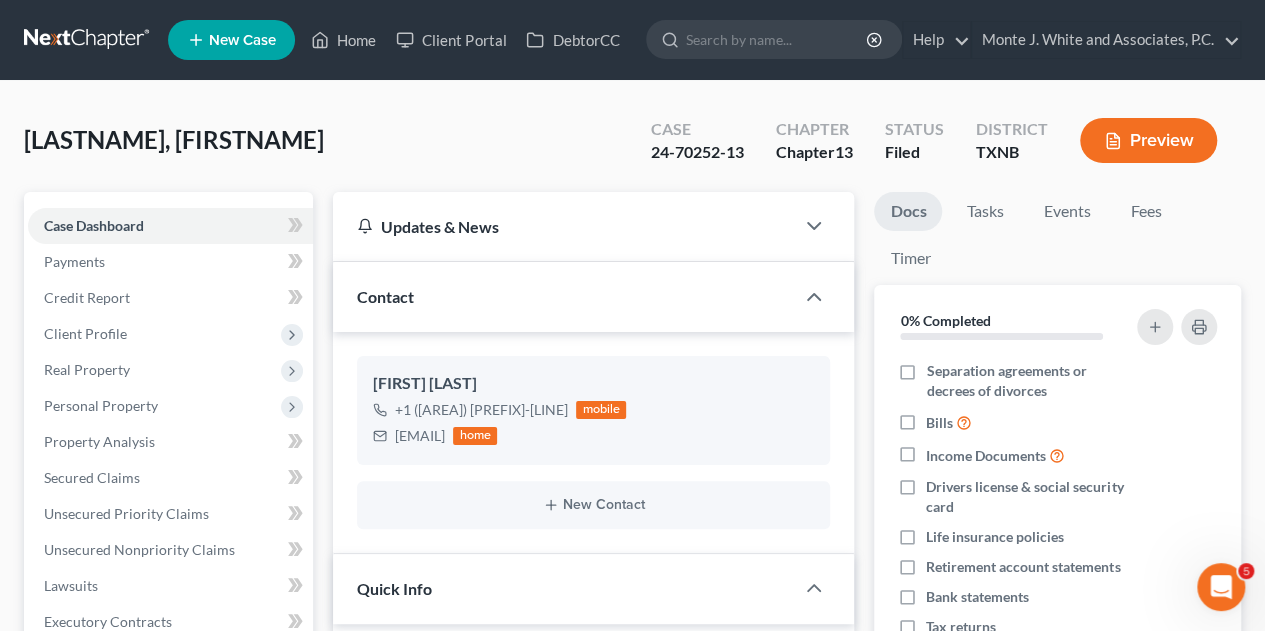 scroll, scrollTop: 726, scrollLeft: 0, axis: vertical 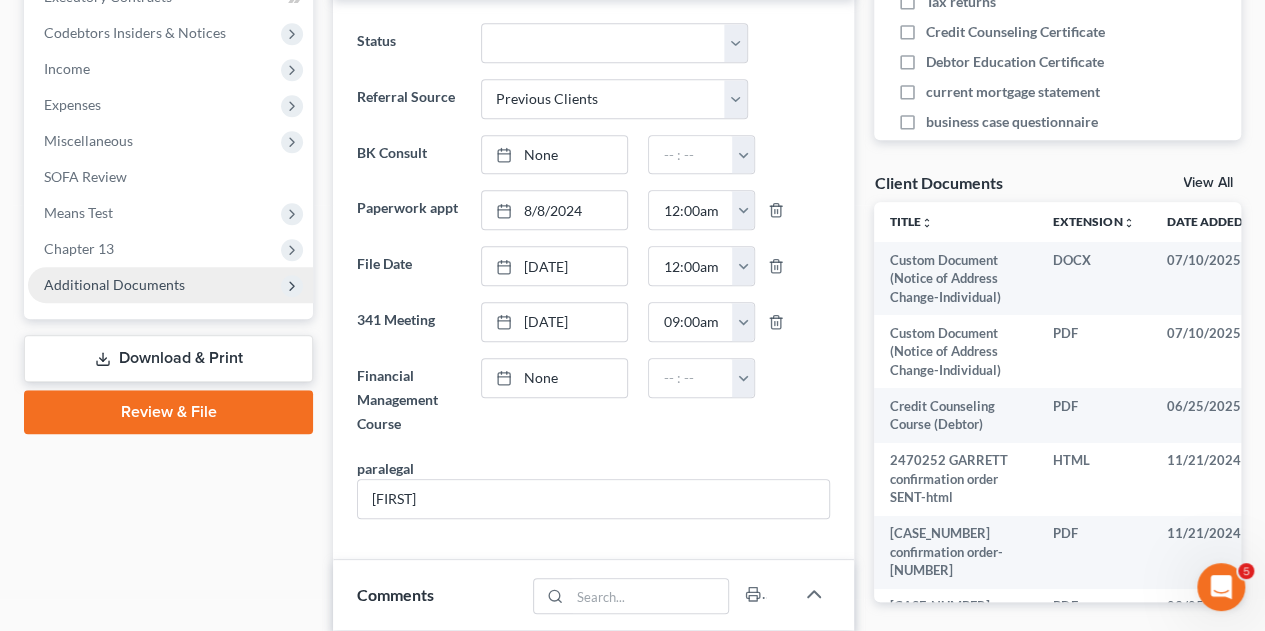 click on "Additional Documents" at bounding box center (114, 284) 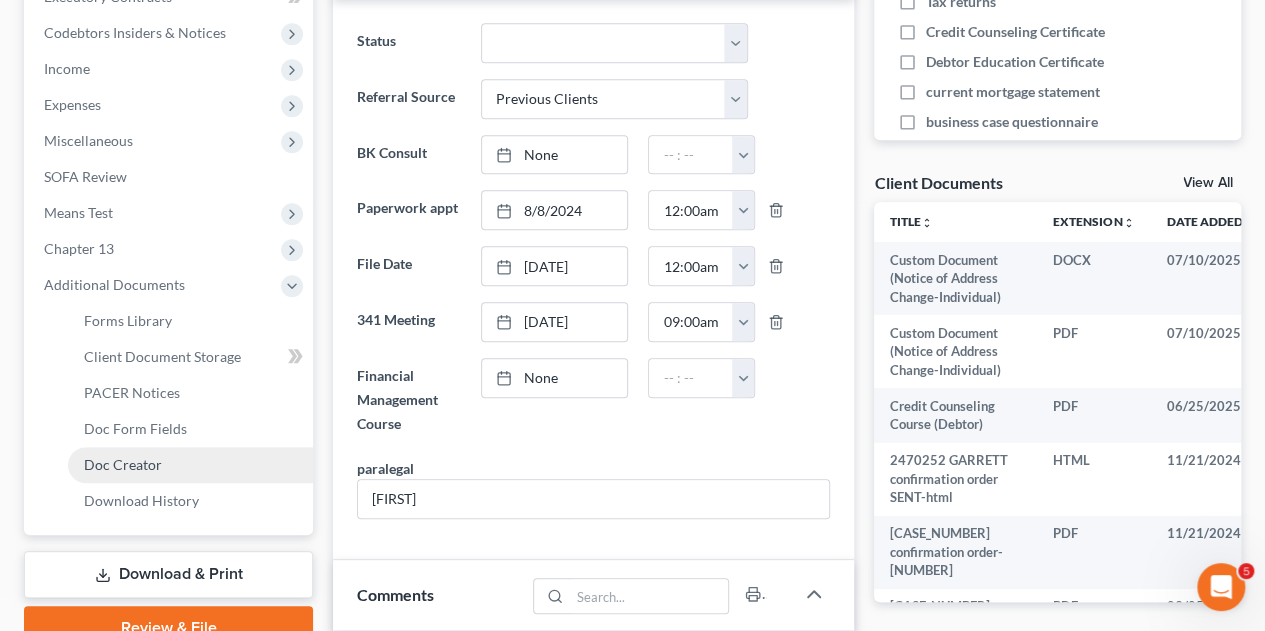 click on "Doc Creator" at bounding box center [123, 464] 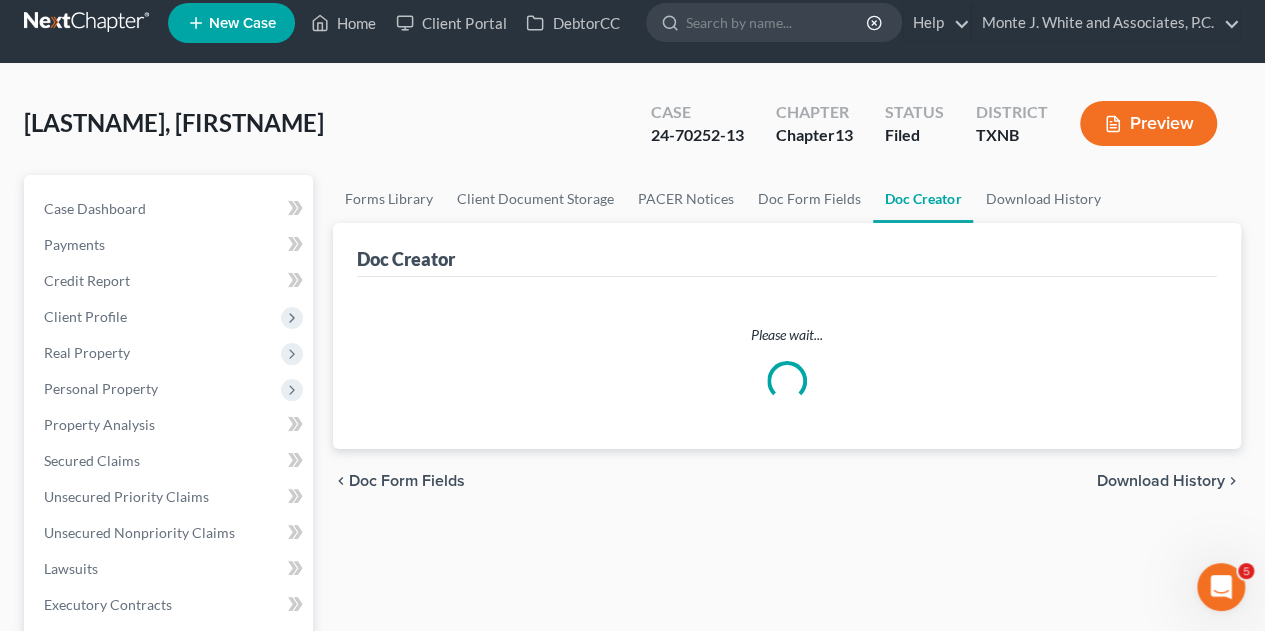 scroll, scrollTop: 0, scrollLeft: 0, axis: both 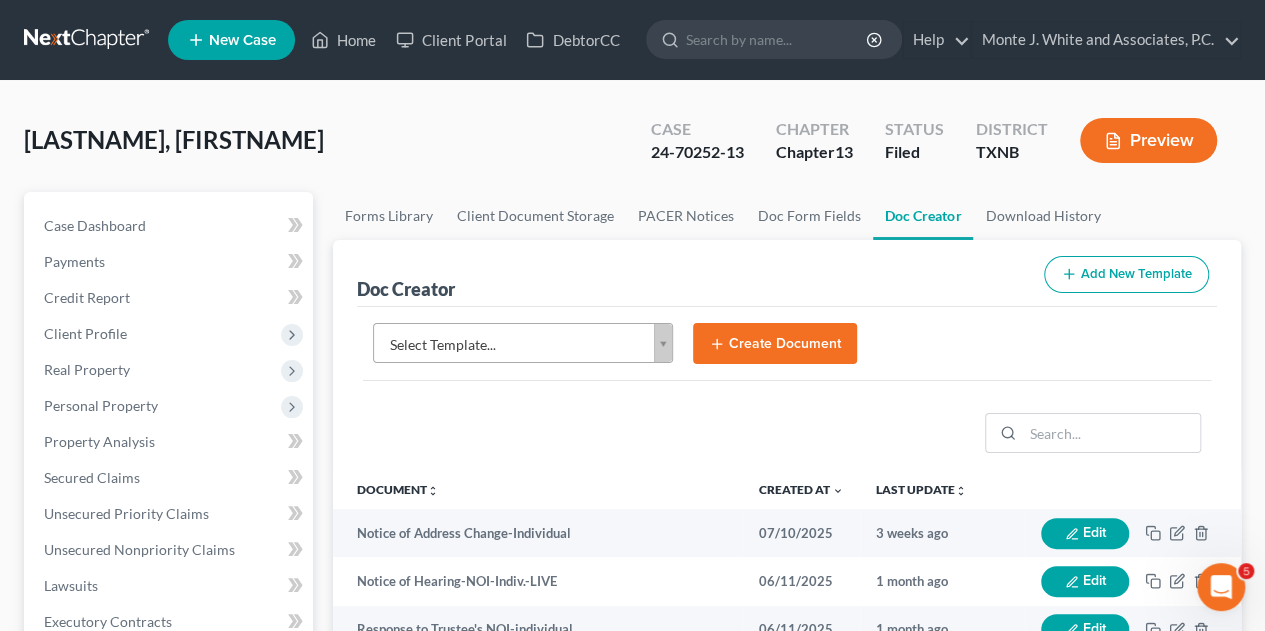 click on "Home New Case Client Portal DebtorCC Monte J. White and Associates, P.C. legal@montejwhite.com My Account Settings Plan + Billing Account Add-Ons Help Center Webinars Training Videos What's new Log out New Case Home Client Portal DebtorCC         - No Result - See all results Or Press Enter... Help Help Center Webinars Training Videos What's new Monte J. White and Associates, P.C. Monte J. White and Associates, P.C. legal@montejwhite.com My Account Settings Plan + Billing Account Add-Ons Log out   [LAST], [NAME] Upgraded Case [CASE_NUMBER] Chapter Chapter  13 Status Filed District TXNB Preview Petition Navigation
Case Dashboard
Payments
Invoices" at bounding box center (632, 675) 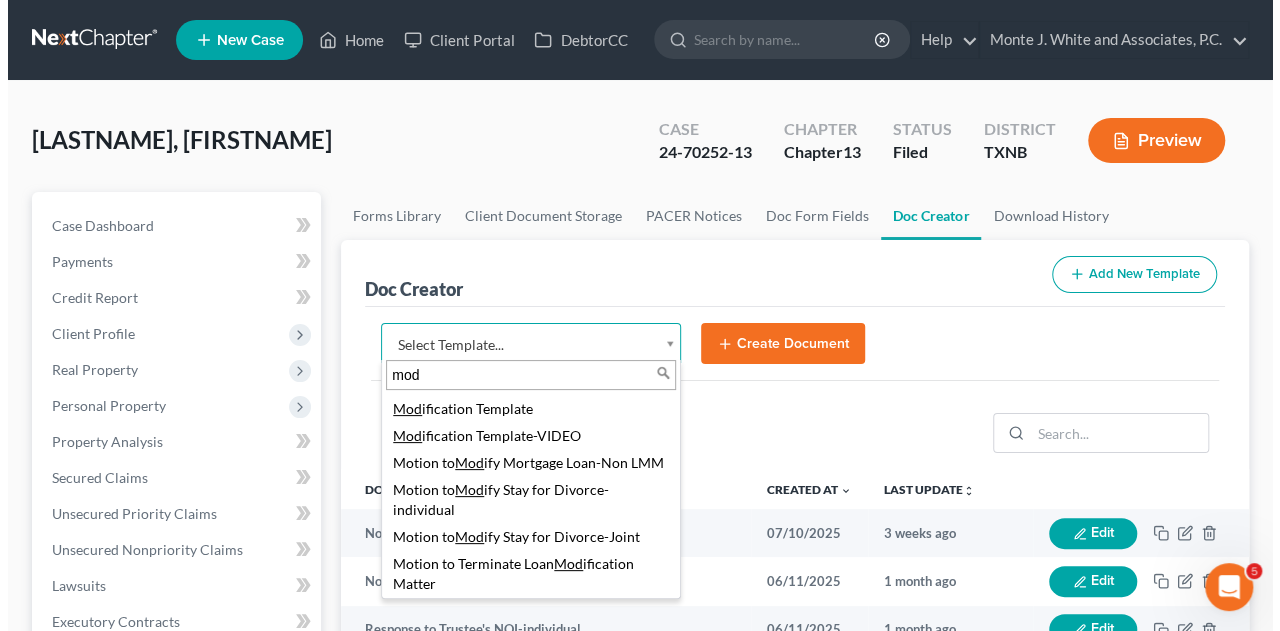 scroll, scrollTop: 480, scrollLeft: 0, axis: vertical 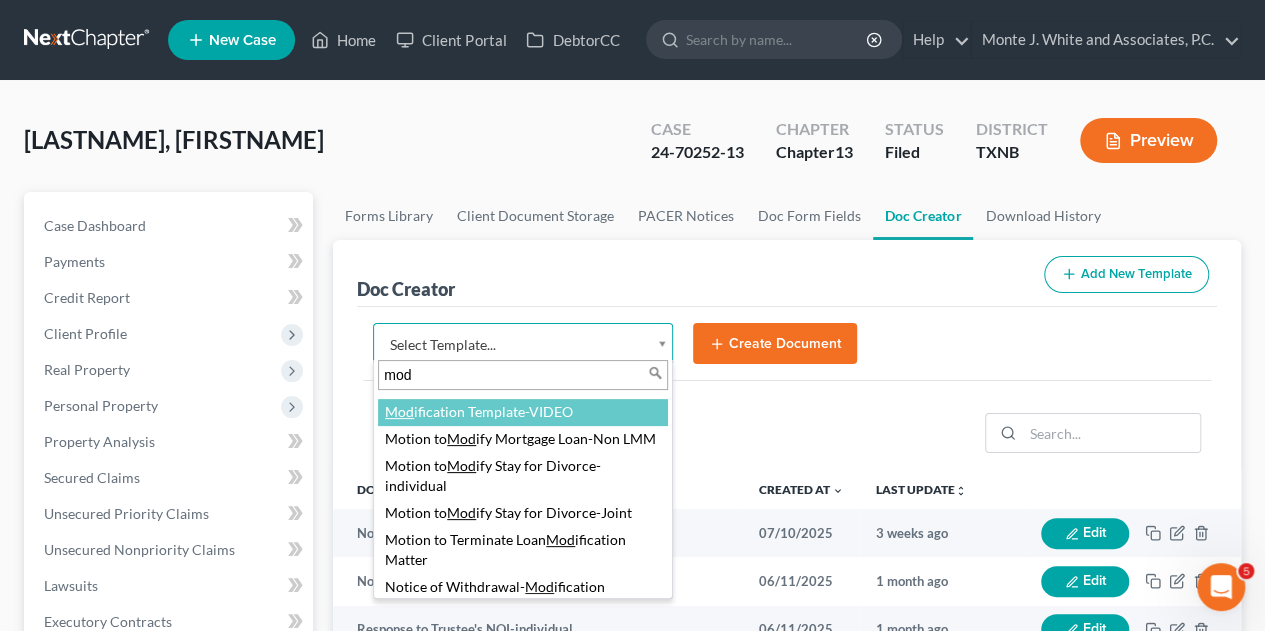 type on "mod" 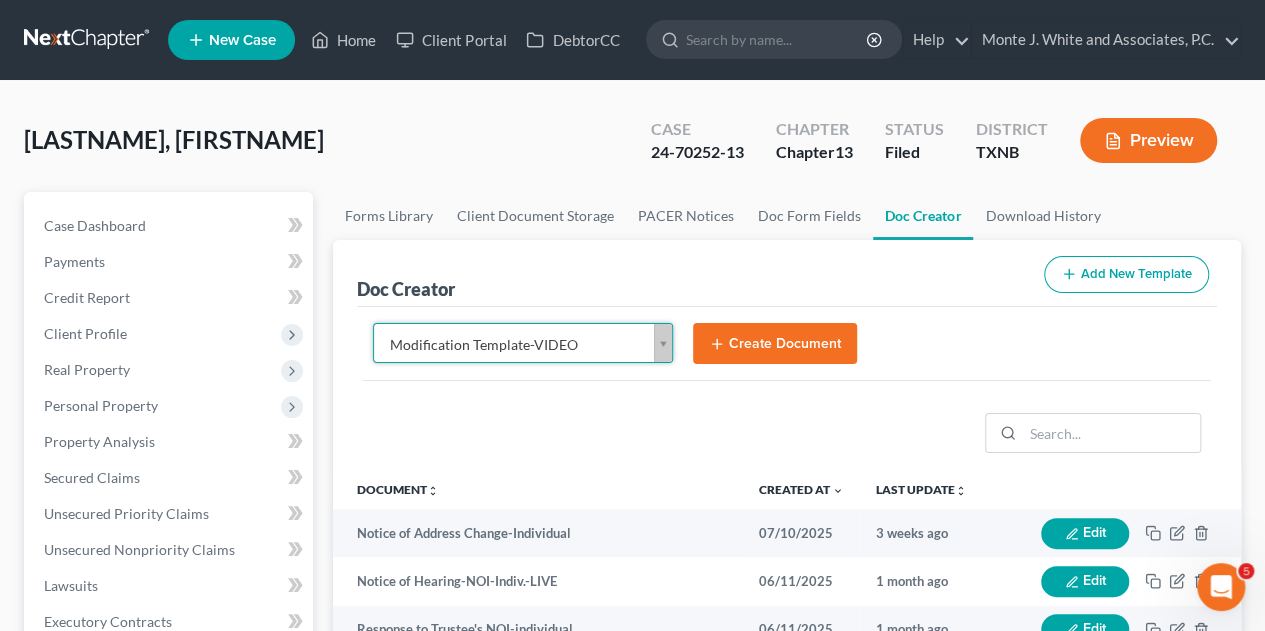 click on "Create Document" at bounding box center [775, 344] 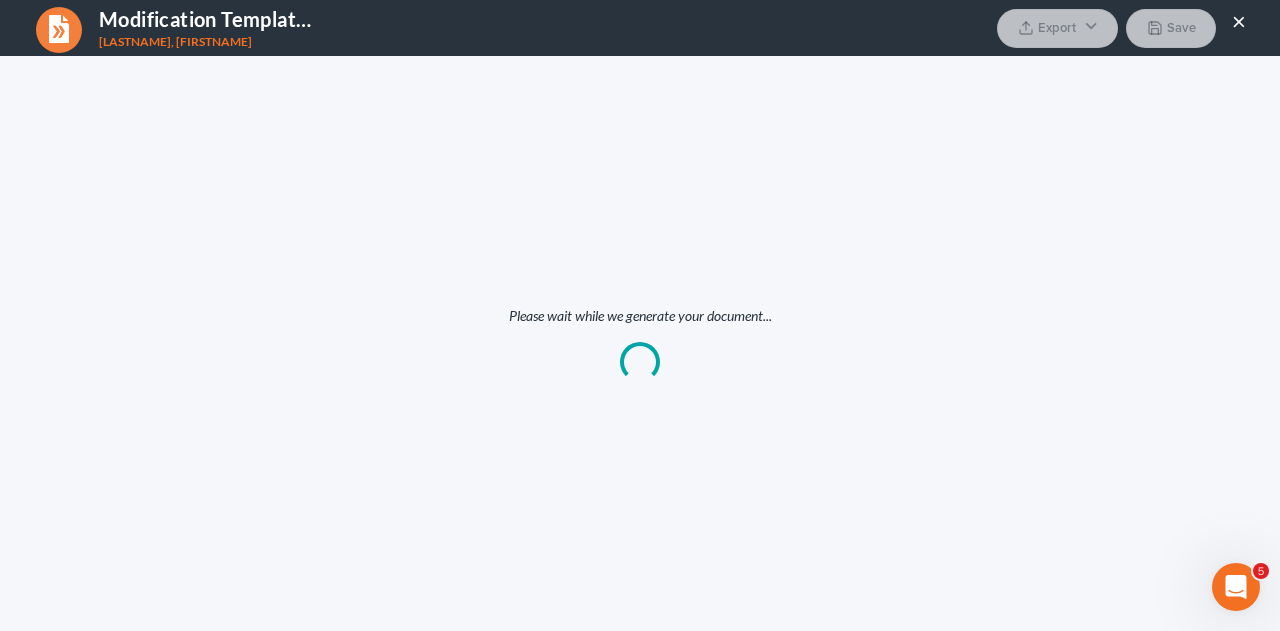 scroll, scrollTop: 0, scrollLeft: 0, axis: both 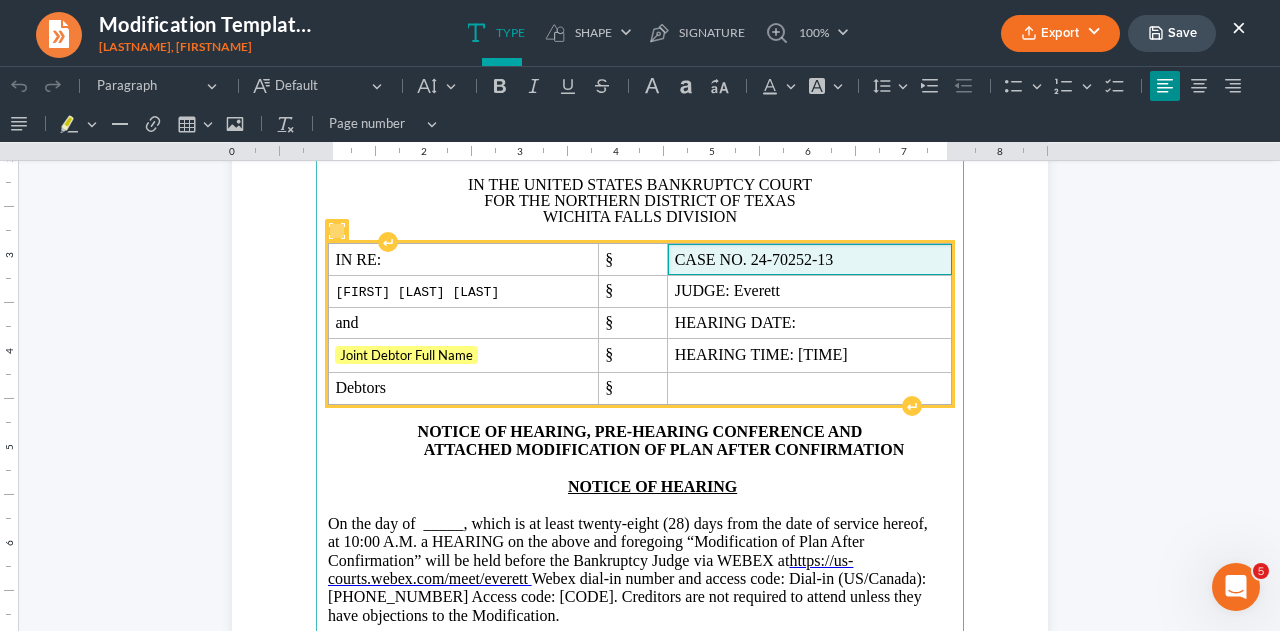 click on "CASE NO. 24-70252-13" at bounding box center (810, 260) 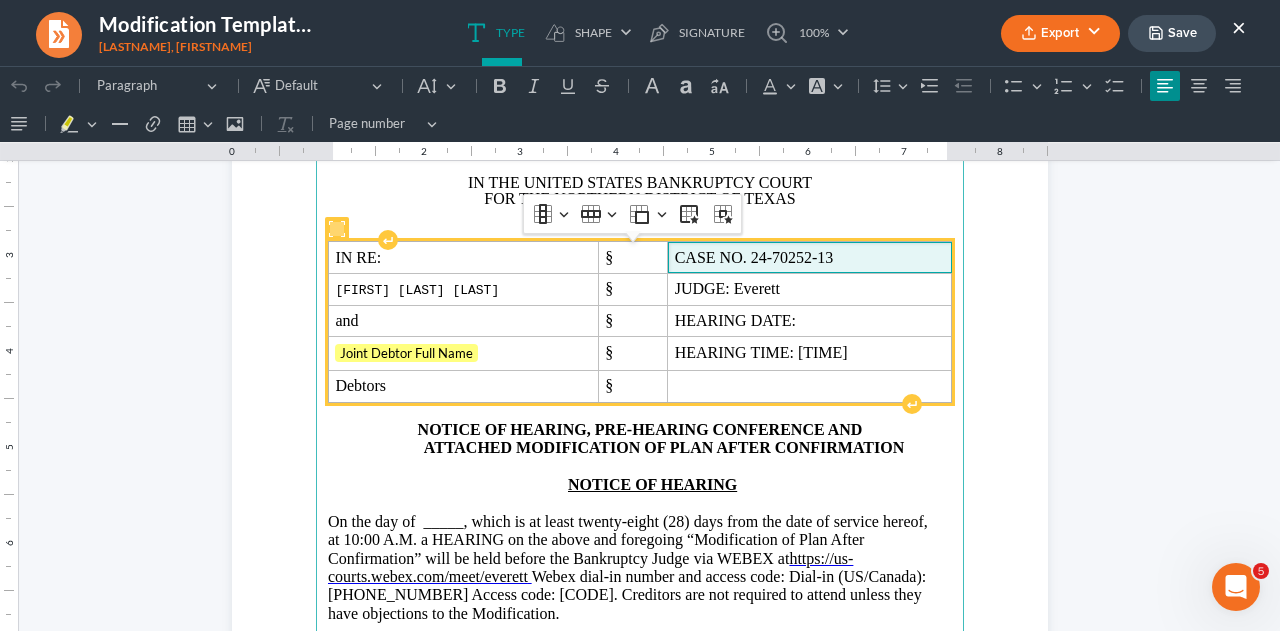 scroll, scrollTop: 240, scrollLeft: 0, axis: vertical 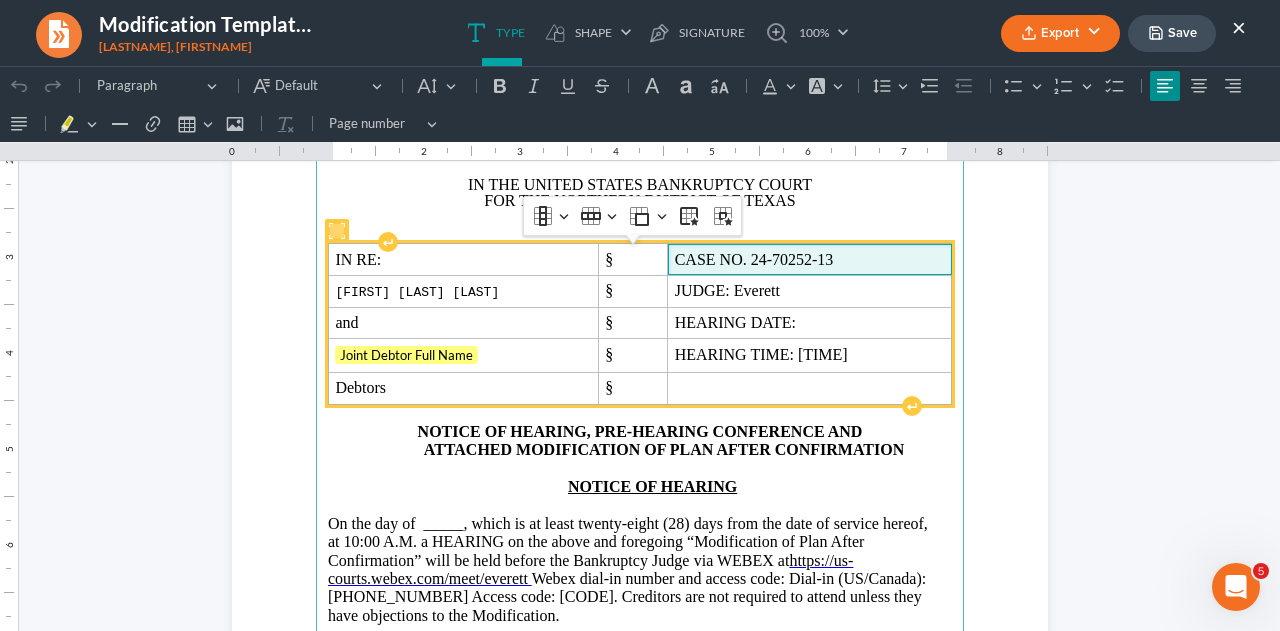 type 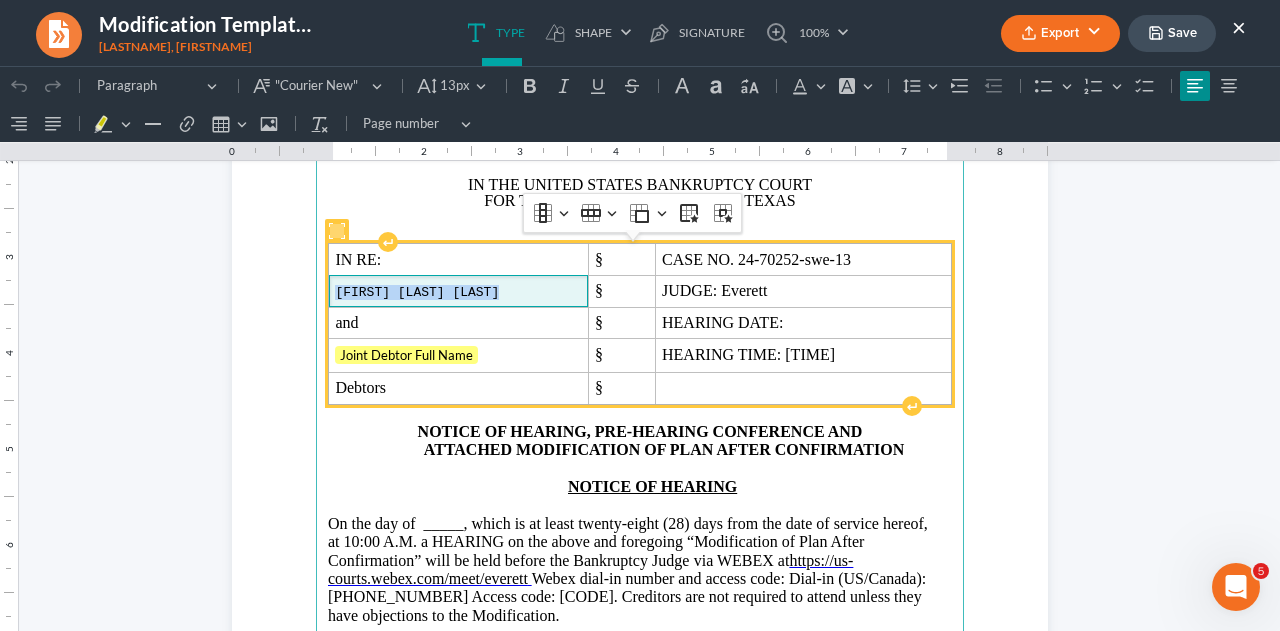 drag, startPoint x: 327, startPoint y: 290, endPoint x: 492, endPoint y: 299, distance: 165.24527 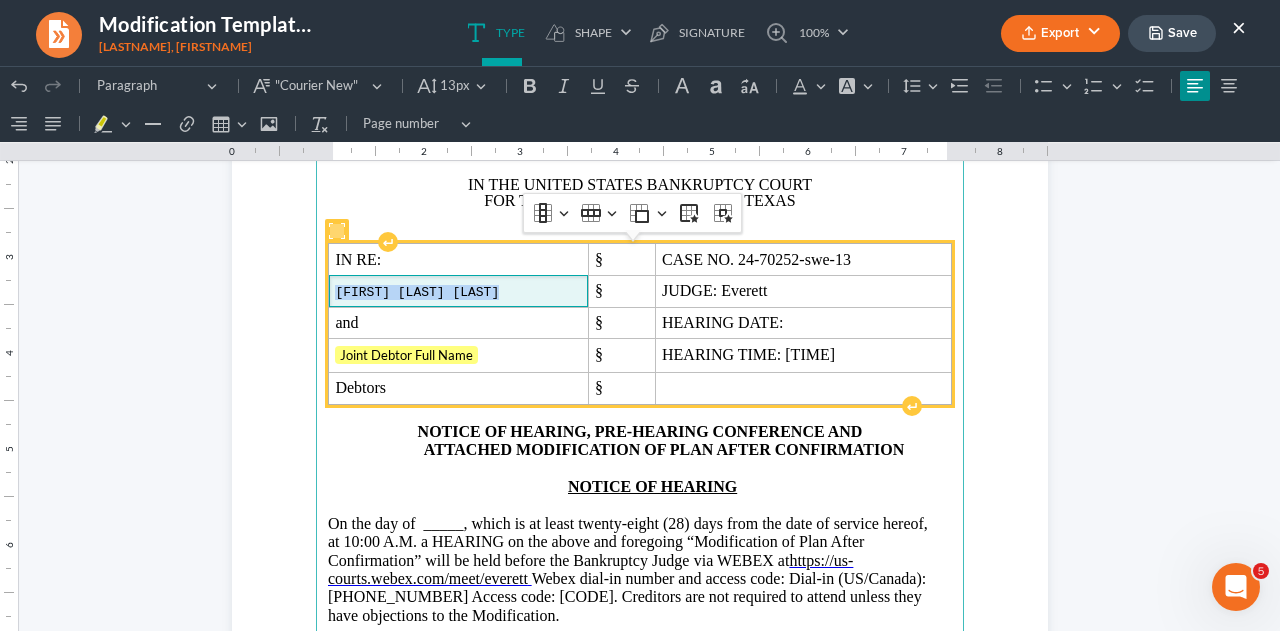 click on "[FIRST] [LAST] [LAST]" at bounding box center [417, 292] 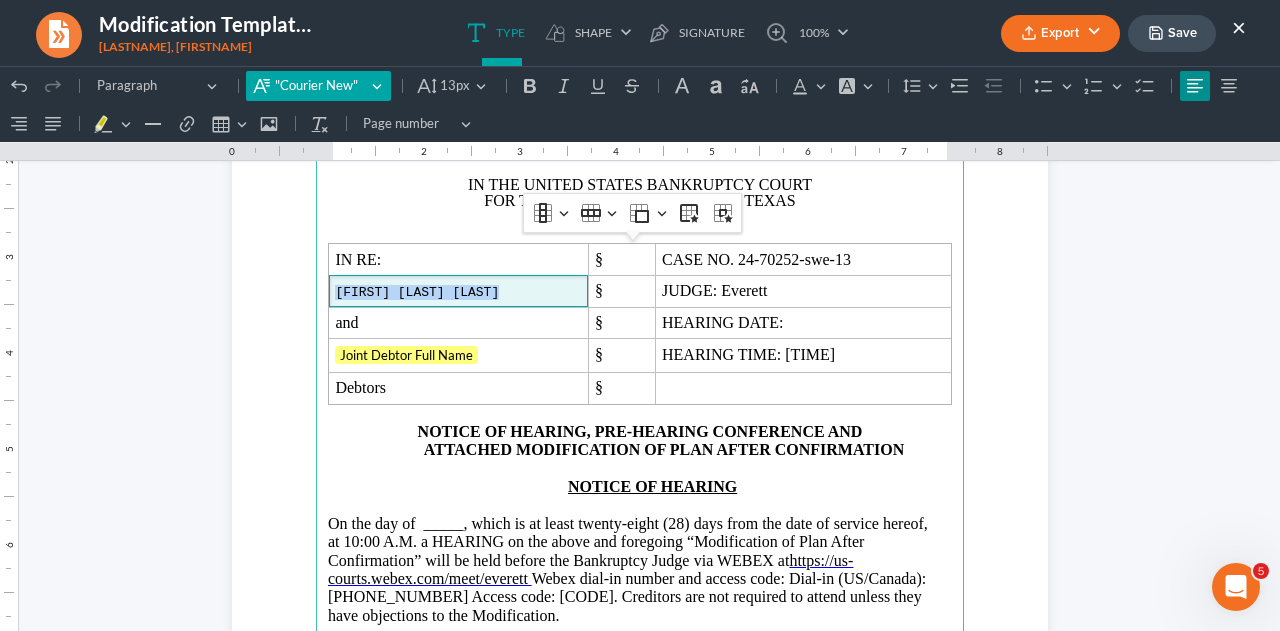 click on ""Courier New"" at bounding box center (320, 86) 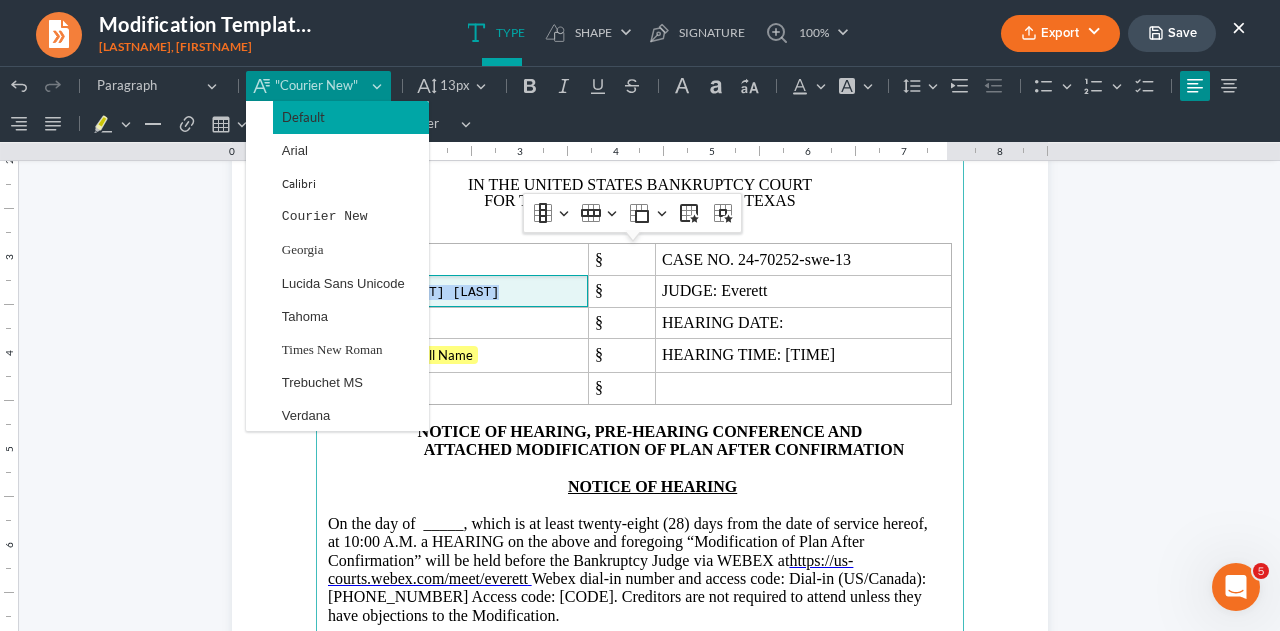click on "Default" at bounding box center [351, 117] 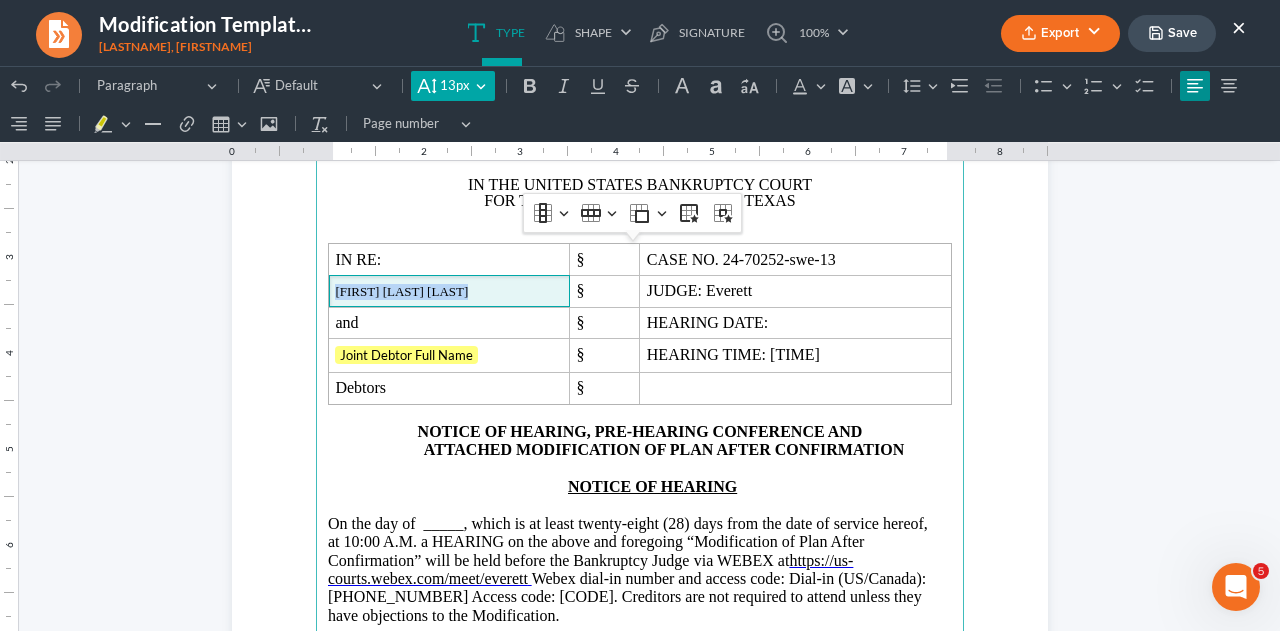 click on "13px" at bounding box center [455, 86] 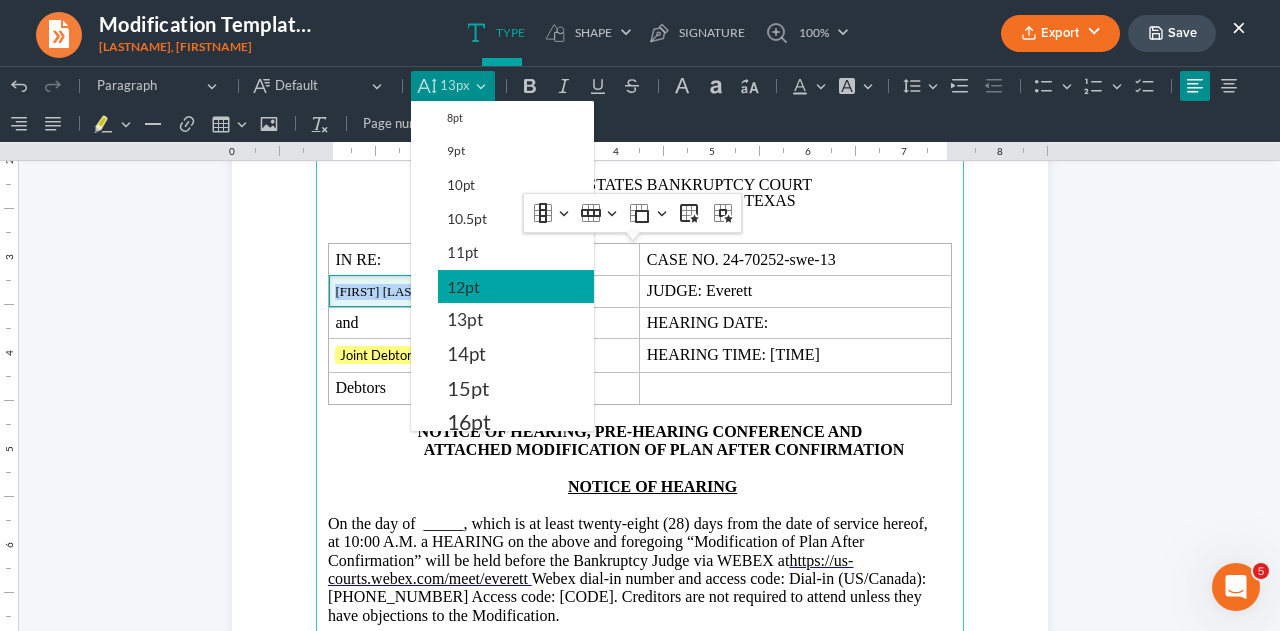 click on "12pt" at bounding box center (463, 287) 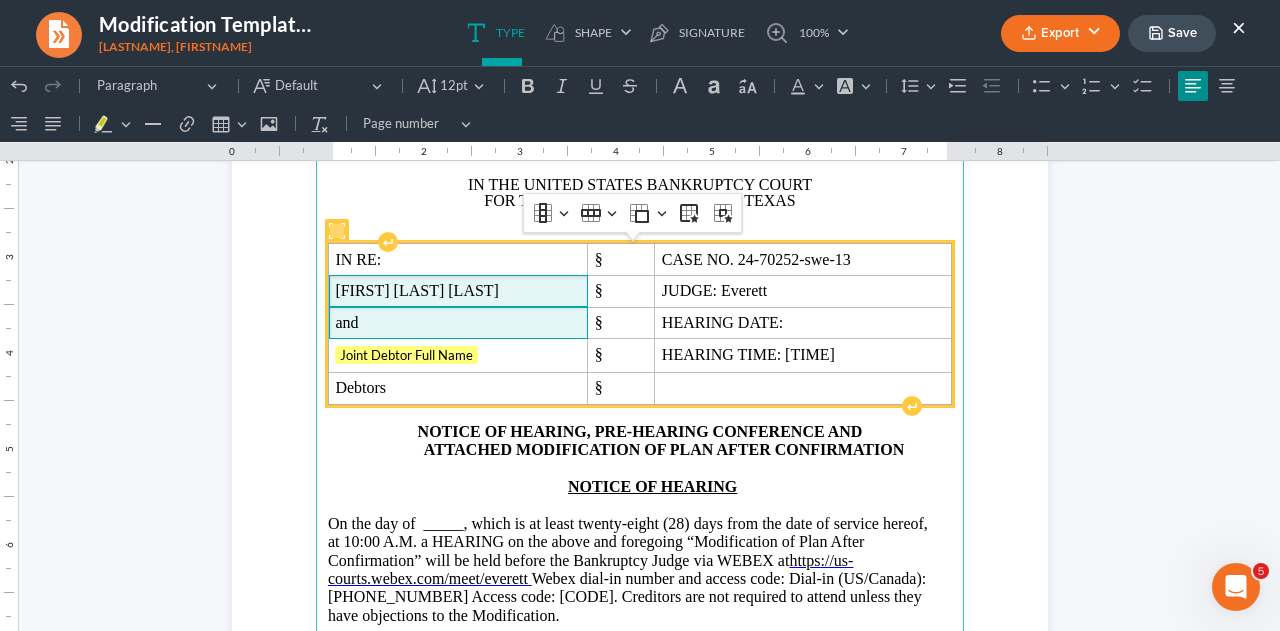 click on "and" at bounding box center (458, 323) 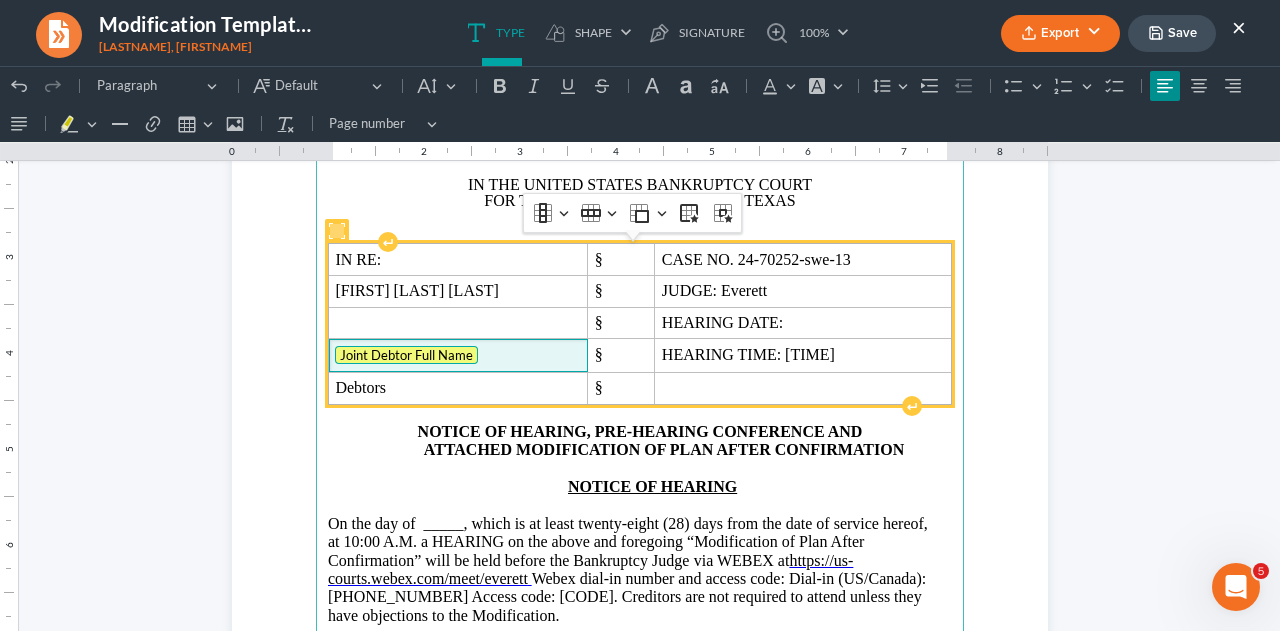 type 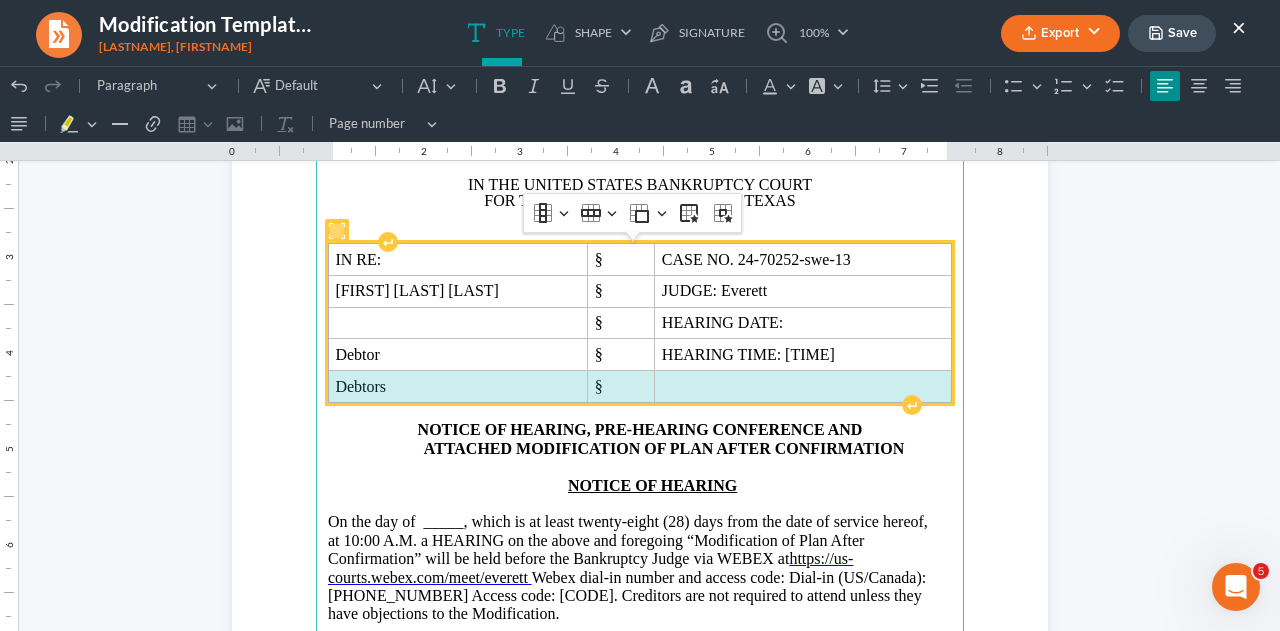 drag, startPoint x: 321, startPoint y: 381, endPoint x: 693, endPoint y: 369, distance: 372.1935 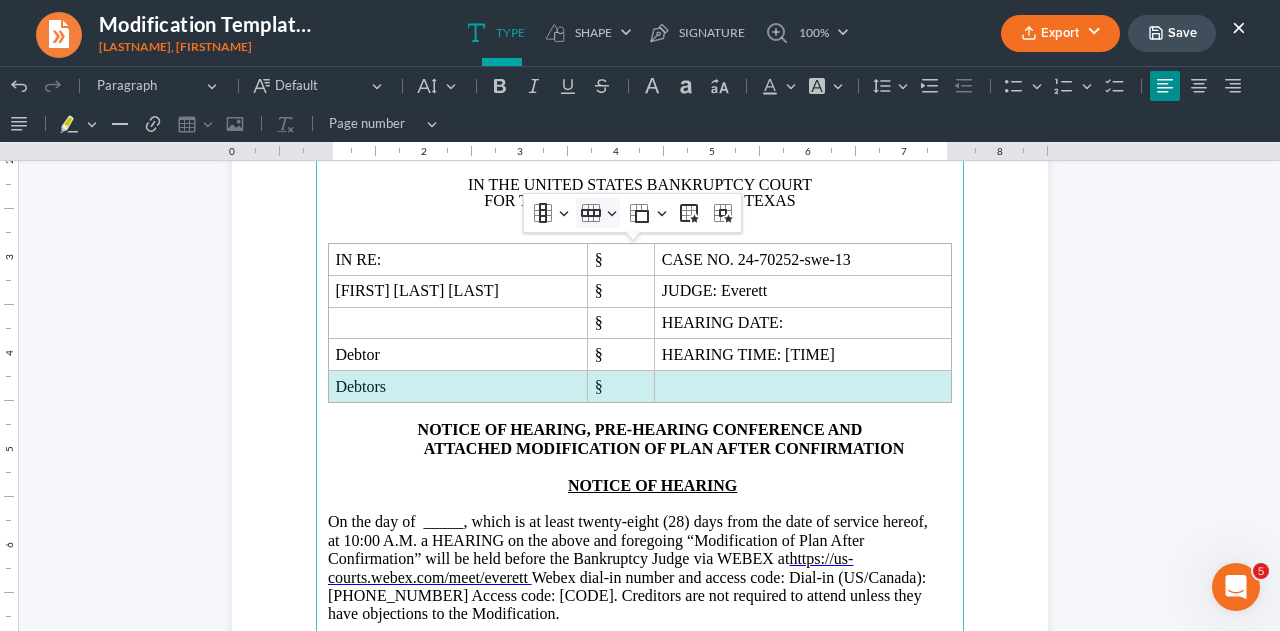 click 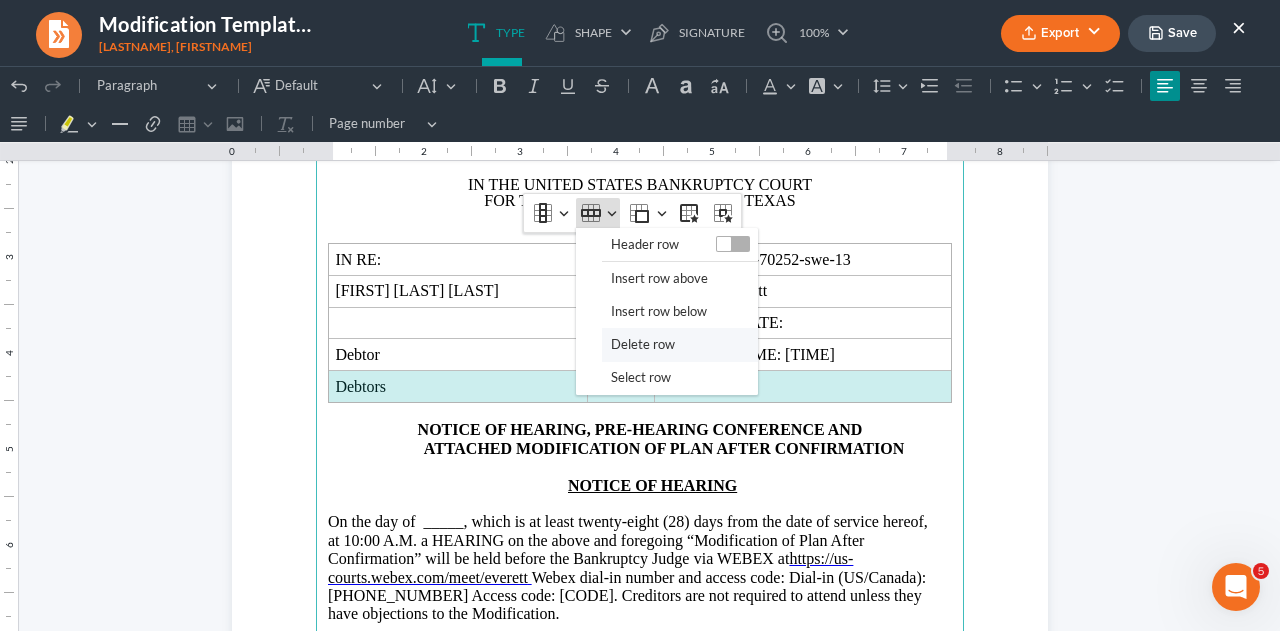 click on "Delete row" at bounding box center [643, 344] 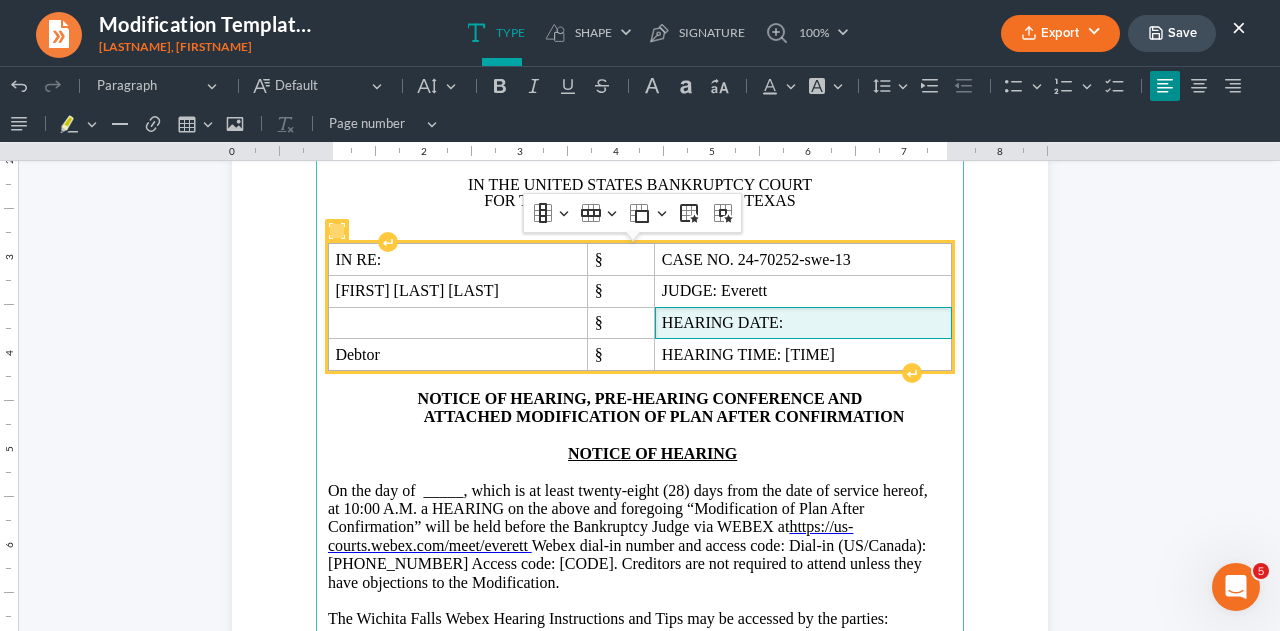 click on "HEARING DATE:" at bounding box center [803, 323] 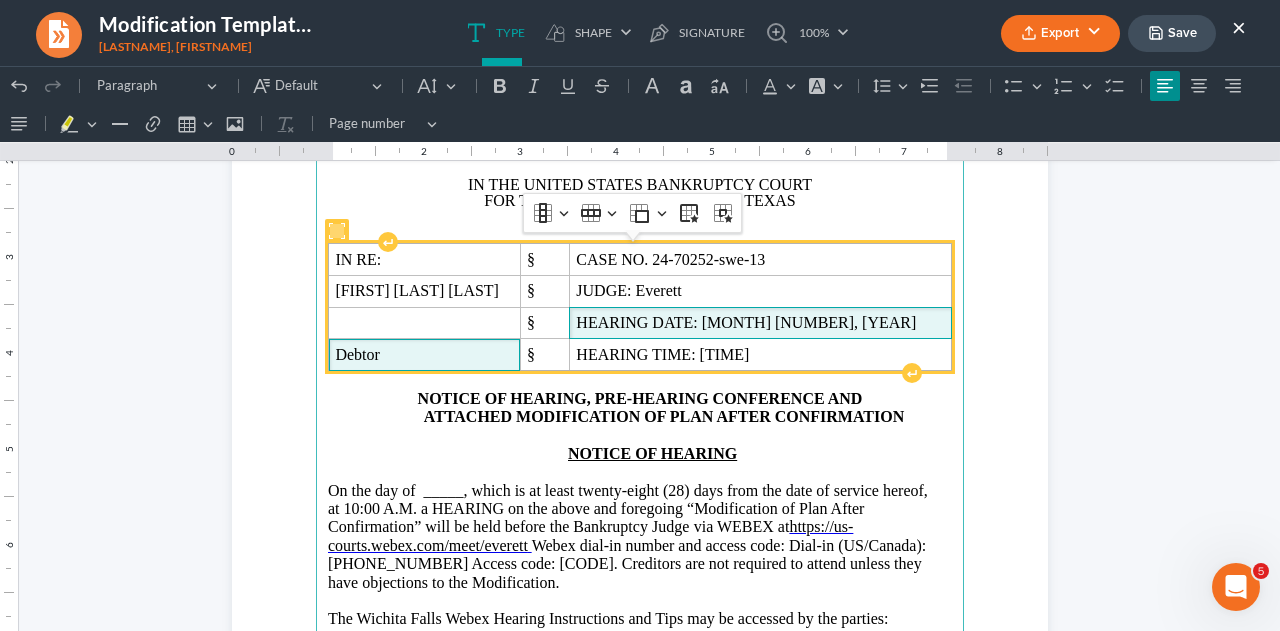 click on "Debtor" at bounding box center [424, 355] 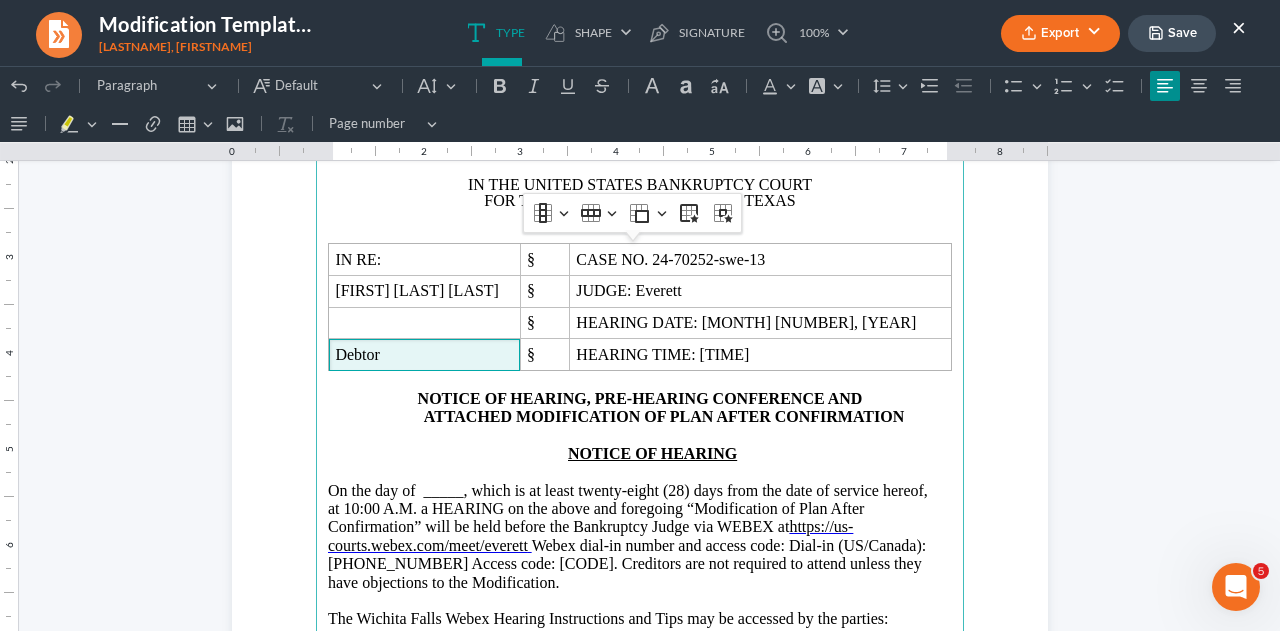 click on ", which is at least twenty-eight (28) days from the date of service hereof, at 10:00 A.M. a HEARING on the above and foregoing “Modification of Plan After Confirmation” will be held before the Bankruptcy Judge" at bounding box center (628, 509) 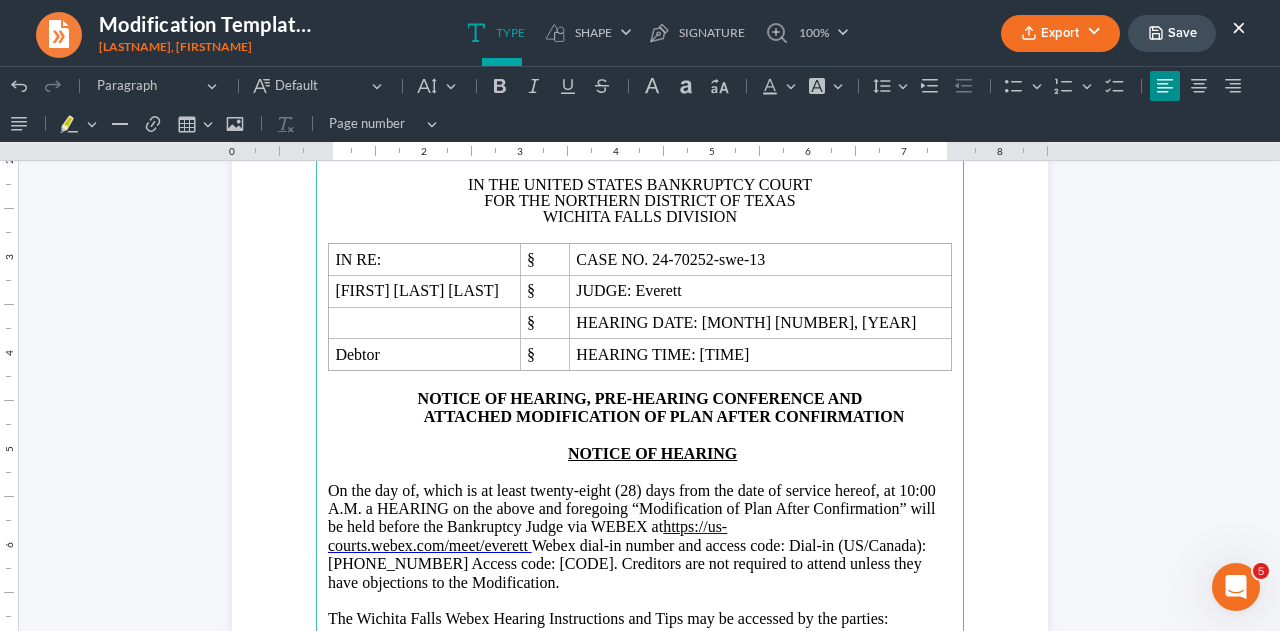 type 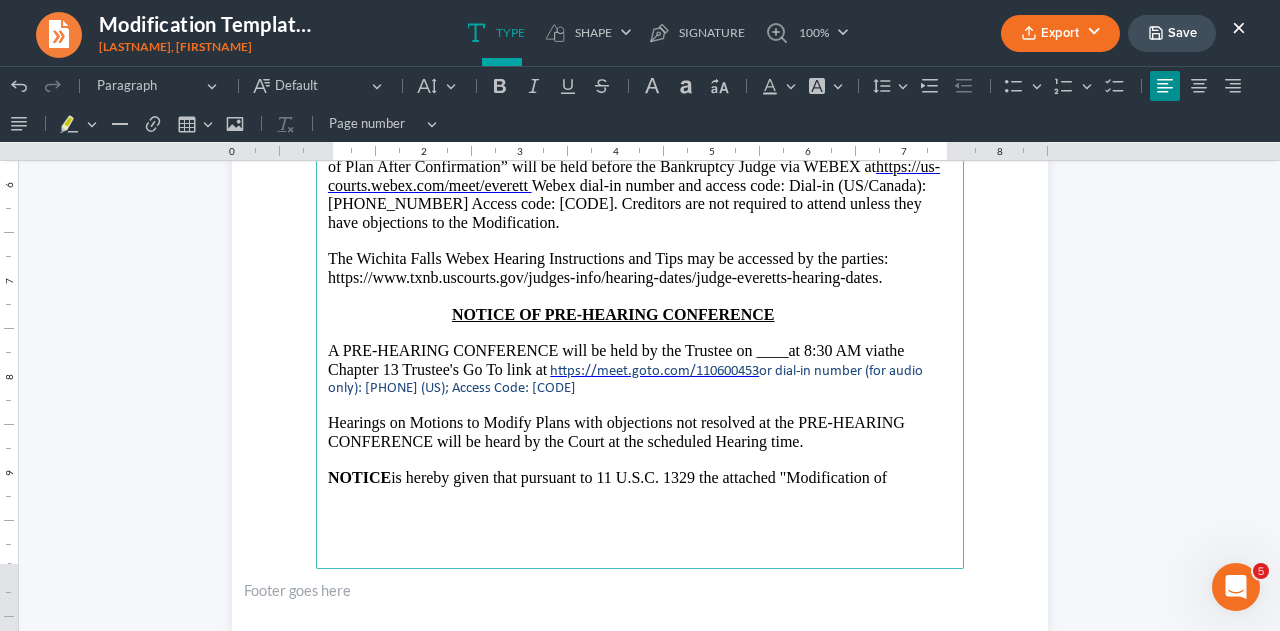 scroll, scrollTop: 601, scrollLeft: 0, axis: vertical 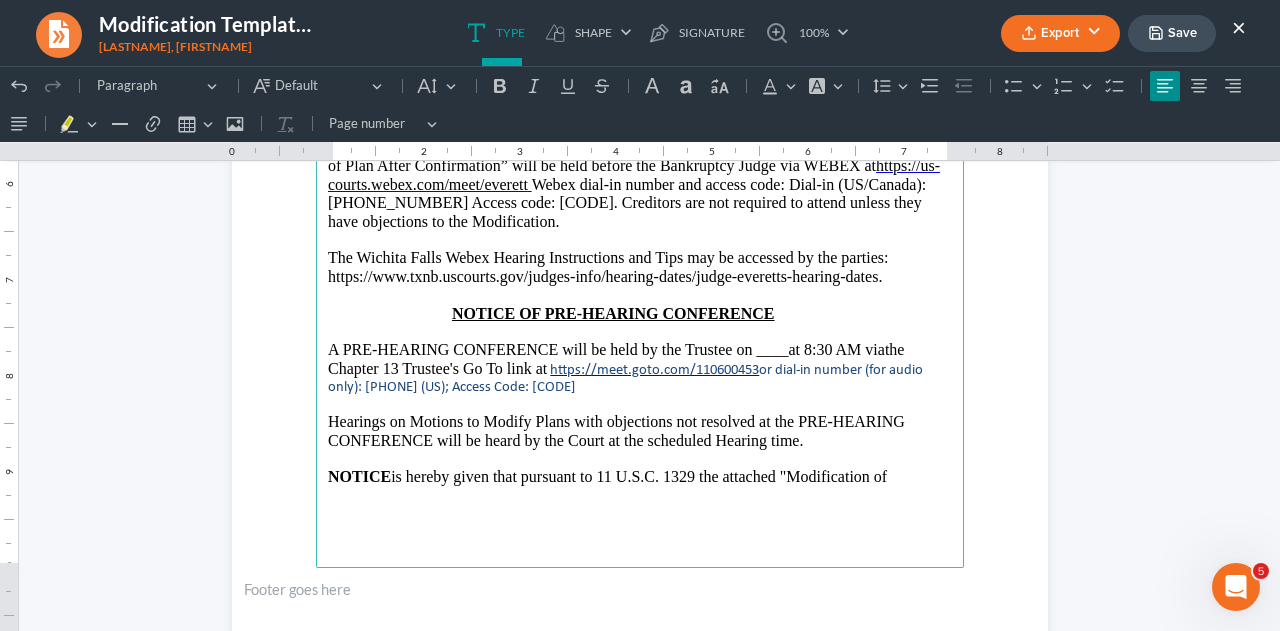 click on "at 8:30 AM via" at bounding box center [836, 349] 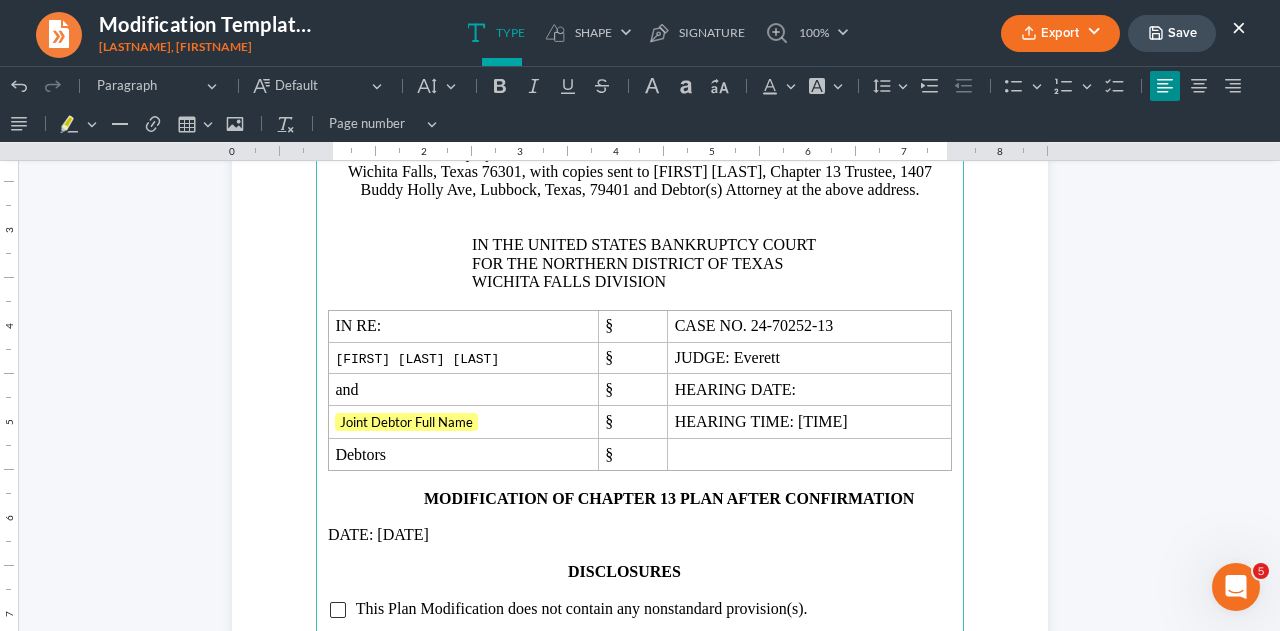 scroll, scrollTop: 1378, scrollLeft: 0, axis: vertical 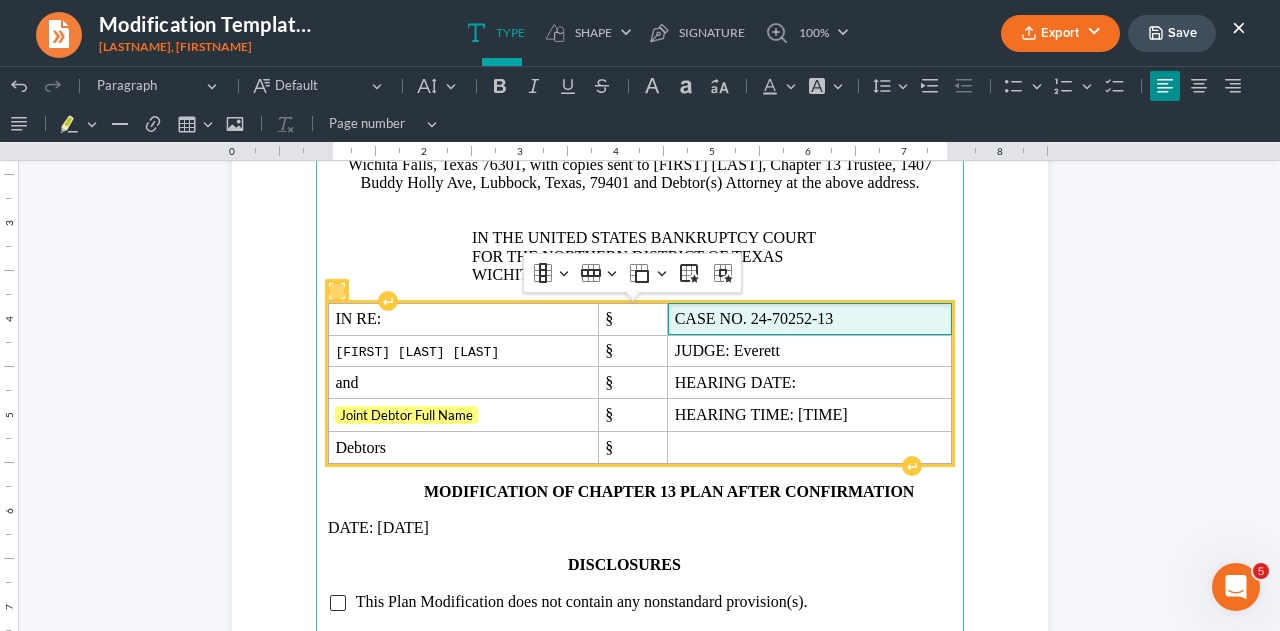 click on "CASE NO. 24-70252-13" at bounding box center [810, 319] 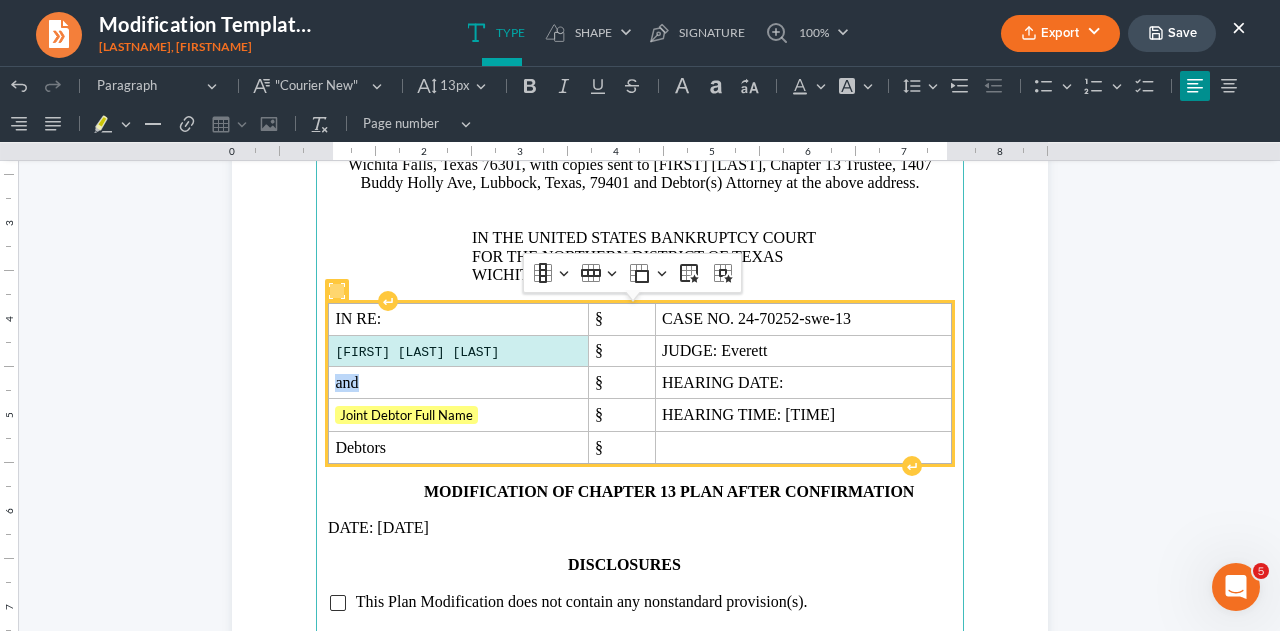 drag, startPoint x: 322, startPoint y: 350, endPoint x: 511, endPoint y: 354, distance: 189.04233 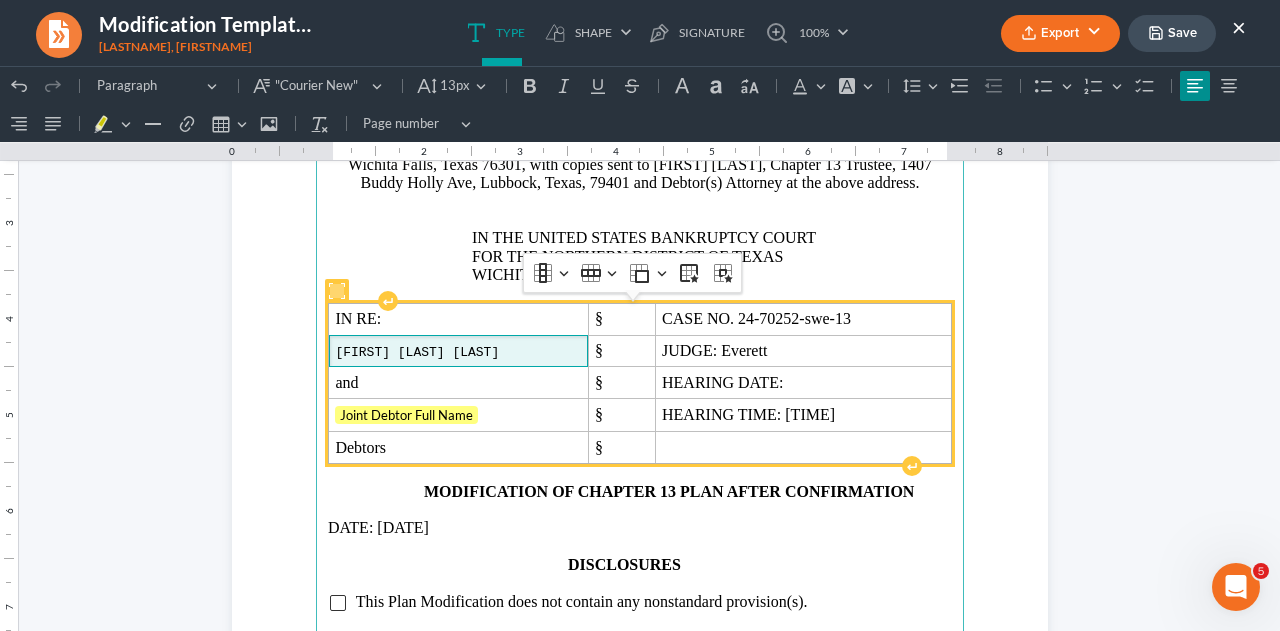 drag, startPoint x: 511, startPoint y: 354, endPoint x: 326, endPoint y: 349, distance: 185.06755 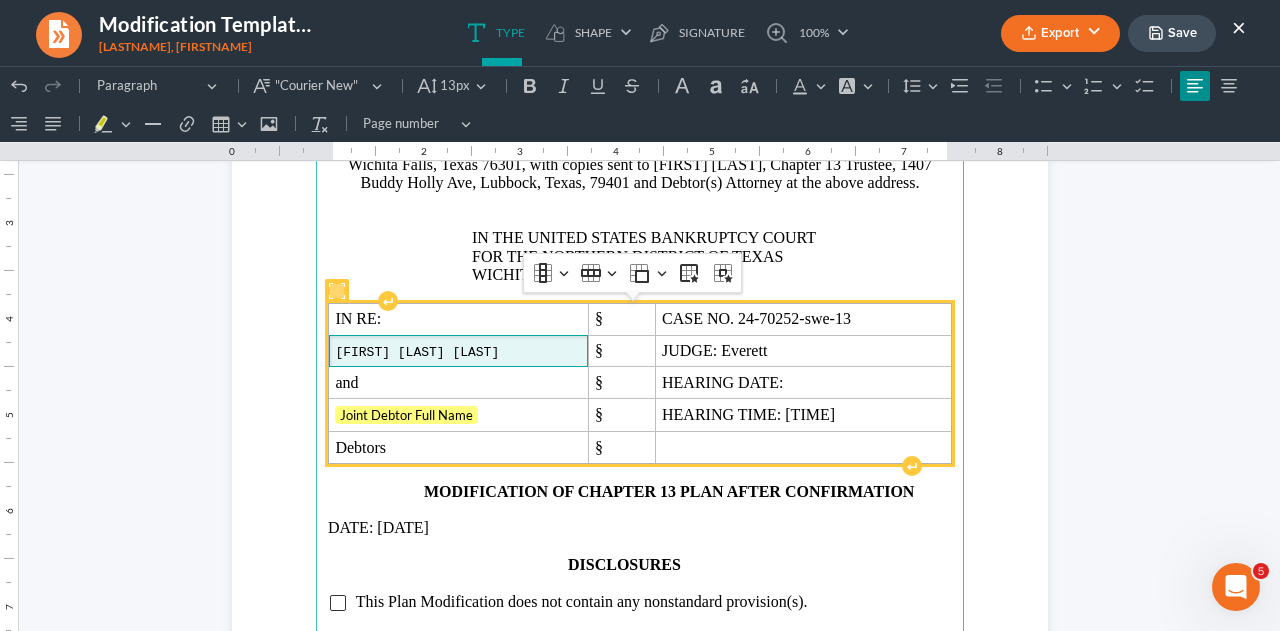 click on "[FIRST] [LAST] [LAST]" at bounding box center (459, 351) 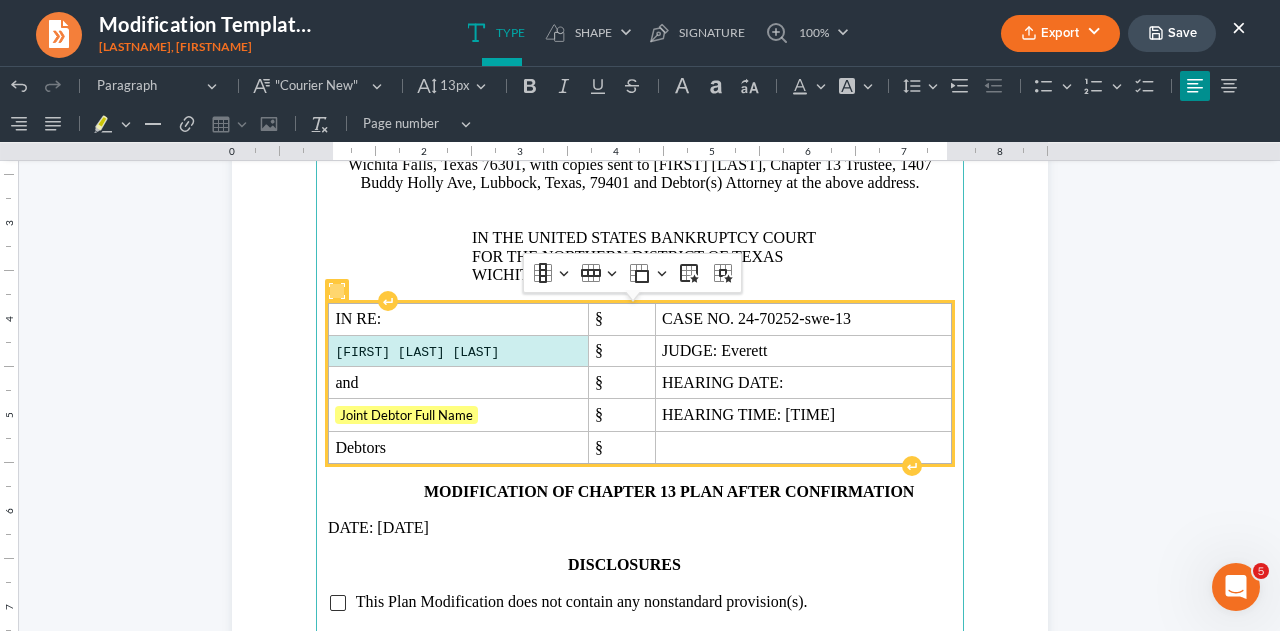 drag, startPoint x: 326, startPoint y: 349, endPoint x: 358, endPoint y: 362, distance: 34.539833 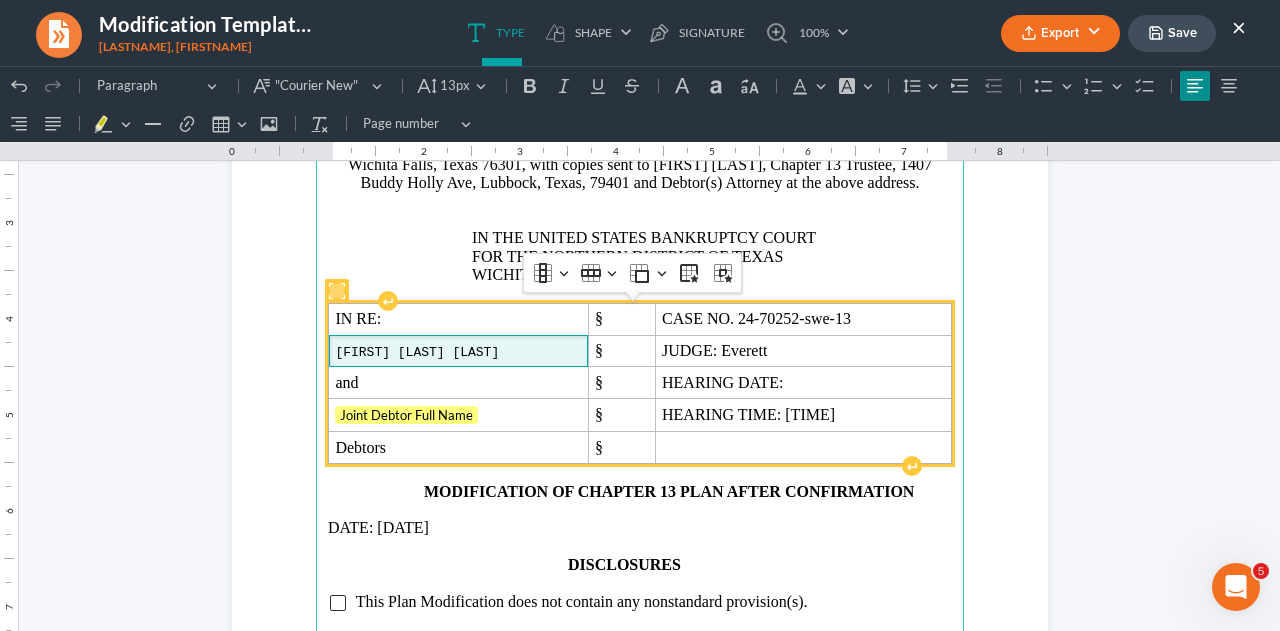 drag, startPoint x: 326, startPoint y: 348, endPoint x: 502, endPoint y: 361, distance: 176.47946 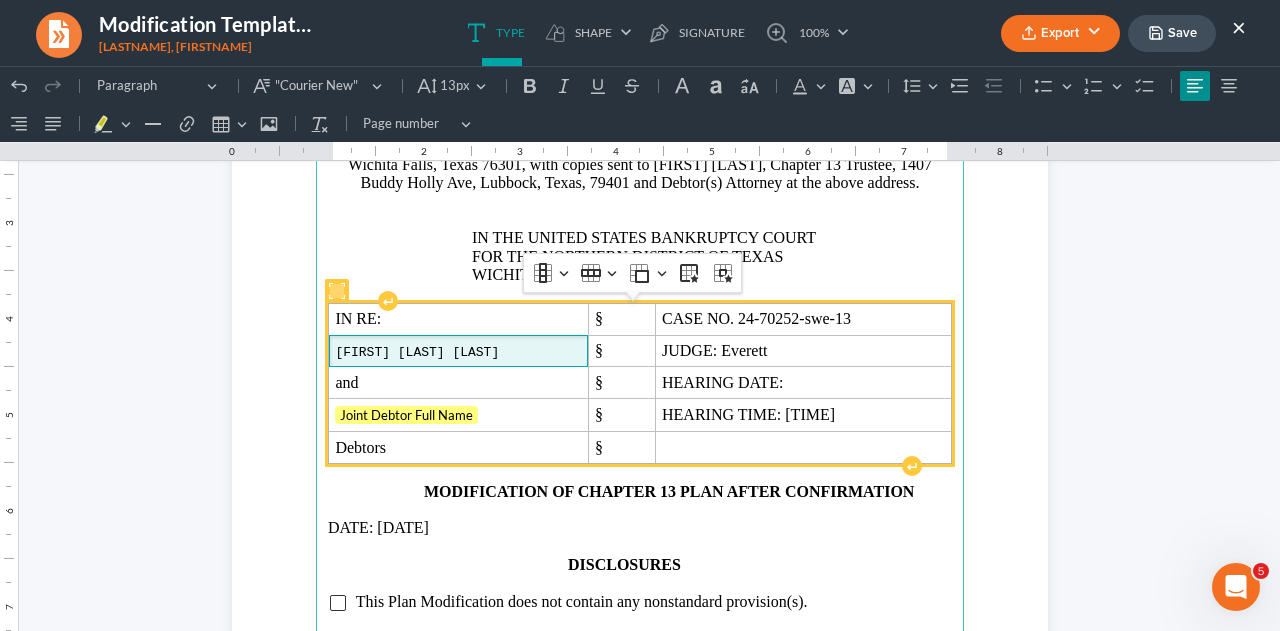 click on "[FIRST] [LAST] [LAST]" at bounding box center [459, 351] 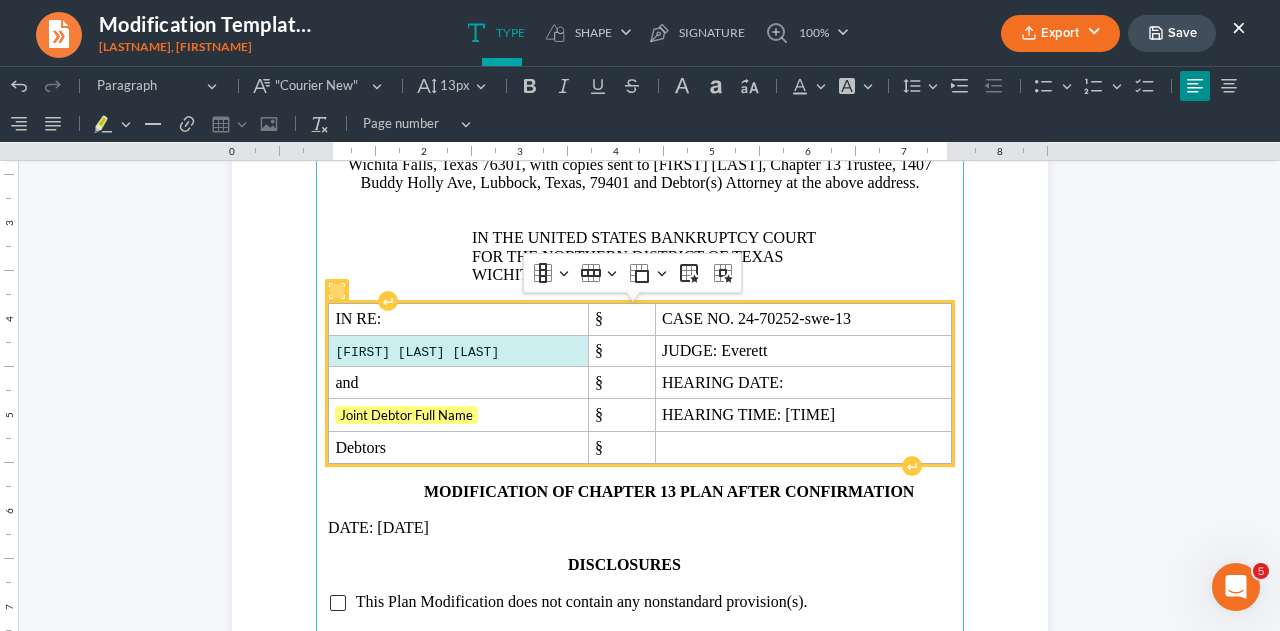 drag, startPoint x: 330, startPoint y: 347, endPoint x: 508, endPoint y: 347, distance: 178 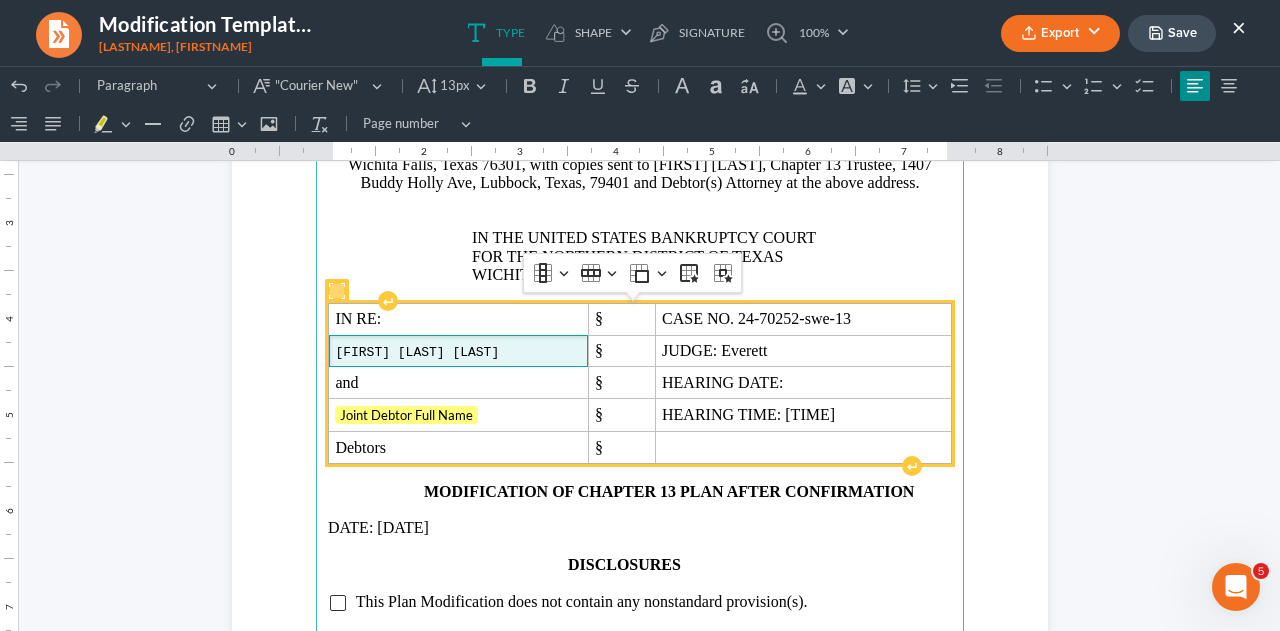 click on "[FIRST] [LAST] [LAST]" at bounding box center [458, 352] 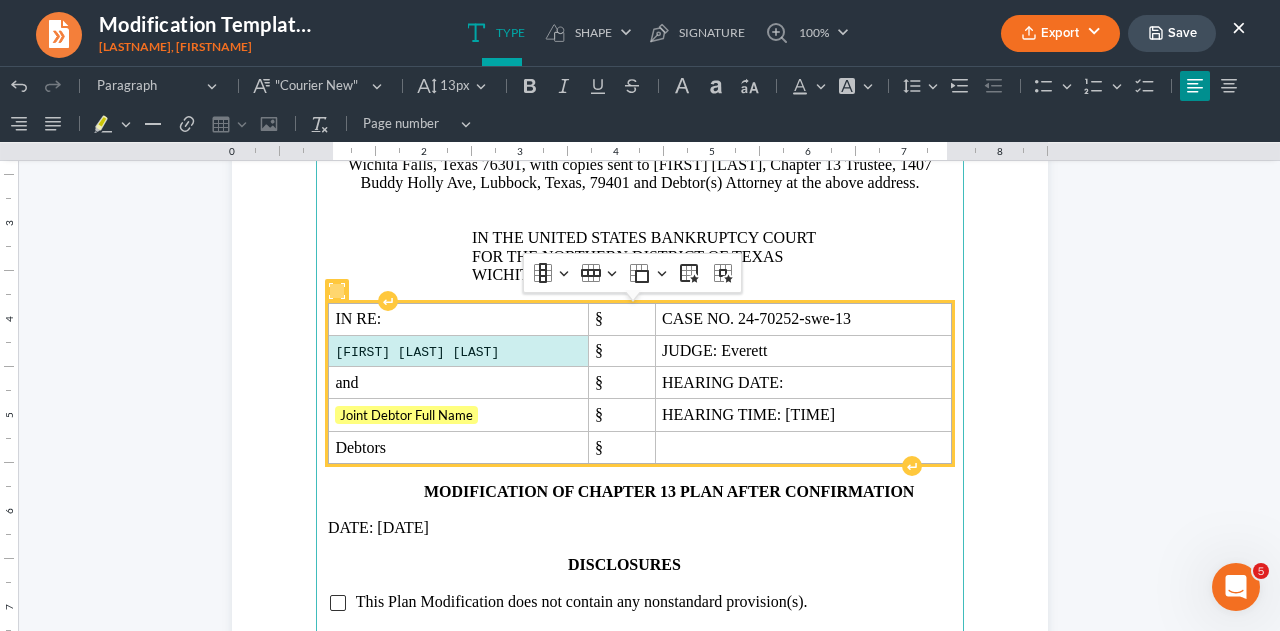 drag, startPoint x: 329, startPoint y: 347, endPoint x: 502, endPoint y: 351, distance: 173.04623 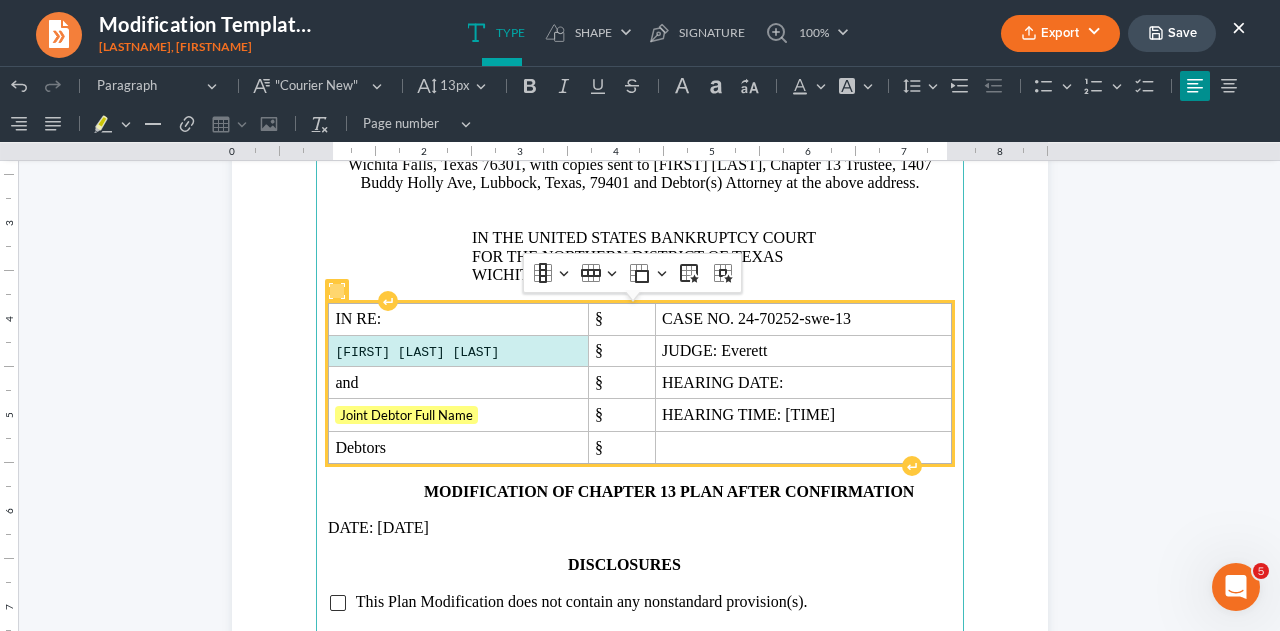 click on "[FIRST] [LAST] [LAST]" at bounding box center (417, 352) 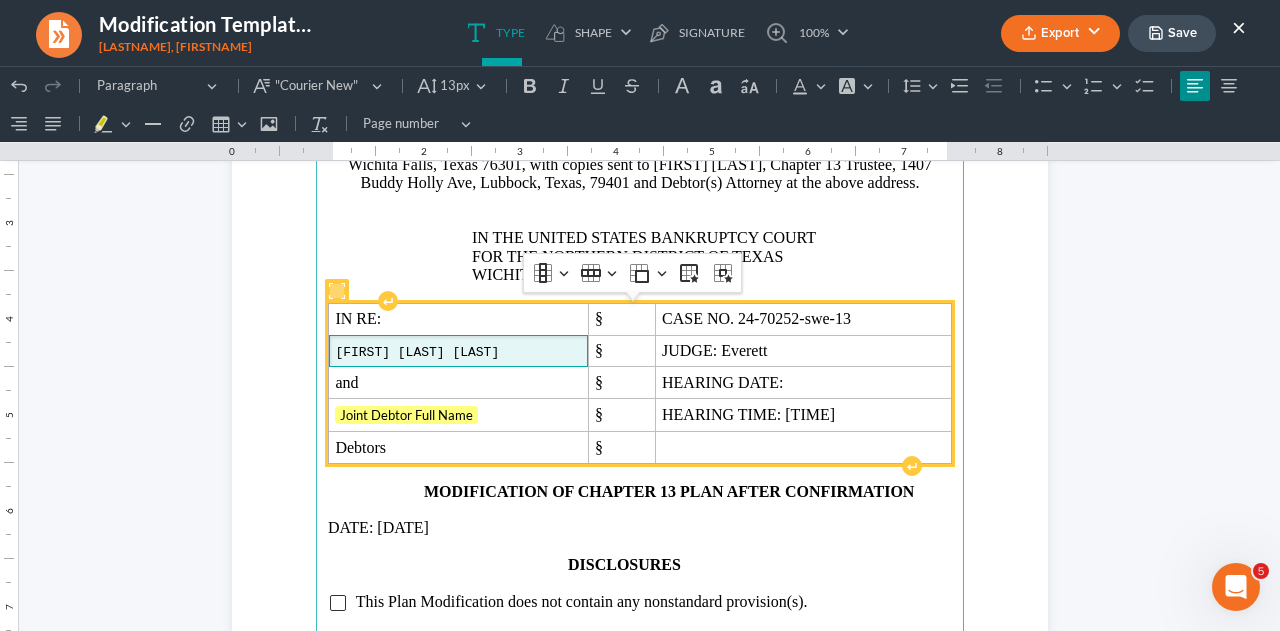click on "[FIRST] [LAST] [LAST]" at bounding box center [417, 352] 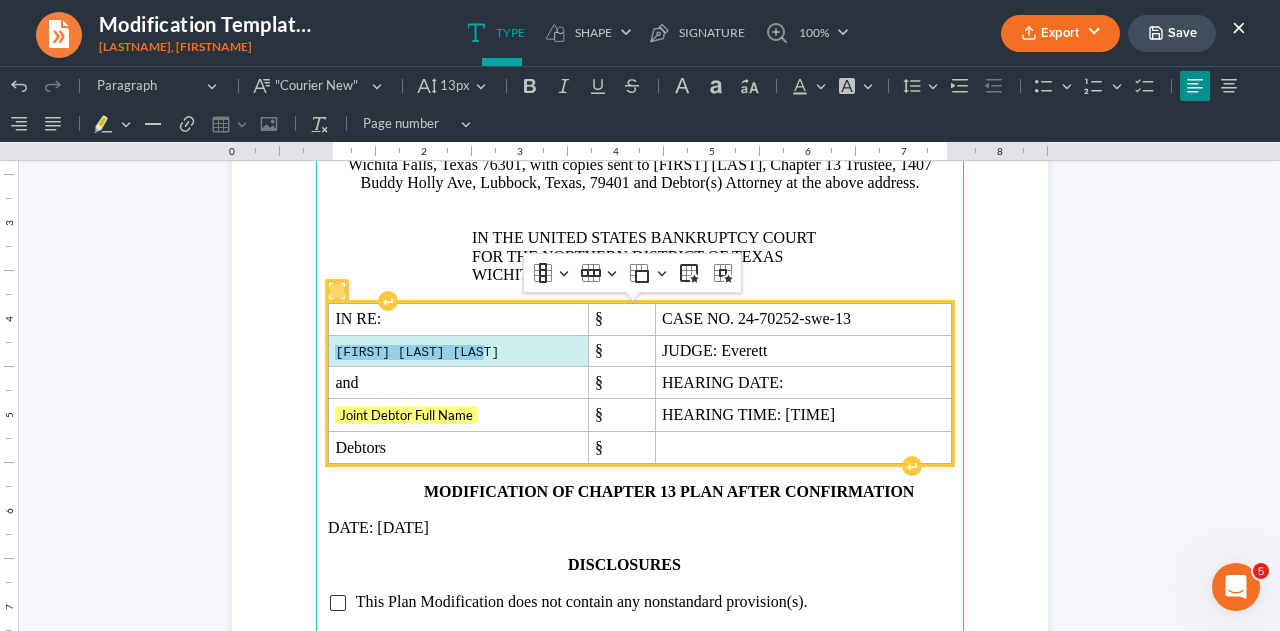 drag, startPoint x: 328, startPoint y: 349, endPoint x: 470, endPoint y: 356, distance: 142.17242 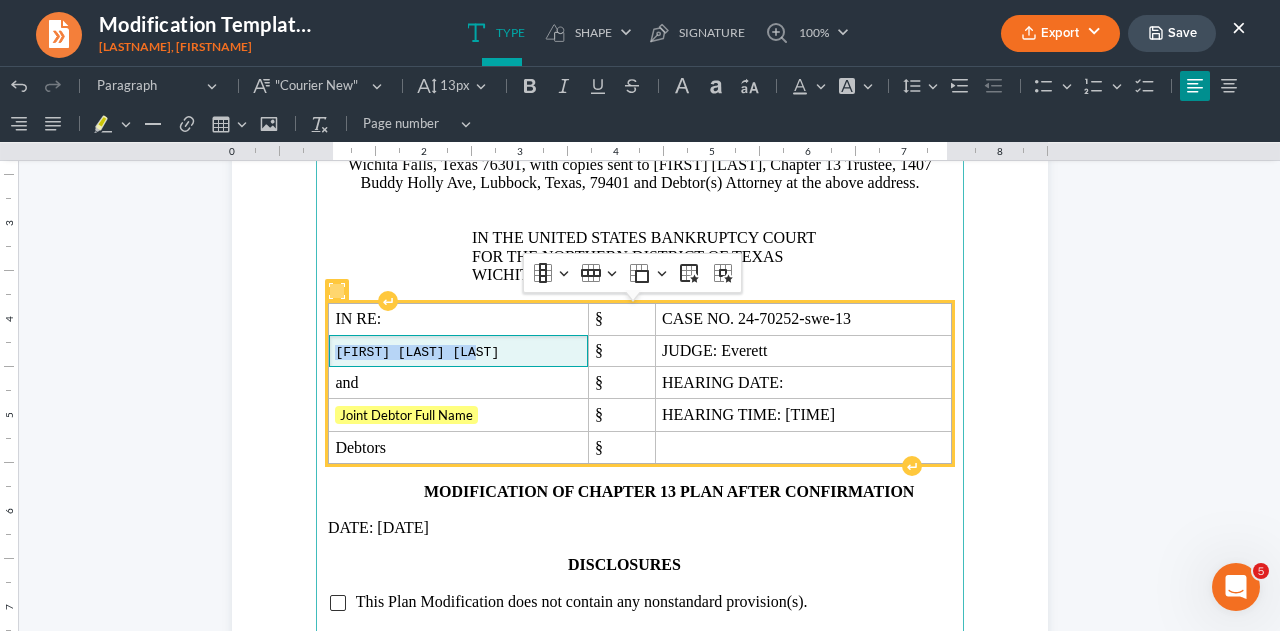 drag, startPoint x: 470, startPoint y: 356, endPoint x: 348, endPoint y: 338, distance: 123.32072 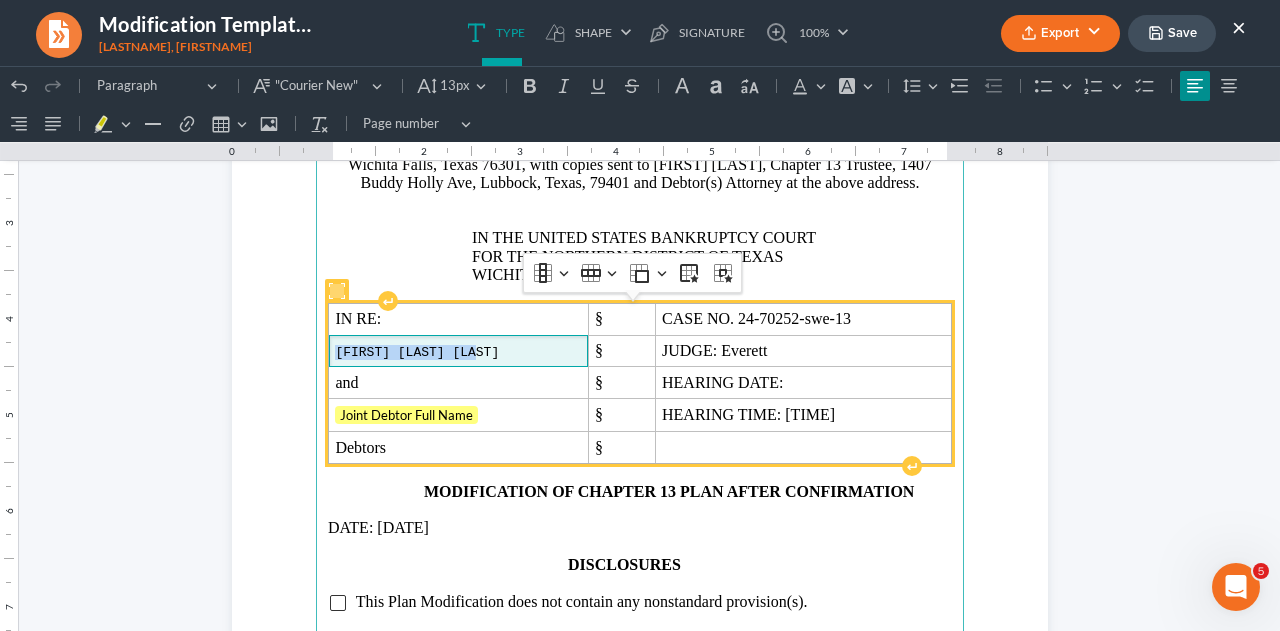 click on "[FIRST] [LAST] [LAST]" at bounding box center (459, 351) 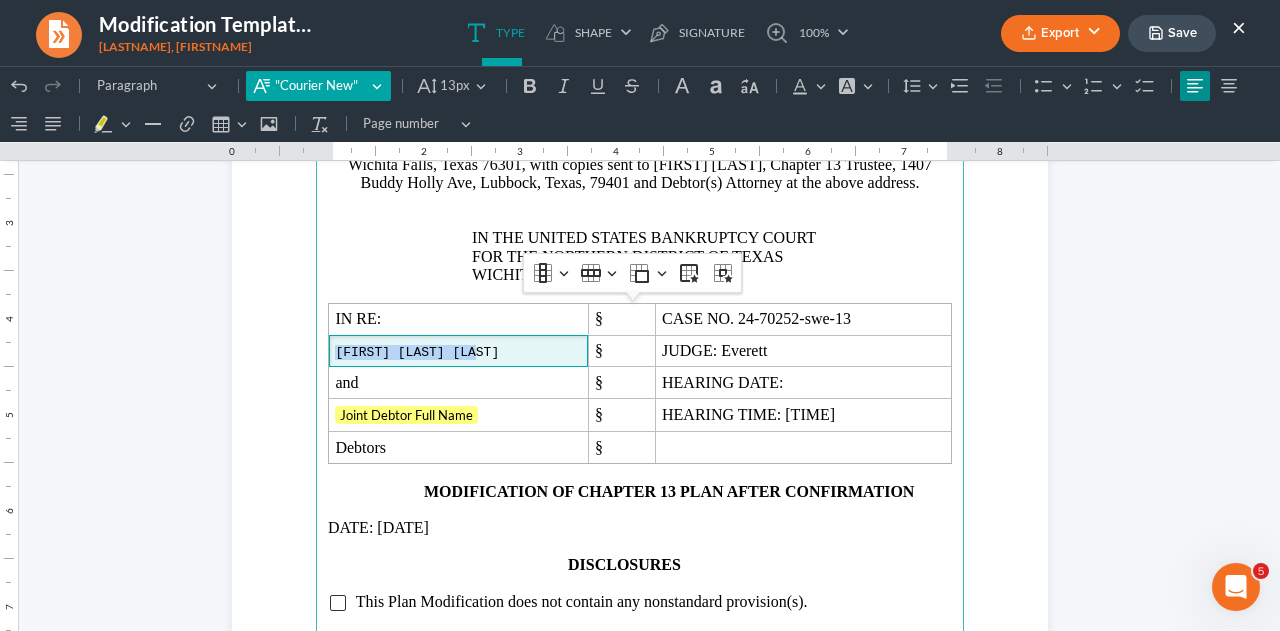 click on ""Courier New"" at bounding box center (320, 86) 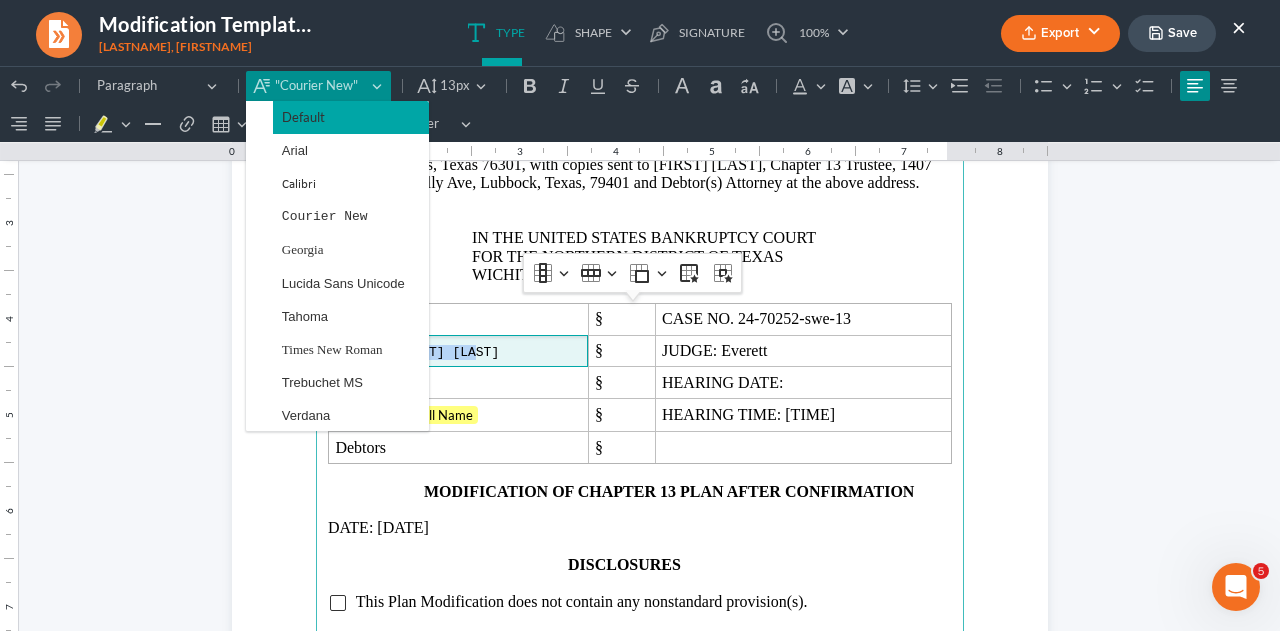 click on "Default" at bounding box center [303, 117] 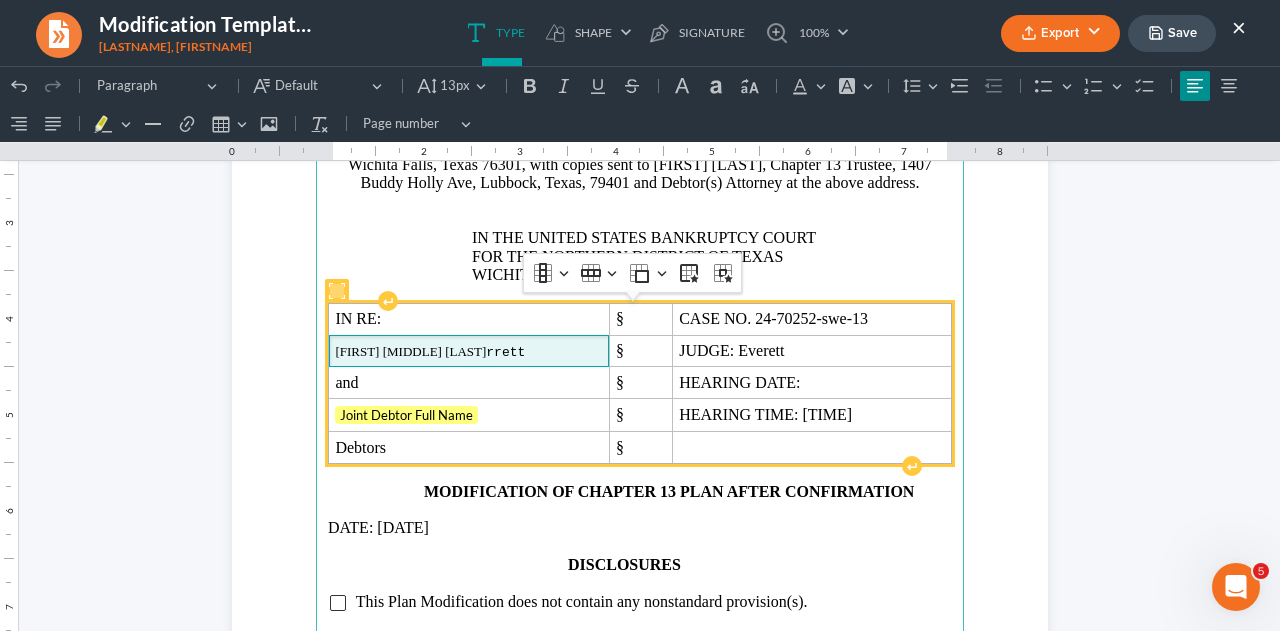 click on "[NAME] [NAME]" at bounding box center (468, 352) 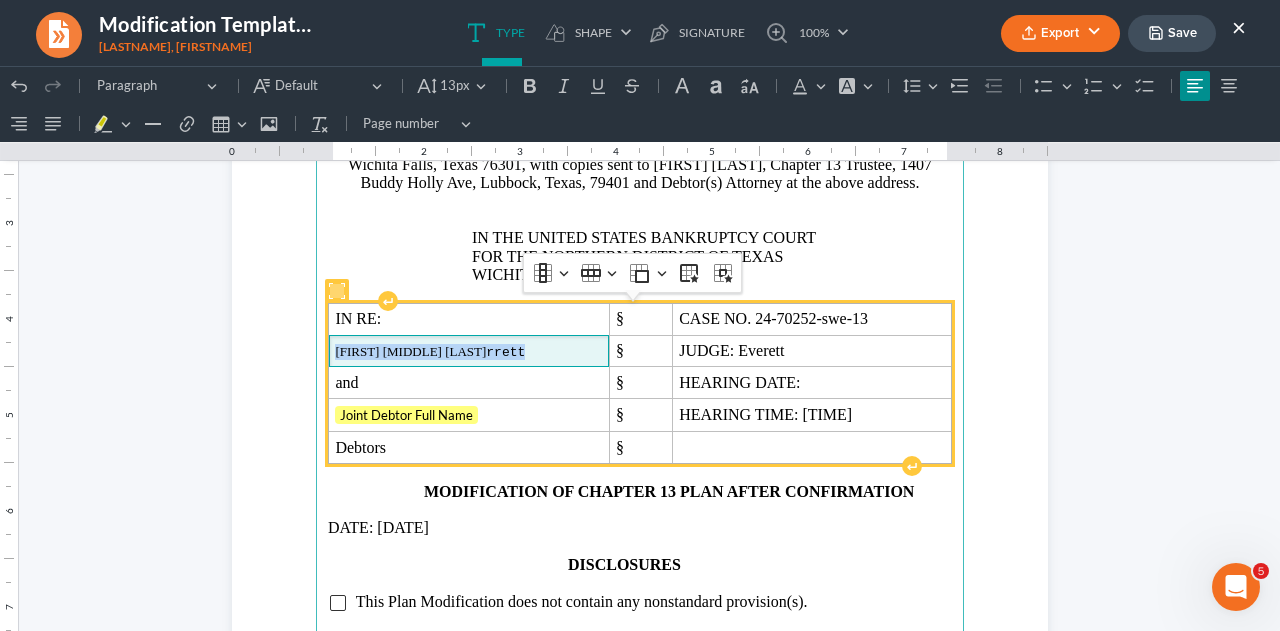 drag, startPoint x: 489, startPoint y: 347, endPoint x: 327, endPoint y: 354, distance: 162.15117 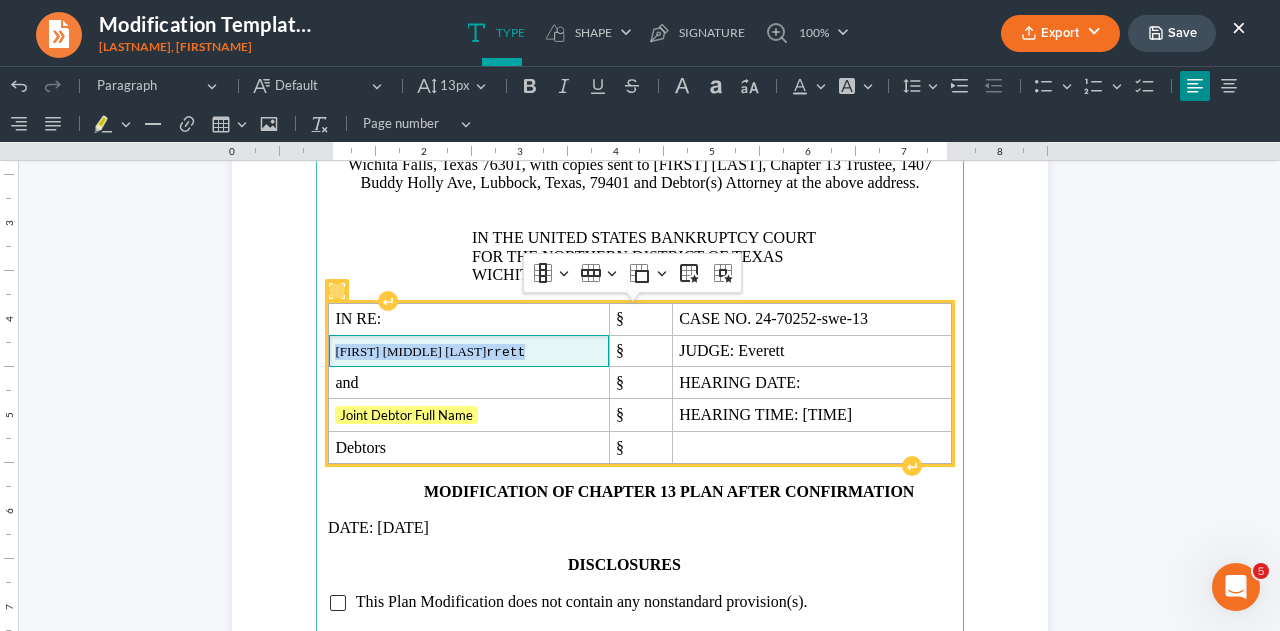 click on "[NAME] [NAME]" at bounding box center (468, 352) 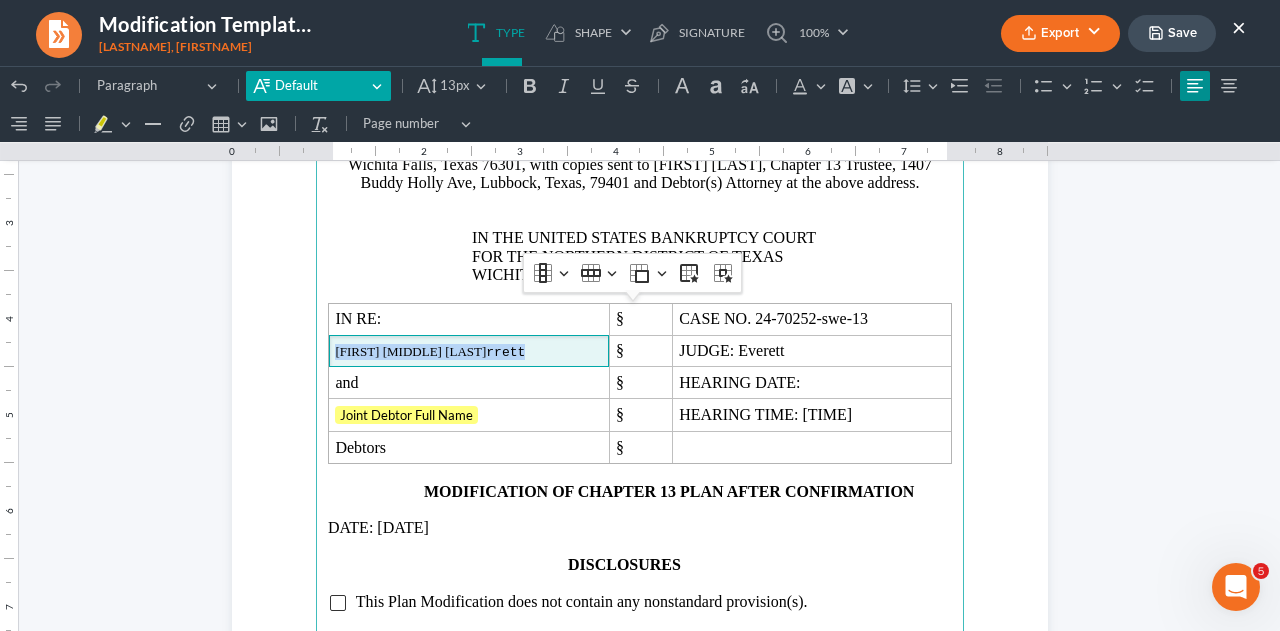 click on "Default" at bounding box center (320, 86) 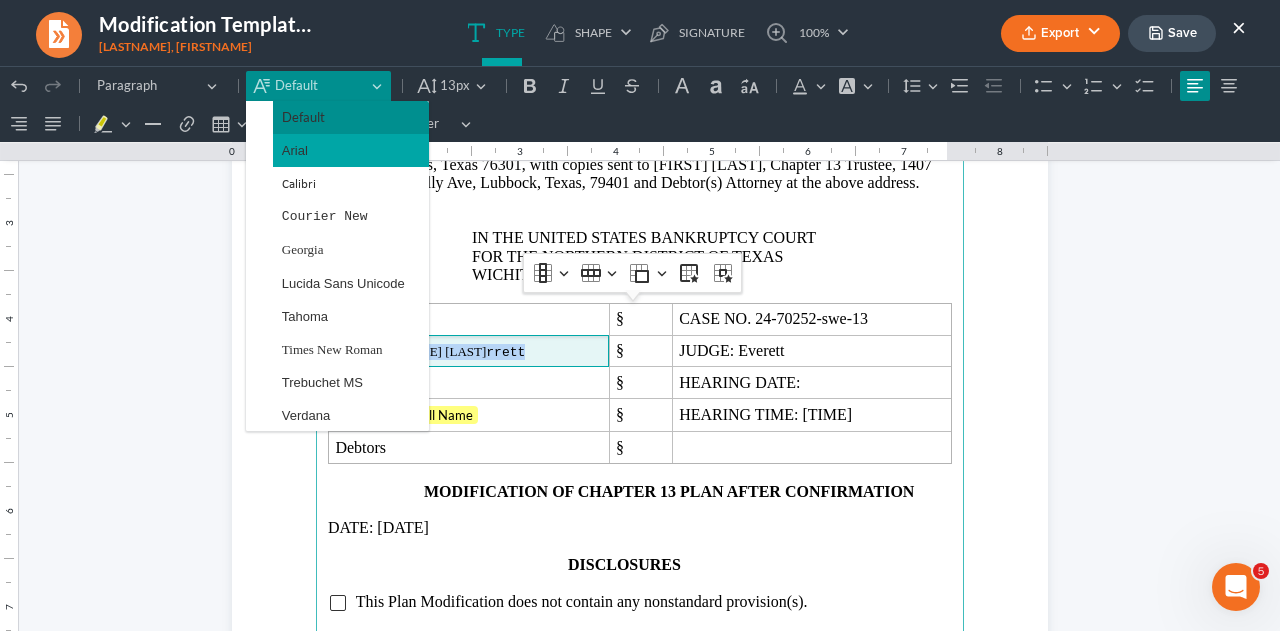click on "Arial" at bounding box center [351, 150] 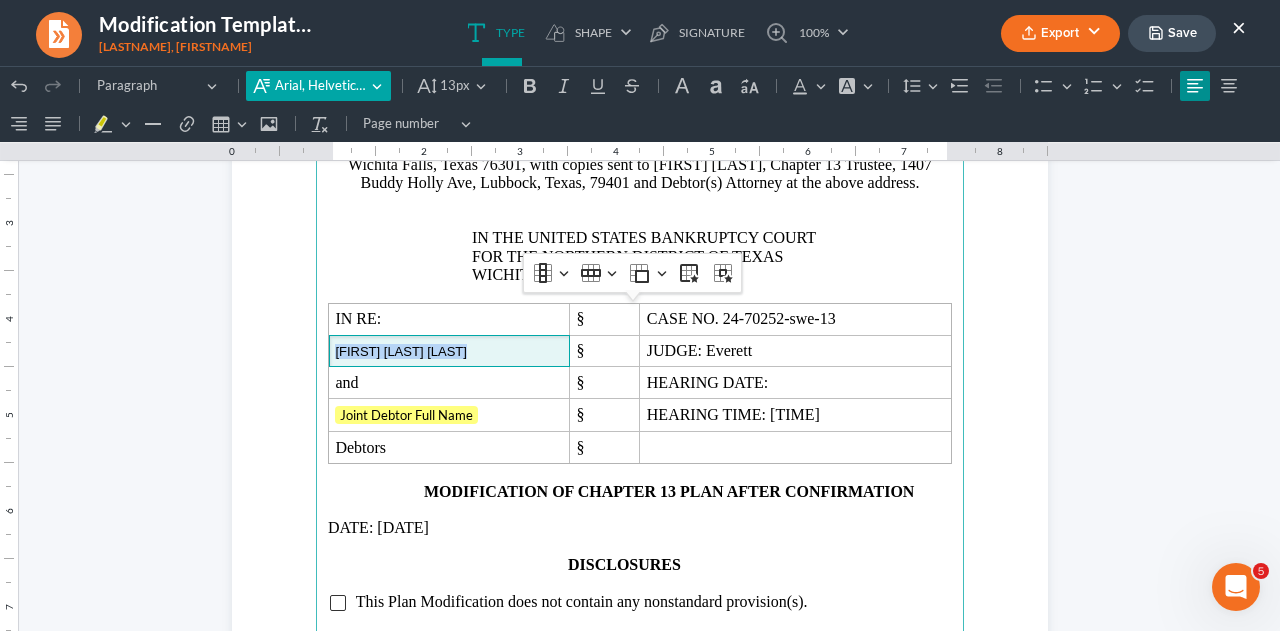 click on "Arial, Helvetica, sans-serif" at bounding box center (320, 86) 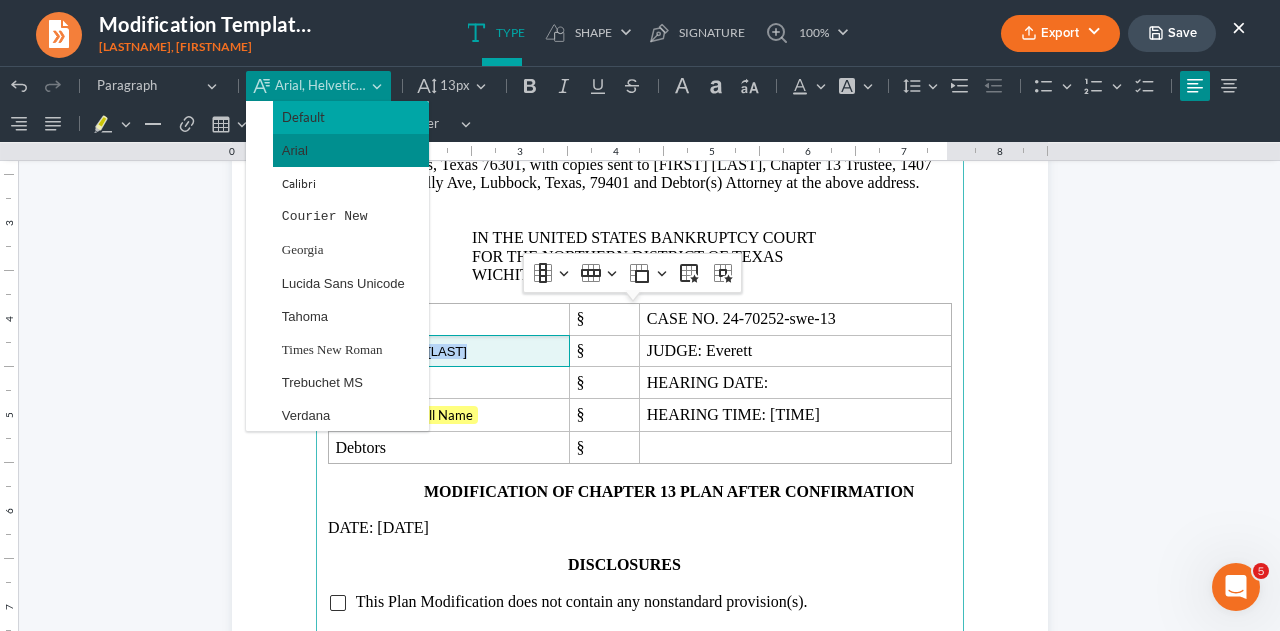 click on "Default" at bounding box center (303, 117) 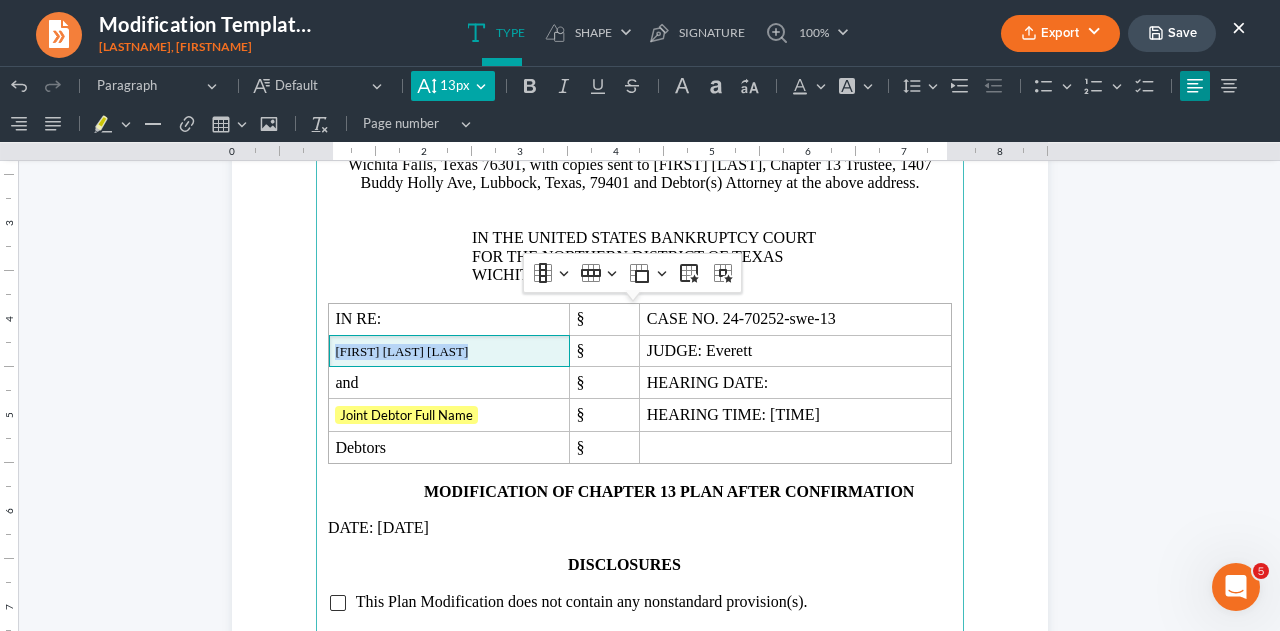 click 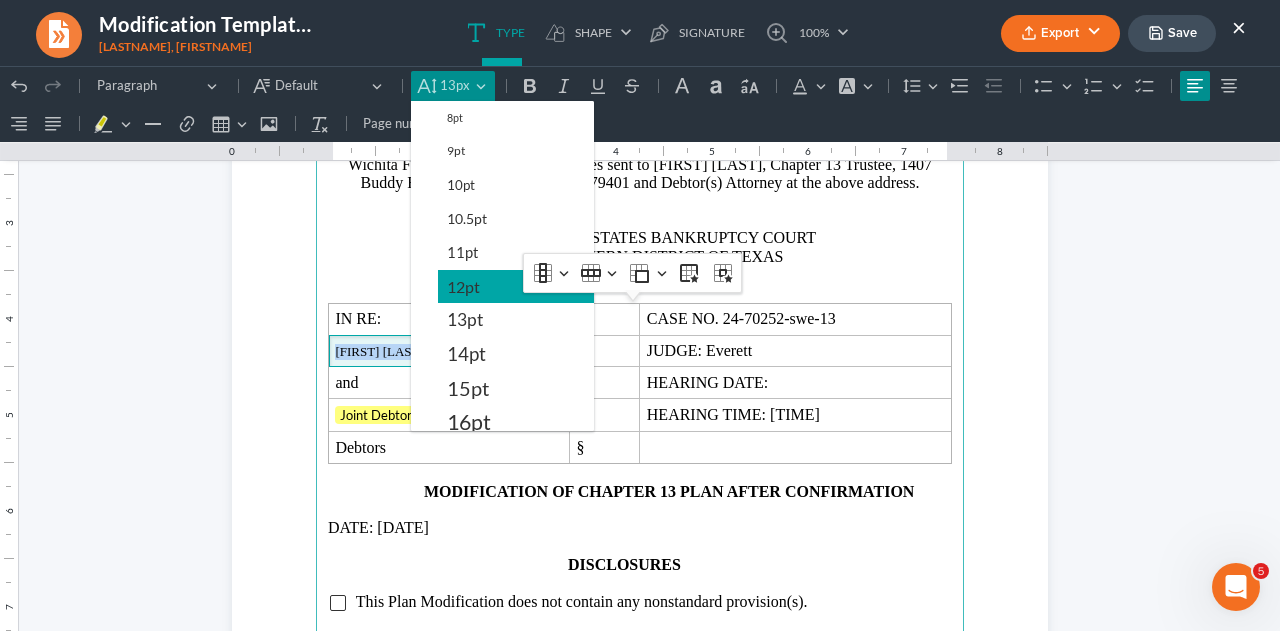 click on "12pt" at bounding box center [516, 287] 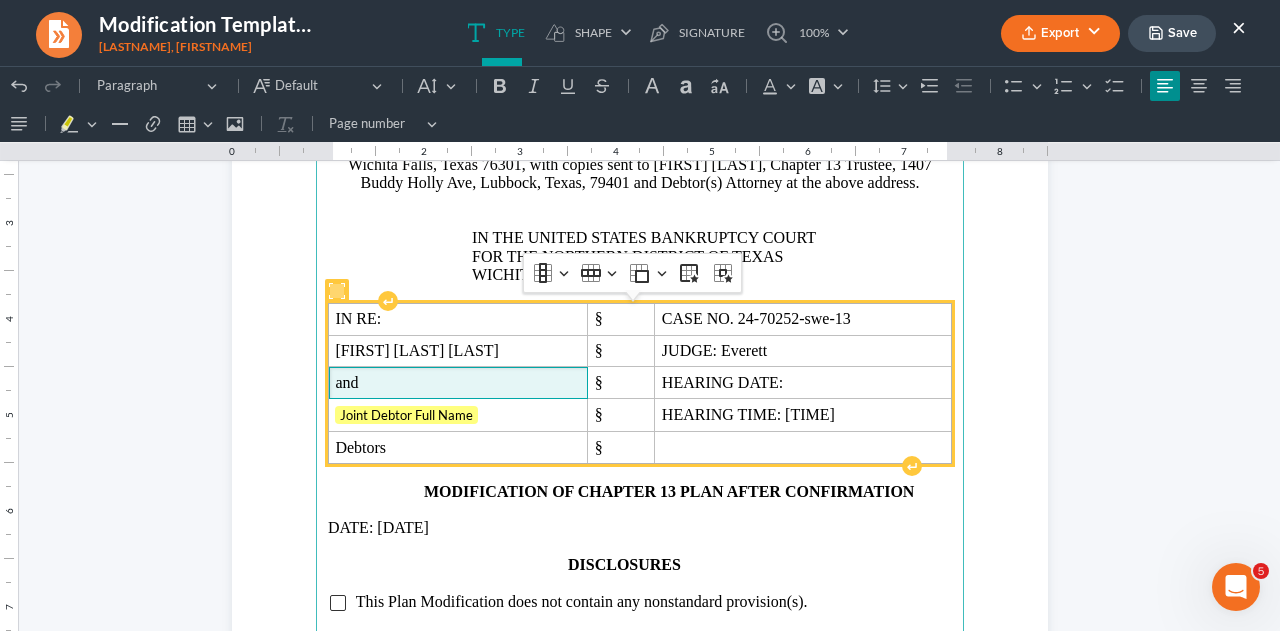 click on "and" at bounding box center [458, 383] 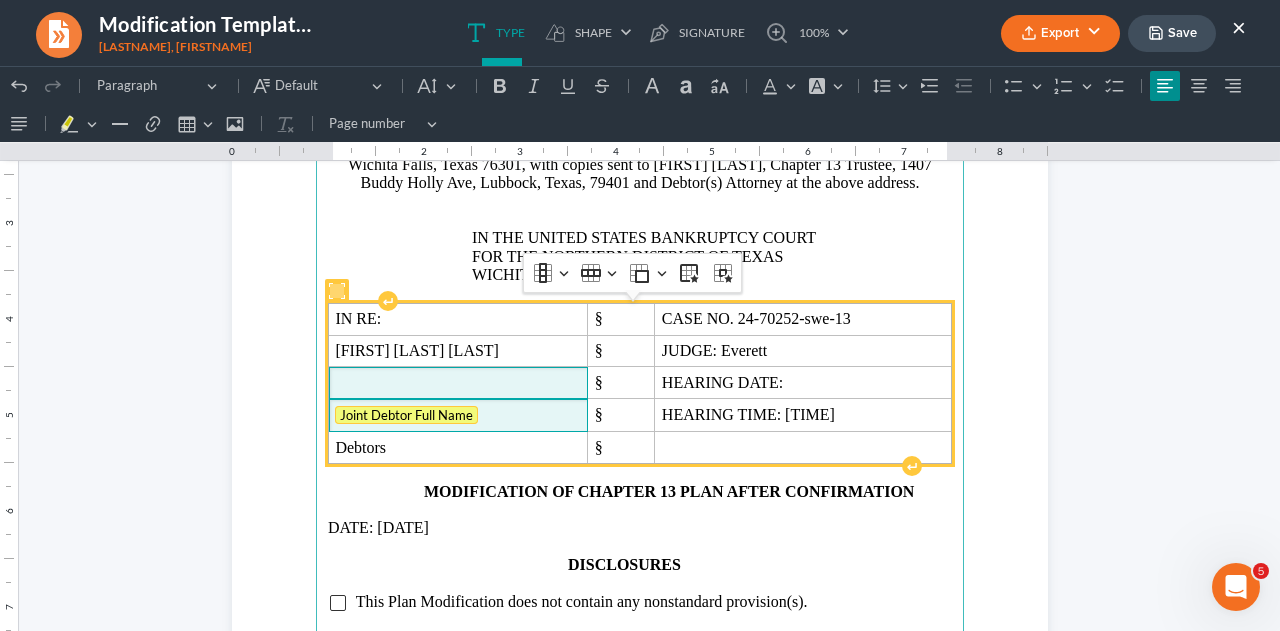 click on "Joint Debtor Full Name" at bounding box center [406, 415] 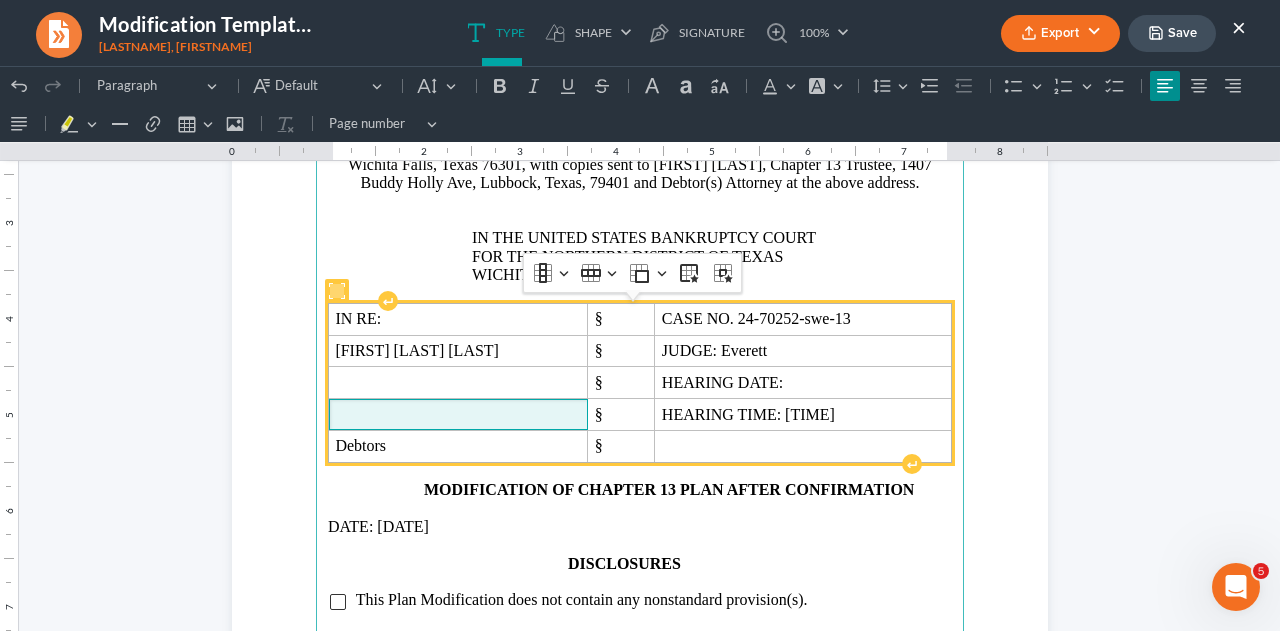 type 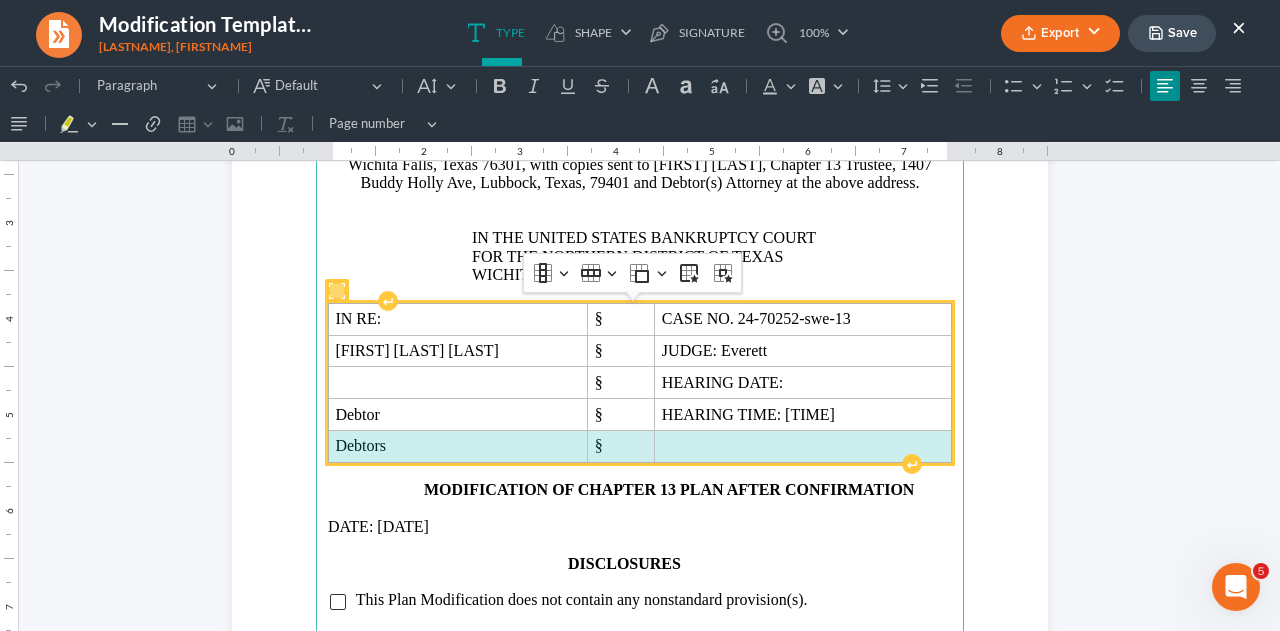 drag, startPoint x: 328, startPoint y: 444, endPoint x: 680, endPoint y: 450, distance: 352.05115 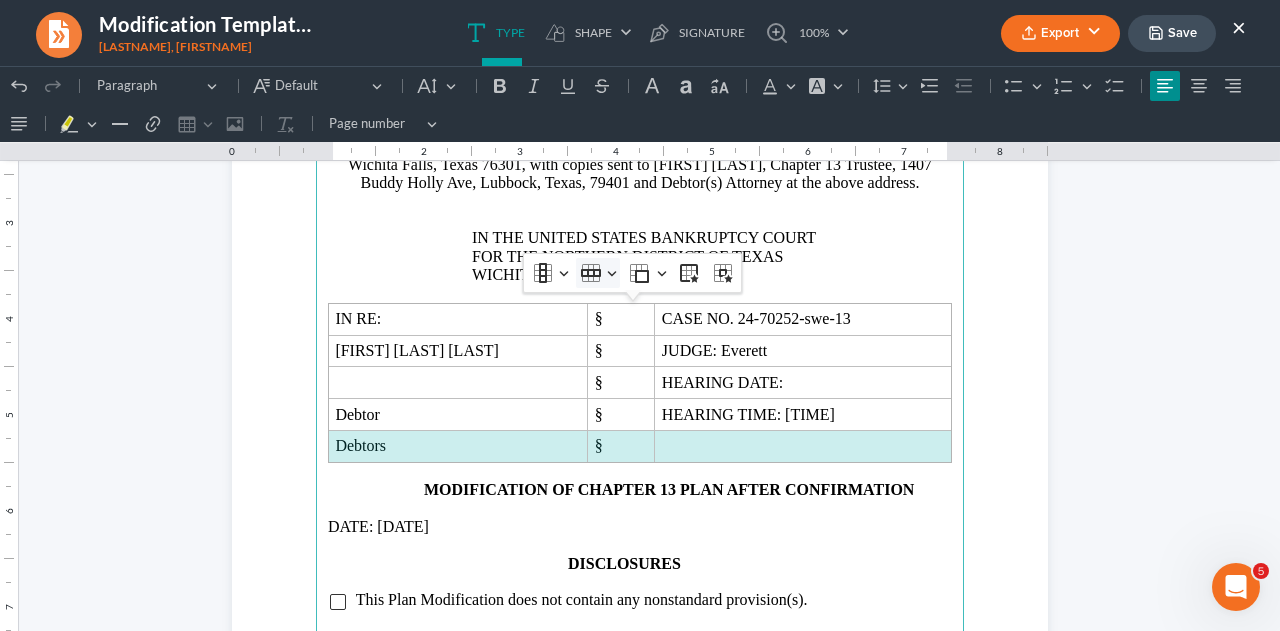 click 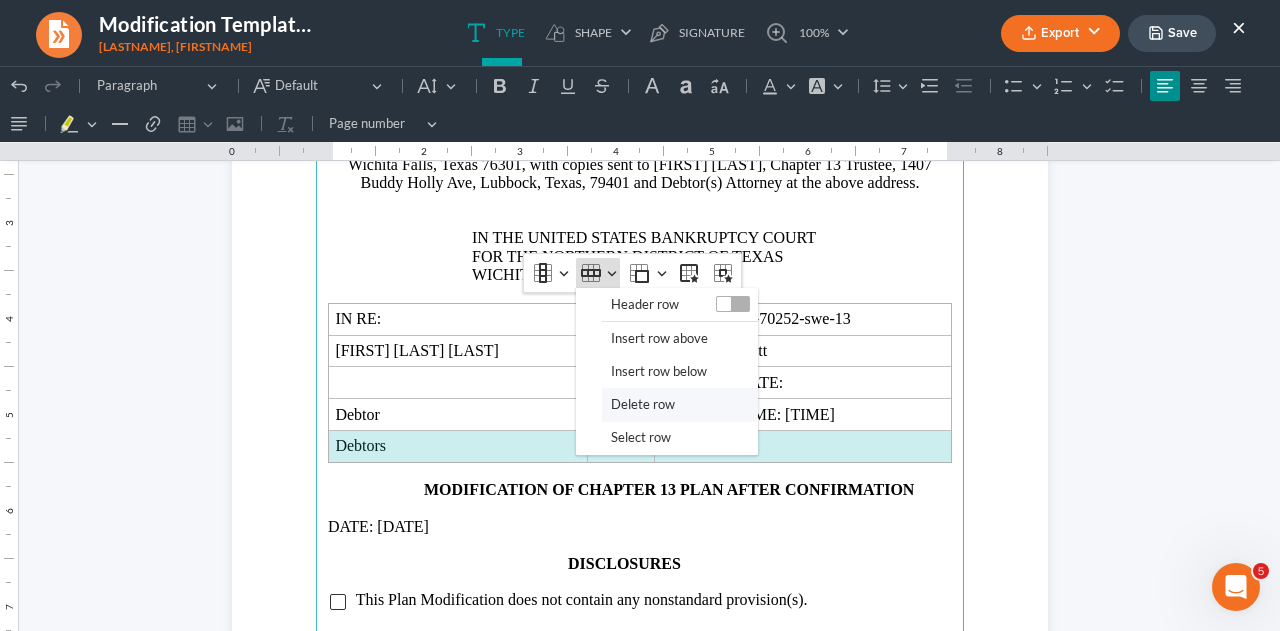 click on "Delete row" at bounding box center (643, 404) 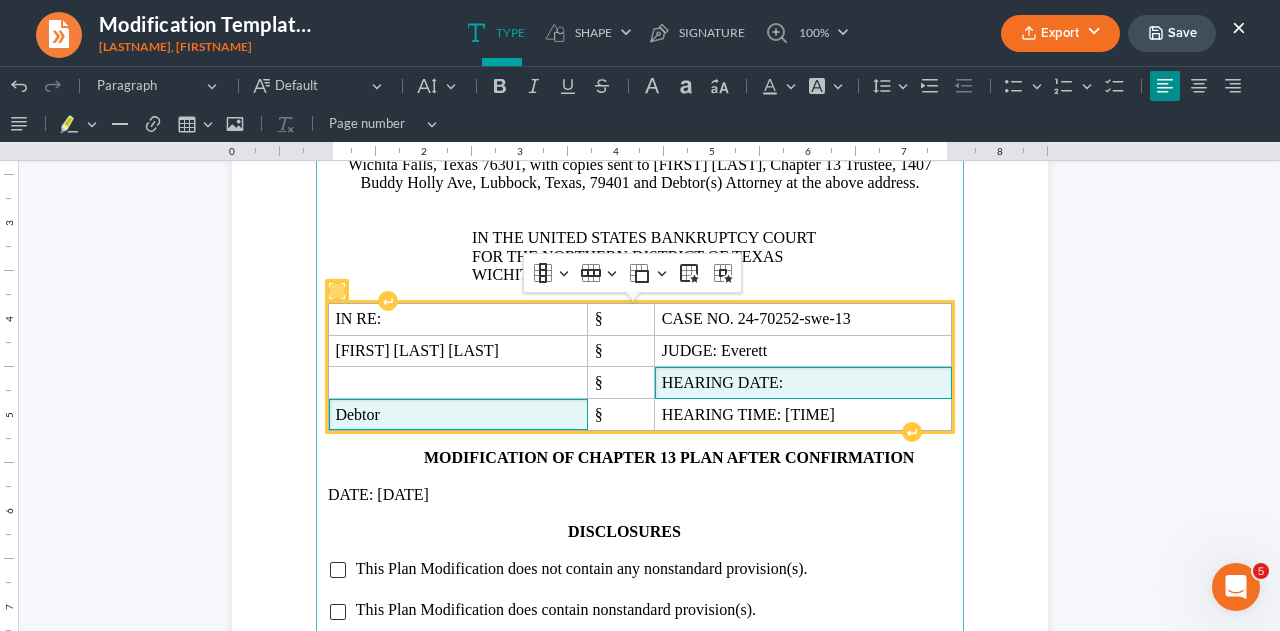 click on "HEARING DATE:" at bounding box center (803, 383) 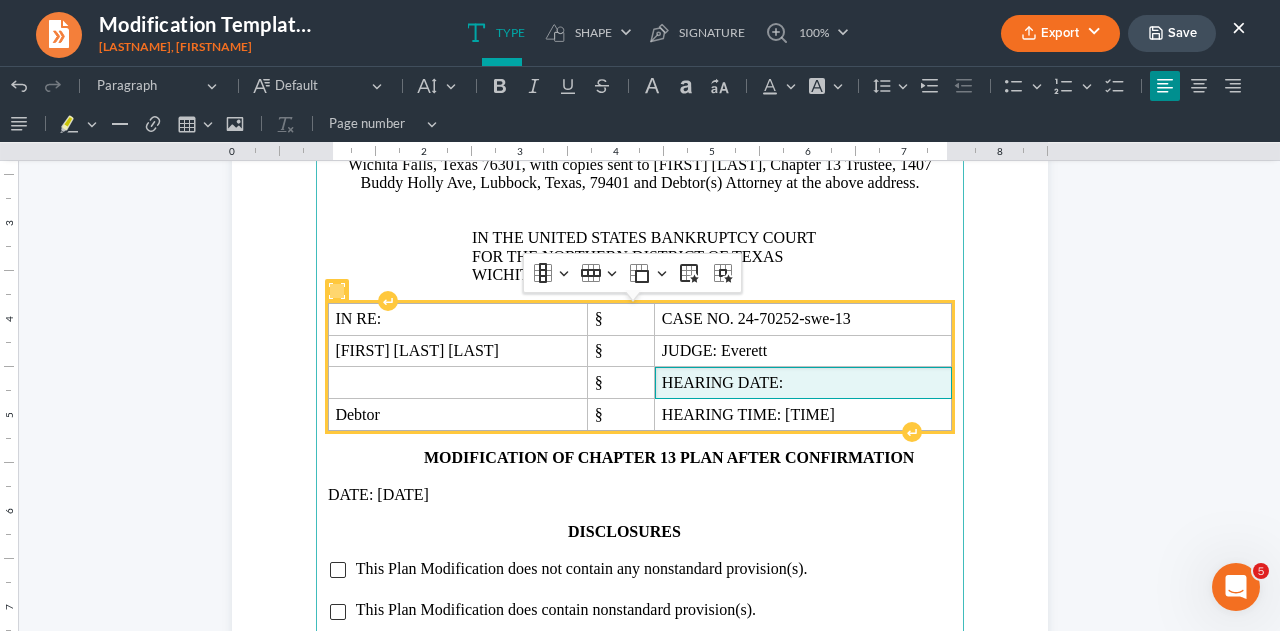 type 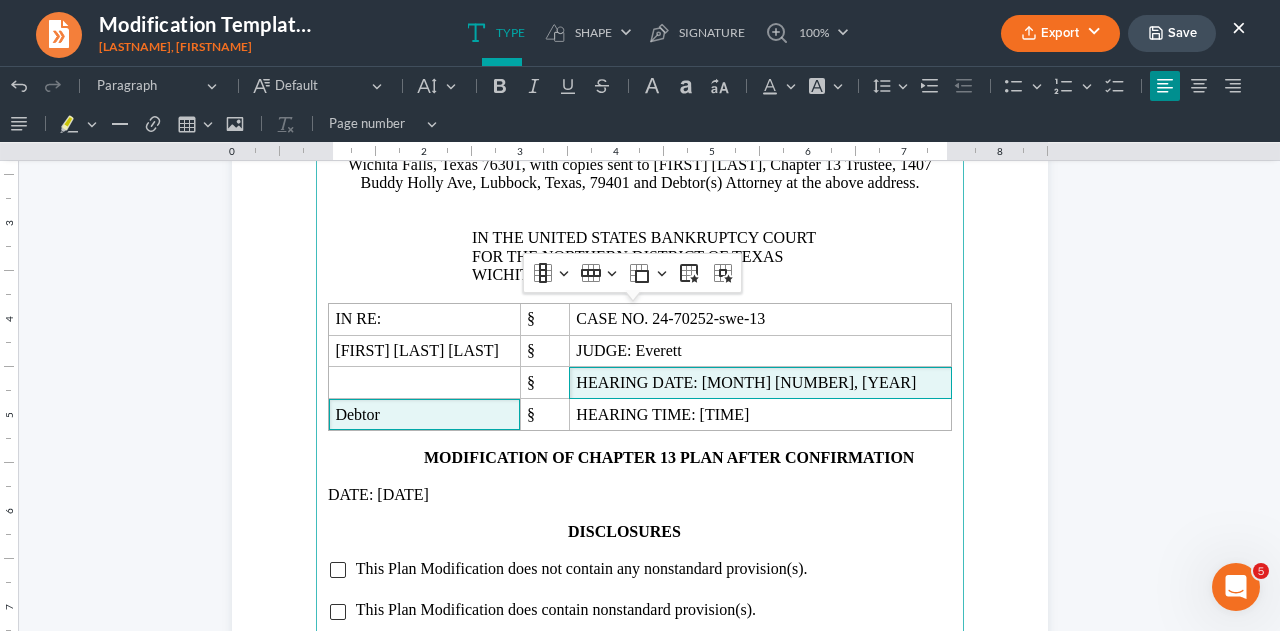 click on "Debtor" at bounding box center [424, 415] 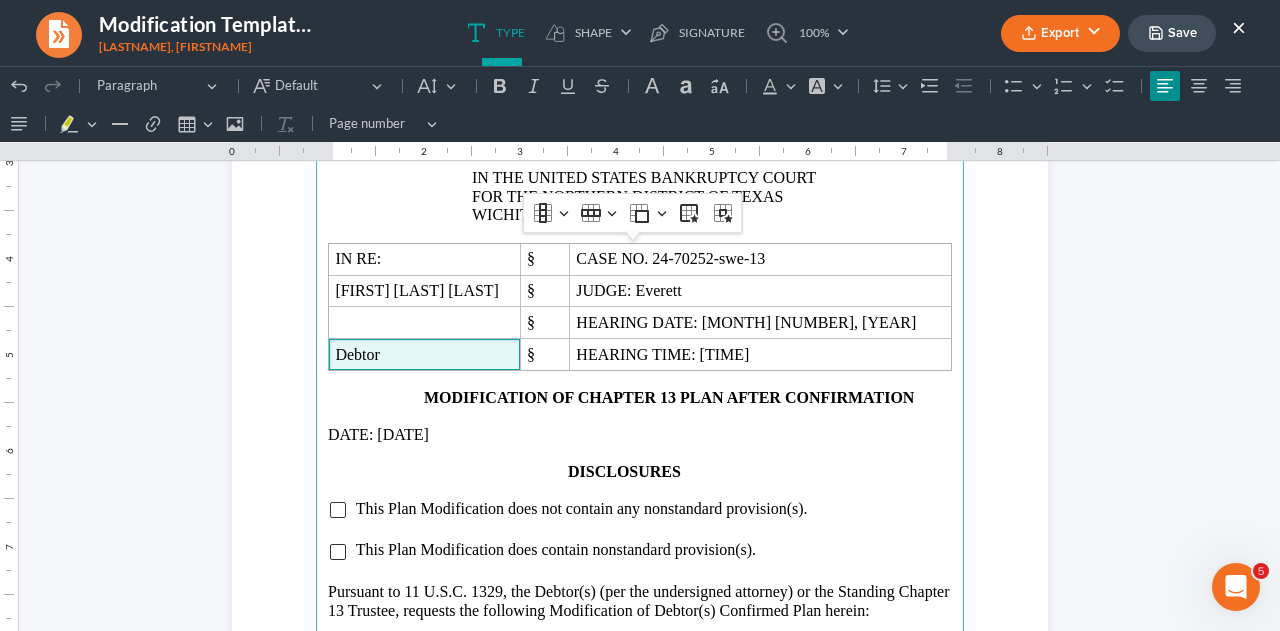 scroll, scrollTop: 1536, scrollLeft: 0, axis: vertical 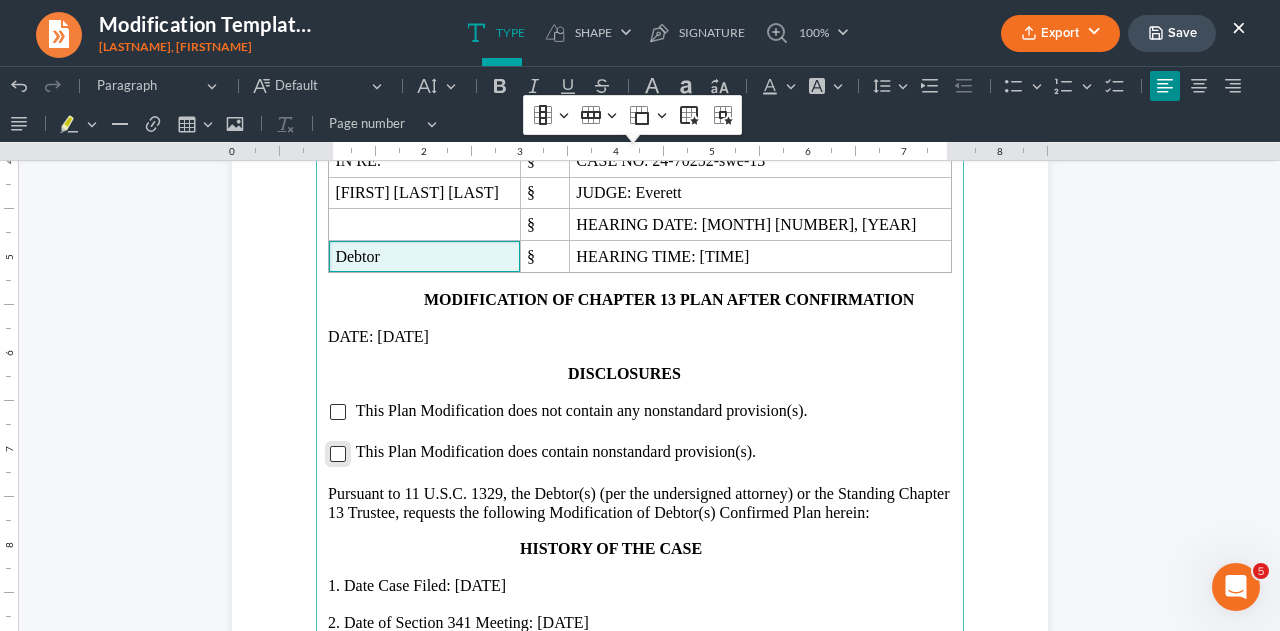 click at bounding box center [338, 454] 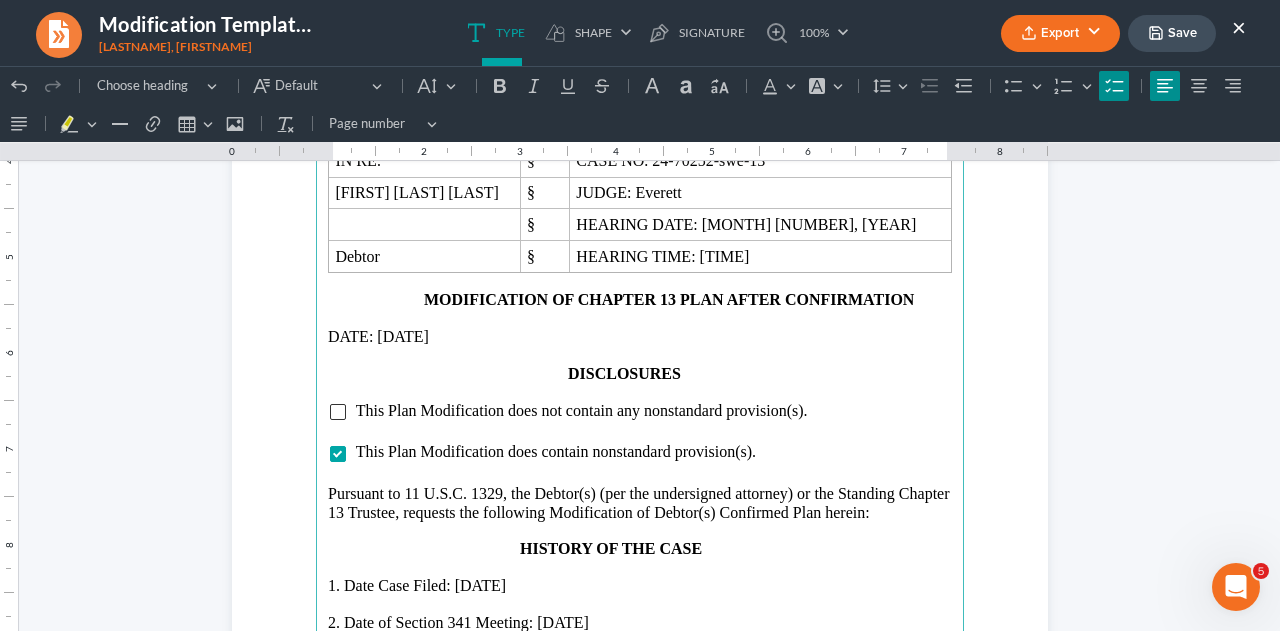 drag, startPoint x: 367, startPoint y: 406, endPoint x: 820, endPoint y: 409, distance: 453.00995 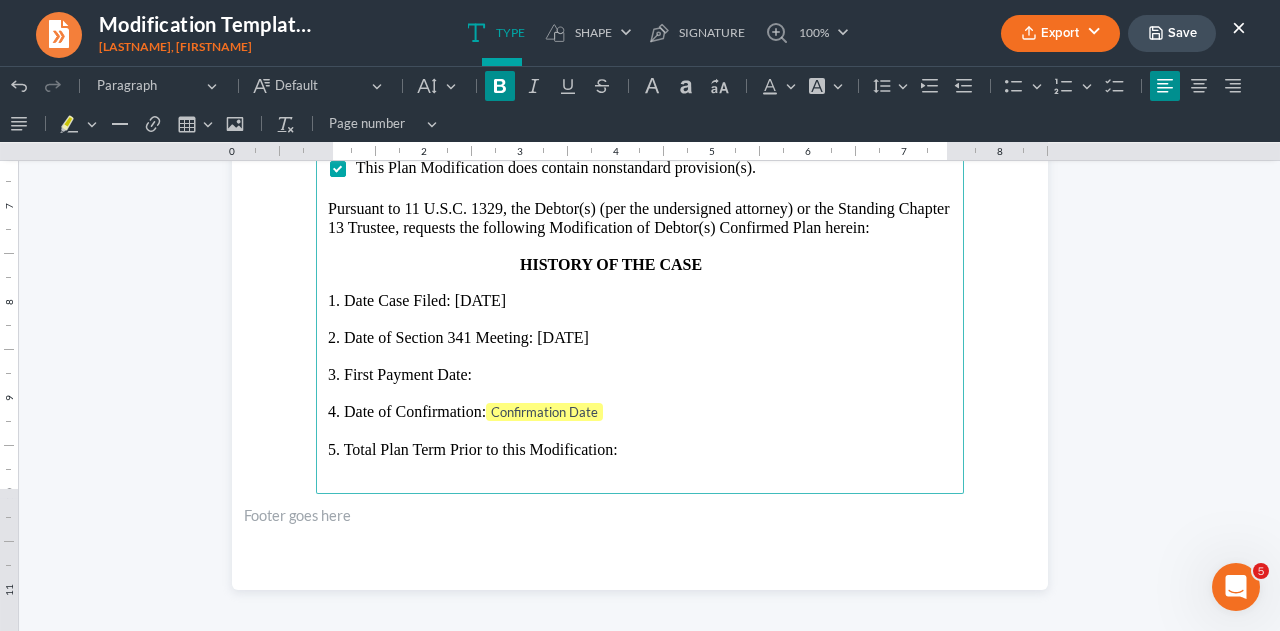 scroll, scrollTop: 1788, scrollLeft: 0, axis: vertical 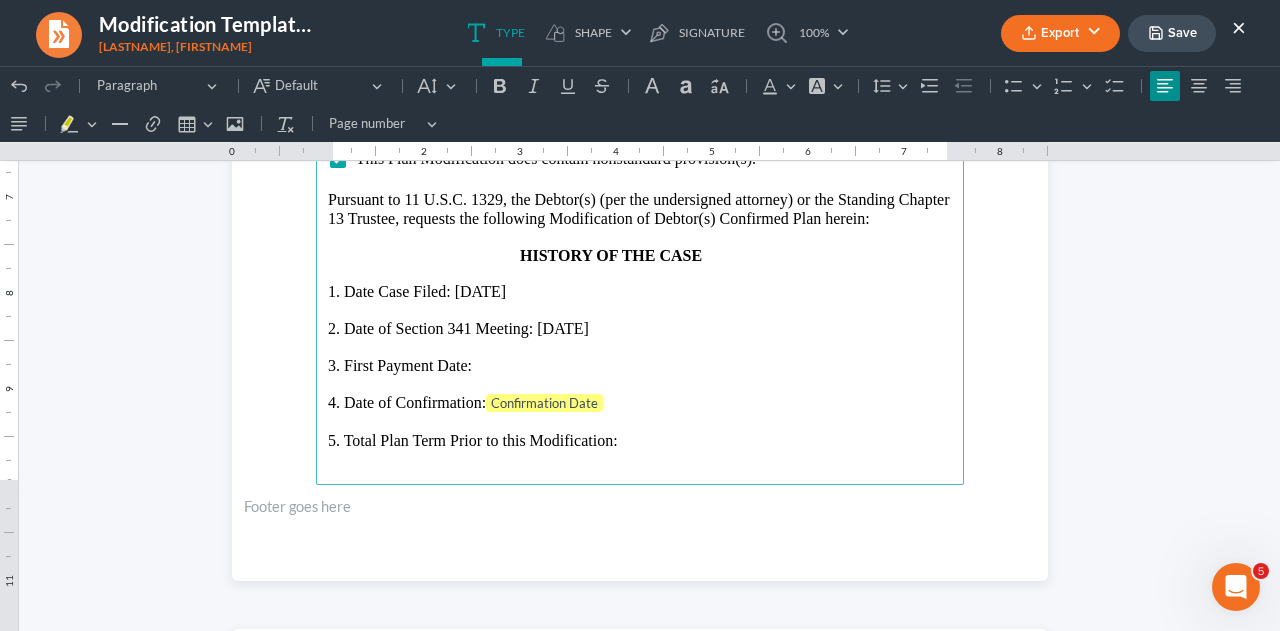click on "3. First Payment Date:" at bounding box center [640, 366] 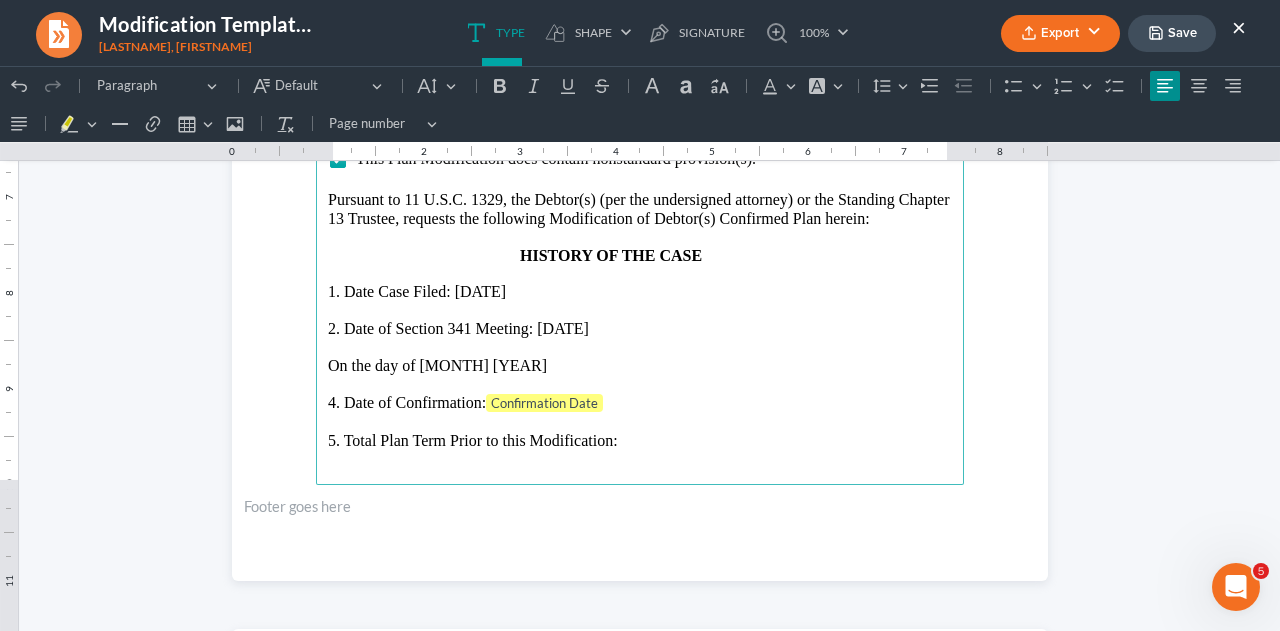 click on "4. Date of Confirmation:  Confirmation Date" at bounding box center (640, 404) 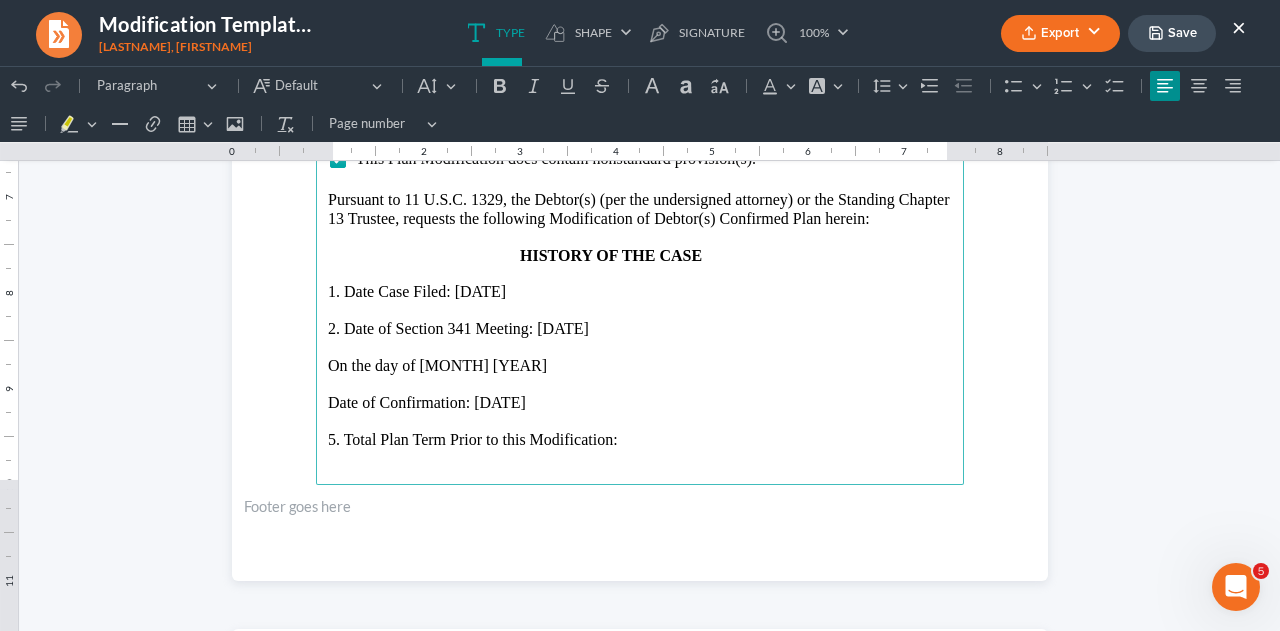 click on "5. Total Plan Term Prior to this Modification:" at bounding box center [640, 440] 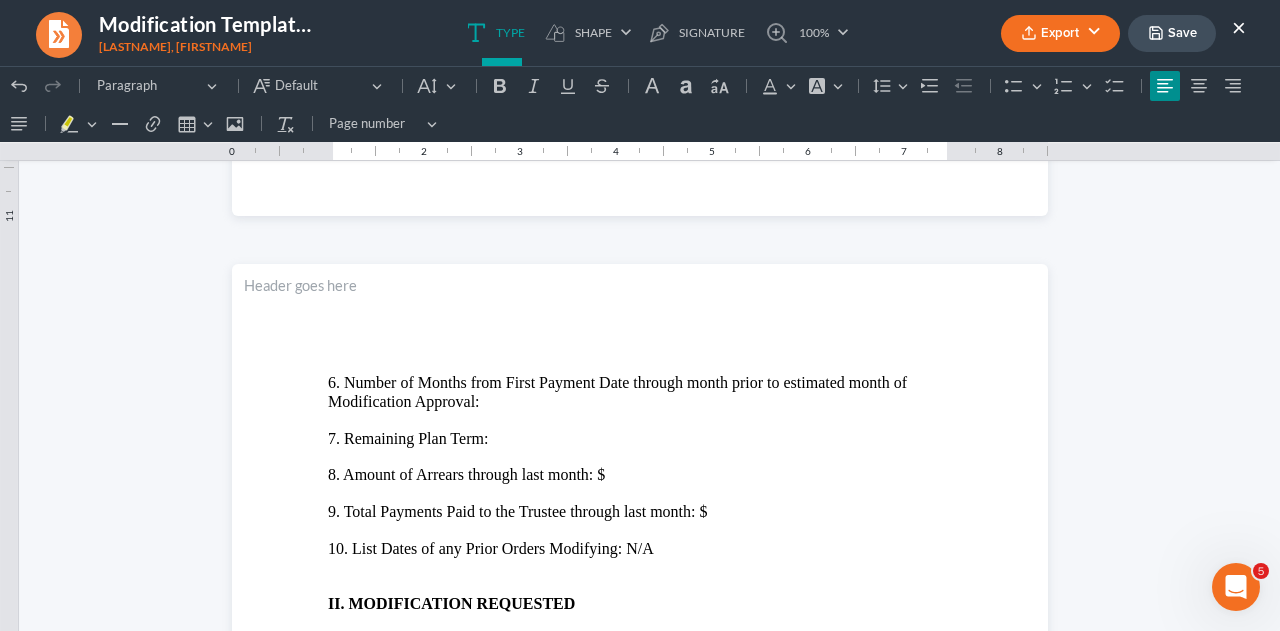 scroll, scrollTop: 2199, scrollLeft: 0, axis: vertical 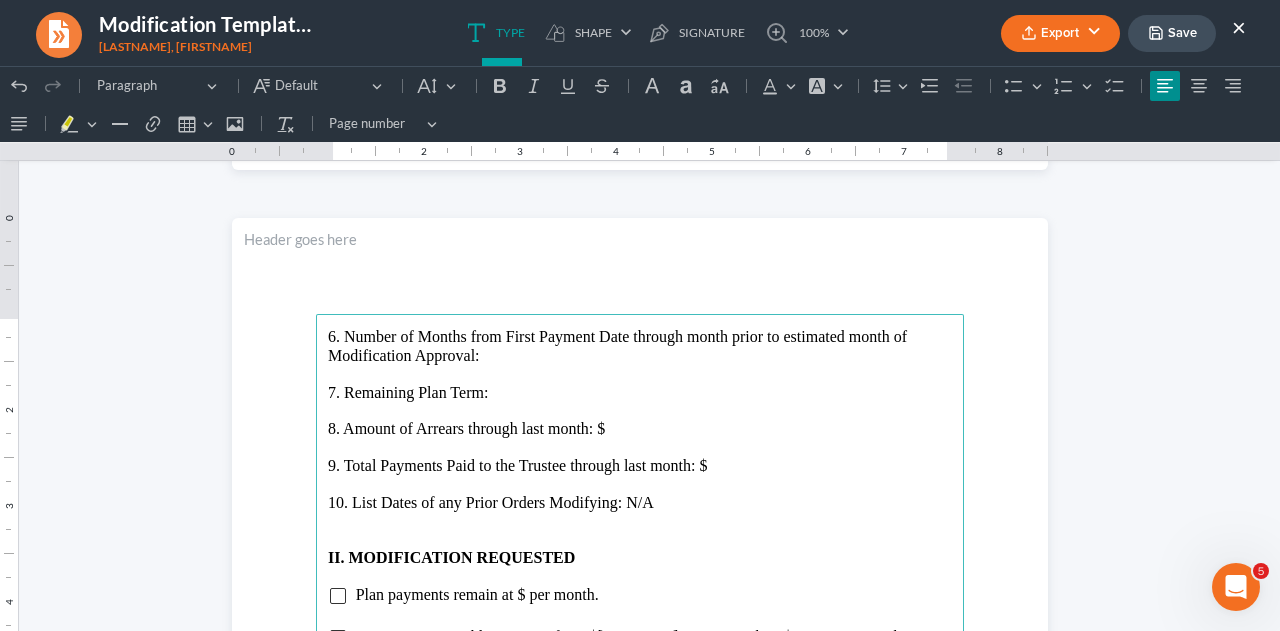 click on "6. Number of Months from First Payment Date through month prior to estimated month of Modification Approval:" at bounding box center (640, 346) 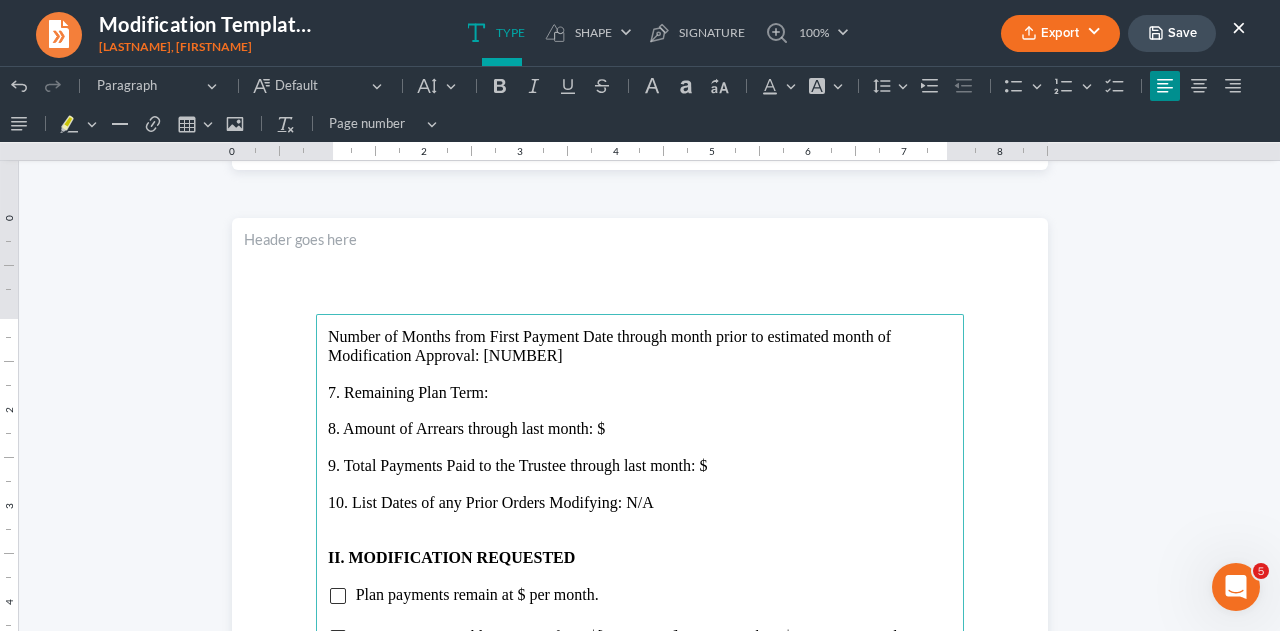 click on "7. Remaining Plan Term:" at bounding box center [640, 393] 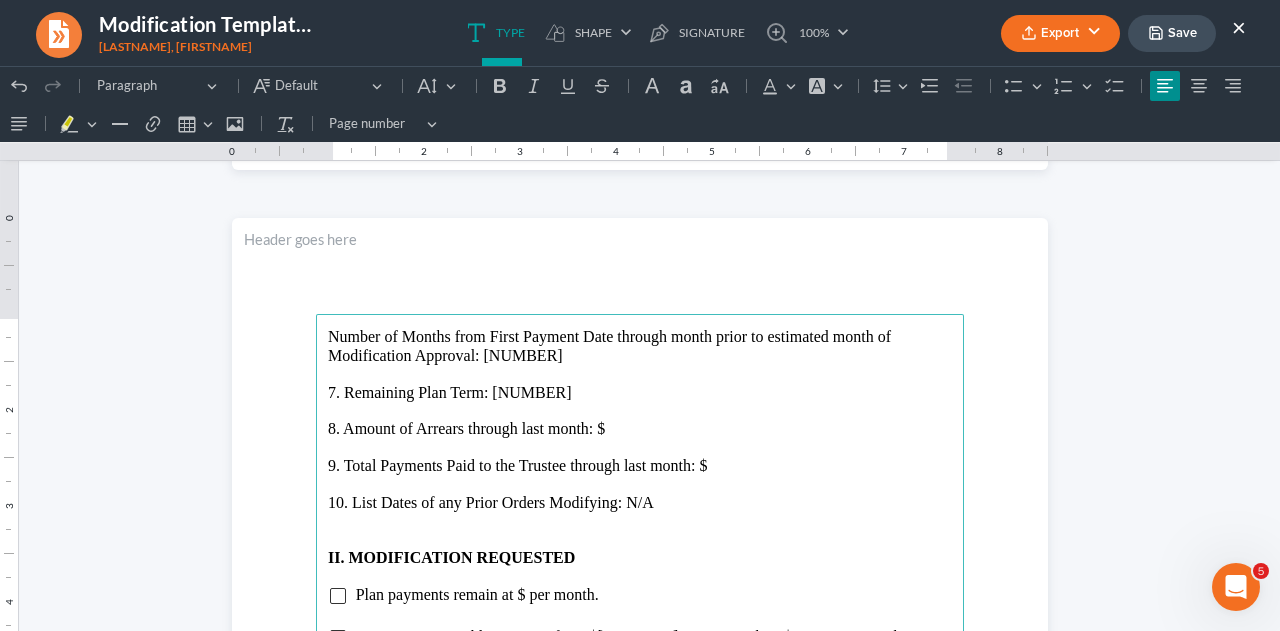 click on "8. Amount of Arrears through last month: $" at bounding box center (640, 429) 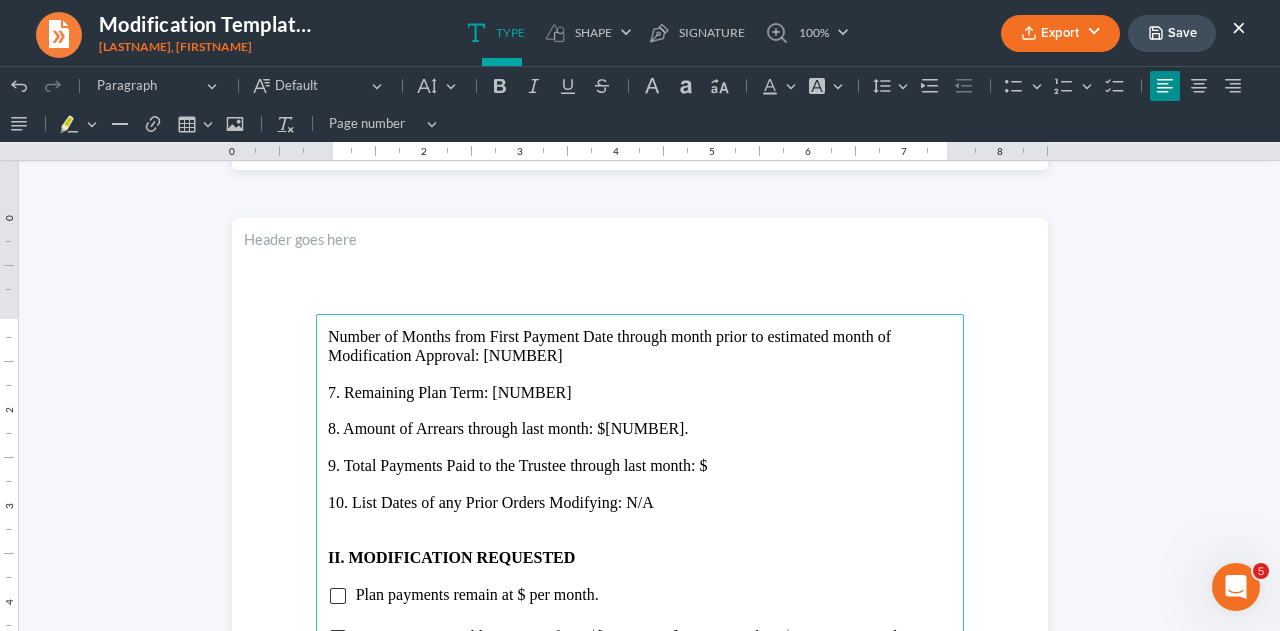 click on "9. Total Payments Paid to the Trustee through last month: $" at bounding box center (640, 466) 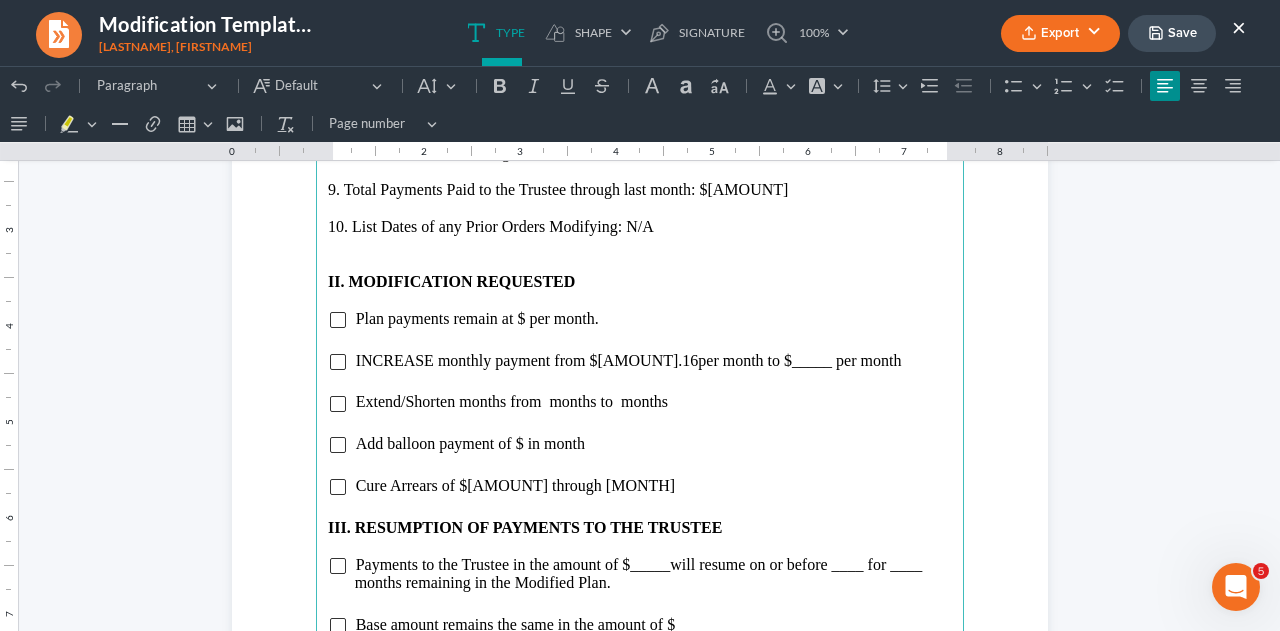 scroll, scrollTop: 2482, scrollLeft: 0, axis: vertical 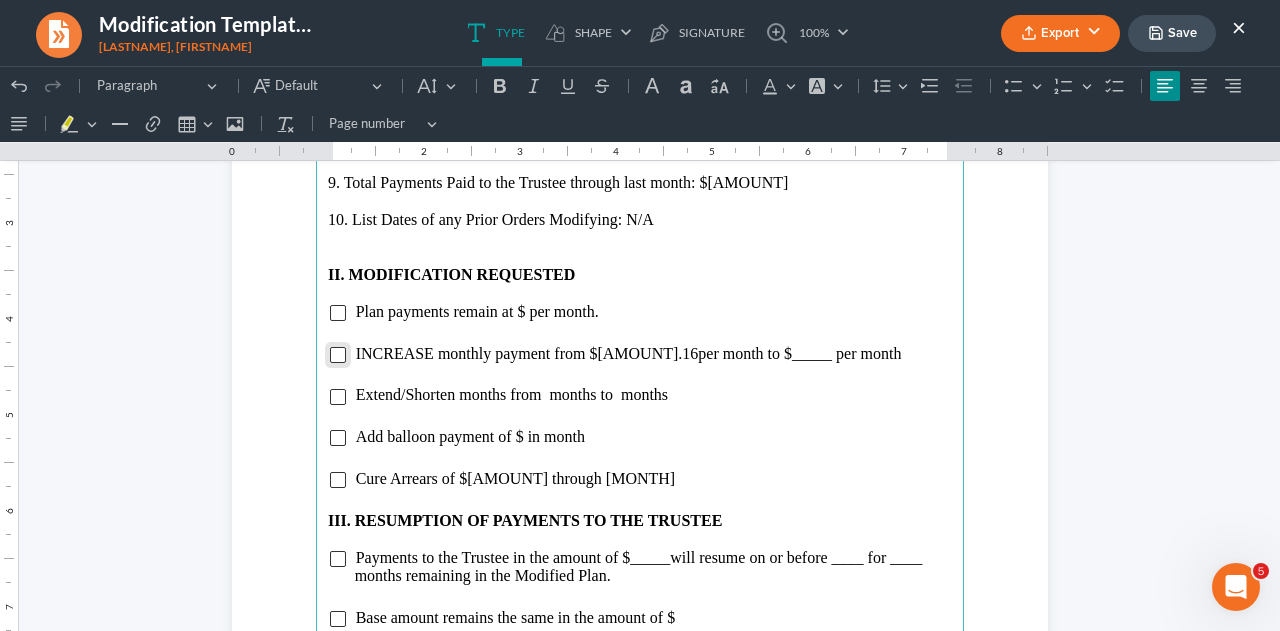 click at bounding box center (338, 355) 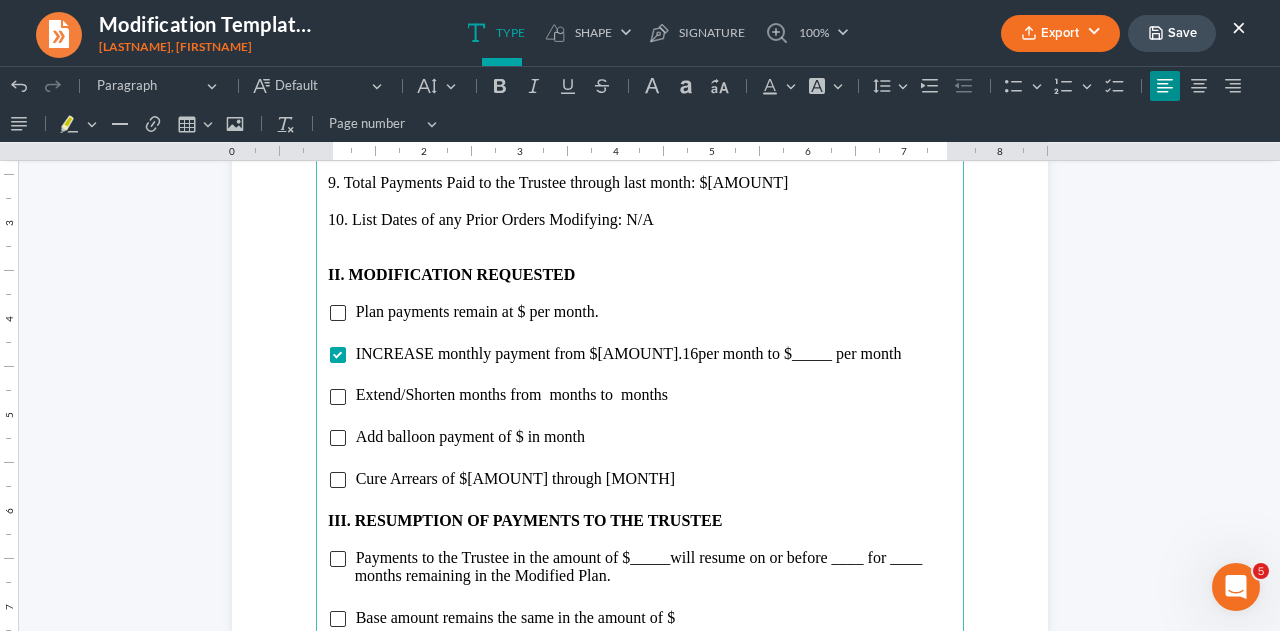 click on "INCREASE monthly payment from $$816.16  per month to $_____ per month" at bounding box center (629, 353) 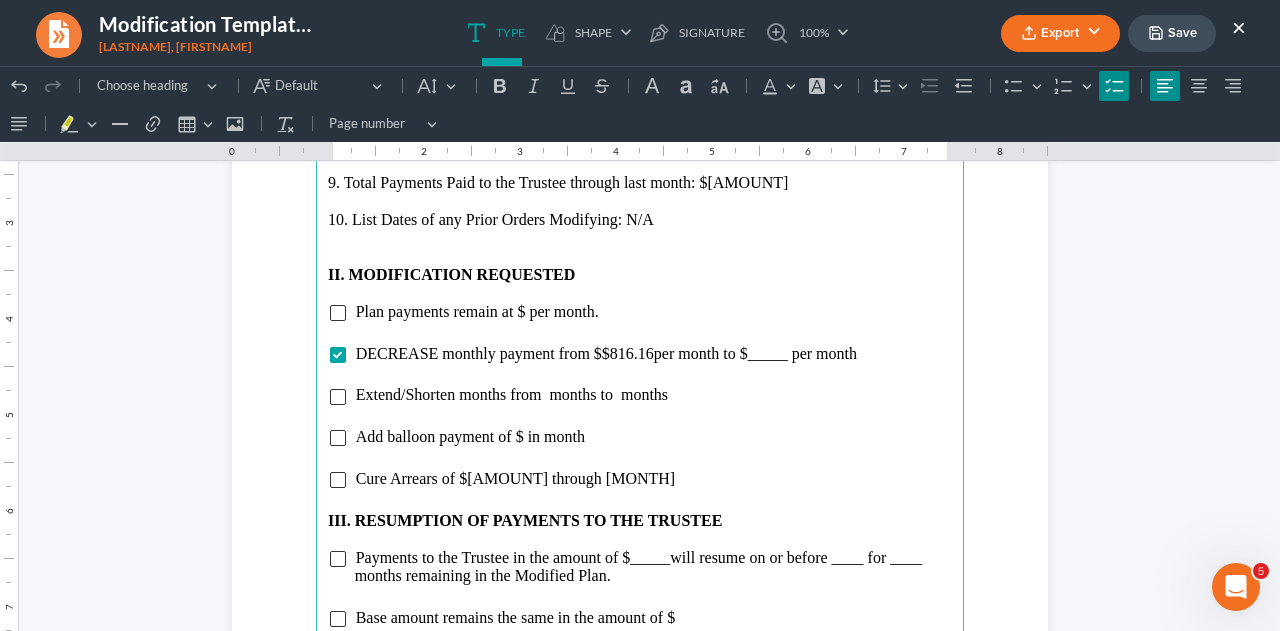 click on "per month to $_____ per month" at bounding box center (755, 353) 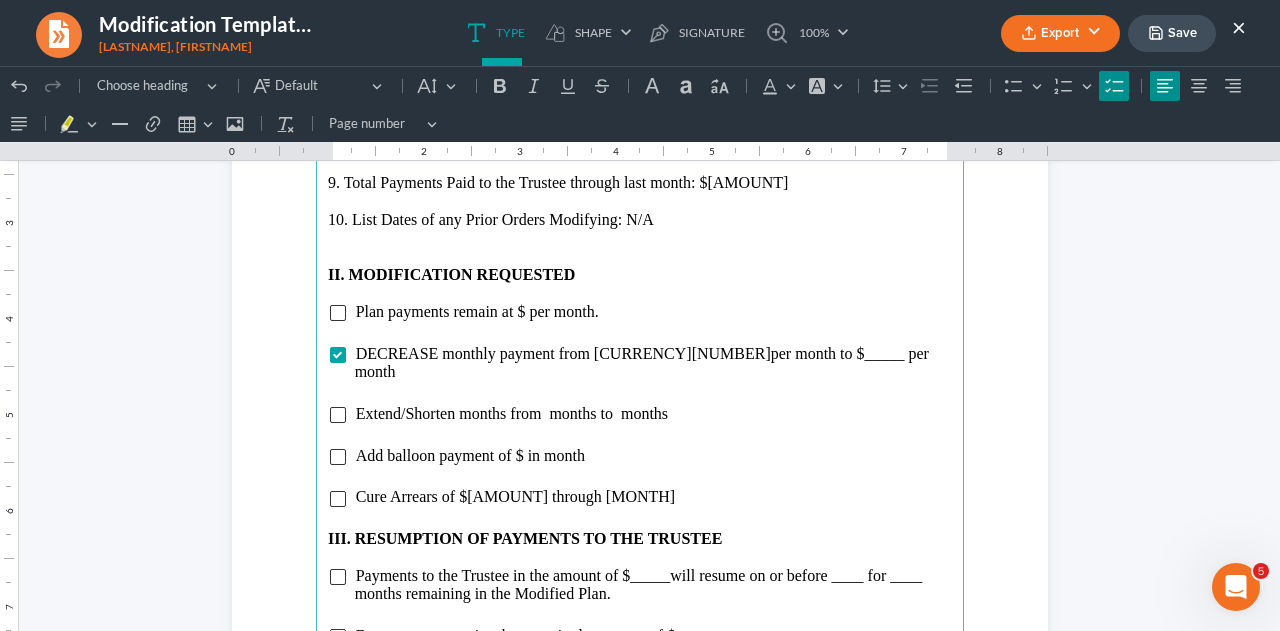 click on "per month to $_____ per month" at bounding box center (642, 362) 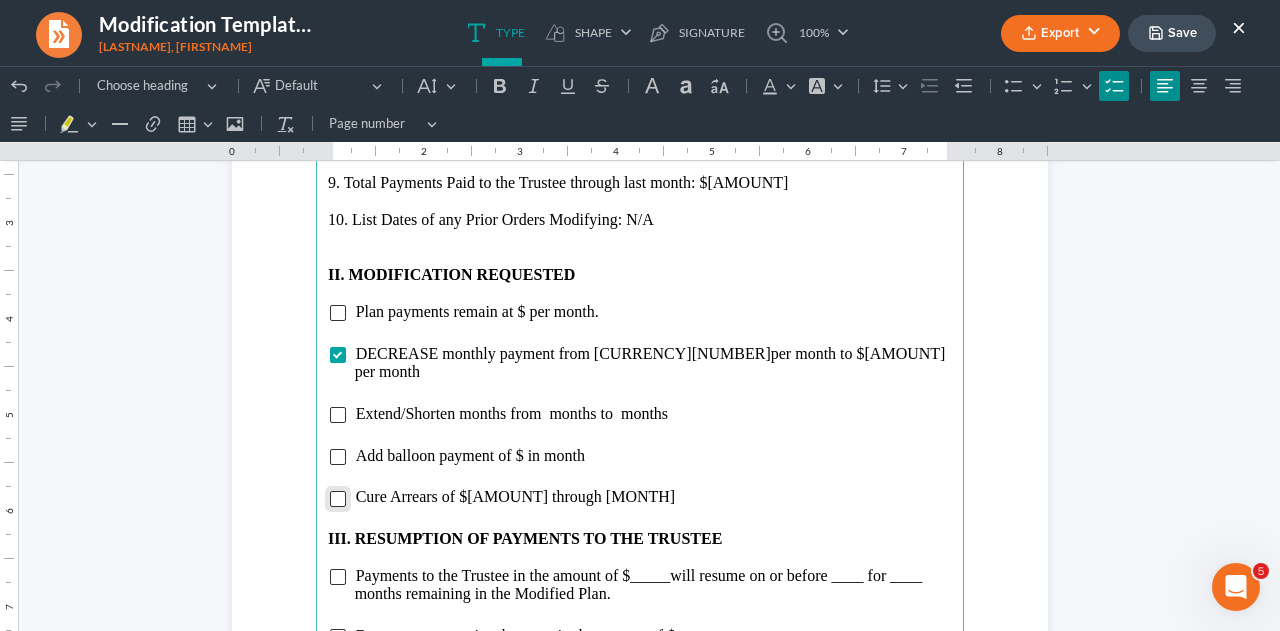 click at bounding box center (338, 499) 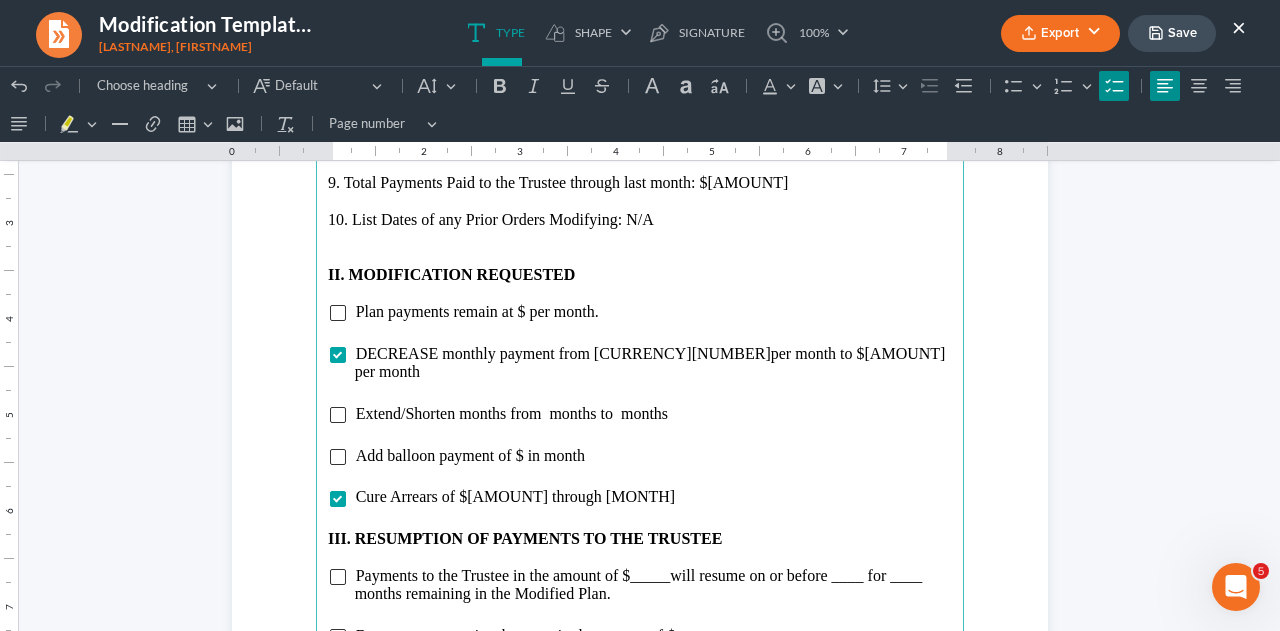 click on "Cure Arrears of $[AMOUNT] through [MONTH]" at bounding box center (515, 496) 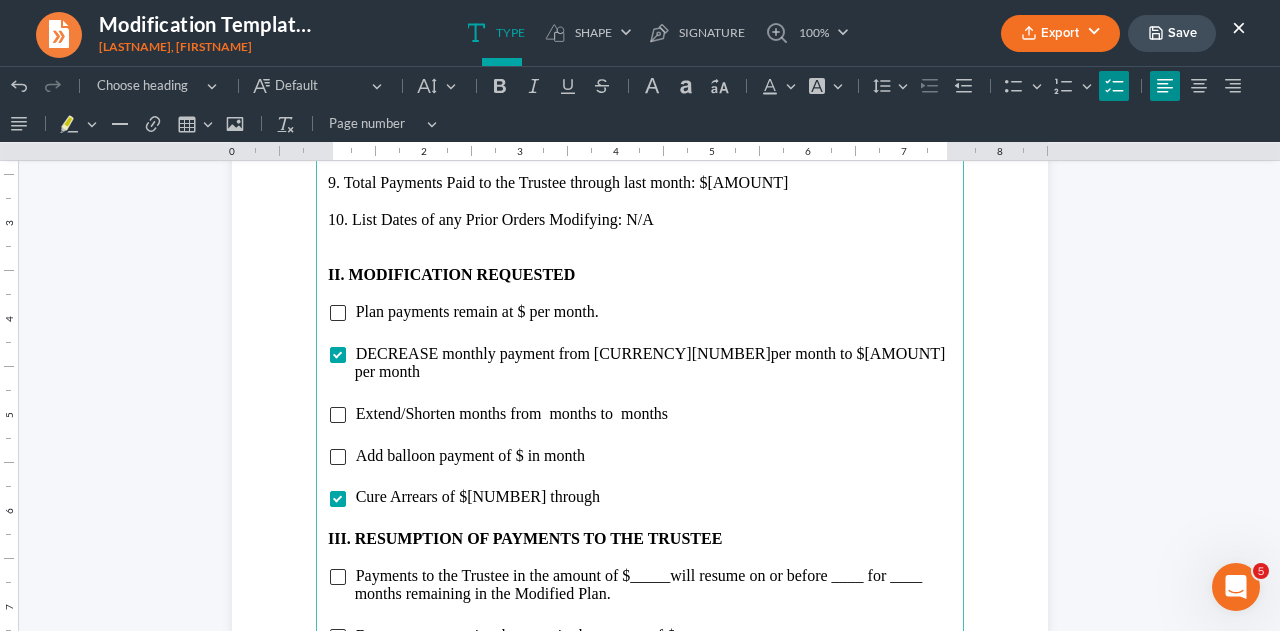 click on "Cure Arrears of $[NUMBER] through" at bounding box center (653, 497) 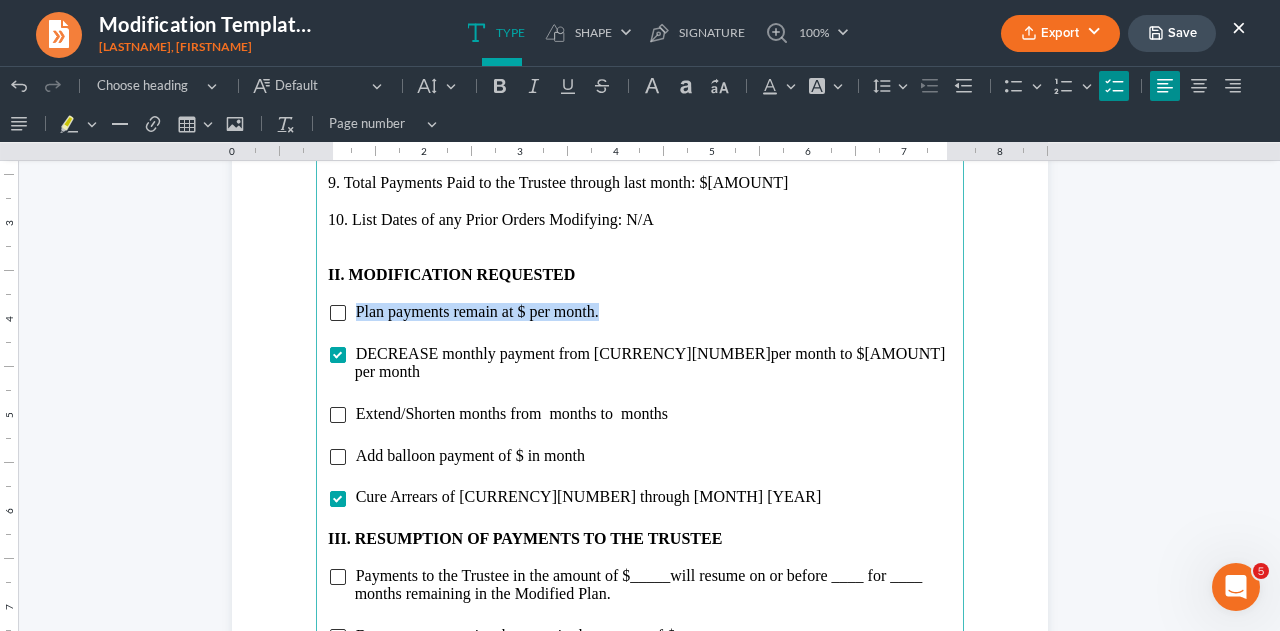 drag, startPoint x: 346, startPoint y: 304, endPoint x: 599, endPoint y: 312, distance: 253.12645 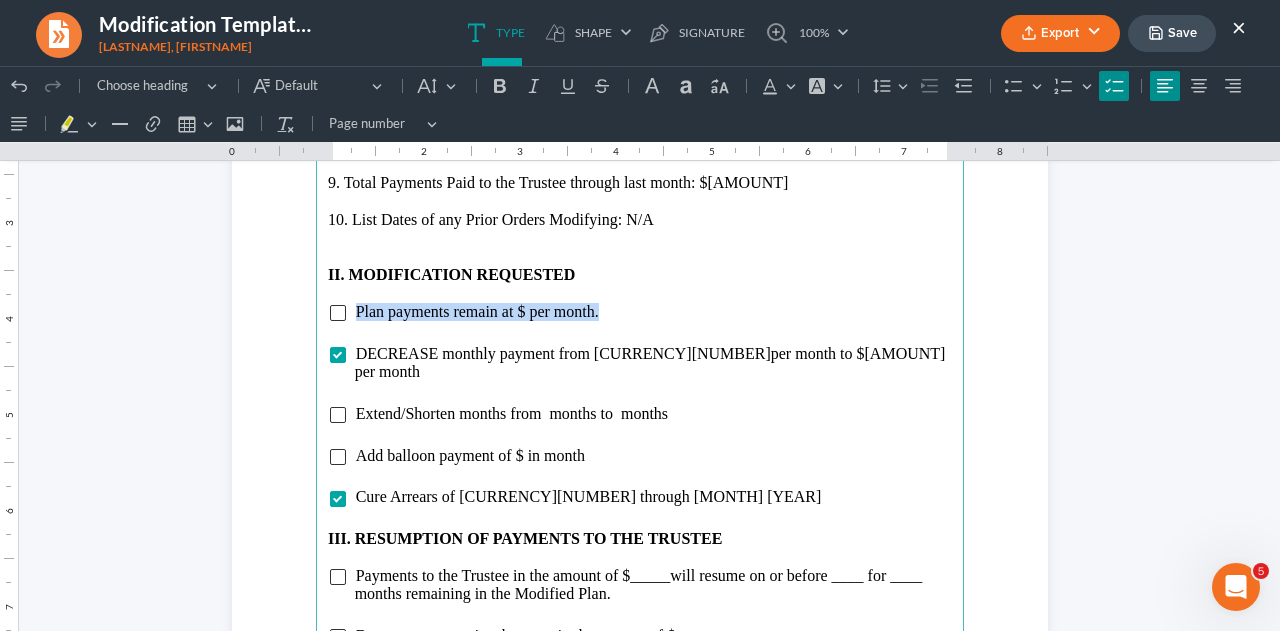 click on "Plan payments remain at $ per month." at bounding box center (653, 312) 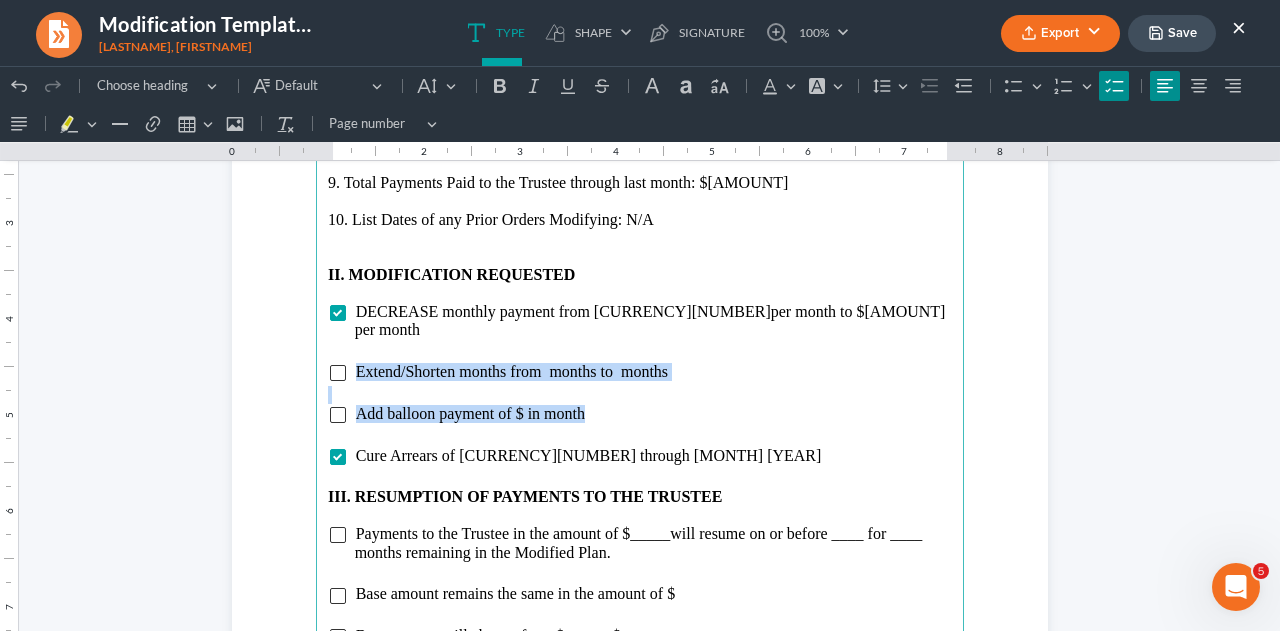 drag, startPoint x: 345, startPoint y: 349, endPoint x: 605, endPoint y: 403, distance: 265.5485 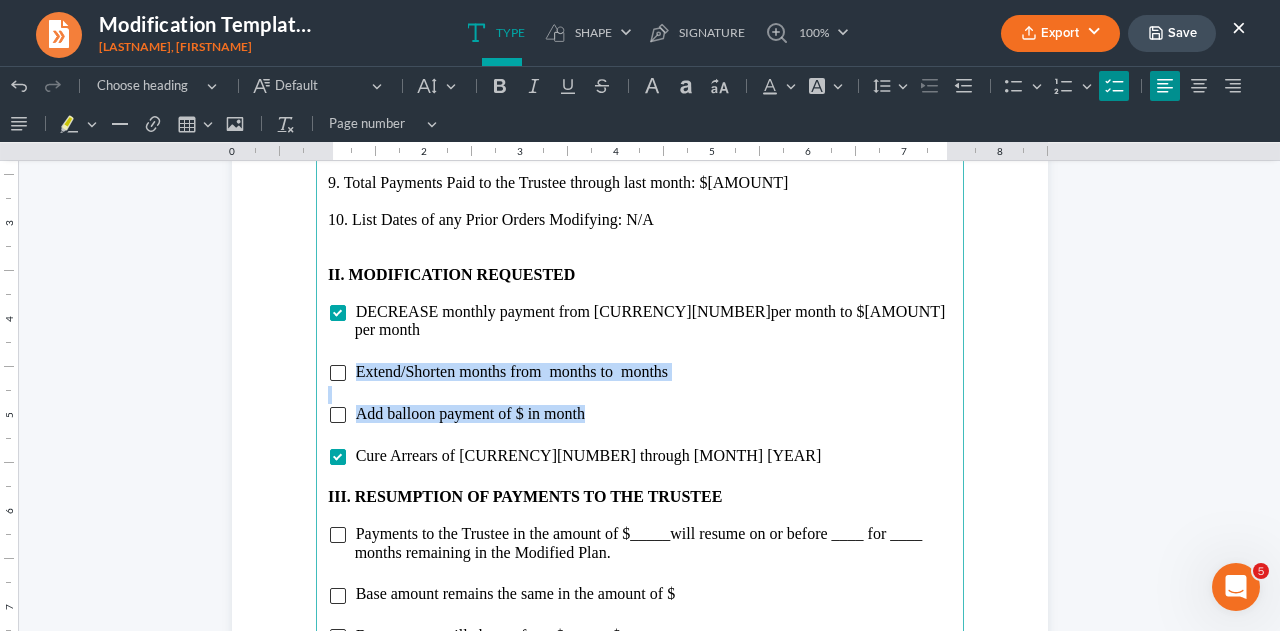click on "Number of Months from First Payment Date through month prior to estimated month of Modification Approval: [NUMBER] 7. Remaining Plan Term: [NUMBER] 8. Amount of Arrears through last month: $[AMOUNT] 9. Total Payments Paid to the Trustee through last month: $[AMOUNT] 10. List Dates of any Prior Orders Modifying: N/A II. MODIFICATION REQUESTED DECREASE monthly payment from $[AMOUNT] per month to $[AMOUNT] per month Extend/Shorten months from months to months Add balloon payment of $ in month Cure Arrears of $[AMOUNT] through [MONTH] [YEAR] III. RESUMPTION OF PAYMENTS TO THE TRUSTEE Payments to the Trustee in the amount of $_____ will resume on or before ____ for ____ months remaining in the Modified Plan. Base amount remains the same in the amount of $ Base amount will change from $____ to $_____ If the base amount has changed complete the following: Total Paid in as of the last month: $____ (+) Any payments made between this month & the month payments resume above: $____ (=)New Base Amount $_____" at bounding box center (640, 463) 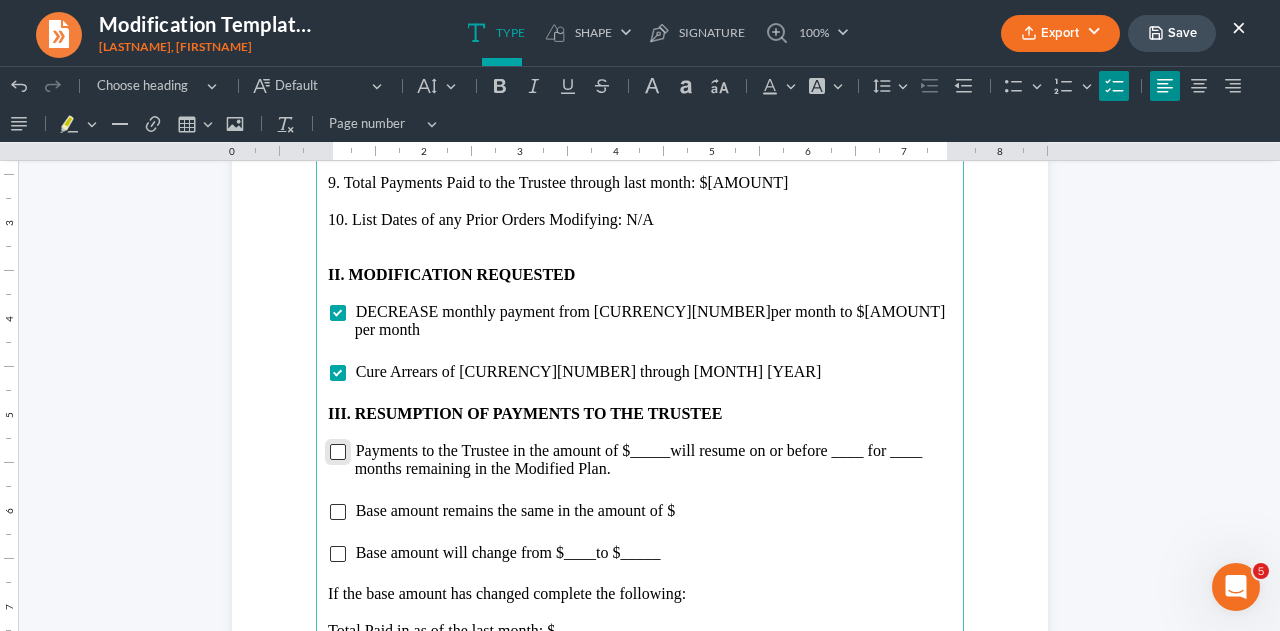 click at bounding box center [338, 452] 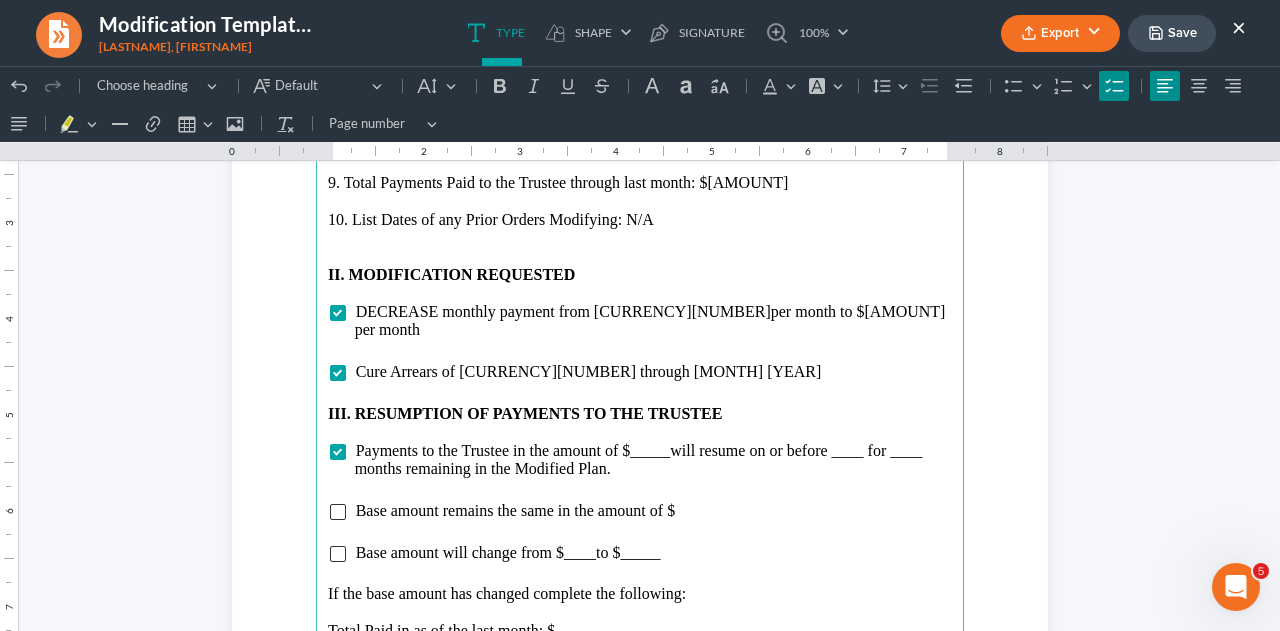 click on "will resume on or before ____ for ____ months remaining in the Modified Plan." at bounding box center [639, 459] 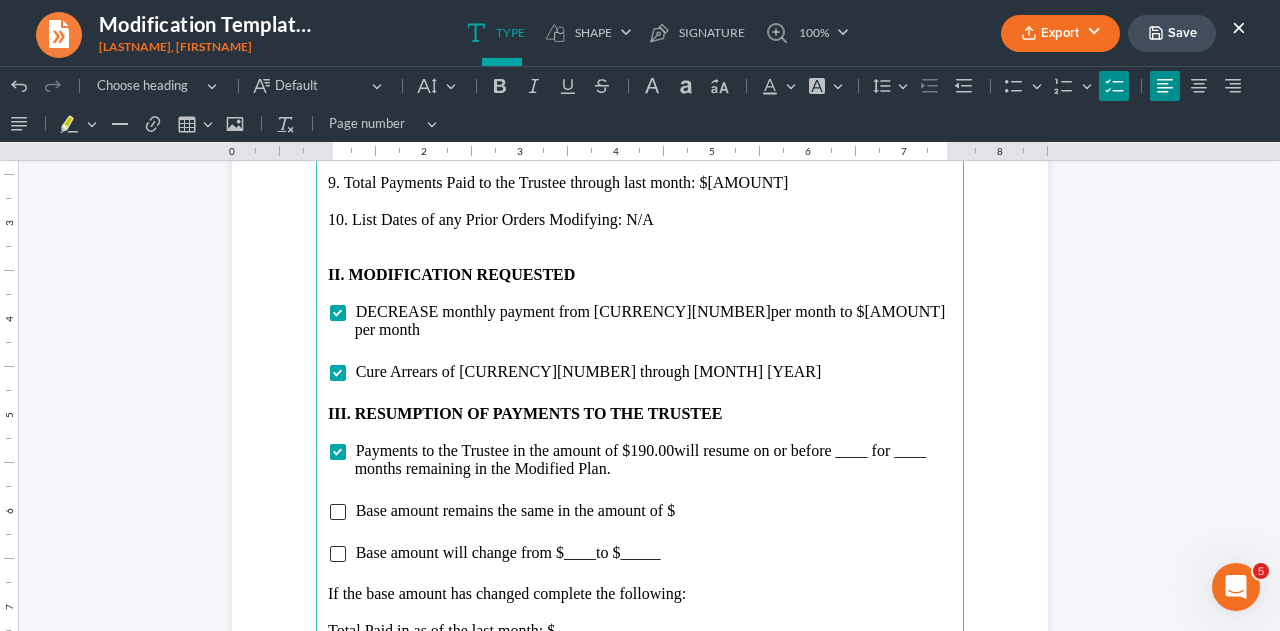 click on "will resume on or before ____ for ____ months remaining in the Modified Plan." at bounding box center [641, 459] 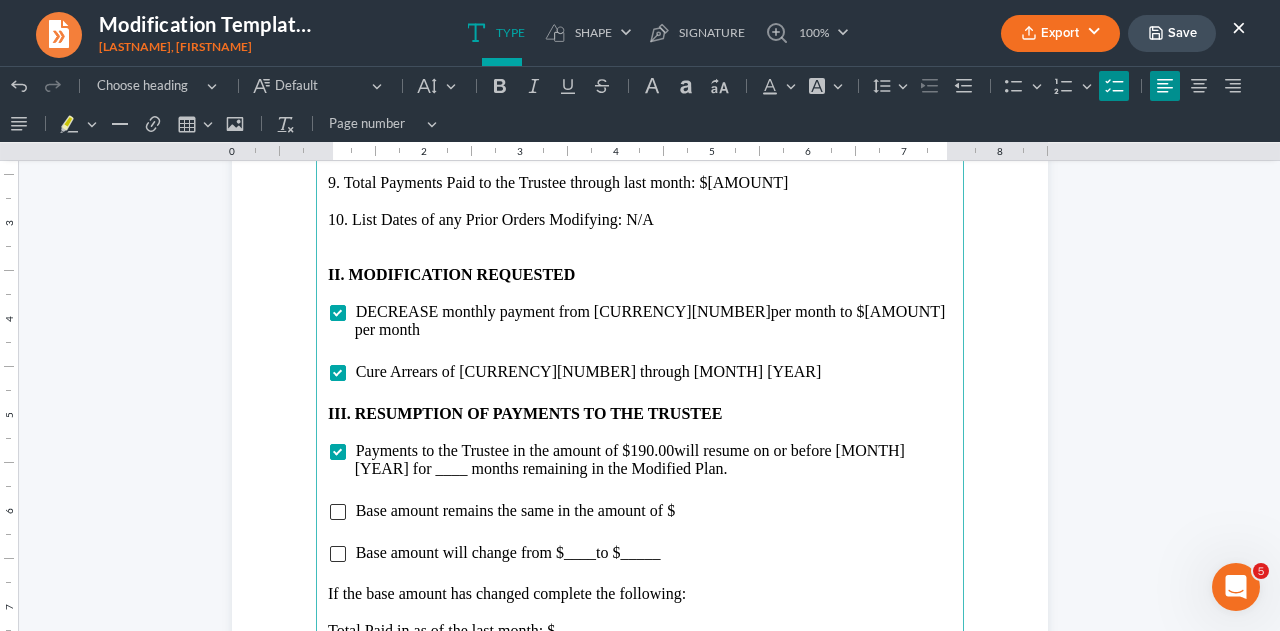 click on "will resume on or before [MONTH] [YEAR] for ____ months remaining in the Modified Plan." at bounding box center (630, 459) 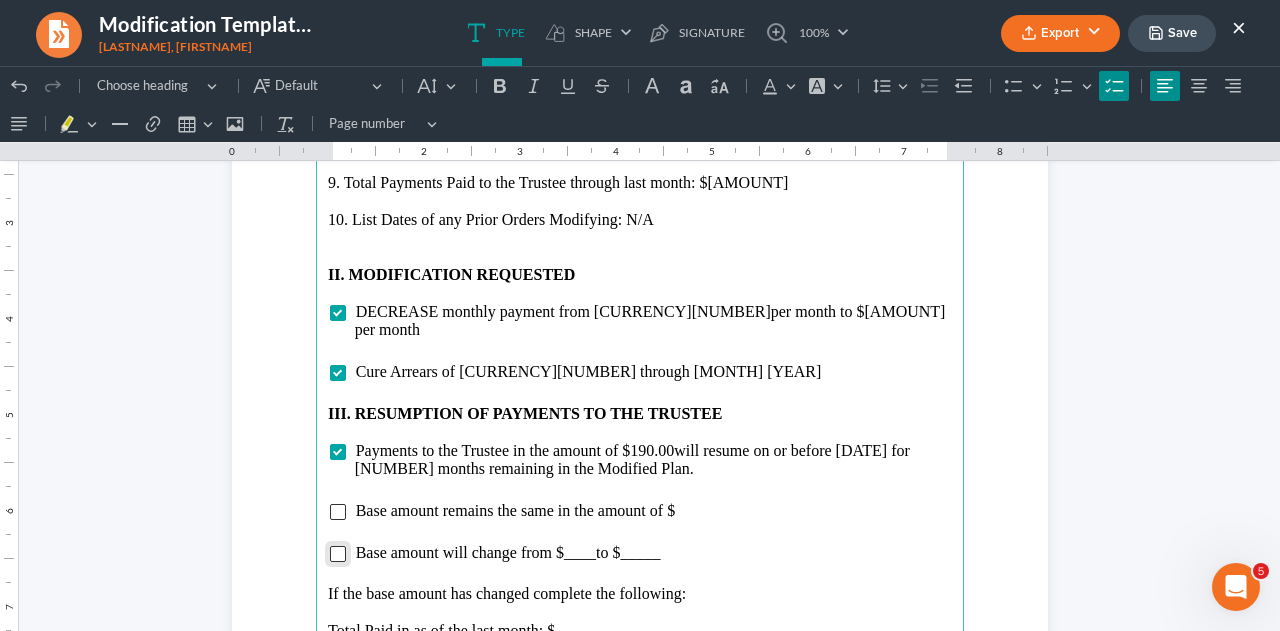 click at bounding box center [338, 554] 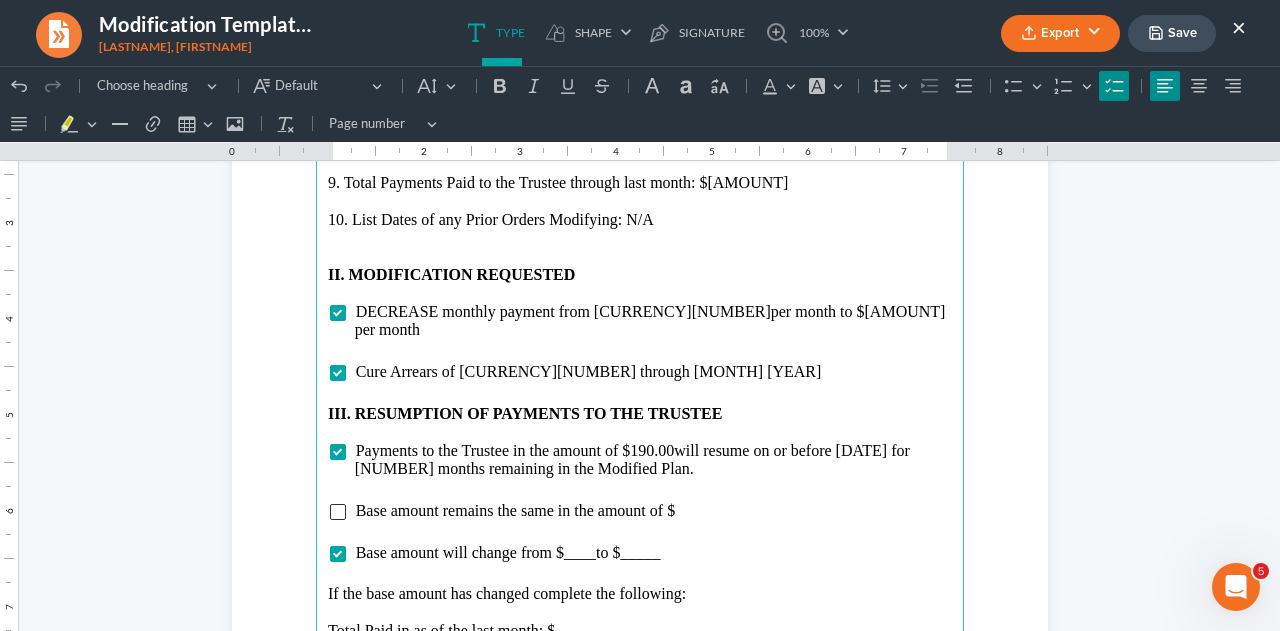 click on "Base amount will change from $____  to $_____" at bounding box center (508, 552) 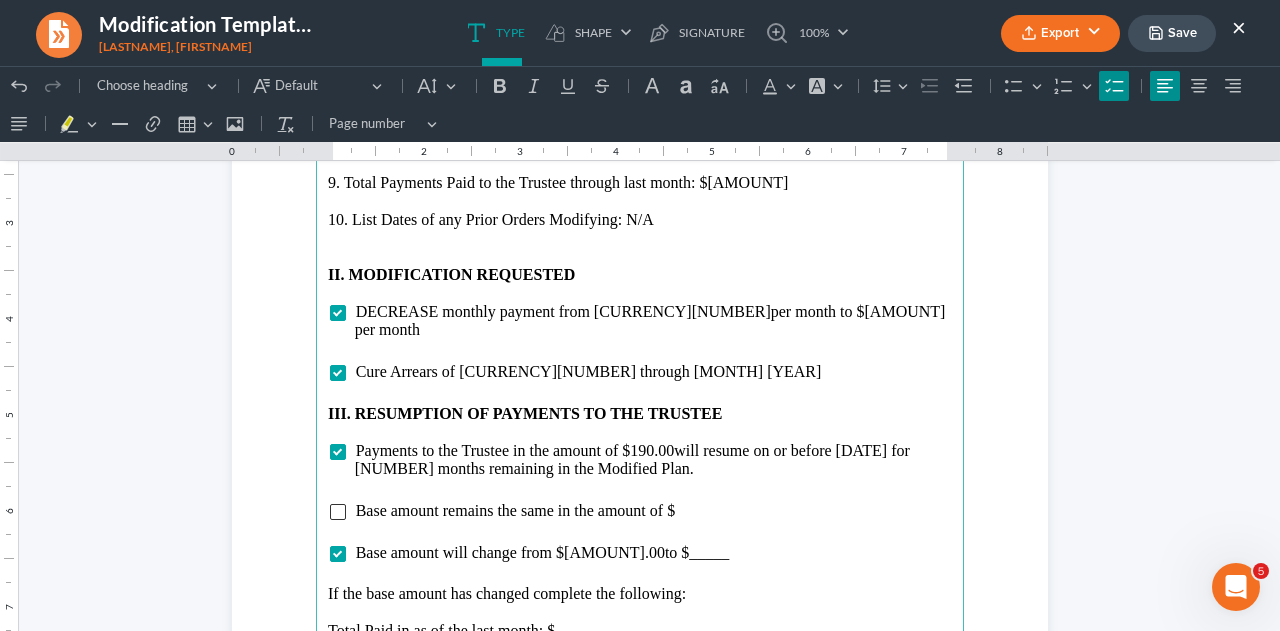 click on "Base amount will change from $[MONEY] to $[MONEY]" at bounding box center (653, 553) 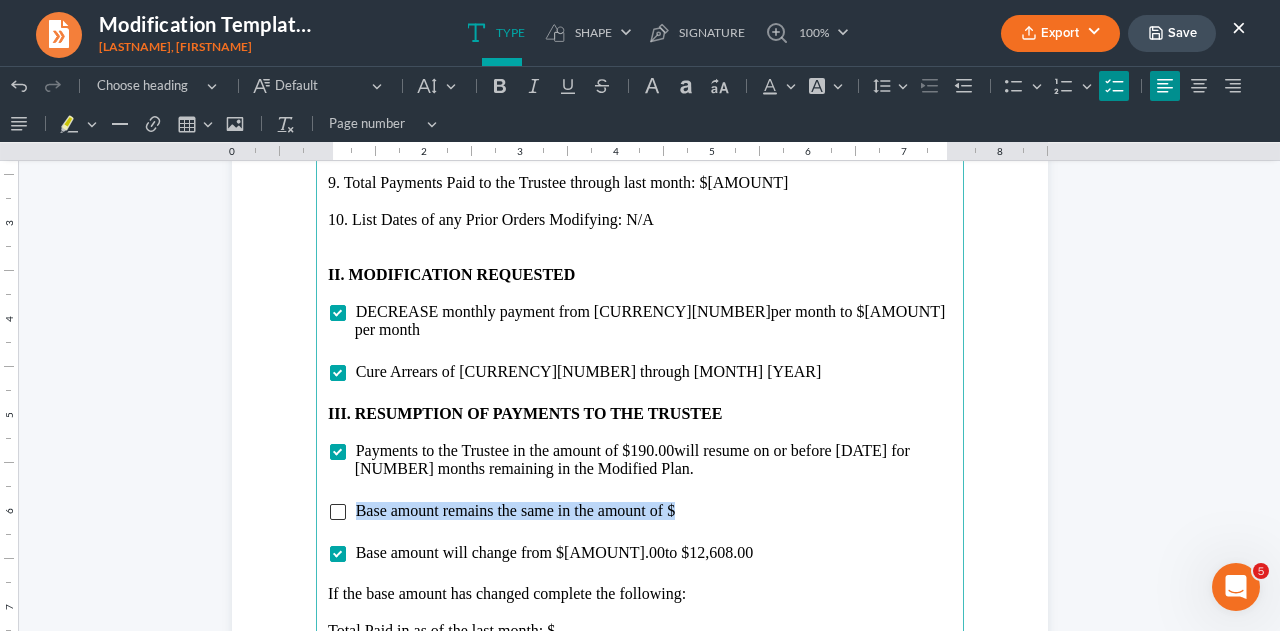 drag, startPoint x: 350, startPoint y: 484, endPoint x: 699, endPoint y: 481, distance: 349.0129 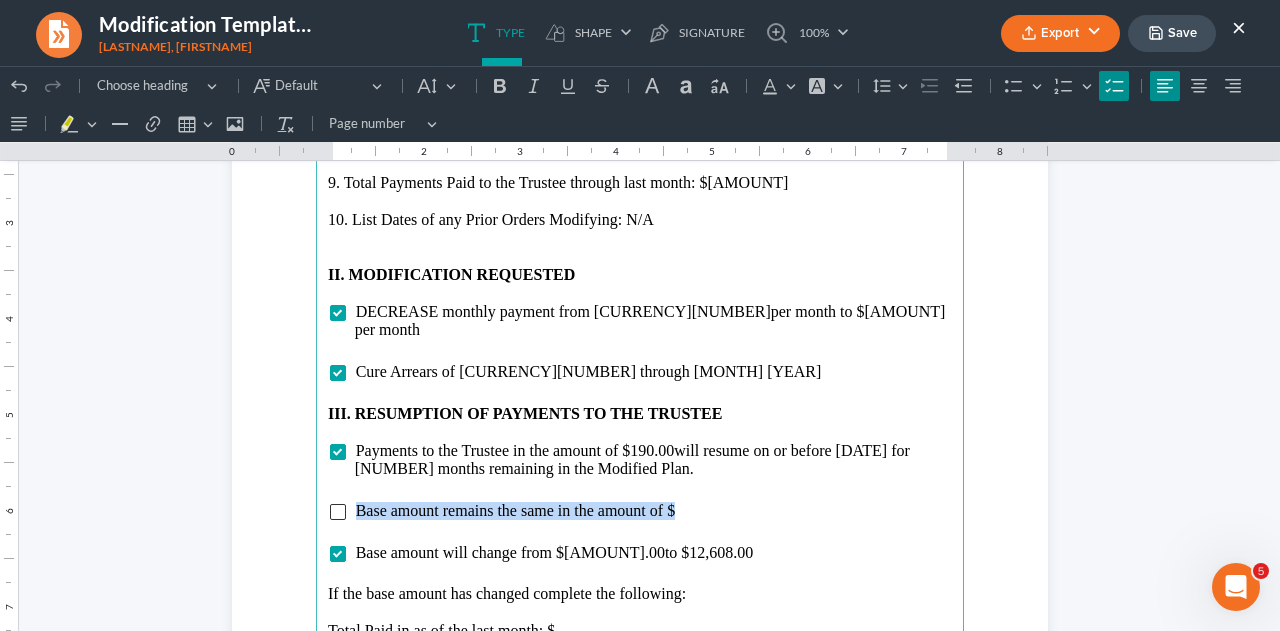 click on "6. Number of Months from First Payment Date through month prior to estimated month of Modification Approval: [NUMBER] 7. Remaining Plan Term: [NUMBER] 8. Amount of Arrears through last month: [CURRENCY] 9. Total Payments Paid to the Trustee through last month: [CURRENCY] 10. List Dates of any Prior Orders Modifying: N/A II. MODIFICATION REQUESTED DECREASE monthly payment from [CURRENCY]  per month to [CURRENCY] per month Cure Arrears of [CURRENCY] through [MONTH] [YEAR] III. RESUMPTION OF PAYMENTS TO THE TRUSTEE Payments to the Trustee in the amount of [CURRENCY]  will resume on or before [MONTH] [YEAR] for [NUMBER] months remaining in the Modified Plan. Base amount remains the same in the amount of [CURRENCY] Base amount will change from [CURRENCY]  to [CURRENCY] If the base amount has changed complete the following: Total Paid in as of the last month: [CURRENCY] (+) Any payments made between this month & the month payments resume above: [CURRENCY] (+) Plus Total Payments to be made through the Remainder of the plan: [CURRENCY] (=)New Base Amount [CURRENCY]" at bounding box center (640, 463) 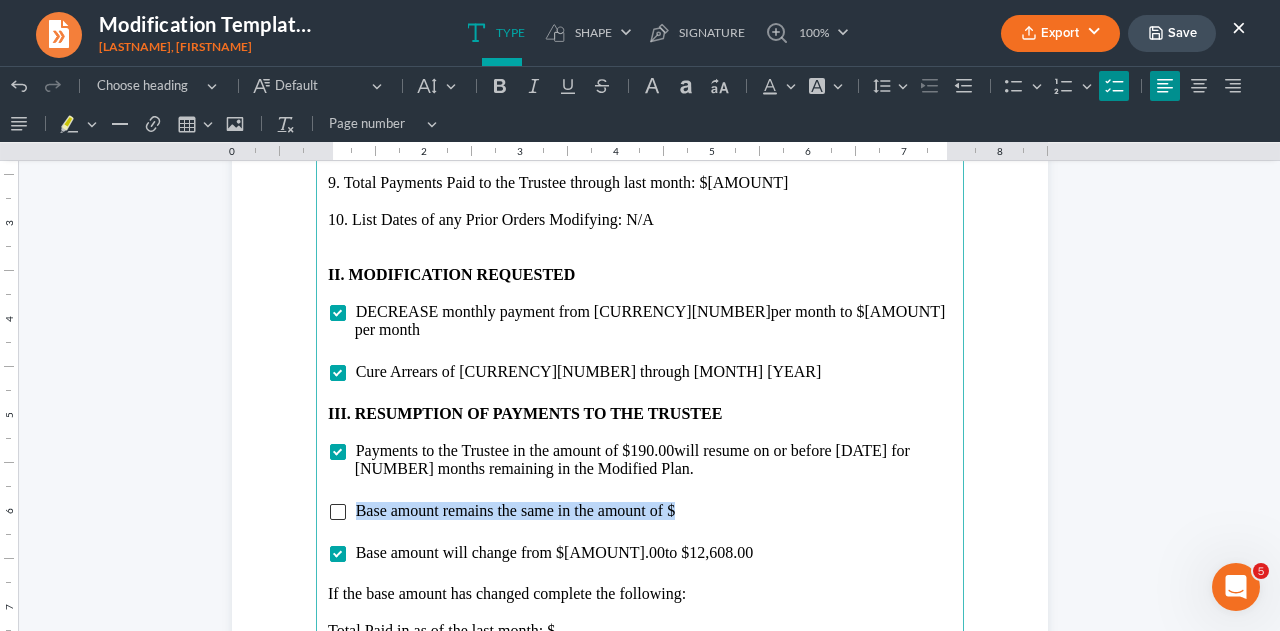 drag, startPoint x: 350, startPoint y: 489, endPoint x: 678, endPoint y: 489, distance: 328 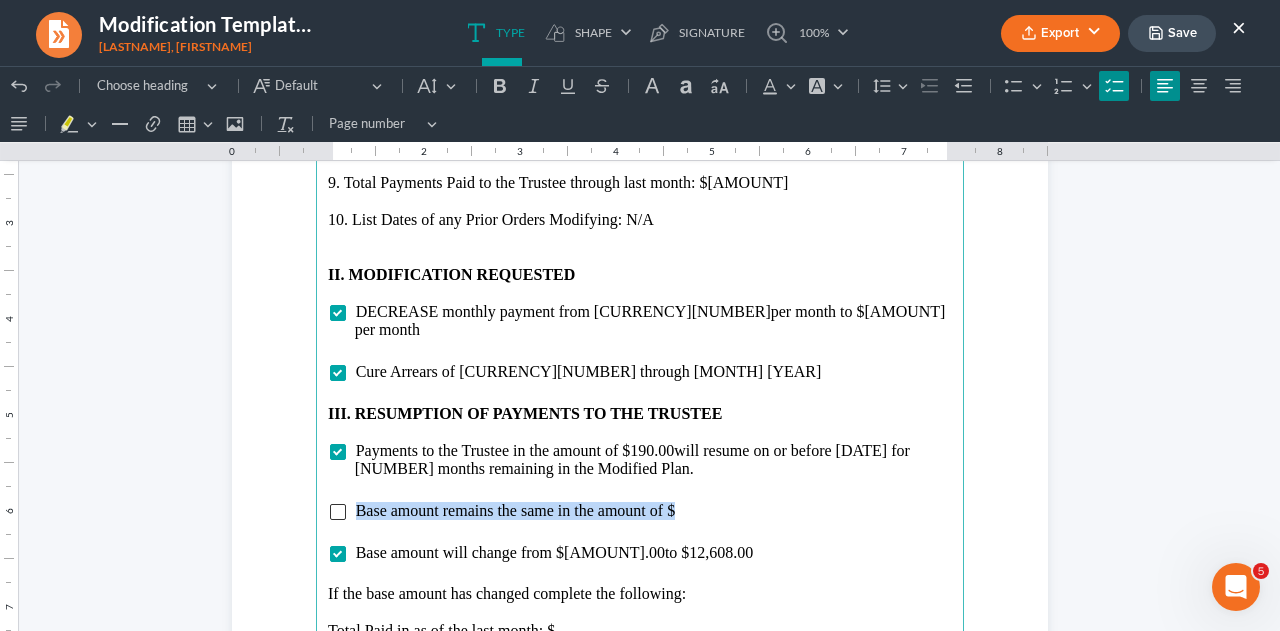 click on "Base amount remains the same in the amount of $" at bounding box center (653, 511) 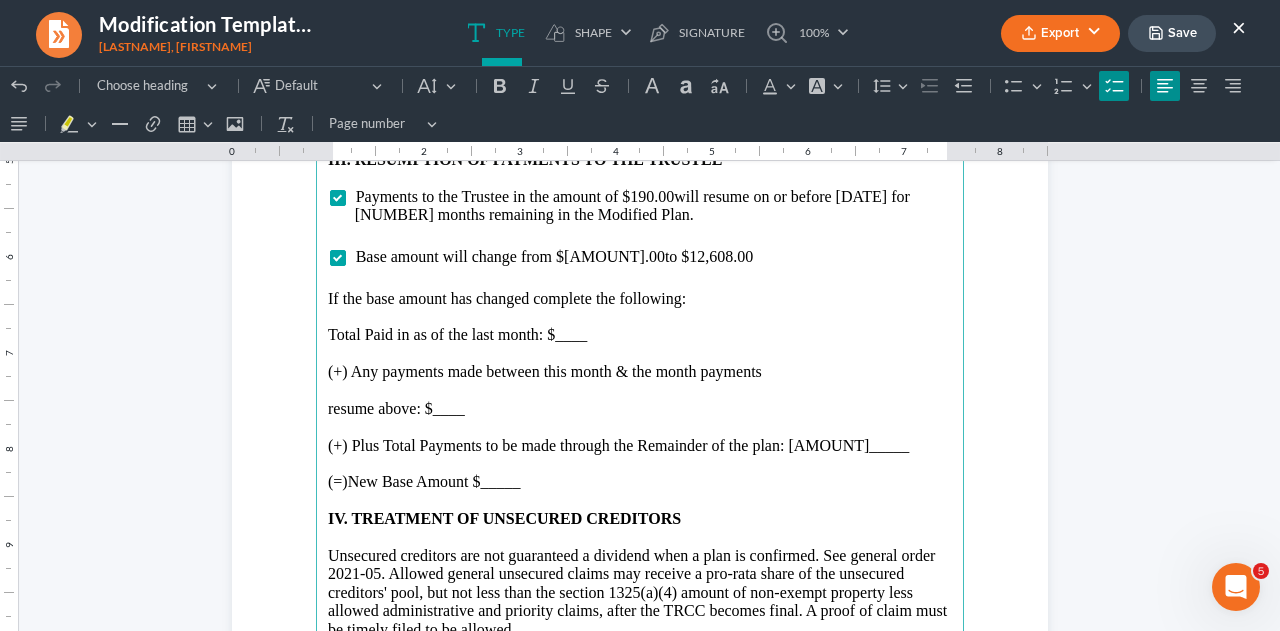 scroll, scrollTop: 2739, scrollLeft: 0, axis: vertical 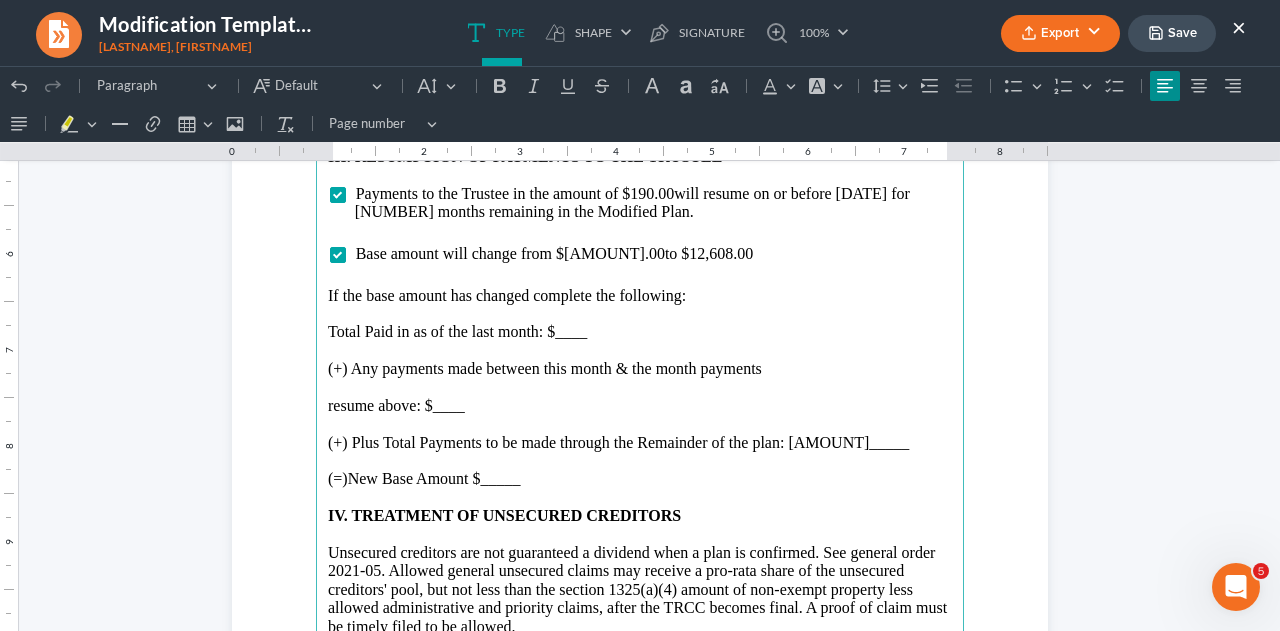 click on "Total Paid in as of the last month: $____" at bounding box center (640, 332) 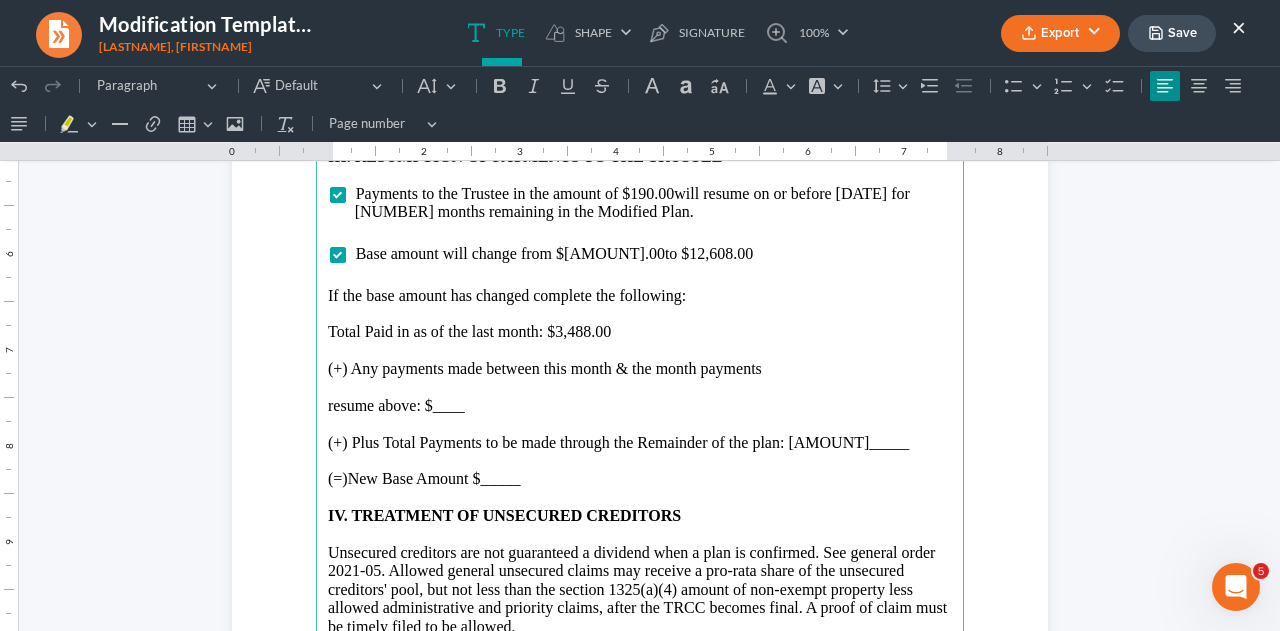 click on "resume above: $____" at bounding box center [640, 406] 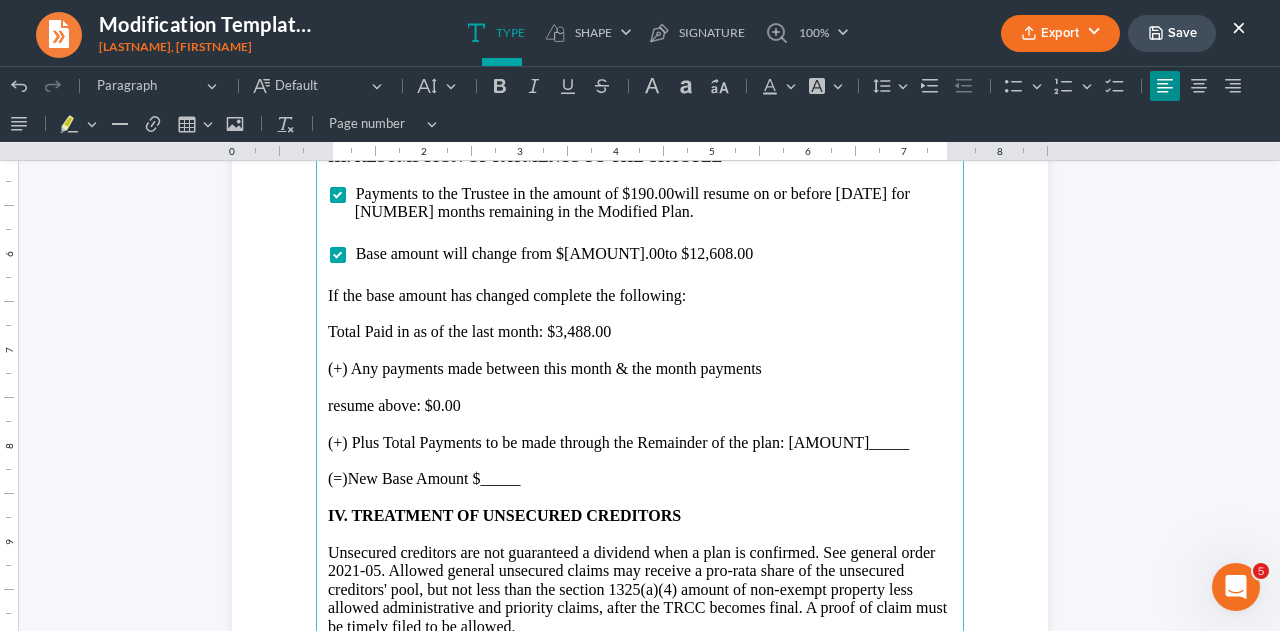 click on "(+) Plus Total Payments to be made through the Remainder of the plan: [AMOUNT]_____" at bounding box center (640, 443) 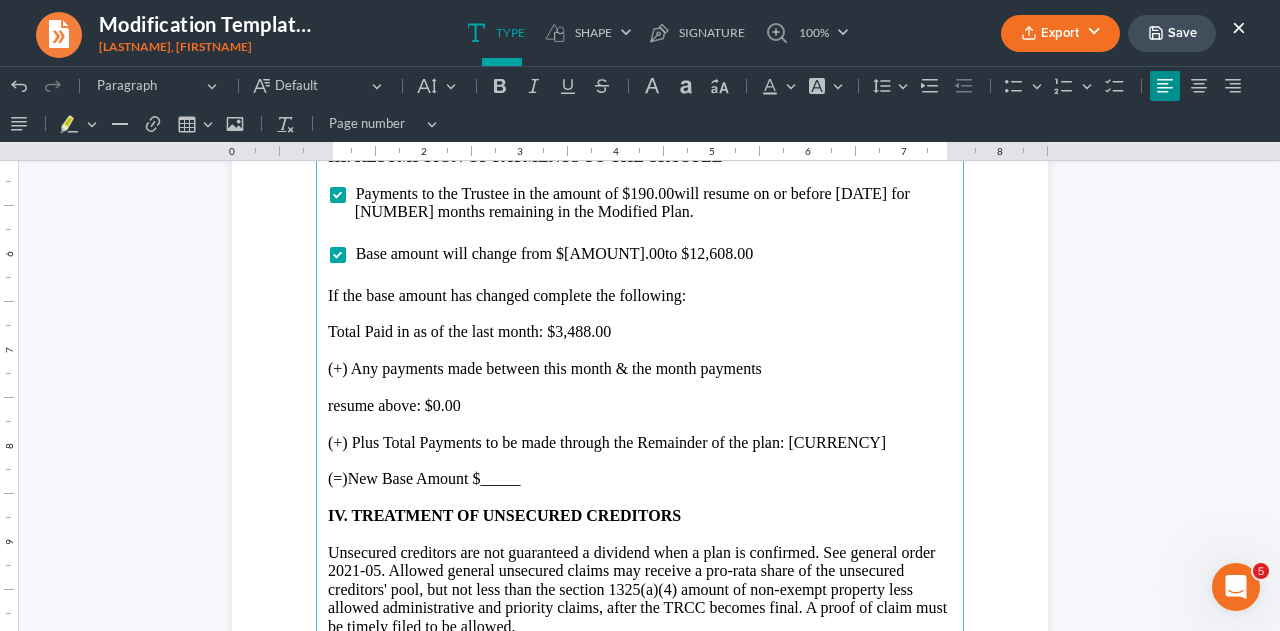 click on "(=)New Base Amount $_____" at bounding box center [640, 479] 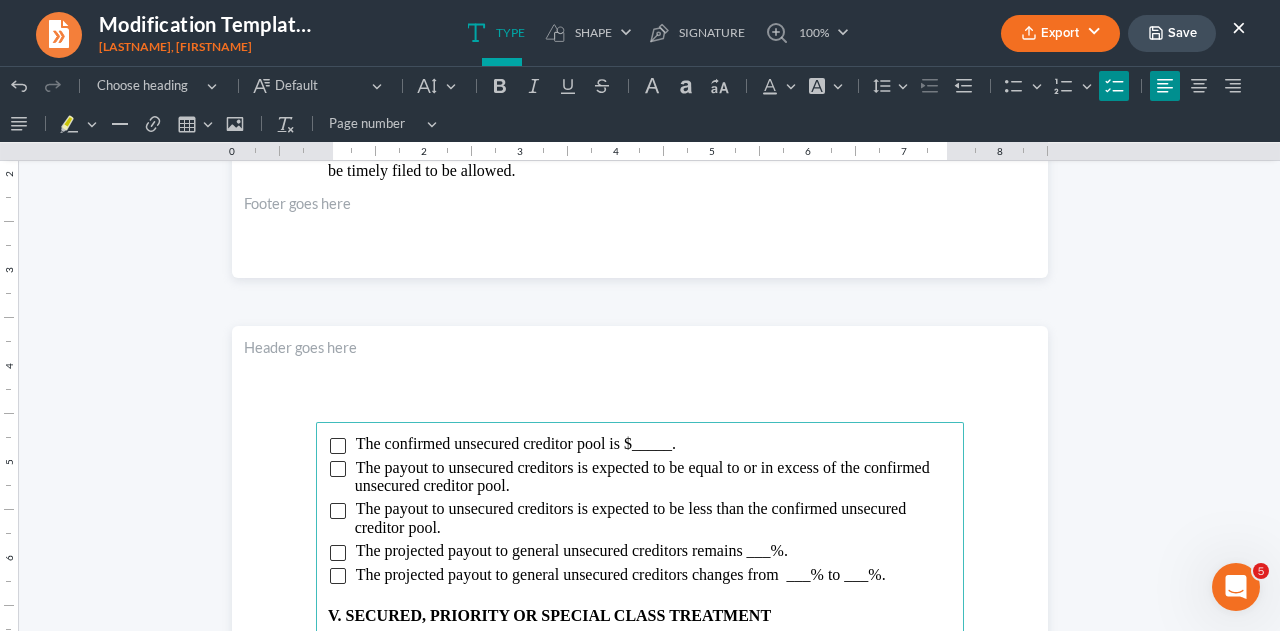 scroll, scrollTop: 3257, scrollLeft: 0, axis: vertical 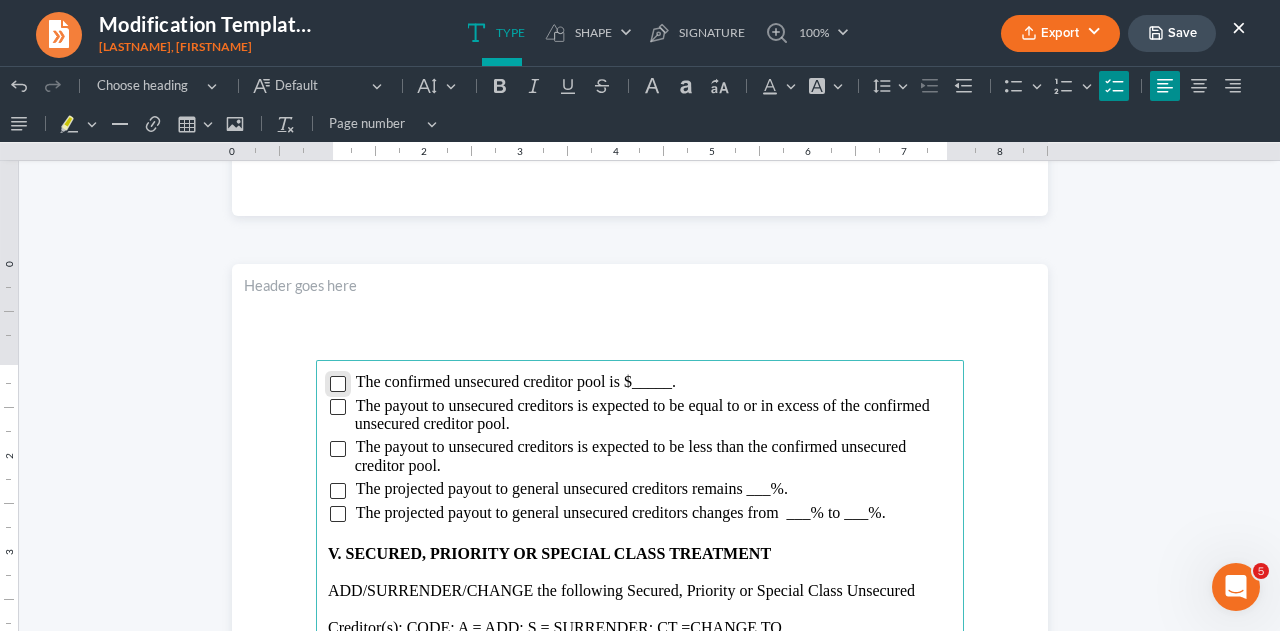 click at bounding box center [338, 384] 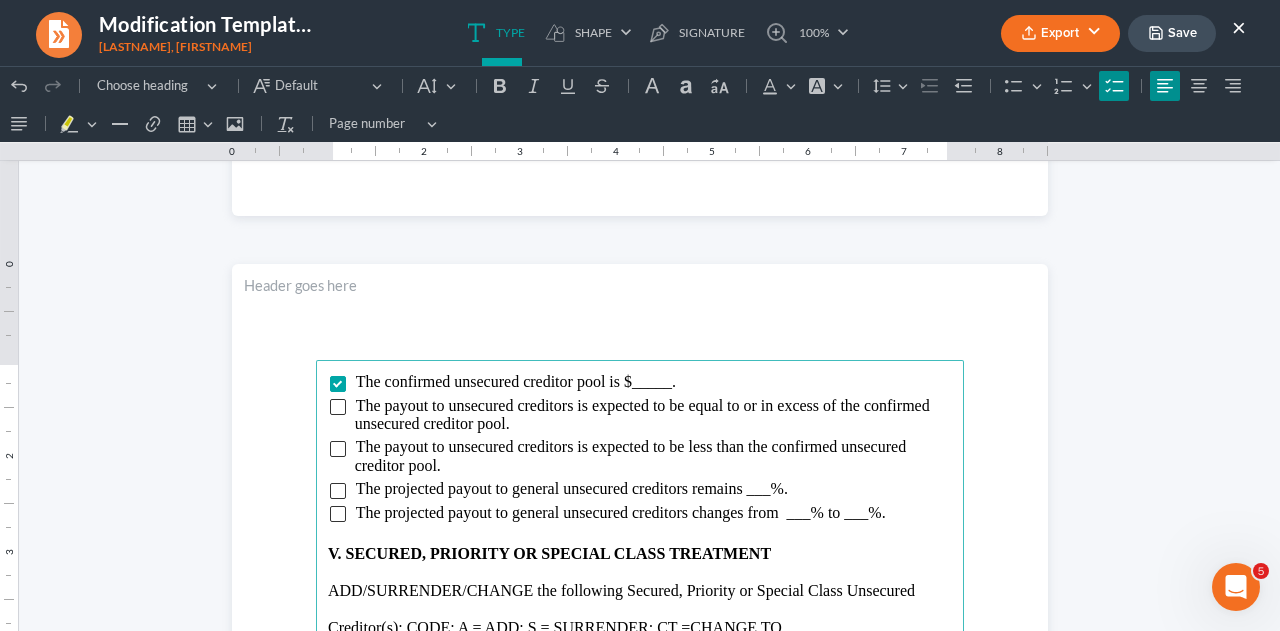 click on "The confirmed unsecured creditor pool is $_____." at bounding box center [516, 381] 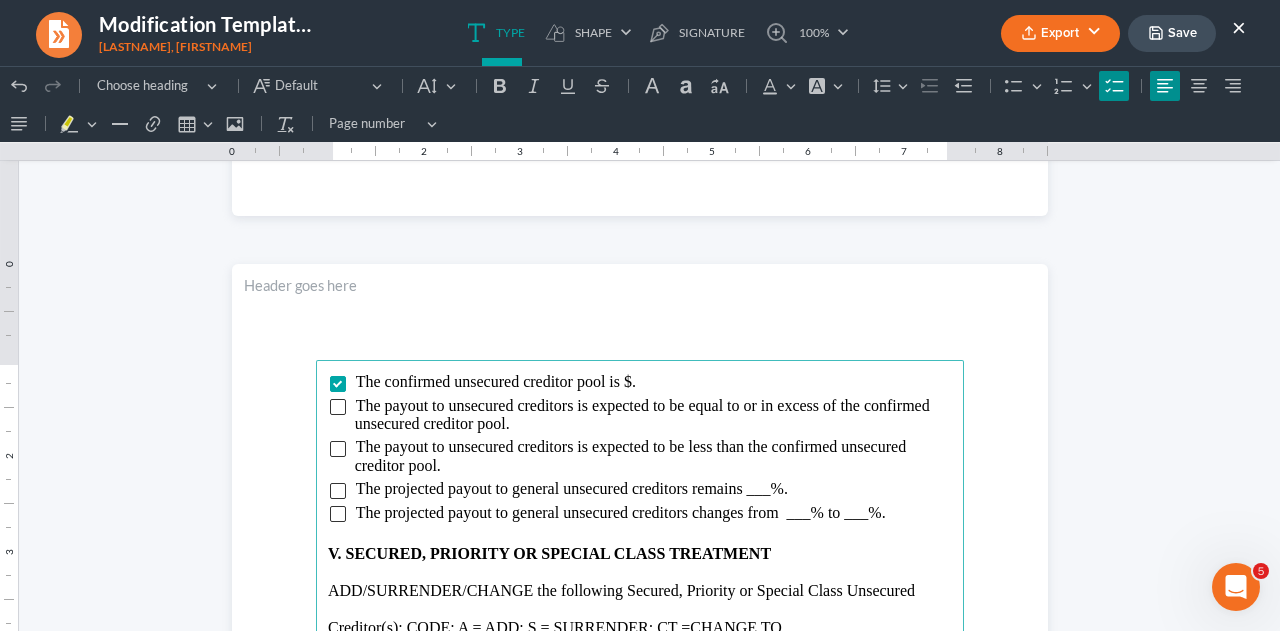 type 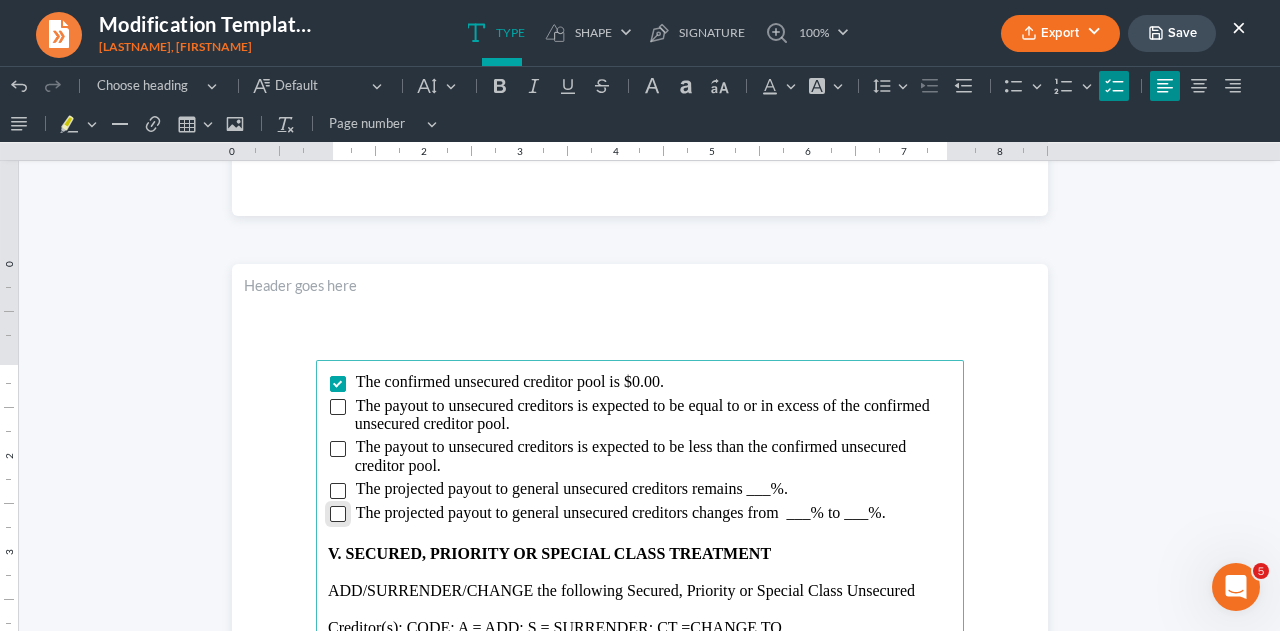 click at bounding box center [338, 514] 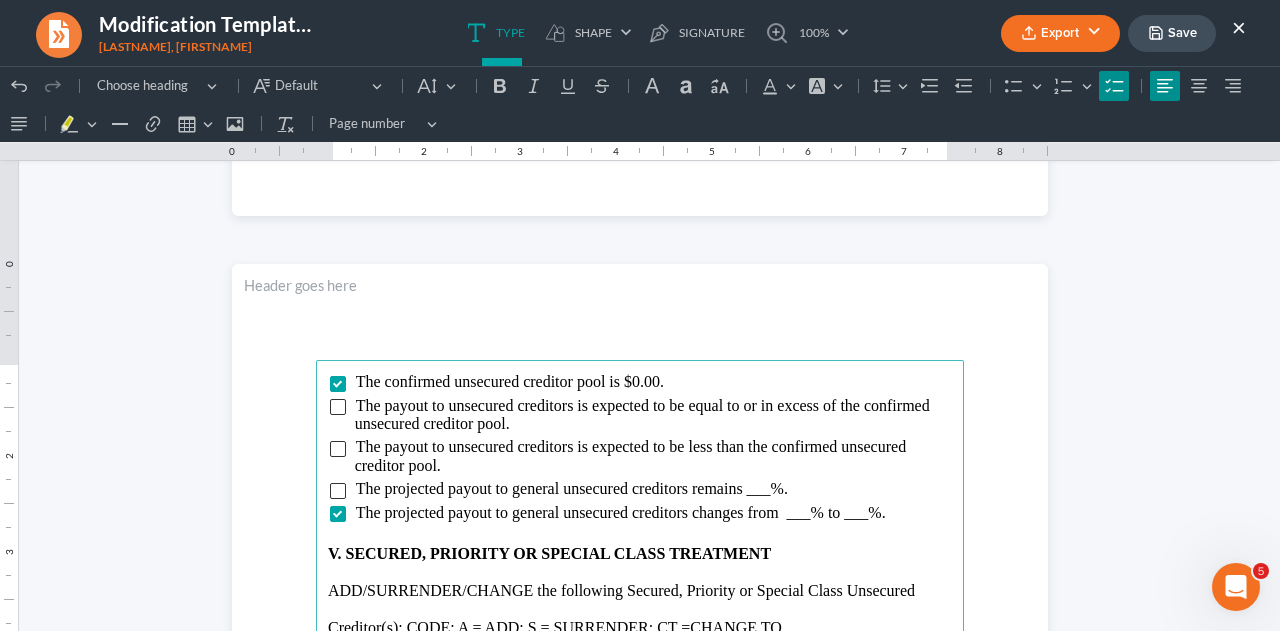 click on "The projected payout to general unsecured creditors changes from  ___% to ___%." at bounding box center [621, 512] 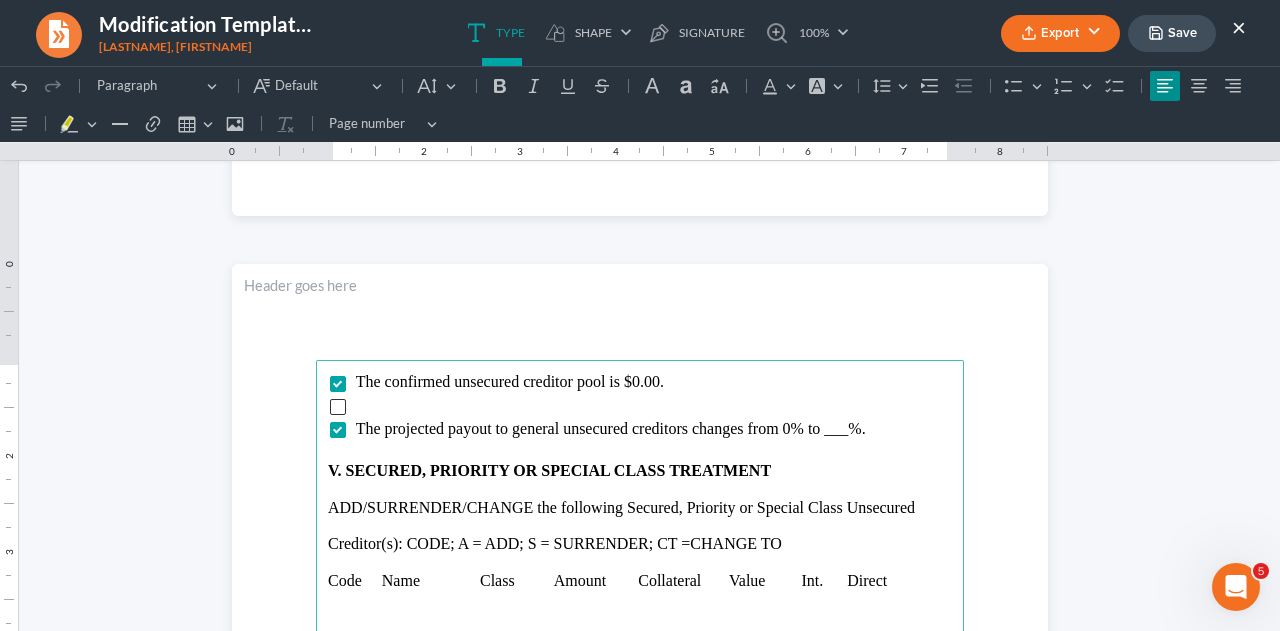 drag, startPoint x: 352, startPoint y: 403, endPoint x: 821, endPoint y: 483, distance: 475.7741 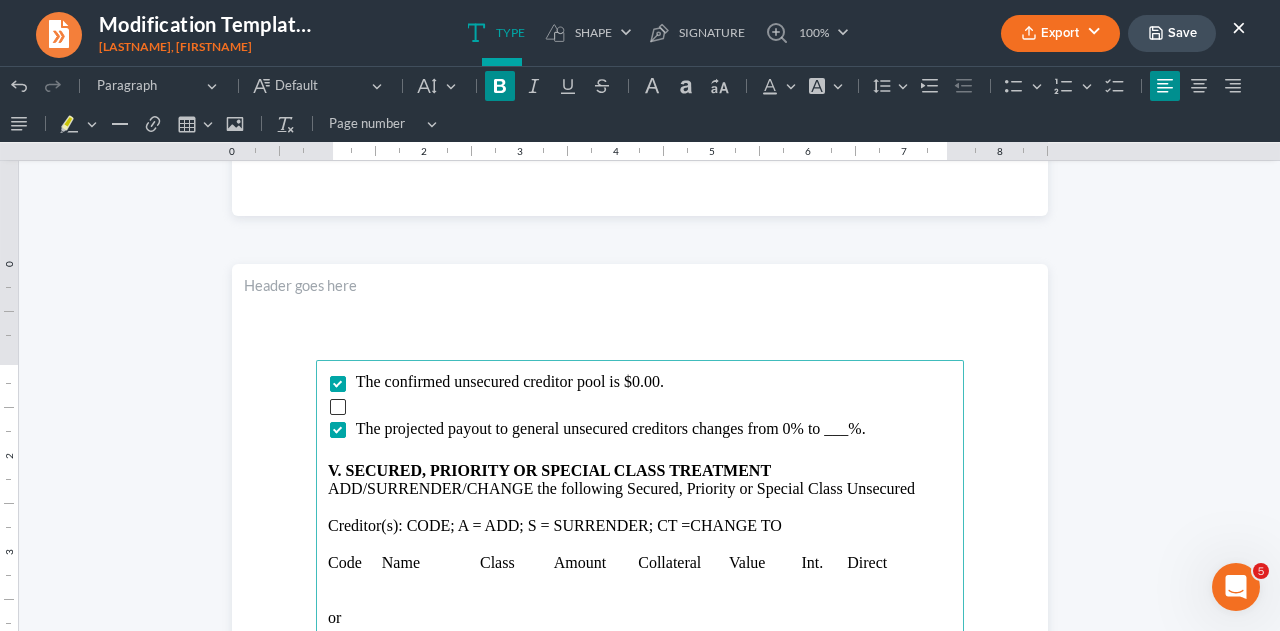 click at bounding box center [653, 406] 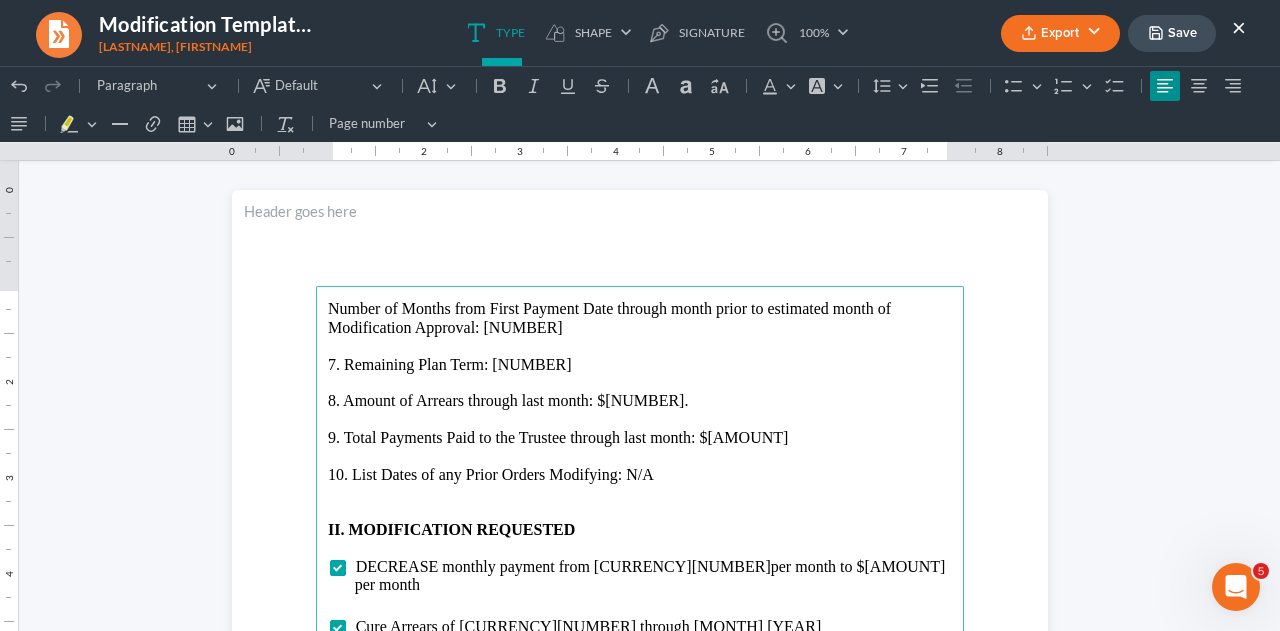 scroll, scrollTop: 2220, scrollLeft: 0, axis: vertical 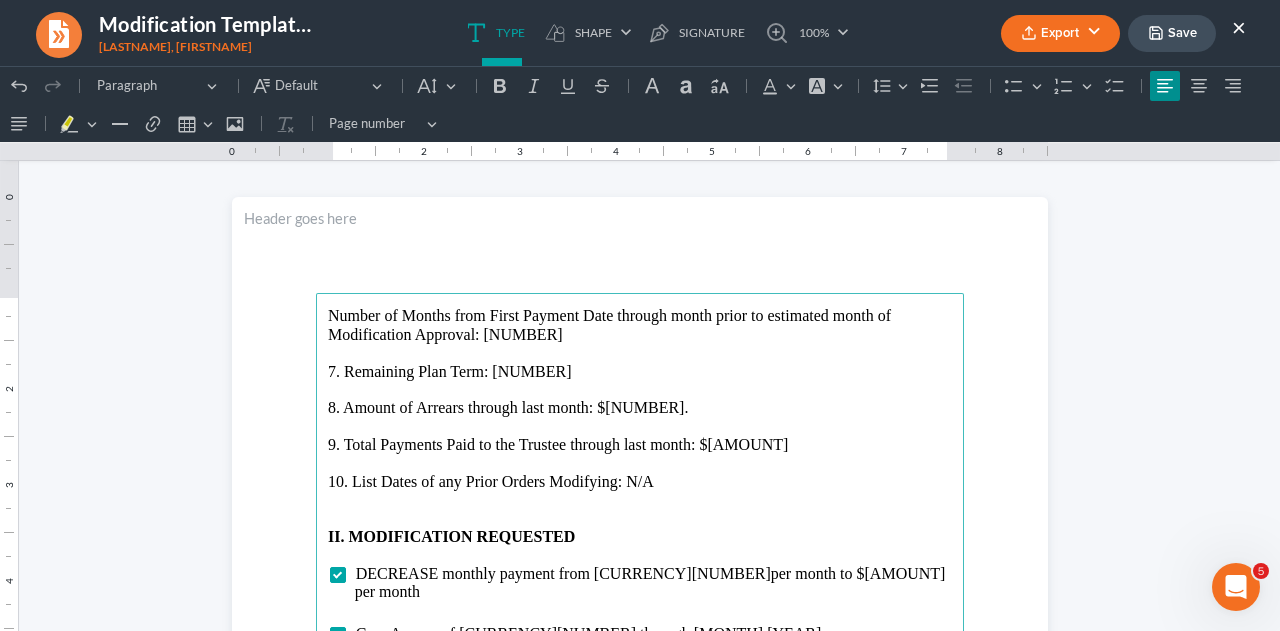 click at bounding box center [640, 500] 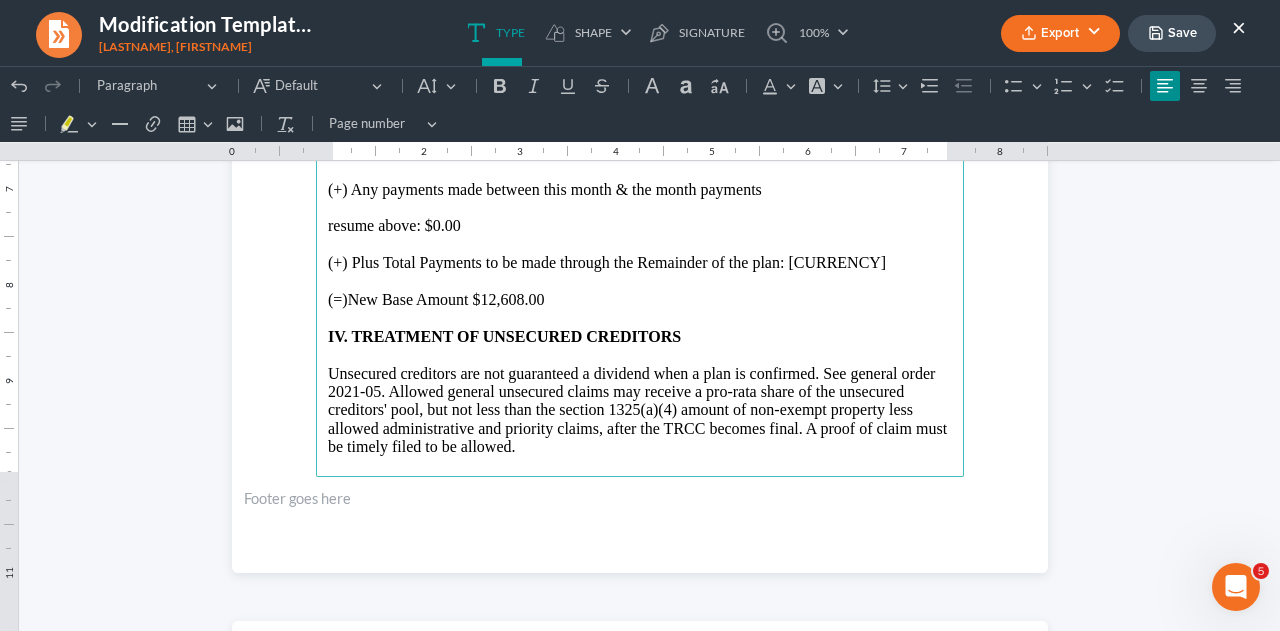 scroll, scrollTop: 2908, scrollLeft: 0, axis: vertical 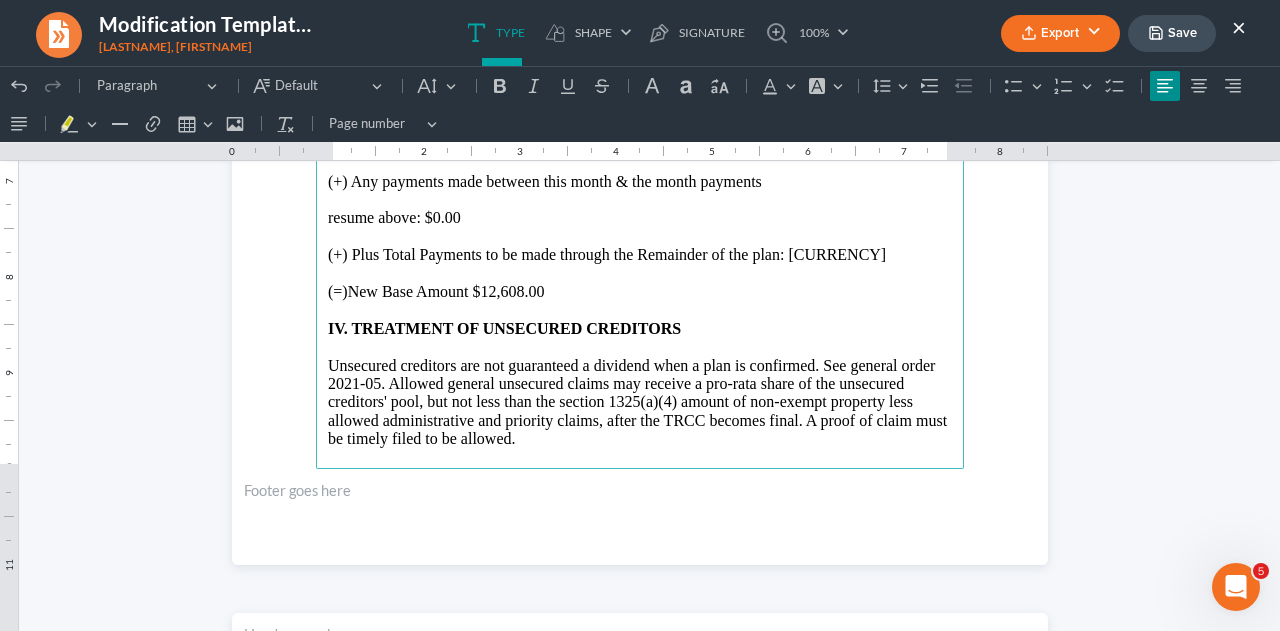 click on "6. Number of Months from First Payment Date through month prior to estimated month of Modification Approval: 12 7. Remaining Plan Term: 48 8. Amount of Arrears through last month: $1,696.00 9. Total Payments Paid to the Trustee through last month: $3,488.00 10. List Dates of any Prior Orders Modifying: N/A II. MODIFICATION REQUESTED DECREASE monthly payment from $524.00  per month to $190.00 per month Cure Arrears of $2,220.00 through August 2025 III. RESUMPTION OF PAYMENTS TO THE TRUSTEE Payments to the Trustee in the amount of $190.00  will resume on or before September 2025 for 48 months remaining in the Modified Plan. Base amount will change from $30,860.00  to $12,608.00 If the base amount has changed complete the following: Total Paid in as of the last month: $3,488.00 (+) Any payments made between this month & the month payments resume above: $0.00 (+) Plus Total Payments to be made through the Remainder of the plan: $9,120.00 (=)New Base Amount $12,608.00 IV. TREATMENT OF UNSECURED CREDITORS" at bounding box center [640, 37] 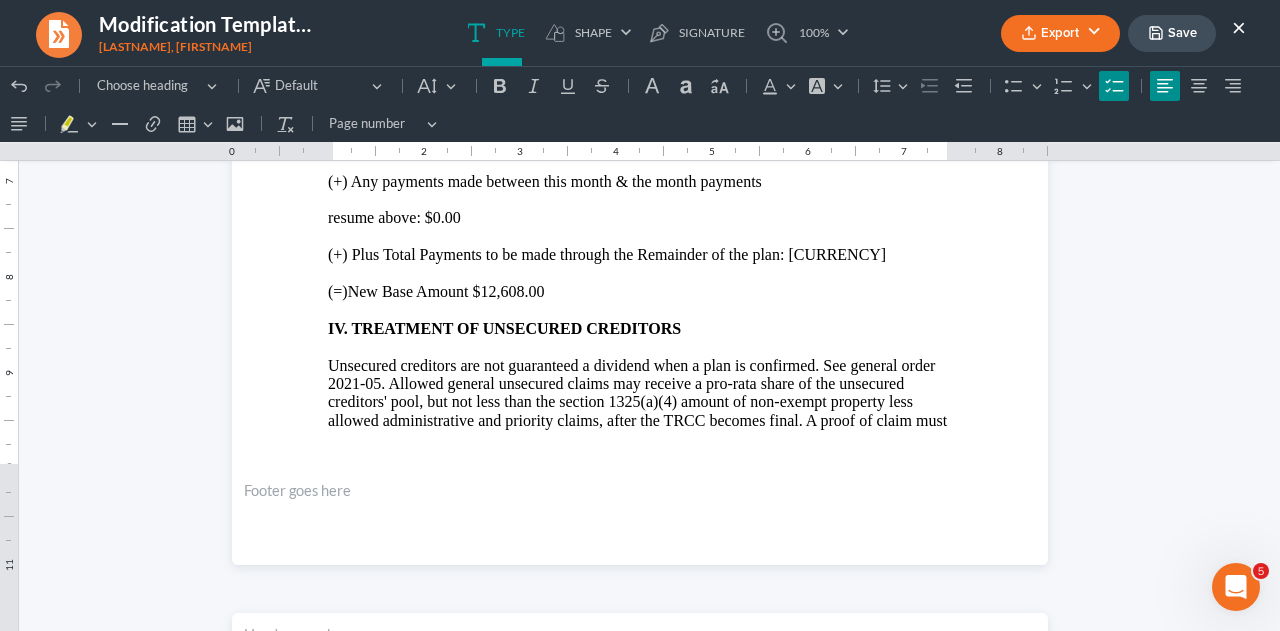 scroll, scrollTop: 0, scrollLeft: 0, axis: both 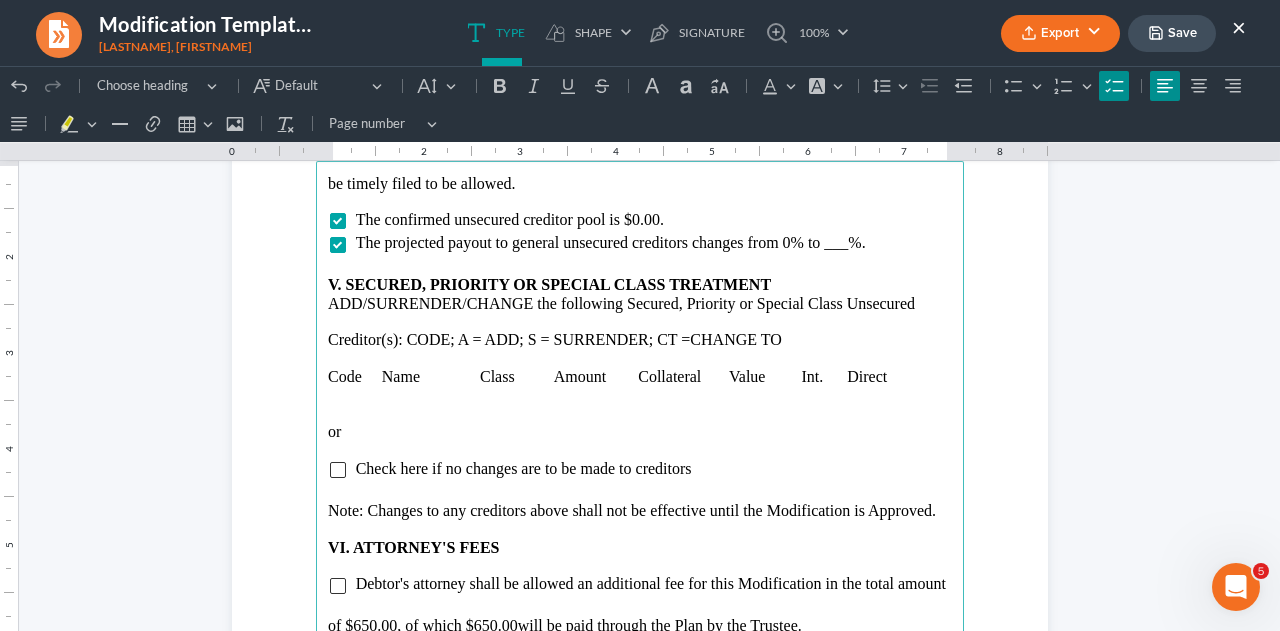 click on "V. SECURED, PRIORITY OR SPECIAL CLASS TREATMENT" at bounding box center (640, 285) 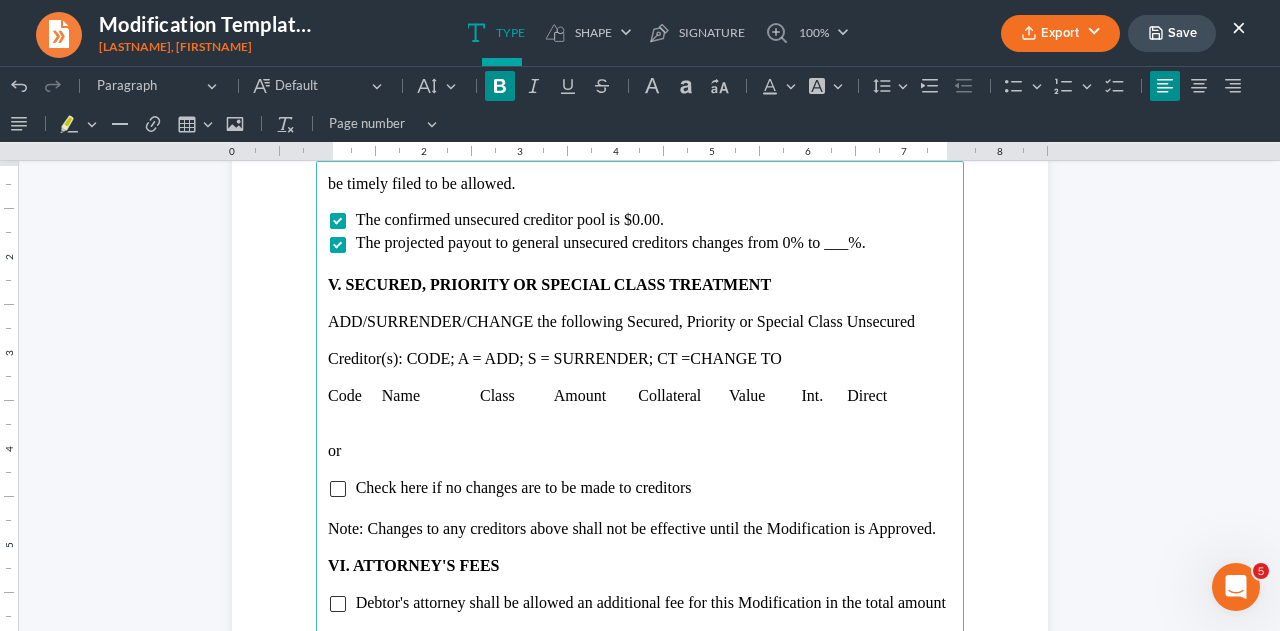 click at bounding box center [640, 340] 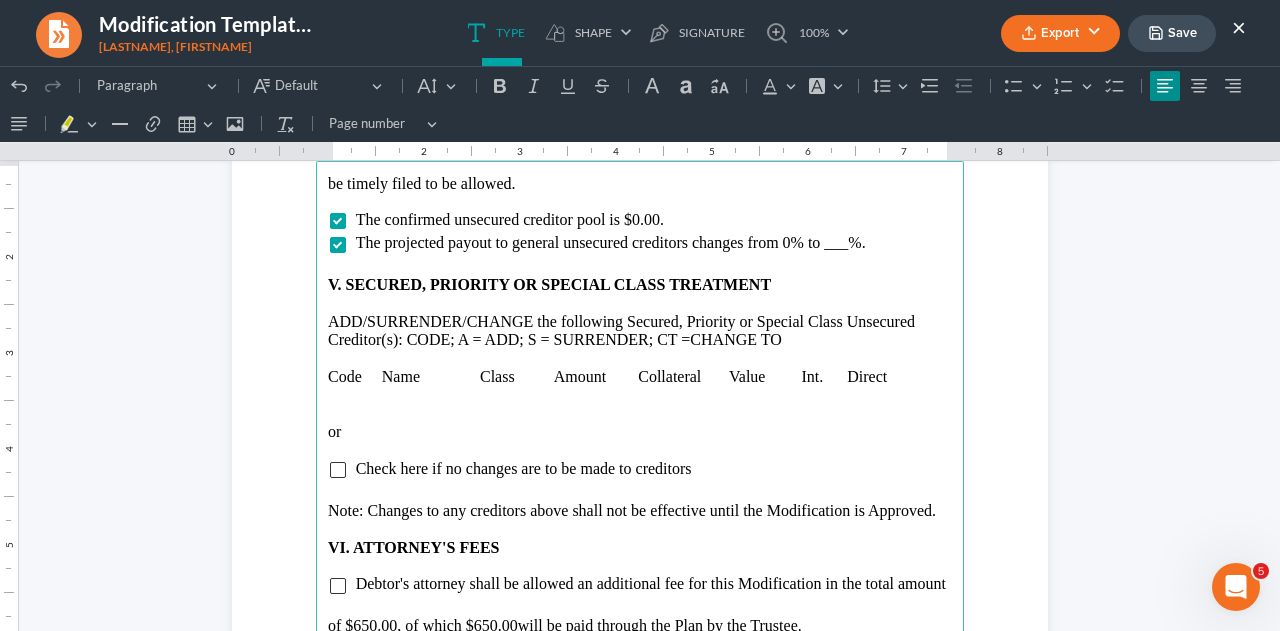 click at bounding box center (640, 396) 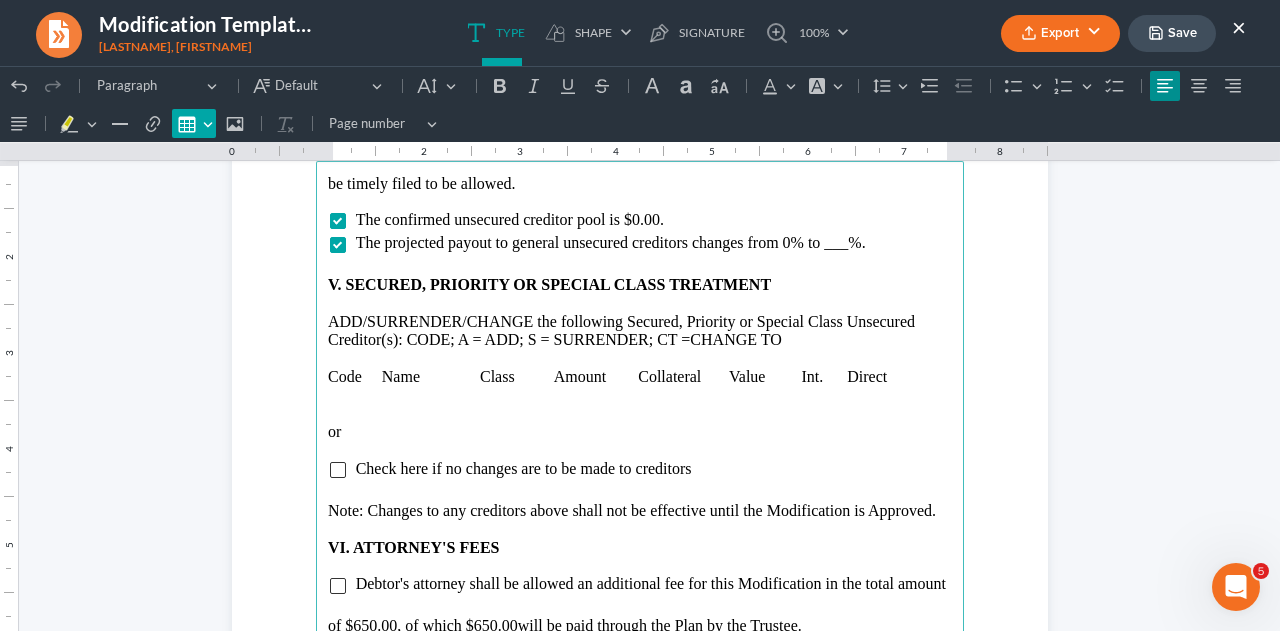 click on "Insert table Insert table" at bounding box center (194, 124) 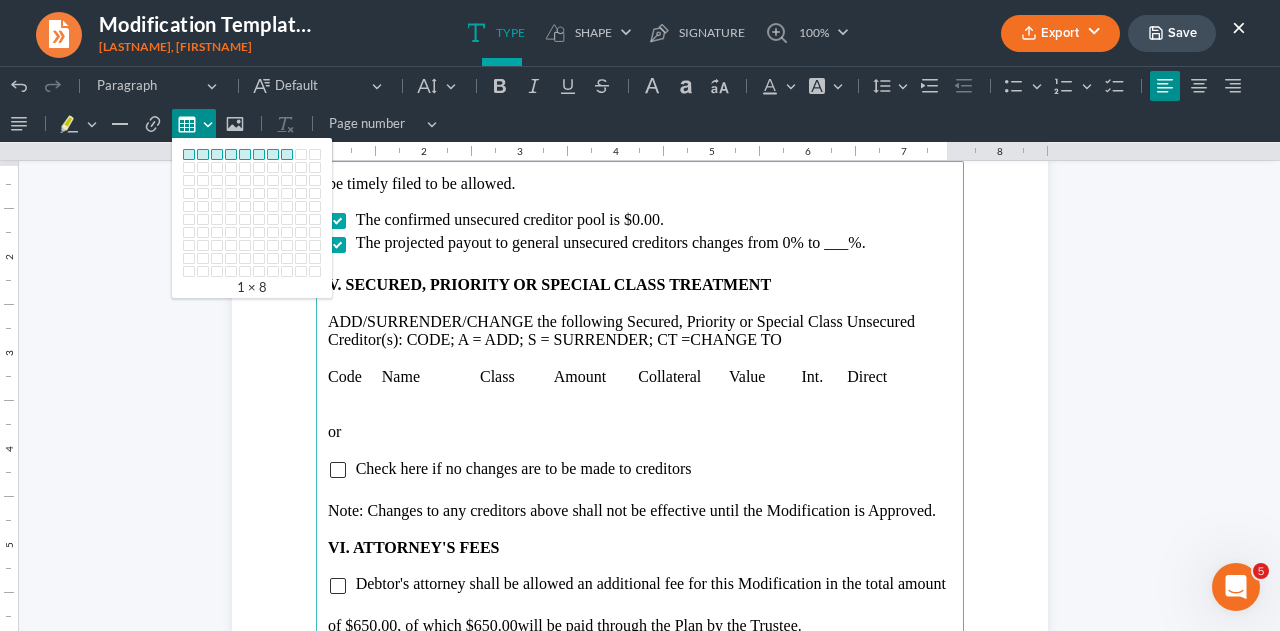click at bounding box center [287, 154] 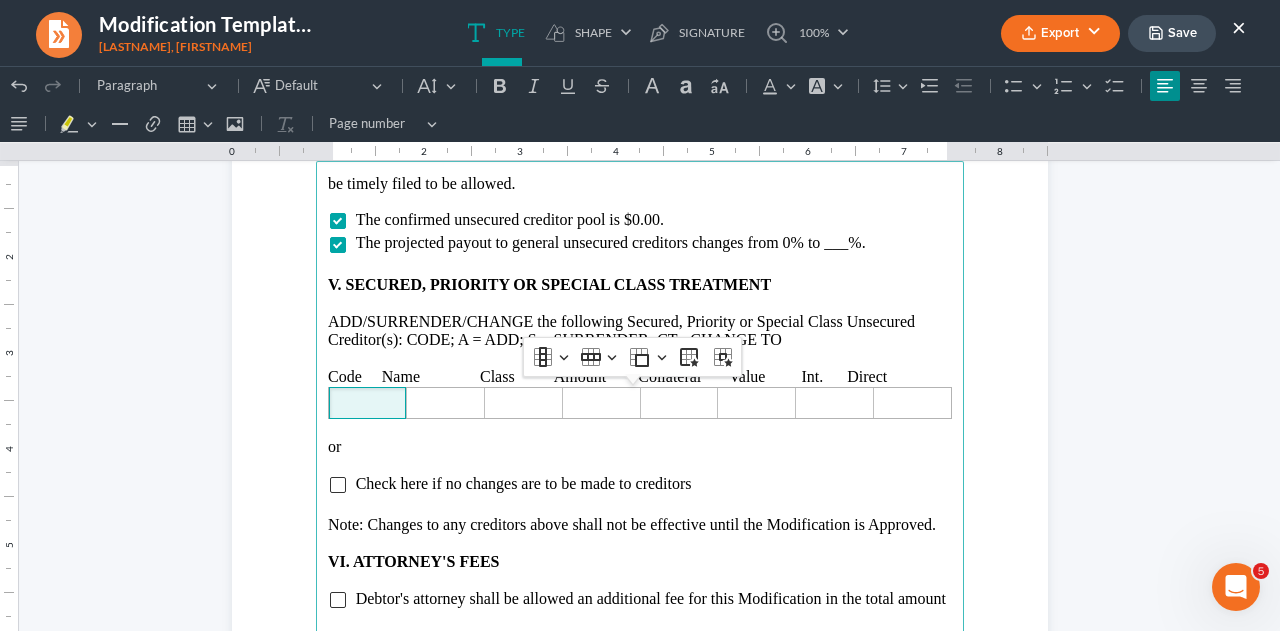 type 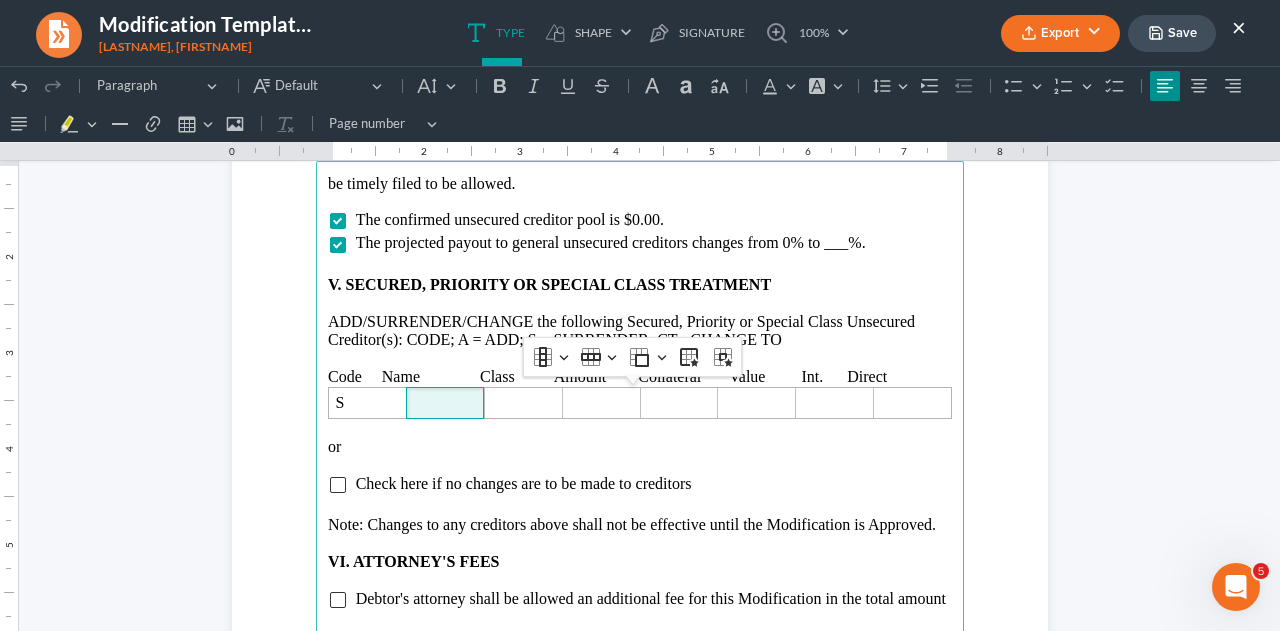 type 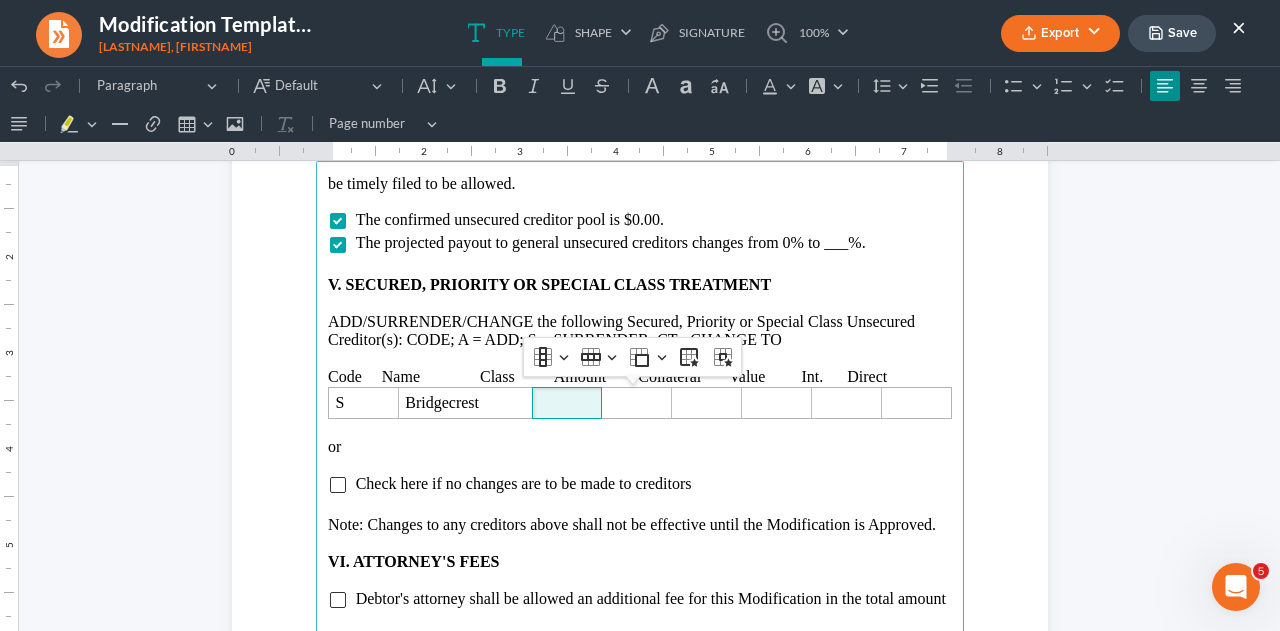 type 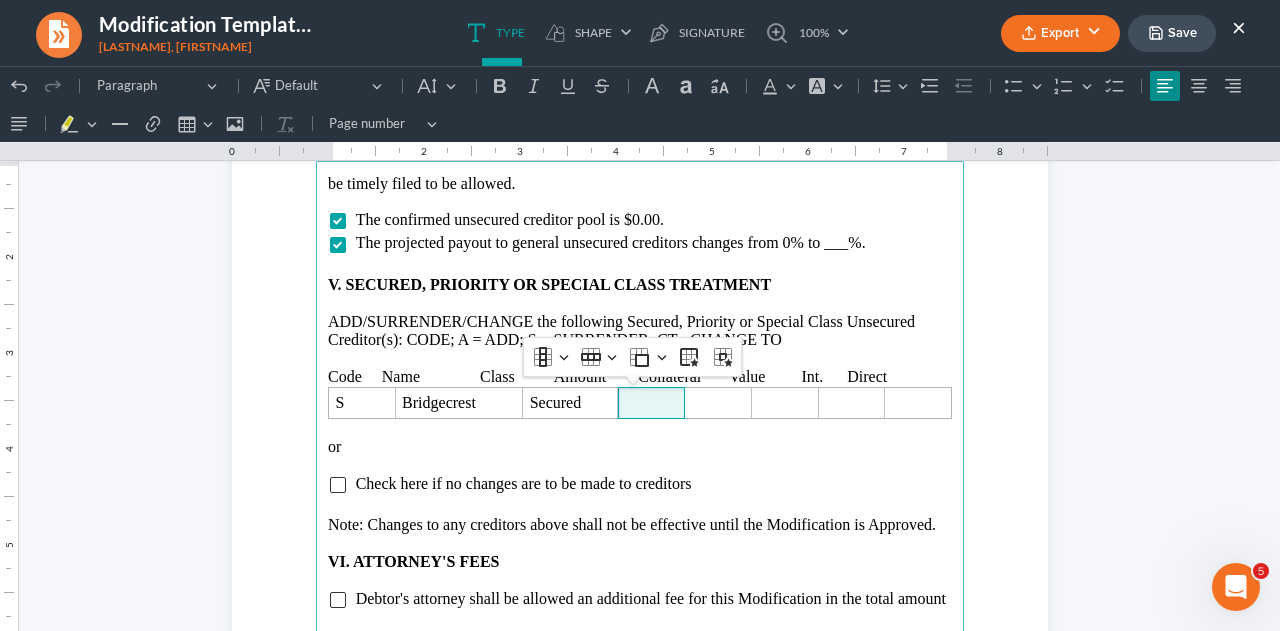 type 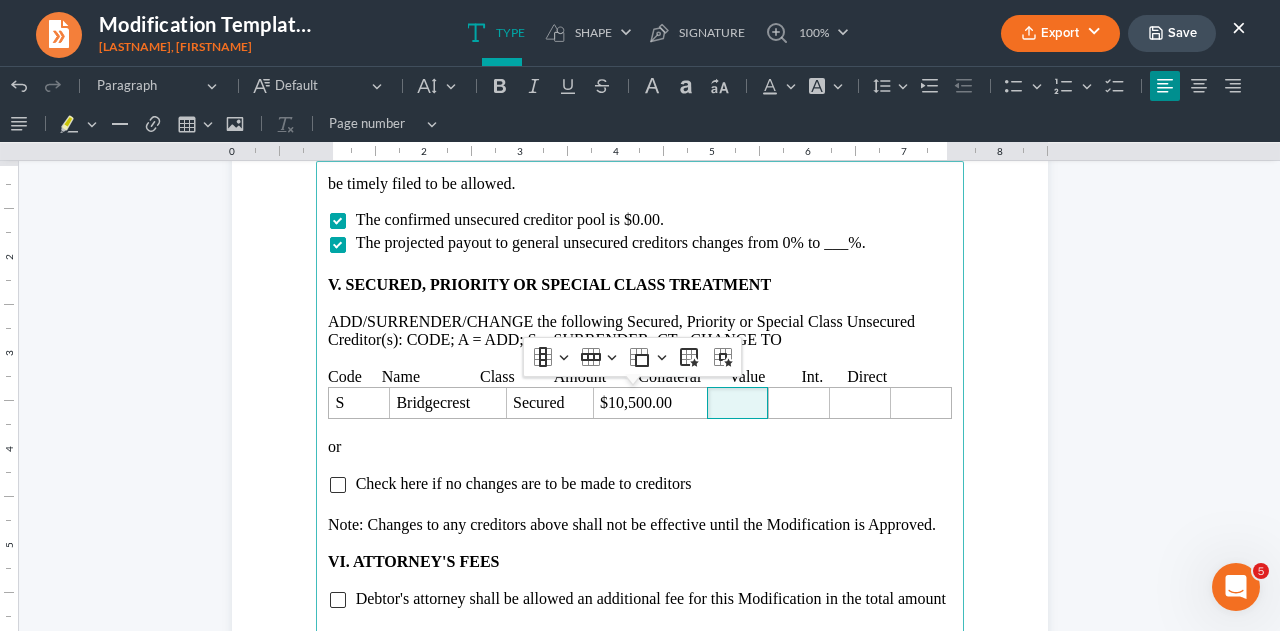 type 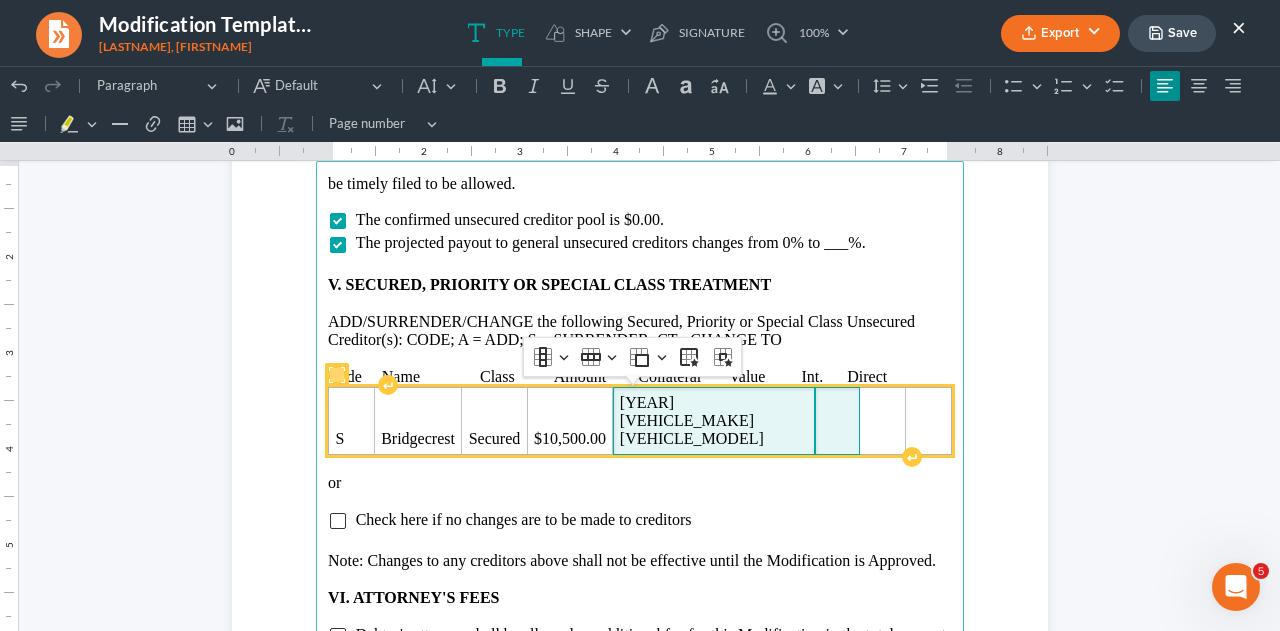 click on "[YEAR] [VEHICLE_MAKE] [VEHICLE_MODEL]" at bounding box center [714, 421] 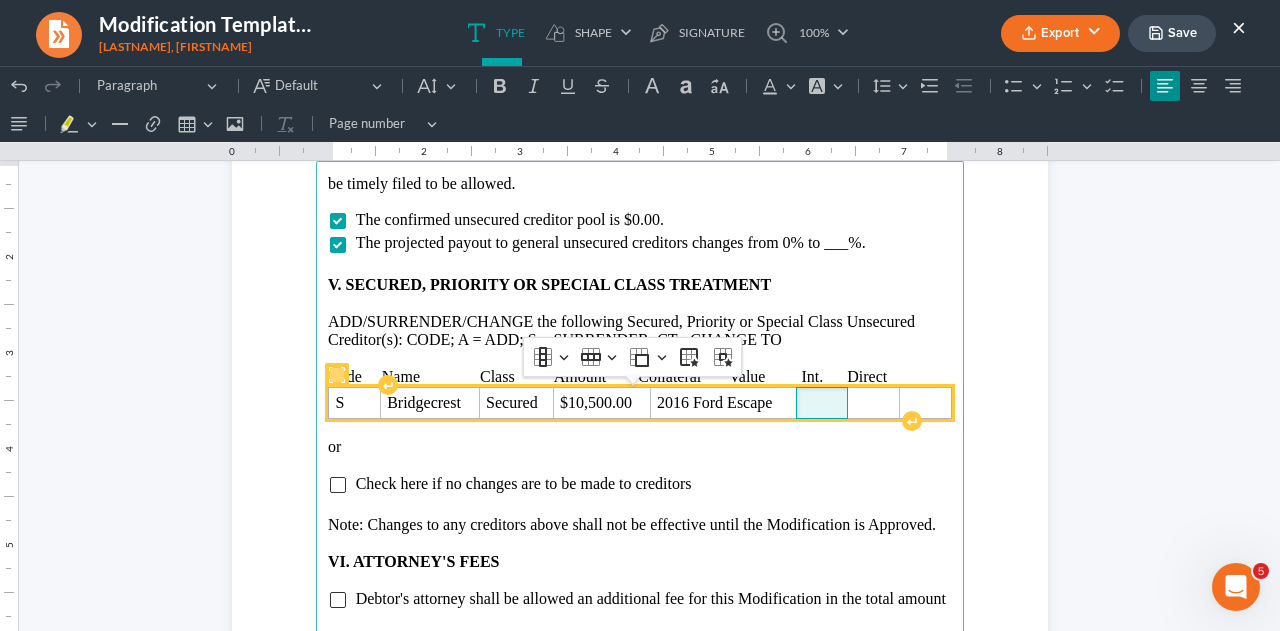 type 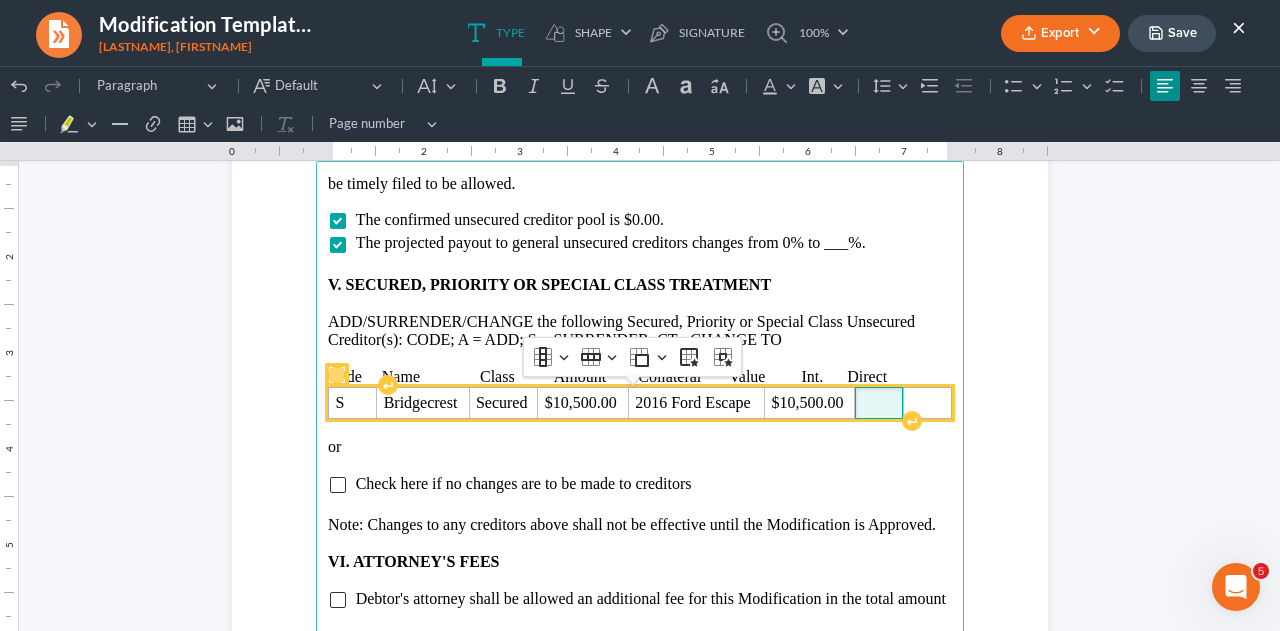 type 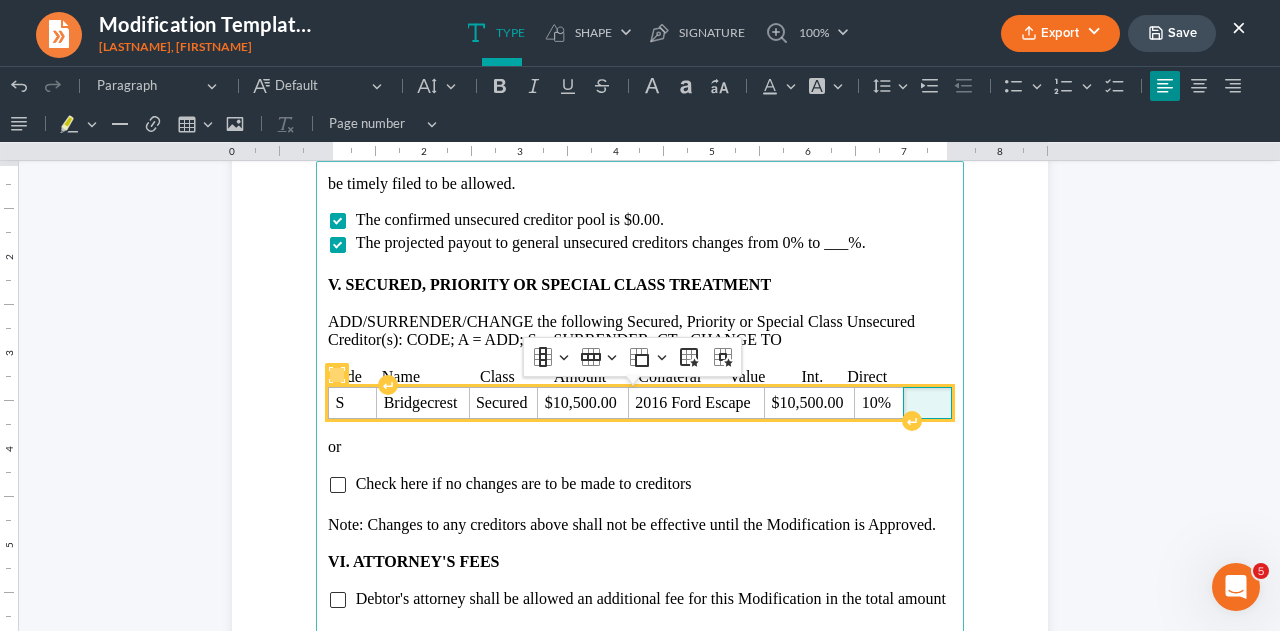 type 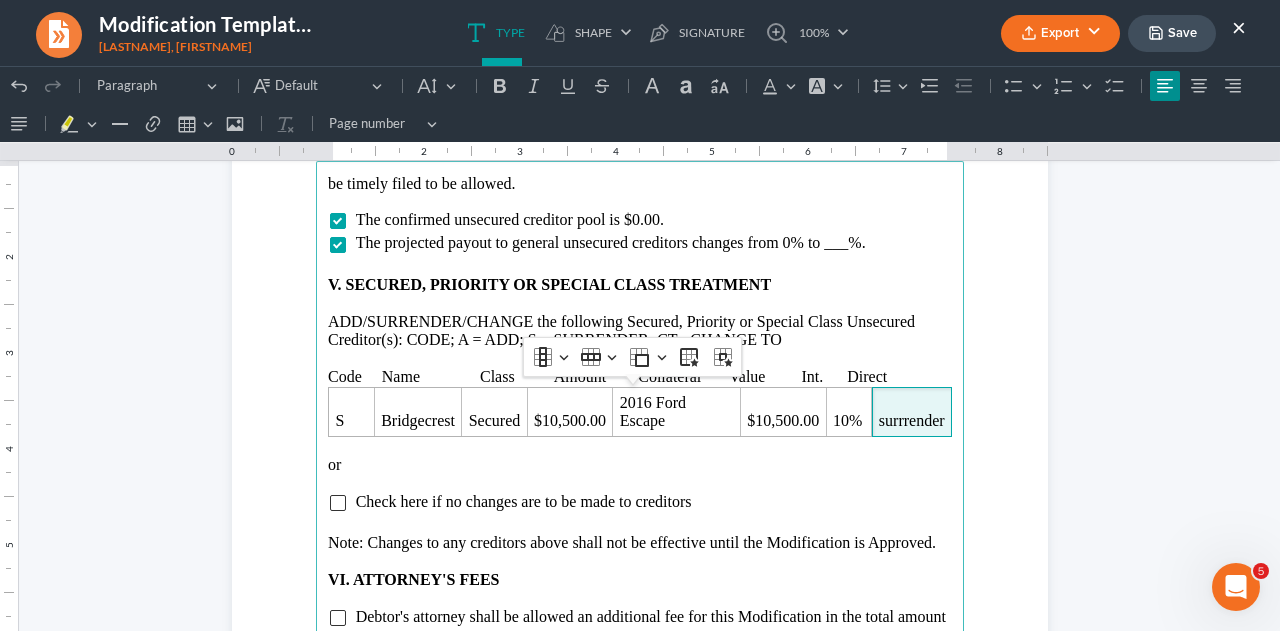 click on "Code     Name               Class          Amount        Collateral       Value         Int.      Direct" at bounding box center (640, 377) 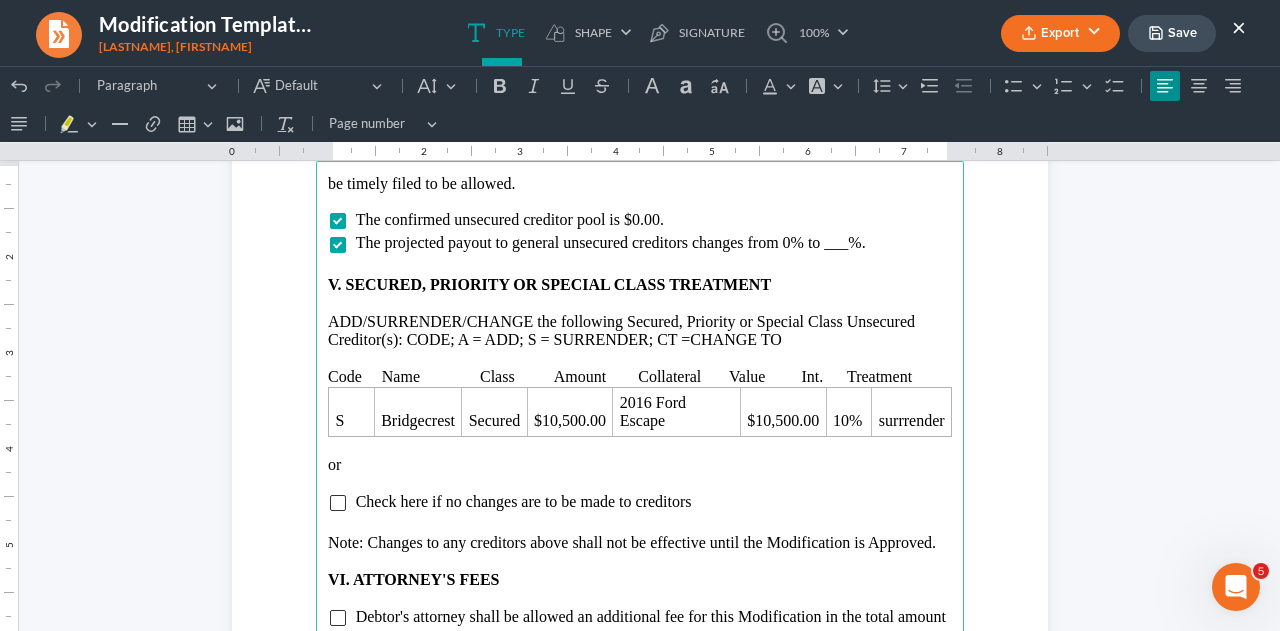 click on "Code     Name               Class          Amount        Collateral       Value         Int.      Treatment" at bounding box center (640, 377) 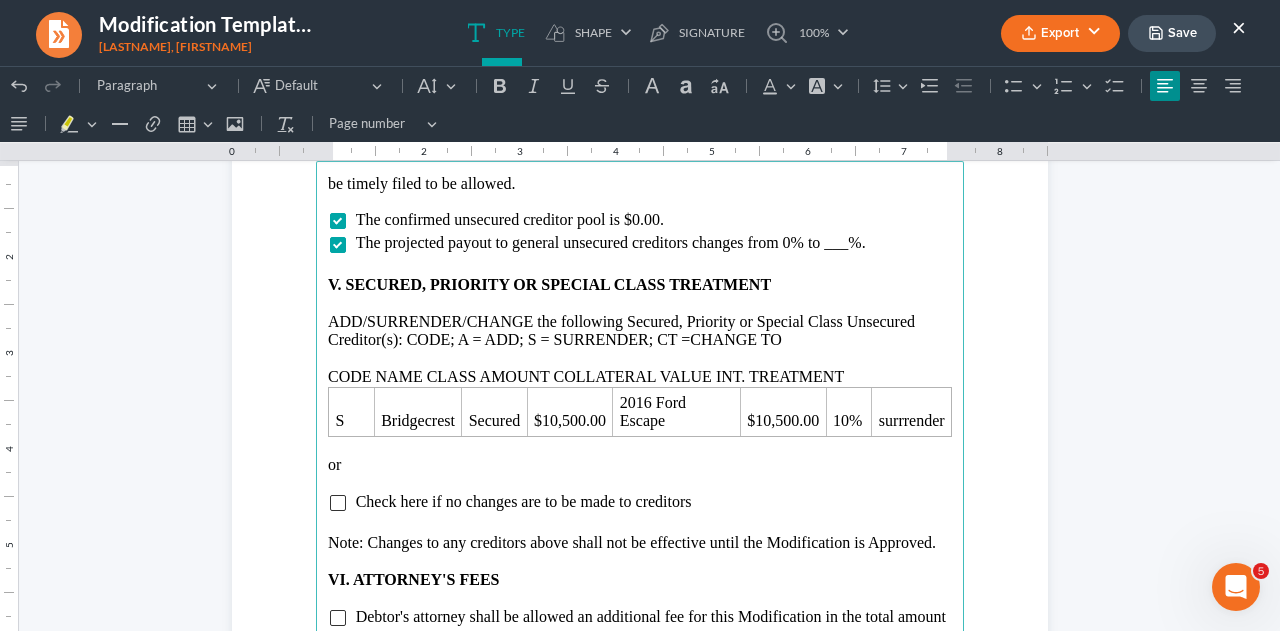 click on "CODE NAME CLASS AMOUNT COLLATERAL VALUE INT. TREATMENT" at bounding box center (640, 377) 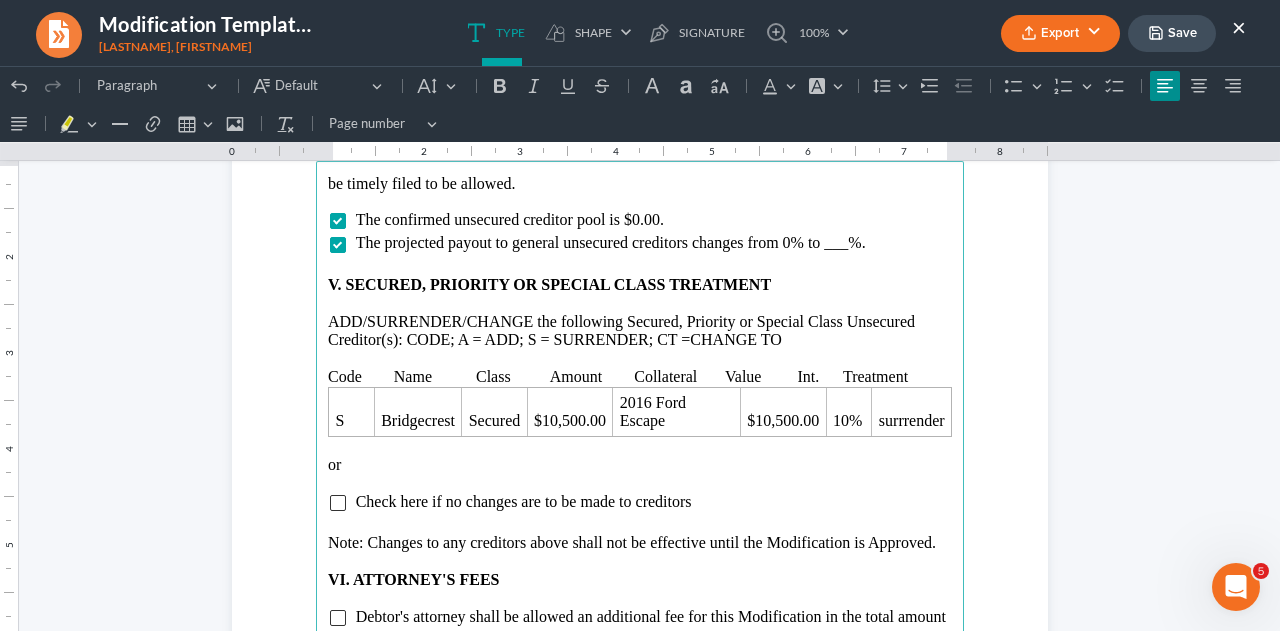 click on "Code        Name           Class          Amount        Collateral       Value         Int.      Treatment" at bounding box center [640, 377] 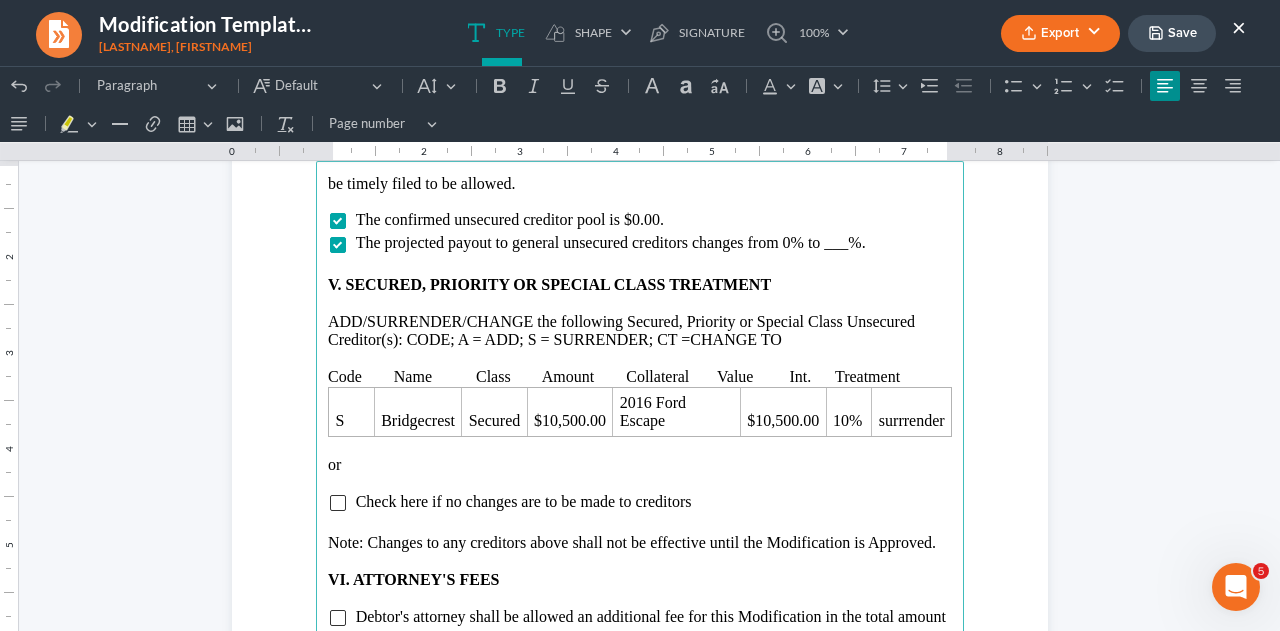 click on "Code        Name           Class        Amount        Collateral       Value         Int.      Treatment" at bounding box center [640, 377] 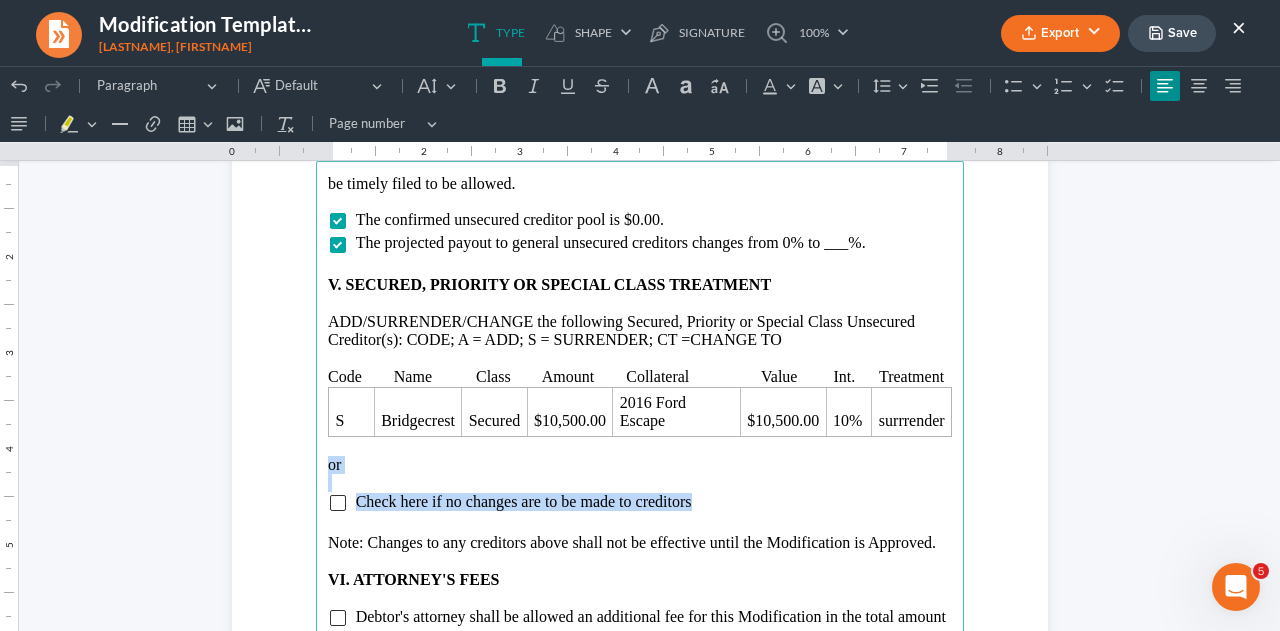 drag, startPoint x: 320, startPoint y: 445, endPoint x: 710, endPoint y: 485, distance: 392.04593 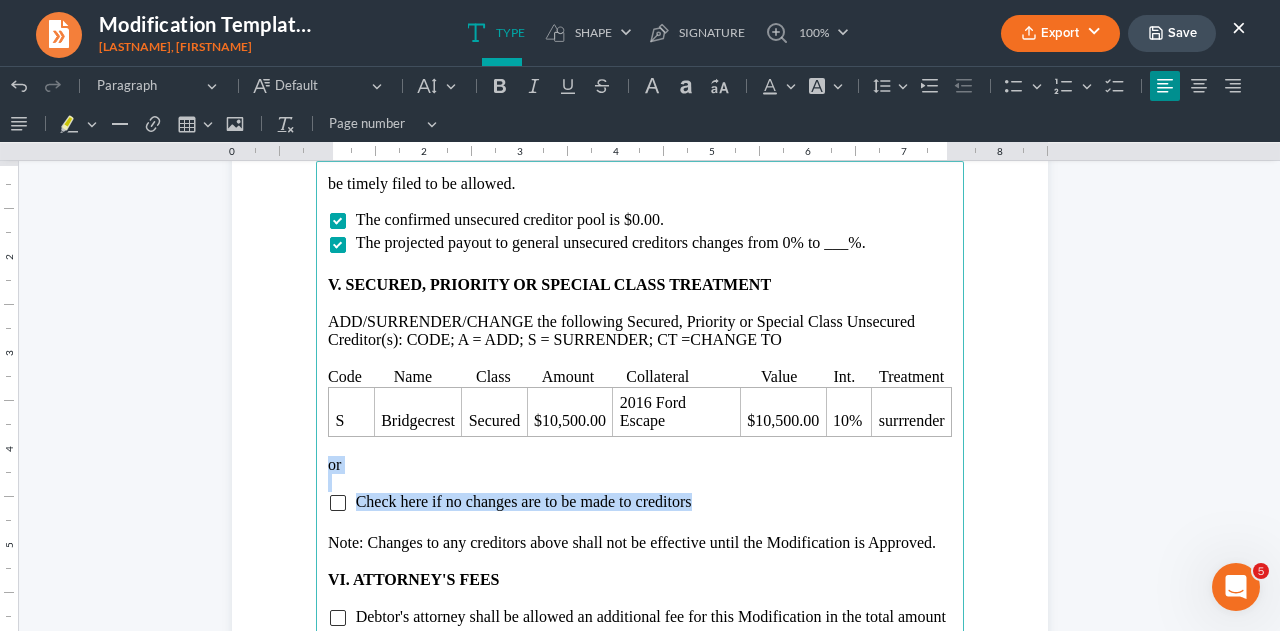 click on "be timely filed to be allowed. The confirmed unsecured creditor pool is $0.00. The projected payout to general unsecured creditors changes from 0% to ___%. V. SECURED, PRIORITY OR SPECIAL CLASS TREATMENT ADD/SURRENDER/CHANGE the following Secured, Priority or Special Class Unsecured Creditor(s): CODE; A = ADD; S = SURRENDER; CT =CHANGE TO Code Name Class Amount Collateral Value Int. Treatment S Bridgecrest Secured $10,500.00 2016 Ford Escape $10,500.00 10% surrrender or Check here if no changes are to be made to creditors Note: Changes to any creditors above shall not be effective until the Modification is Approved. VI. ATTORNEY'S FEES Debtor's attorney shall be allowed an additional fee for this Modification in the total amount of $650.00, of which $650.00 will be paid through the Plan by the Trustee. or VII. REASON FOR MODIFICATION Provide a reason for any delinquency." at bounding box center (640, 593) 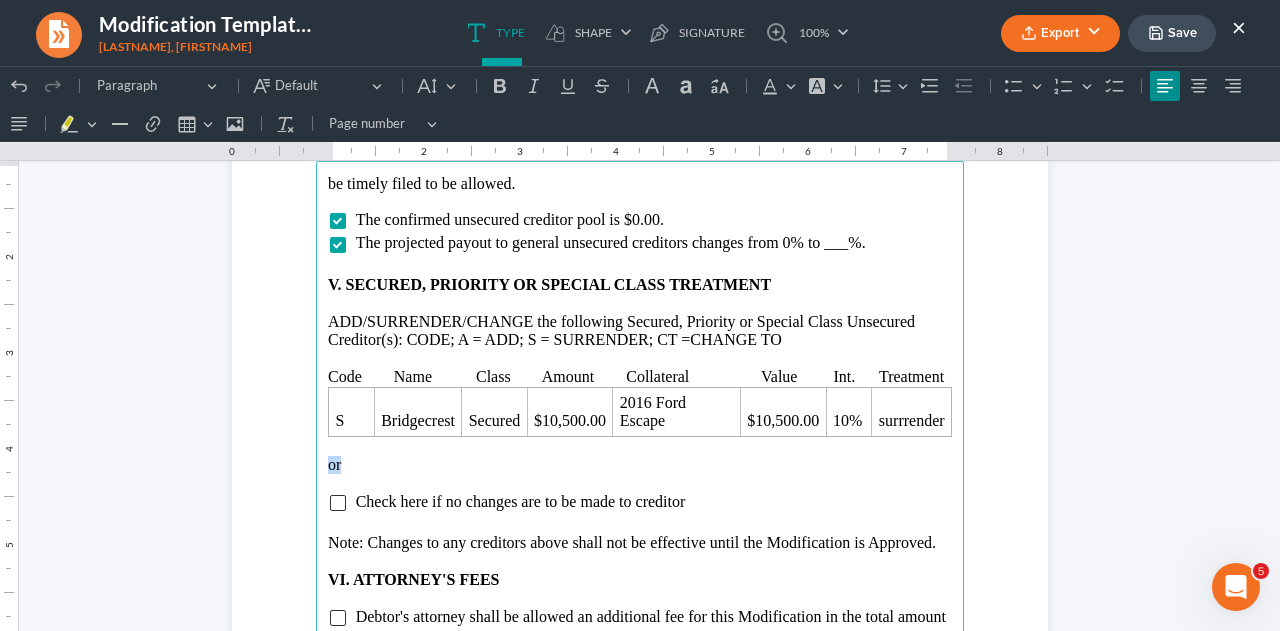 drag, startPoint x: 318, startPoint y: 446, endPoint x: 360, endPoint y: 449, distance: 42.107006 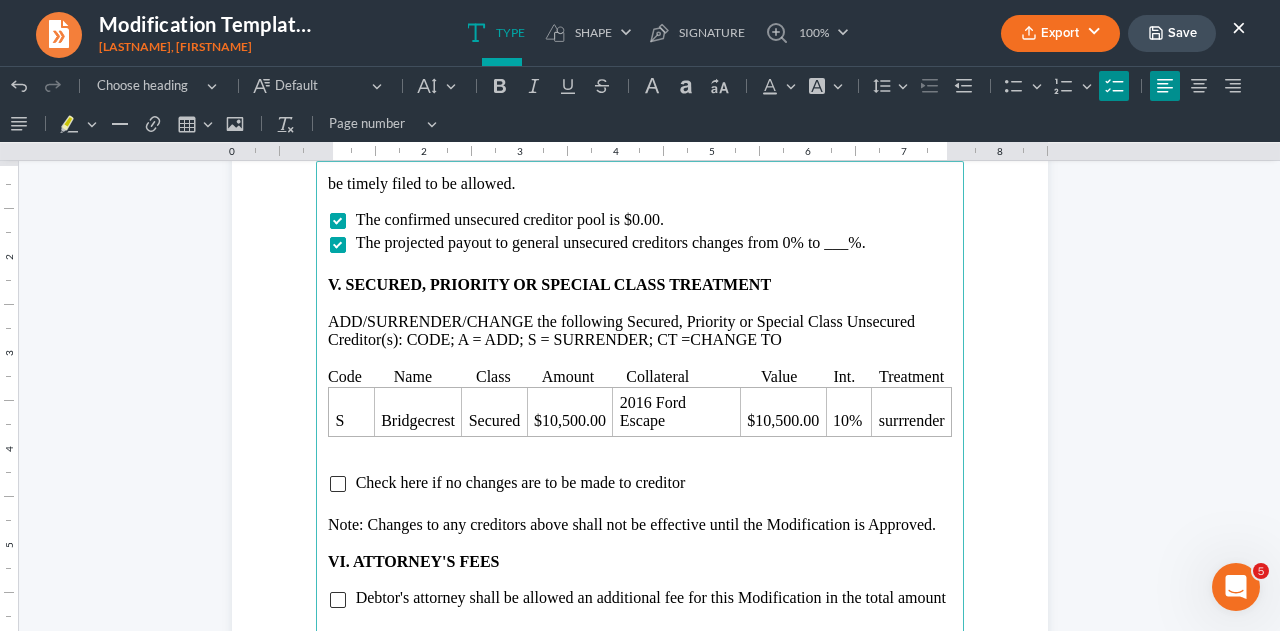 drag, startPoint x: 317, startPoint y: 471, endPoint x: 696, endPoint y: 471, distance: 379 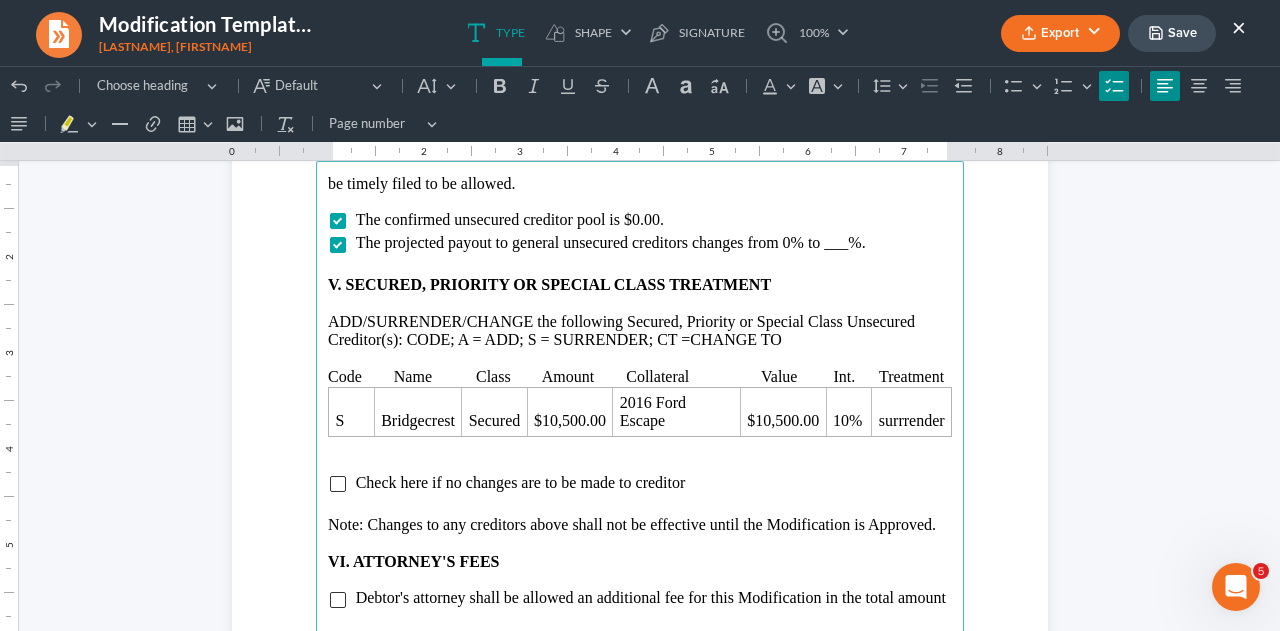 click on "be timely filed to be allowed. The confirmed unsecured creditor pool is $[NUMBER]. The projected payout to general unsecured creditors changes from [PERCENTAGE]% to [PERCENTAGE]%. V. SECURED, PRIORITY OR SPECIAL CLASS TREATMENT ADD/SURRENDER/CHANGE the following Secured, Priority or Special Class Unsecured Creditor(s): CODE; A = ADD; S = SURRENDER; CT =CHANGE TO CODE NAME CLASS AMOUNT COLLATERAL VALUE INT. TREATMENT S Bridgecrest Secured $[NUMBER] [VEHICLE_MAKE] [VEHICLE_MODEL] $[NUMBER] 10% surrrender Check here if no changes are to be made to creditor Note: Changes to any creditors above shall not be effective until the Modification is Approved. VI. ATTORNEY'S FEES Debtor's attorney shall be allowed an additional fee for this Modification in the total amount of $[NUMBER], of which $[NUMBER] will be paid through the Plan by the Trustee. or VII. REASON FOR MODIFICATION Provide a reason for any delinquency." at bounding box center [640, 593] 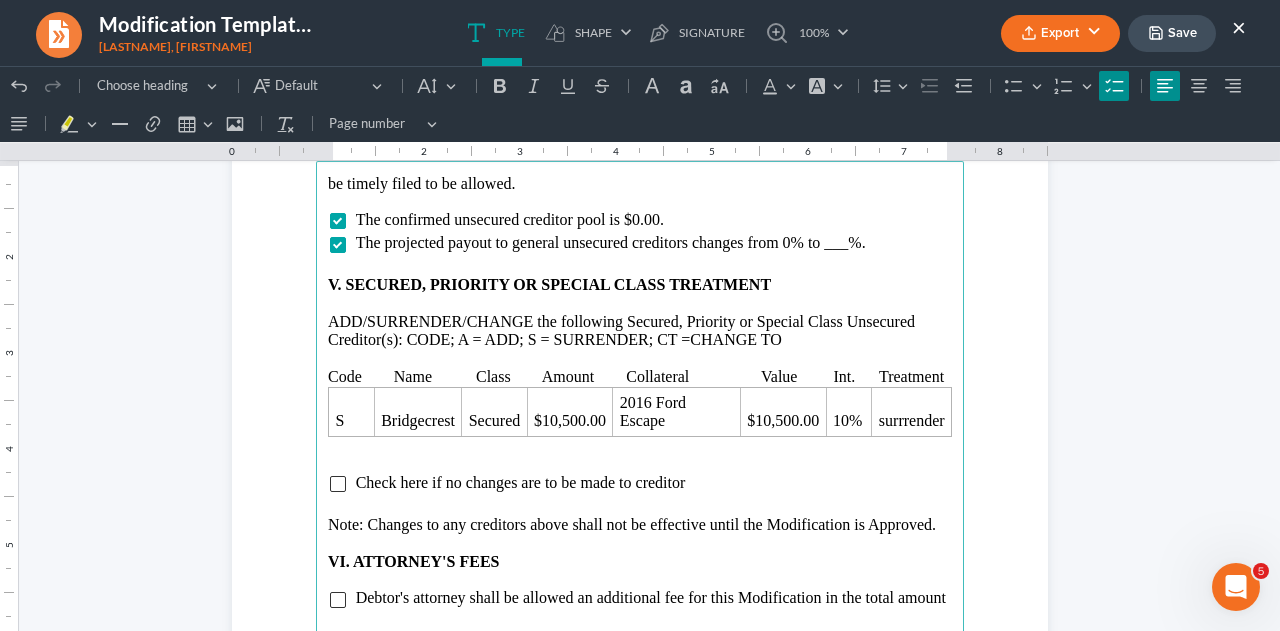 drag, startPoint x: 344, startPoint y: 467, endPoint x: 714, endPoint y: 472, distance: 370.03378 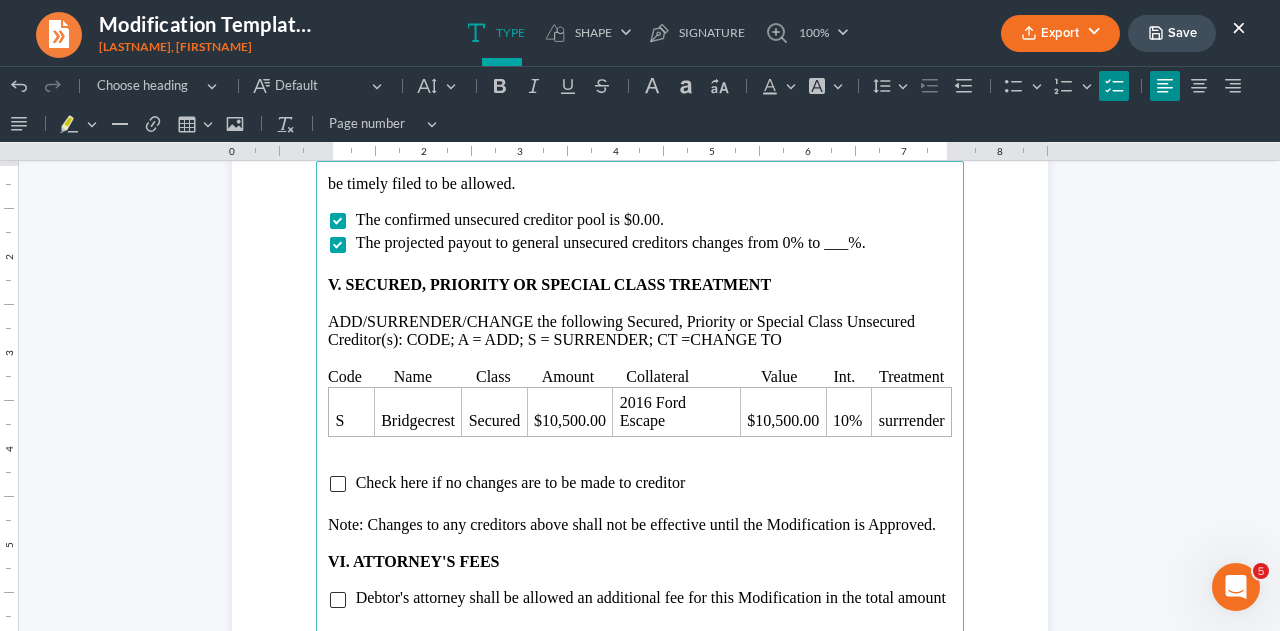 click on "Check here if no changes are to be made to creditor" at bounding box center [640, 483] 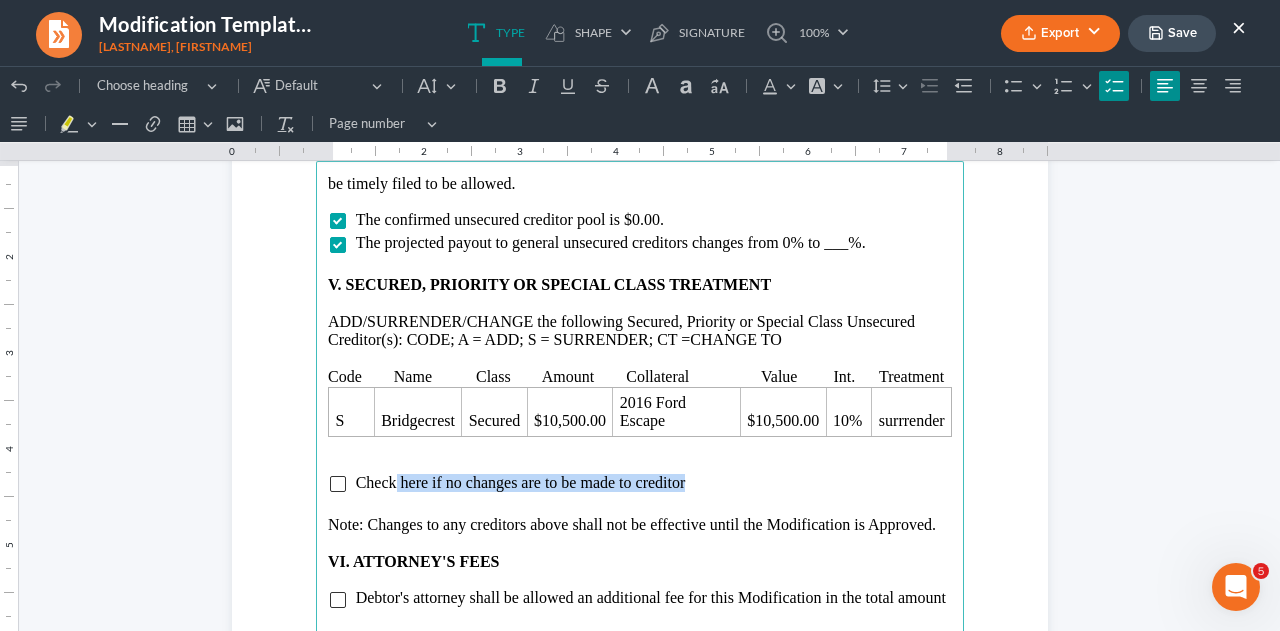 drag, startPoint x: 682, startPoint y: 463, endPoint x: 389, endPoint y: 471, distance: 293.1092 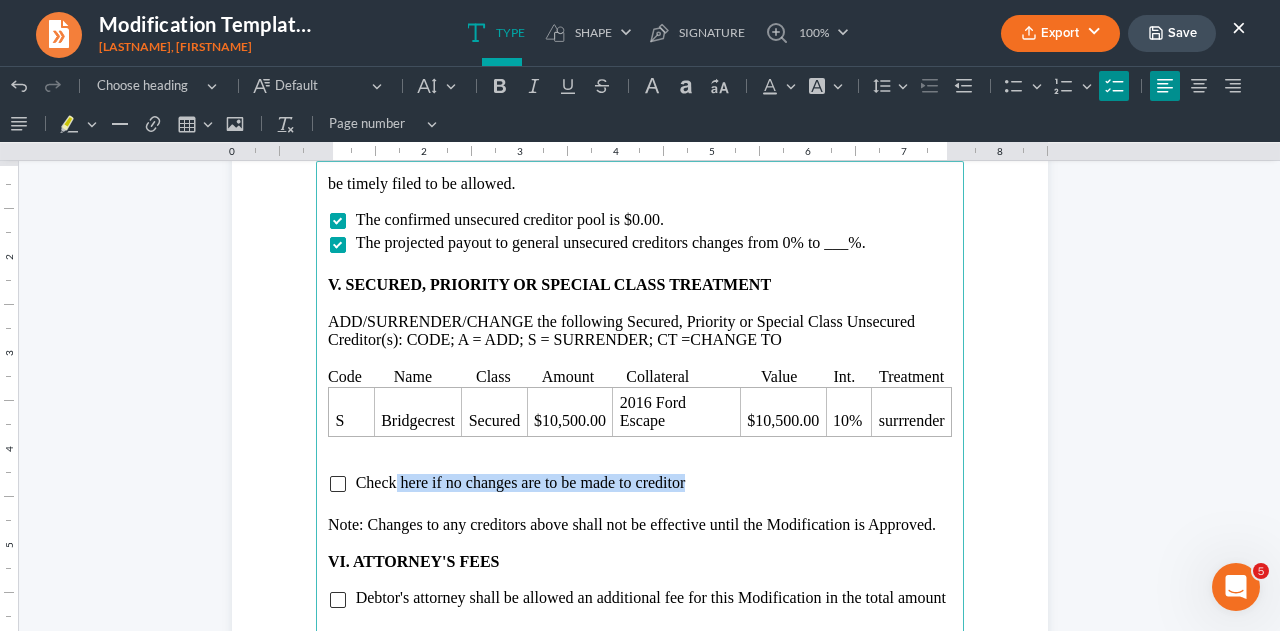 click on "Check here if no changes are to be made to creditor" at bounding box center [653, 483] 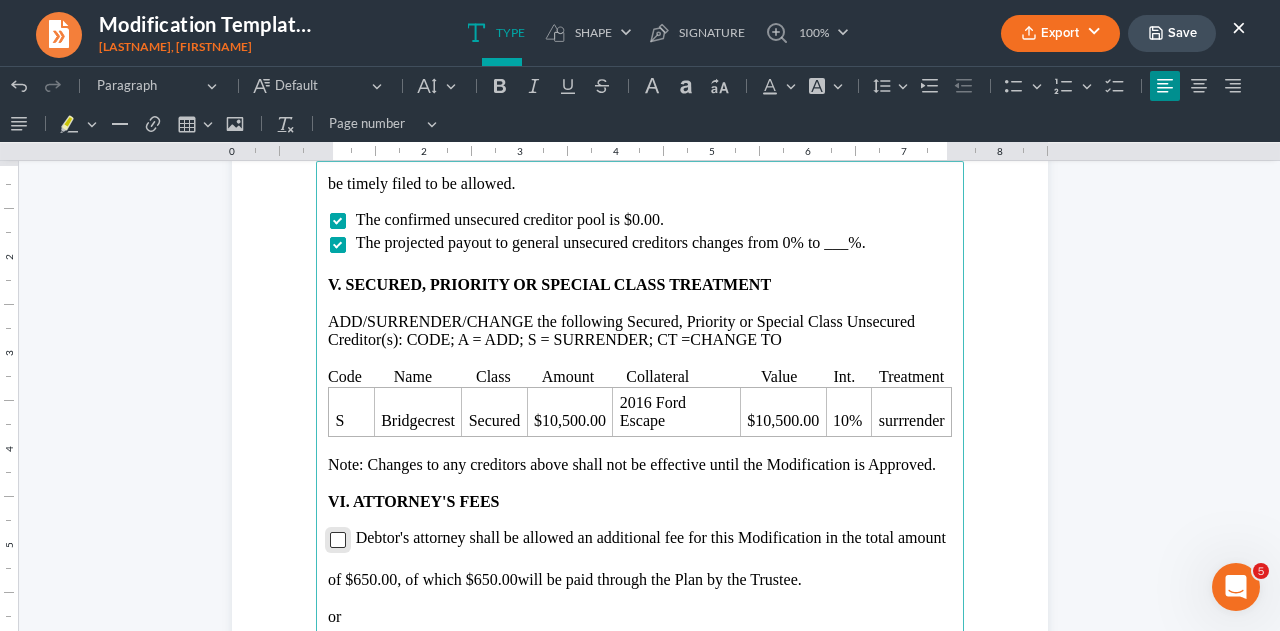 click at bounding box center (338, 540) 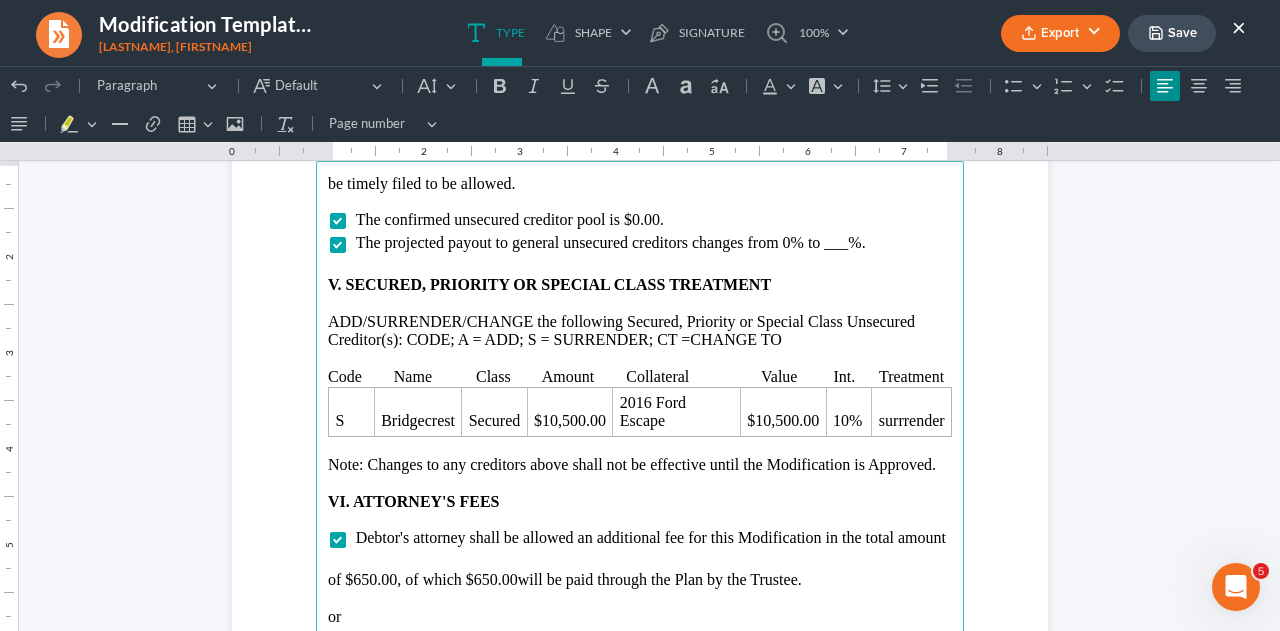 click on "be timely filed to be allowed. The confirmed unsecured creditor pool is $0.00. The projected payout to general unsecured creditors changes from 0% to ___. V. SECURED, PRIORITY OR SPECIAL CLASS TREATMENT ADD/SURRENDER/CHANGE the following Secured, Priority or Special Class Unsecured Creditor(s): CODE; A = ADD; S = SURRENDER; CT =CHANGE TO Code Name Class Amount Collateral Value Int. Treatment S Bridgecrest Secured $10,500.00 2016 Ford Escape $10,500.00 10% surrrender Note: Changes to any creditors above shall not be effective until the Modification is Approved. VI. ATTORNEY'S FEES Debtor's attorney shall be allowed an additional fee for this Modification in the total amount of $650.00, of which $650.00 will be paid through the Plan by the Trustee. or Check here if no additional attorney fee has been added for this Modification of Plan after Confirmation. VII. REASON FOR MODIFICATION" at bounding box center [640, 593] 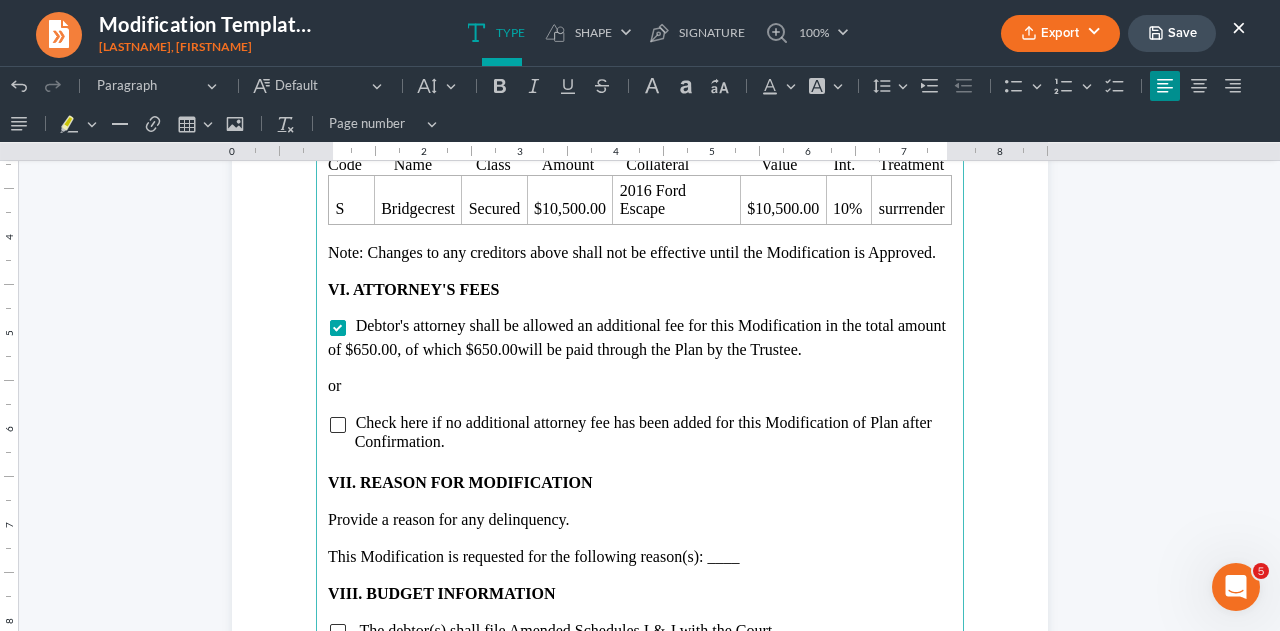 scroll, scrollTop: 3671, scrollLeft: 0, axis: vertical 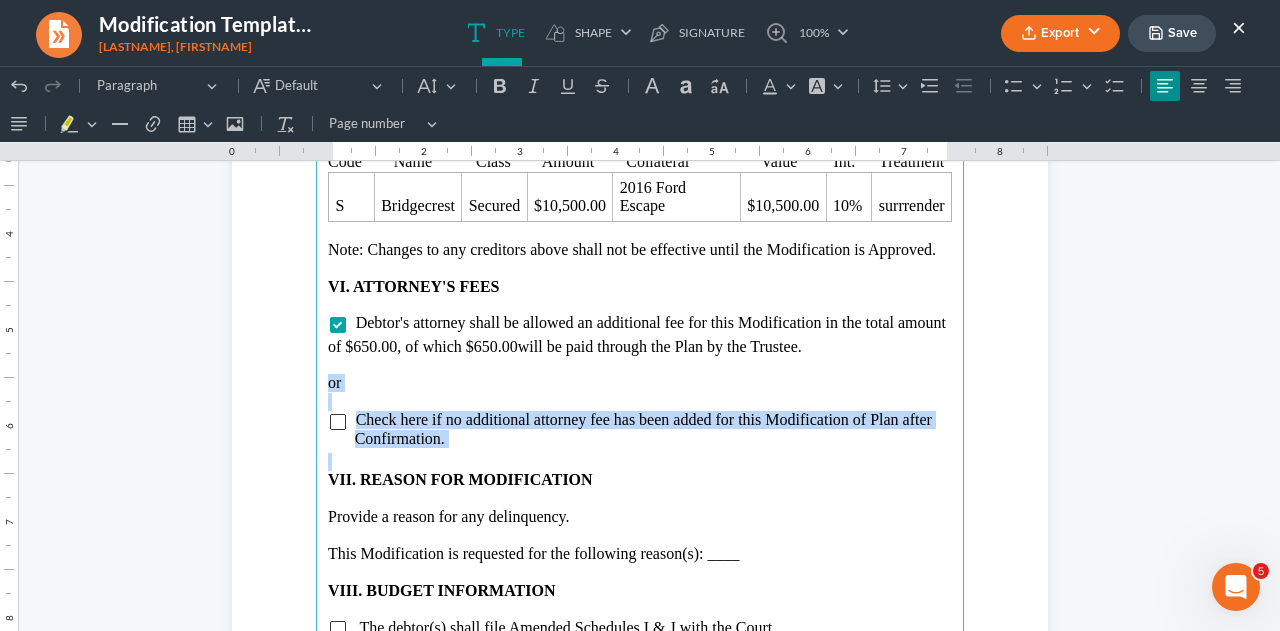drag, startPoint x: 319, startPoint y: 361, endPoint x: 532, endPoint y: 429, distance: 223.59114 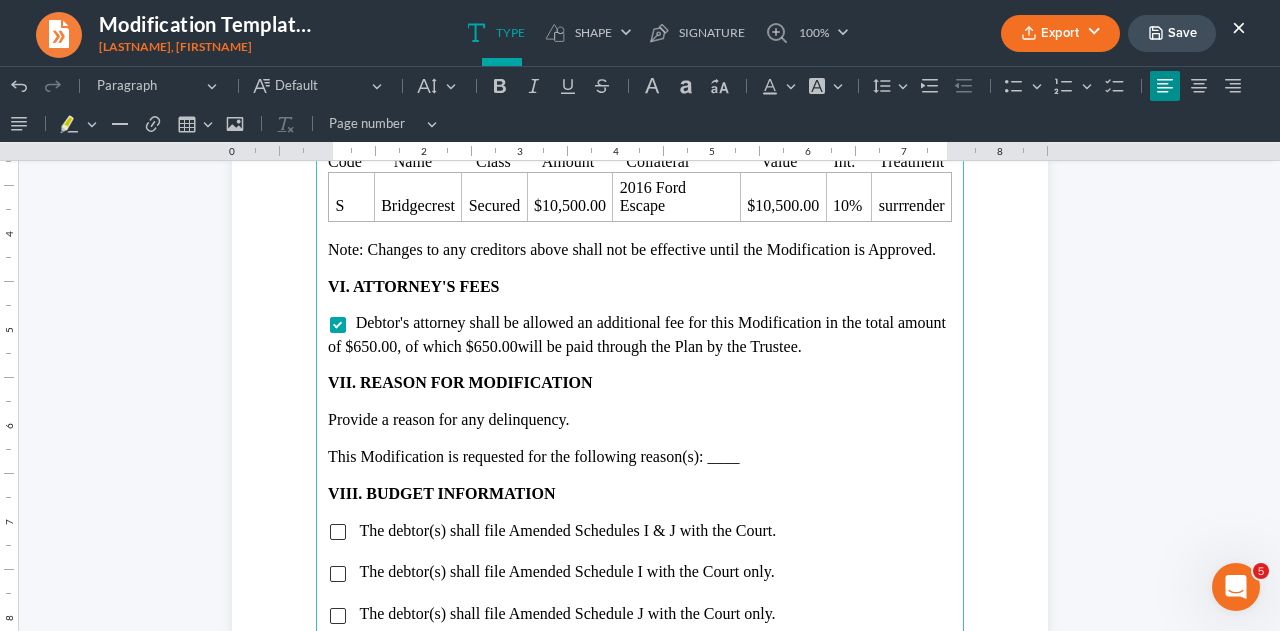 click on "This Modification is requested for the following reason(s): ____" at bounding box center (640, 457) 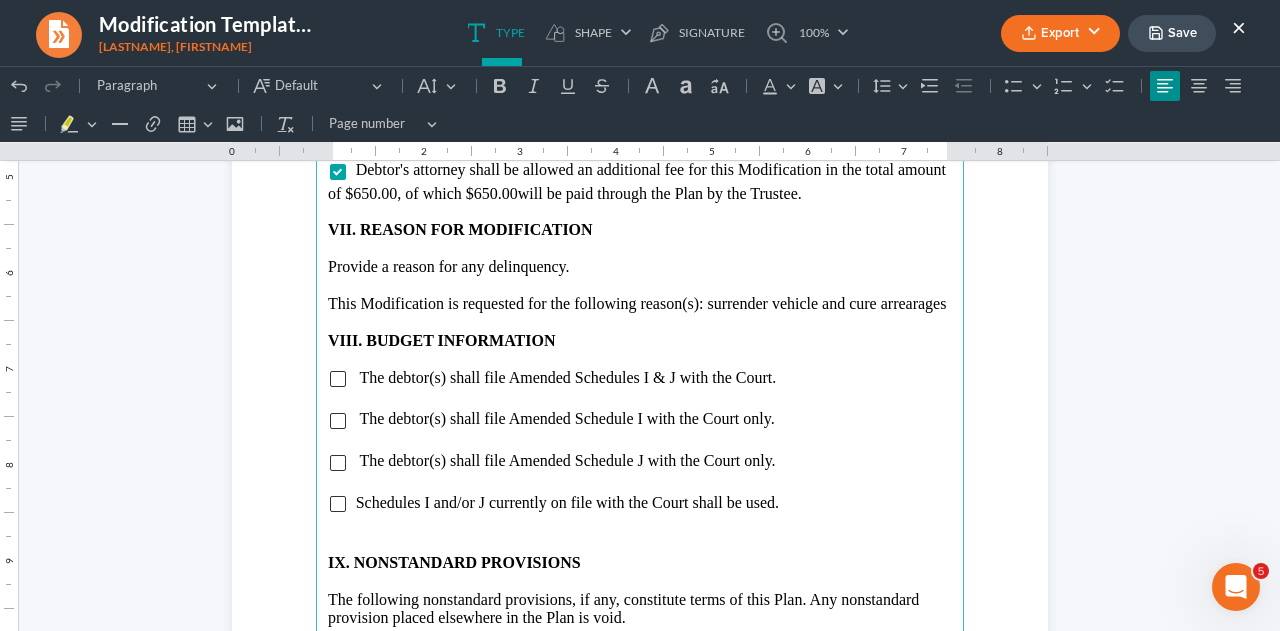 scroll, scrollTop: 3832, scrollLeft: 0, axis: vertical 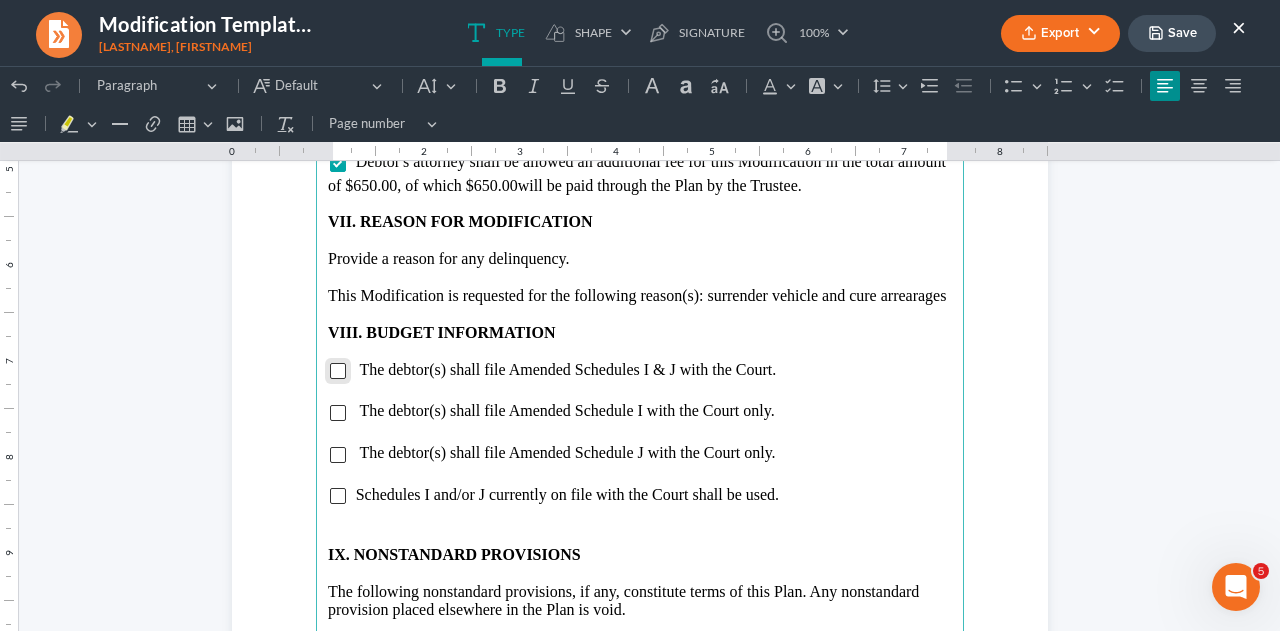 click at bounding box center [338, 371] 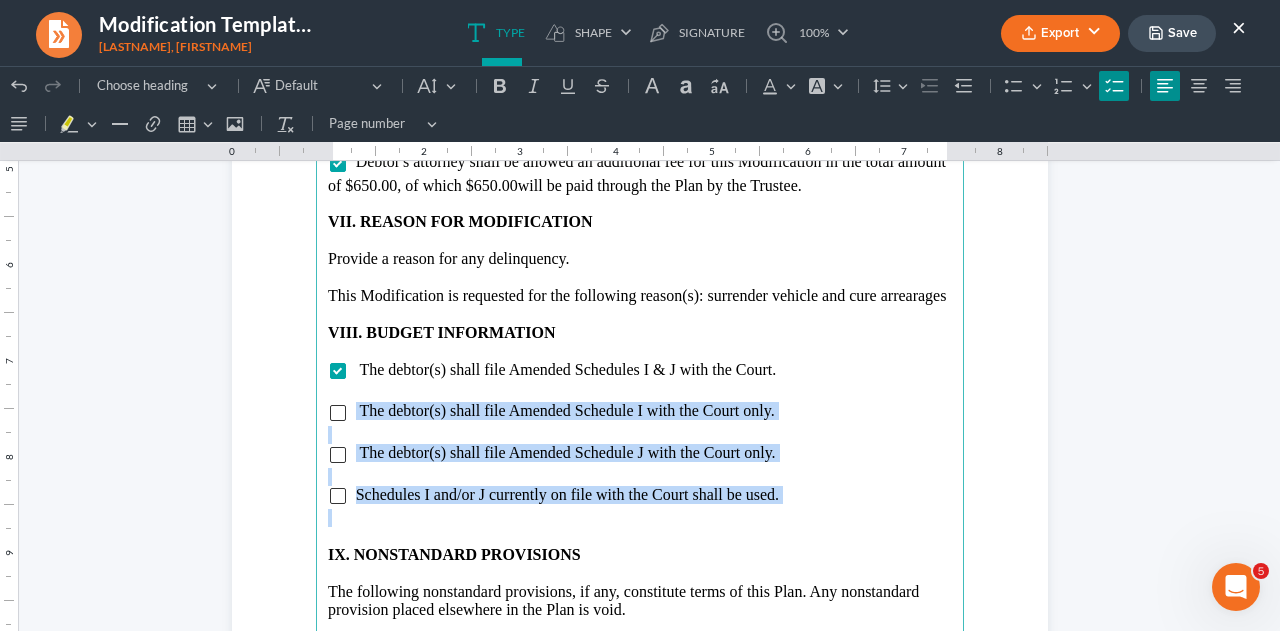 drag, startPoint x: 349, startPoint y: 395, endPoint x: 820, endPoint y: 505, distance: 483.67447 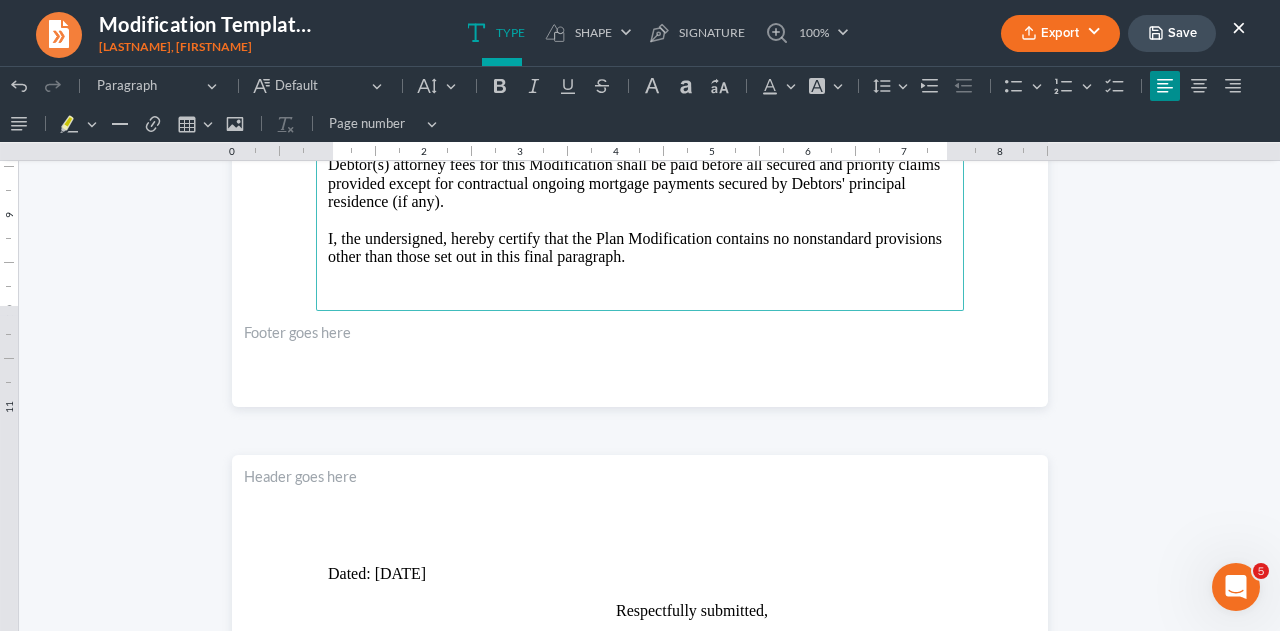 scroll, scrollTop: 4192, scrollLeft: 0, axis: vertical 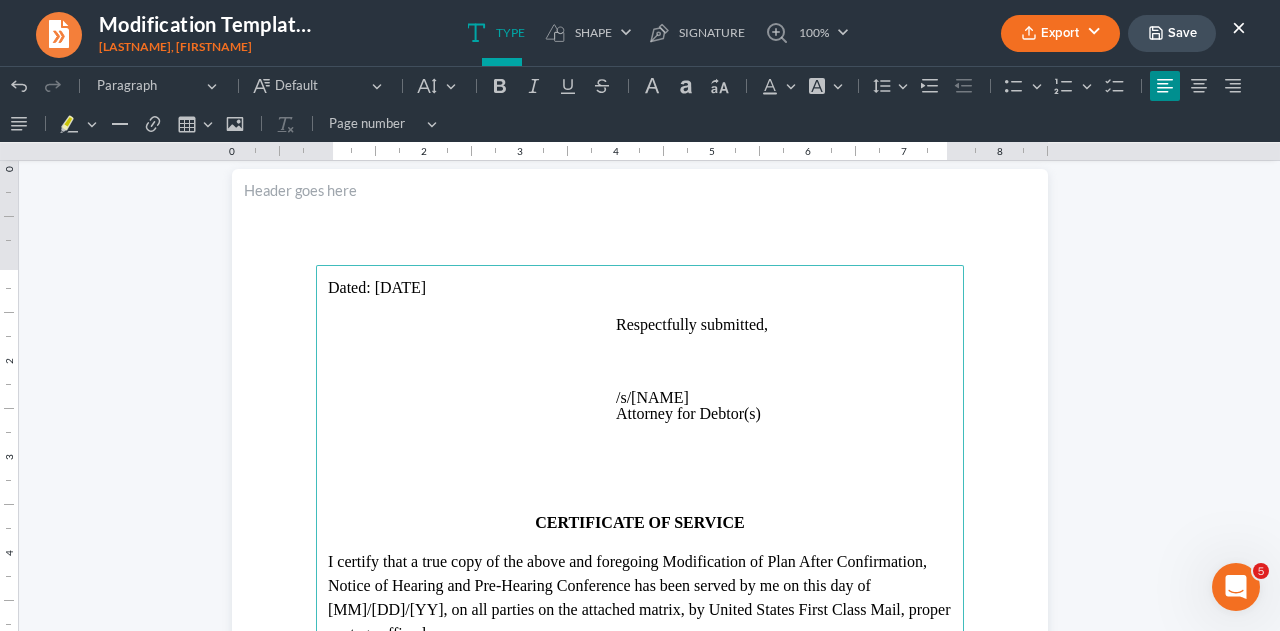 click at bounding box center (640, 504) 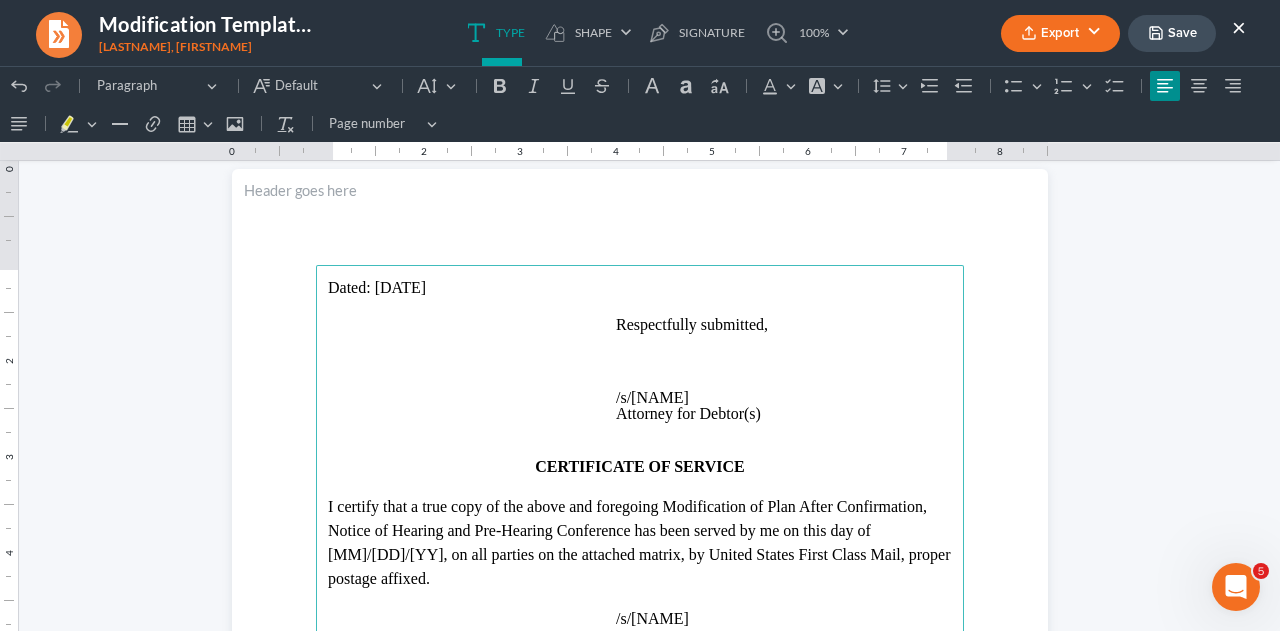 click at bounding box center (784, 362) 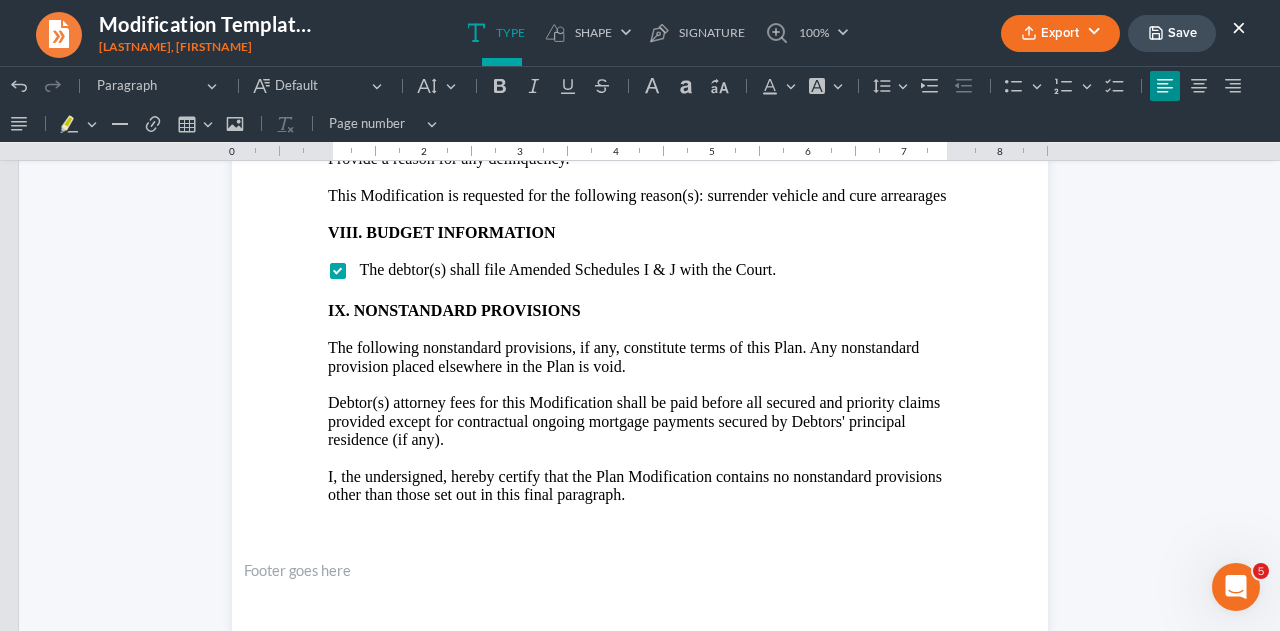scroll, scrollTop: 3903, scrollLeft: 0, axis: vertical 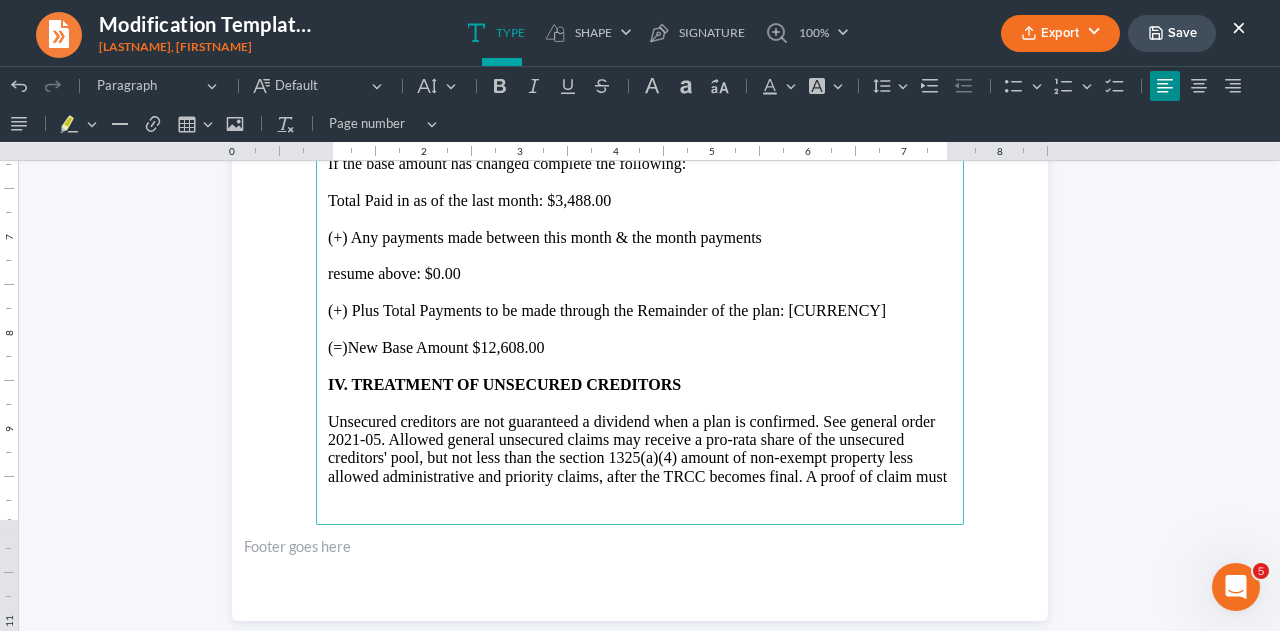 click on "Save" at bounding box center (1172, 33) 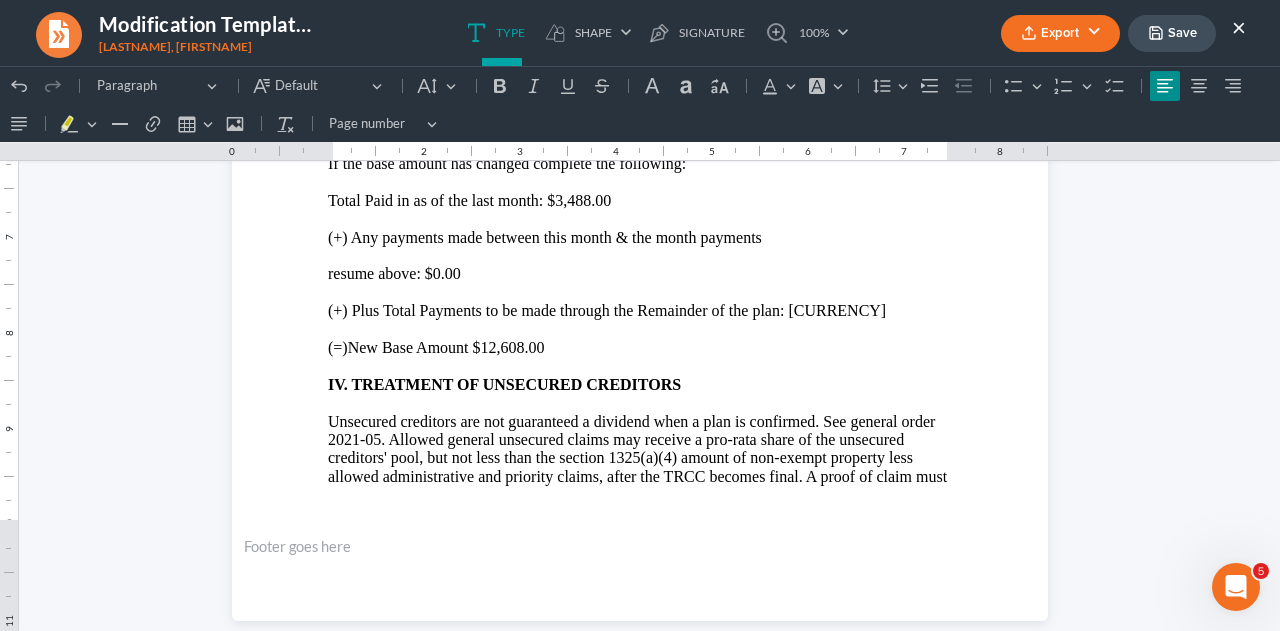 click on "Export" at bounding box center [1060, 33] 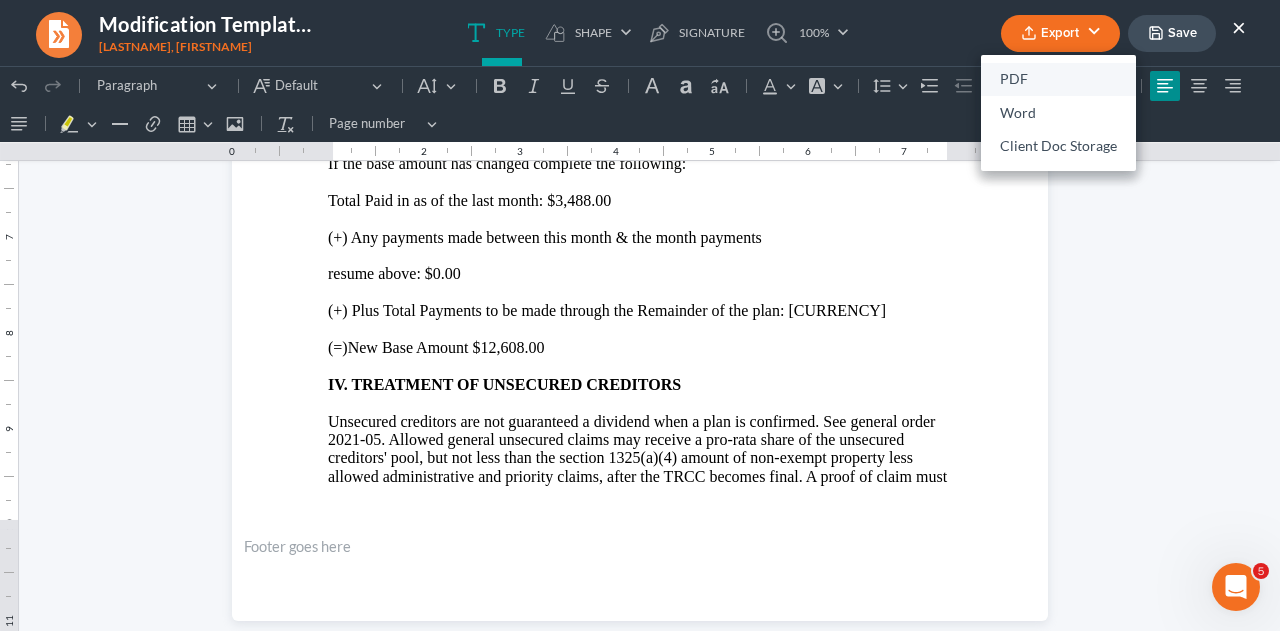 click on "PDF" at bounding box center [1058, 80] 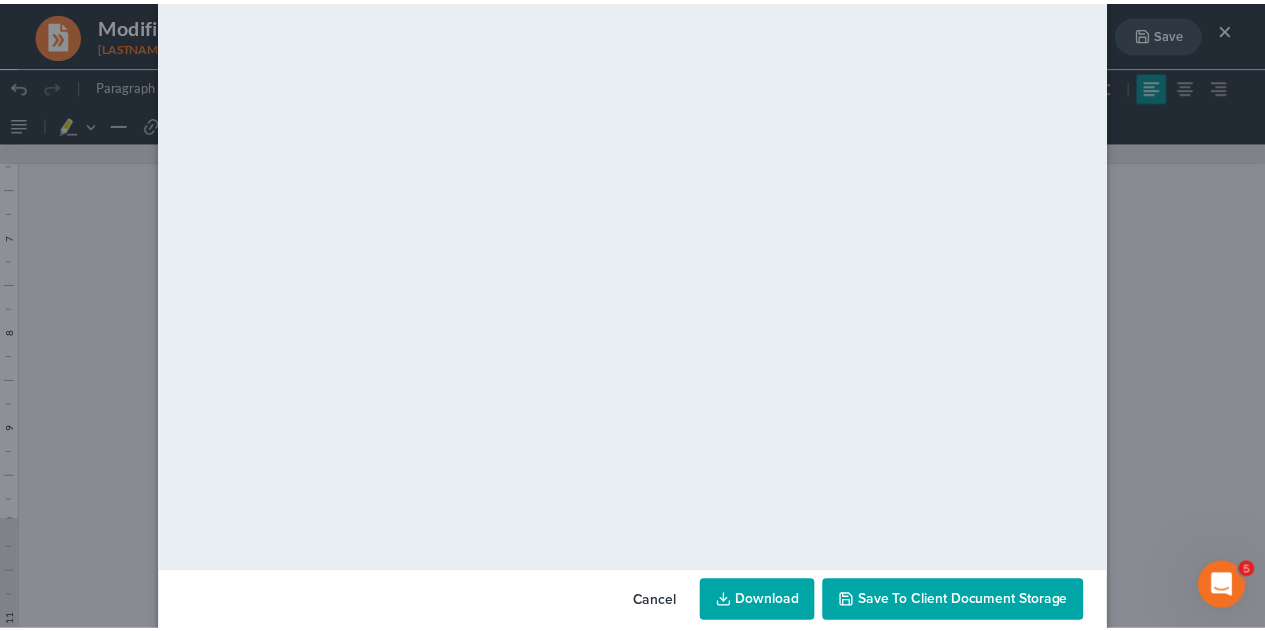 scroll, scrollTop: 204, scrollLeft: 0, axis: vertical 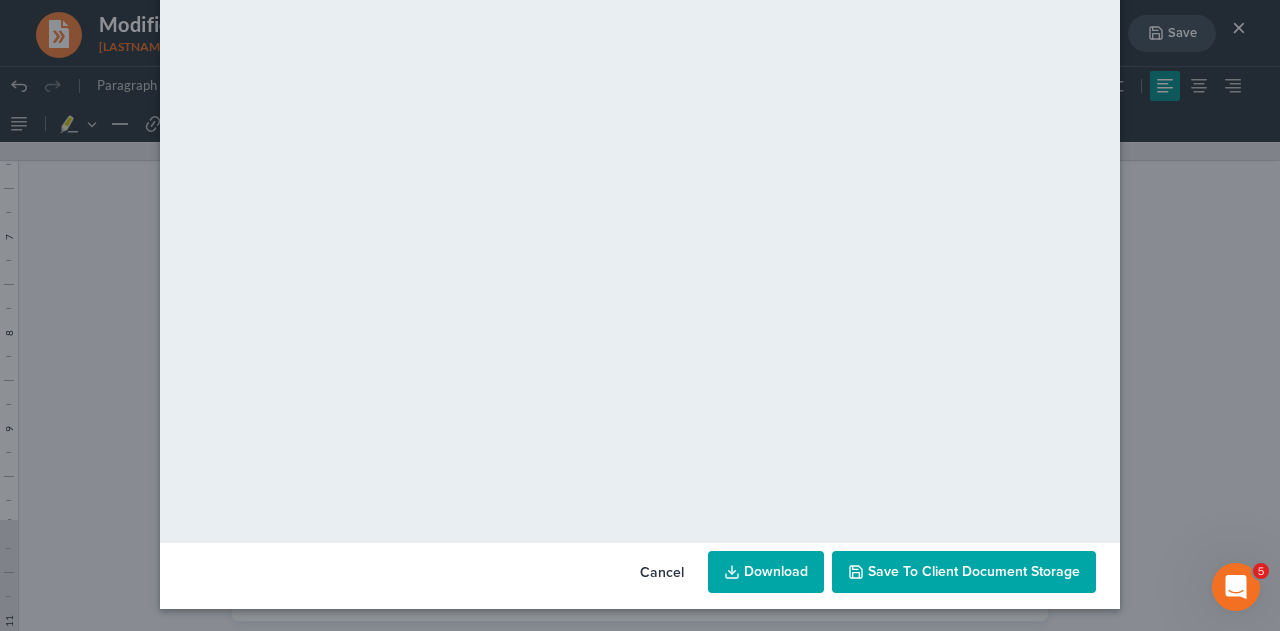 click on "Save to Client Document Storage" at bounding box center (974, 571) 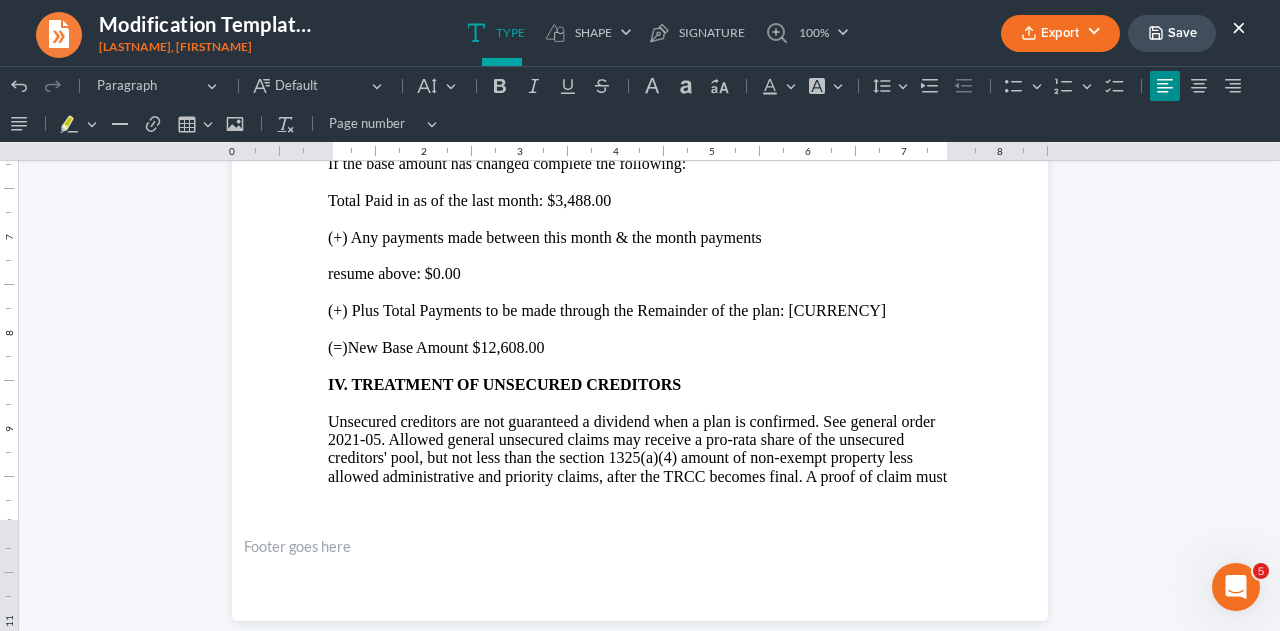 click on "×" at bounding box center [1239, 27] 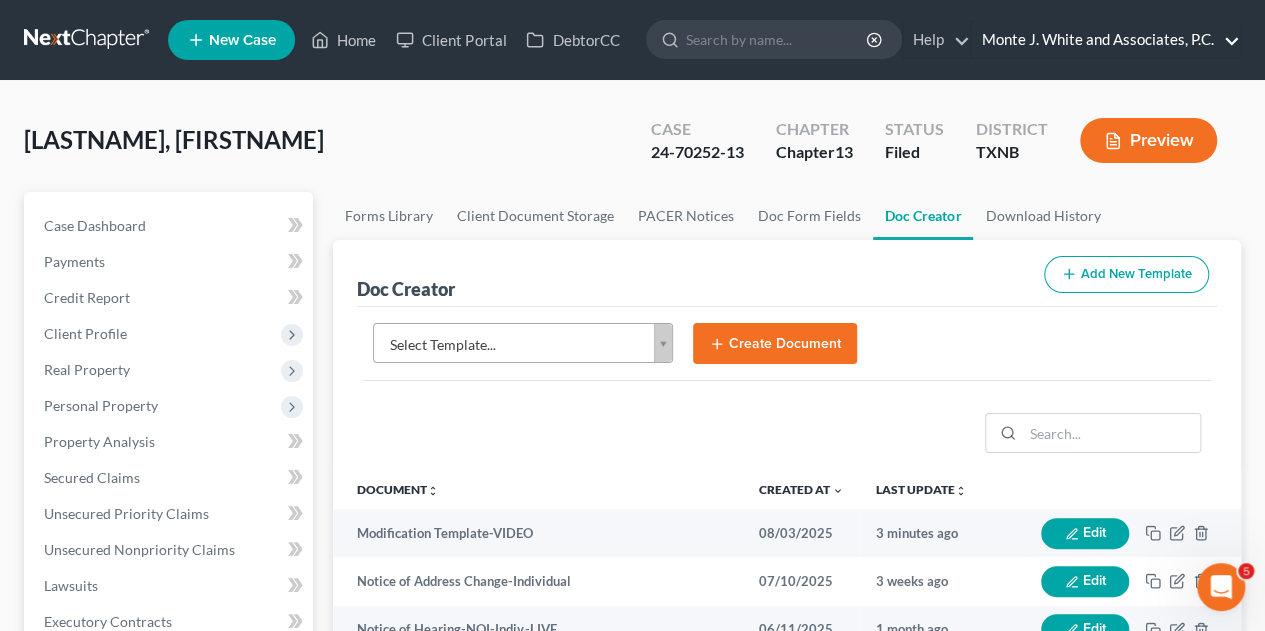 click on "Monte J. White and Associates, P.C." at bounding box center (1106, 40) 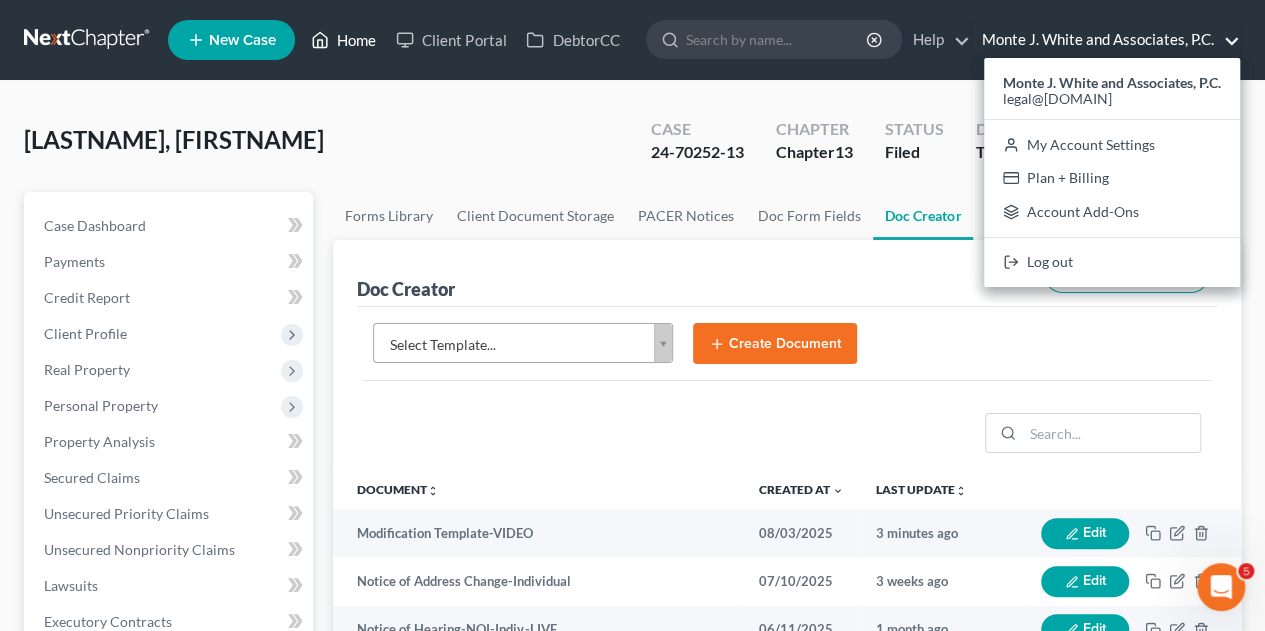click on "Home" at bounding box center [343, 40] 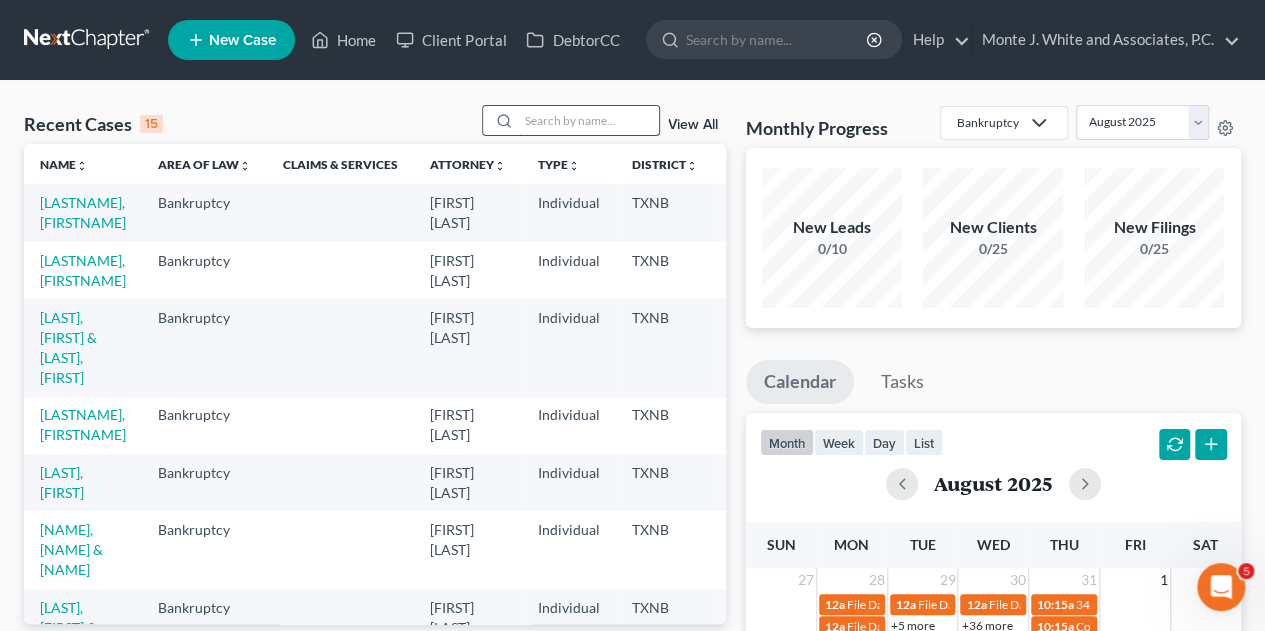 click at bounding box center [589, 120] 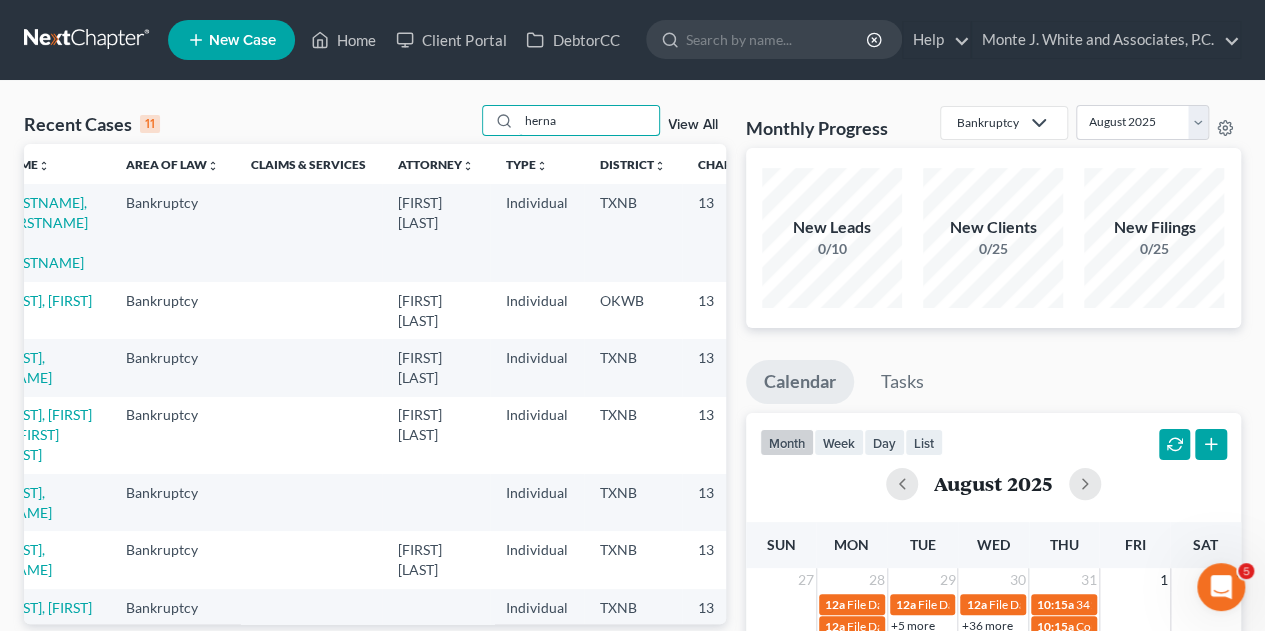 scroll, scrollTop: 0, scrollLeft: 0, axis: both 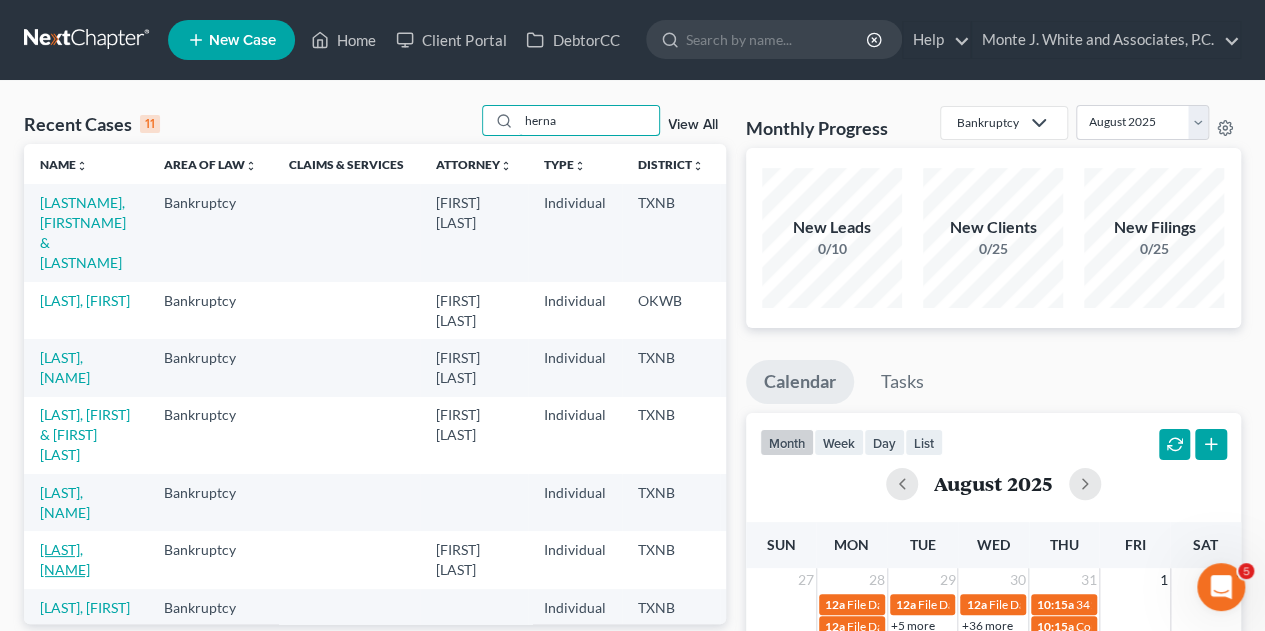 type on "herna" 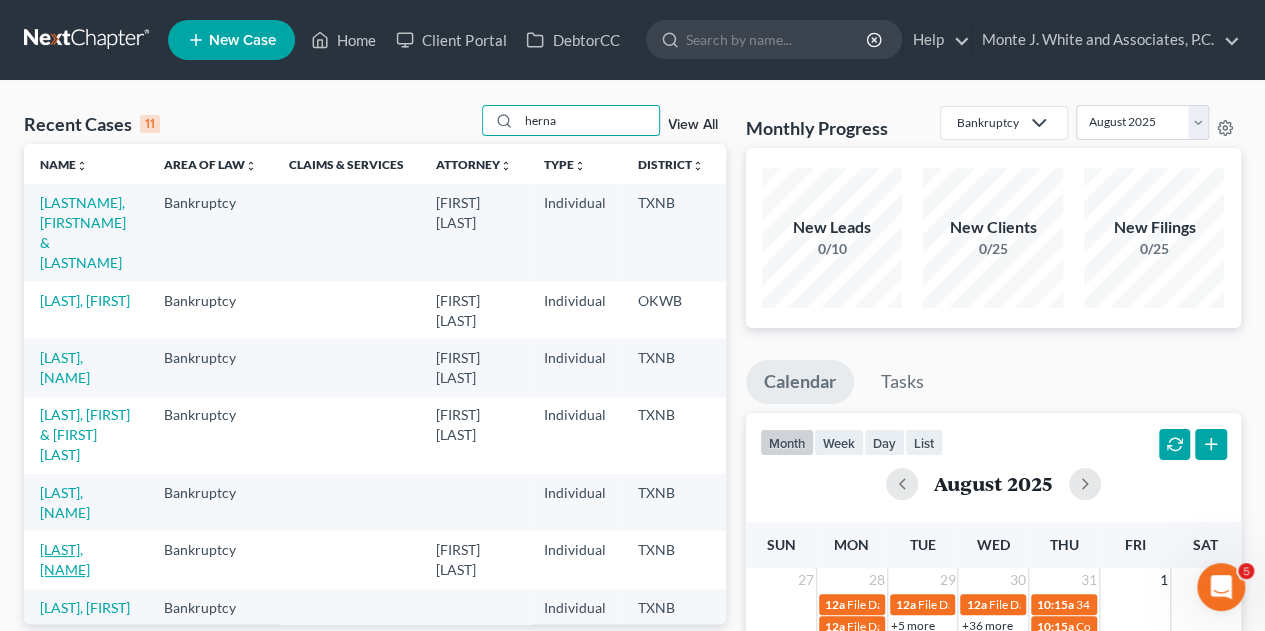 click on "[LAST], [NAME]" at bounding box center (65, 559) 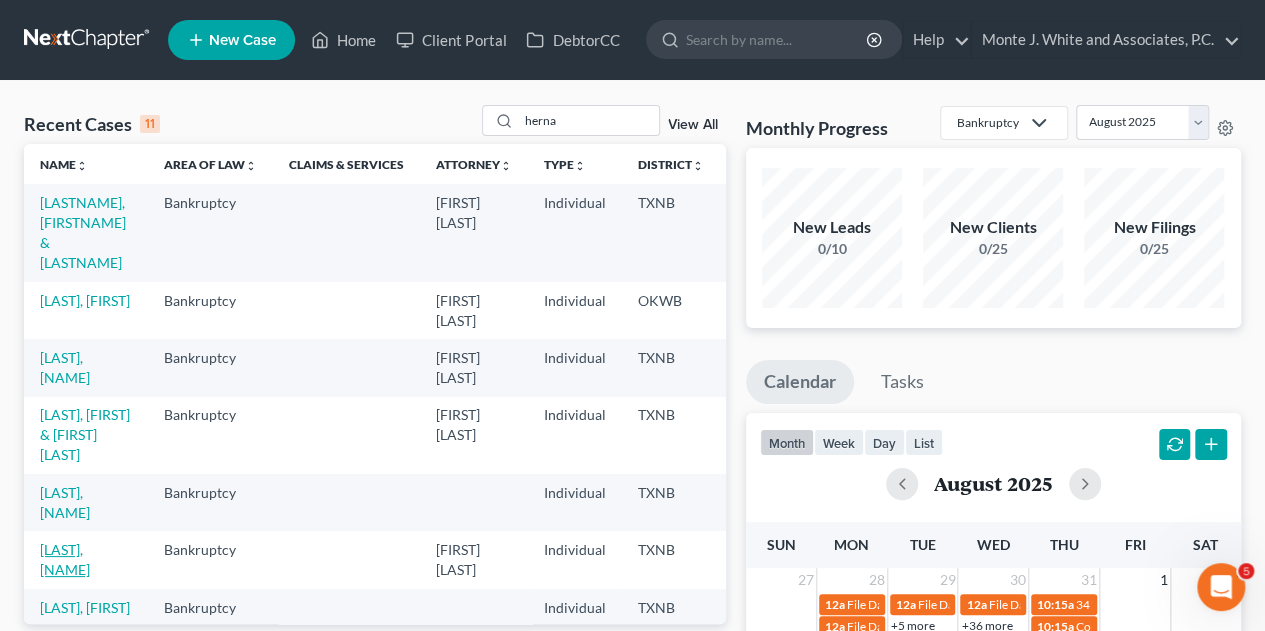 select on "1" 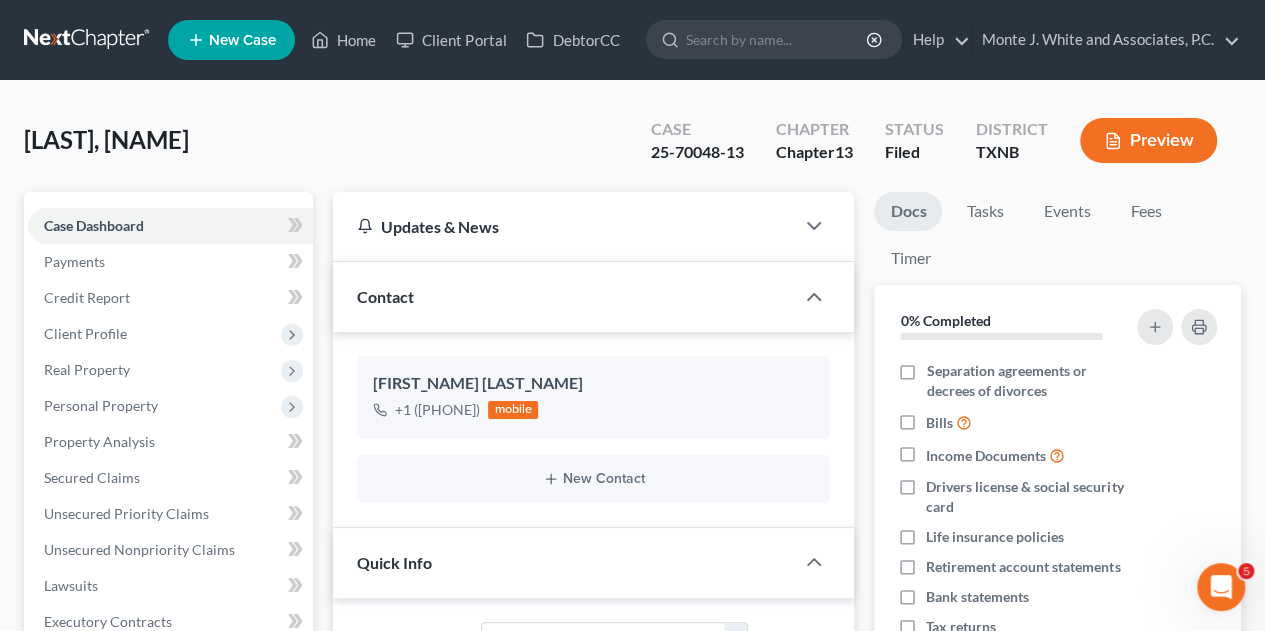 scroll, scrollTop: 1917, scrollLeft: 0, axis: vertical 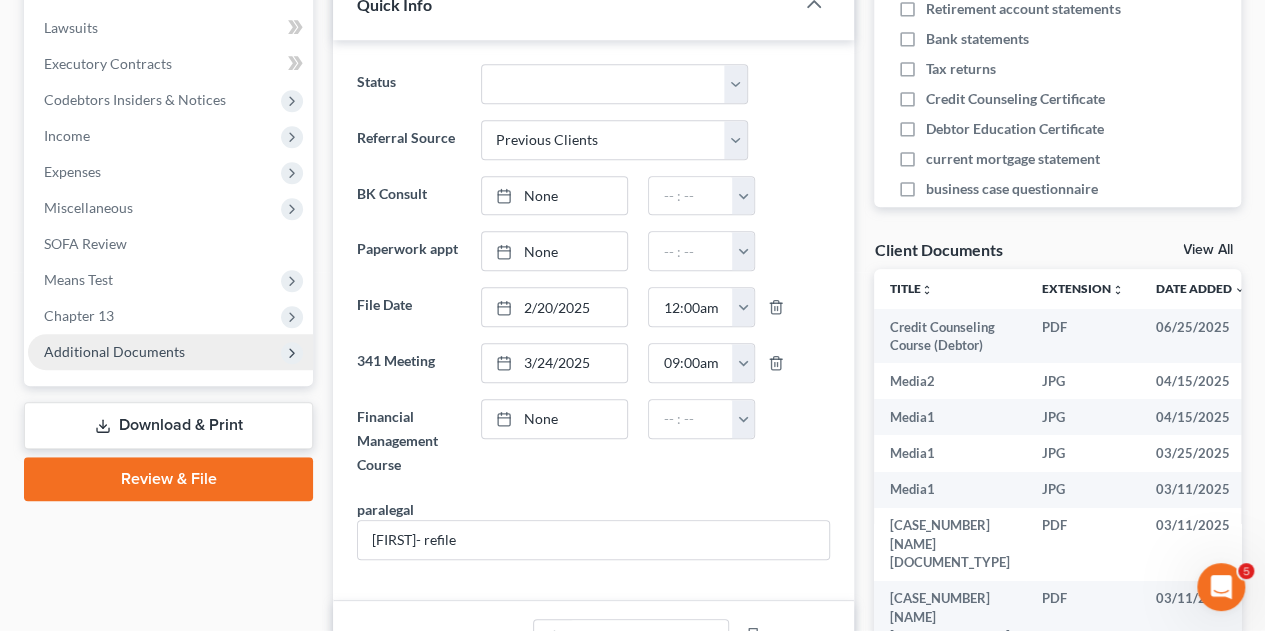 click on "Additional Documents" at bounding box center [114, 351] 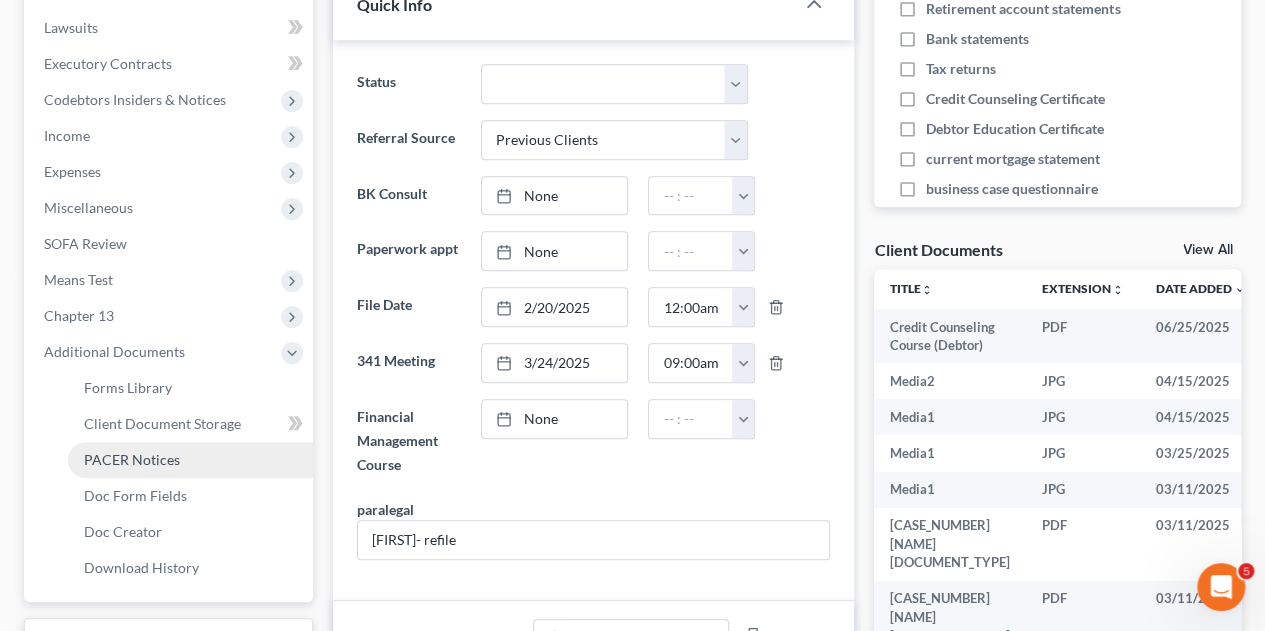 click on "PACER Notices" at bounding box center [132, 459] 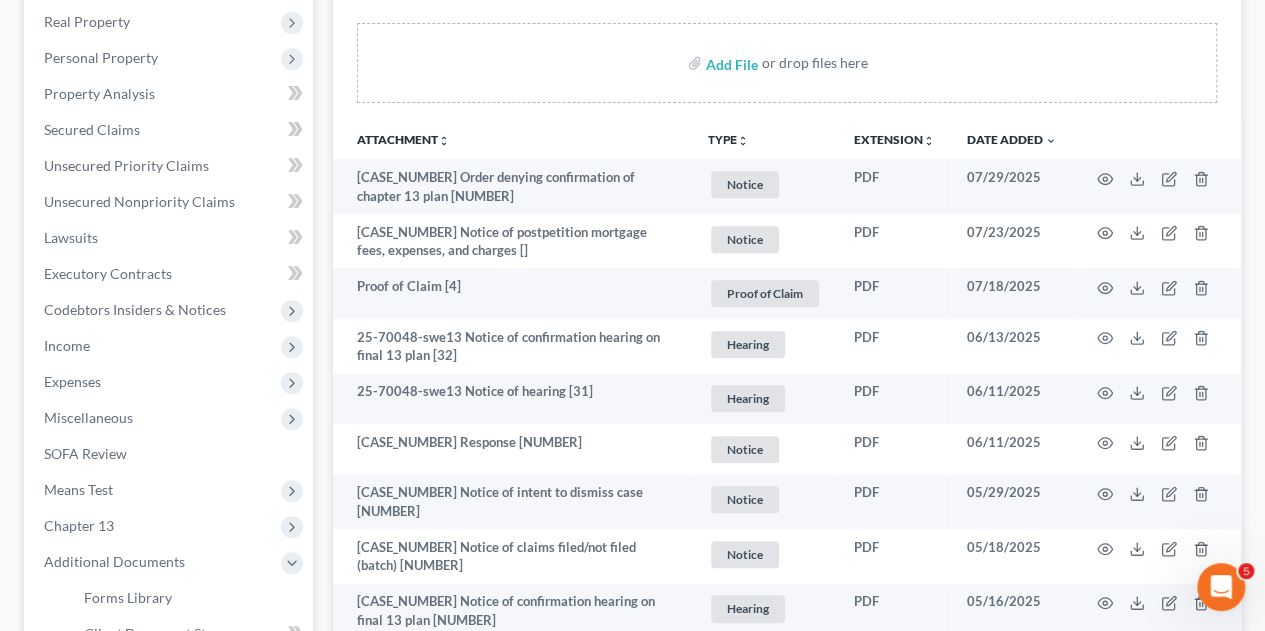 scroll, scrollTop: 350, scrollLeft: 0, axis: vertical 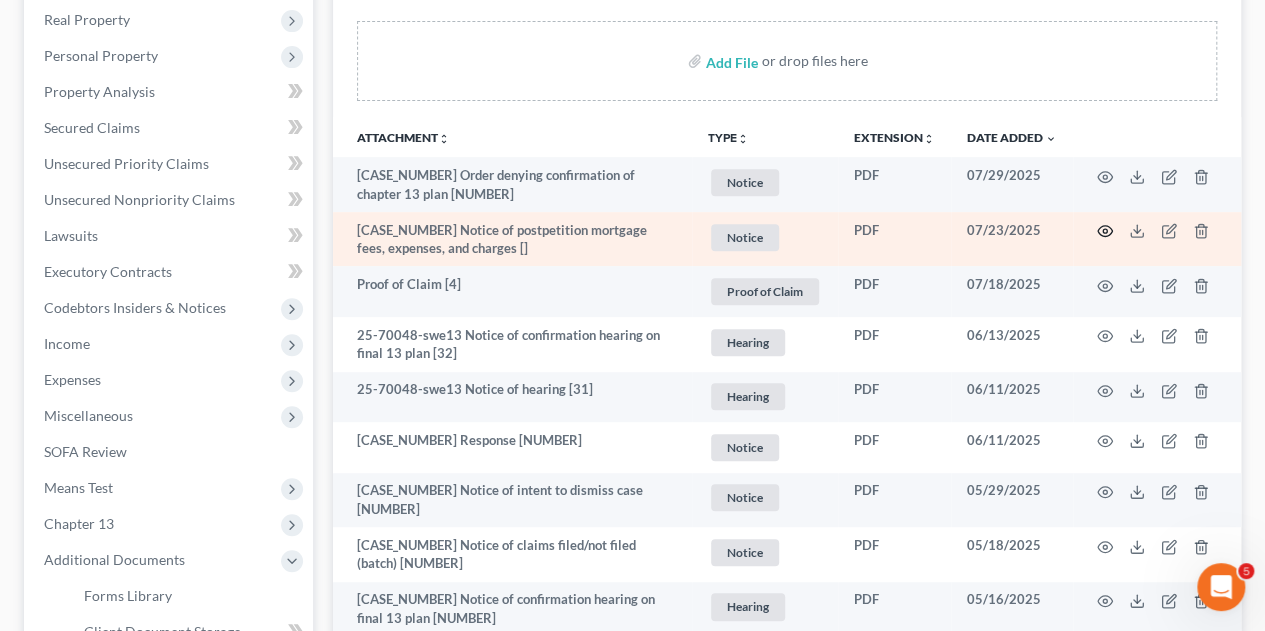 click 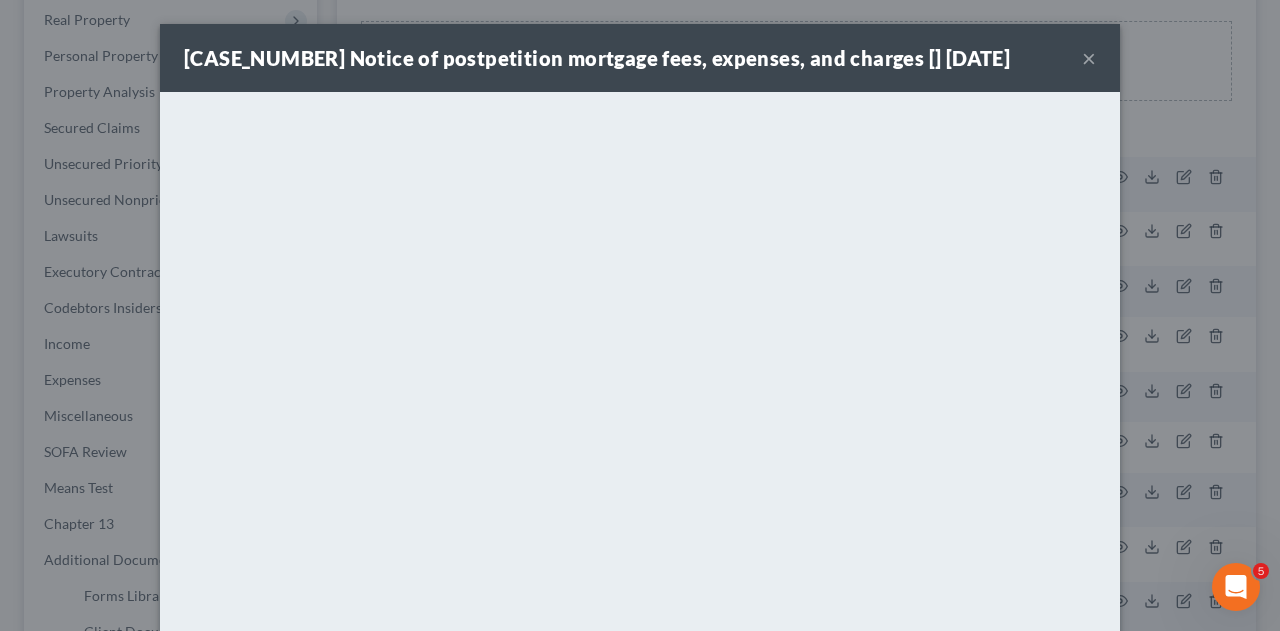 click on "×" at bounding box center (1089, 58) 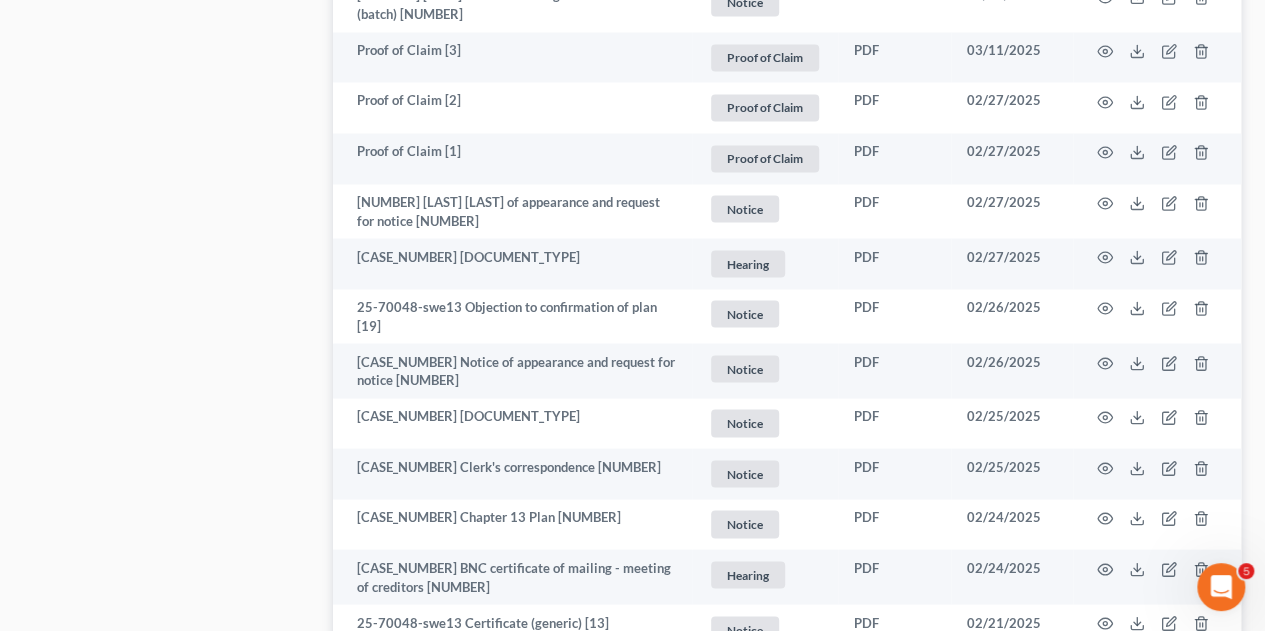 scroll, scrollTop: 1718, scrollLeft: 0, axis: vertical 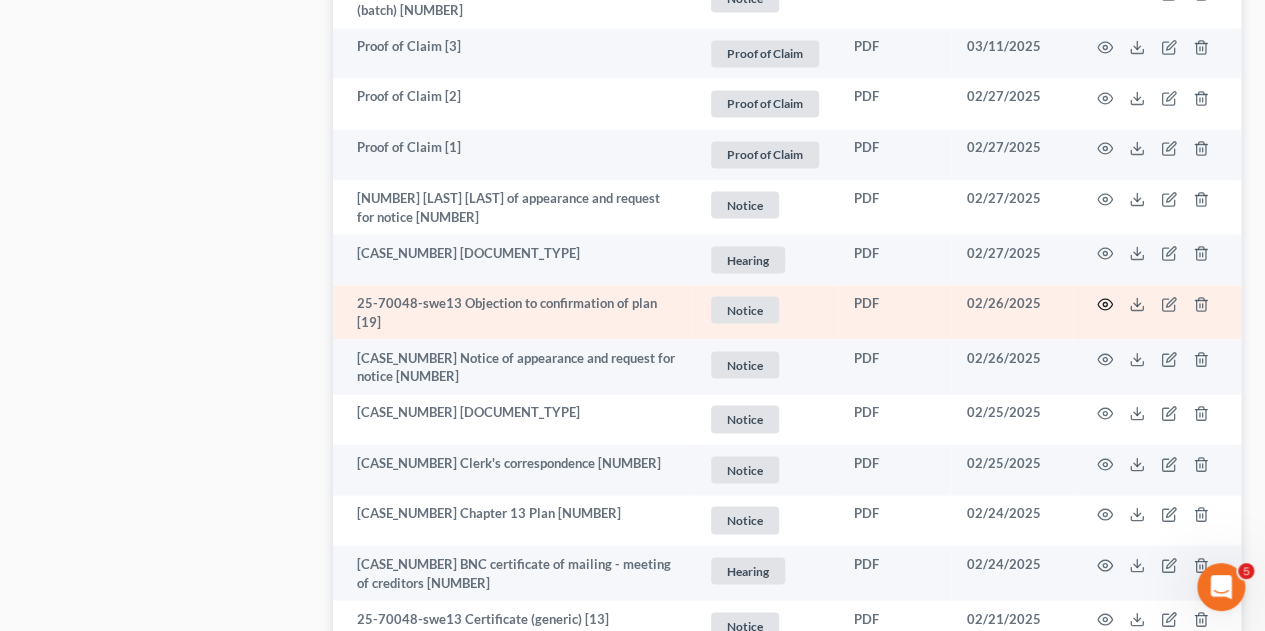 click 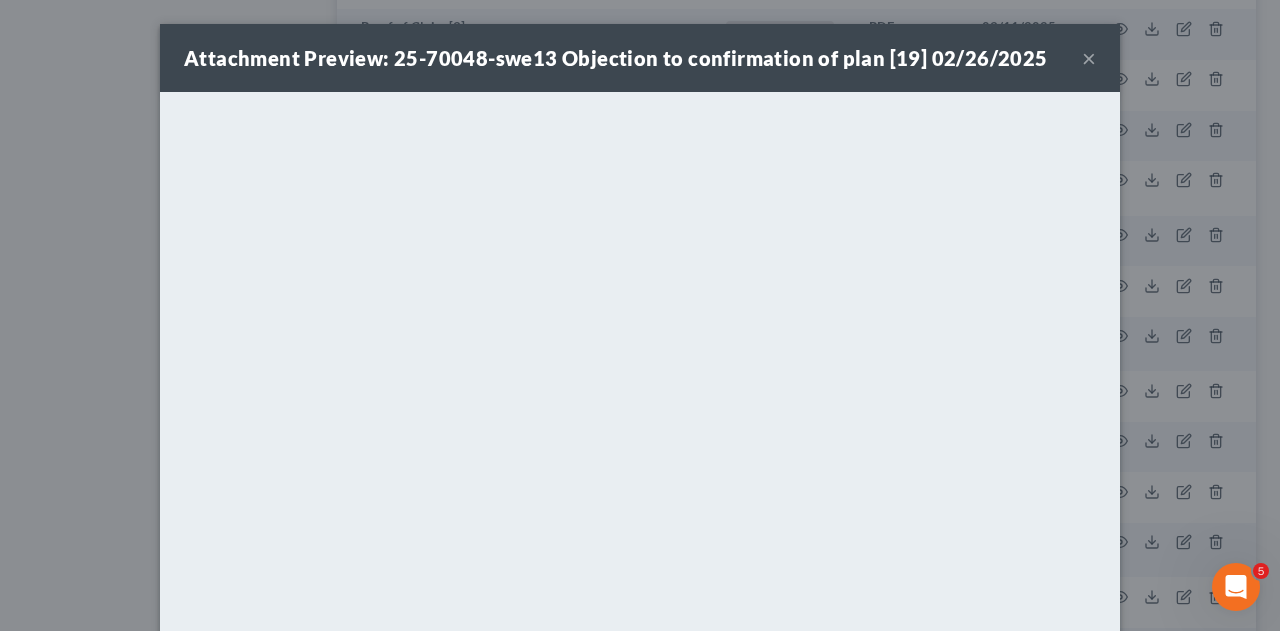 click on "×" at bounding box center [1089, 58] 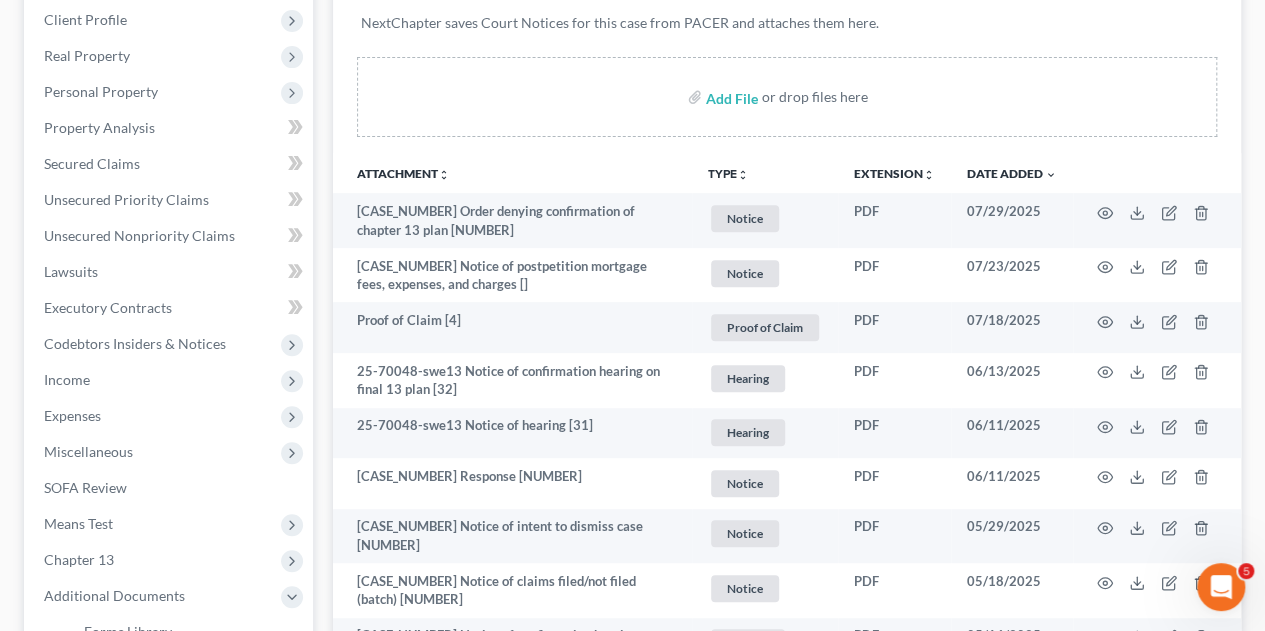 scroll, scrollTop: 309, scrollLeft: 0, axis: vertical 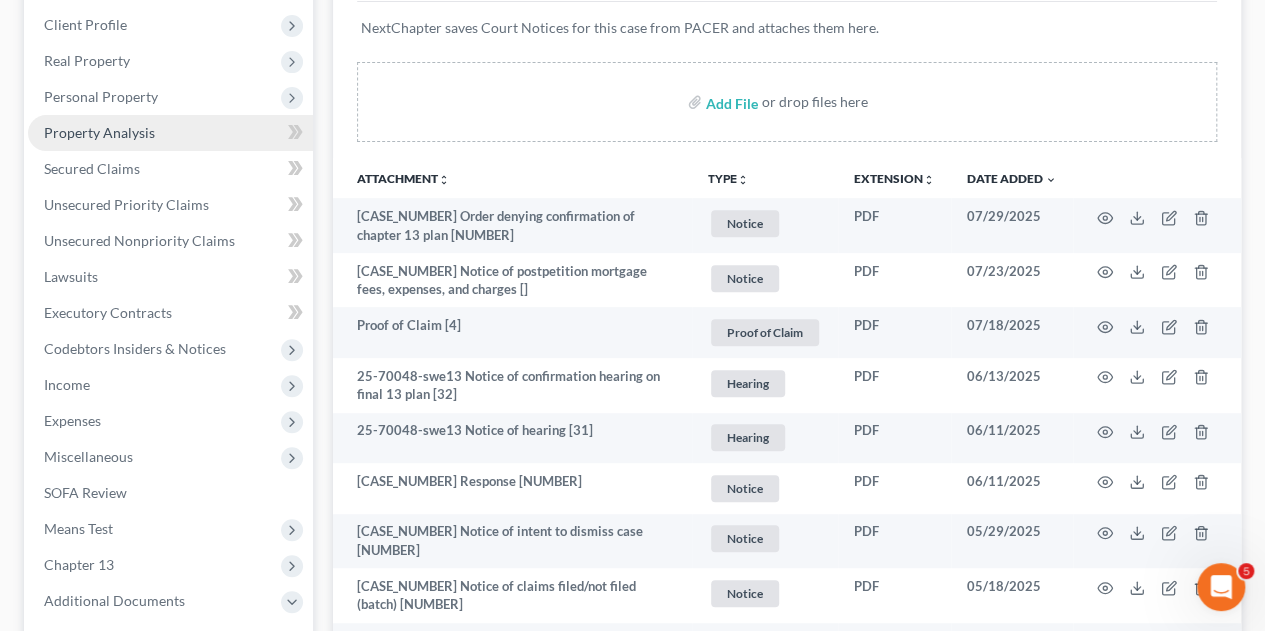 click on "Property Analysis" at bounding box center (99, 132) 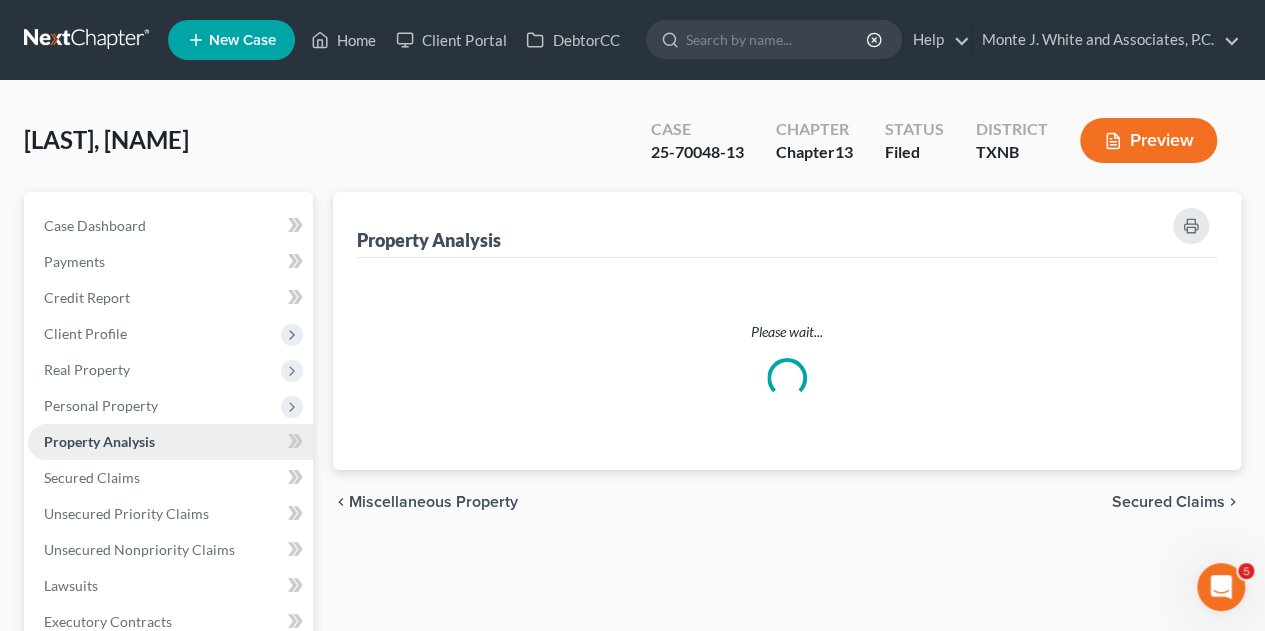 scroll, scrollTop: 0, scrollLeft: 0, axis: both 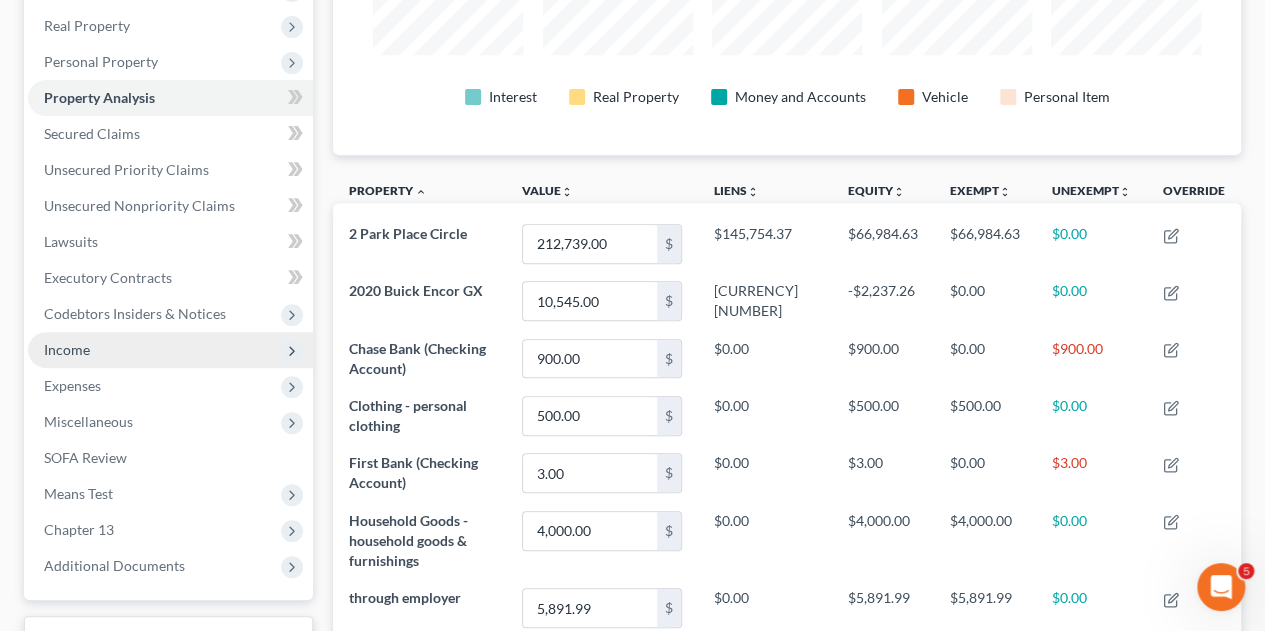 click on "Income" at bounding box center [67, 349] 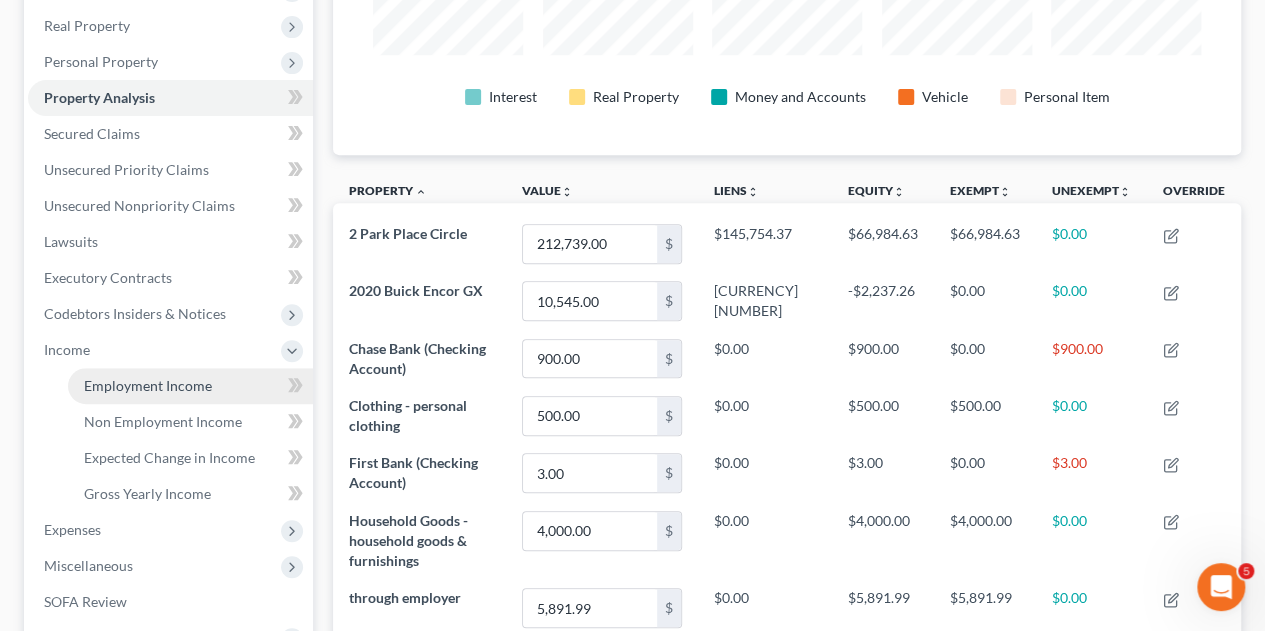 click on "Employment Income" at bounding box center [190, 386] 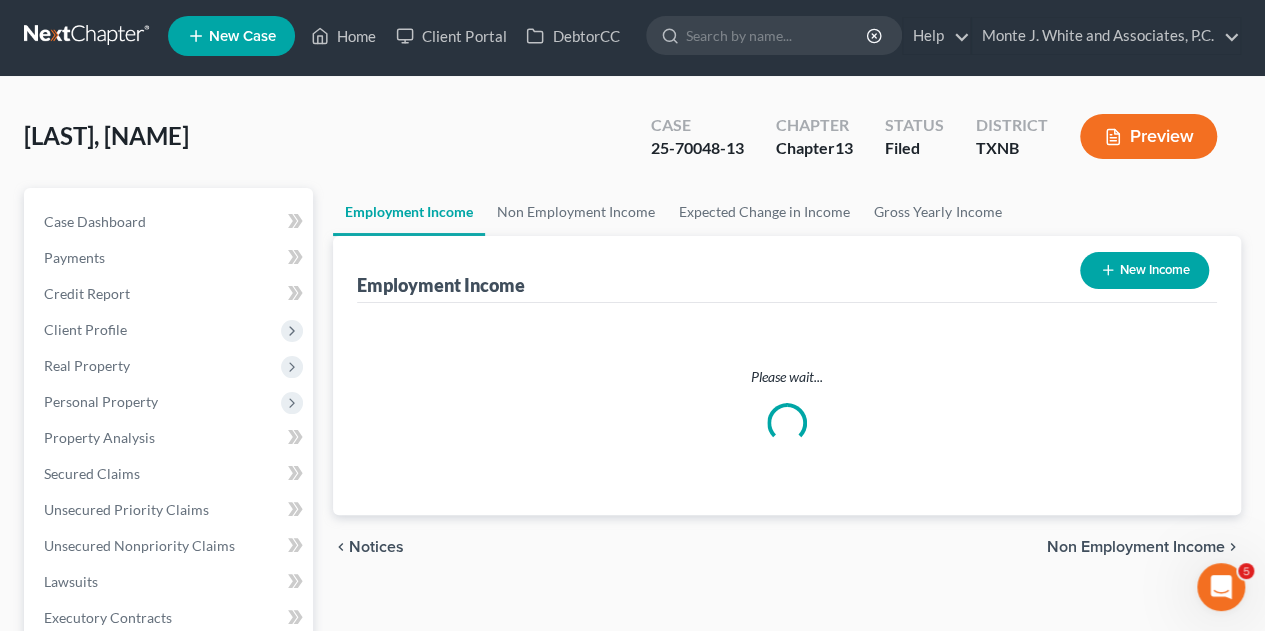 scroll, scrollTop: 0, scrollLeft: 0, axis: both 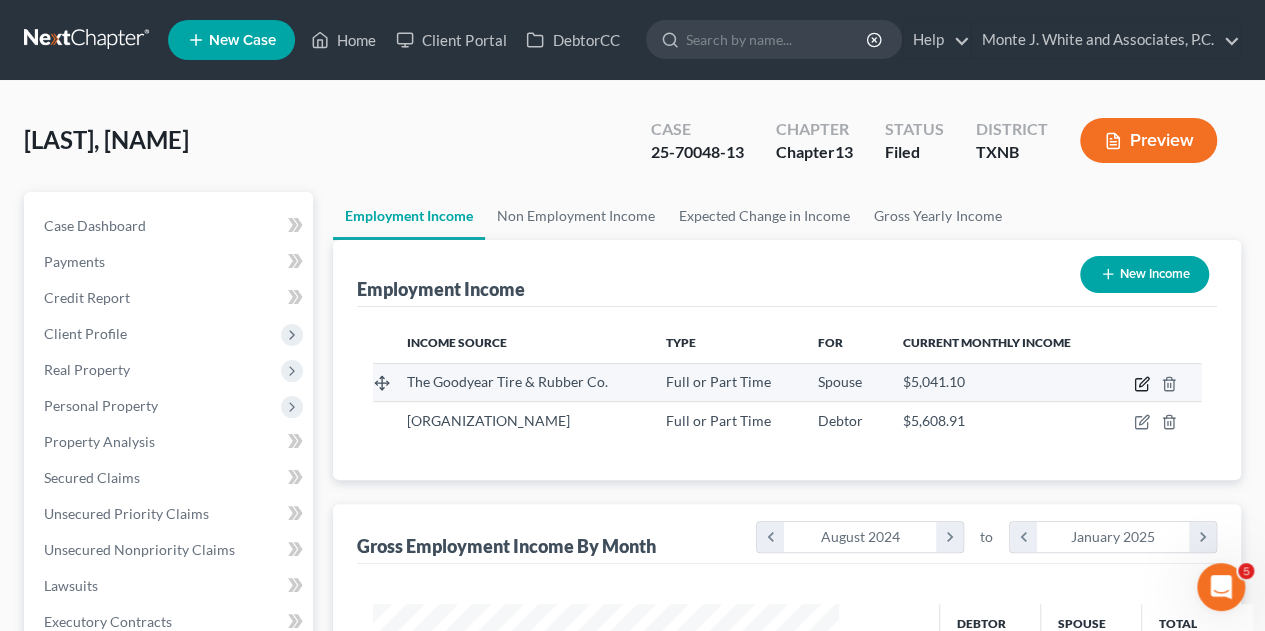 click 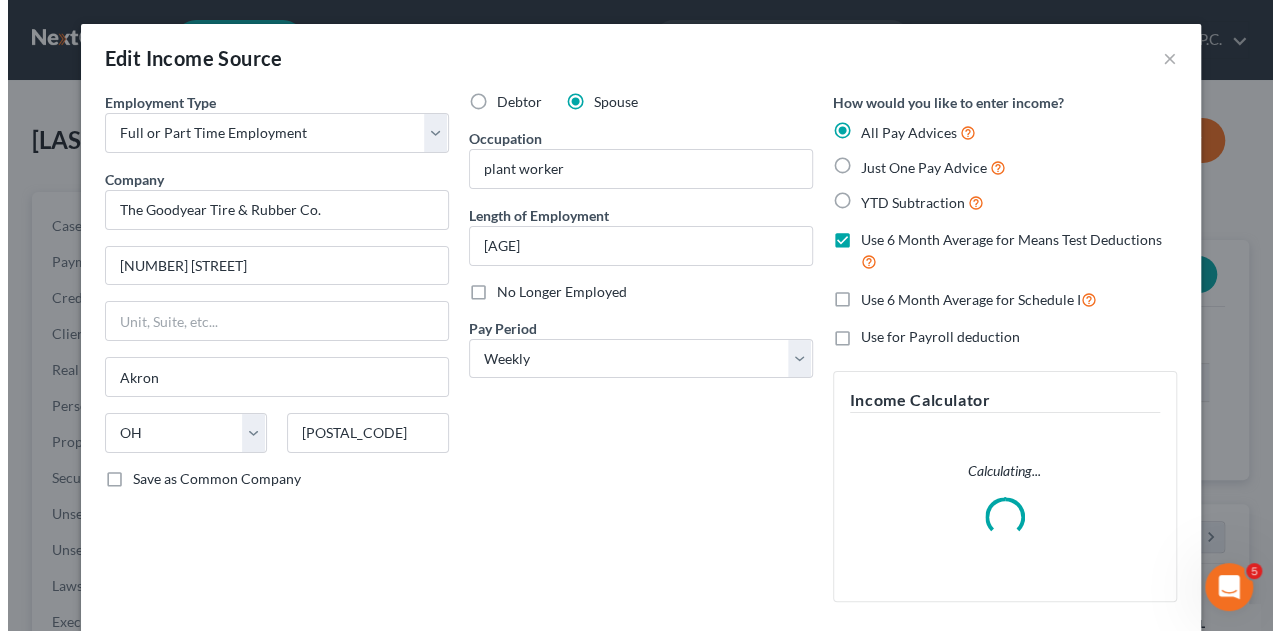 scroll, scrollTop: 999644, scrollLeft: 999487, axis: both 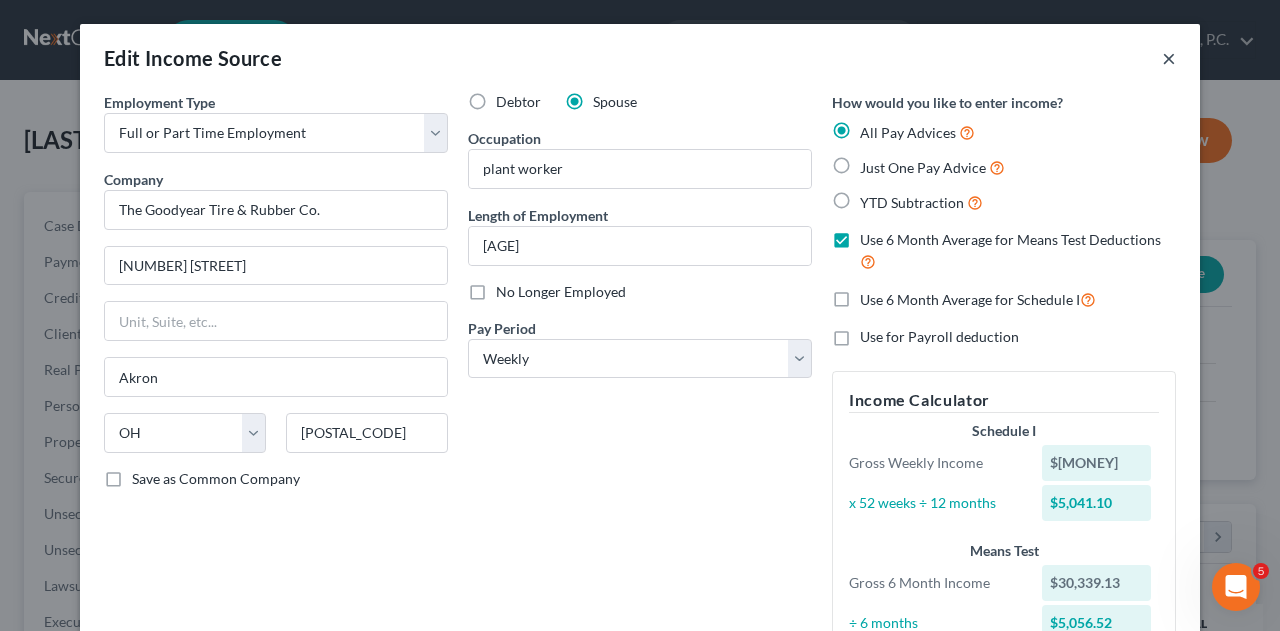 click on "×" at bounding box center (1169, 58) 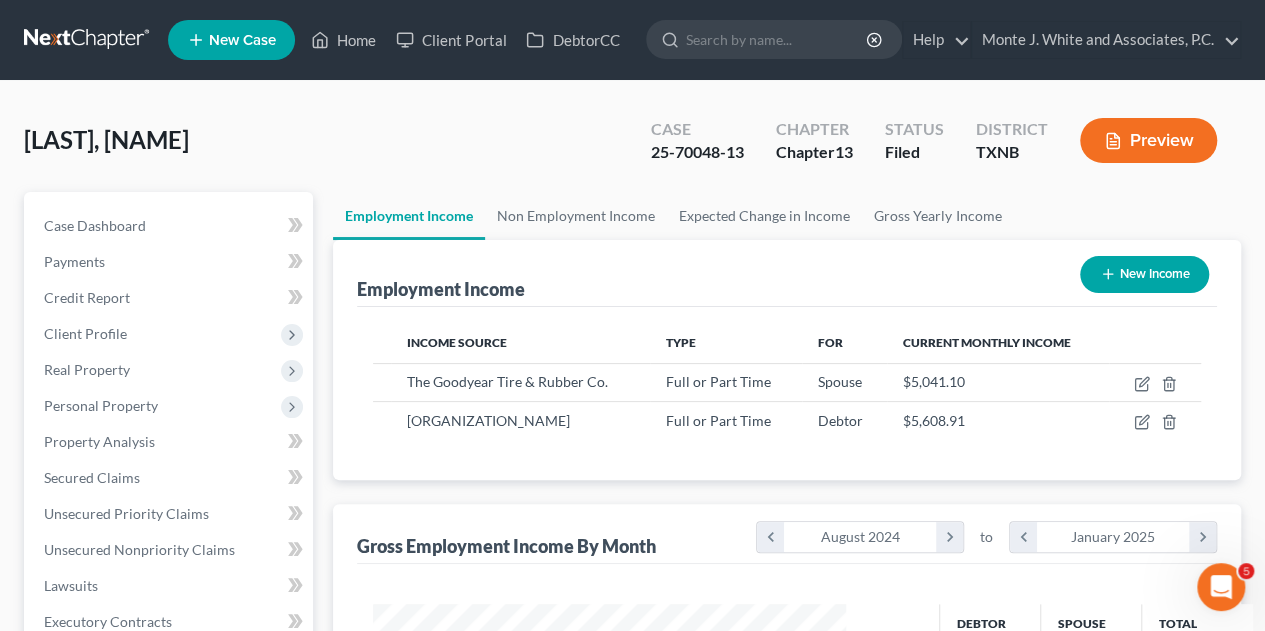 scroll, scrollTop: 356, scrollLeft: 506, axis: both 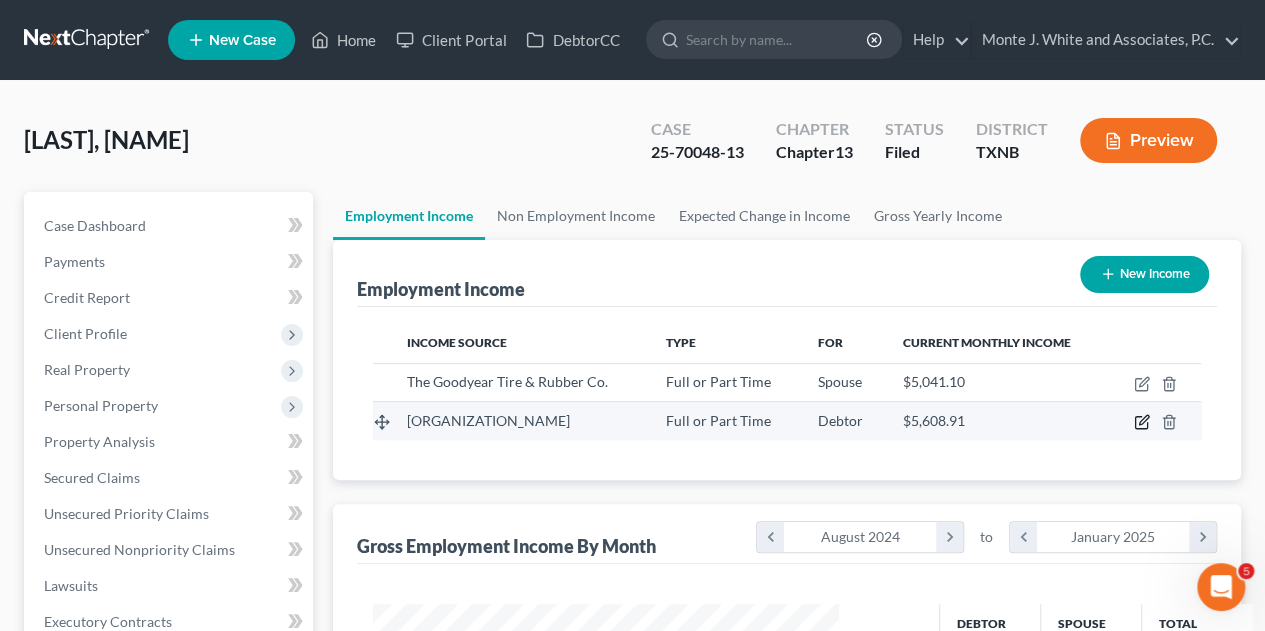 click 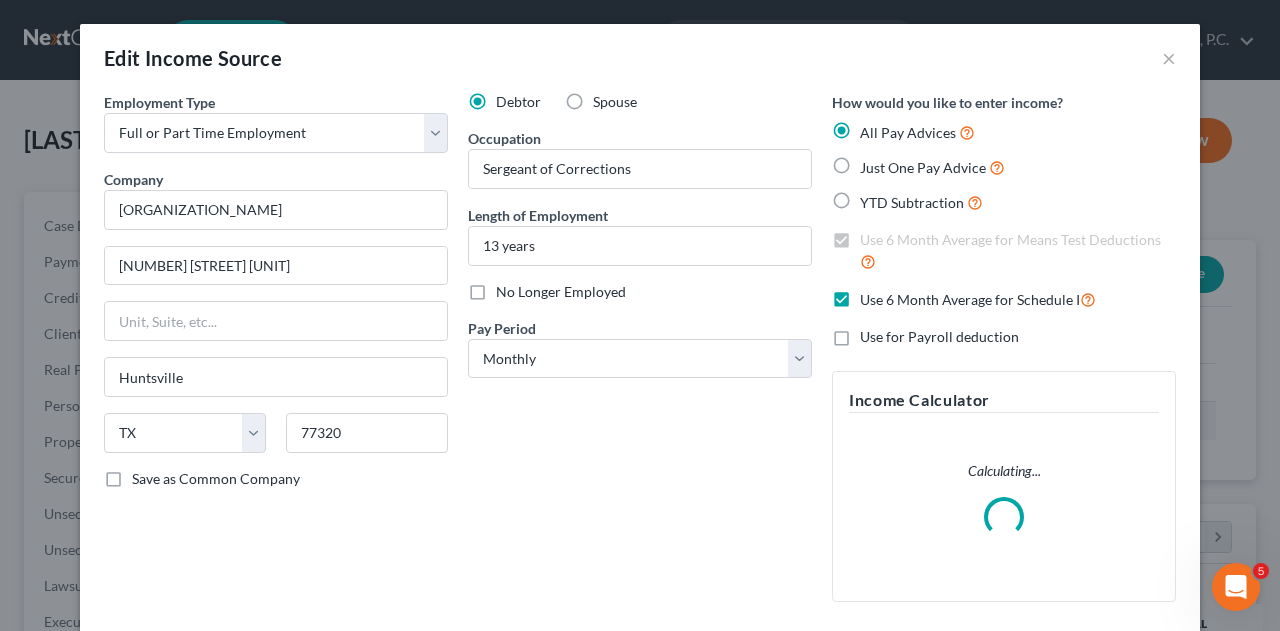 scroll, scrollTop: 999644, scrollLeft: 999487, axis: both 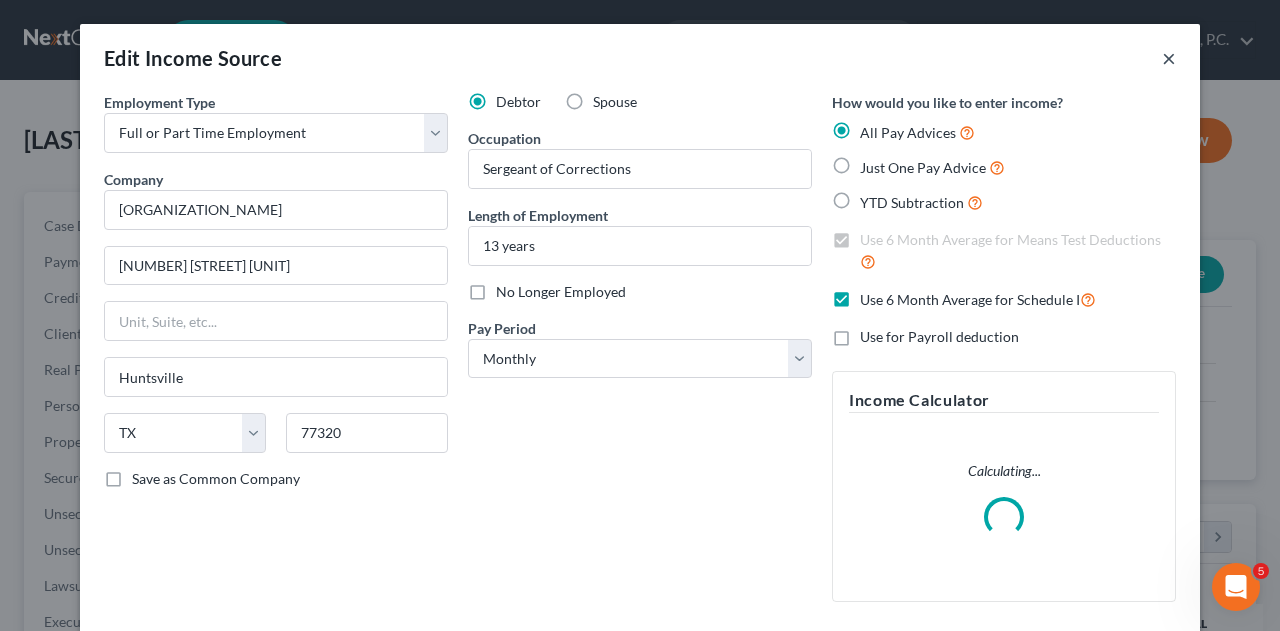click on "×" at bounding box center (1169, 58) 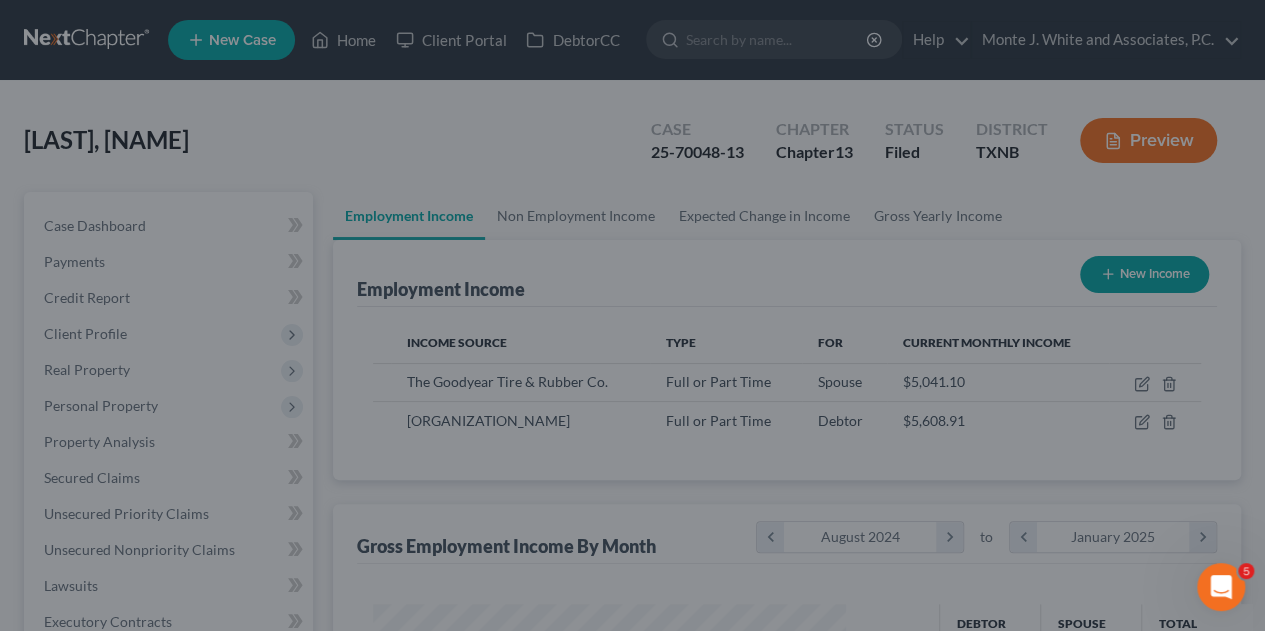 scroll, scrollTop: 356, scrollLeft: 506, axis: both 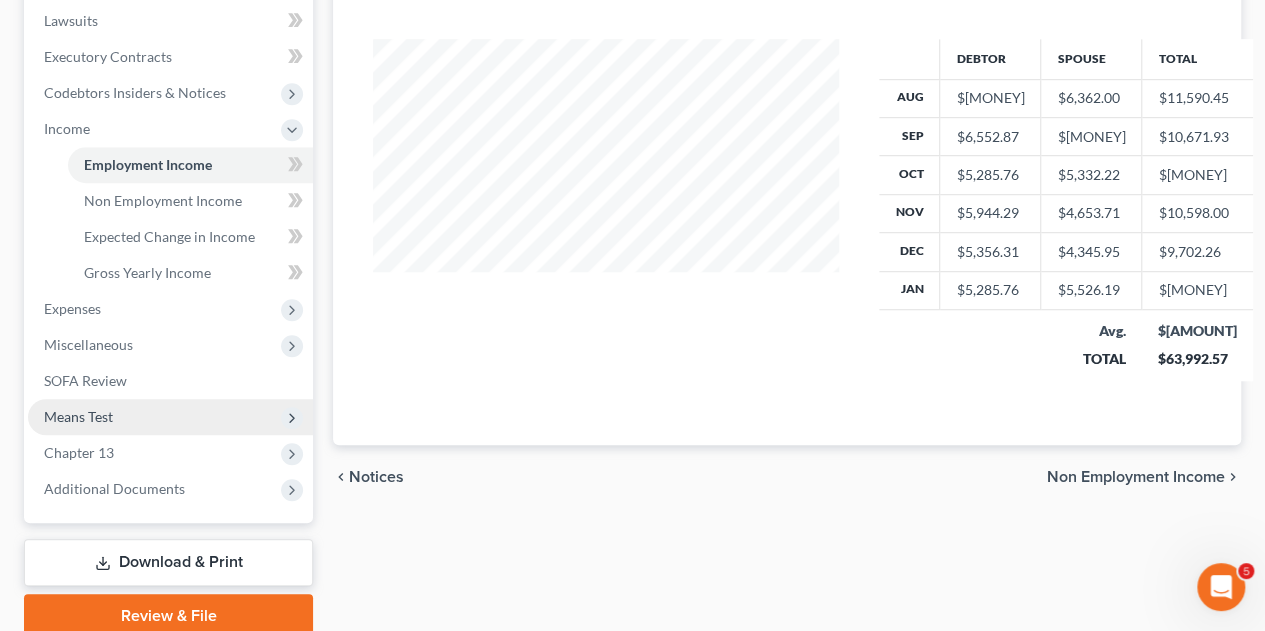 click on "Means Test" at bounding box center [78, 416] 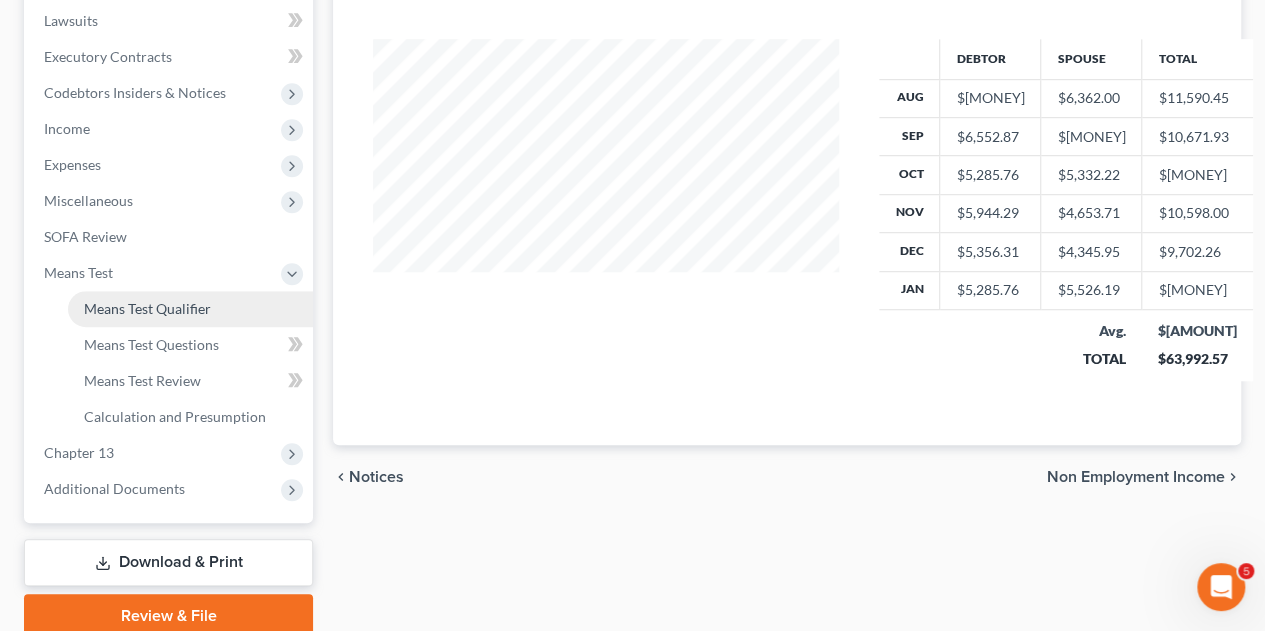 click on "Means Test Qualifier" at bounding box center [147, 308] 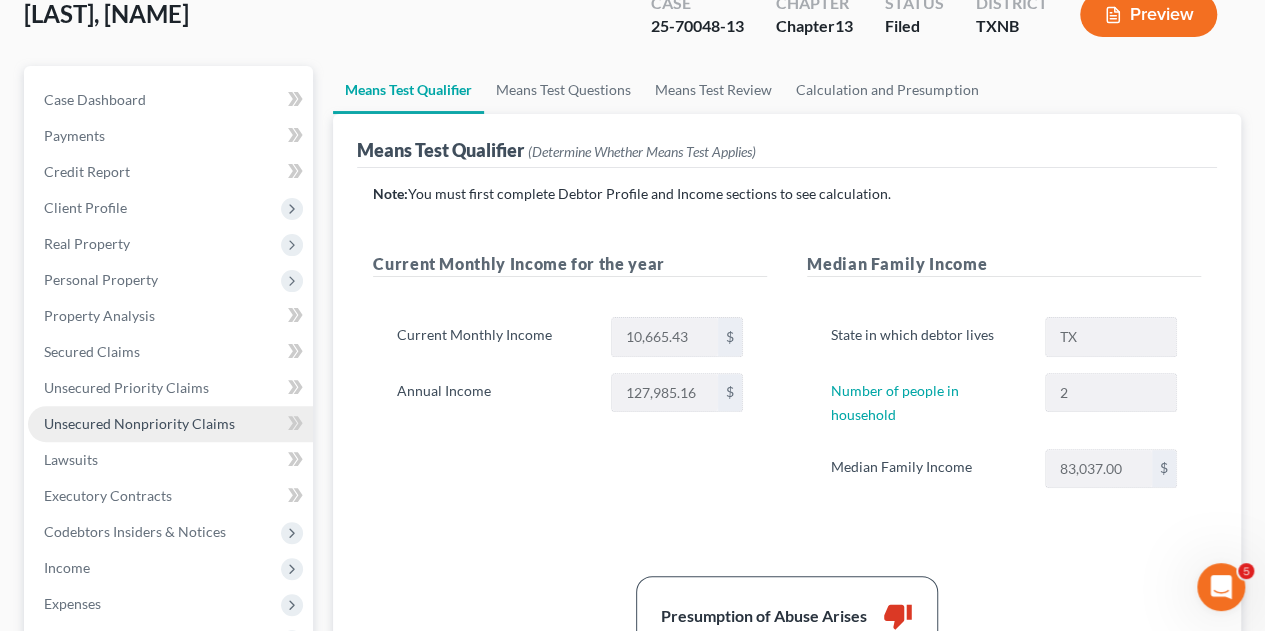 scroll, scrollTop: 127, scrollLeft: 0, axis: vertical 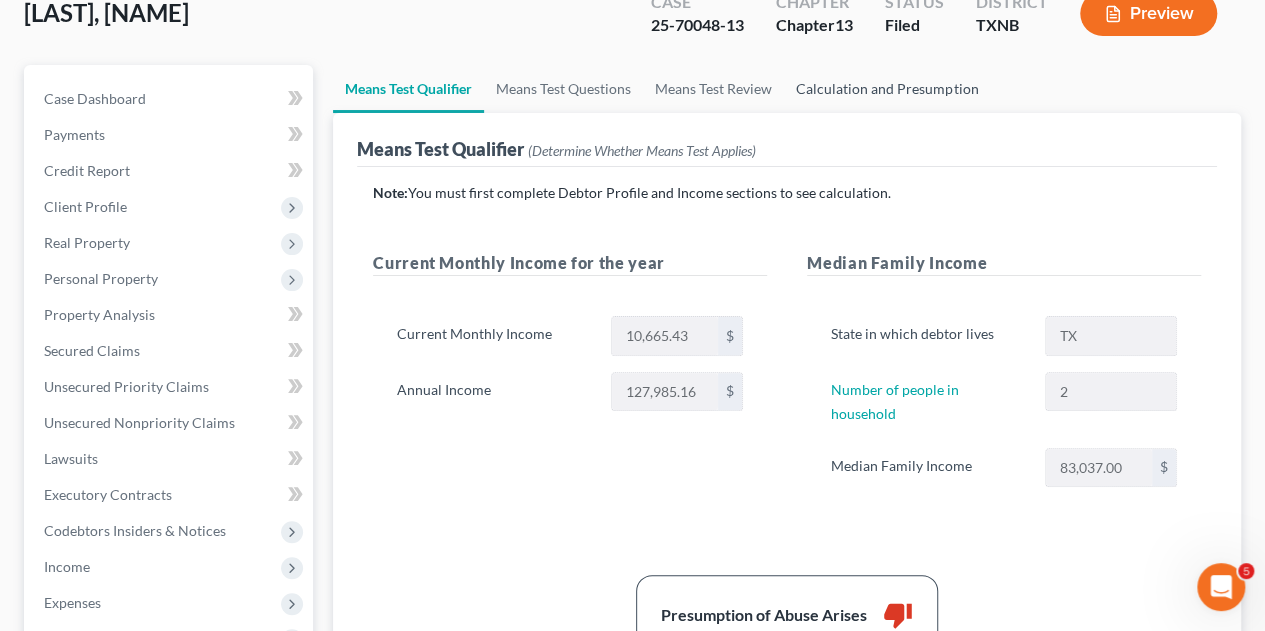 click on "Calculation and Presumption" at bounding box center (887, 89) 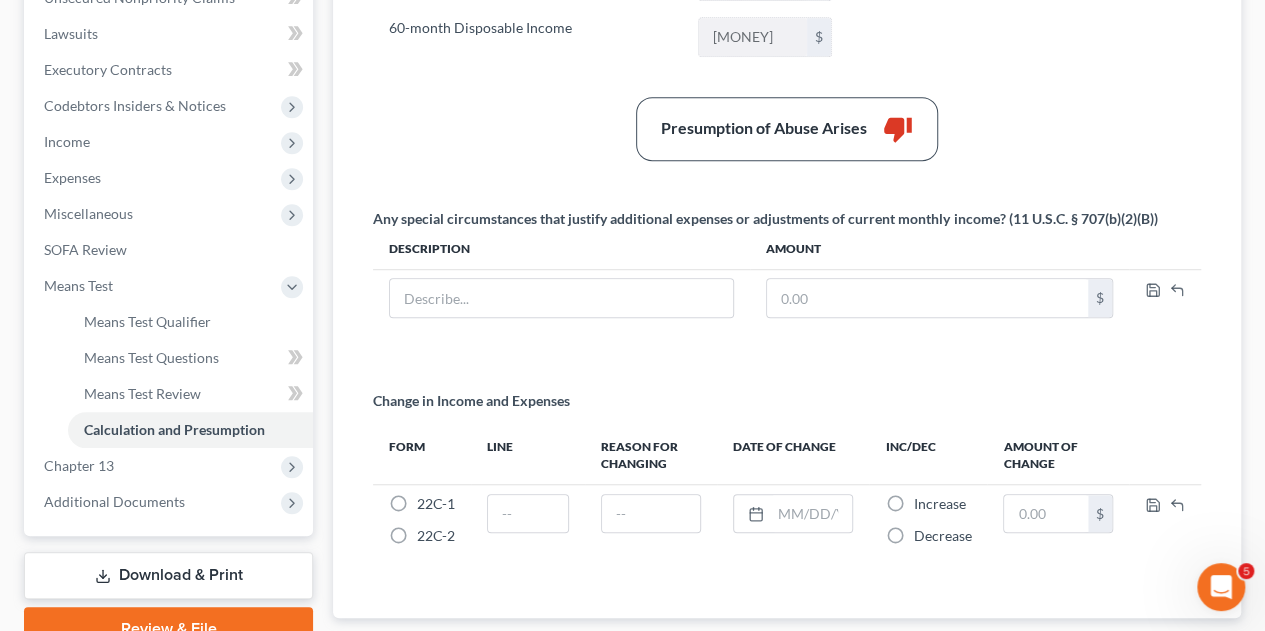 scroll, scrollTop: 672, scrollLeft: 0, axis: vertical 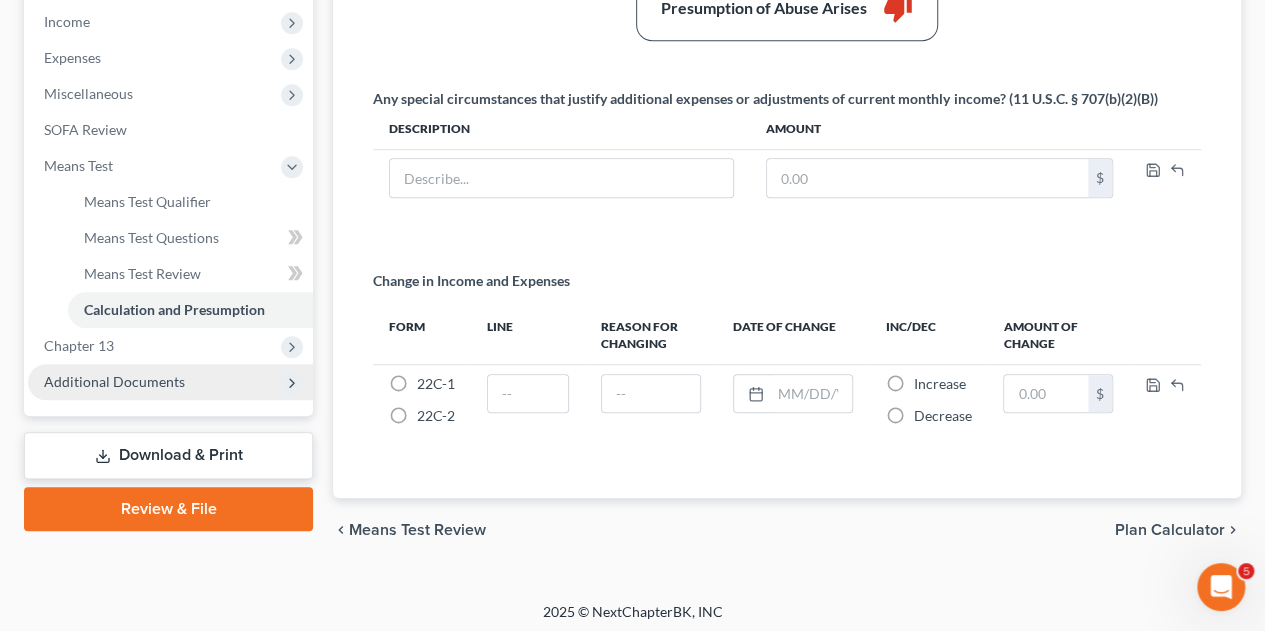 click on "Additional Documents" at bounding box center (114, 381) 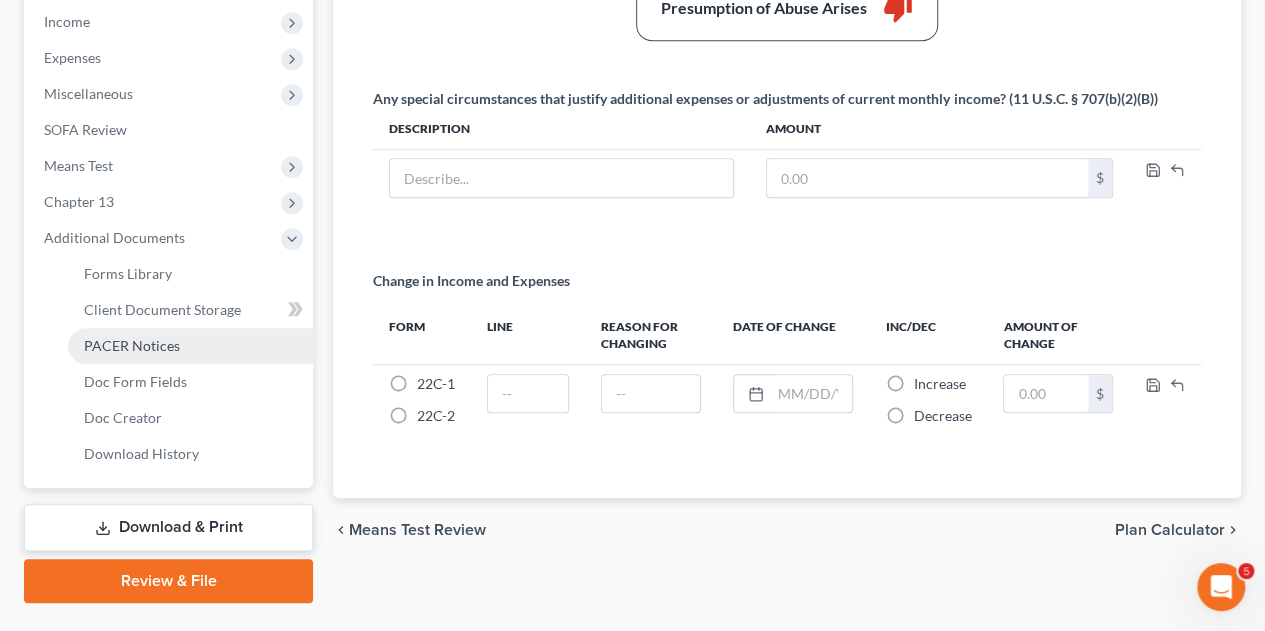 click on "PACER Notices" at bounding box center [190, 346] 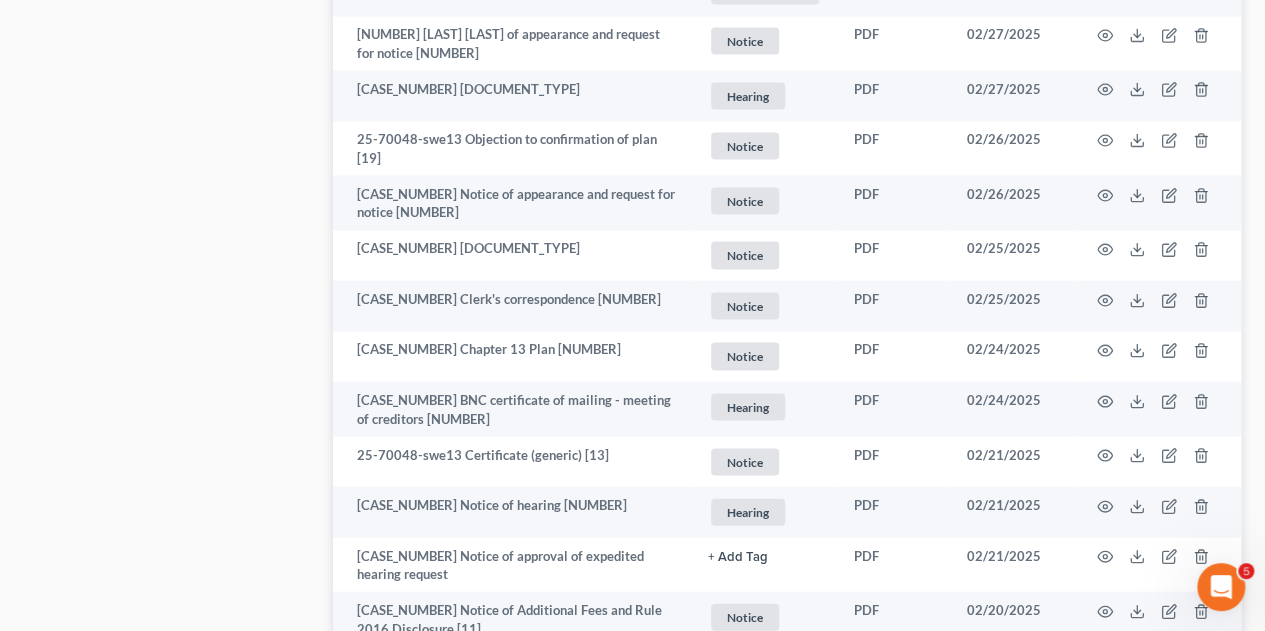 scroll, scrollTop: 1884, scrollLeft: 0, axis: vertical 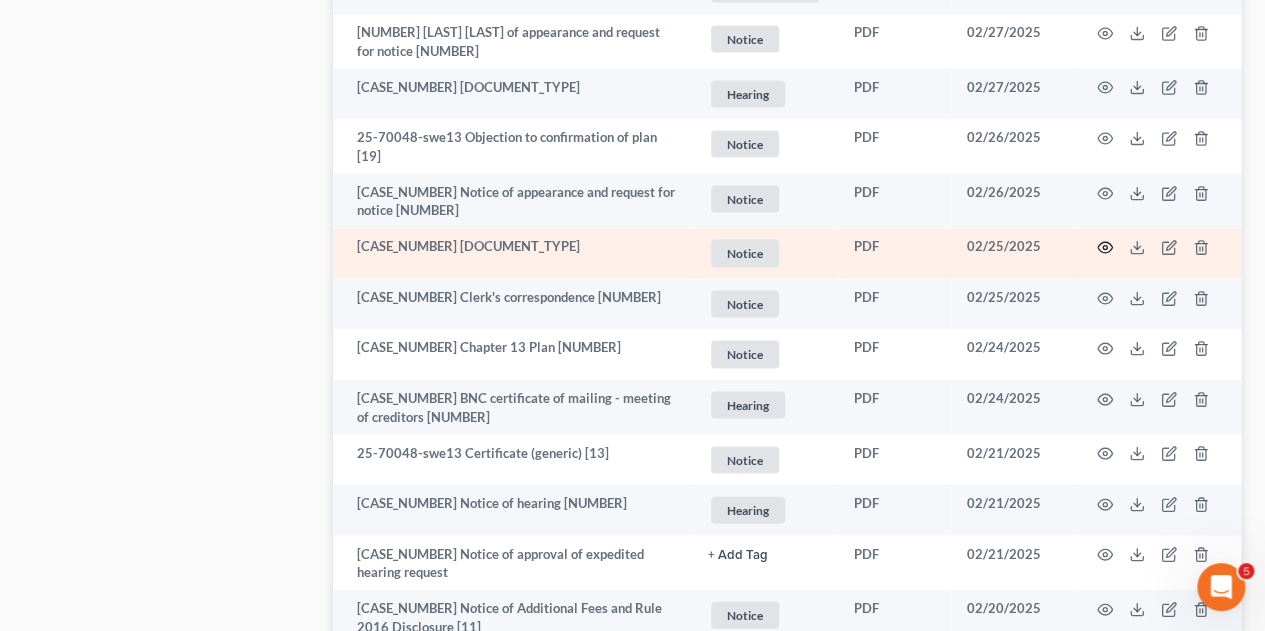 click 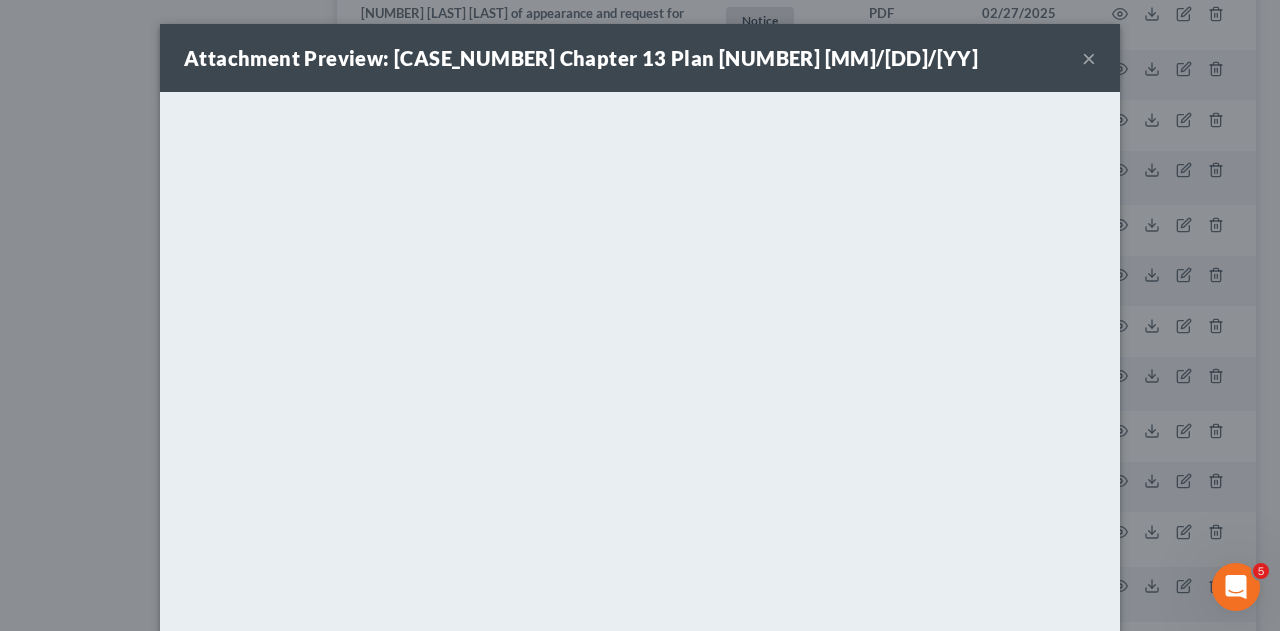 click on "×" at bounding box center [1089, 58] 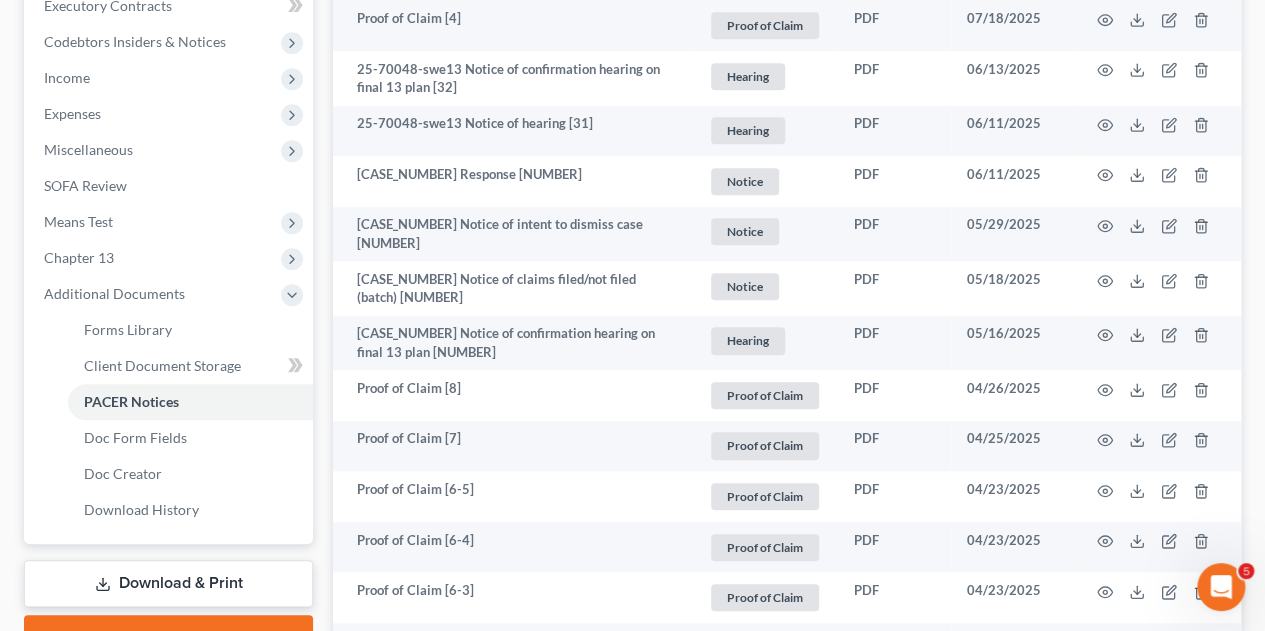 scroll, scrollTop: 836, scrollLeft: 0, axis: vertical 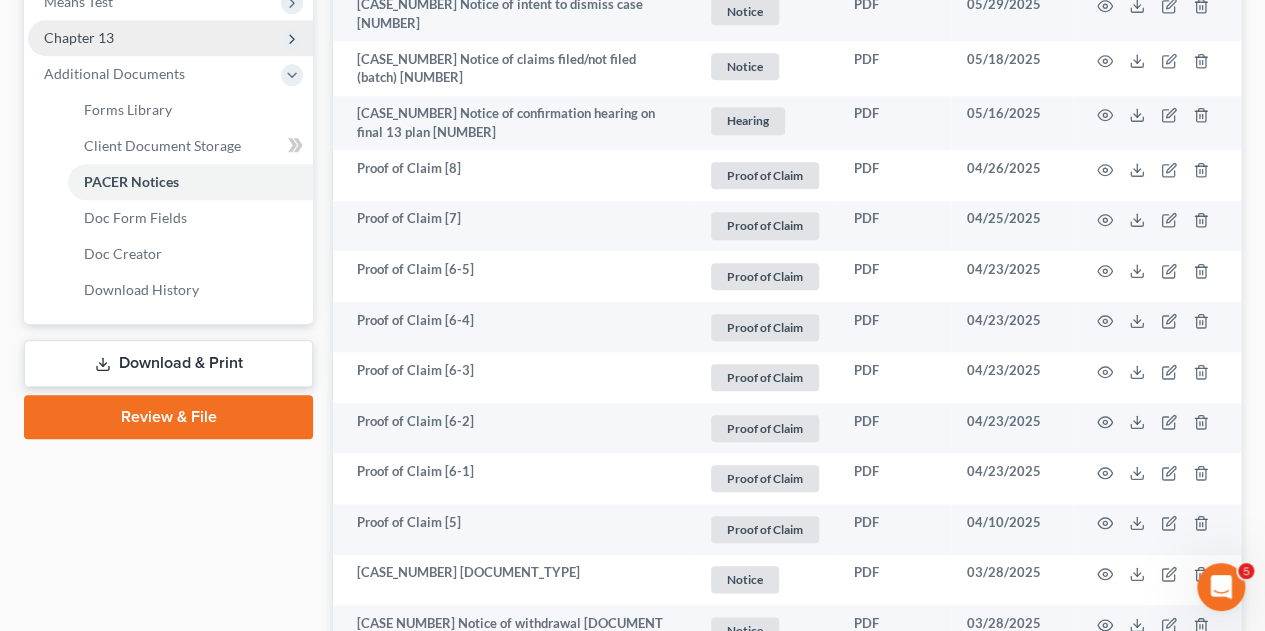 click on "Chapter 13" at bounding box center (79, 37) 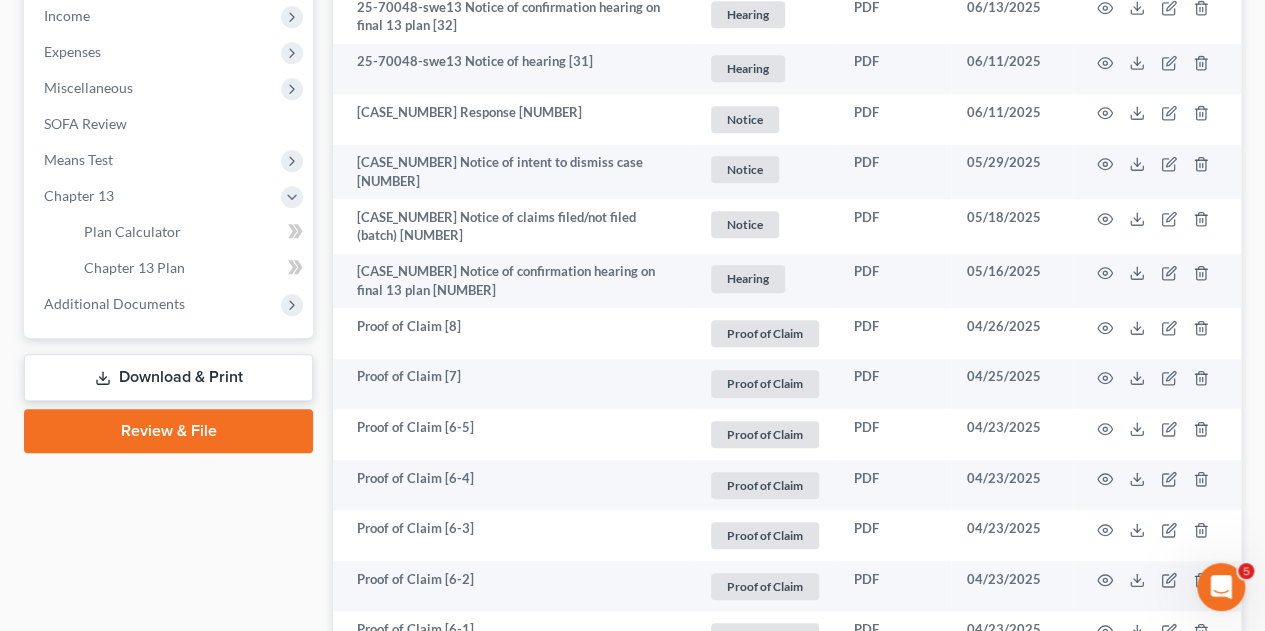 scroll, scrollTop: 686, scrollLeft: 0, axis: vertical 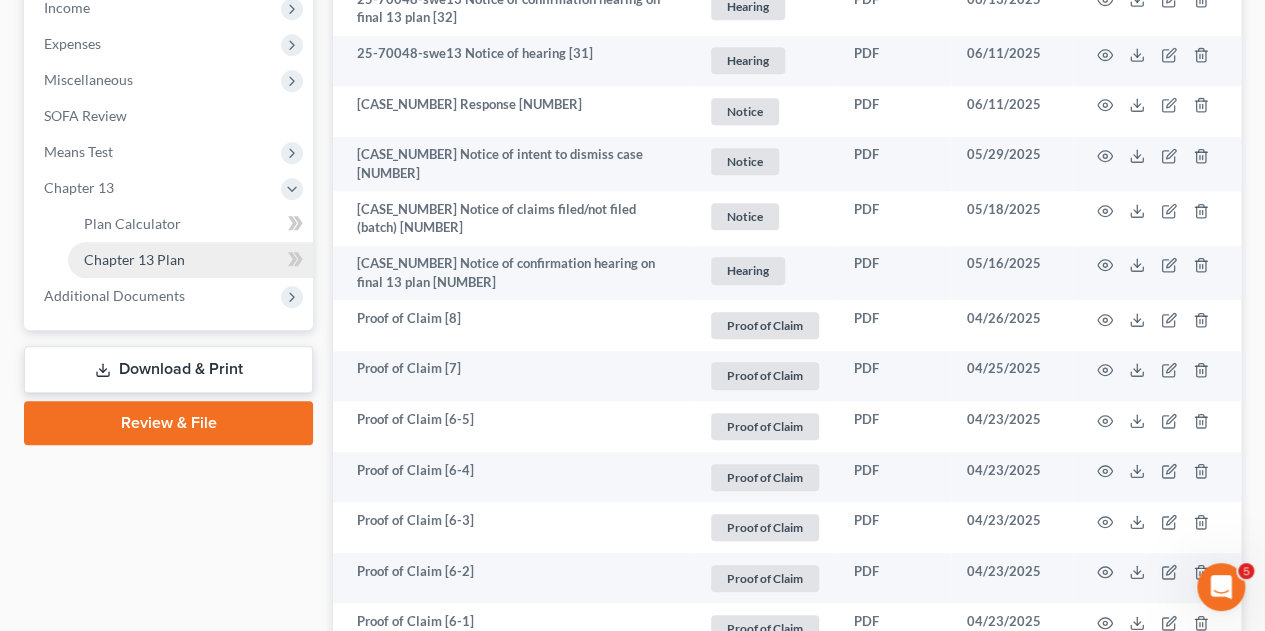 click on "Chapter 13 Plan" at bounding box center [134, 259] 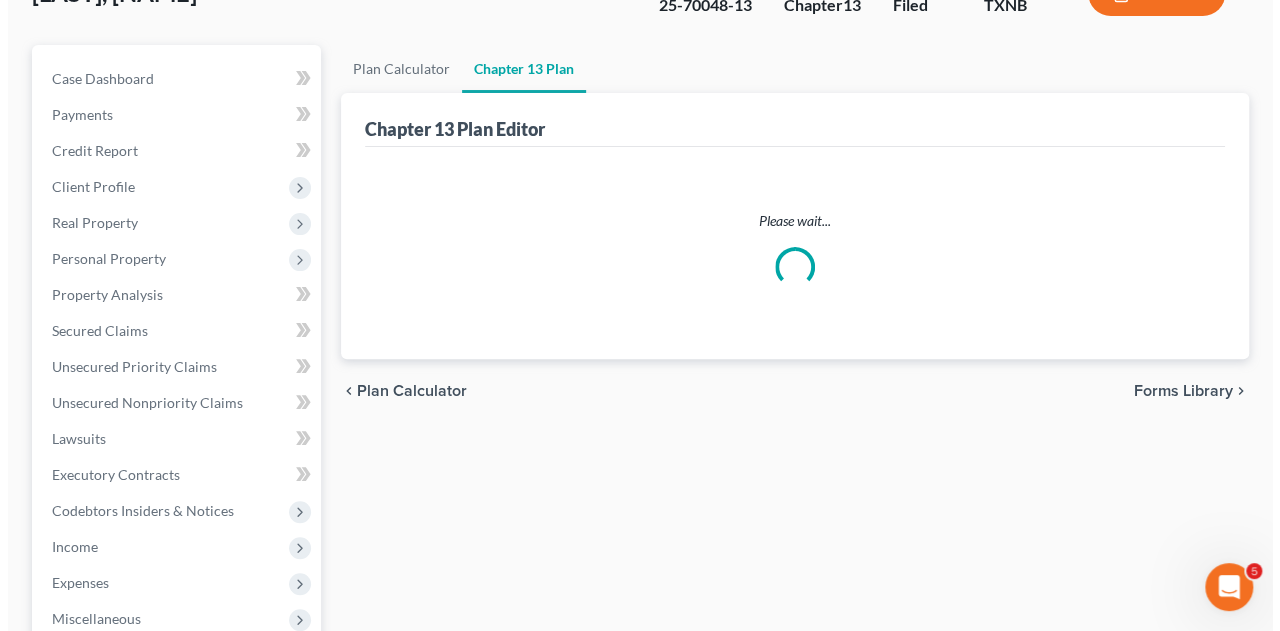 scroll, scrollTop: 0, scrollLeft: 0, axis: both 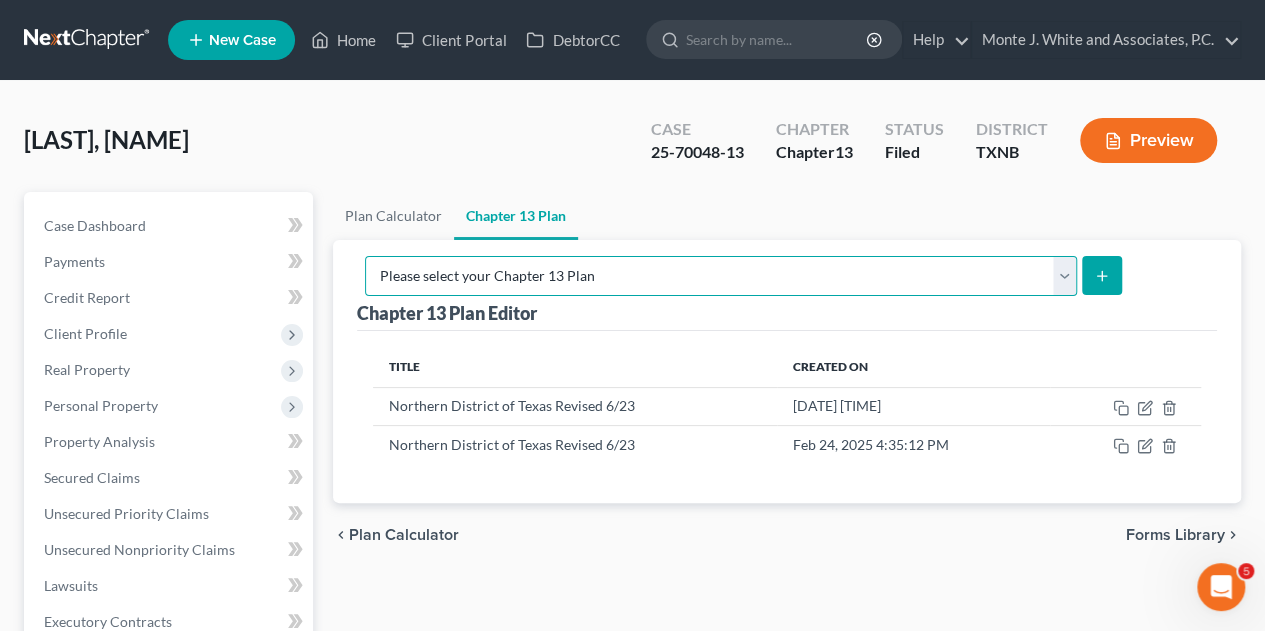 click on "Please select your Chapter 13 Plan AUTHORIZATION FOR ADEQUATE PROTECTION DISBURSEMENTS  (Monte J. White and Associates, P.C.) National Form Plan - Official Form 113 Northern District of Texas Northern District of Texas Revised 5/21 Northern District of Texas Revised 5/21 (Monte J. White and Associates, P.C.) Northern District of Texas Revised 6/23 Northern District of Texas Revised 6/23 (Monte J. White and Associates, P.C.)" at bounding box center (721, 276) 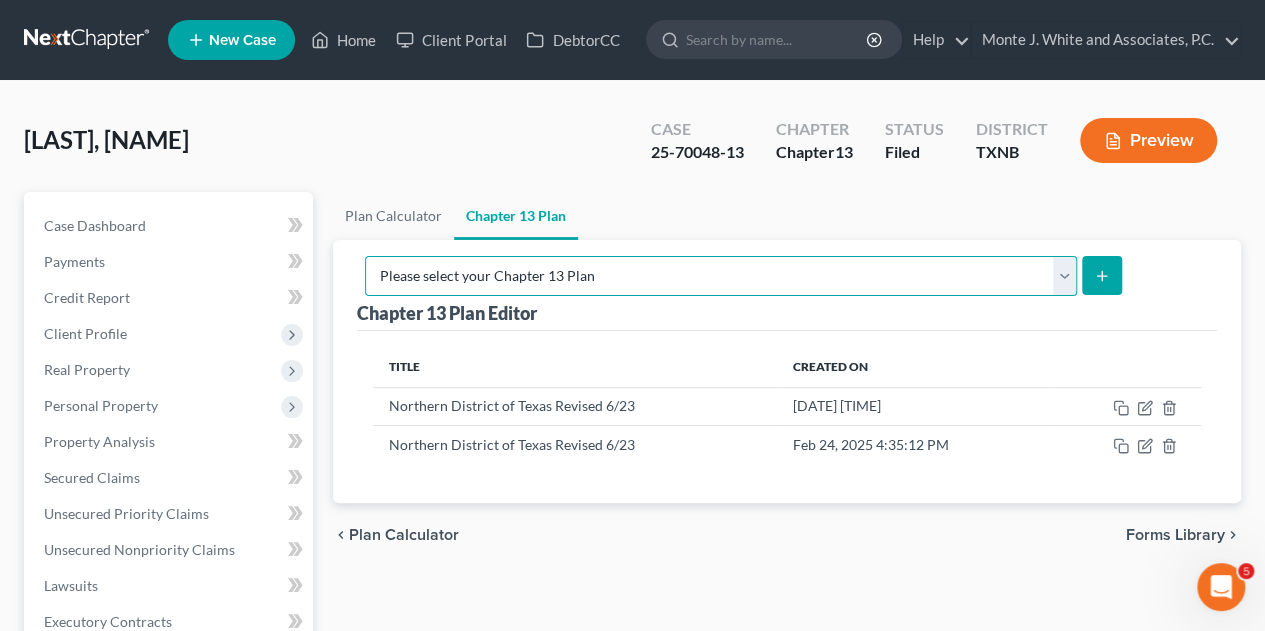select on "6" 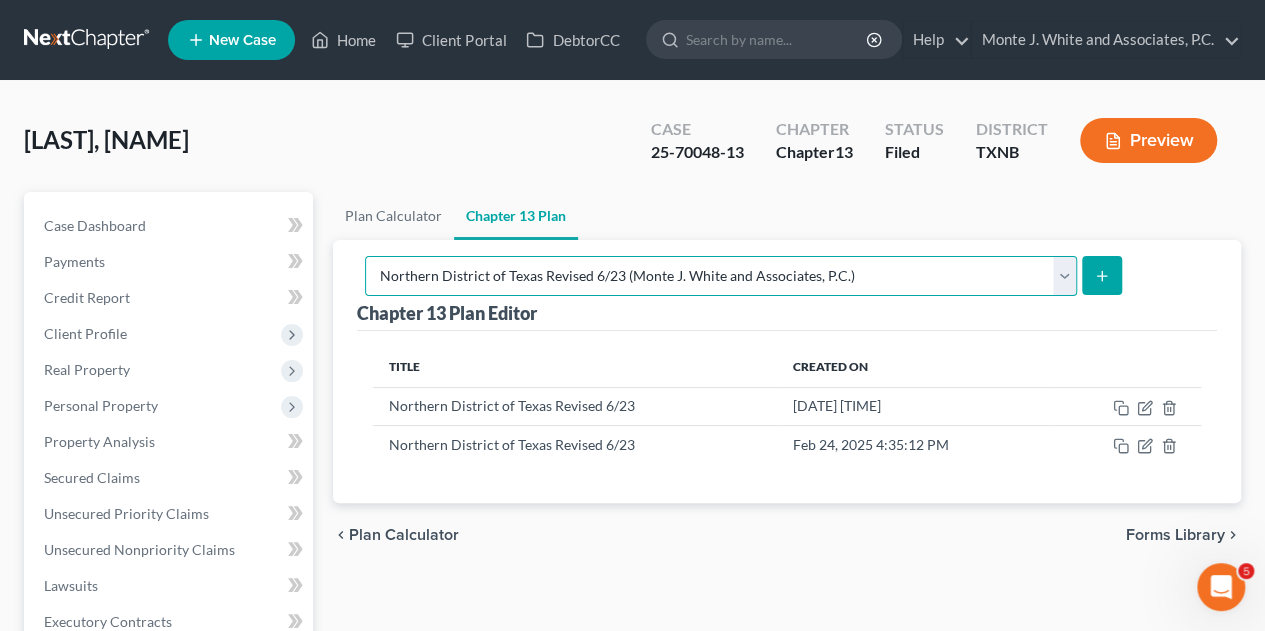 click on "Please select your Chapter 13 Plan AUTHORIZATION FOR ADEQUATE PROTECTION DISBURSEMENTS  (Monte J. White and Associates, P.C.) National Form Plan - Official Form 113 Northern District of Texas Northern District of Texas Revised 5/21 Northern District of Texas Revised 5/21 (Monte J. White and Associates, P.C.) Northern District of Texas Revised 6/23 Northern District of Texas Revised 6/23 (Monte J. White and Associates, P.C.)" at bounding box center (721, 276) 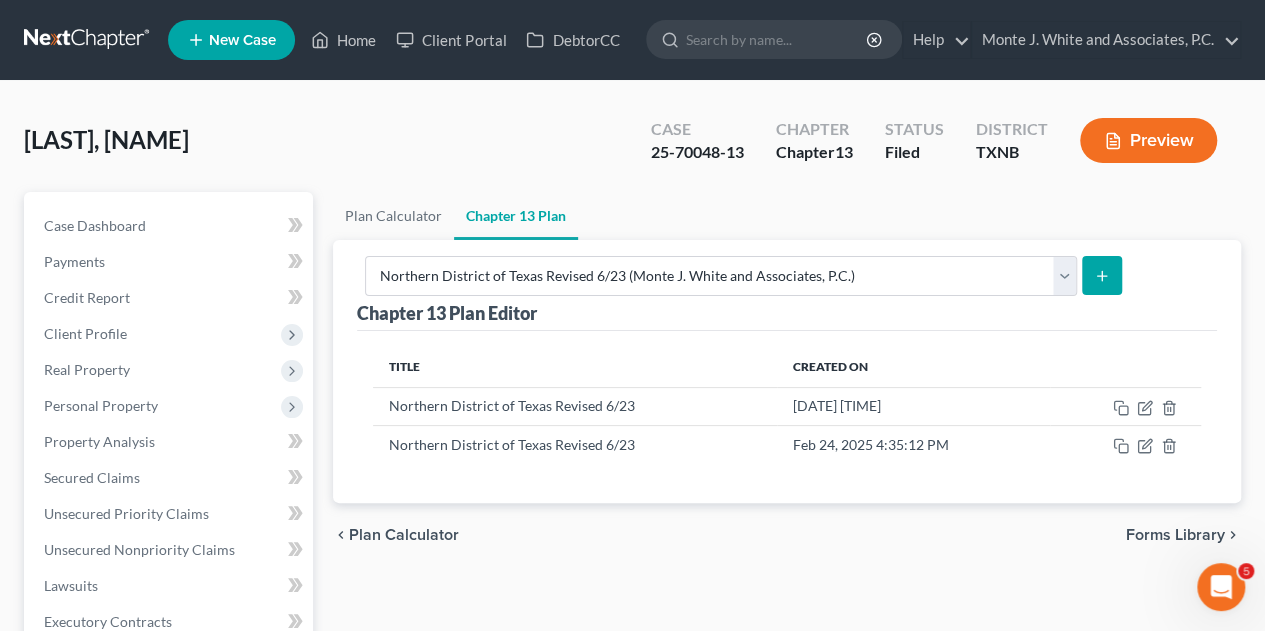 click 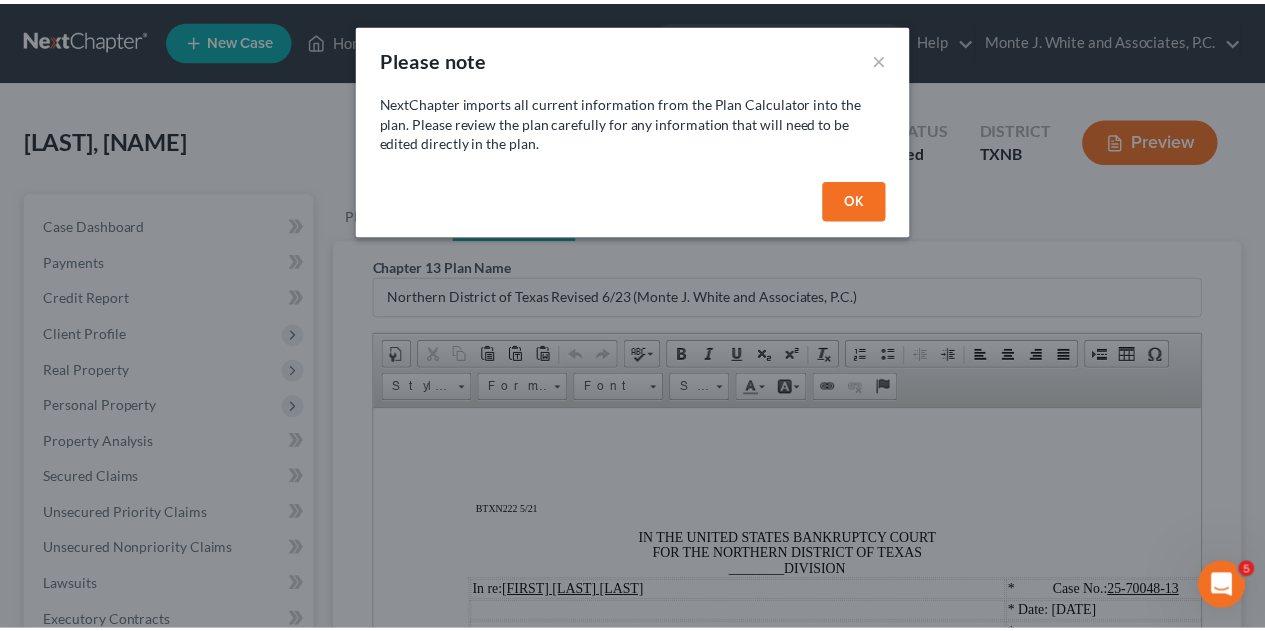 scroll, scrollTop: 0, scrollLeft: 0, axis: both 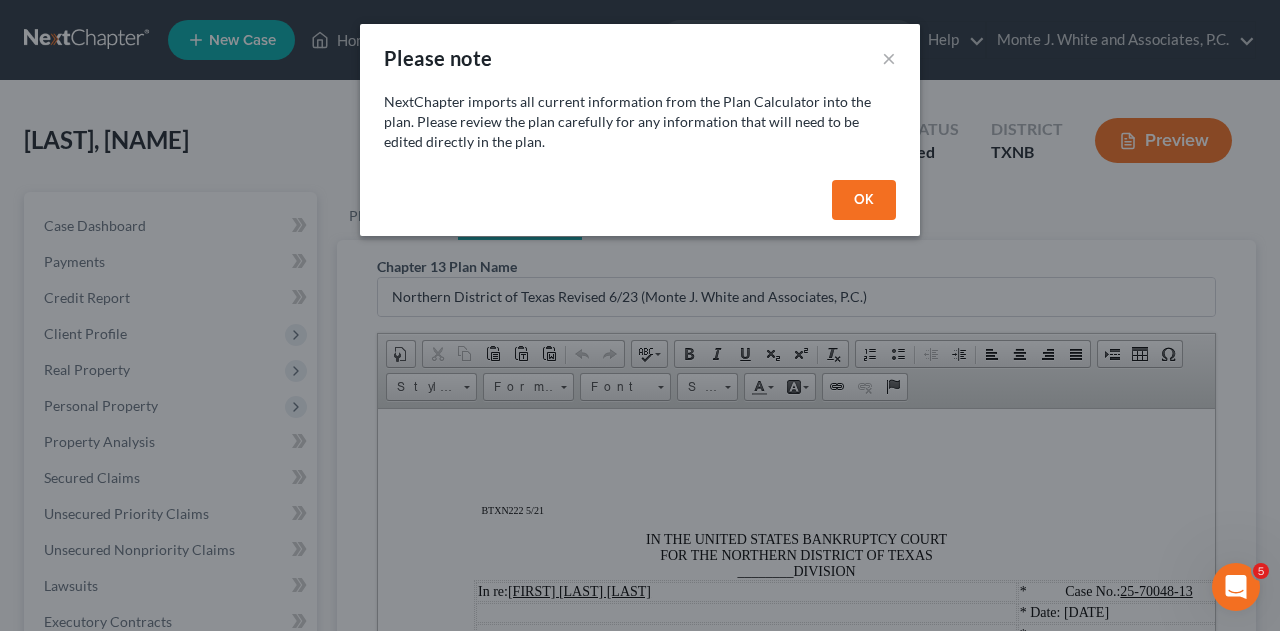 click on "OK" at bounding box center (864, 200) 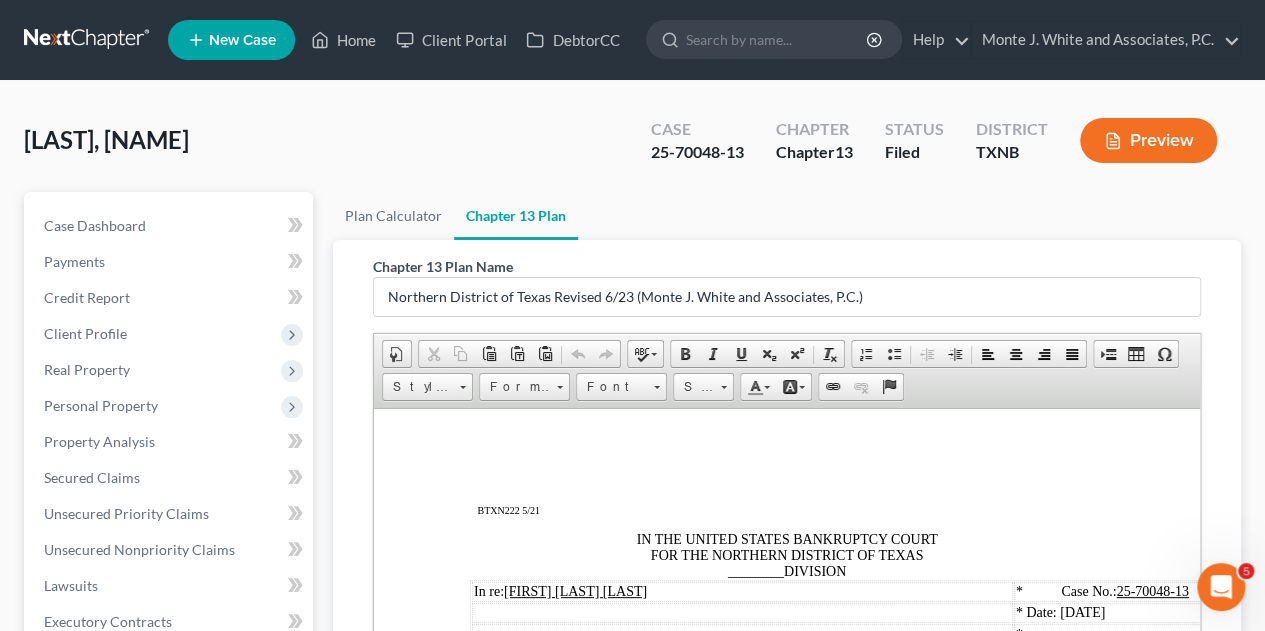 click on "IN THE UNITED STATES BANKRUPTCY COURT FOR THE NORTHERN DISTRICT OF TEXAS ________  DIVISION" at bounding box center (787, 554) 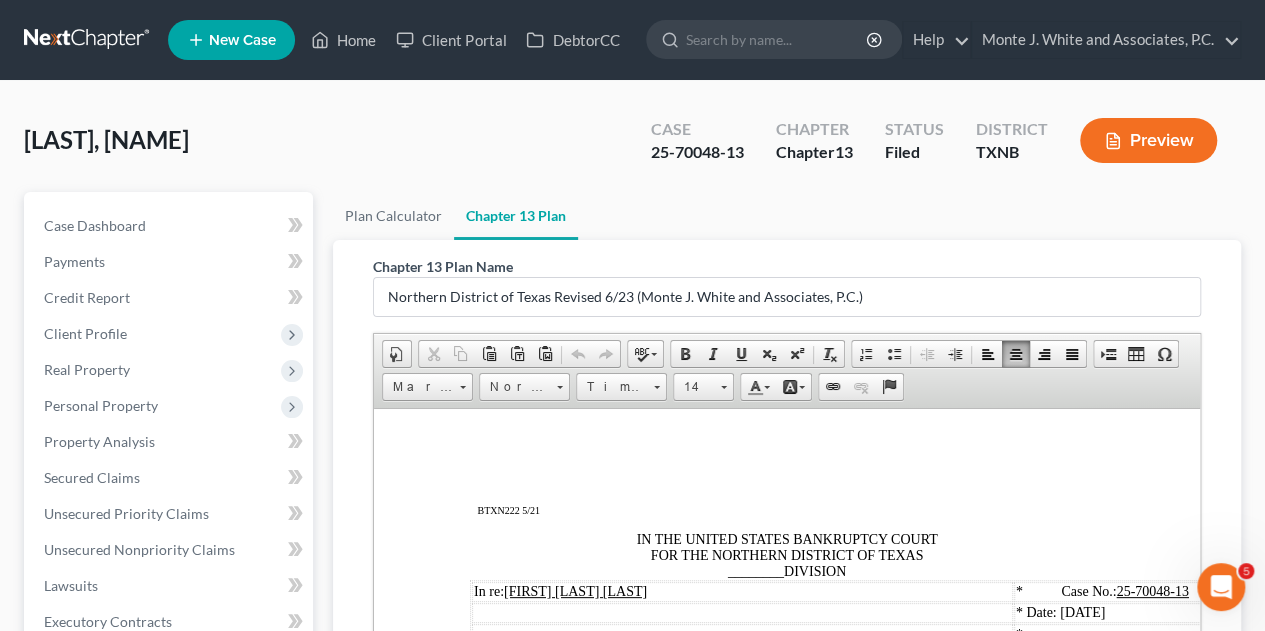 type 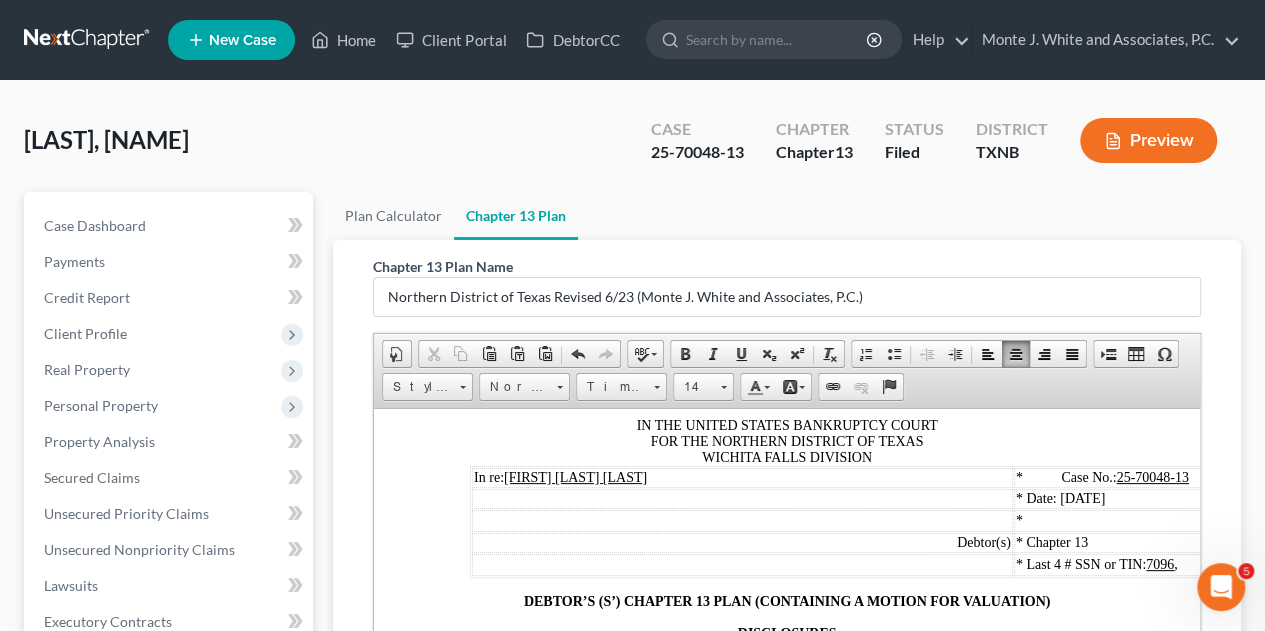 scroll, scrollTop: 114, scrollLeft: 0, axis: vertical 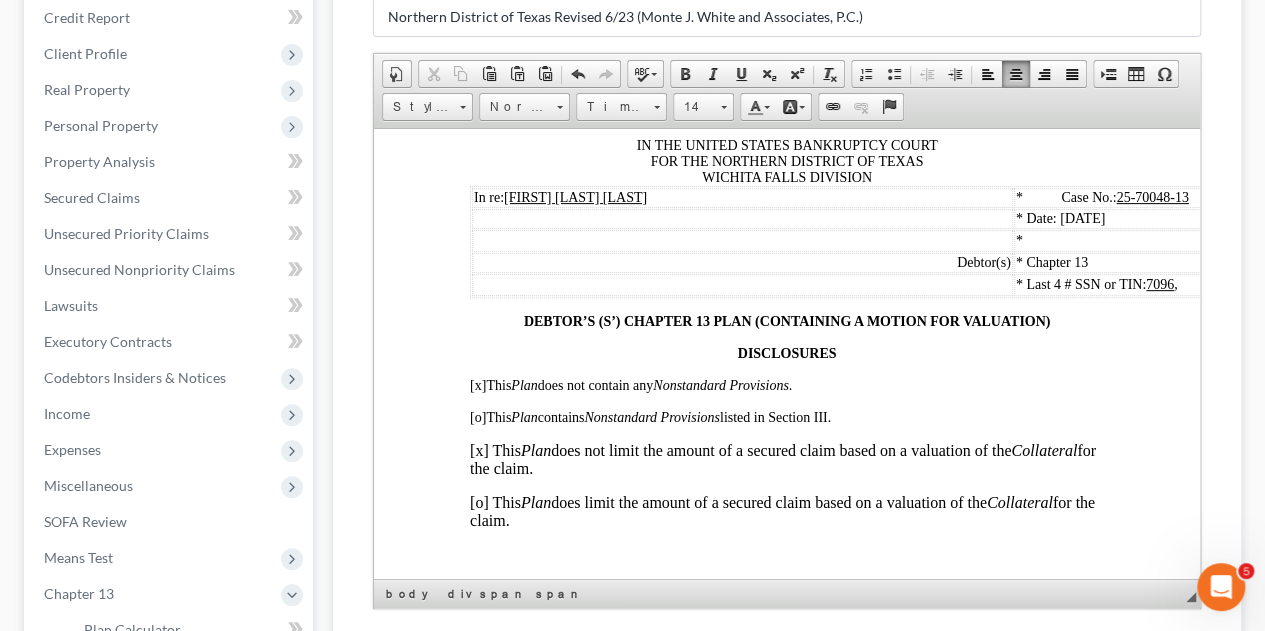 click on "25-70048-13" at bounding box center [1152, 196] 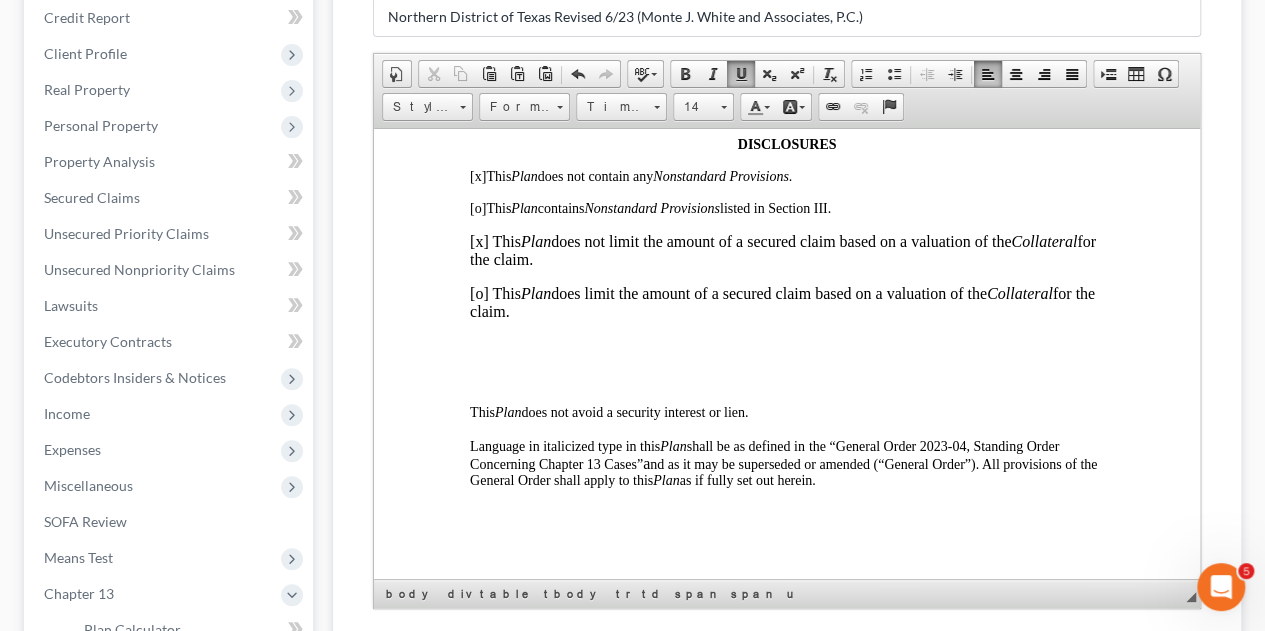 scroll, scrollTop: 326, scrollLeft: 0, axis: vertical 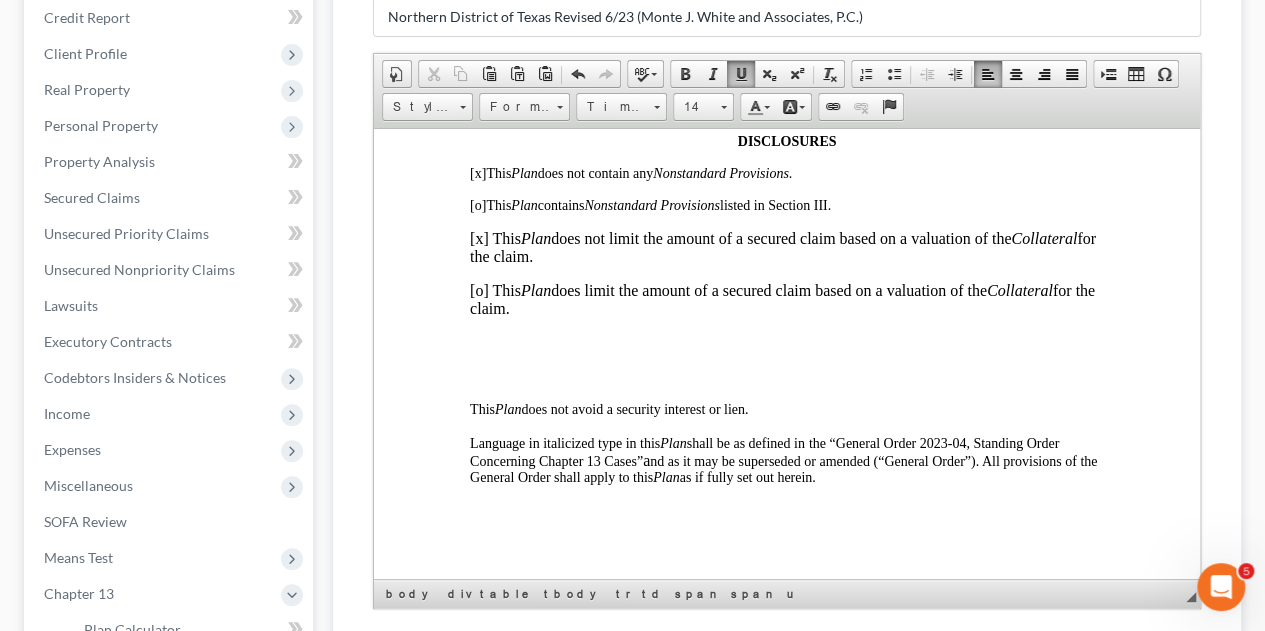 click on "DEBTOR’S (S’) CHAPTER 13 PLAN (CONTAINING A MOTION FOR VALUATION) DISCLOSURES [x]  This  Plan  does not contain any  Nonstandard Provisions . [o]  This  Plan  contains  Nonstandard Provisions  listed in Section III. [x] This  Plan  does not limit the amount of a secured claim based on a valuation of the  Collateral  for the claim. [o] This  Plan  does limit the amount of a secured claim based on a valuation of the  Collateral  for the claim. This  Plan  does not avoid a security interest or lien. Language in italicized type in this  Plan  shall be as defined in   the “General Order [YEAR], Standing Order Concerning Chapter 13 Cases”  a nd as it may be superseded or amended (“General Order”). All provisions of the General Order shall apply to this  Plan  as if fully set out herein. Plan Payment:  $[AMOUNT] Value of Non-exempt property per § 1325(a)(4):  $[AMOUNT] Plan Term:  60 Monthly Disposable Income per § 1325(b)(2):  $[AMOUNT] Plan Base:  $[AMOUNT] $[AMOUNT] 60 1 ." at bounding box center (787, 5627) 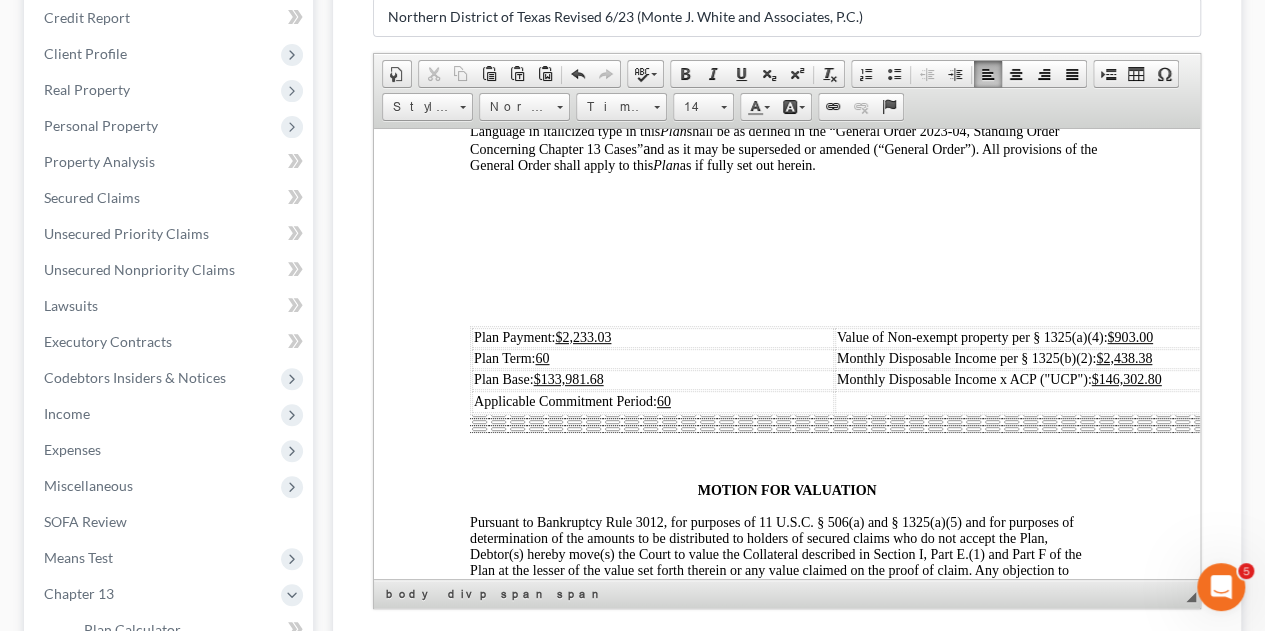 scroll, scrollTop: 563, scrollLeft: 0, axis: vertical 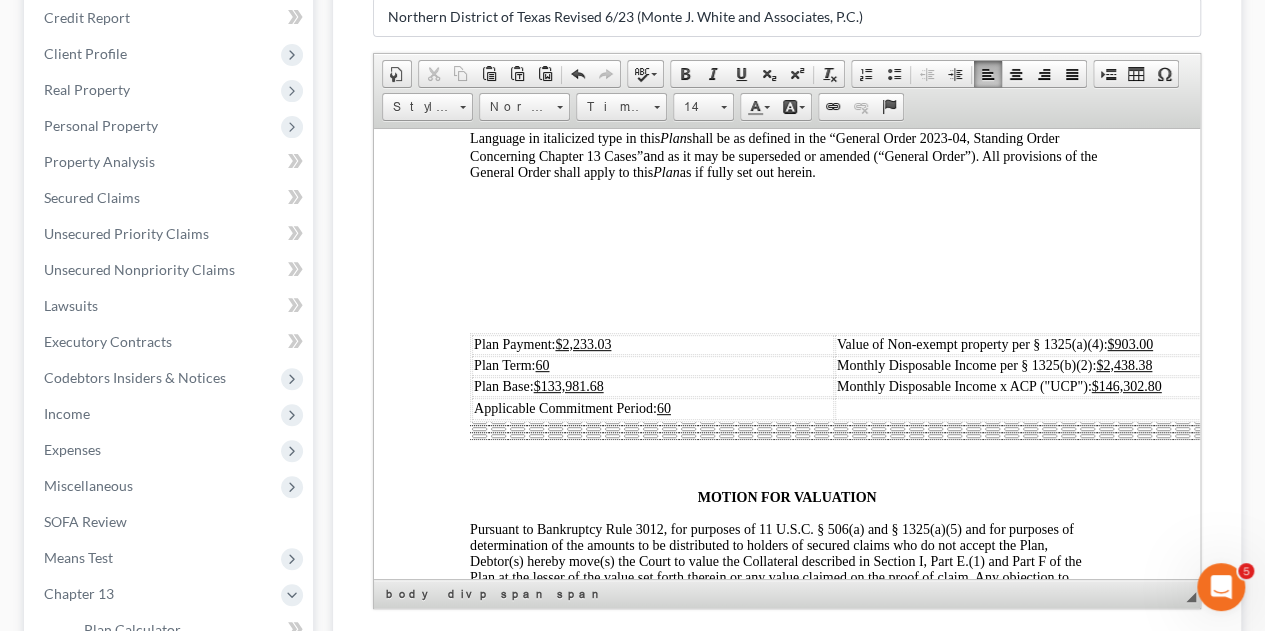 click at bounding box center [787, 307] 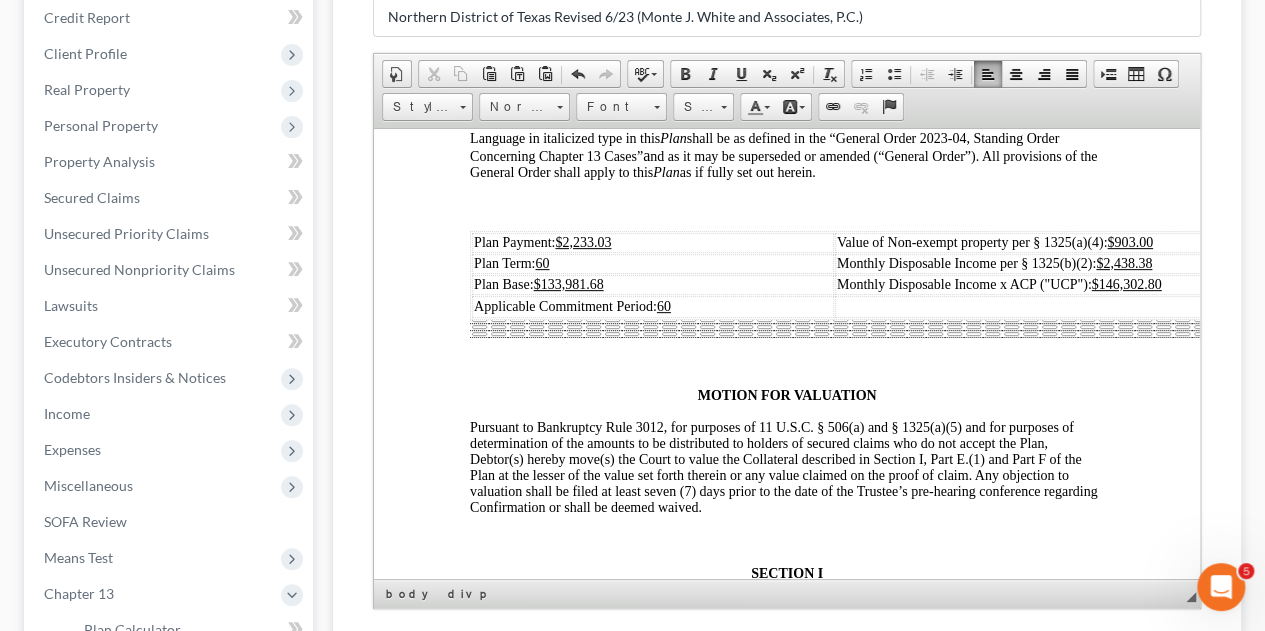 click on "Plan Payment: $[AMOUNT]" at bounding box center (653, 242) 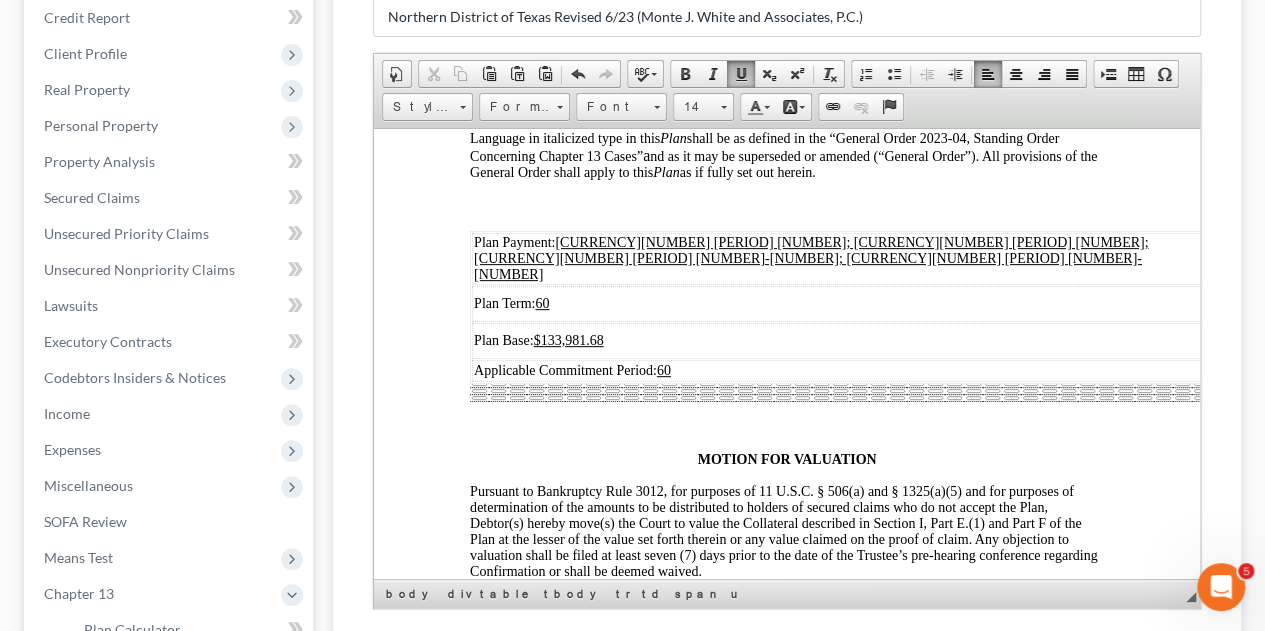 click on "[CURRENCY][NUMBER] [PERIOD] [NUMBER]; [CURRENCY][NUMBER] [PERIOD] [NUMBER]; [CURRENCY][NUMBER] [PERIOD] [NUMBER]-[NUMBER]; [CURRENCY][NUMBER] [PERIOD] [NUMBER]-[NUMBER]" at bounding box center (811, 257) 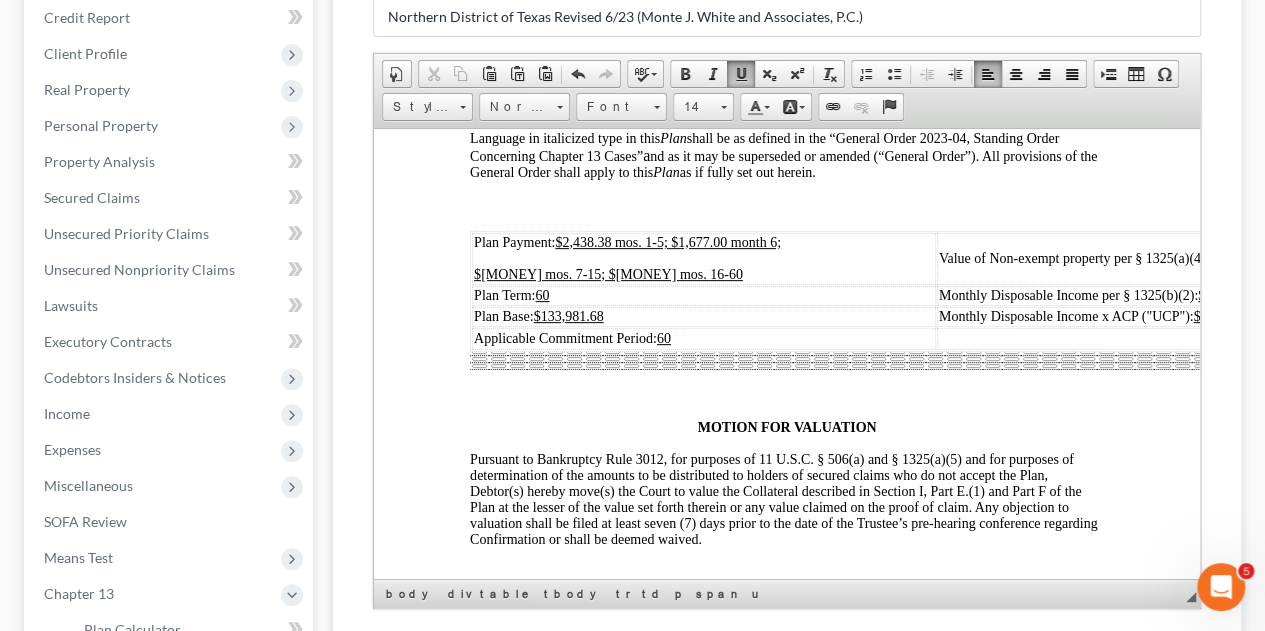 drag, startPoint x: 558, startPoint y: 239, endPoint x: 720, endPoint y: 265, distance: 164.07315 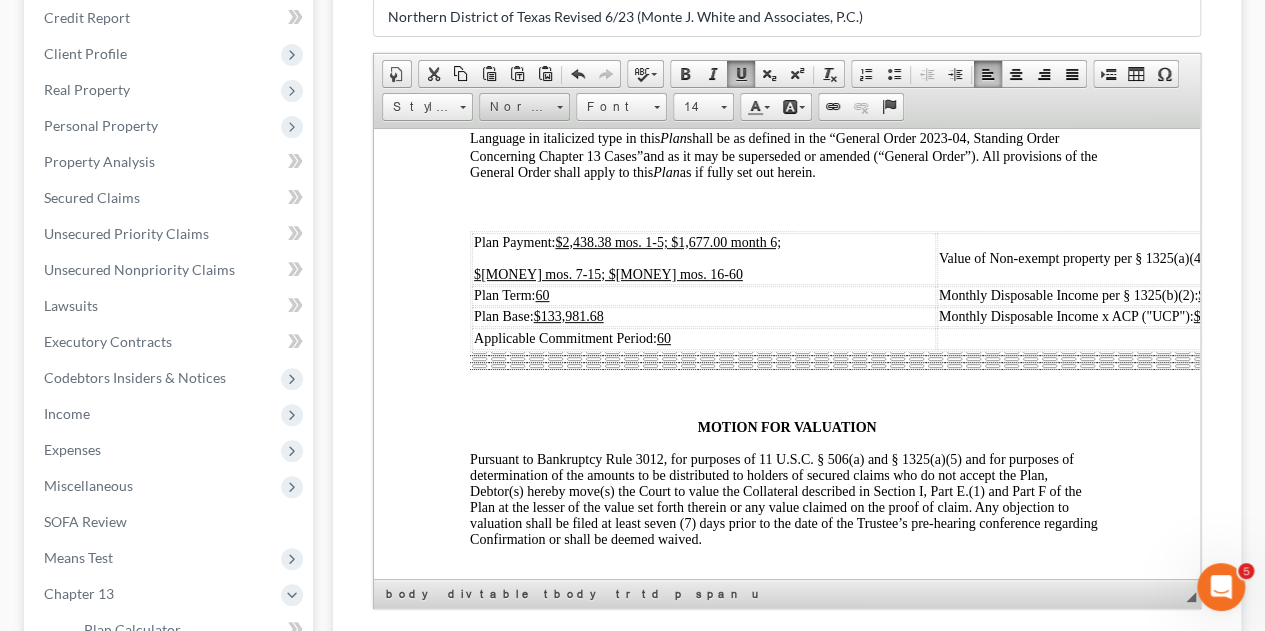 click on "Normal" at bounding box center [515, 107] 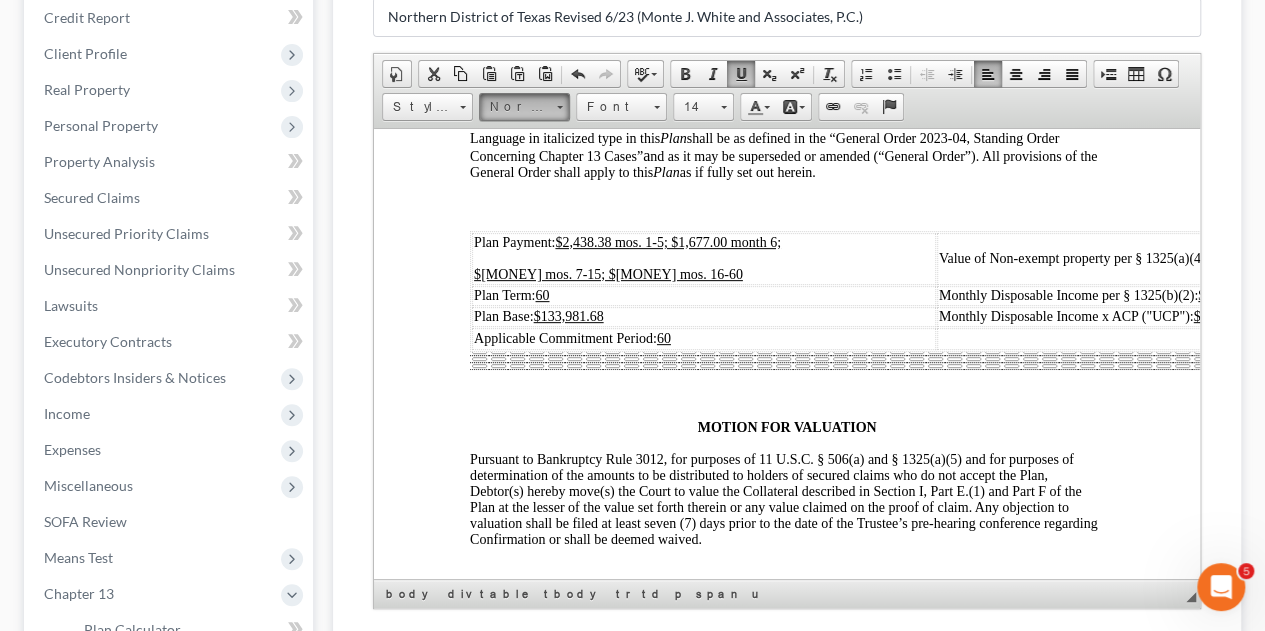 scroll, scrollTop: 0, scrollLeft: 0, axis: both 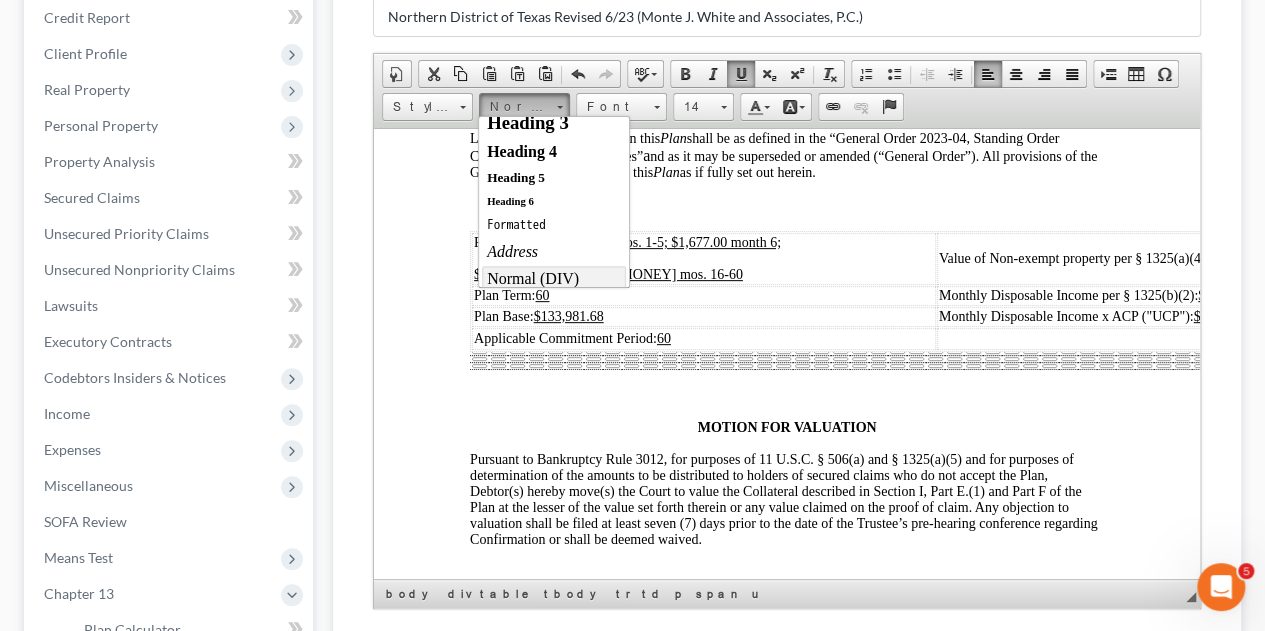click on "Normal (DIV)" at bounding box center (554, 279) 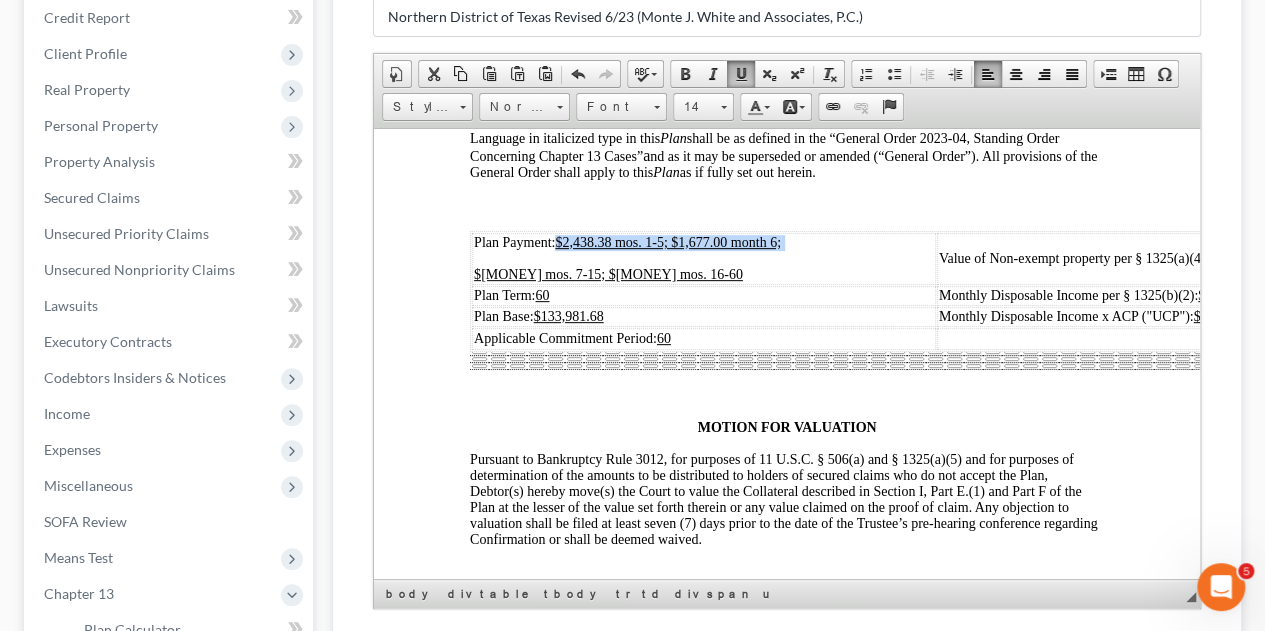 scroll, scrollTop: 0, scrollLeft: 0, axis: both 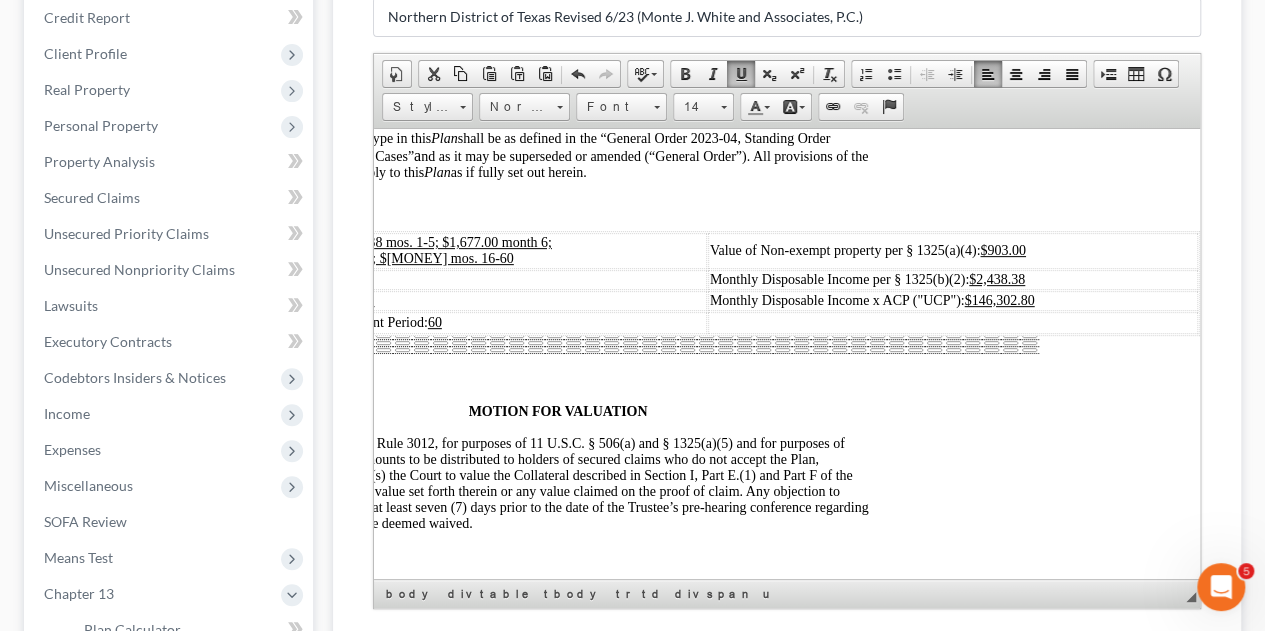 click on "Monthly Disposable Income per § 1325(b)(2): $[NUMBER]" at bounding box center [953, 279] 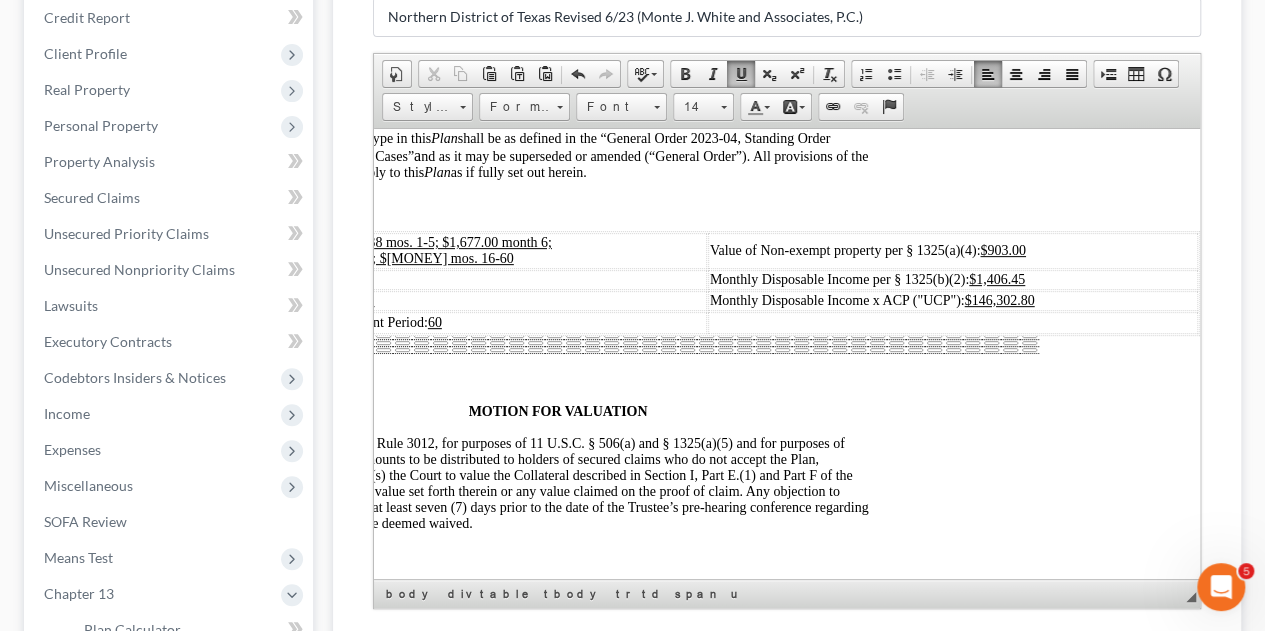 click on "Monthly Disposable Income x ACP ("UCP"):  [CURRENCY][NUMBER]" at bounding box center [953, 300] 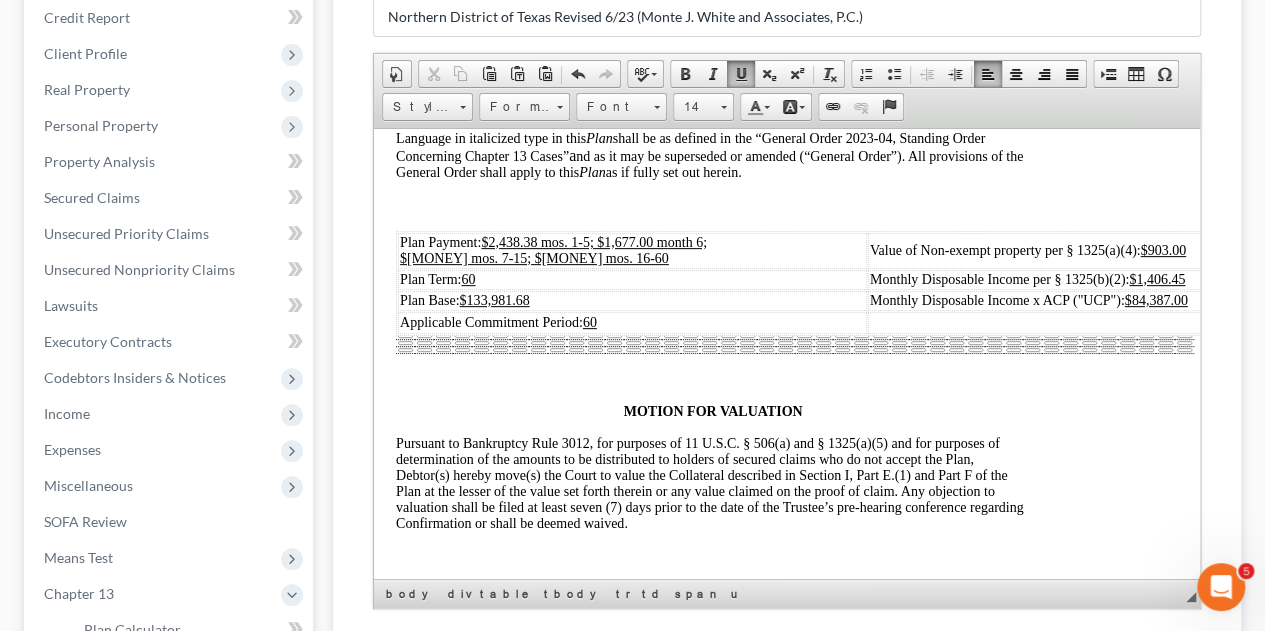 scroll, scrollTop: 563, scrollLeft: 73, axis: both 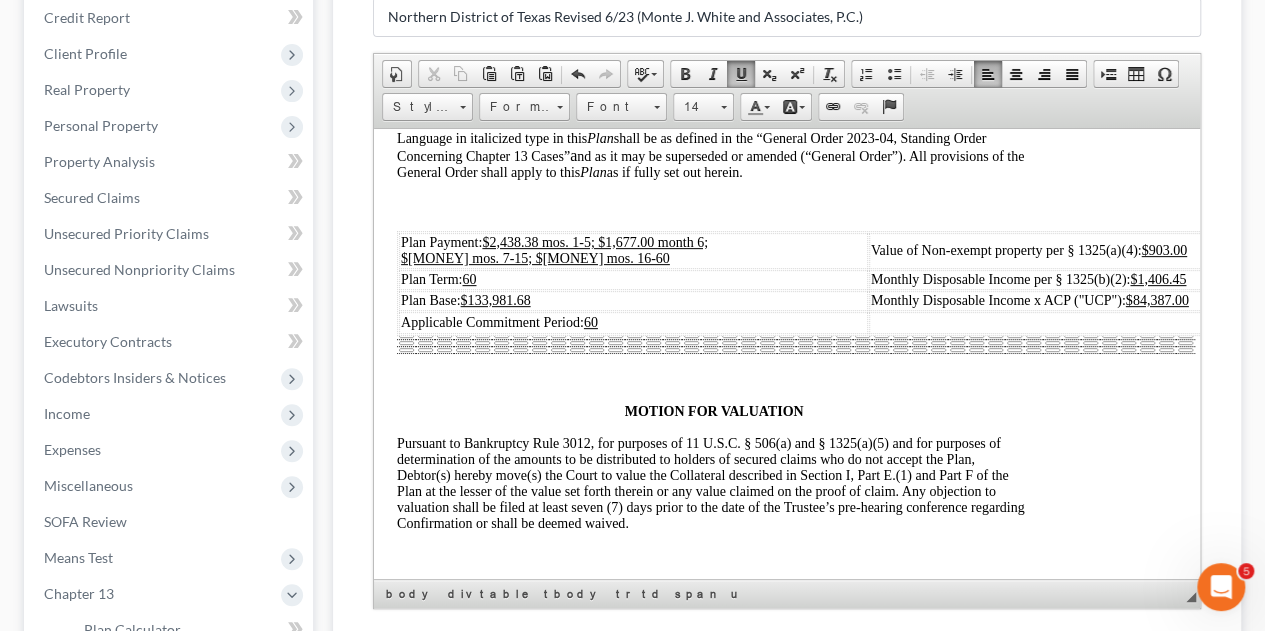 click on "Plan Base:  $133,981.68" at bounding box center (633, 300) 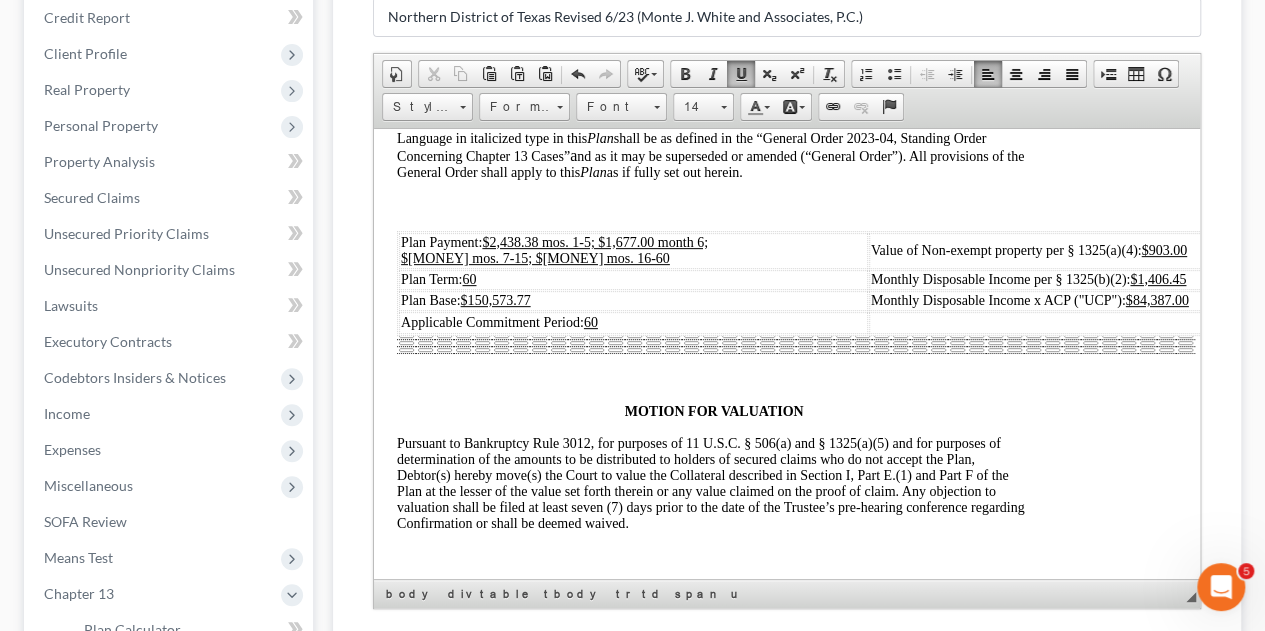 drag, startPoint x: 486, startPoint y: 241, endPoint x: 650, endPoint y: 257, distance: 164.77864 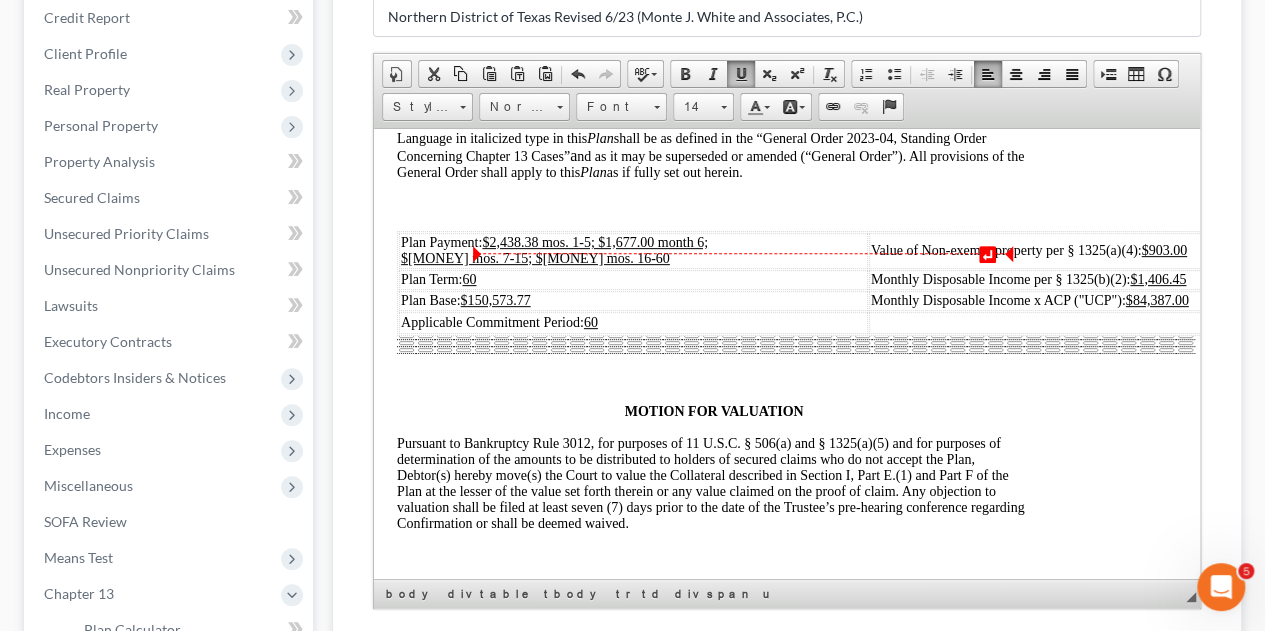 scroll, scrollTop: 0, scrollLeft: 0, axis: both 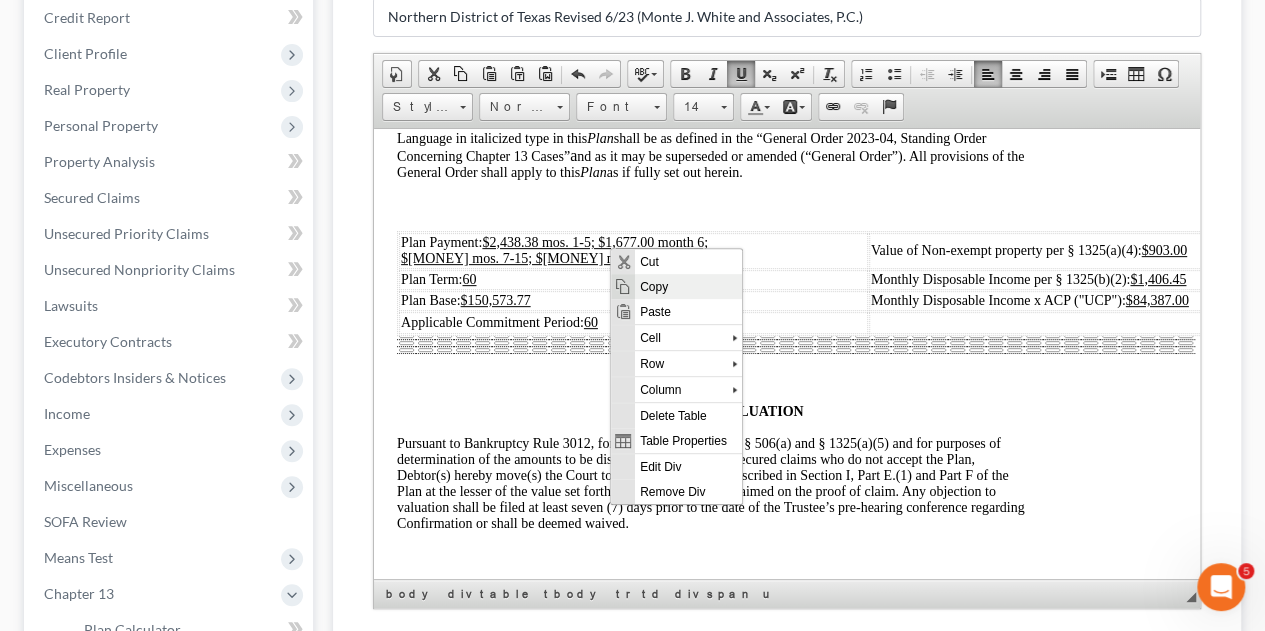 click on "Copy" at bounding box center (687, 286) 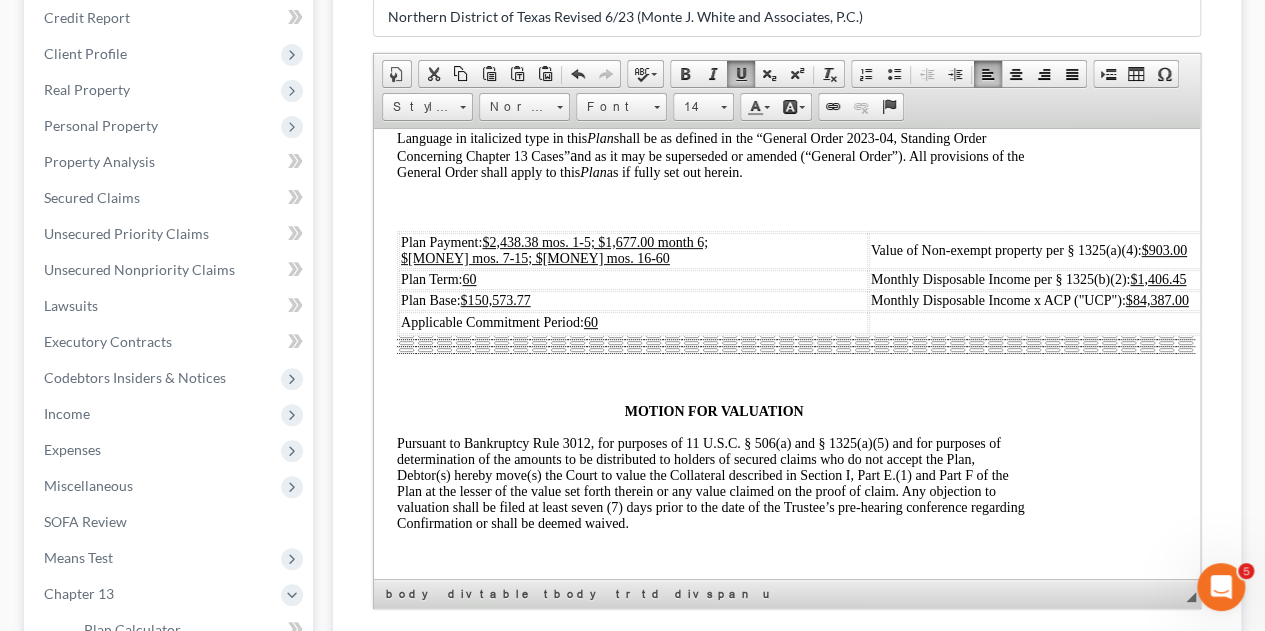 click on "DEBTOR’S (S’) CHAPTER 13 PLAN (CONTAINING A MOTION FOR VALUATION) DISCLOSURES [x] This Plan does not contain any Nonstandard Provisions . [o] This Plan contains Nonstandard Provisions listed in Section III. [x] This Plan does not limit the amount of a secured claim based on a valuation of the Collateral for the claim. [o] This Plan does not limit the amount of a secured claim based on a valuation of the Collateral for the claim. This Plan does not avoid a security interest or lien. Language in italicized type in this Plan shall be as defined in the “General Order [NUMBER], Standing Order Concerning Chapter 13 Cases” and as it may be superseded or amended (“General Order”). All provisions of the General Order shall apply to this Plan as if fully set out herein. Plan Payment: [CURRENCY][NAME] [PERIOD] [NUMBER]; [CURRENCY][NAME] [PERIOD] [NUMBER]; [CURRENCY][NAME] [PERIOD] [NUMBER]-[NUMBER]; [CURRENCY][NAME] [PERIOD] [NUMBER]-[NUMBER] Value of Non-exempt property per § [NUMBER] ([NUMBER]): [CURRENCY][NAME] Plan Term: [NUMBER] [CURRENCY][NAME] Plan Base: [NUMBER] A." at bounding box center (714, 5313) 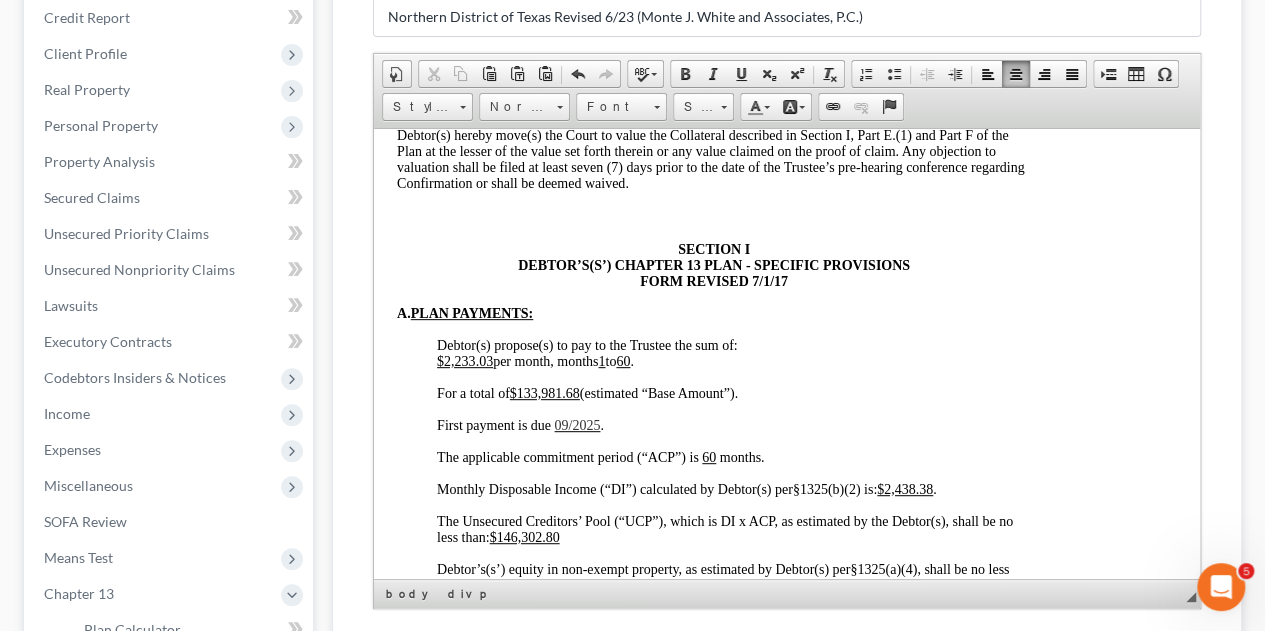scroll, scrollTop: 908, scrollLeft: 73, axis: both 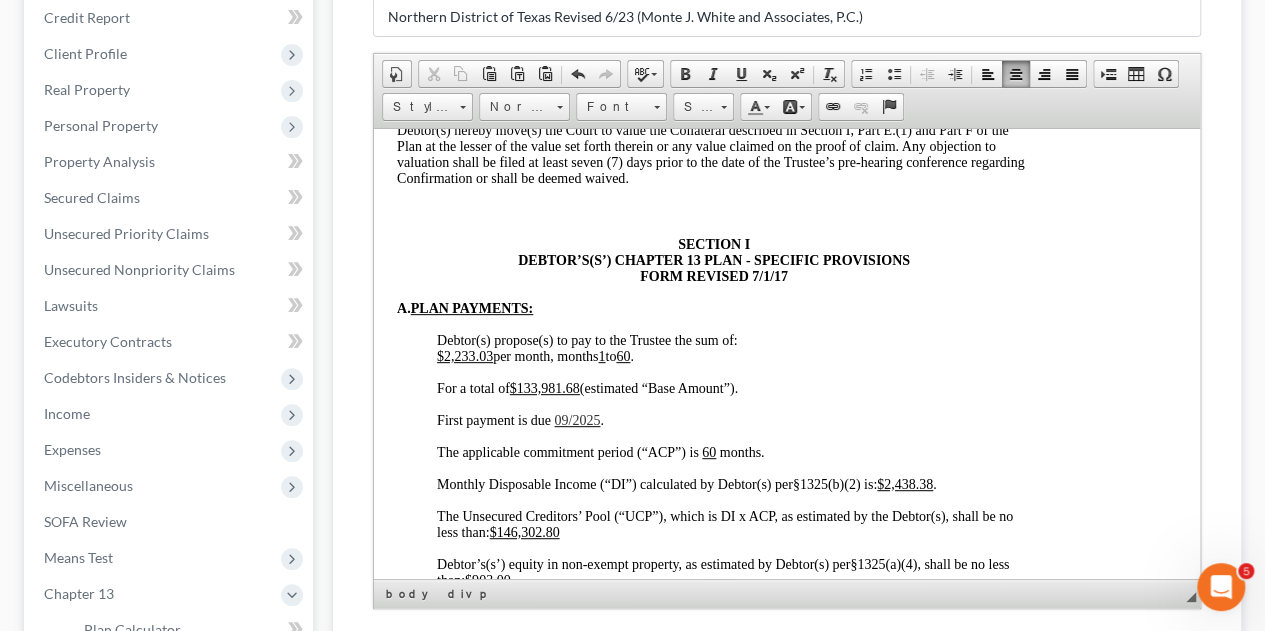 drag, startPoint x: 438, startPoint y: 364, endPoint x: 654, endPoint y: 362, distance: 216.00926 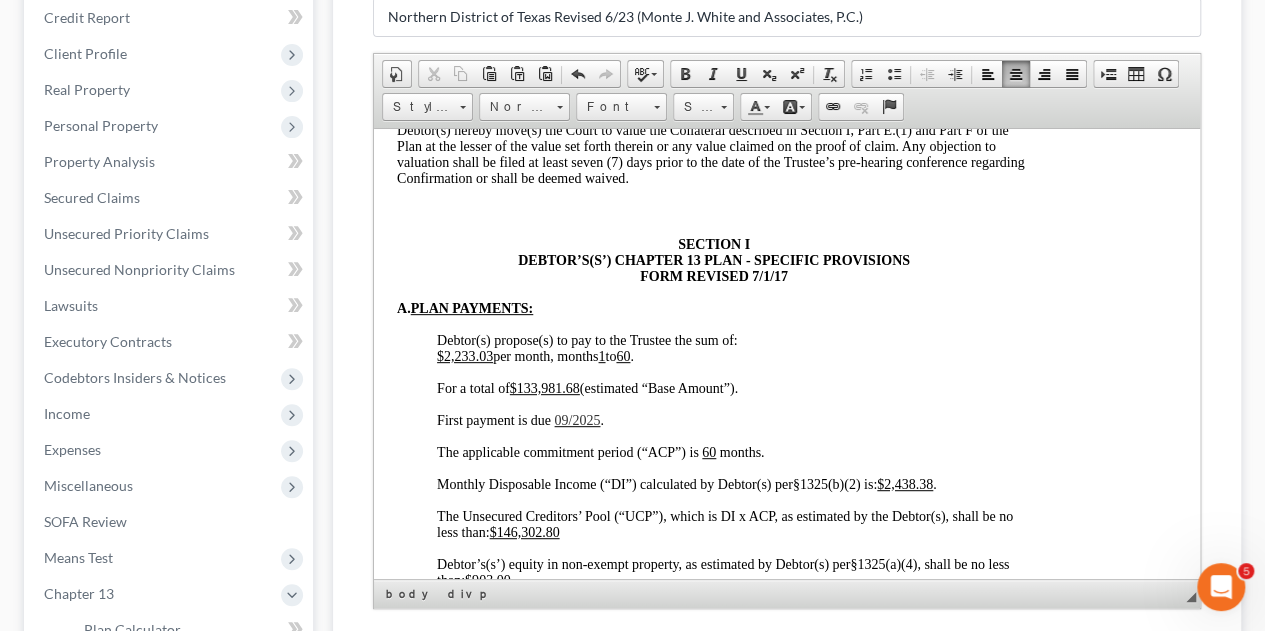 click on "Debtor(s) propose(s) to pay to the Trustee the sum of: $[AMOUNT] per month, months 1 to 60 ." at bounding box center [734, 348] 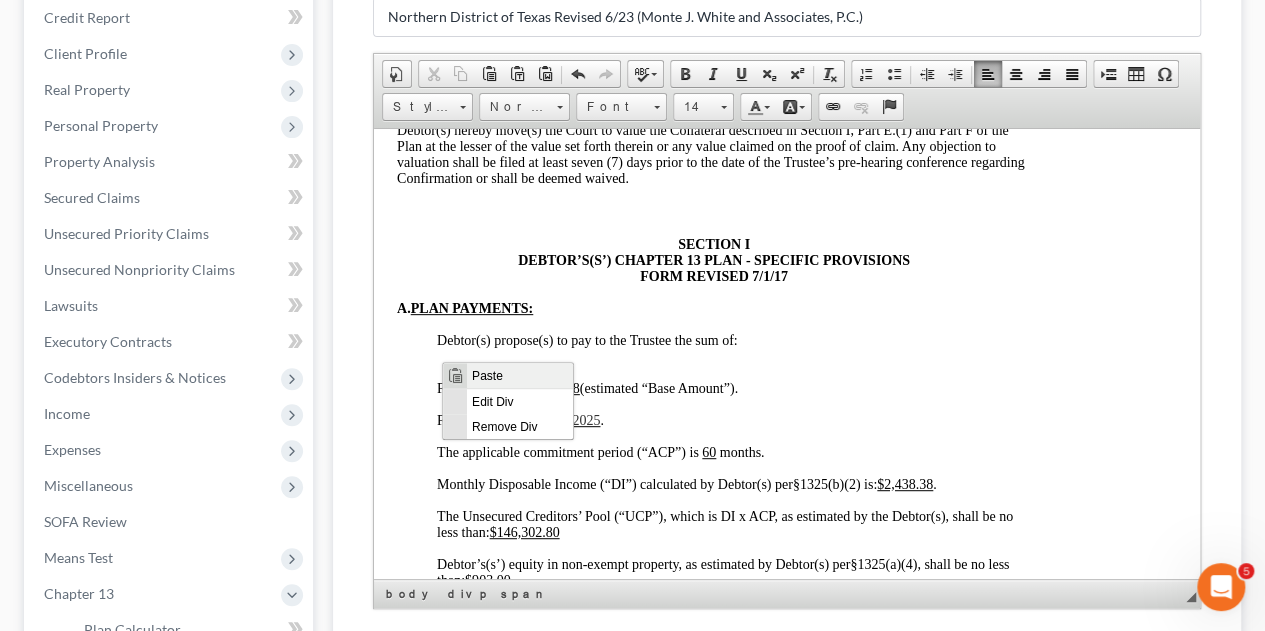 click at bounding box center (454, 375) 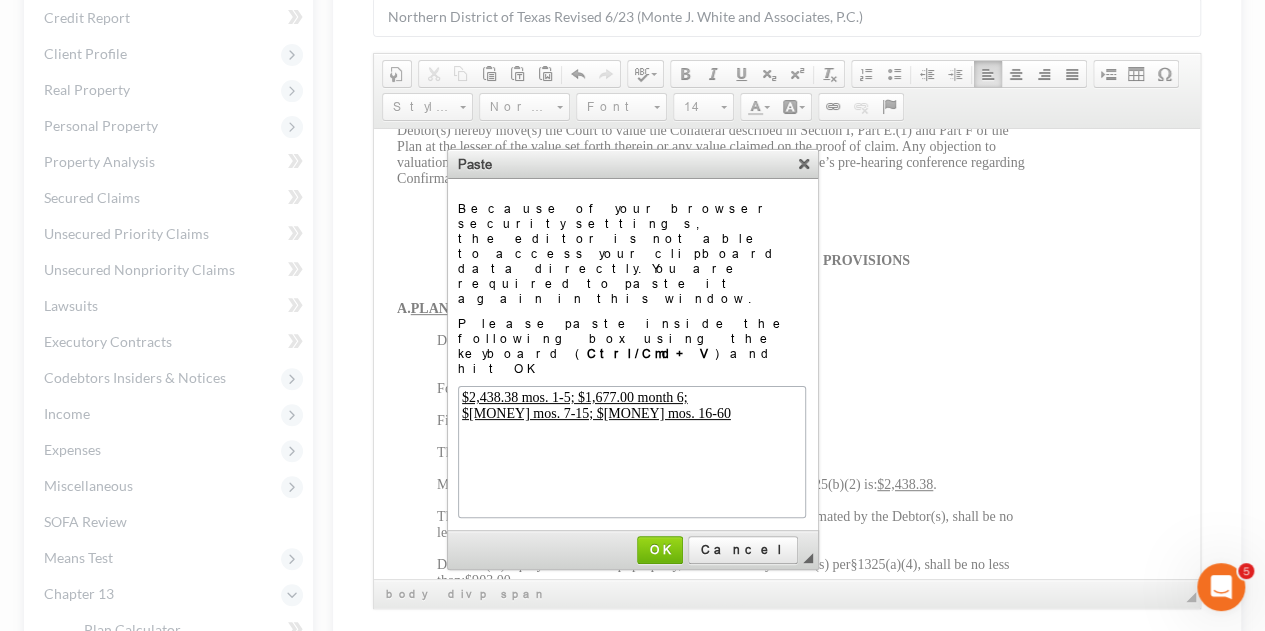 scroll, scrollTop: 0, scrollLeft: 0, axis: both 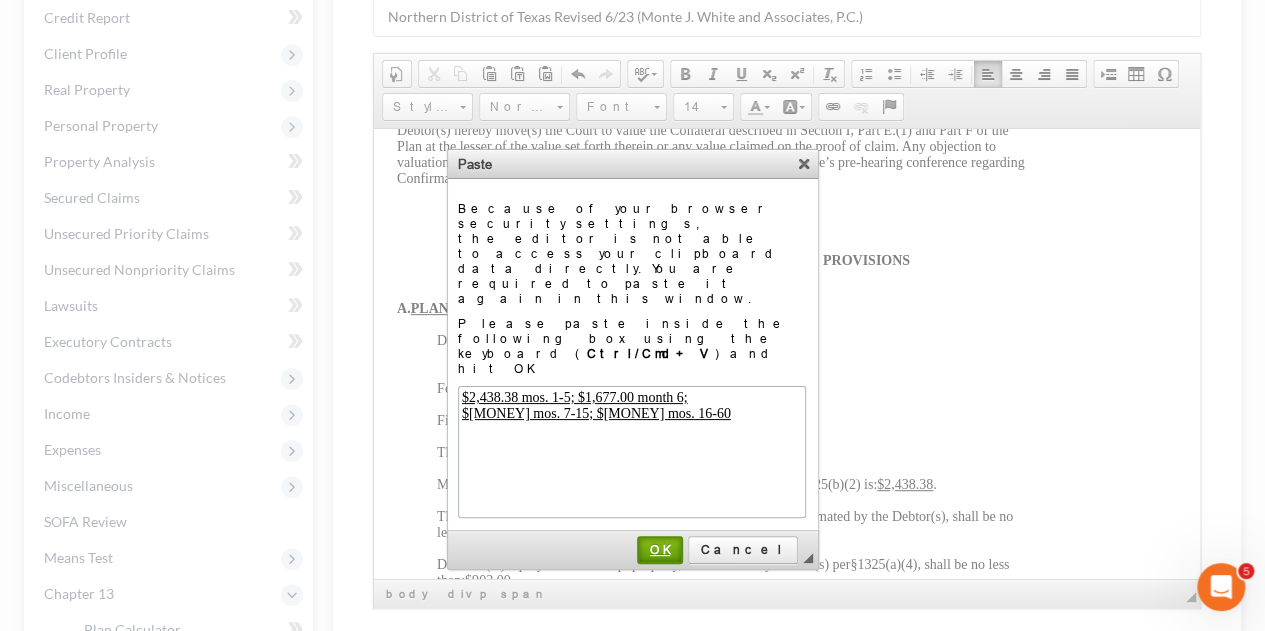 click on "OK" at bounding box center [660, 549] 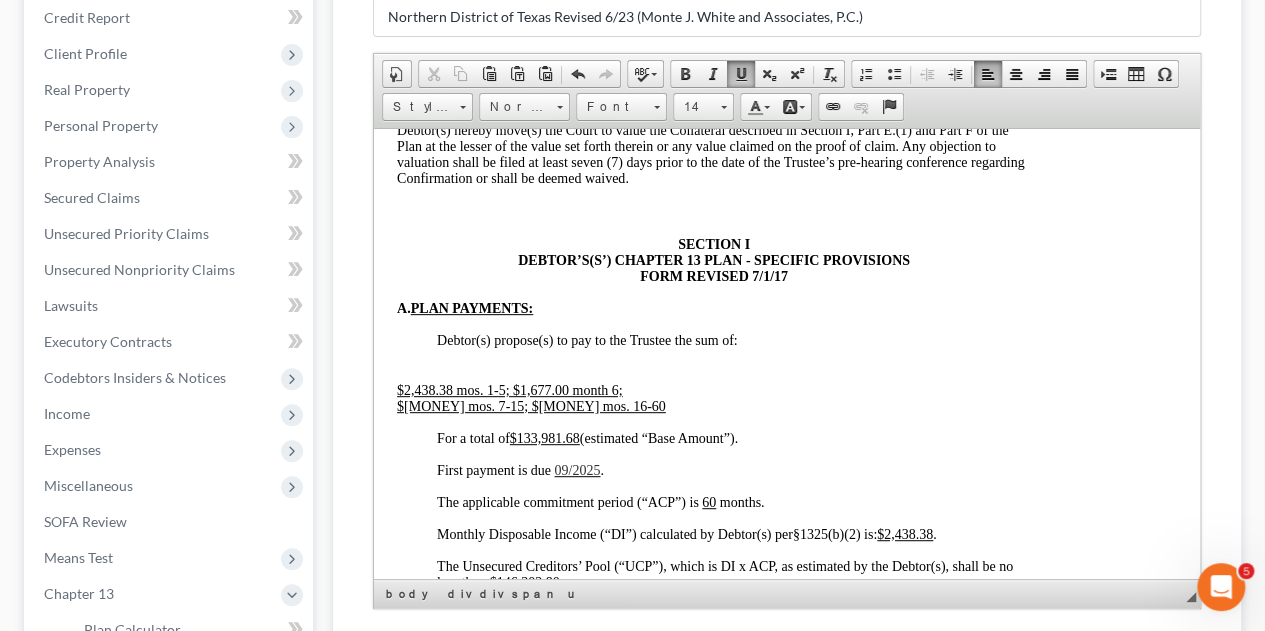 click on "BTXN222 5/21 IN THE UNITED STATES BANKRUPTCY COURT FOR THE NORTHERN DISTRICT OF TEXAS WICHITA FALLS DIVISION In re: [FIRST] [LAST] * Case No.: 25-70048-swe-13 * Date: 08/04/2025 * Debtor(s) * Chapter 13 * Last 4 # SSN or TIN: 7096 , DEBTOR’S (S’) CHAPTER 13 PLAN (CONTAINING A MOTION FOR VALUATION) DISCLOSURES [x] This Plan does not contain any Nonstandard Provisions . [o] This Plan contains Nonstandard Provisions listed in Section III. [x] This Plan does not avoid a security interest or lien. Language in italicized type in this Plan shall be as defined in 60" at bounding box center (714, 4891) 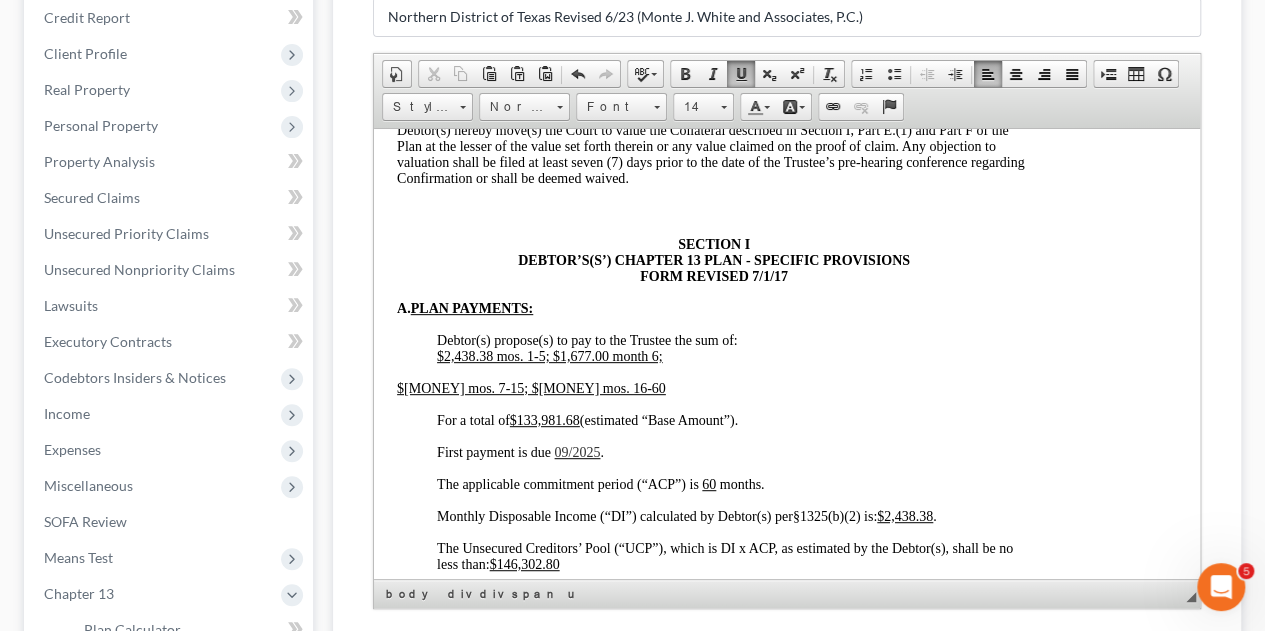 click on "BTXN222 5/21 IN THE UNITED STATES BANKRUPTCY COURT FOR THE NORTHERN DISTRICT OF TEXAS WICHITA FALLS DIVISION In re: [FIRST] [LAST] * Case No.: 25-70048-swe-13 * Date: 08/04/2025 * Debtor(s) * Chapter 13 * Last 4 # SSN or TIN: 7096 , DEBTOR’S (S’) CHAPTER 13 PLAN (CONTAINING A MOTION FOR VALUATION) DISCLOSURES [x] This Plan does not contain any Nonstandard Provisions . [o] This Plan contains Nonstandard Provisions listed in Section III. [x] This Plan does not avoid a security interest or lien. Language in italicized type in this Plan shall be as defined in 60" at bounding box center (714, 4882) 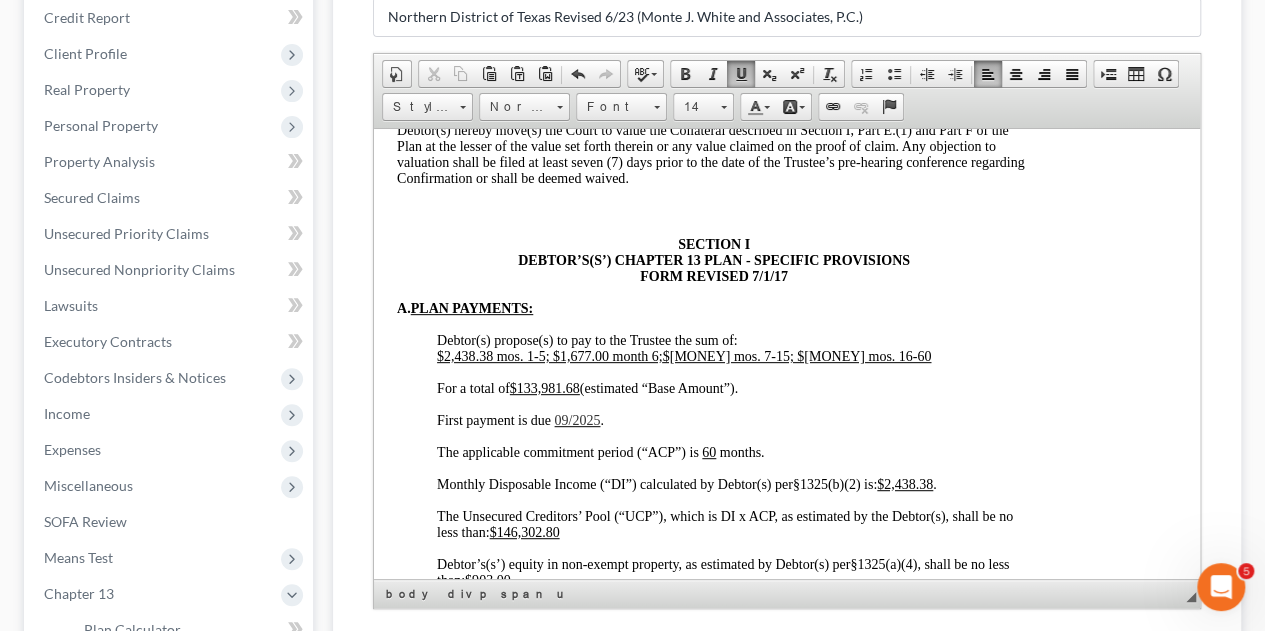 click on "For a total of  [CURRENCY][NUMBER]  (estimated “Base Amount”)." at bounding box center [587, 387] 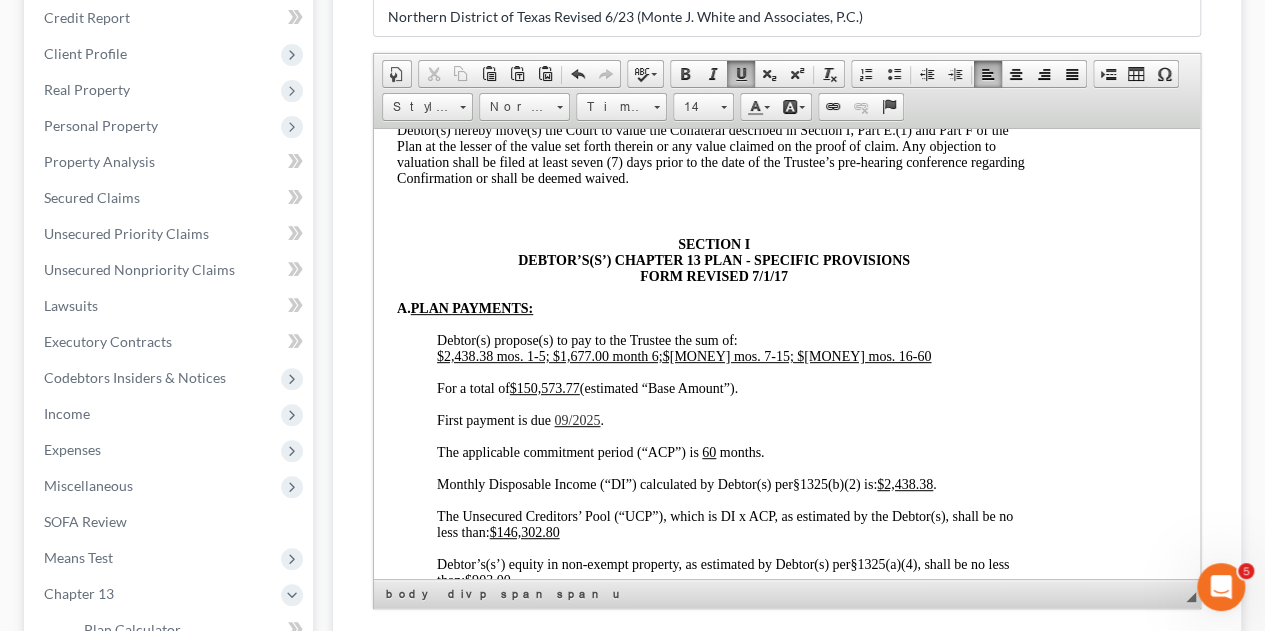 click on "09/2025" at bounding box center (577, 419) 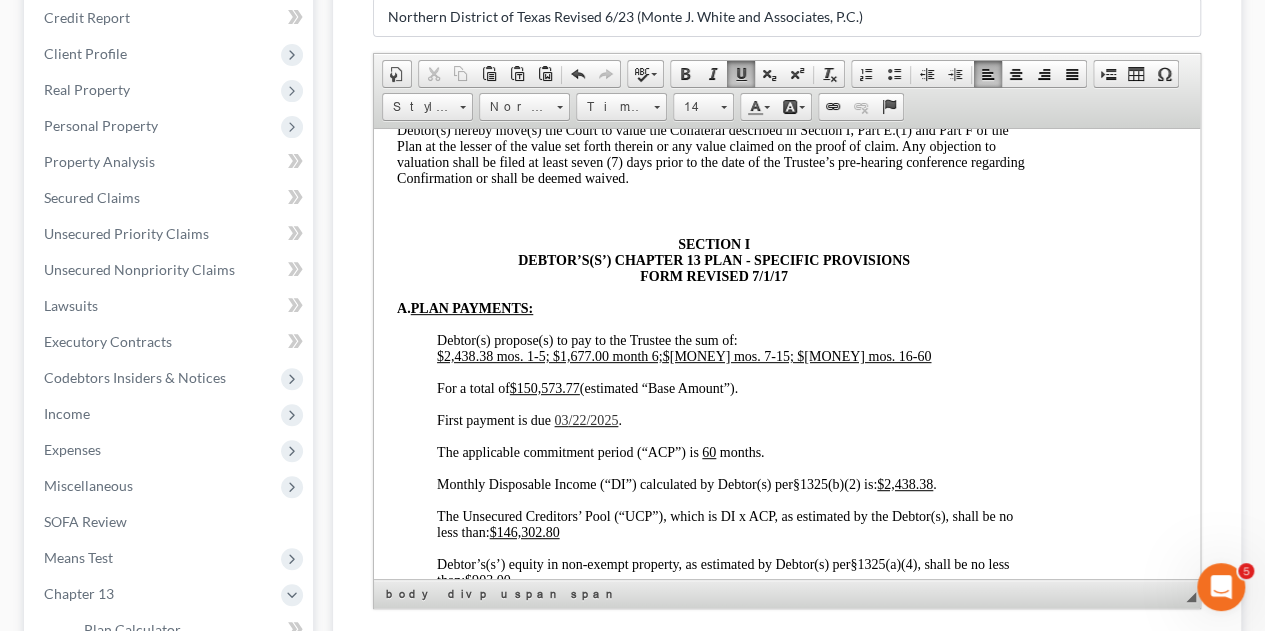 click on "Monthly Disposable Income (“DI”) calculated by Debtor(s) per§[NUMBER]([NUMBER]) is:  [CURRENCY][NUMBER] ." at bounding box center [687, 483] 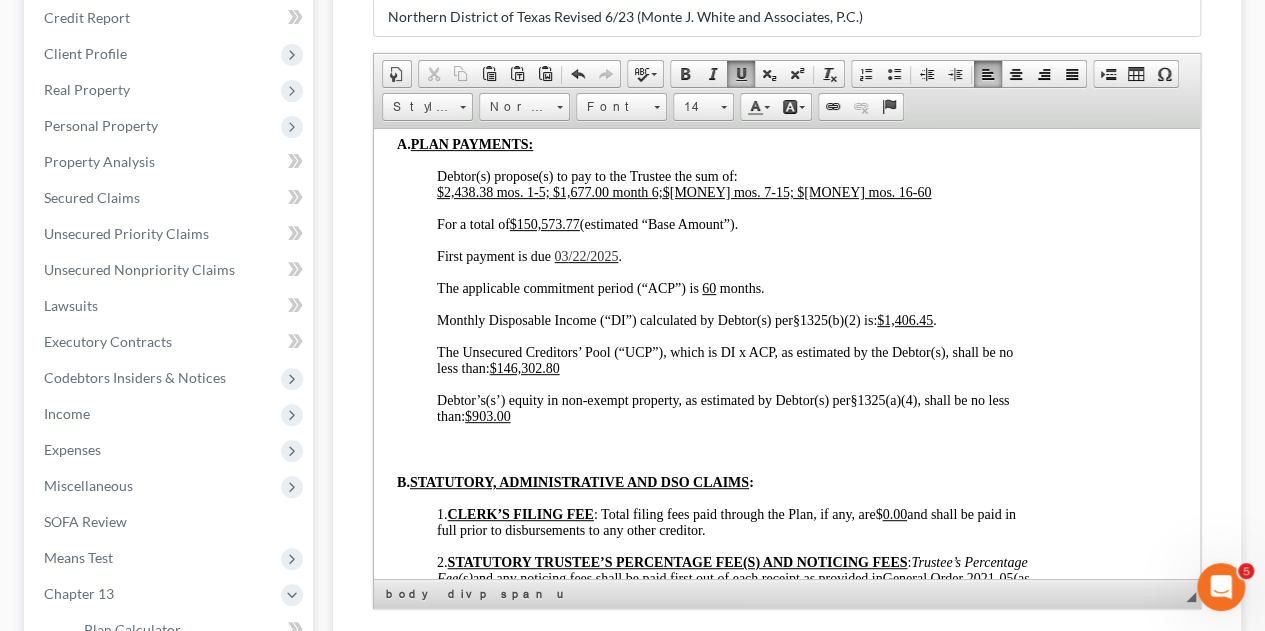 scroll, scrollTop: 1078, scrollLeft: 73, axis: both 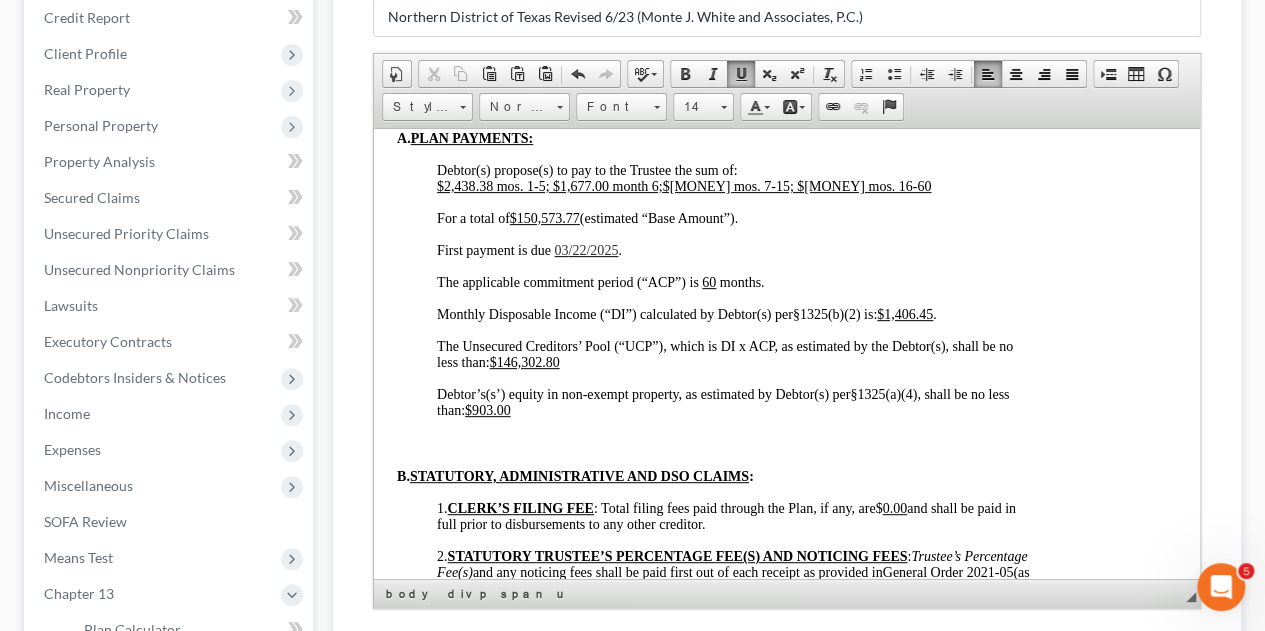 click on "The Unsecured Creditors’ Pool (“UCP”), which is DI x ACP, as estimated by the Debtor(s), shall be no less than: $146,302.80" at bounding box center (734, 354) 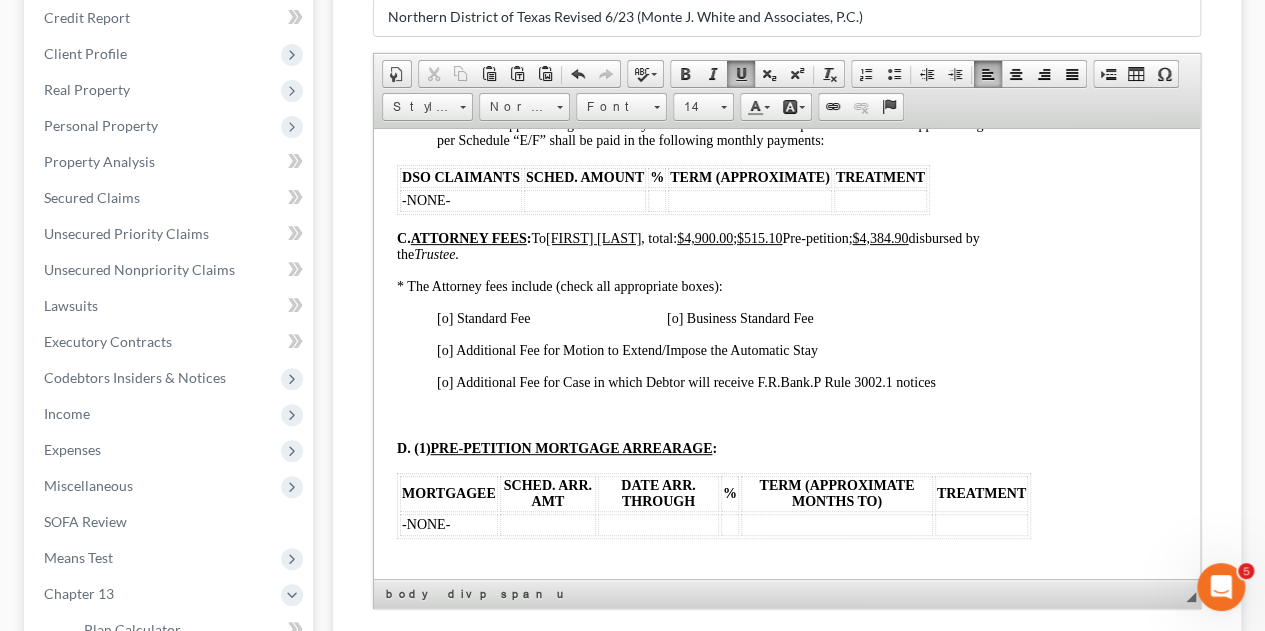 scroll, scrollTop: 1598, scrollLeft: 73, axis: both 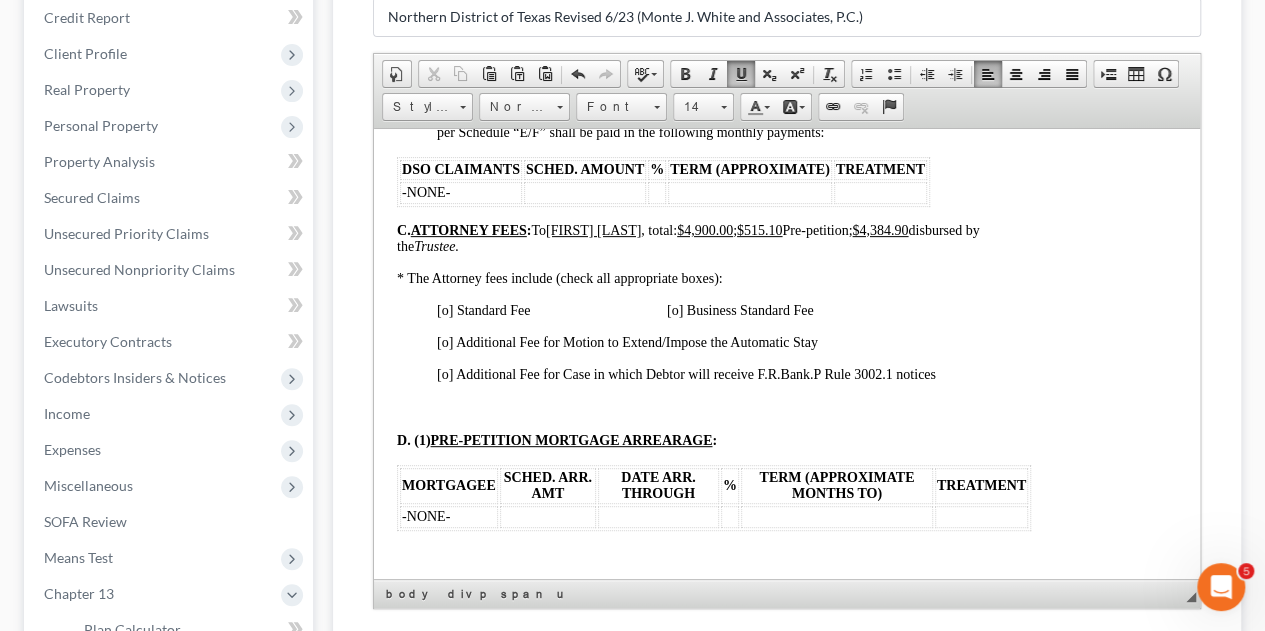 click on "[o] Standard Fee                                       [o] Business Standard Fee" at bounding box center [625, 309] 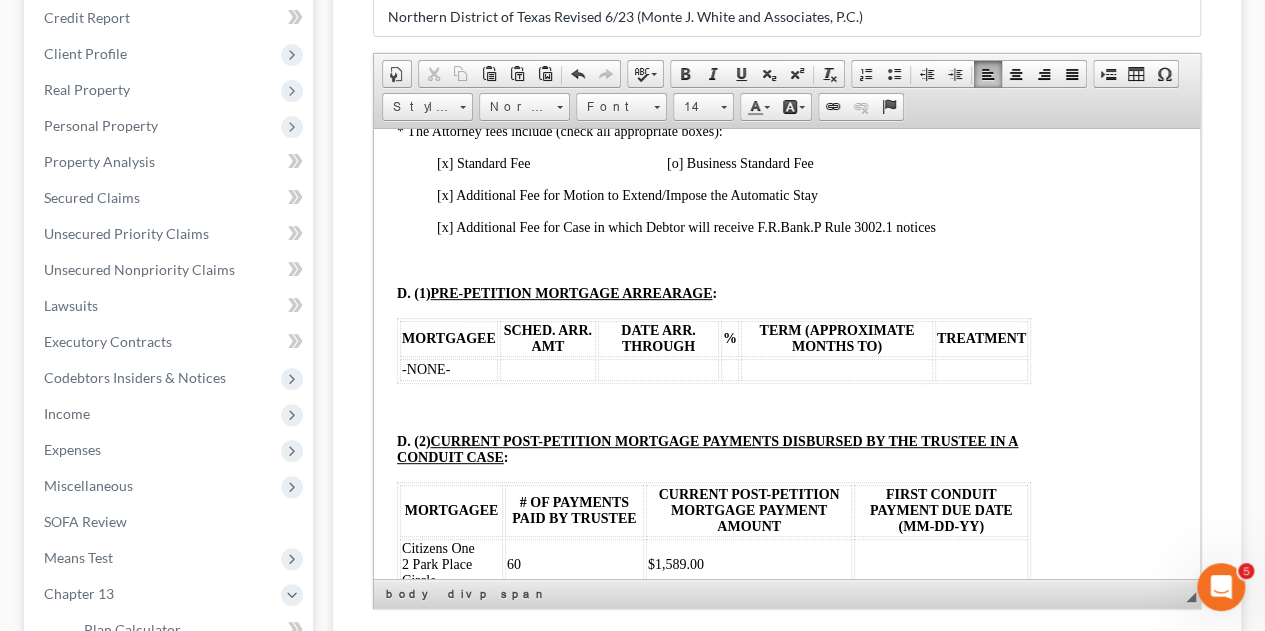 scroll, scrollTop: 1752, scrollLeft: 73, axis: both 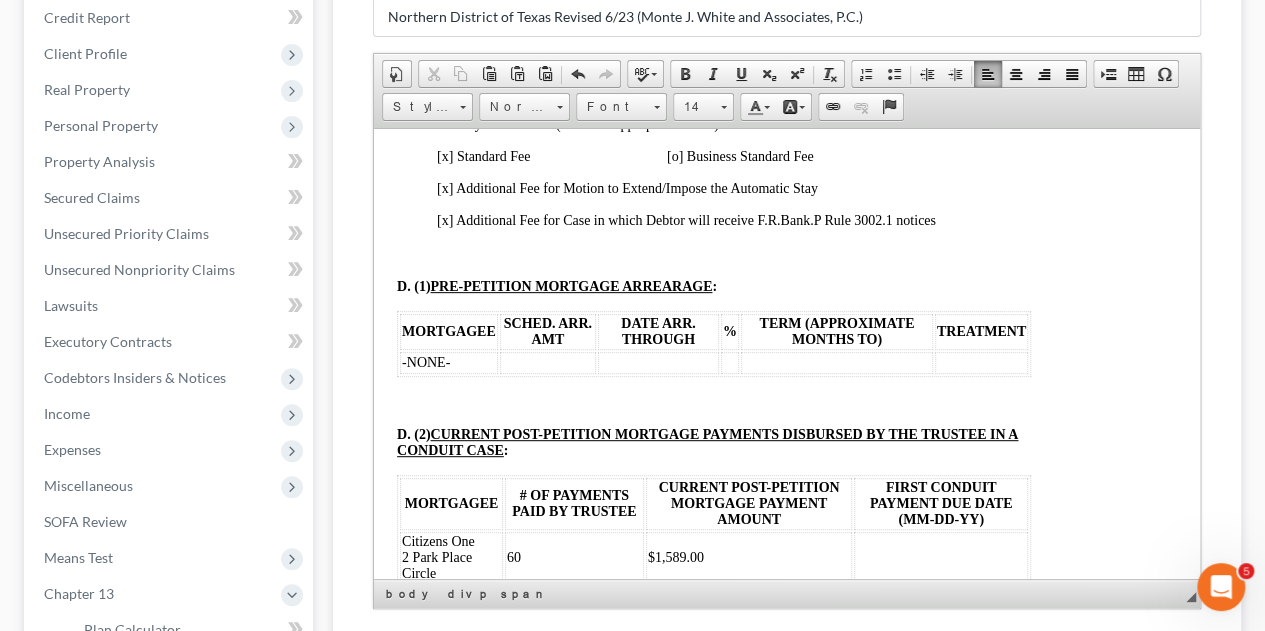 click on "-NONE-" at bounding box center (449, 362) 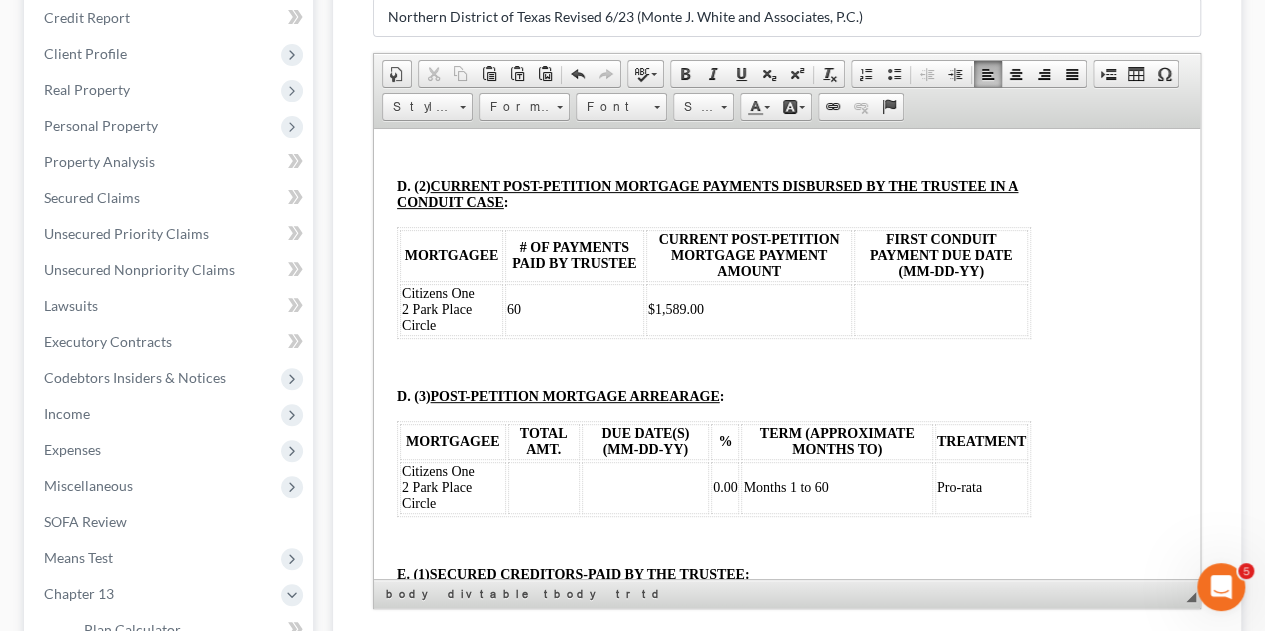 scroll, scrollTop: 2002, scrollLeft: 73, axis: both 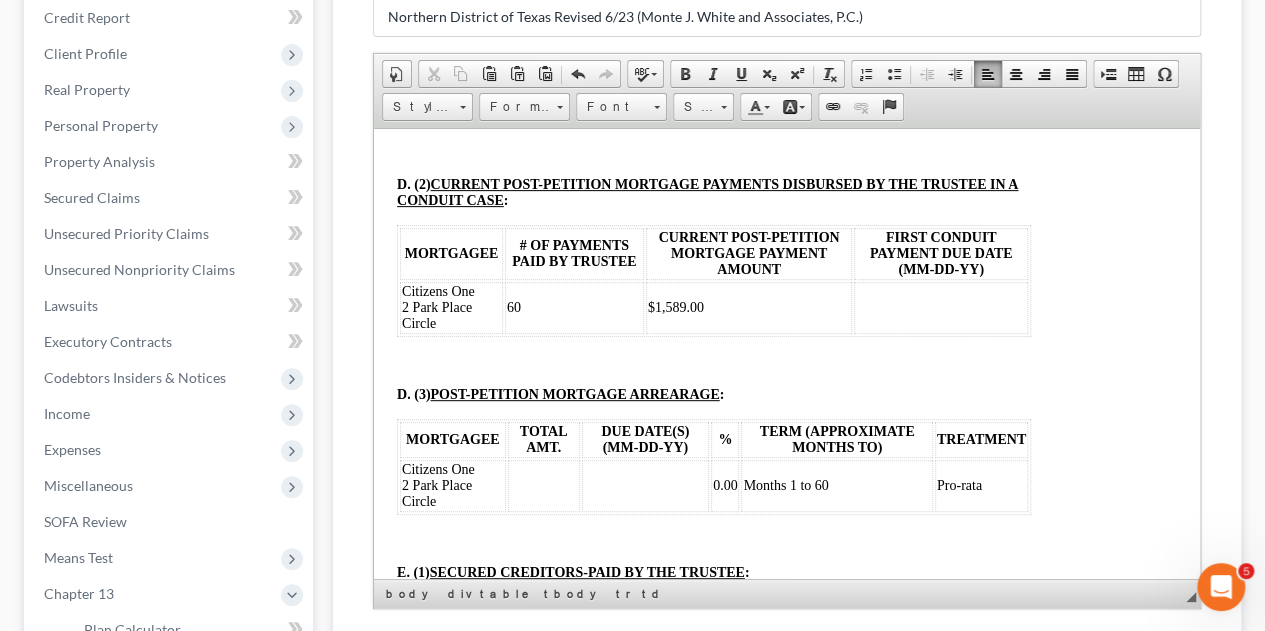 click on "$1,589.00" at bounding box center [749, 307] 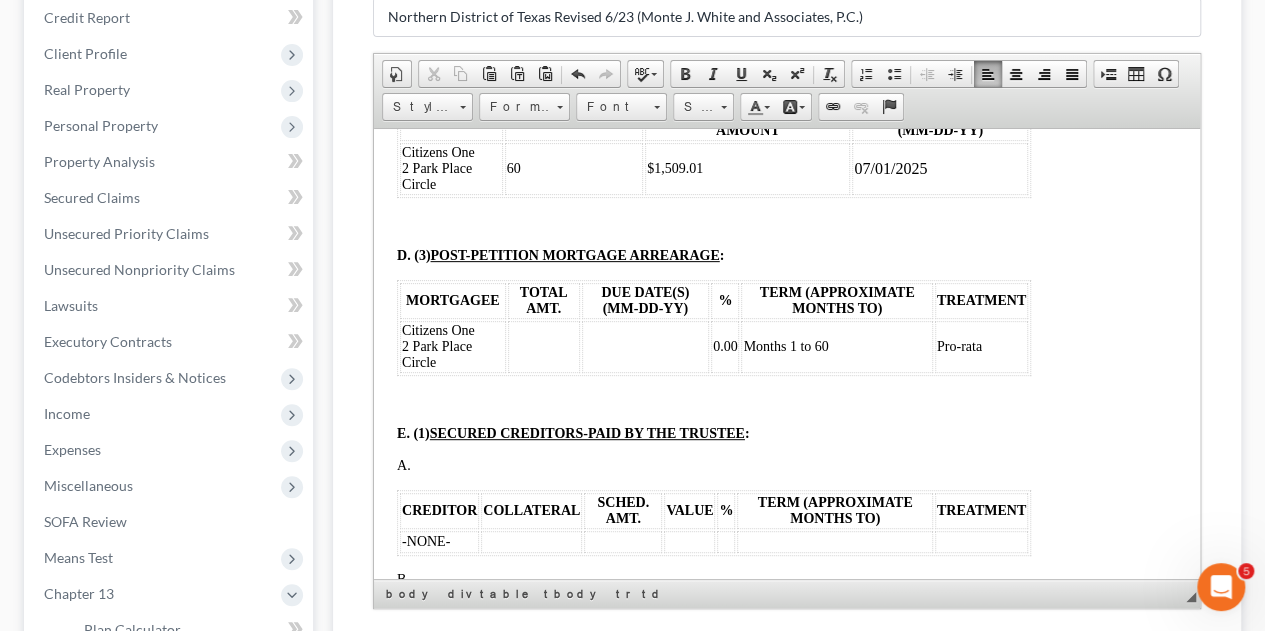 scroll, scrollTop: 2144, scrollLeft: 73, axis: both 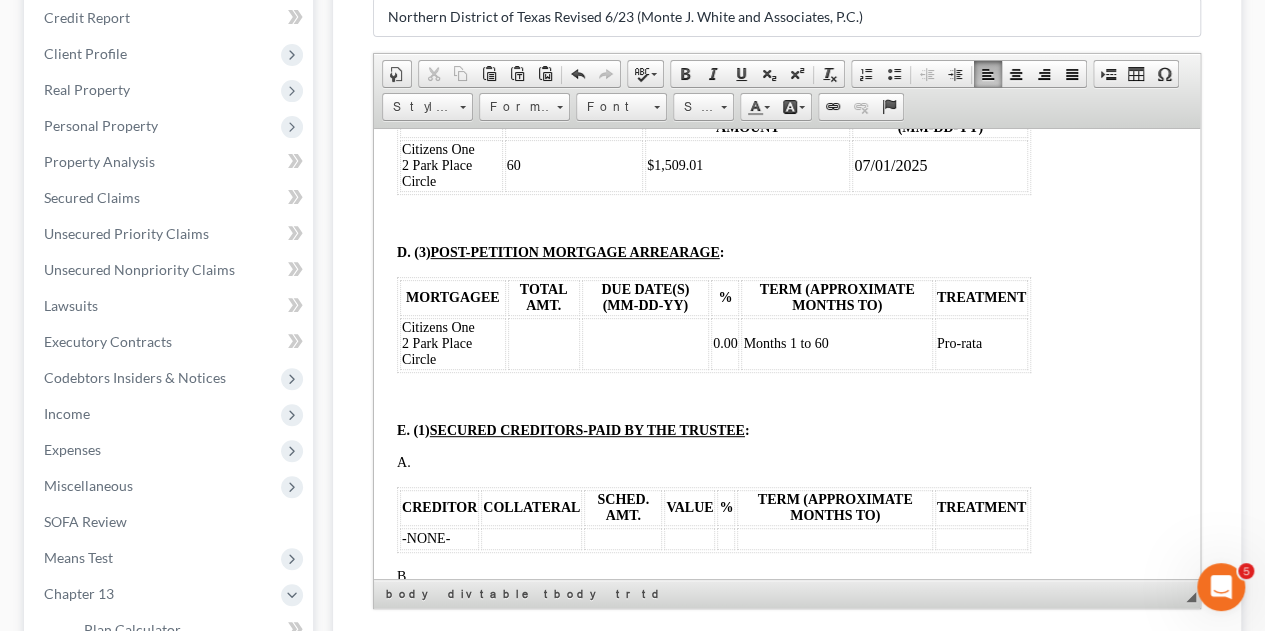 click at bounding box center [544, 343] 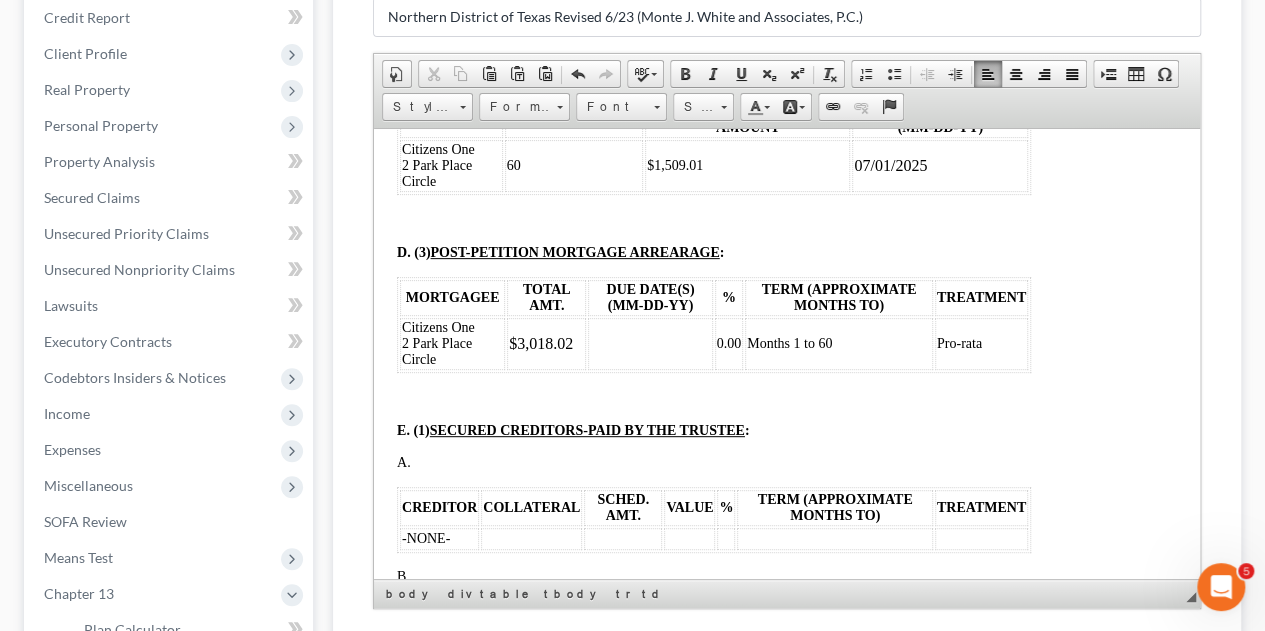 click at bounding box center [650, 343] 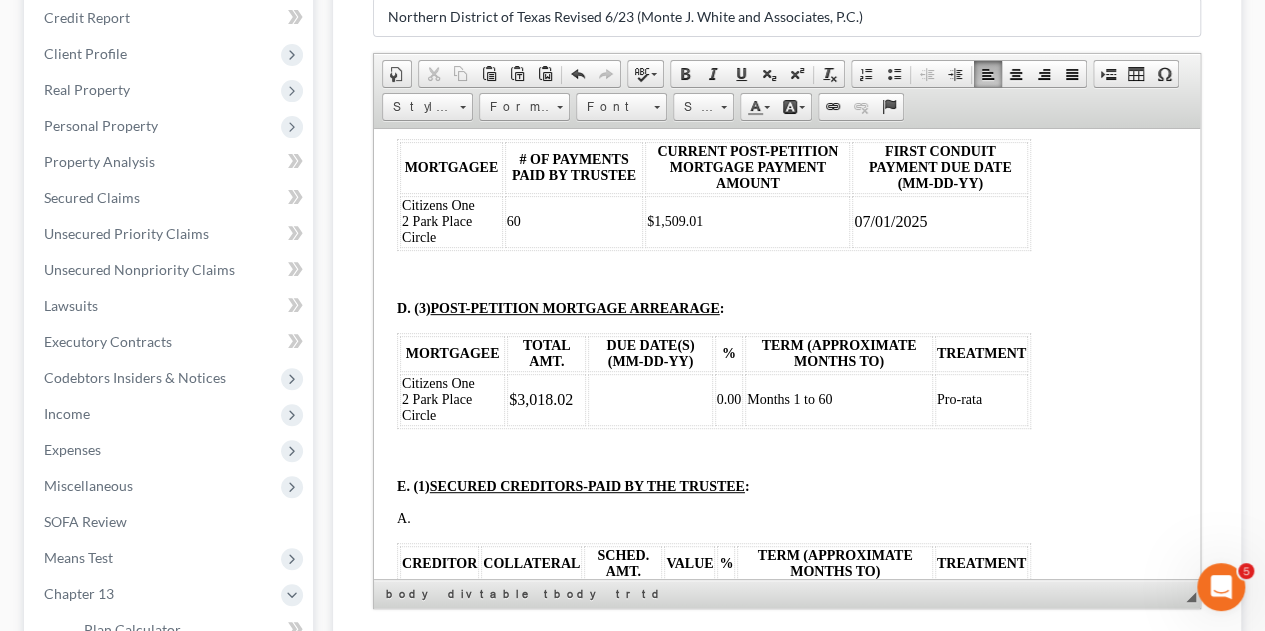 scroll, scrollTop: 2086, scrollLeft: 73, axis: both 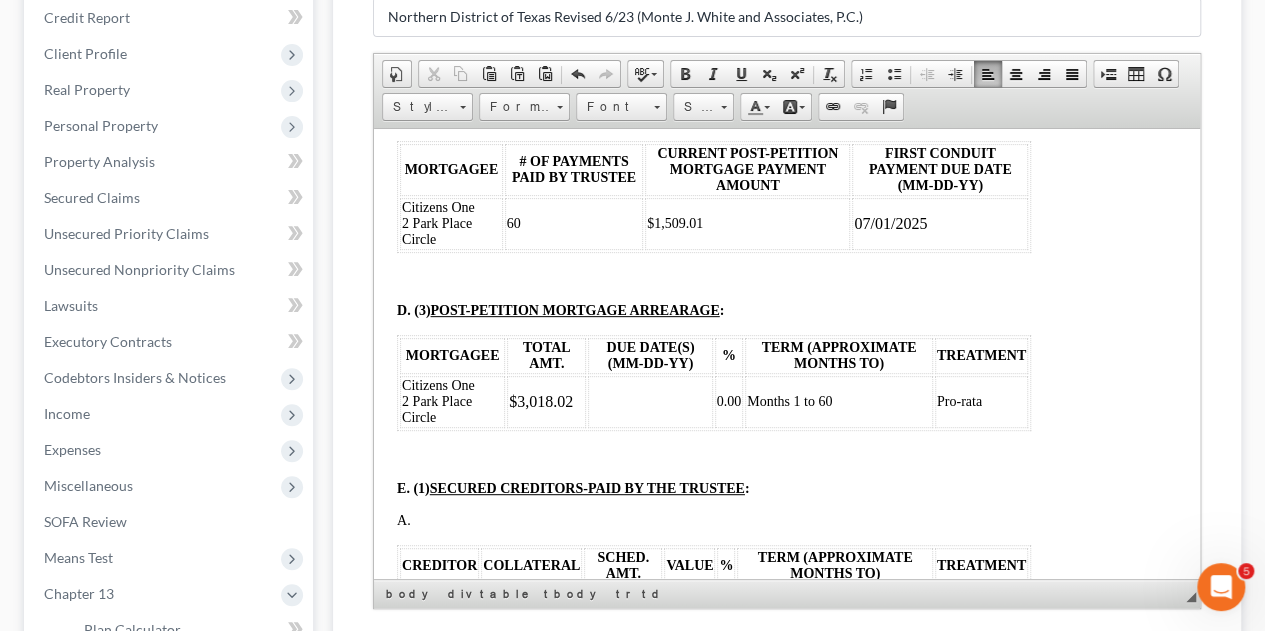 click on "07/01/2025" at bounding box center (940, 223) 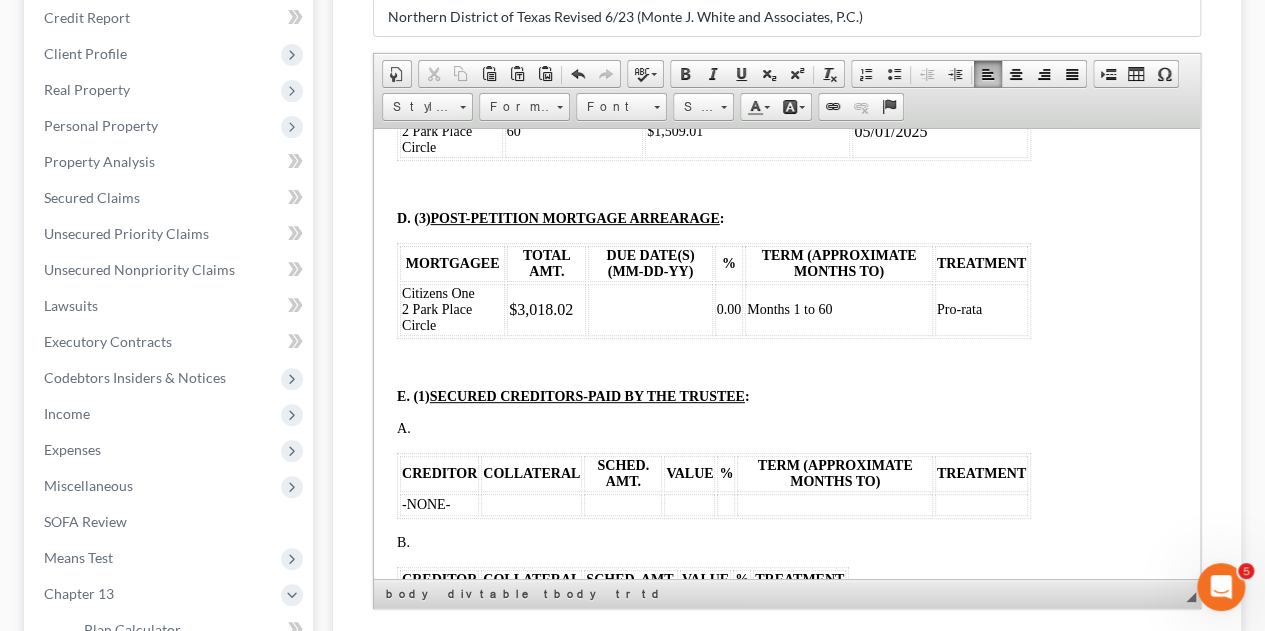 scroll, scrollTop: 2178, scrollLeft: 73, axis: both 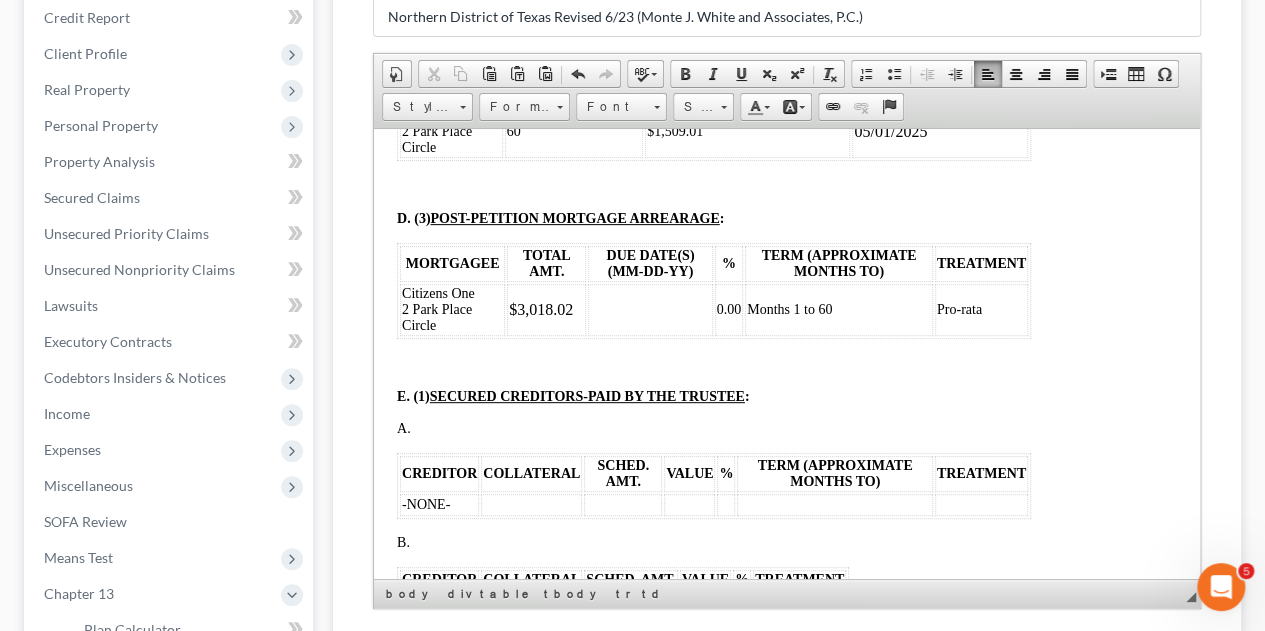 click at bounding box center (650, 309) 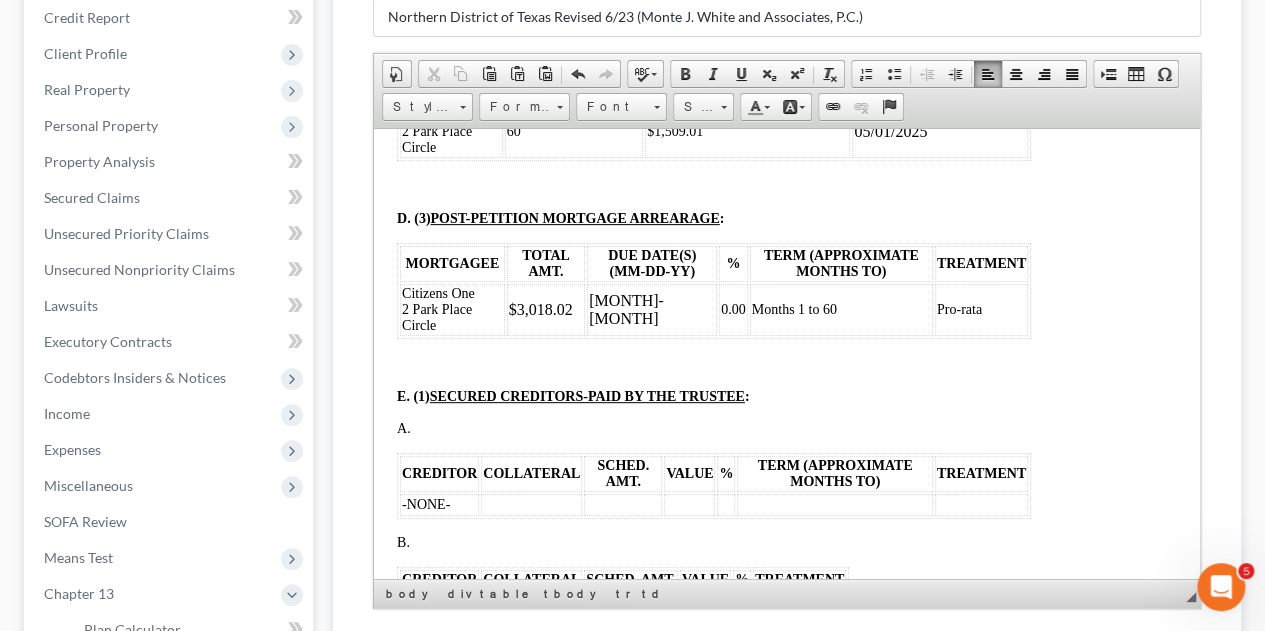 scroll, scrollTop: 2192, scrollLeft: 73, axis: both 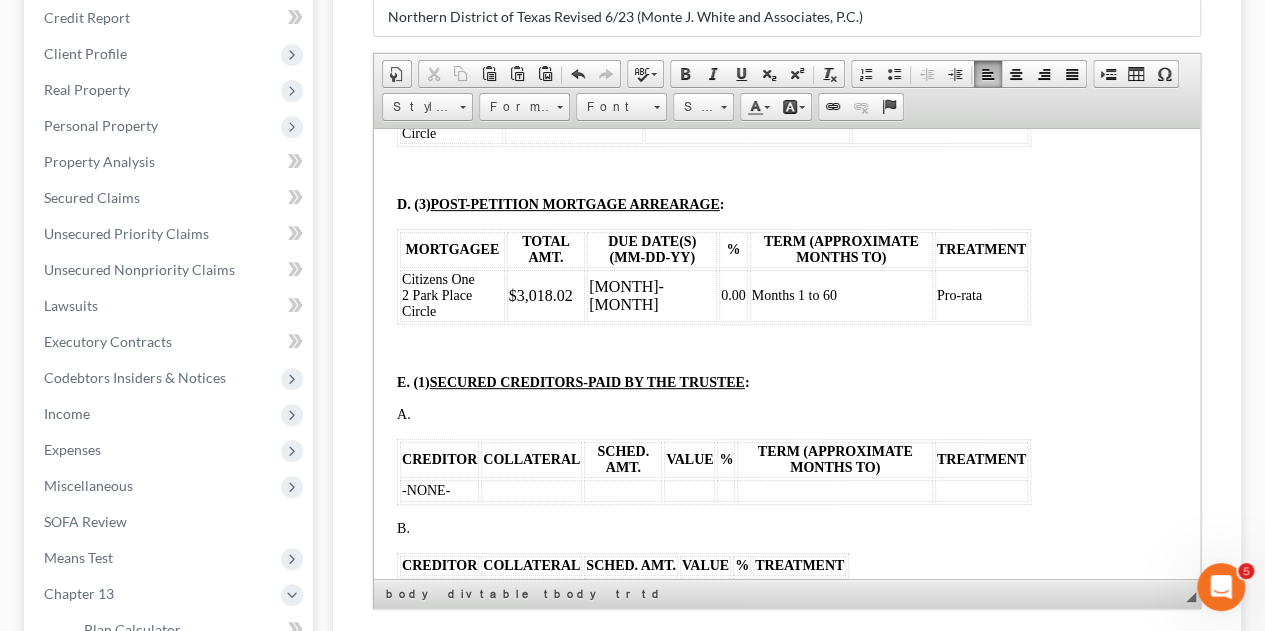 click on "Pro-rata" at bounding box center [981, 295] 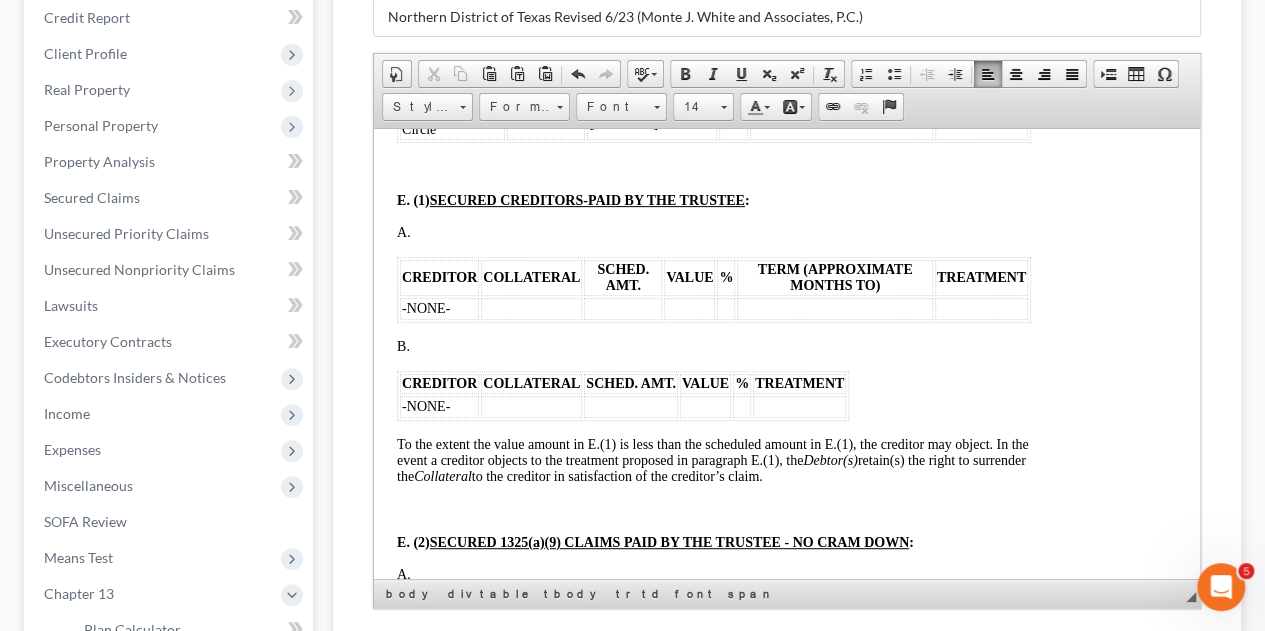scroll, scrollTop: 2384, scrollLeft: 73, axis: both 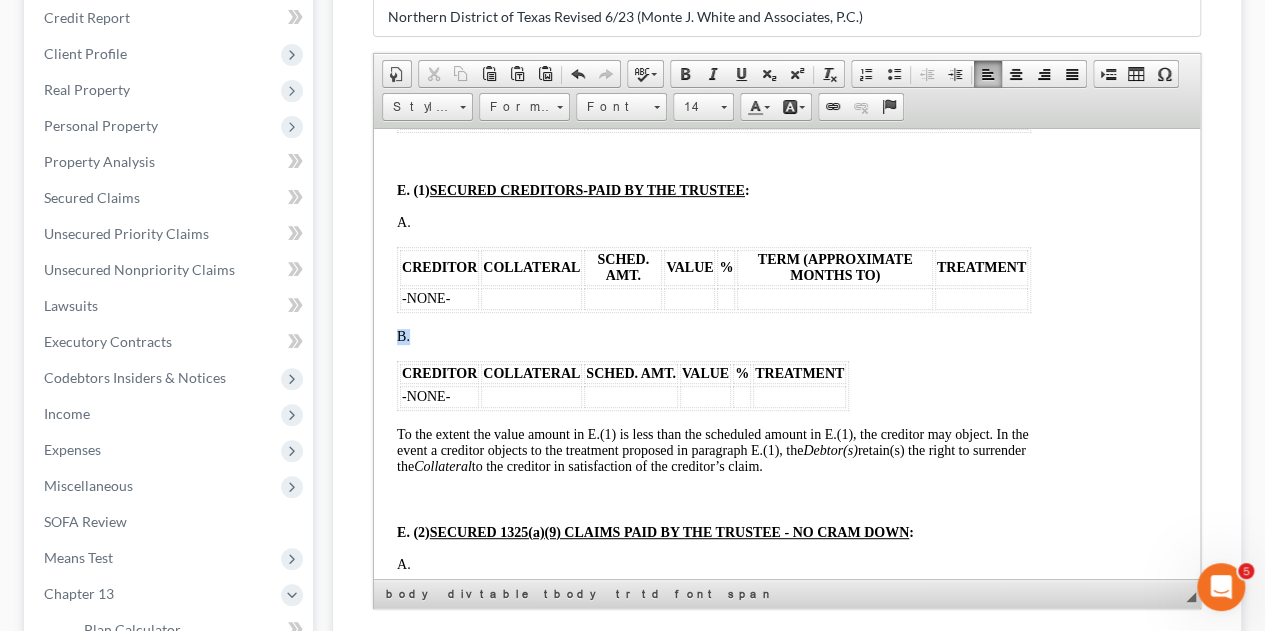 drag, startPoint x: 397, startPoint y: 362, endPoint x: 867, endPoint y: 425, distance: 474.20355 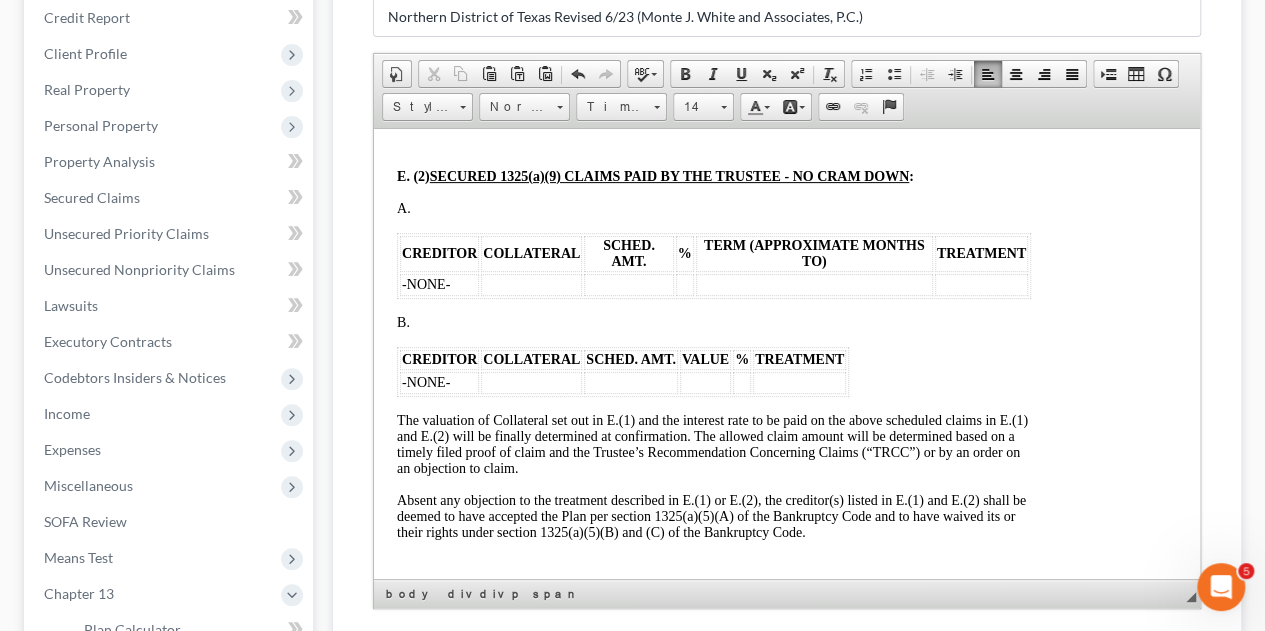 scroll, scrollTop: 2670, scrollLeft: 73, axis: both 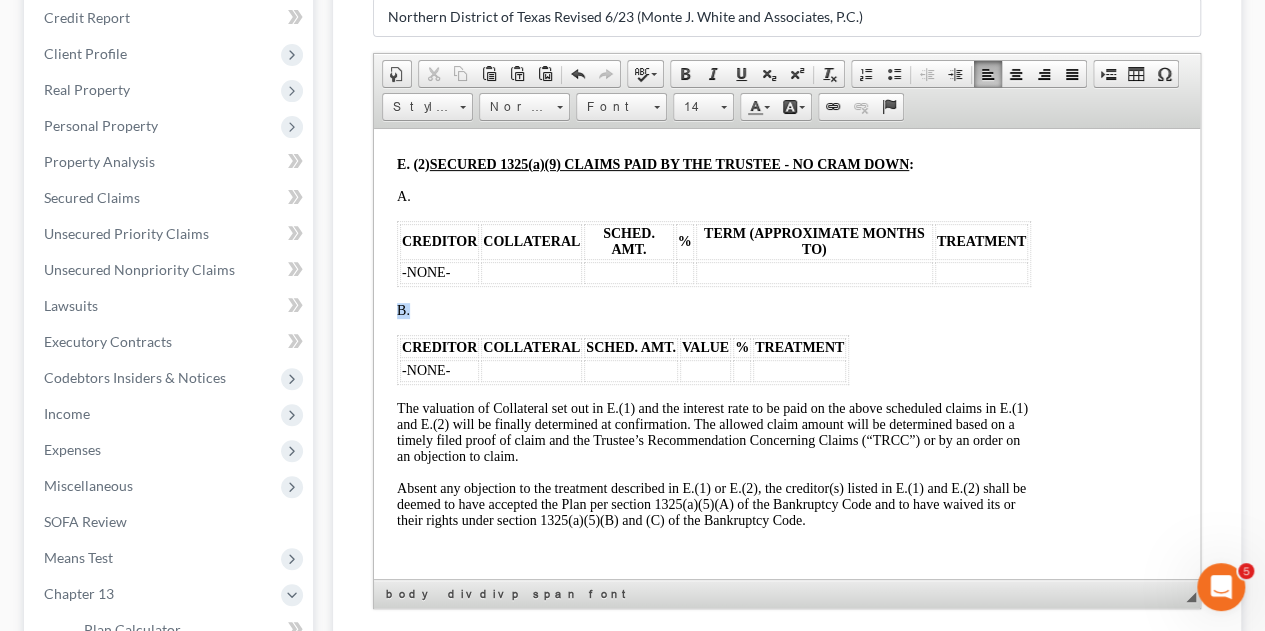 drag, startPoint x: 394, startPoint y: 347, endPoint x: 850, endPoint y: 400, distance: 459.0697 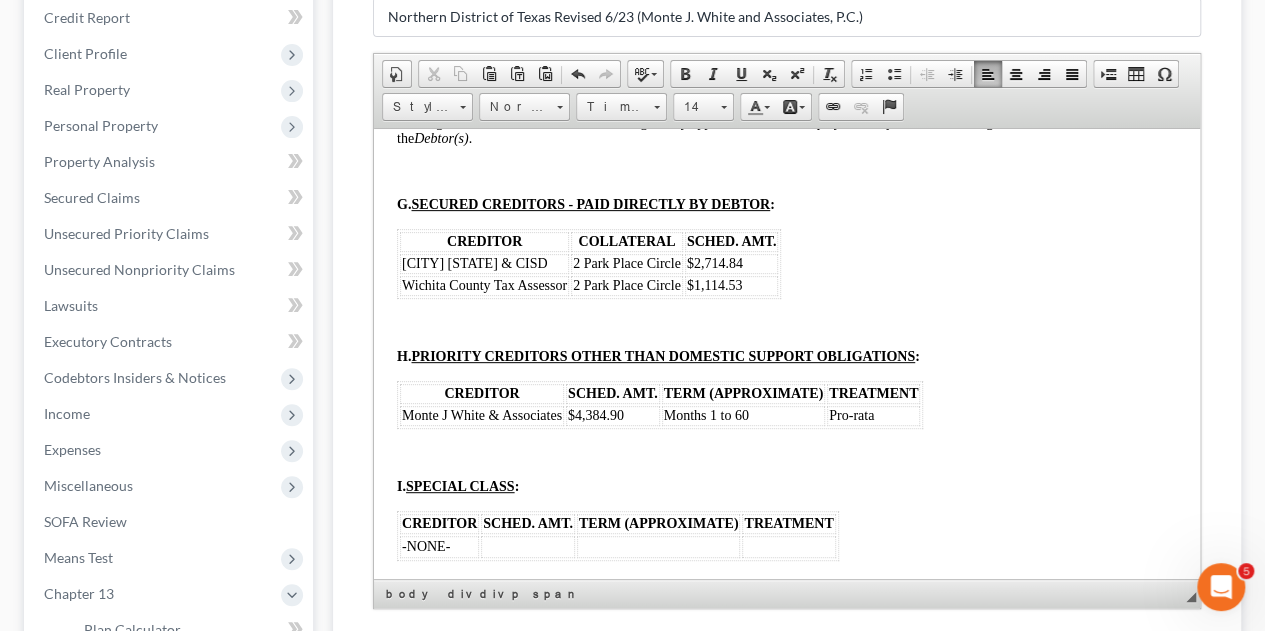 scroll, scrollTop: 3365, scrollLeft: 73, axis: both 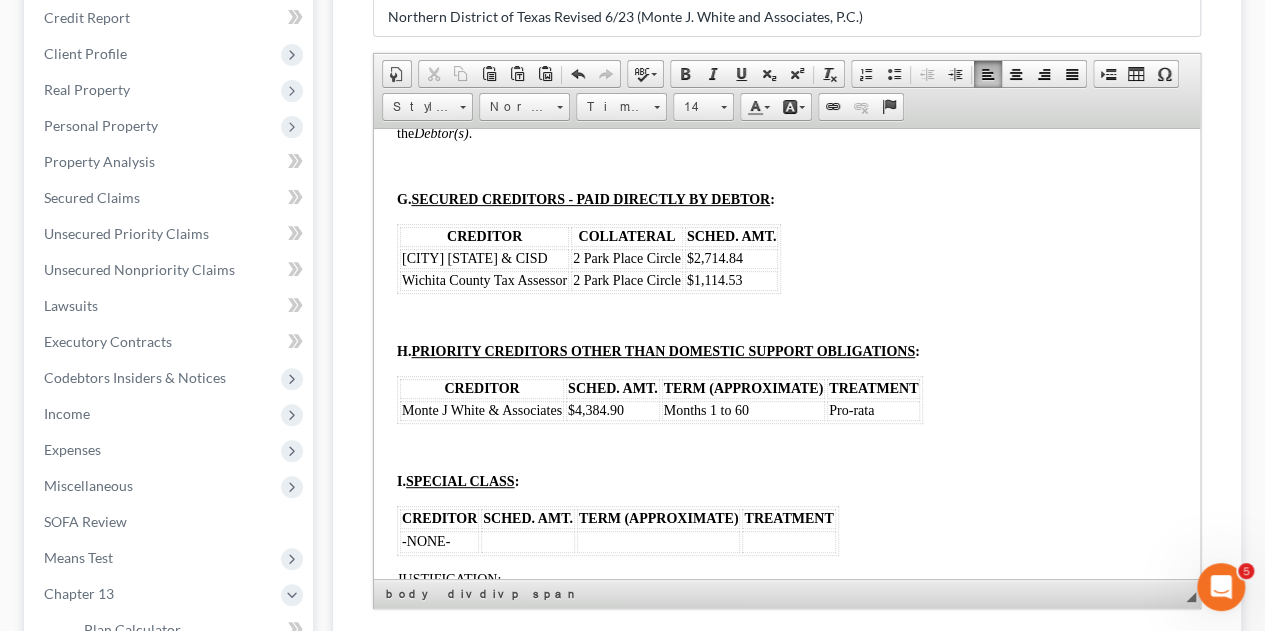 click on "$2,714.84" at bounding box center [732, 258] 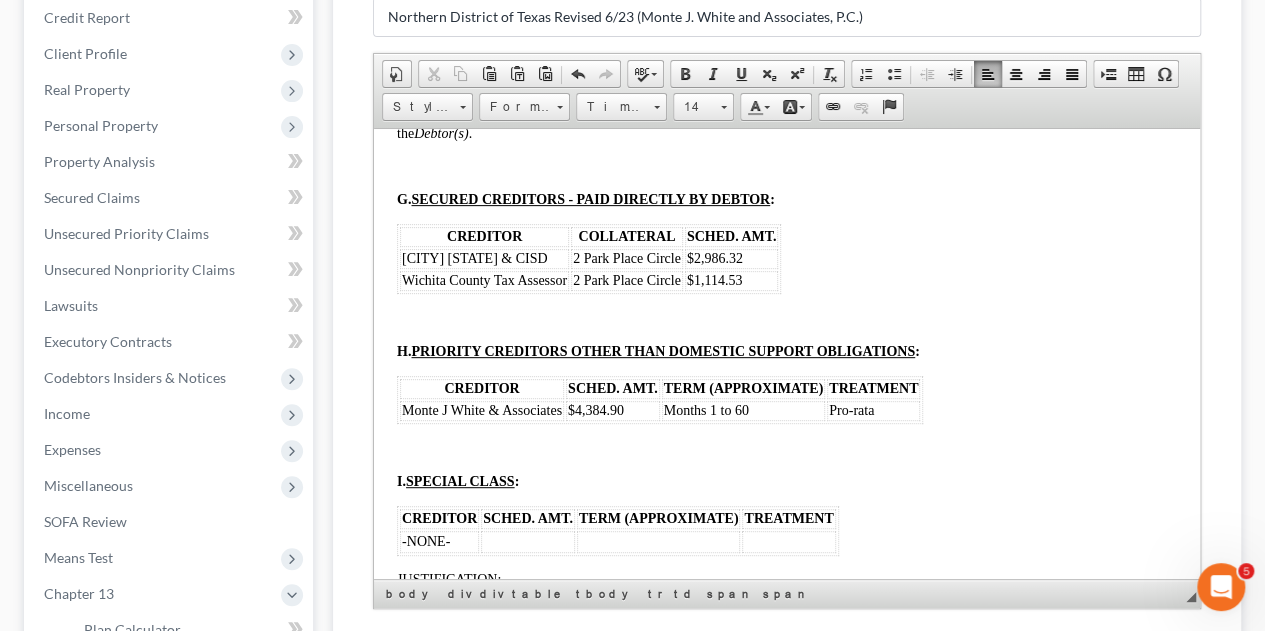click on "$1,114.53" at bounding box center [732, 280] 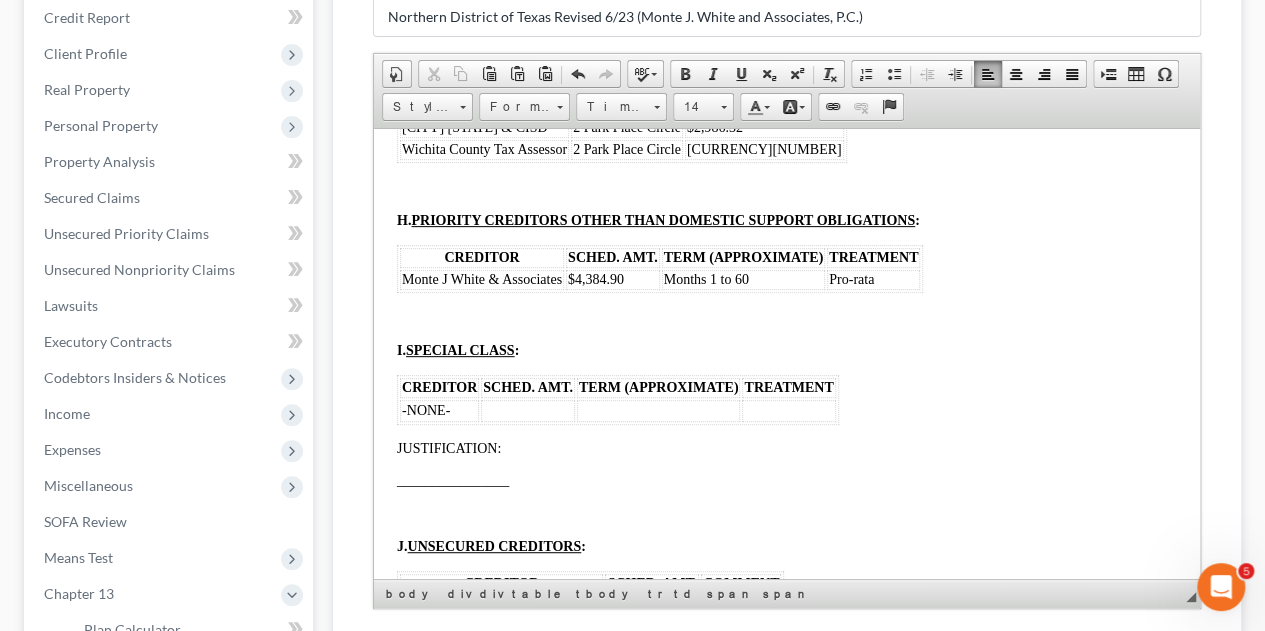 scroll, scrollTop: 3496, scrollLeft: 73, axis: both 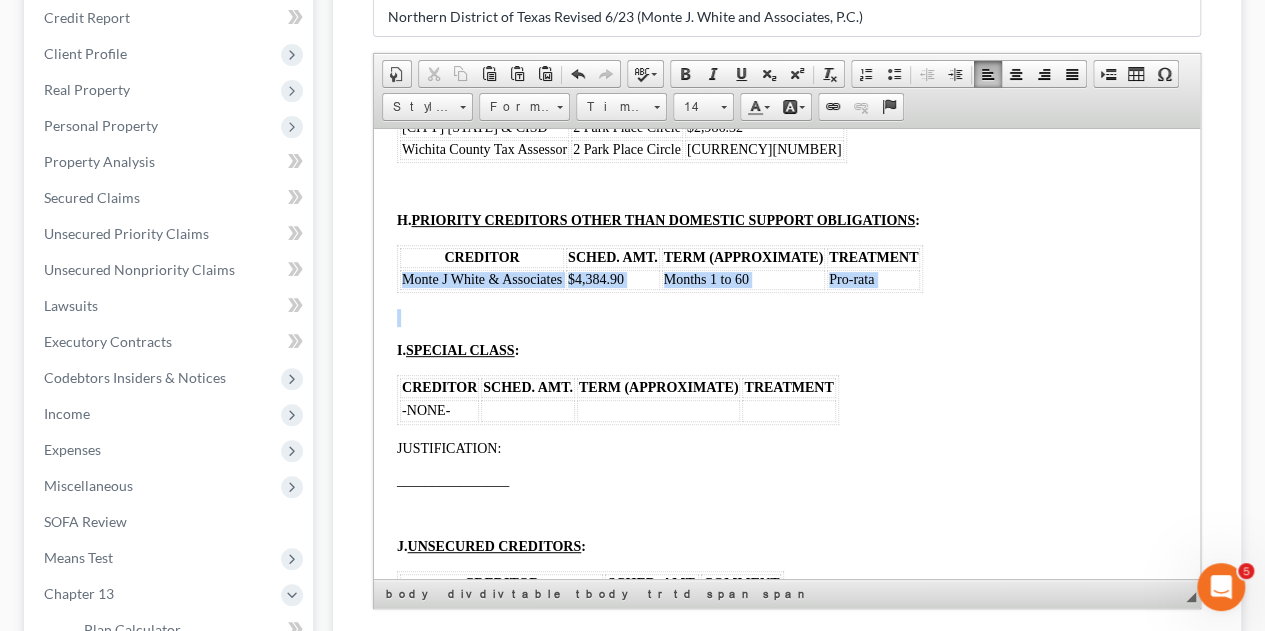 drag, startPoint x: 401, startPoint y: 342, endPoint x: 660, endPoint y: 354, distance: 259.27783 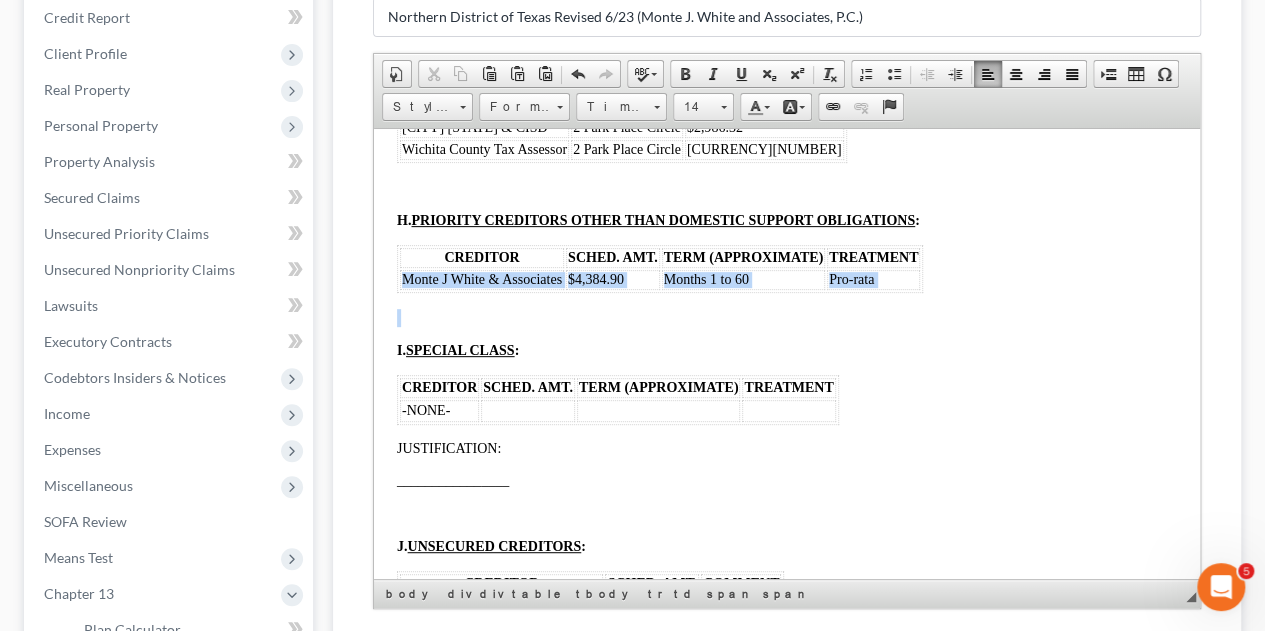click on "DEBTOR’S (S’) CHAPTER 13 PLAN (CONTAINING A MOTION FOR VALUATION) DISCLOSURES [x] This Plan does not contain any Nonstandard Provisions . [o] This Plan contains Nonstandard Provisions listed in Section III. [x] This Plan does not limit the amount of a secured claim based on a valuation of the Collateral for the claim. [o] This Plan does not limit the amount of a secured claim based on a valuation of the Collateral for the claim. This Plan does not avoid a security interest or lien. Language in italicized type in this Plan shall be as defined in the “General Order [NUMBER], Standing Order Concerning Chapter 13 Cases” and as it may be superseded or amended (“General Order”). All provisions of the General Order shall apply to this Plan as if fully set out herein. Plan Payment: [CURRENCY][NAME] [PERIOD] [NUMBER]; [CURRENCY][NAME] [PERIOD] [NUMBER]; [CURRENCY][NAME] [PERIOD] [NUMBER]-[NUMBER]; [CURRENCY][NAME] [PERIOD] [NUMBER]-[NUMBER] Value of Non-exempt property per § [NUMBER] ([NUMBER]): [CURRENCY][NAME] Plan Term: [NUMBER] [CURRENCY][NAME] Plan Base: [NUMBER] A." at bounding box center (714, 2298) 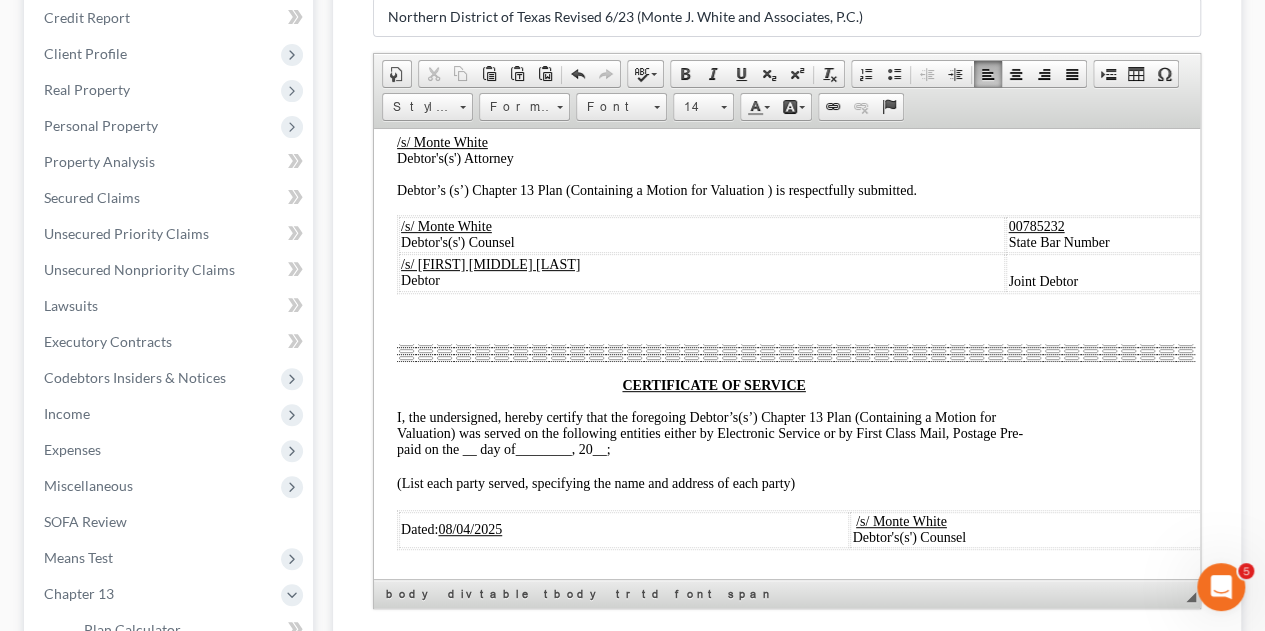 scroll, scrollTop: 10049, scrollLeft: 73, axis: both 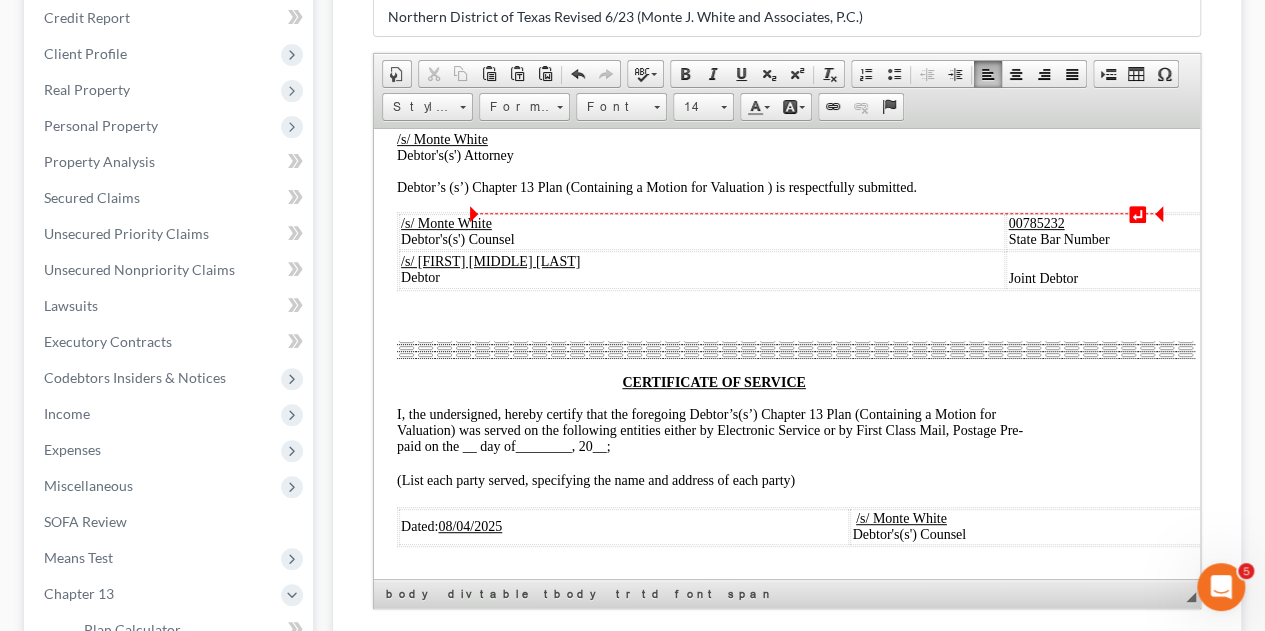 click at bounding box center (714, -38) 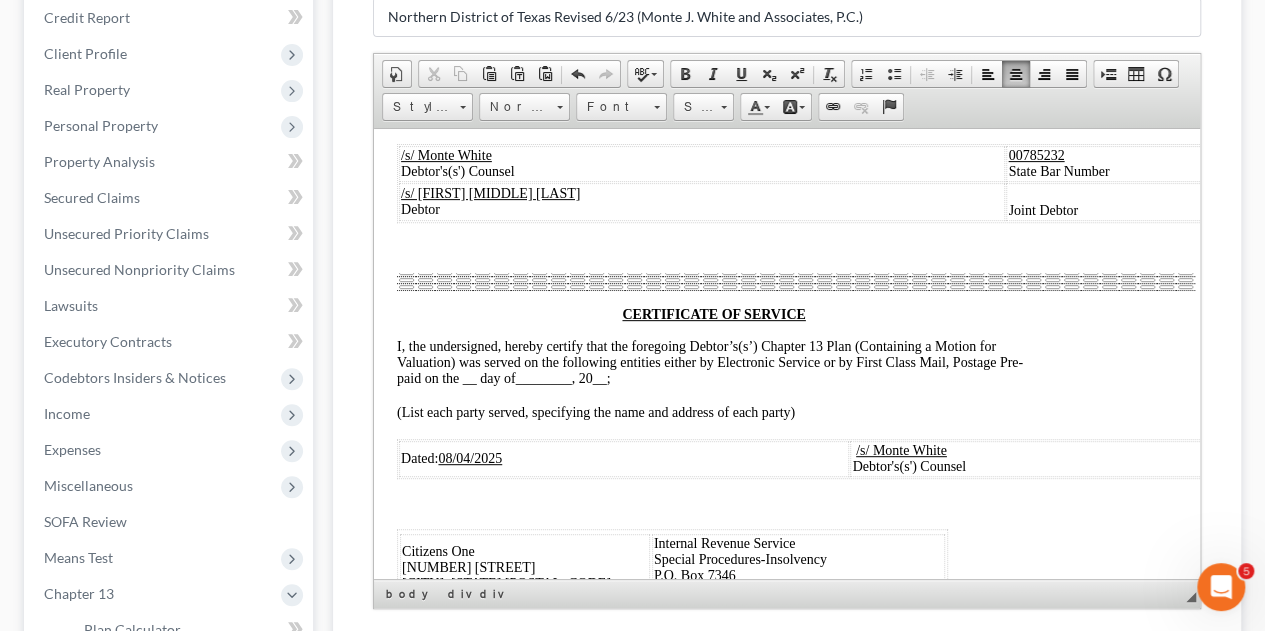 click on "Joint Debtor" at bounding box center (1180, 201) 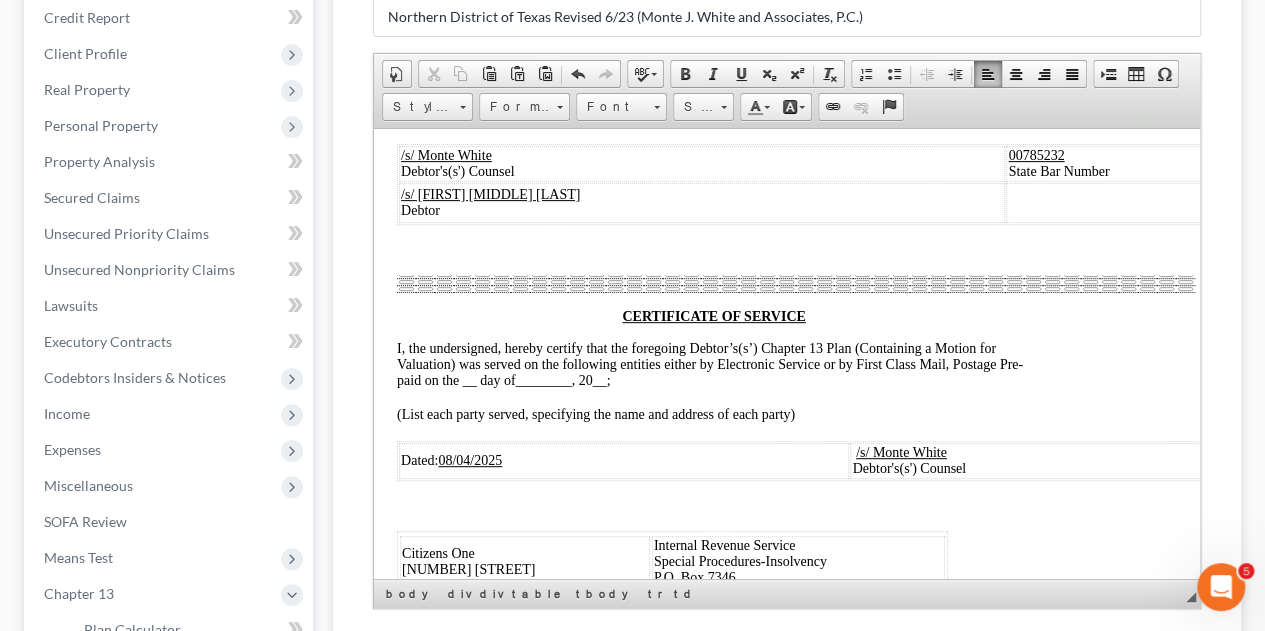 click on "I, the undersigned, hereby certify that the Plan contains no nonstandard provisions other than those set out in this final paragraph. /s/ [FIRST_NAME] [LAST_NAME] Debtor's(s') Attorney Debtor’s (s’) Chapter 13 Plan (Containing a Motion for Valuation ) is respectfully submitted. /s/ [FIRST_NAME] [LAST_NAME] Debtor's(s') Counsel [NUMBER] State Bar Number /s/ [FIRST_NAME] [LAST_NAME] Debtor CERTIFICATE OF SERVICE I, the undersigned, hereby certify that the foregoing Debtor’s(s’) Chapter 13 Plan (Containing a Motion for Valuation) was served on the following entities either by Electronic Service or by First Class Mail, Postage Pre-paid on the __ day of [MONTH] , 20 __ ; (List each party served, specifying the name and address of each party) Dated: [DATE] /s/ [FIRST_NAME] [LAST_NAME] Debtor's(s') Counsel Citizens One [ADDRESS] [CITY], [STATE] [ZIP_CODE] Internal Revenue Service Special Procedures-Insolvency [ADDRESS] [CITY], [STATE] [ZIP_CODE] Iowa Park City & CISD [ADDRESS] [CITY], [STATE] [ZIP_CODE] [NUMBER] [ADDRESS]" at bounding box center [714, 514] 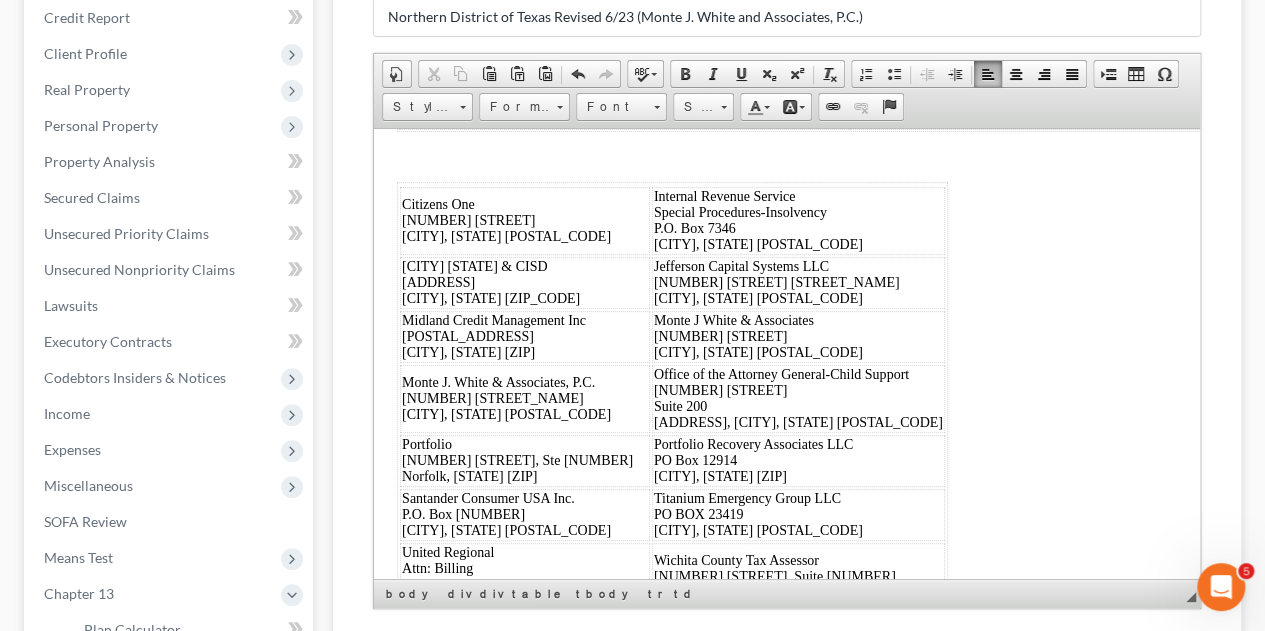 scroll, scrollTop: 10344, scrollLeft: 73, axis: both 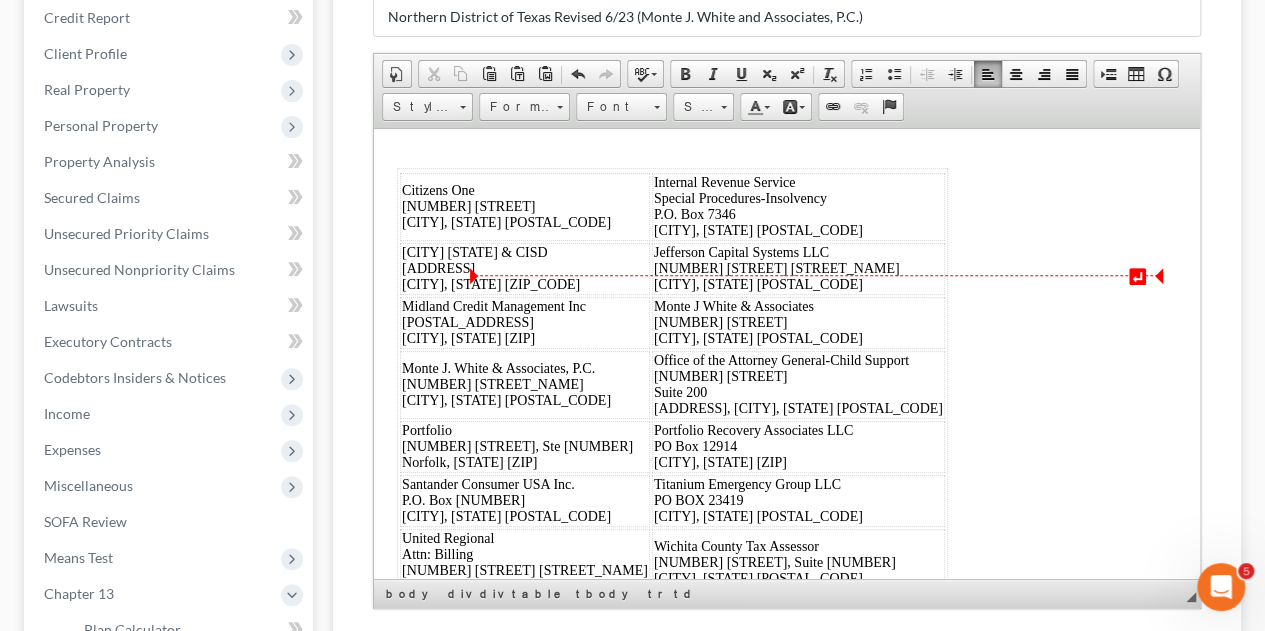 click on "__" at bounding box center [469, 16] 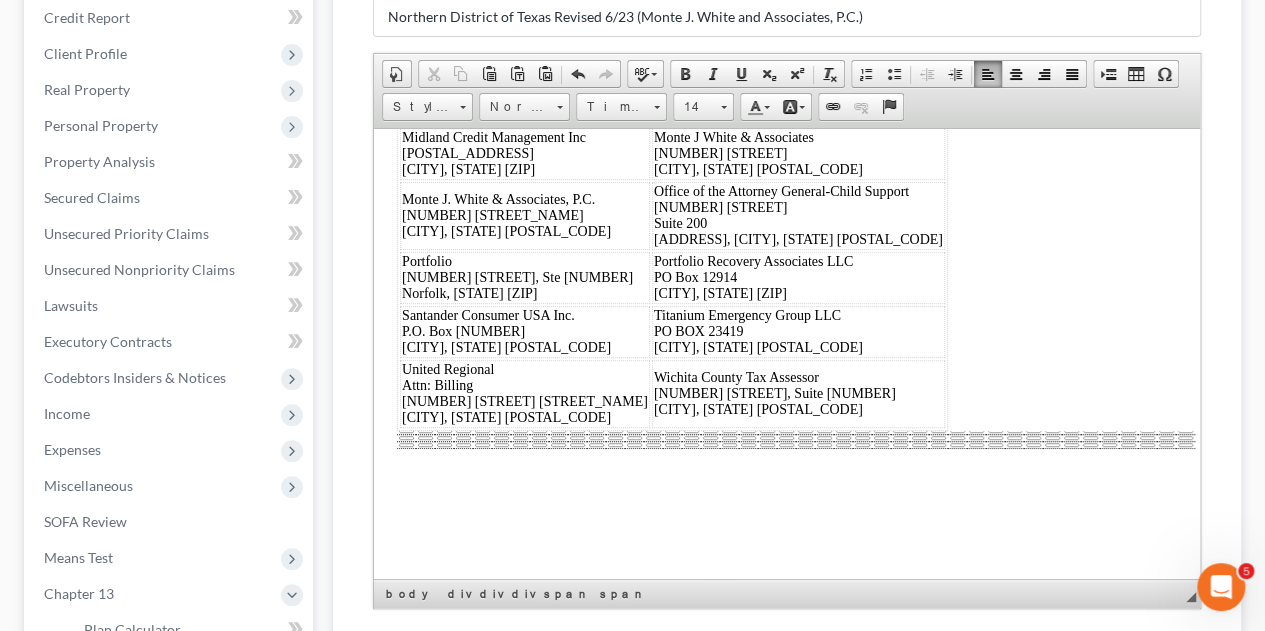 scroll, scrollTop: 10788, scrollLeft: 73, axis: both 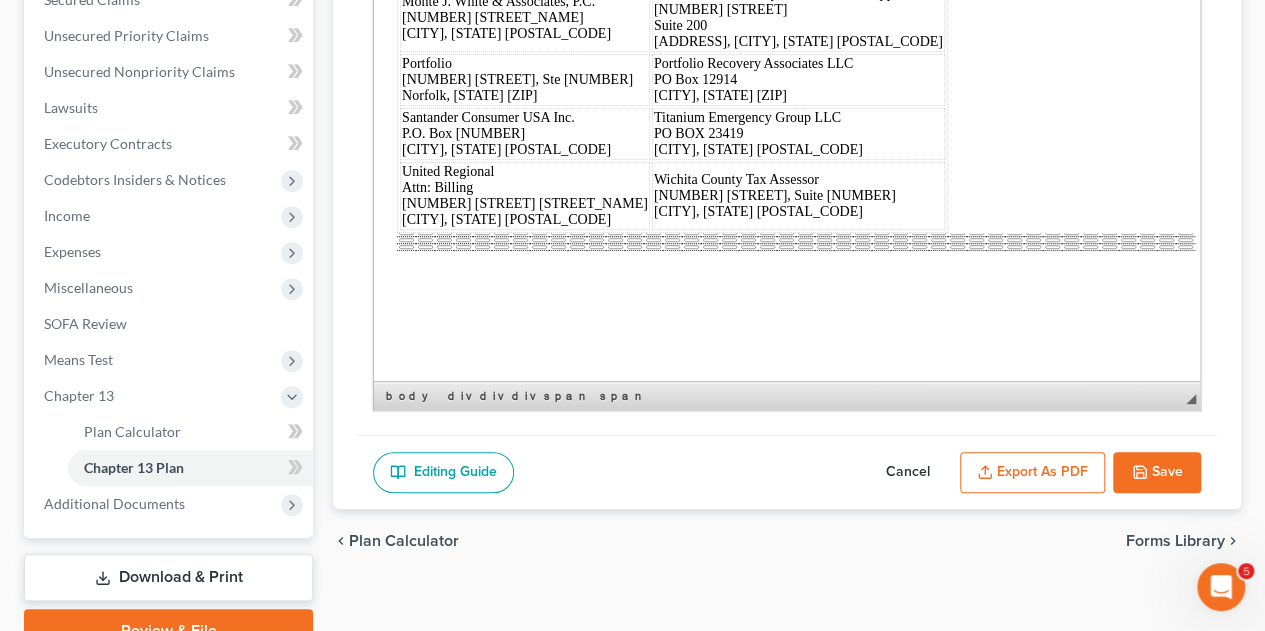 click on "Save" at bounding box center (1157, 473) 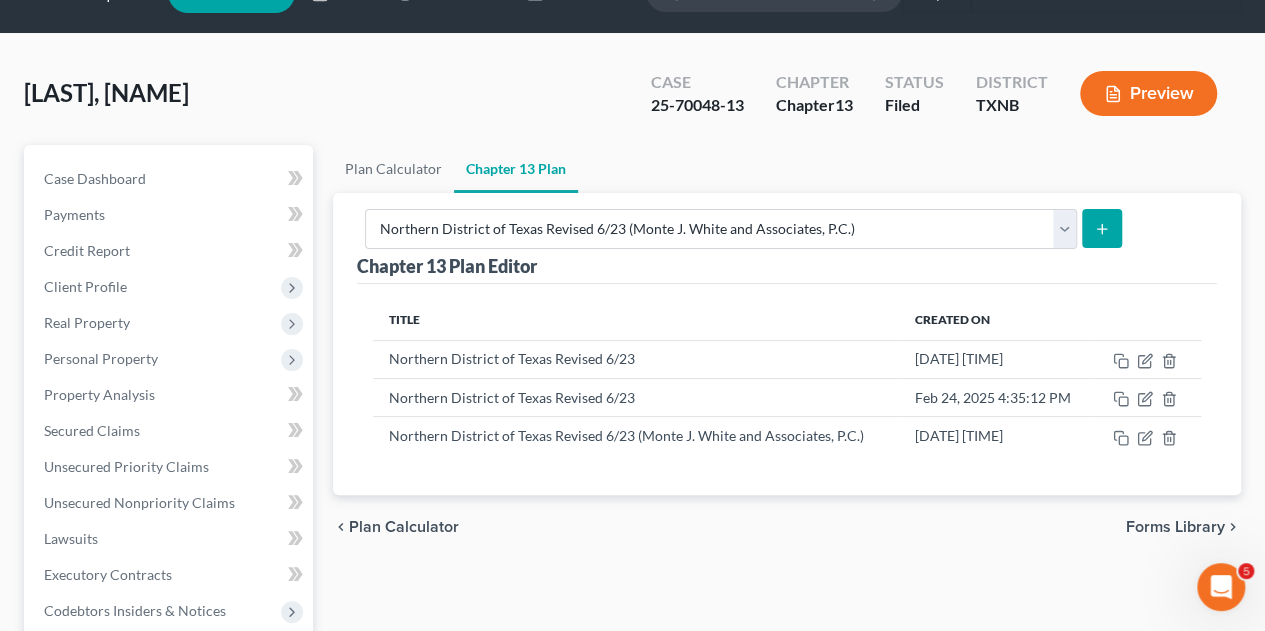 scroll, scrollTop: 46, scrollLeft: 0, axis: vertical 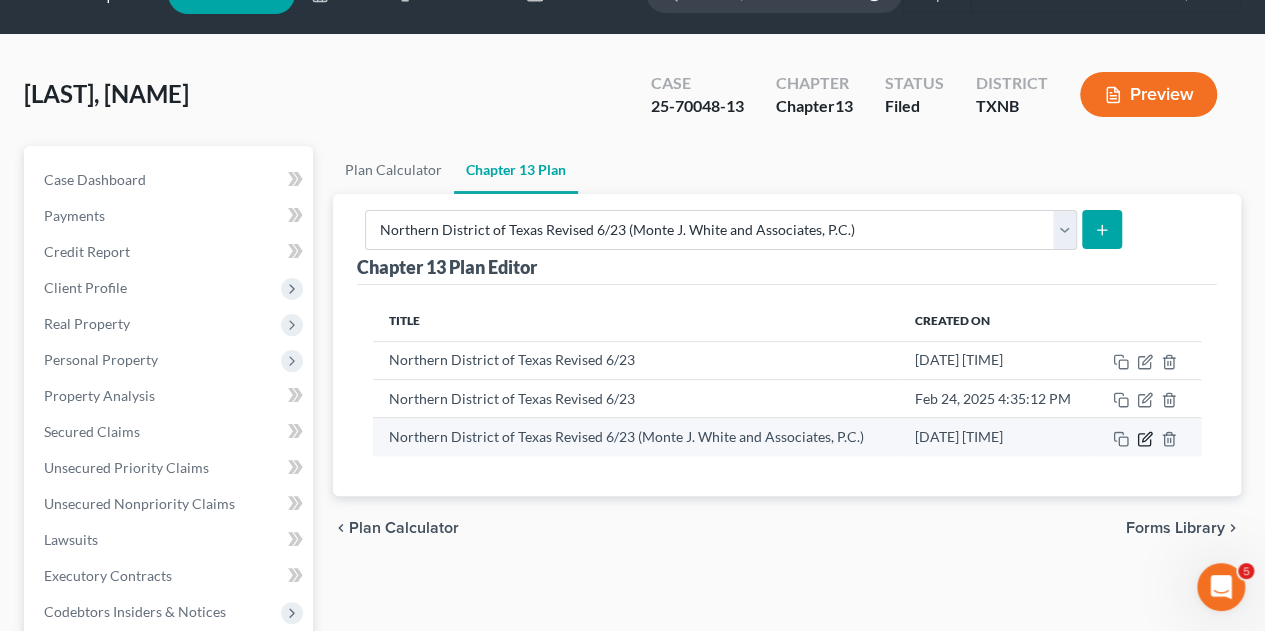 click 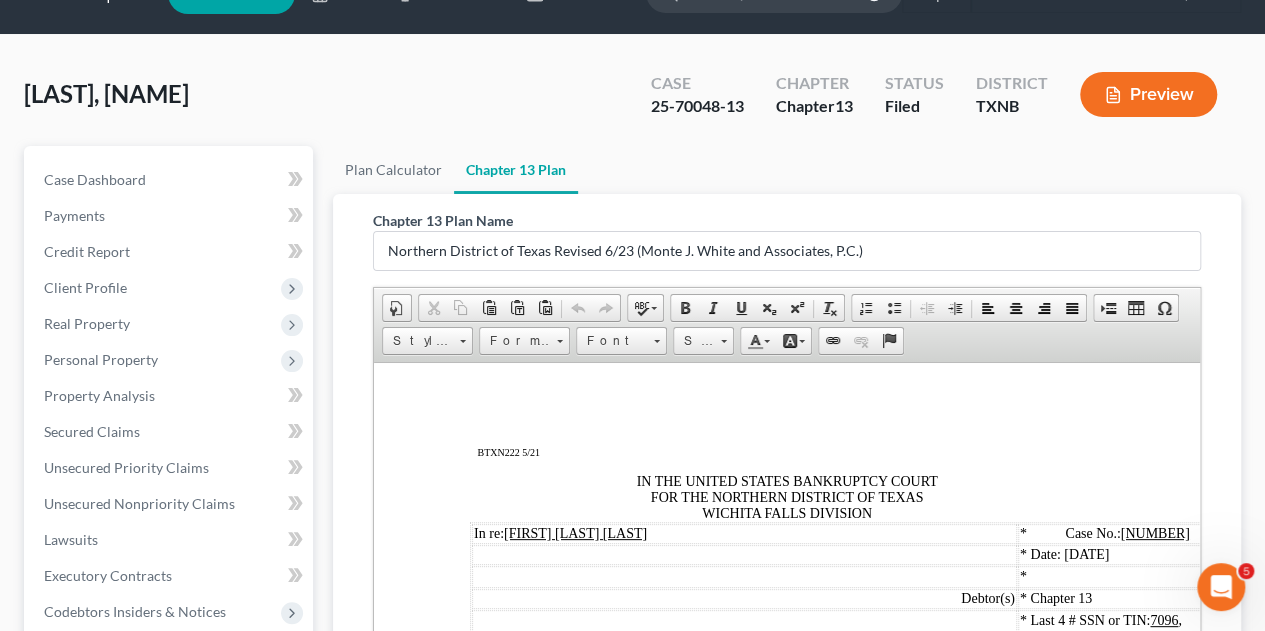 scroll, scrollTop: 15, scrollLeft: 0, axis: vertical 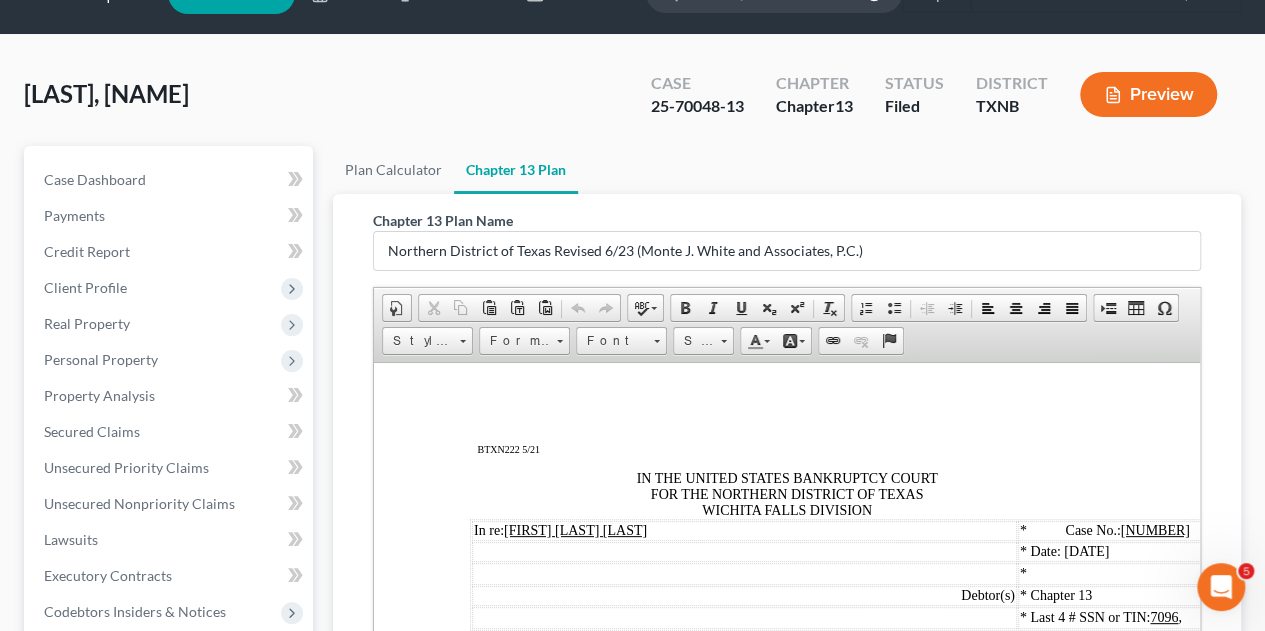 click on "IN THE UNITED STATES BANKRUPTCY COURT FOR THE NORTHERN DISTRICT OF TEXAS WICHITA FALLS DIVISION" at bounding box center [787, 494] 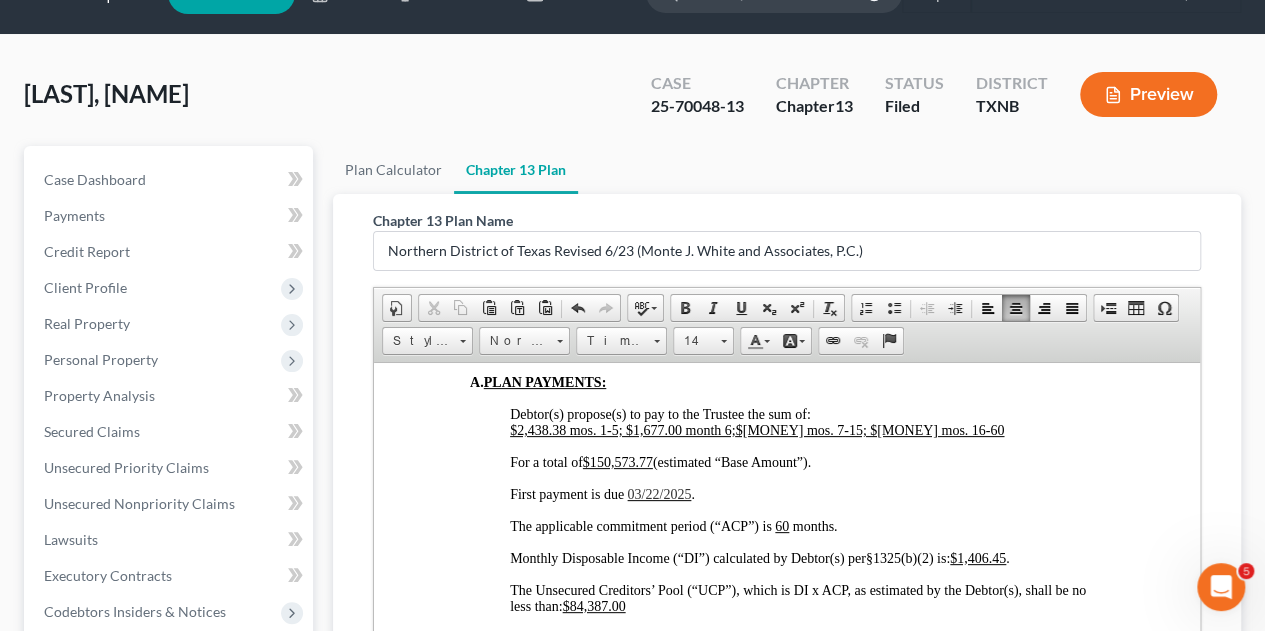 scroll, scrollTop: 1086, scrollLeft: 0, axis: vertical 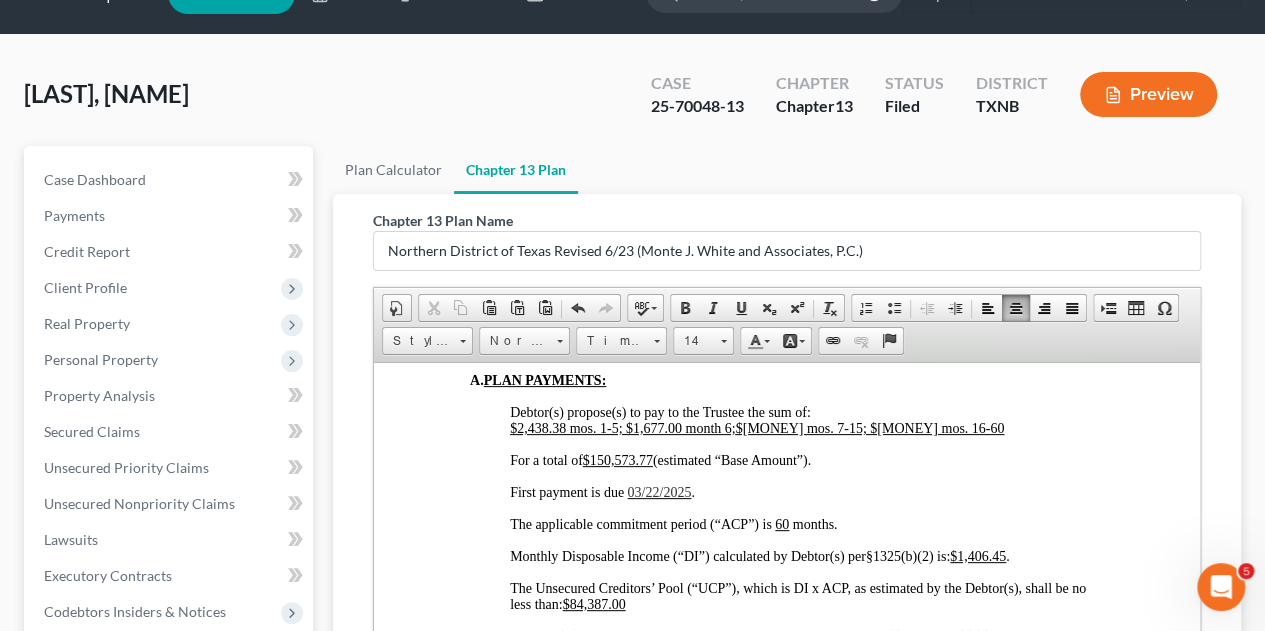 click on "$2,438.38 mos. 1-5; $1,677.00 month 6;" at bounding box center [623, 427] 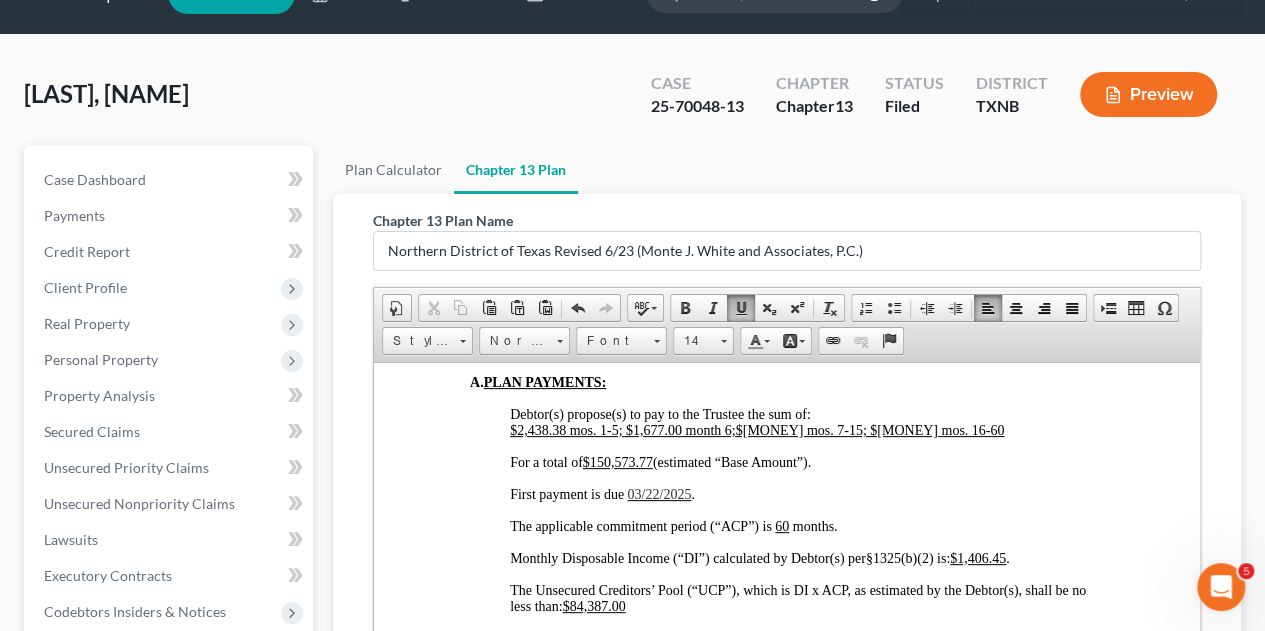type 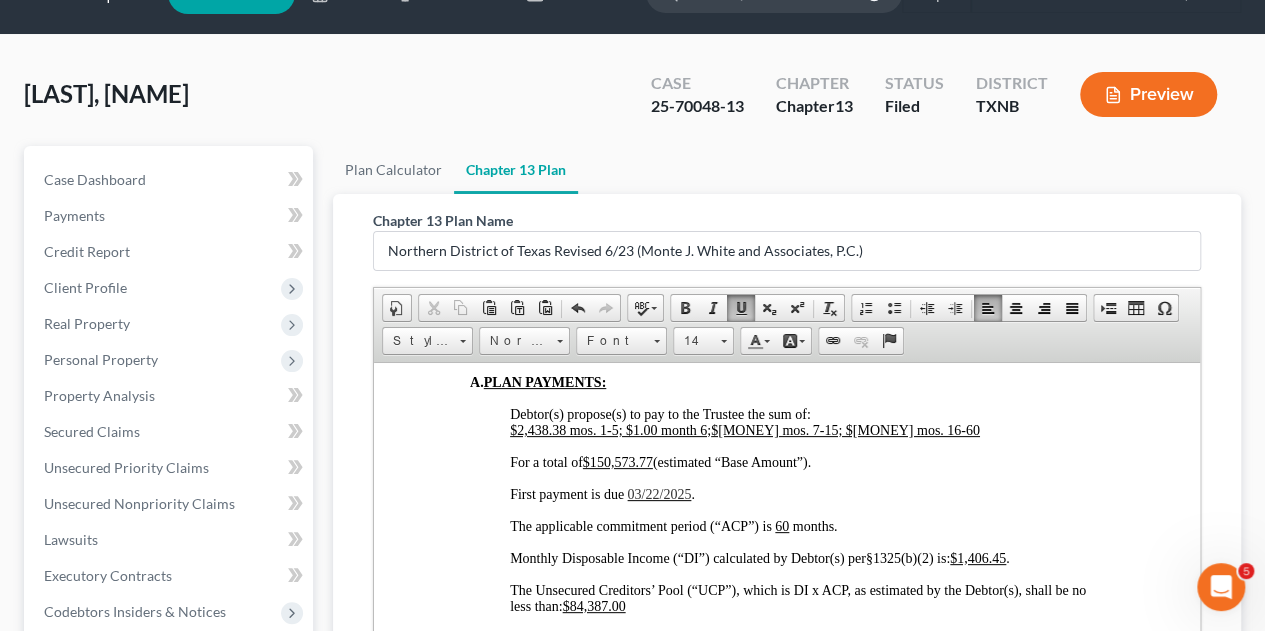 click on "$[MONEY] mos. 7-15; $[MONEY] mos. 16-60" at bounding box center (845, 429) 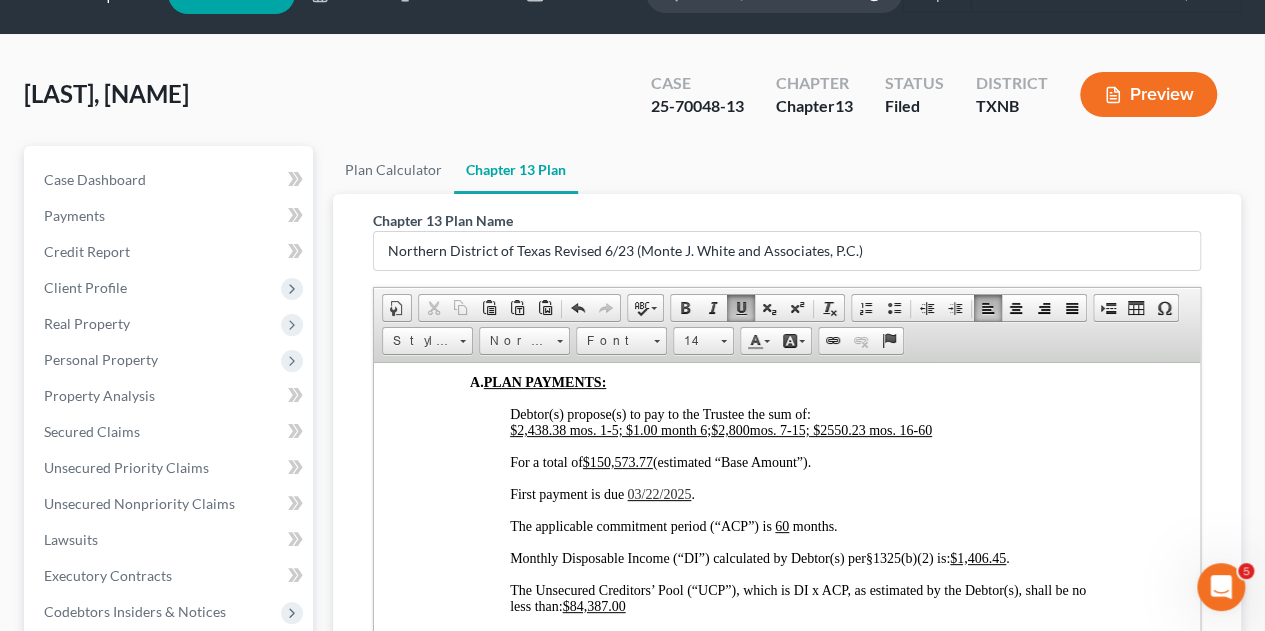 click on "[CURRENCY][NUMBER]  mos. 7-15; $2550.23 mos. 16-60" at bounding box center (821, 429) 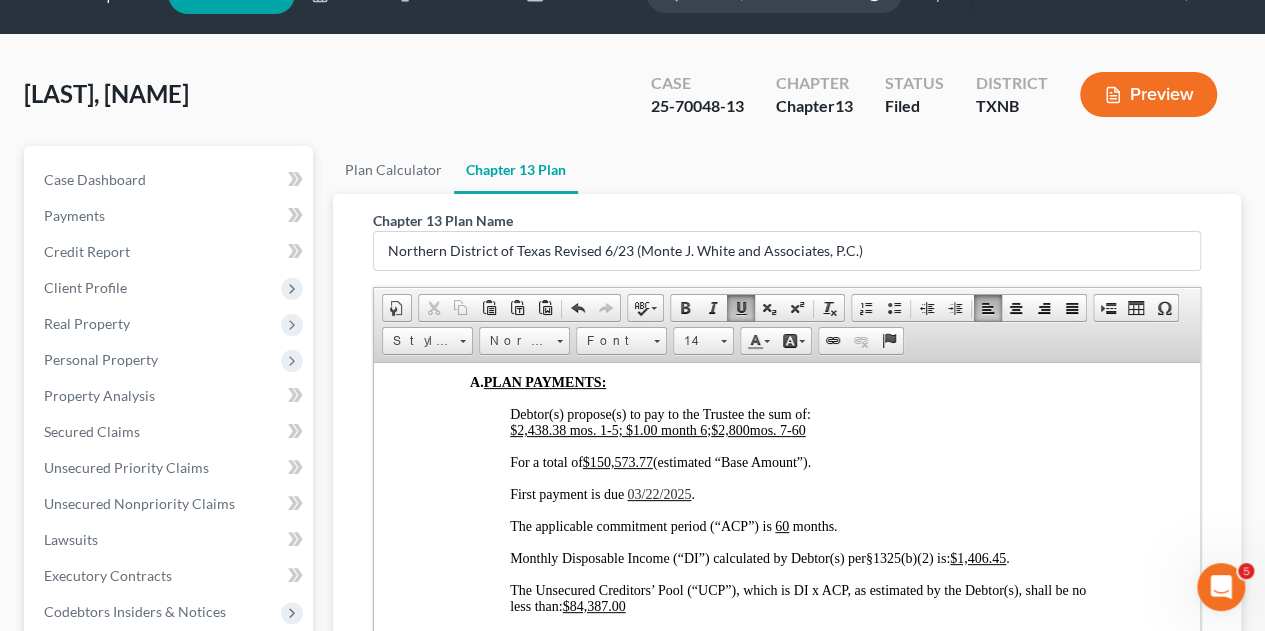 click on "For a total of  $[AMOUNT]  (estimated “Base Amount”)." at bounding box center (660, 461) 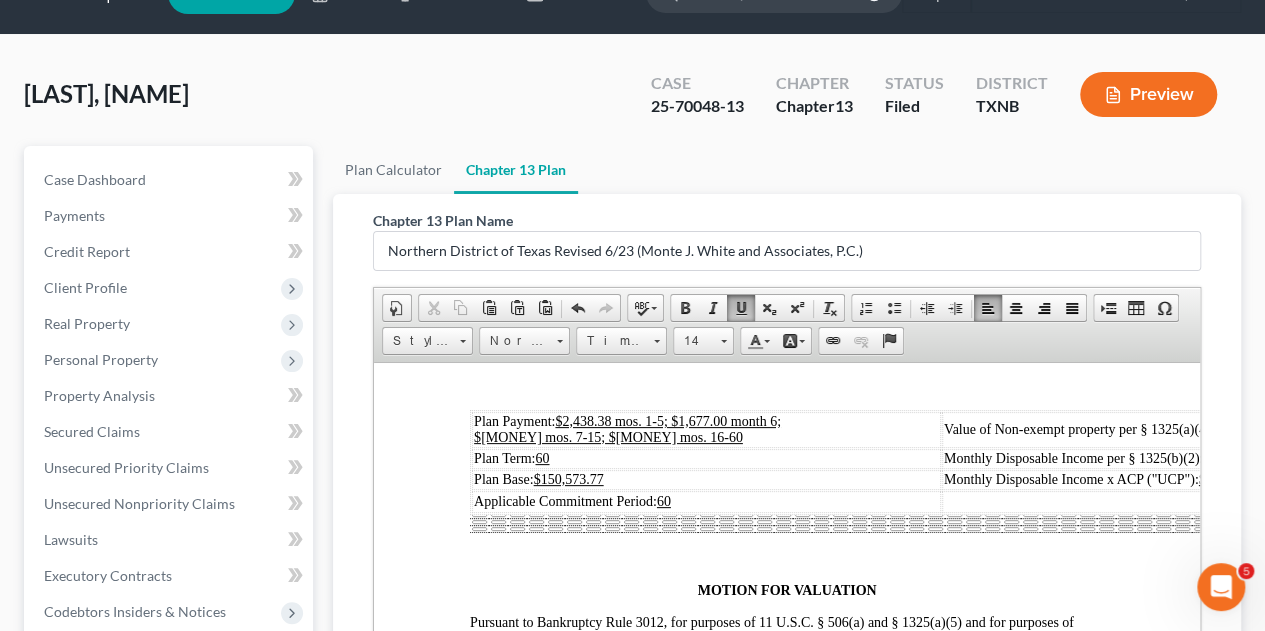 scroll, scrollTop: 644, scrollLeft: 0, axis: vertical 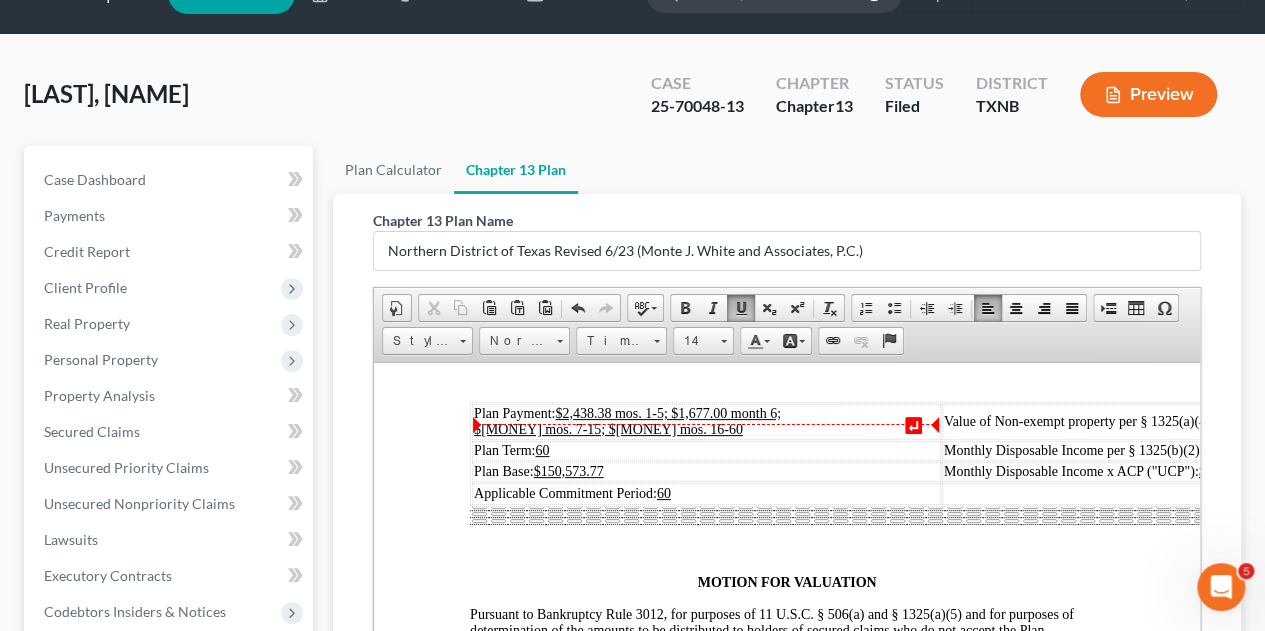 click on "$2,438.38 mos. 1-5; $1,677.00 month 6;" at bounding box center (668, 412) 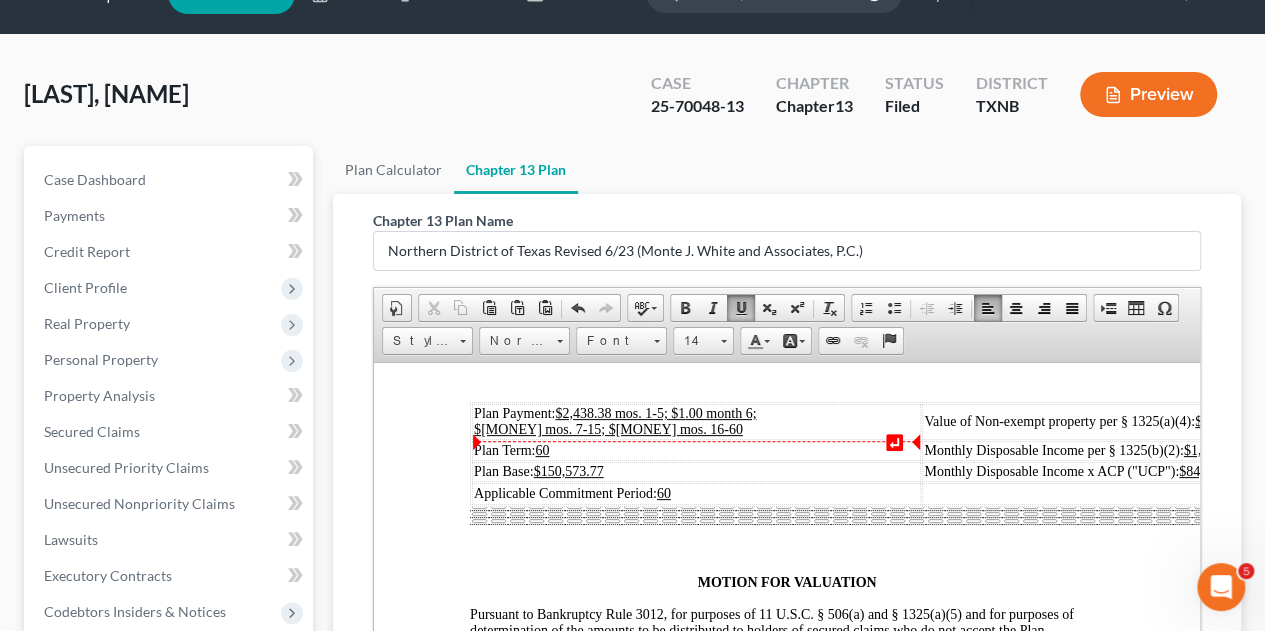 click on "$[MONEY] mos. 7-15; $[MONEY] mos. 16-60" at bounding box center (608, 428) 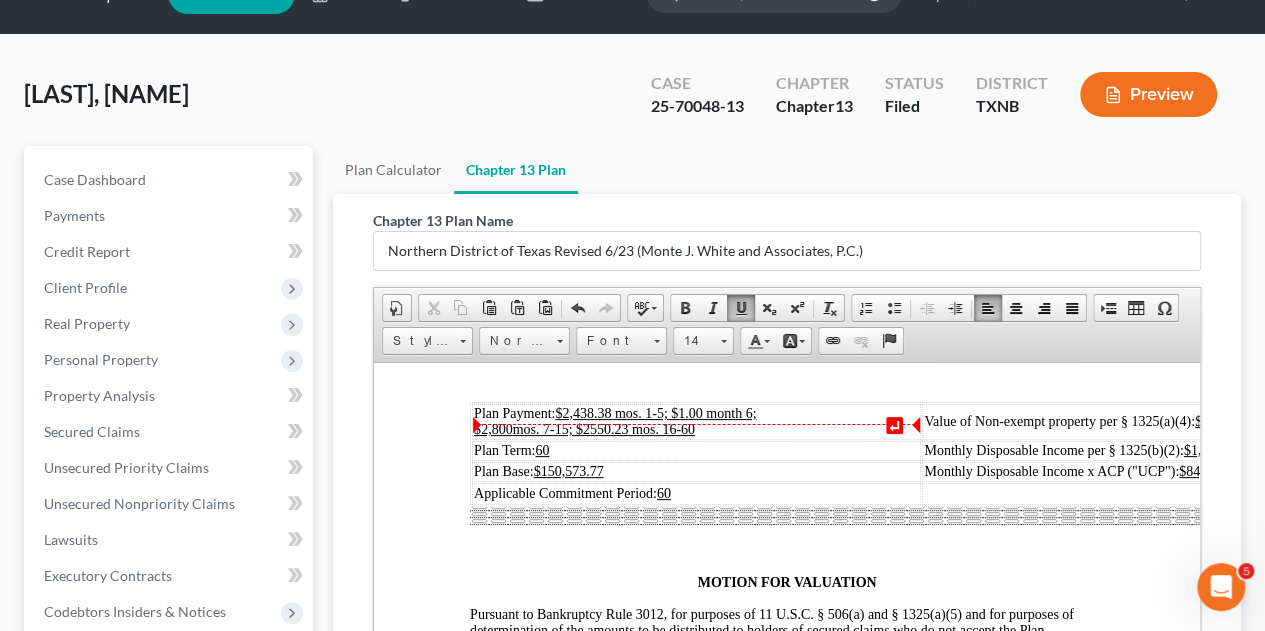 click on "[CURRENCY][NUMBER]  mos. 7-15; $2550.23 mos. 16-60" at bounding box center [584, 428] 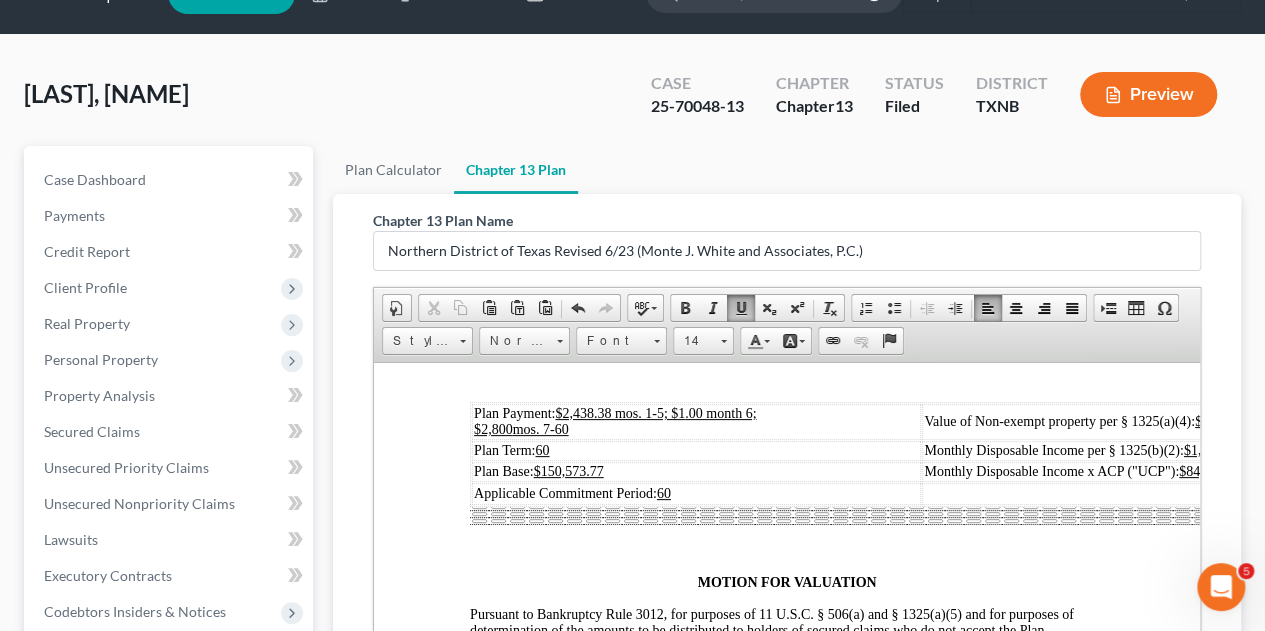 click on "Plan Base: $[AMOUNT]" at bounding box center (696, 471) 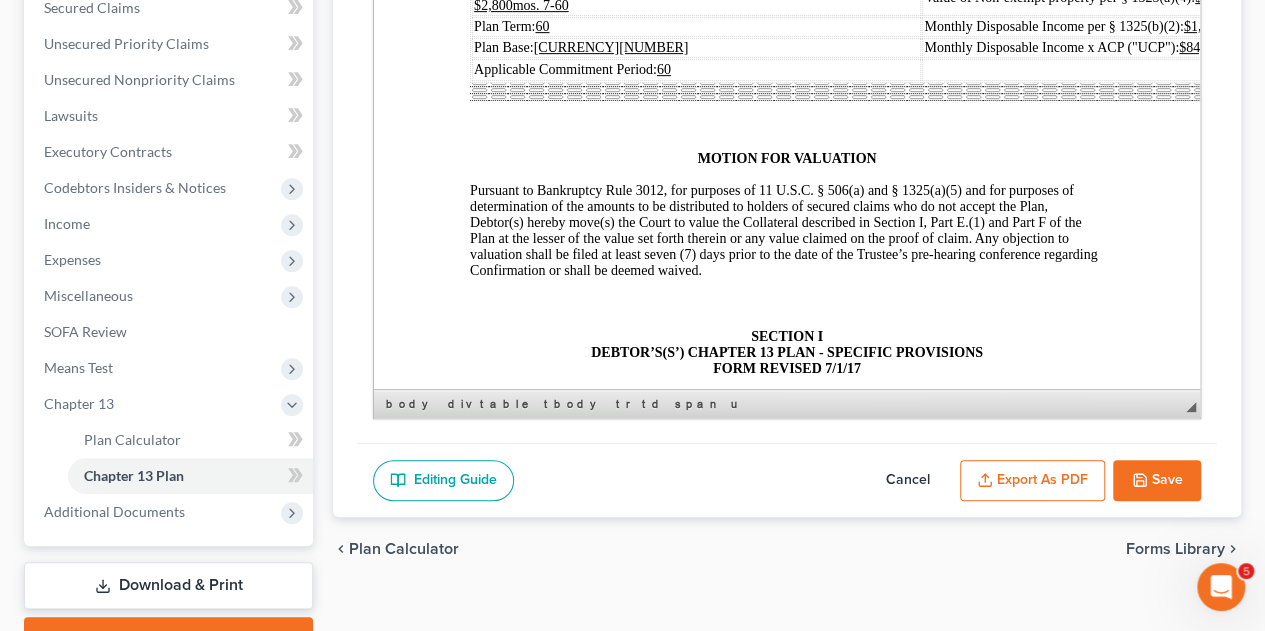 scroll, scrollTop: 560, scrollLeft: 0, axis: vertical 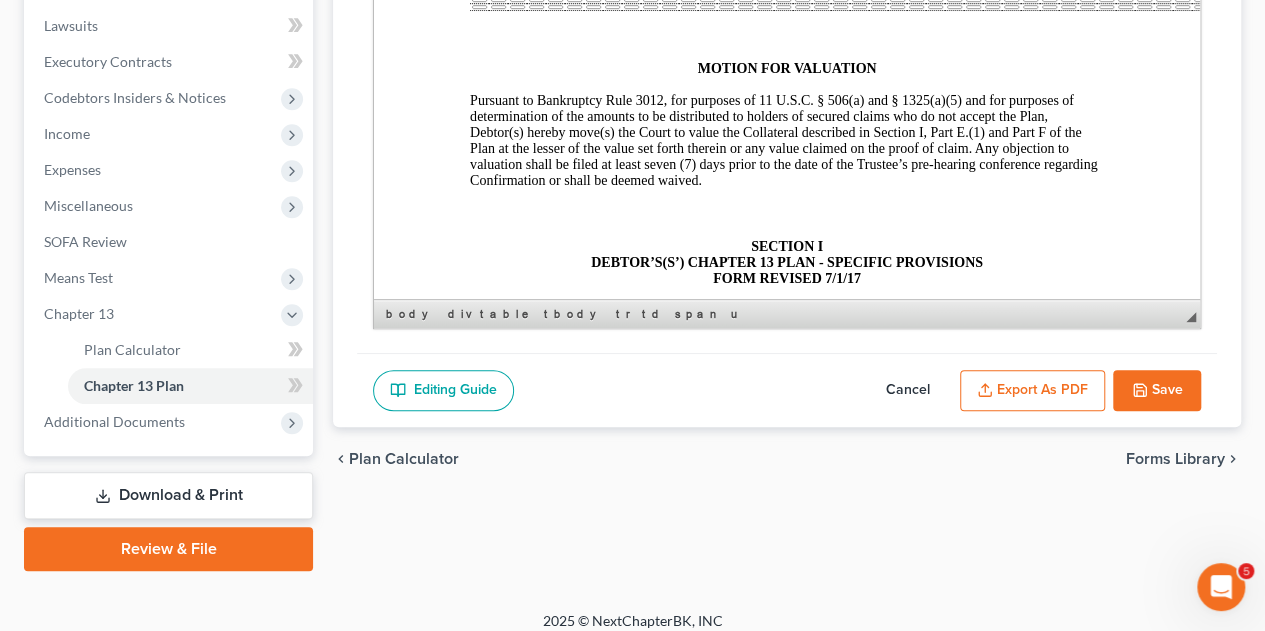 click on "Save" at bounding box center (1157, 391) 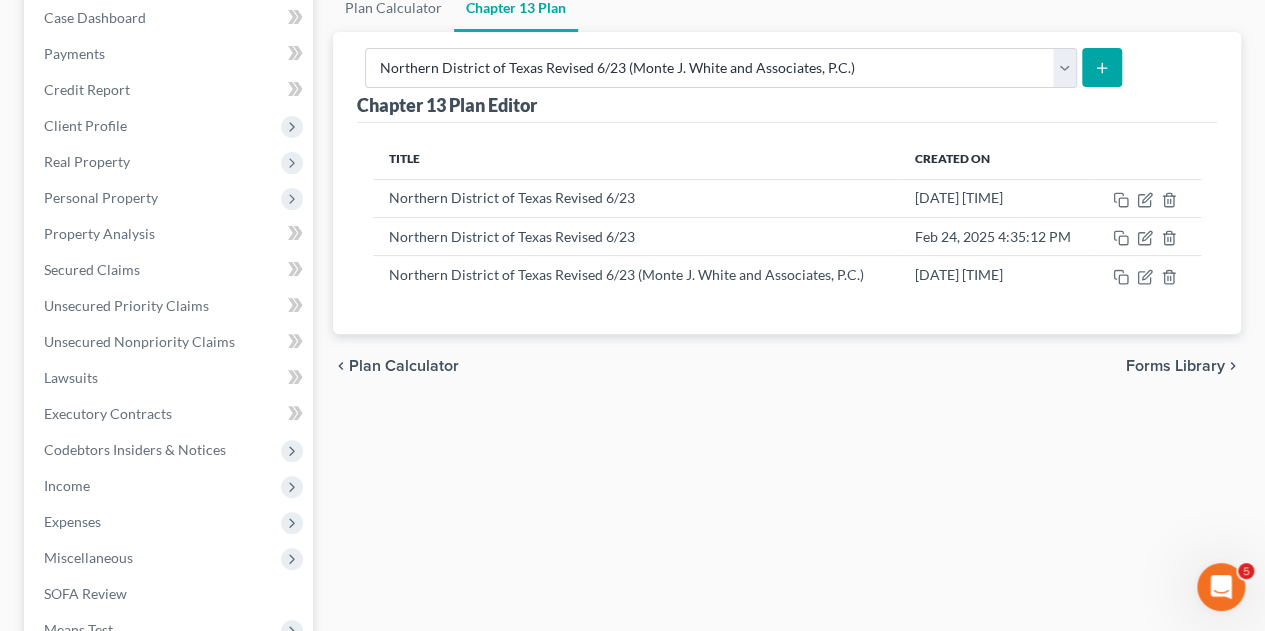 scroll, scrollTop: 207, scrollLeft: 0, axis: vertical 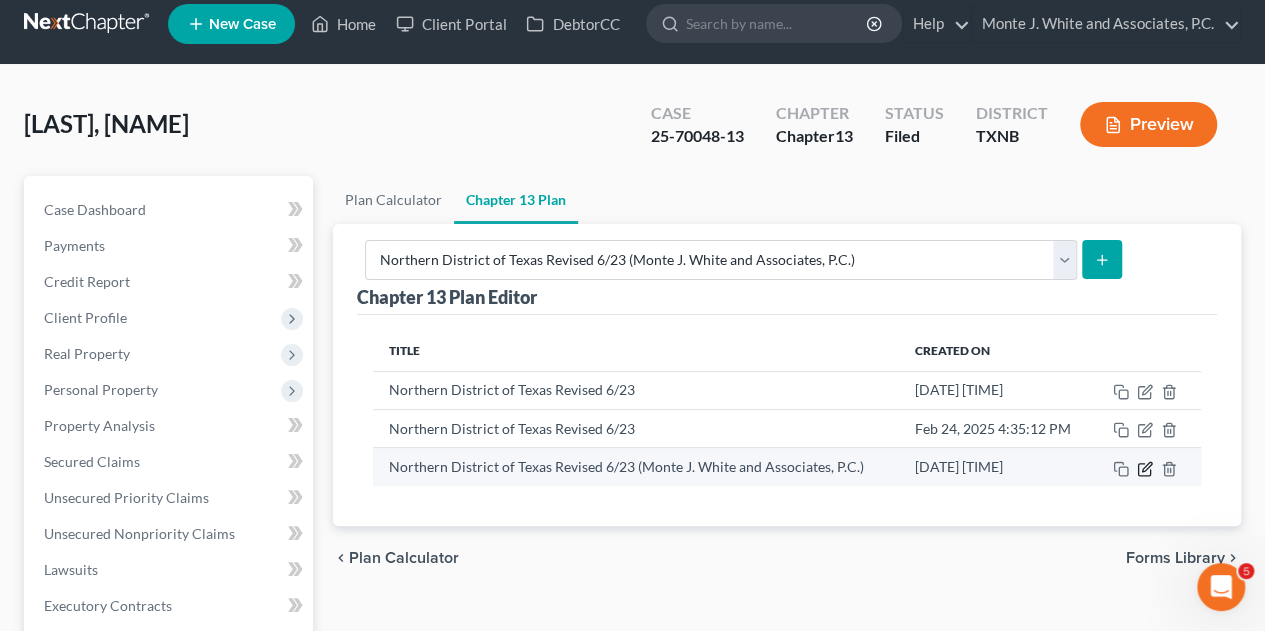 click 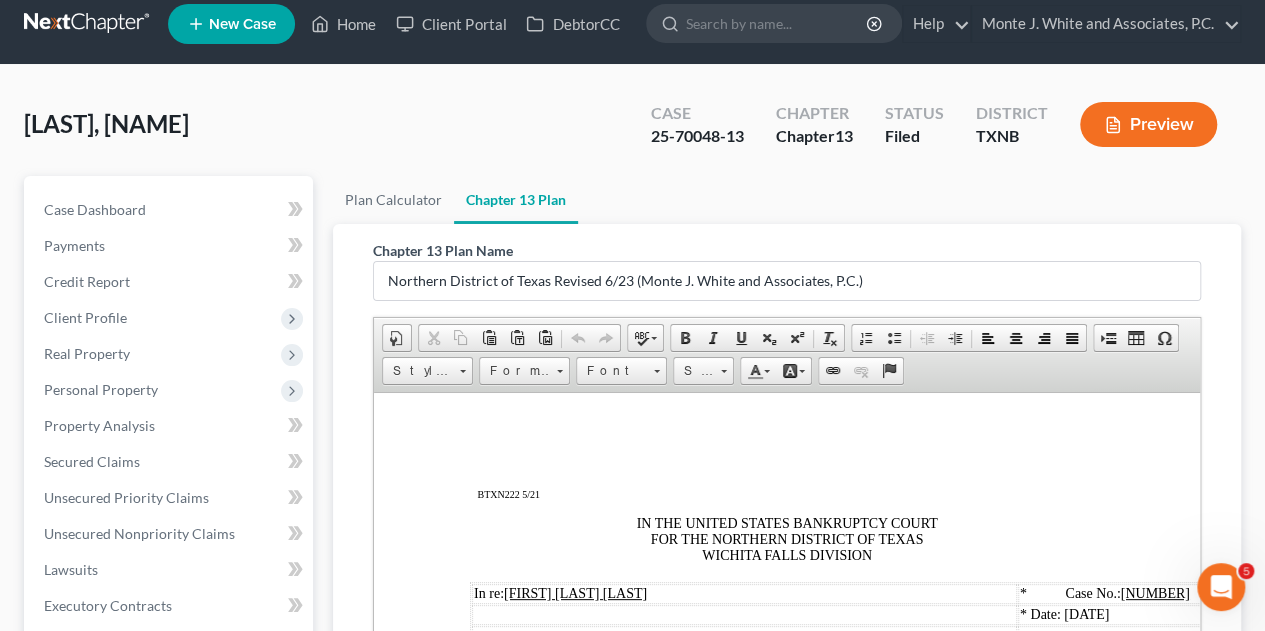 scroll, scrollTop: 0, scrollLeft: 0, axis: both 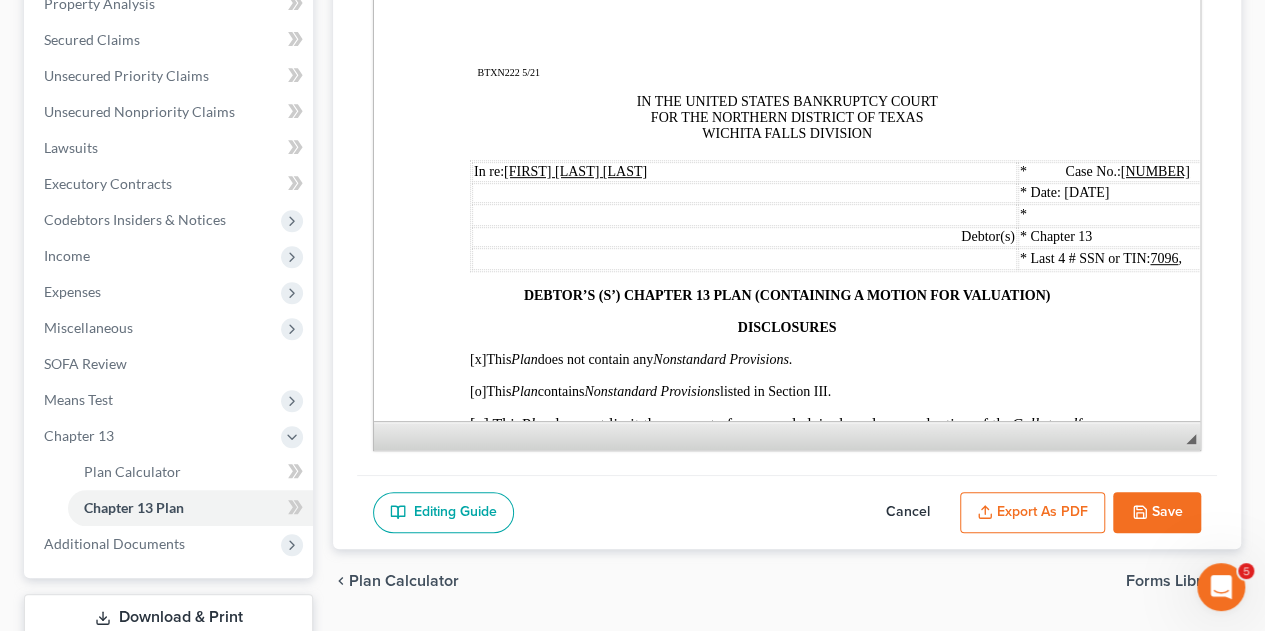 click on "Export as PDF" at bounding box center (1032, 513) 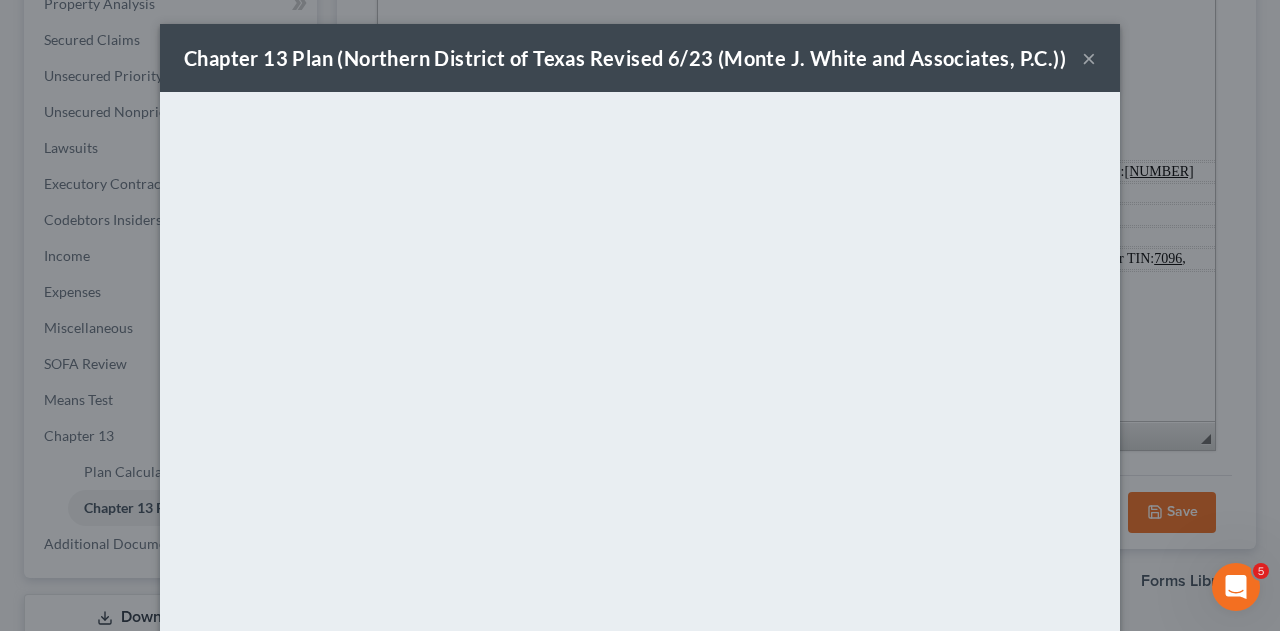 click on "Chapter 13 Plan (Northern District of Texas Revised 6/23 (Monte J. White and Associates, P.C.)) ×
<object ng-attr-data='https://nextchapter-prod.s3.amazonaws.com/pdfs/e5305a9d-db50-4d05-b8c8-a4831283ad1b.pdf' type='application/pdf' width='100%' height='650px'></object>
<p><a href='https://nextchapter-prod.s3.amazonaws.com/pdfs/e5305a9d-db50-4d05-b8c8-a4831283ad1b.pdf' target='_blank'>Click here</a> to open in a new window.</p>
Cancel Download
Save to Client Document Storage" at bounding box center (640, 315) 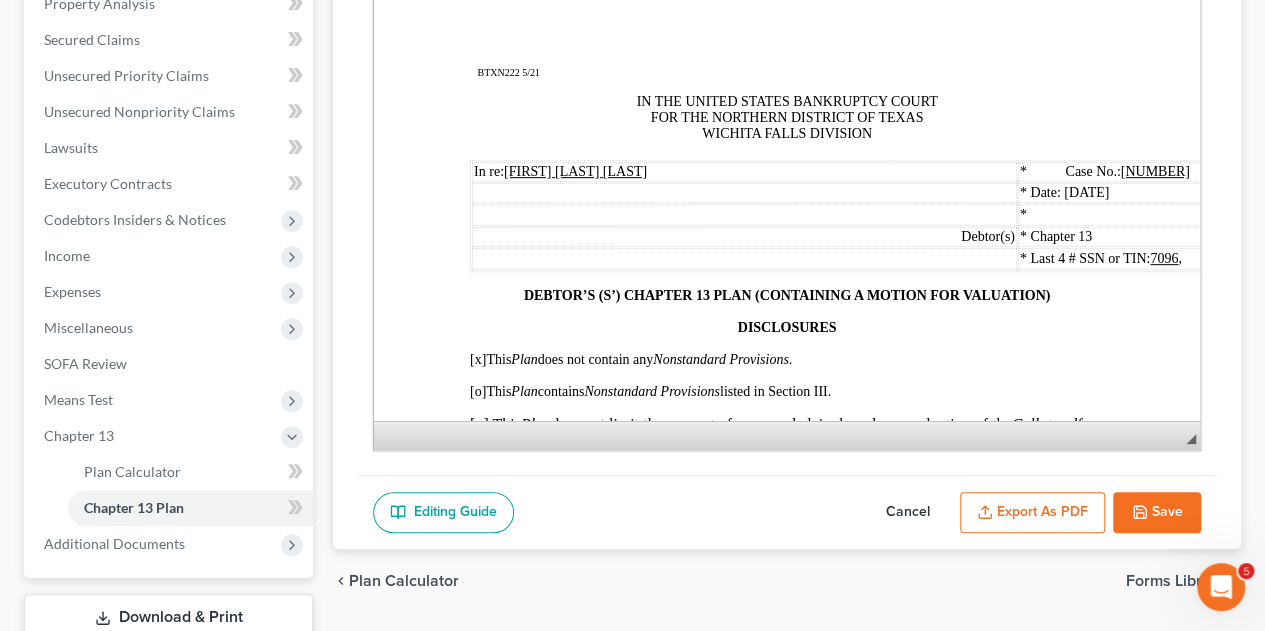 click on "Save" at bounding box center [1157, 513] 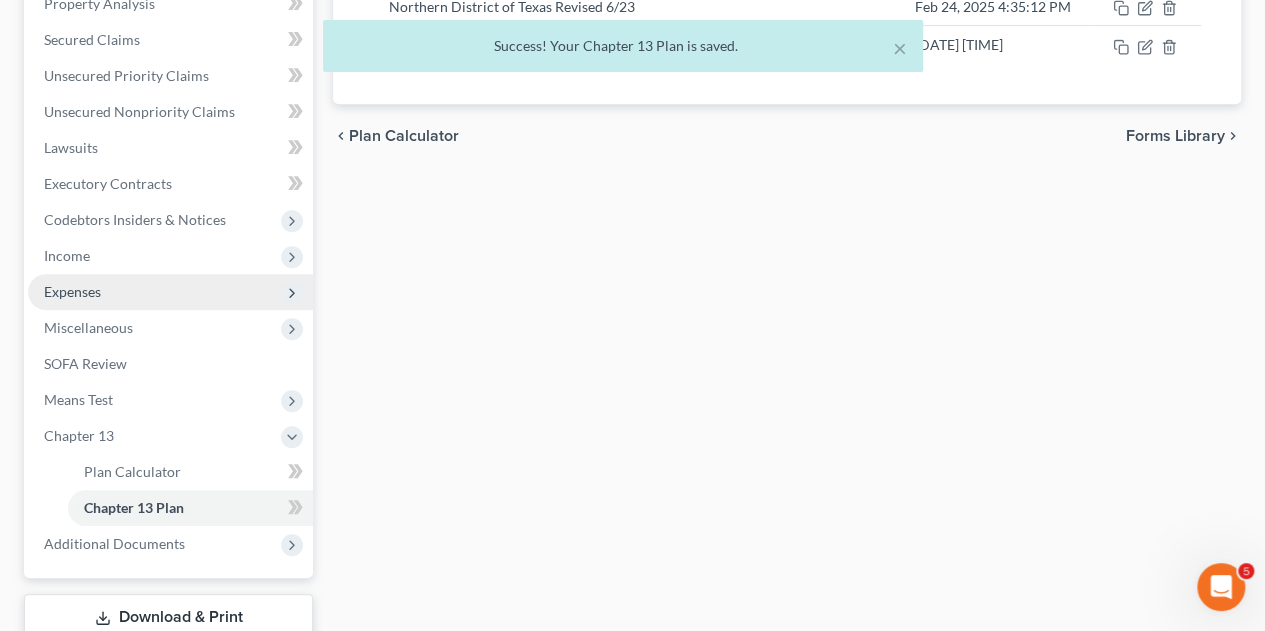 click on "Expenses" at bounding box center (72, 291) 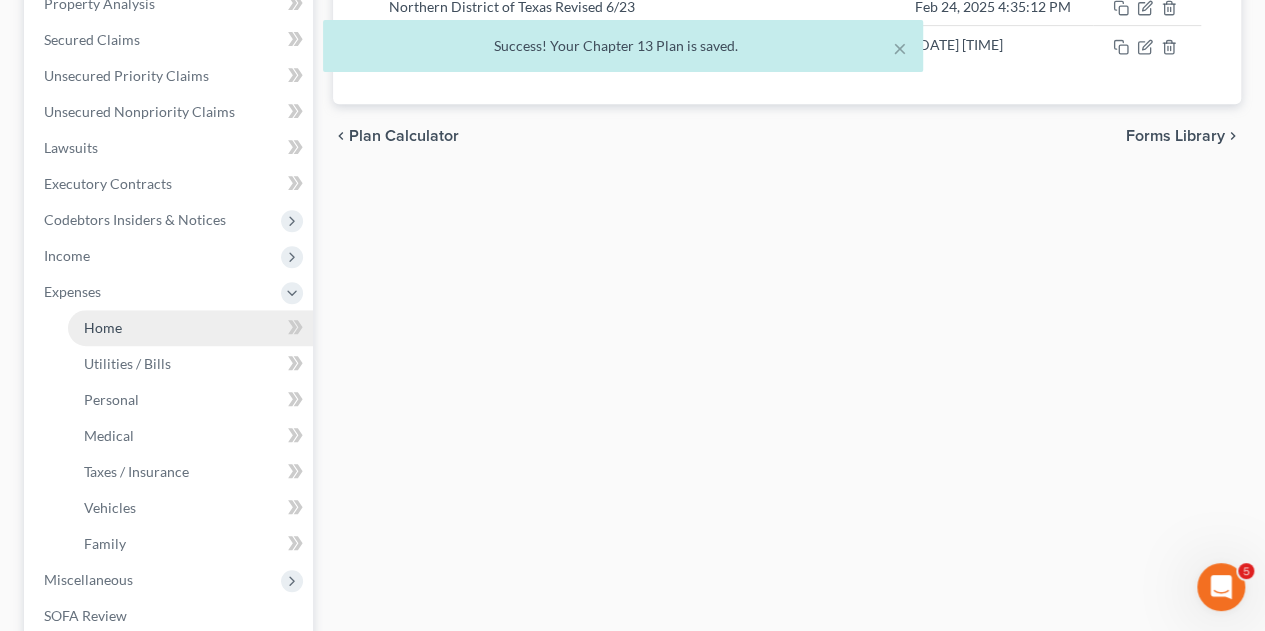 click on "Home" at bounding box center [103, 327] 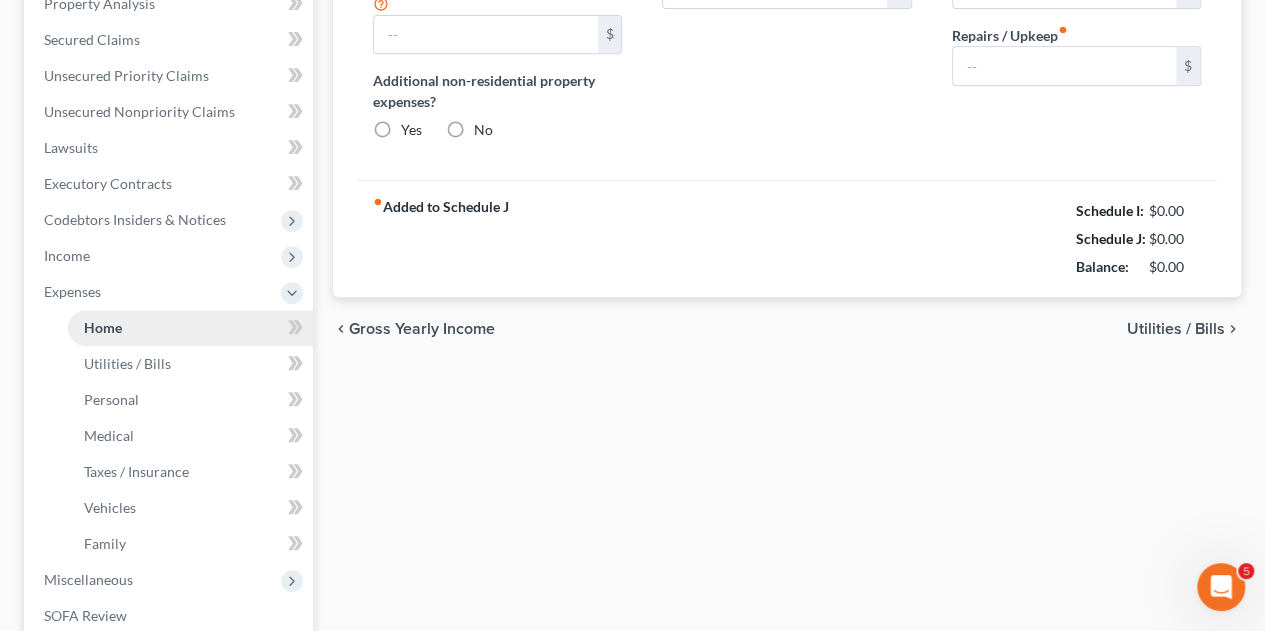scroll, scrollTop: 326, scrollLeft: 0, axis: vertical 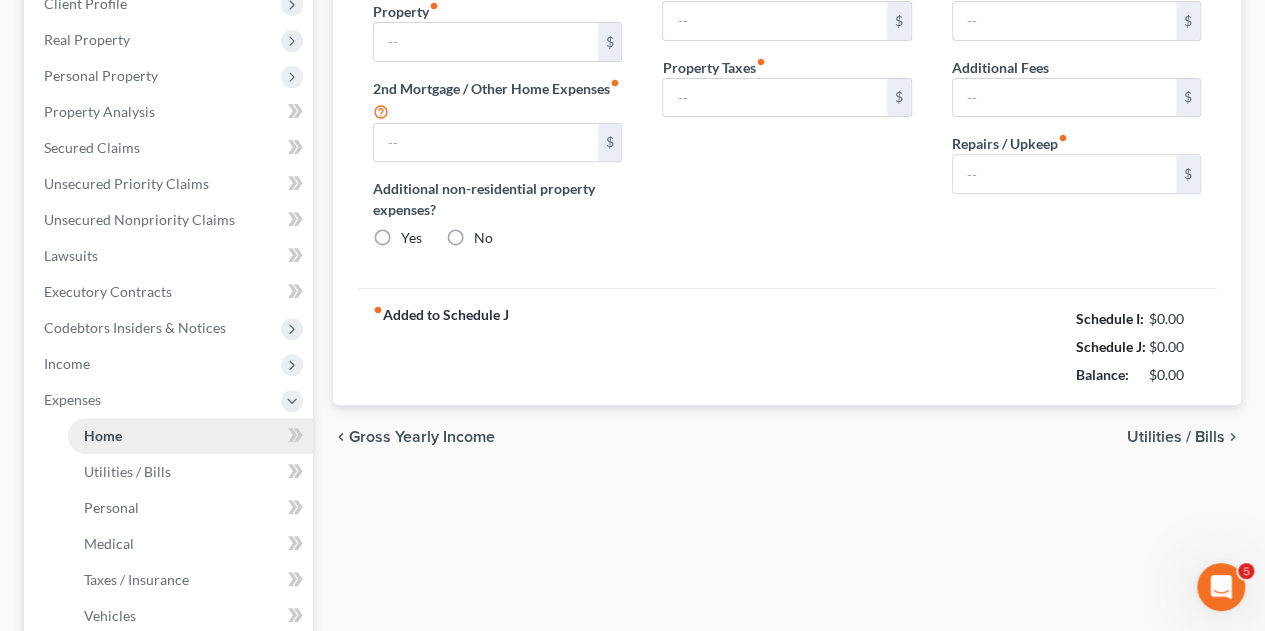type on "0.00" 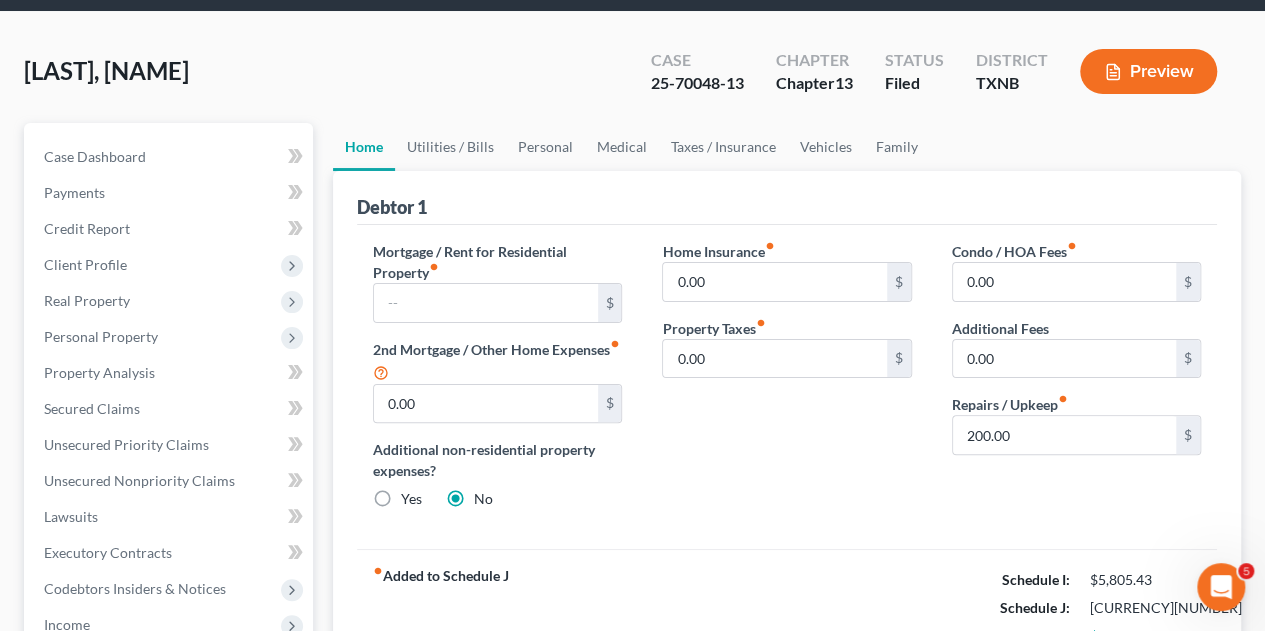 scroll, scrollTop: 31, scrollLeft: 0, axis: vertical 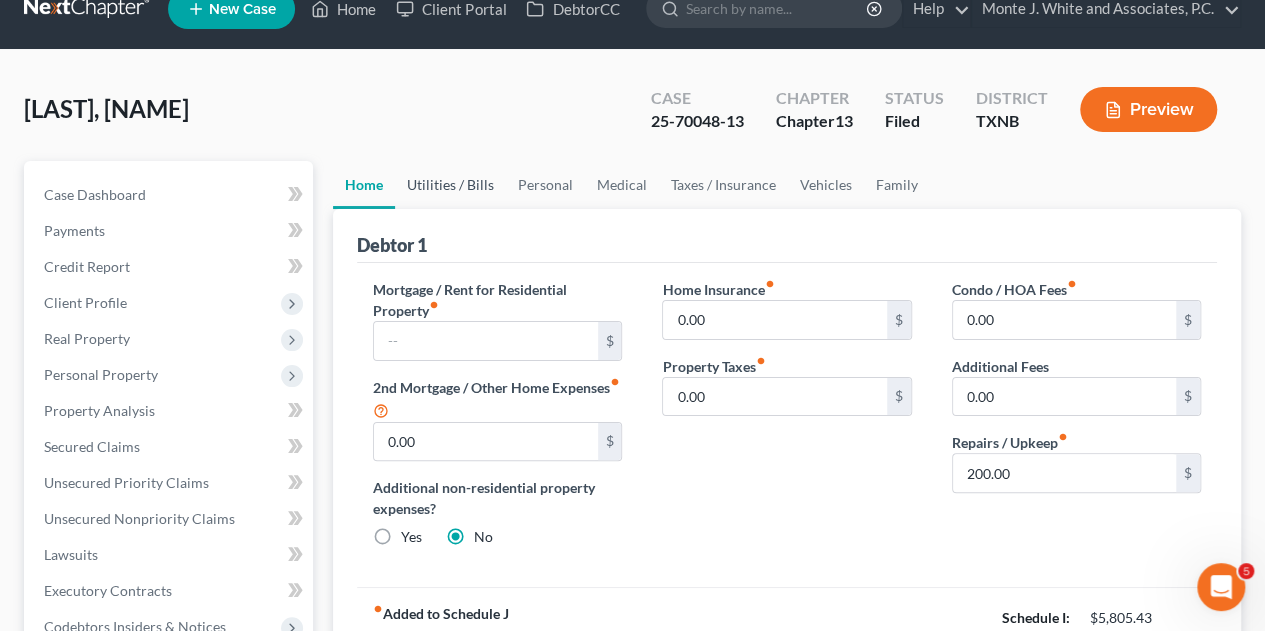 click on "Utilities / Bills" at bounding box center (450, 185) 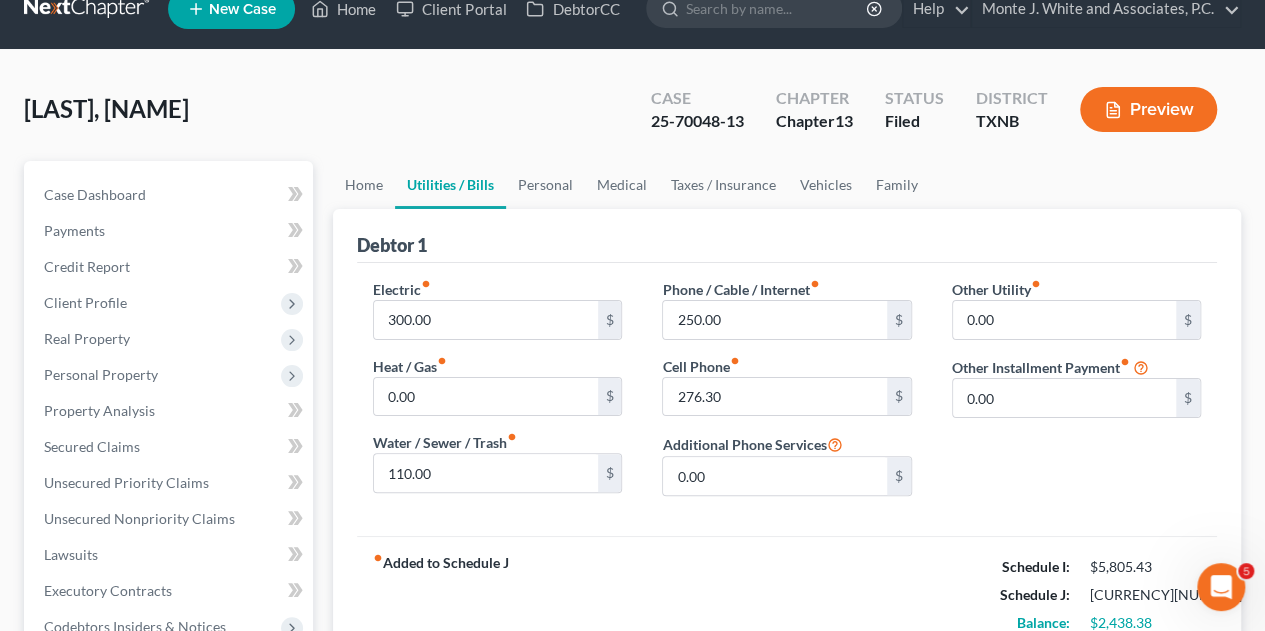 scroll, scrollTop: 0, scrollLeft: 0, axis: both 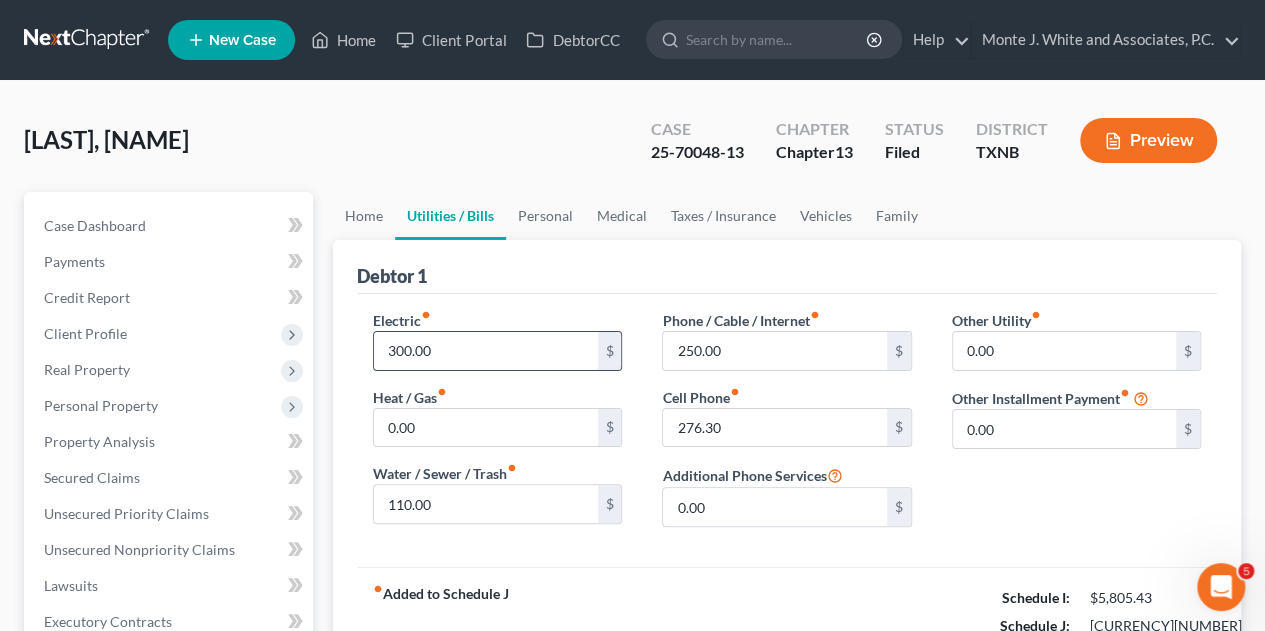 click on "300.00" at bounding box center [485, 351] 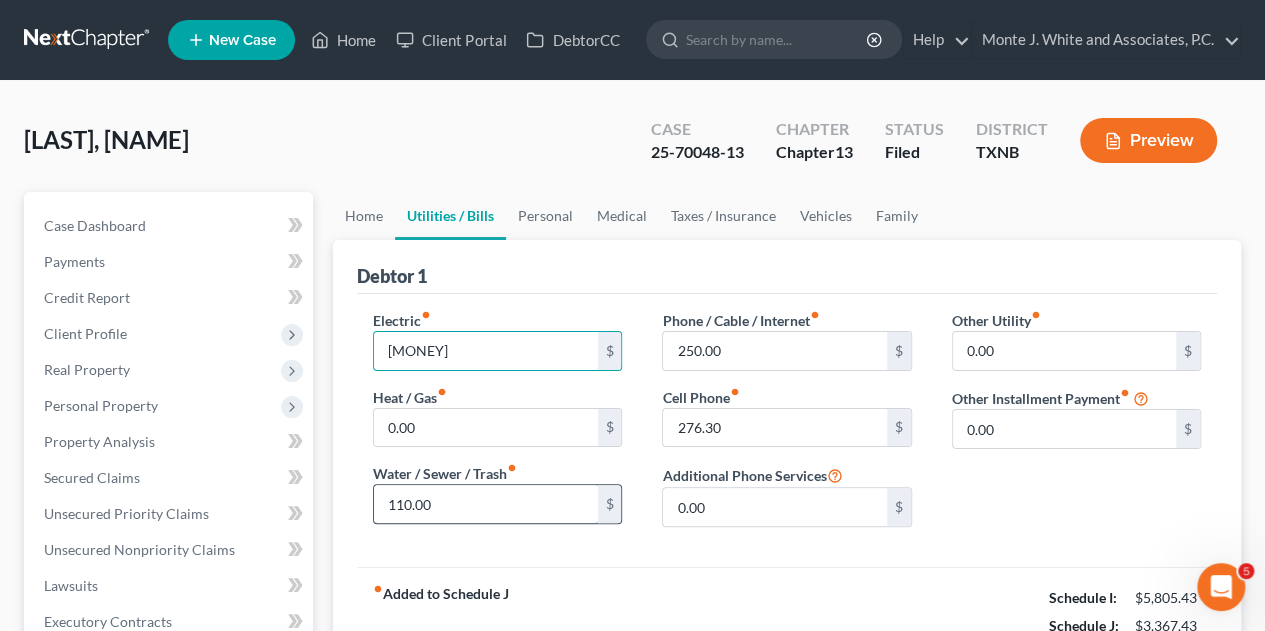 type on "[MONEY]" 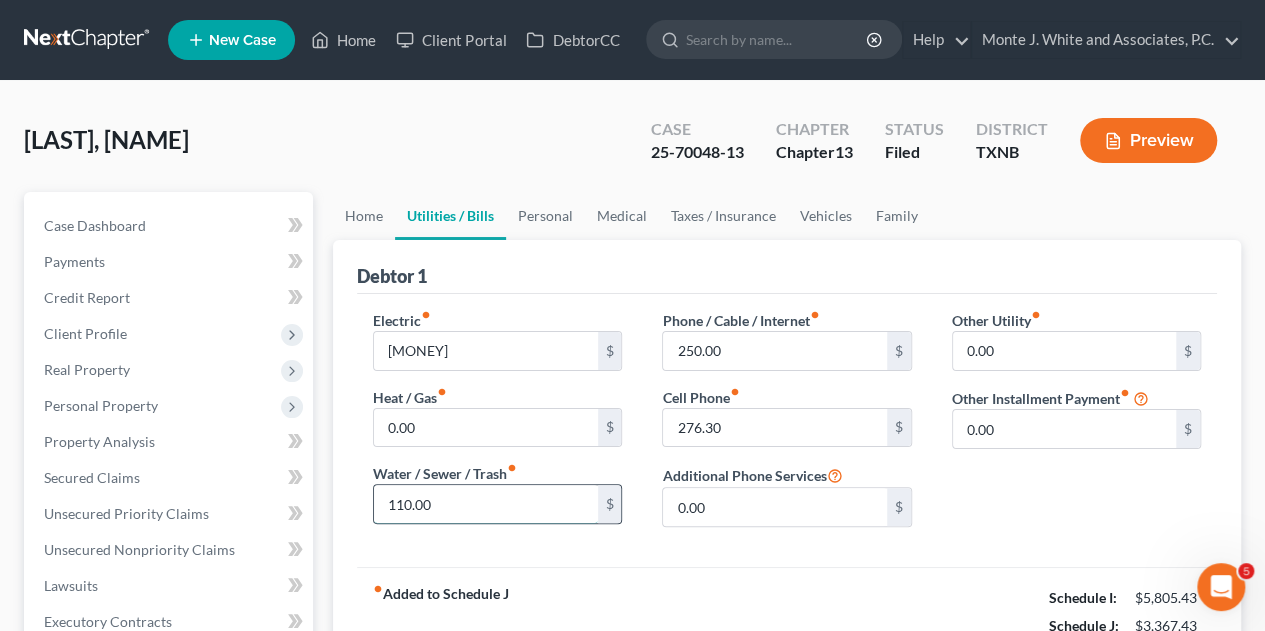 click on "110.00" at bounding box center (485, 504) 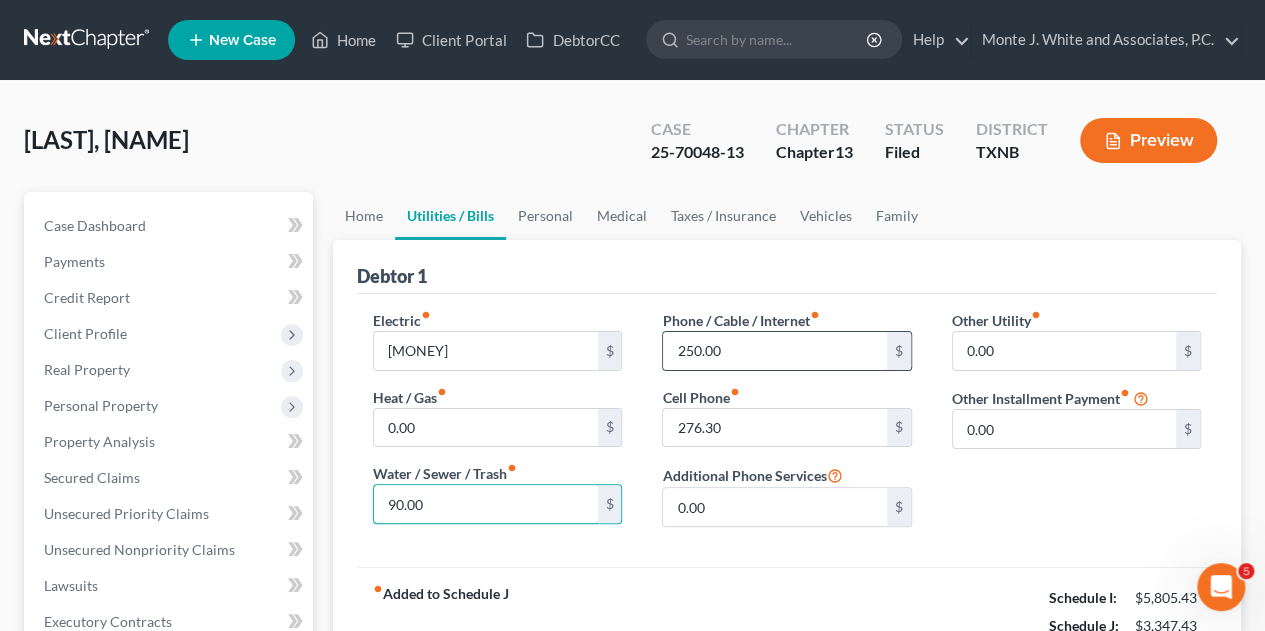 type on "90.00" 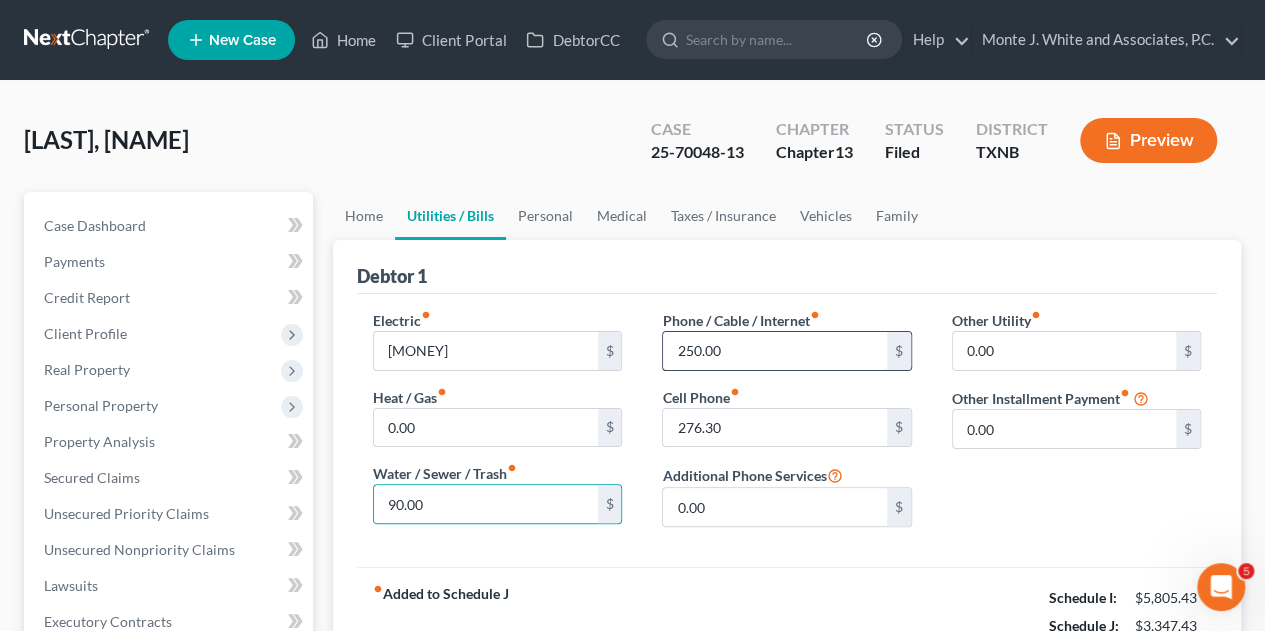 click on "250.00" at bounding box center (774, 351) 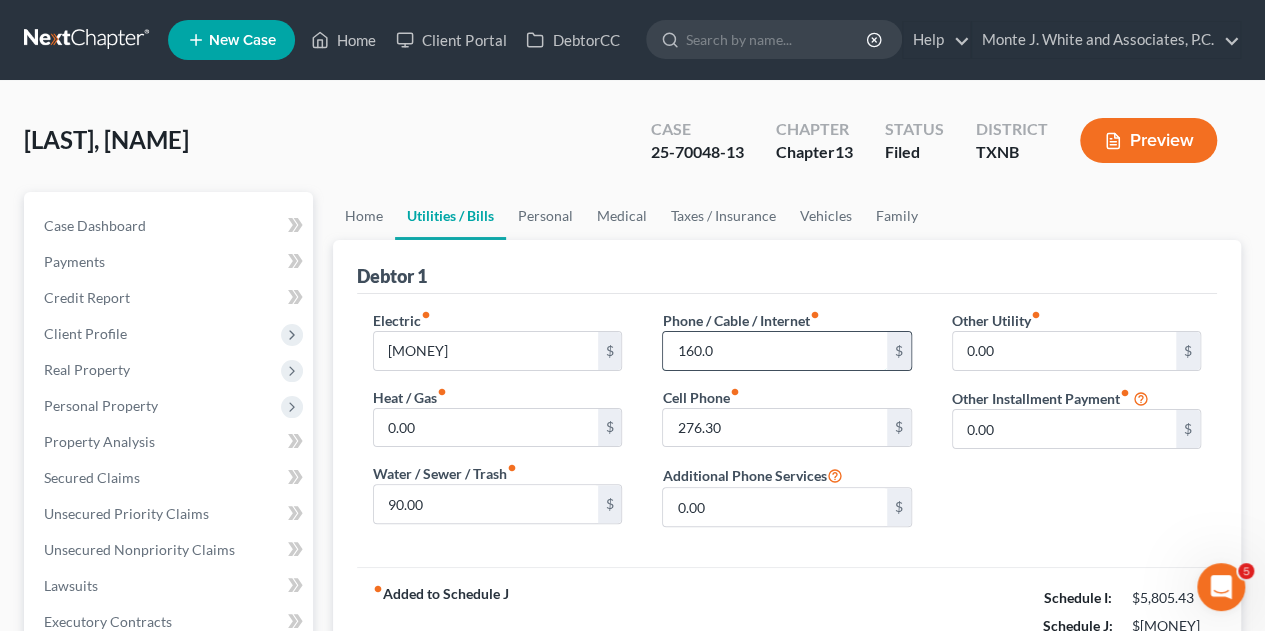 type on "160.00" 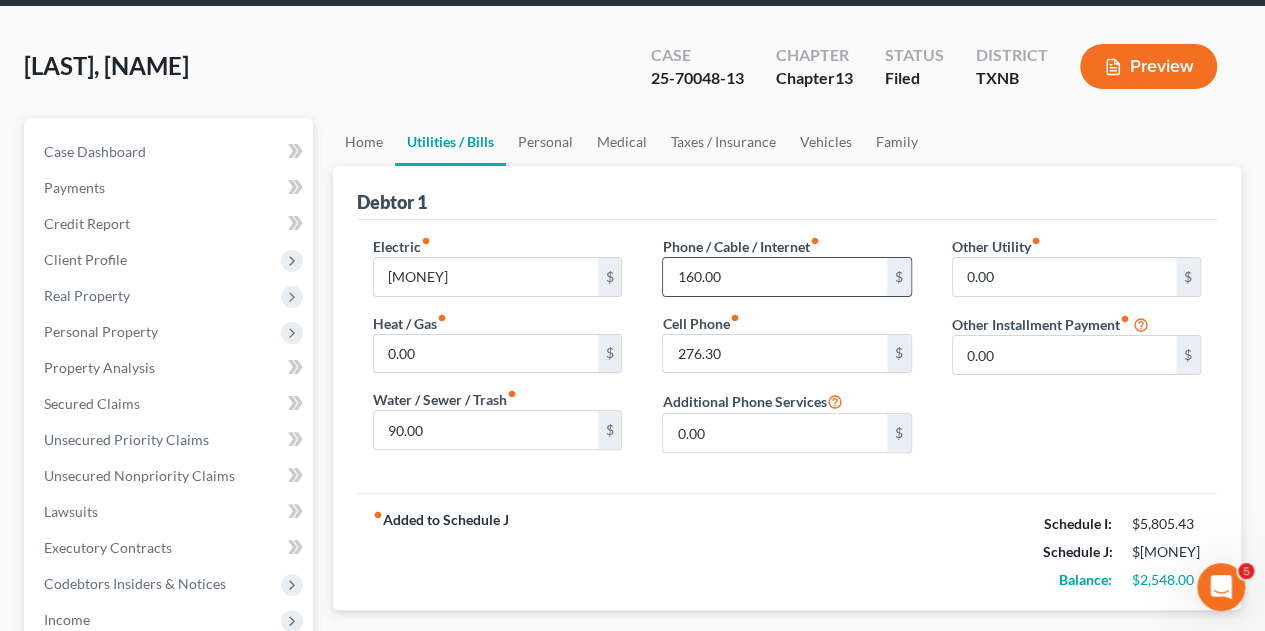 scroll, scrollTop: 75, scrollLeft: 0, axis: vertical 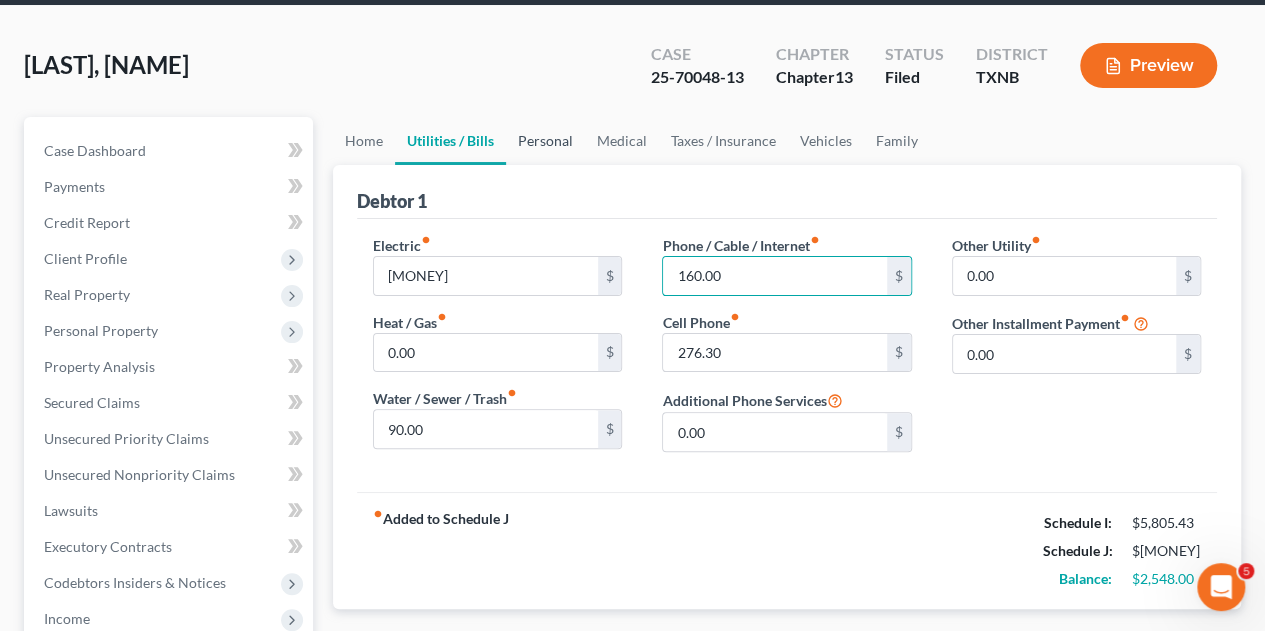 click on "Personal" at bounding box center [545, 141] 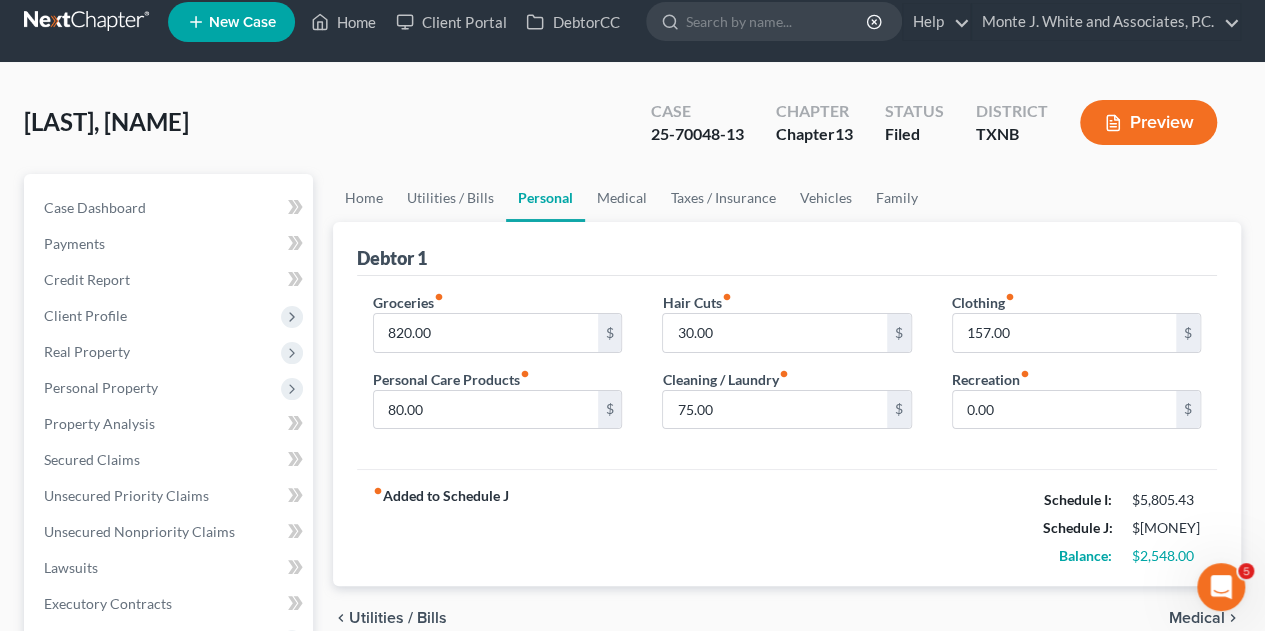 scroll, scrollTop: 0, scrollLeft: 0, axis: both 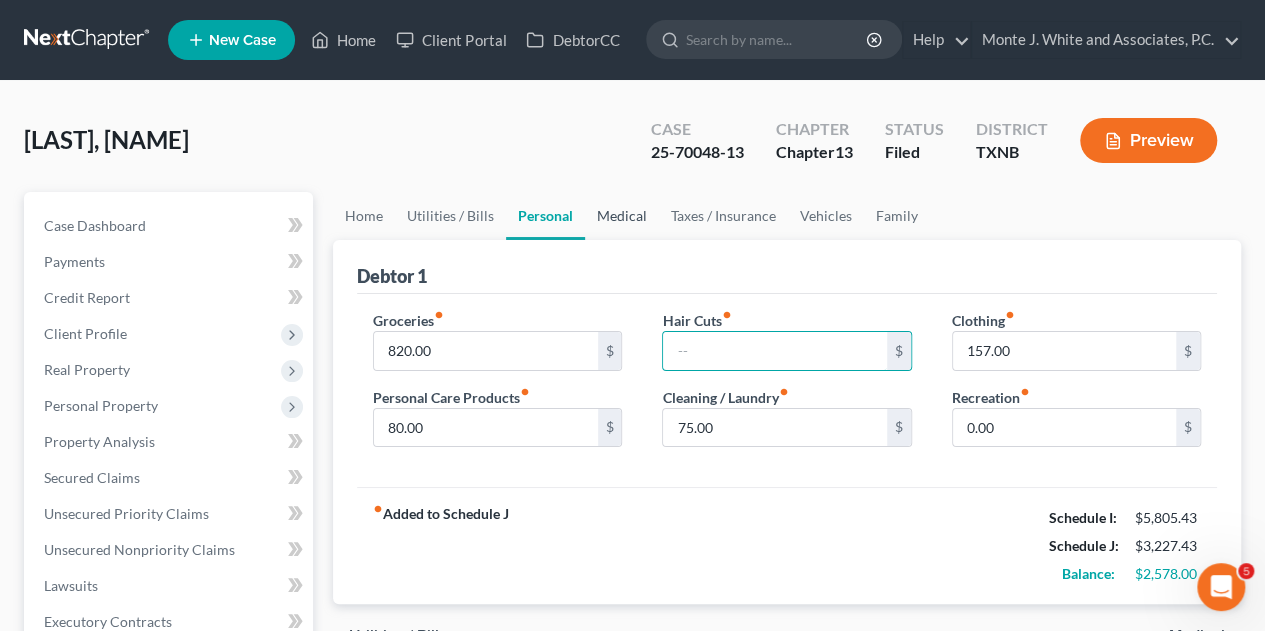 type 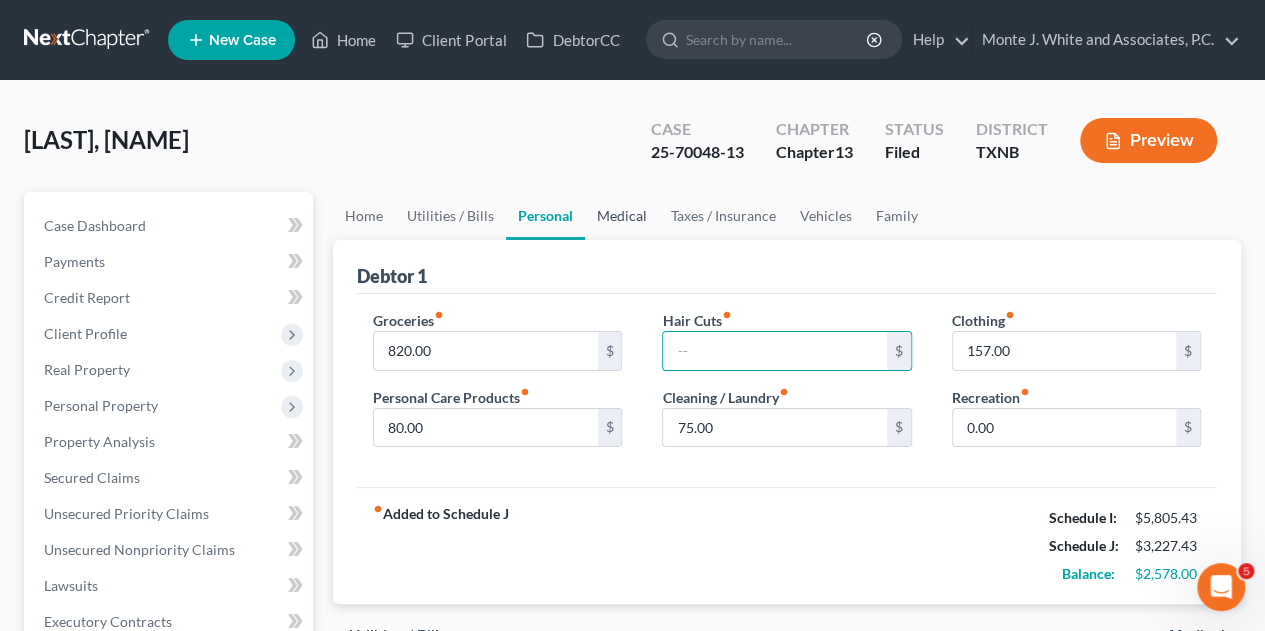 click on "Medical" at bounding box center [622, 216] 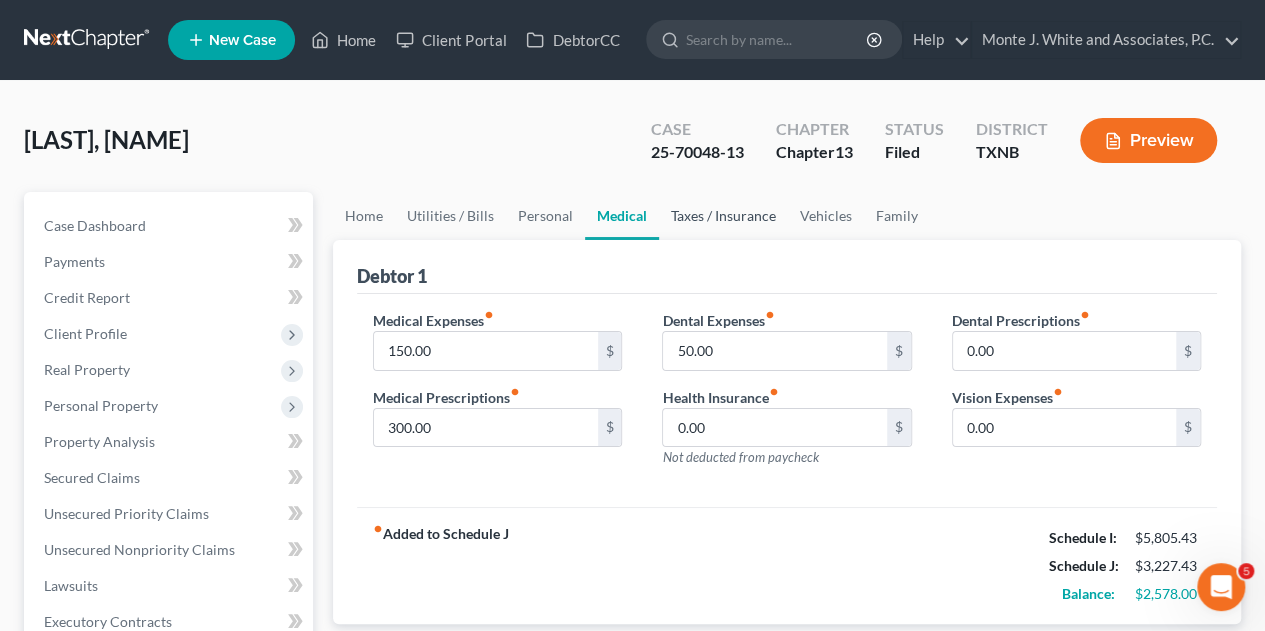 click on "Taxes / Insurance" at bounding box center (723, 216) 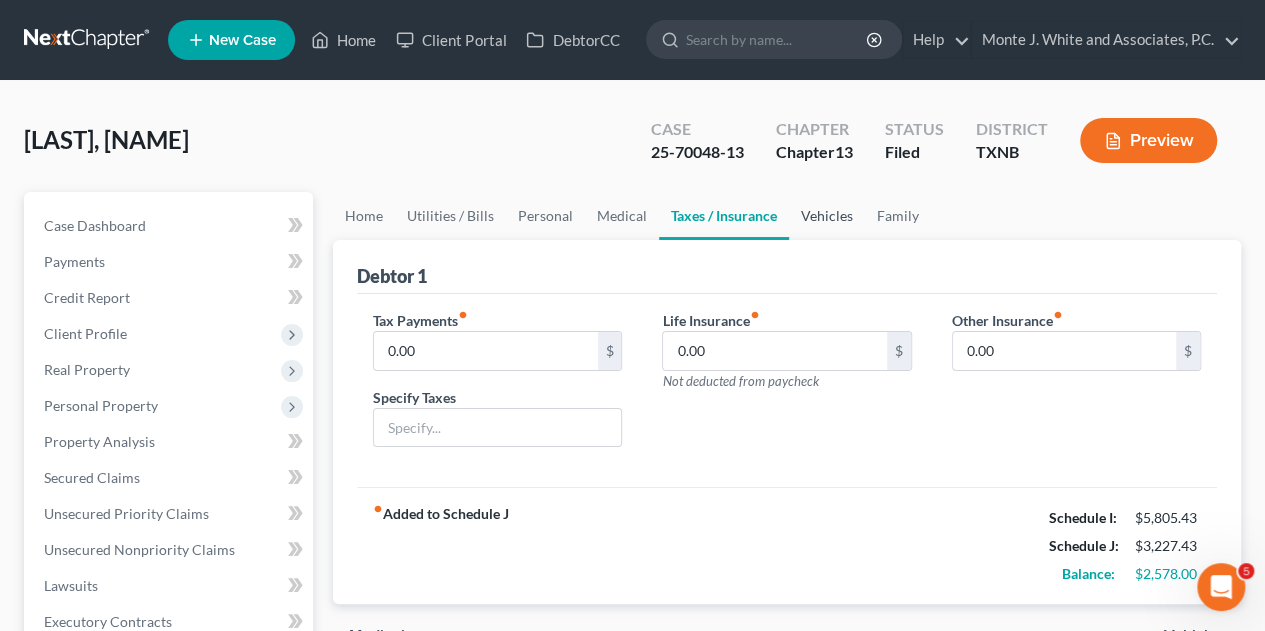 click on "Vehicles" at bounding box center [827, 216] 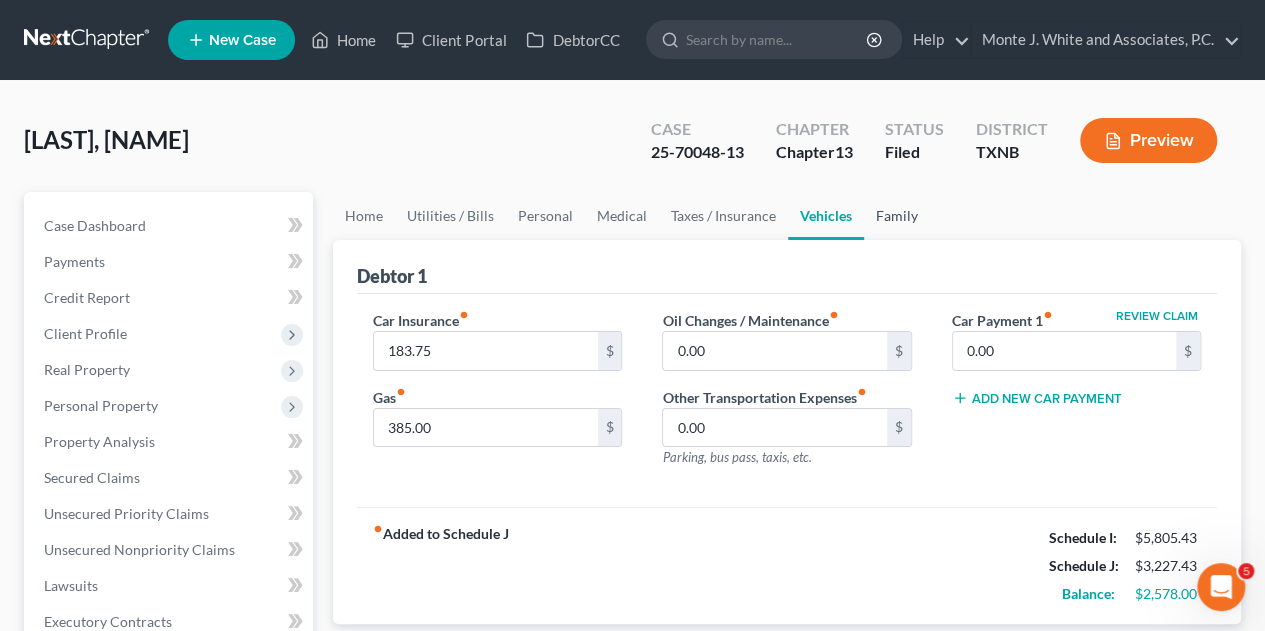 click on "Family" at bounding box center (897, 216) 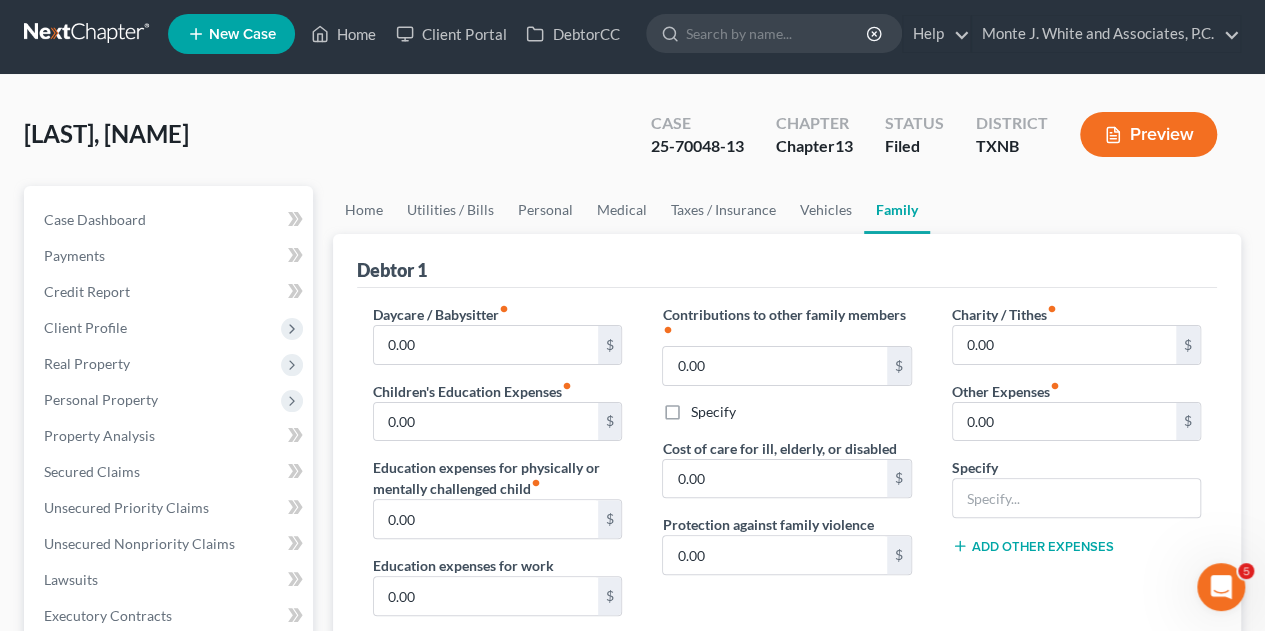 scroll, scrollTop: 0, scrollLeft: 0, axis: both 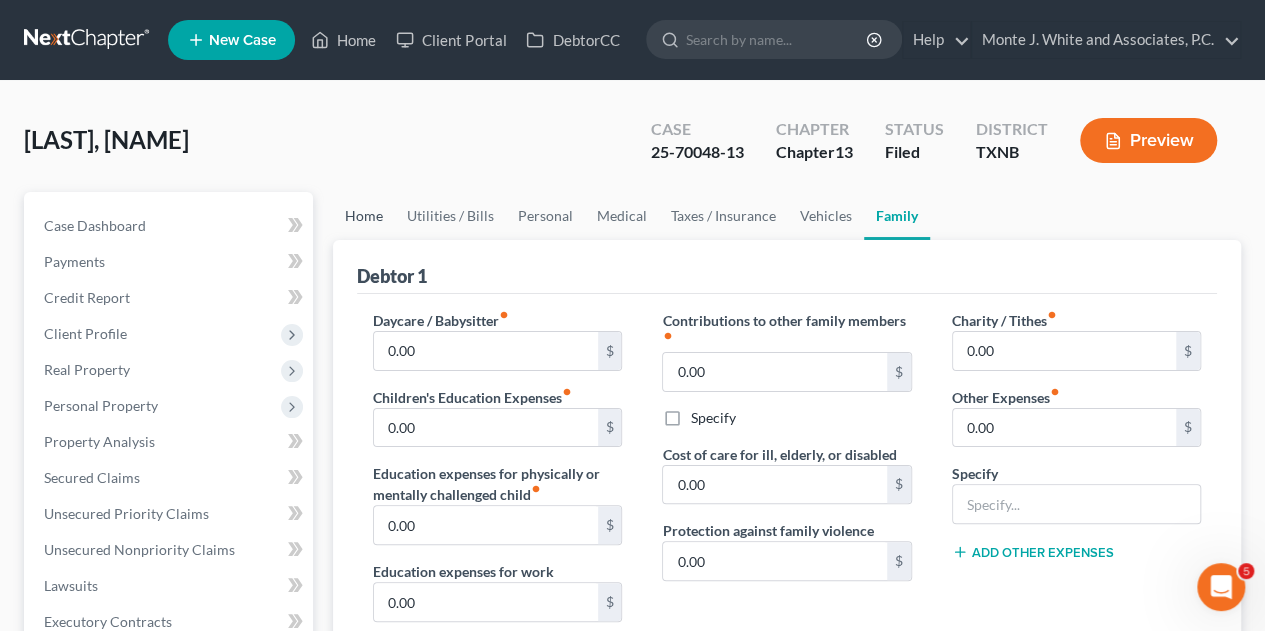 click on "Home" at bounding box center (364, 216) 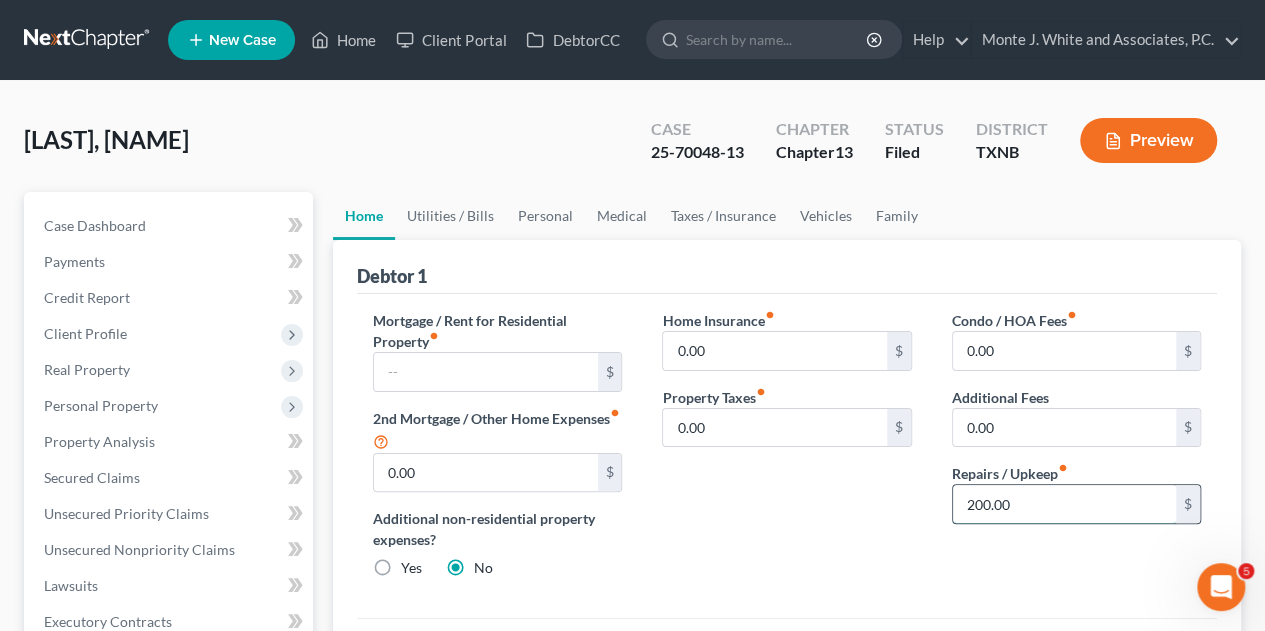 click on "200.00" at bounding box center [1064, 504] 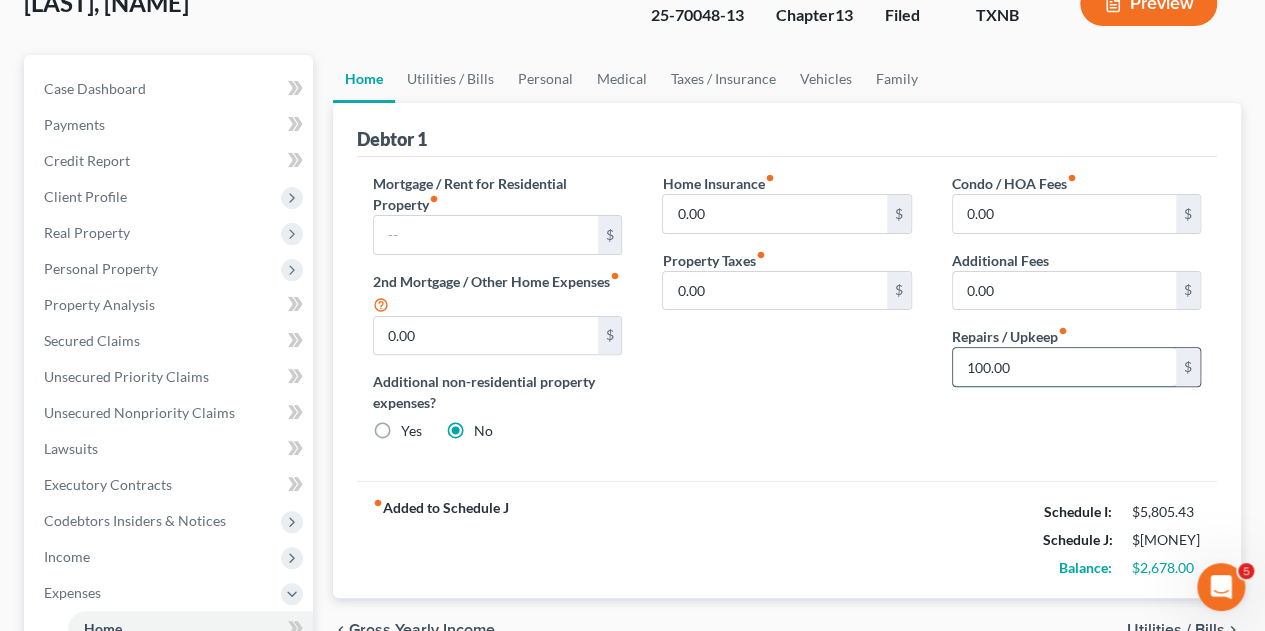 scroll, scrollTop: 136, scrollLeft: 0, axis: vertical 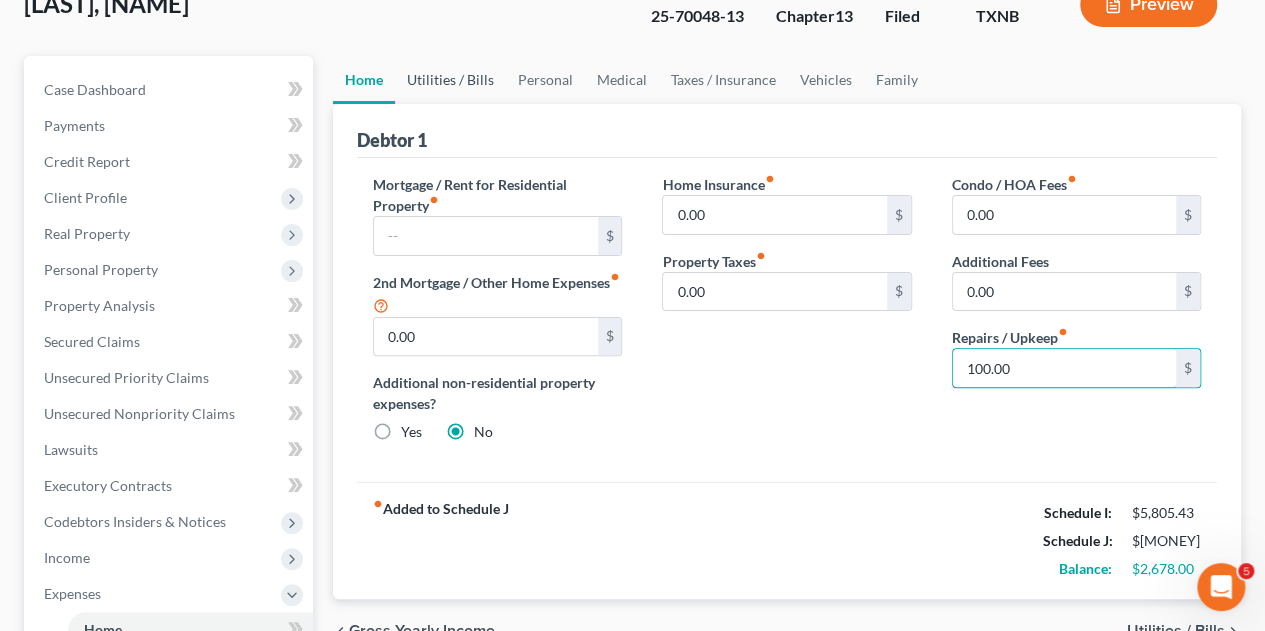 type on "100.00" 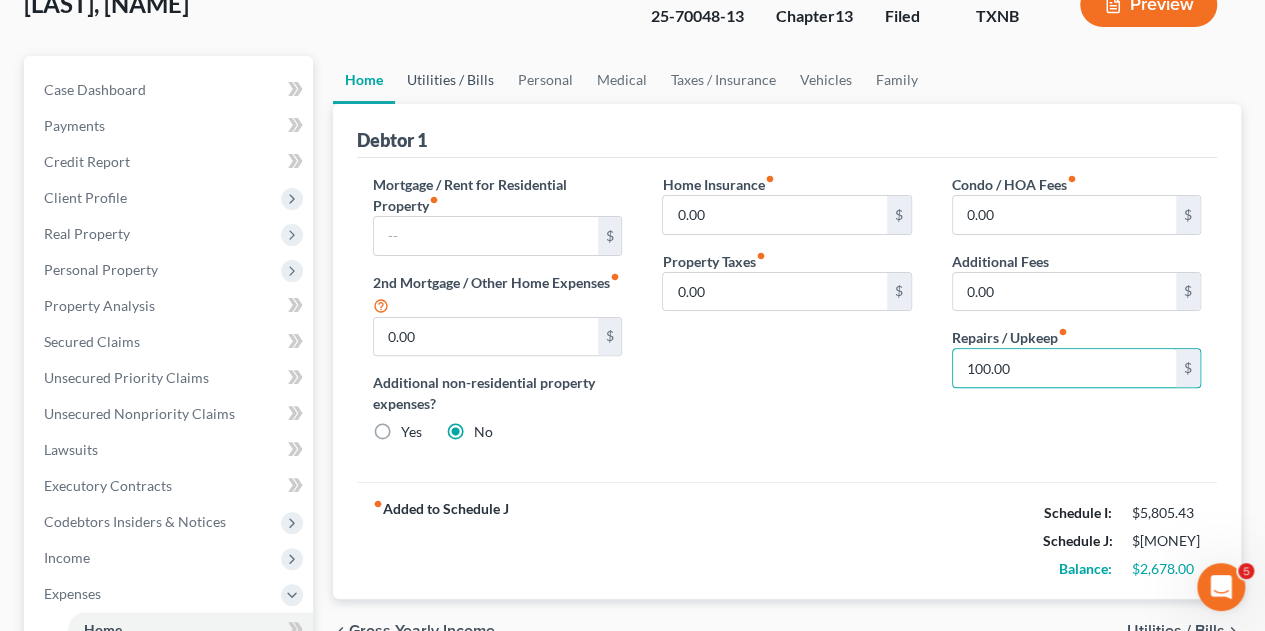 click on "Utilities / Bills" at bounding box center [450, 80] 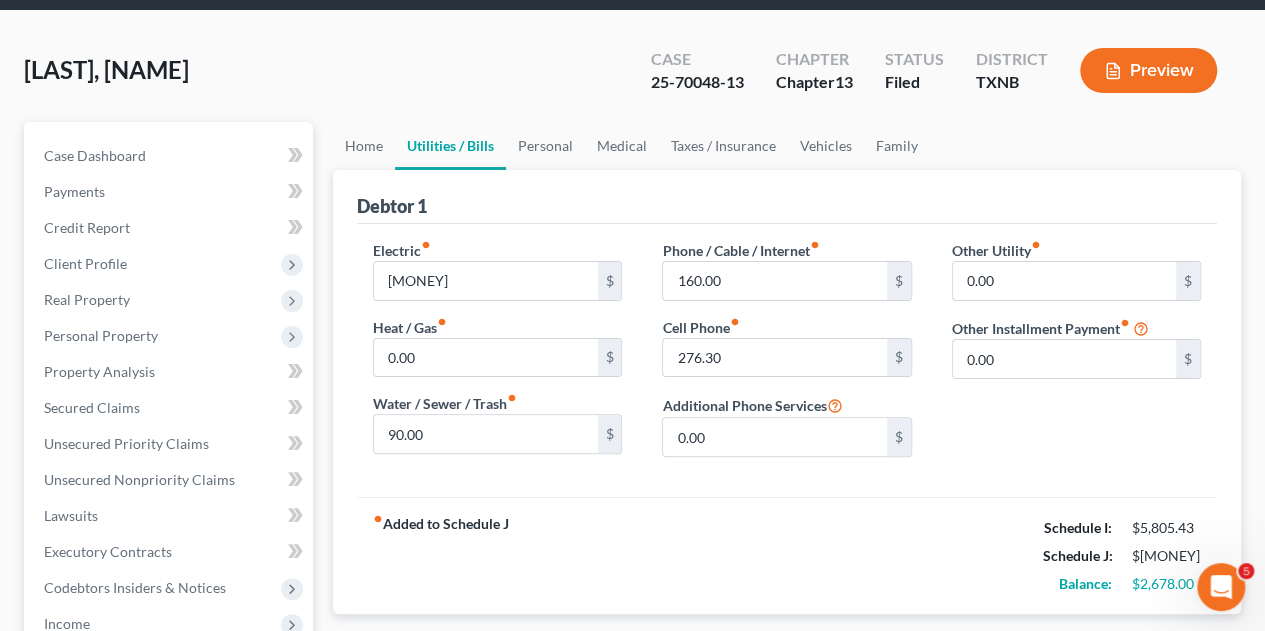 scroll, scrollTop: 0, scrollLeft: 0, axis: both 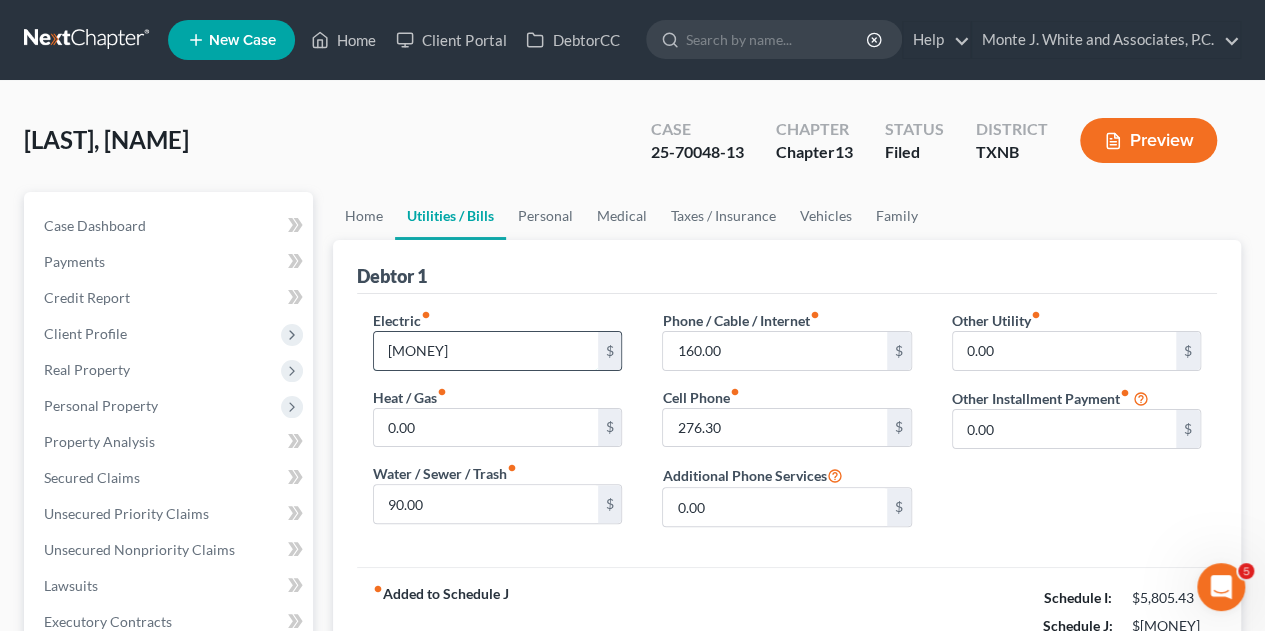 click on "[MONEY]" at bounding box center [485, 351] 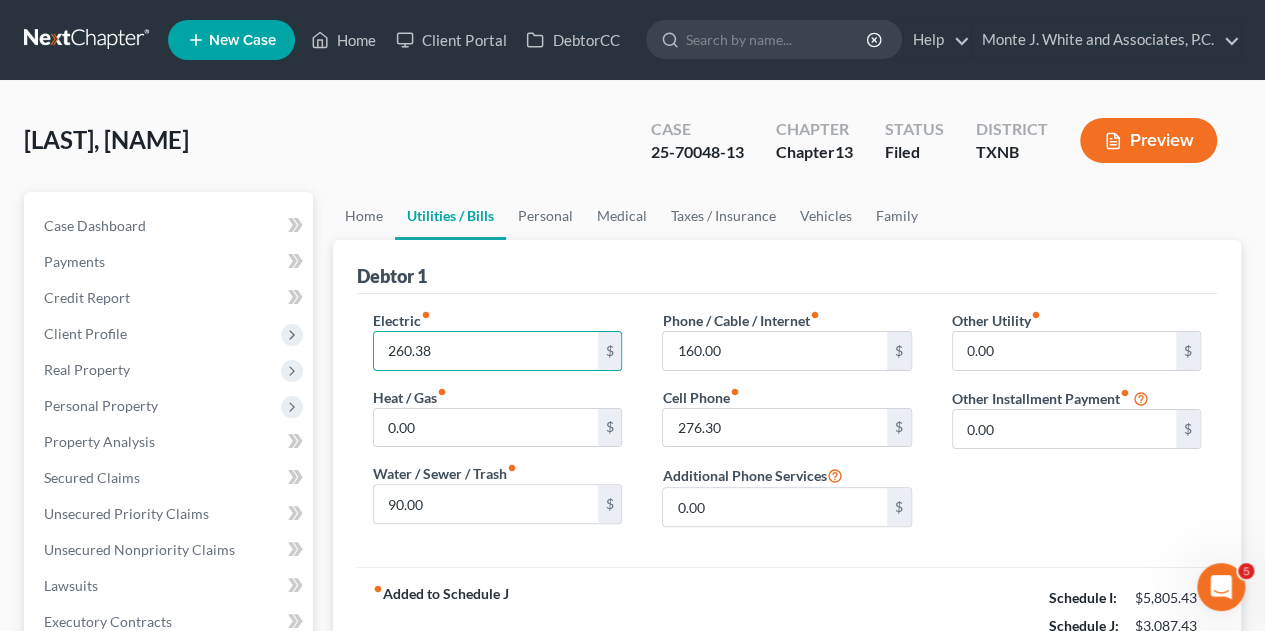 type on "260.38" 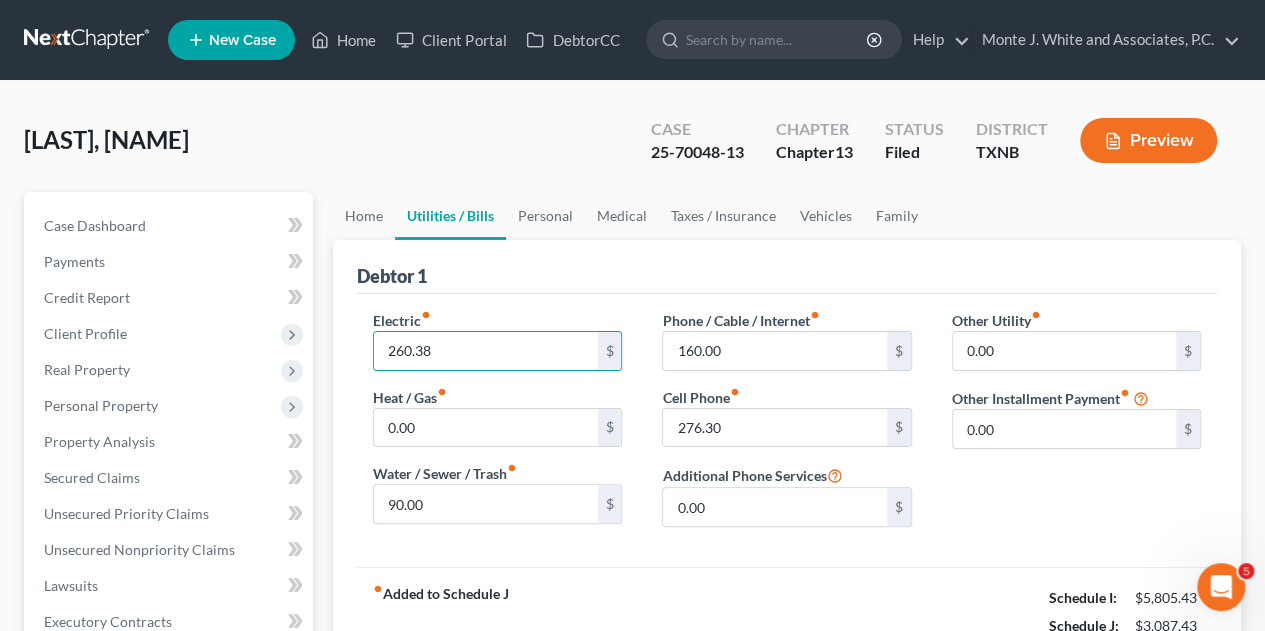 click on "Phone / Cable / Internet  fiber_manual_record 160.00 $ Cell Phone  fiber_manual_record 276.30 $ Additional Phone Services  0.00 $" at bounding box center (786, 426) 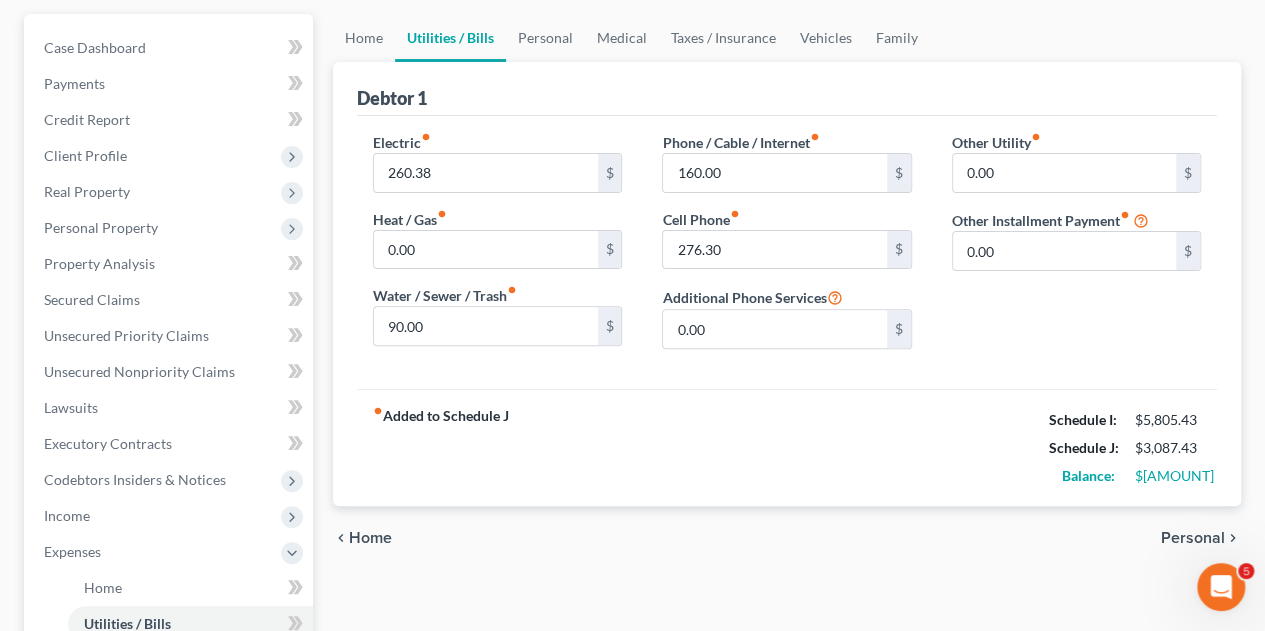 scroll, scrollTop: 178, scrollLeft: 0, axis: vertical 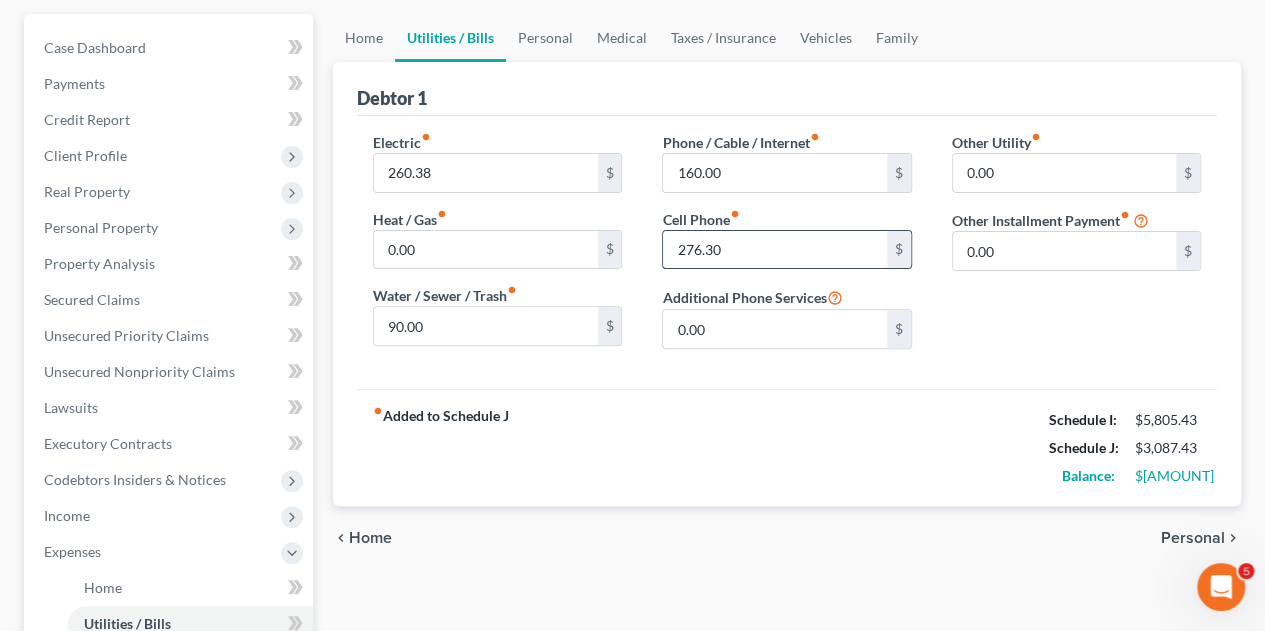 click on "276.30" at bounding box center (774, 250) 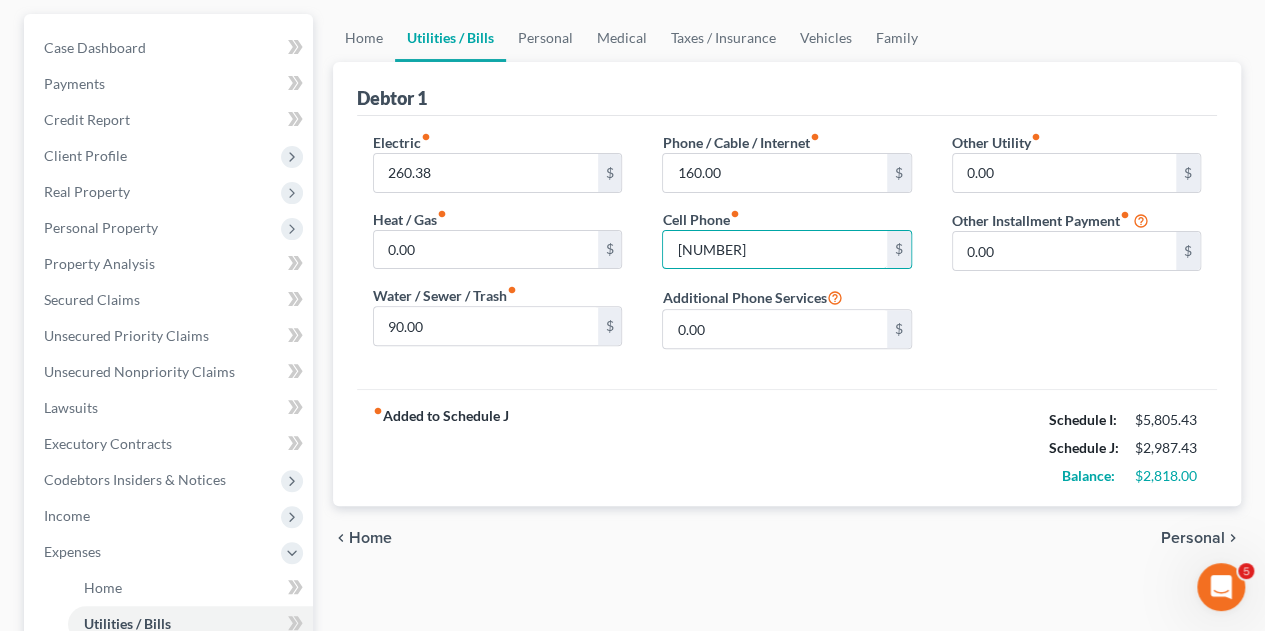 type on "[NUMBER]" 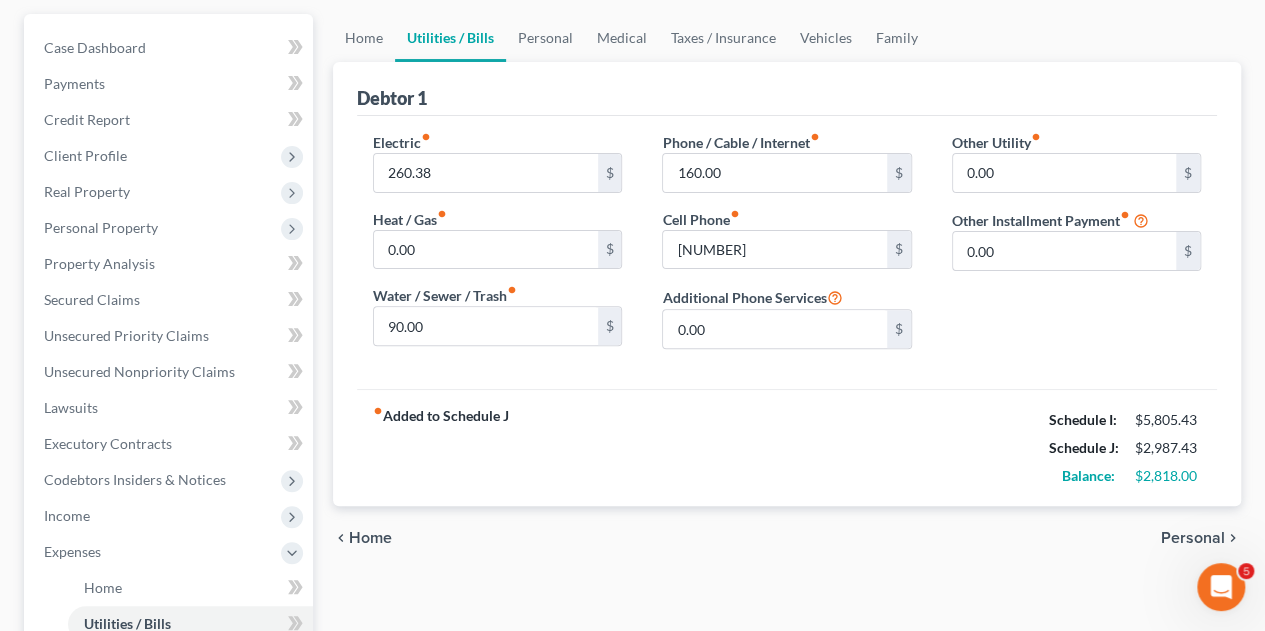 click on "fiber_manual_record Added to Schedule J Schedule I: $5,805.43 Schedule J: $2,987.43 Balance: $2,818.00" at bounding box center [787, 447] 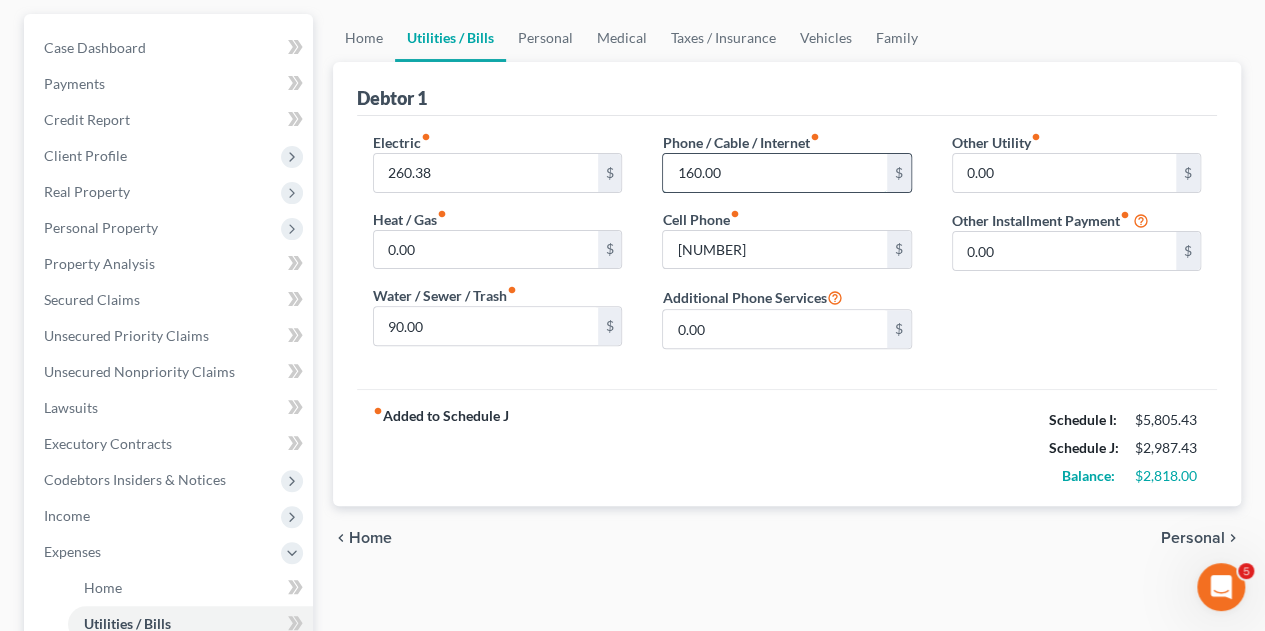click on "160.00" at bounding box center [774, 173] 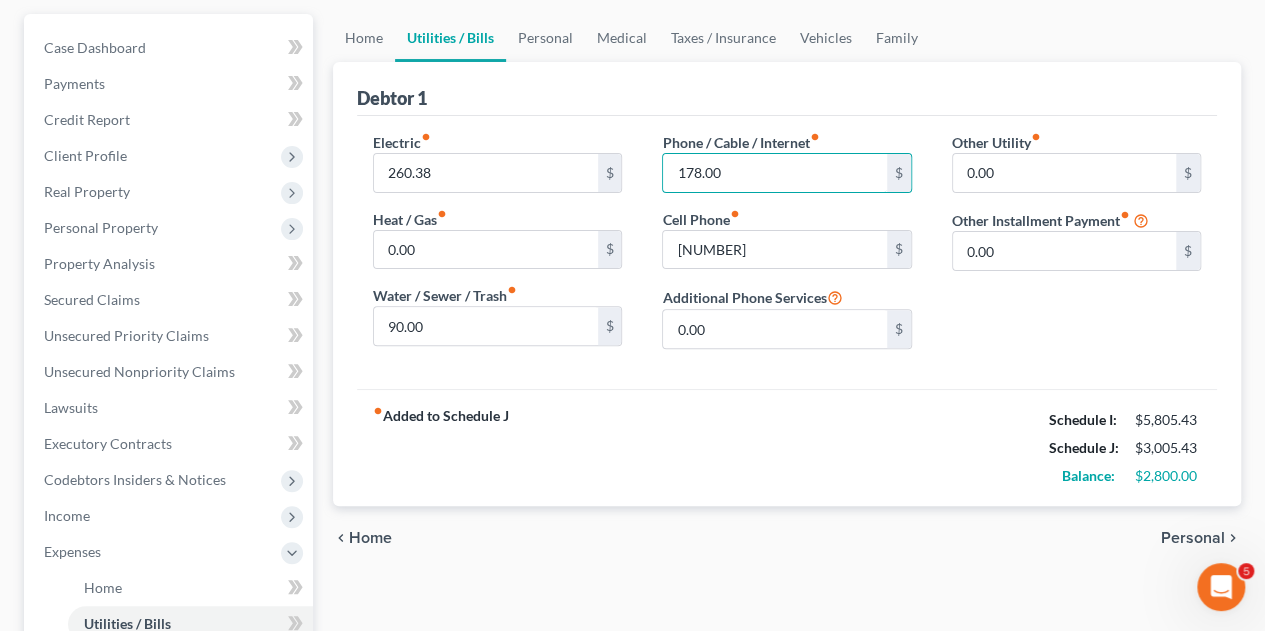 type on "178.00" 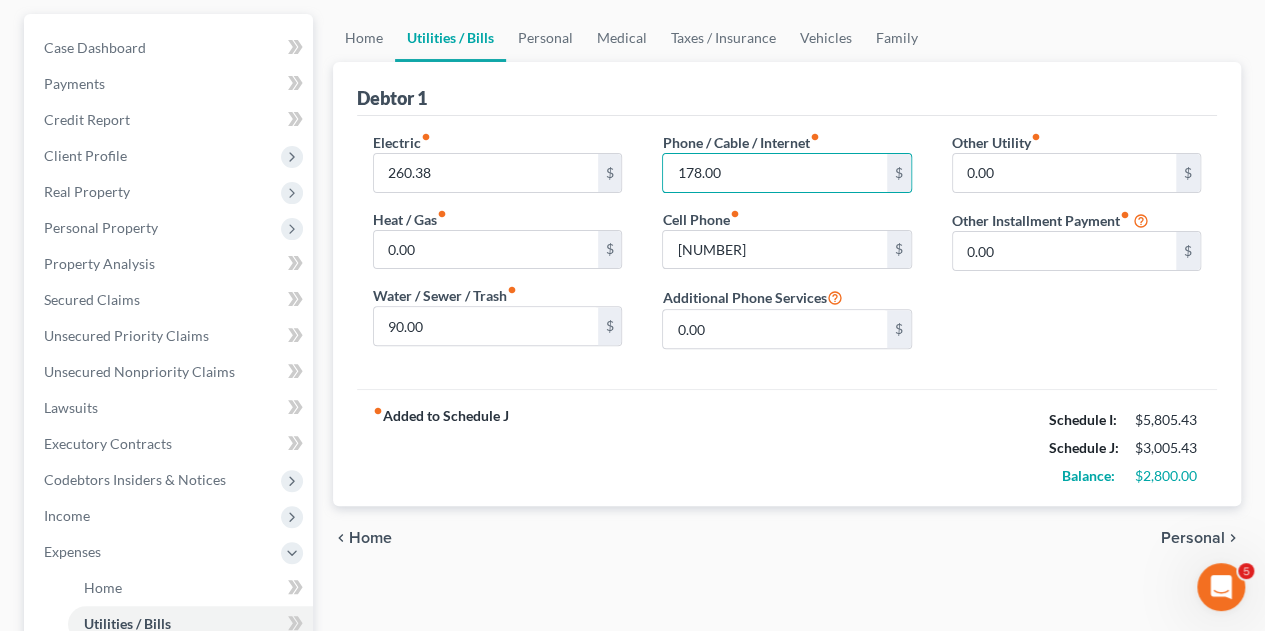 click on "fiber_manual_record  Added to Schedule J Schedule I: $[AMOUNT] Schedule J: $[AMOUNT] Balance: $[AMOUNT]" at bounding box center [787, 447] 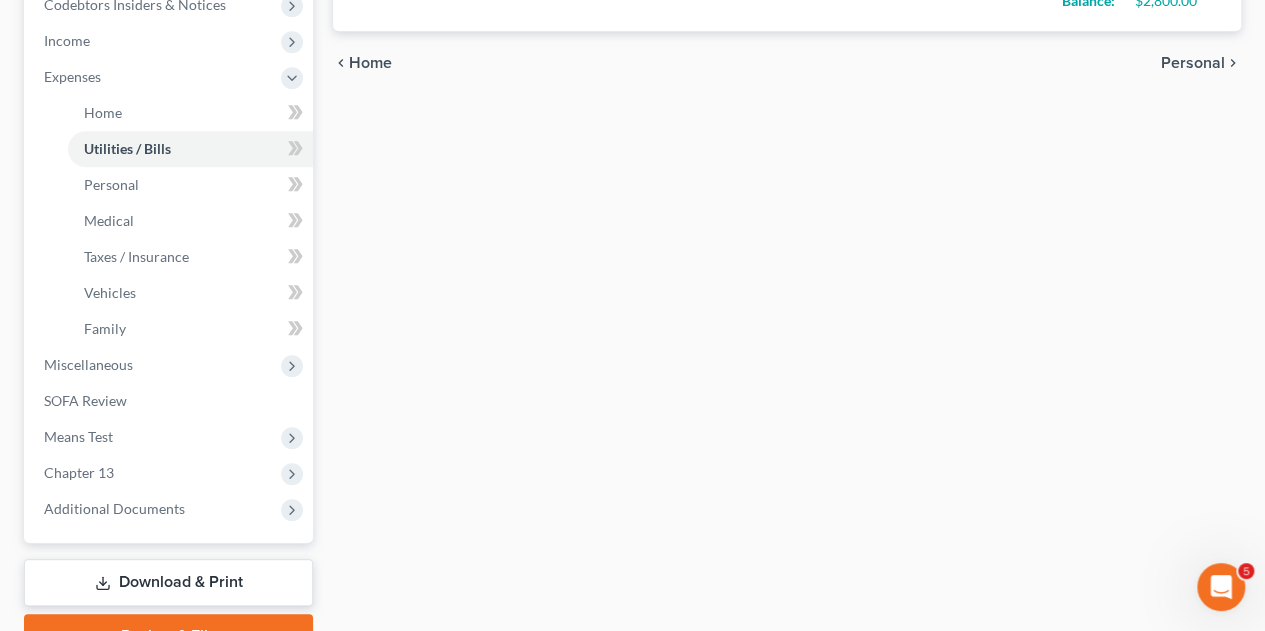 scroll, scrollTop: 753, scrollLeft: 0, axis: vertical 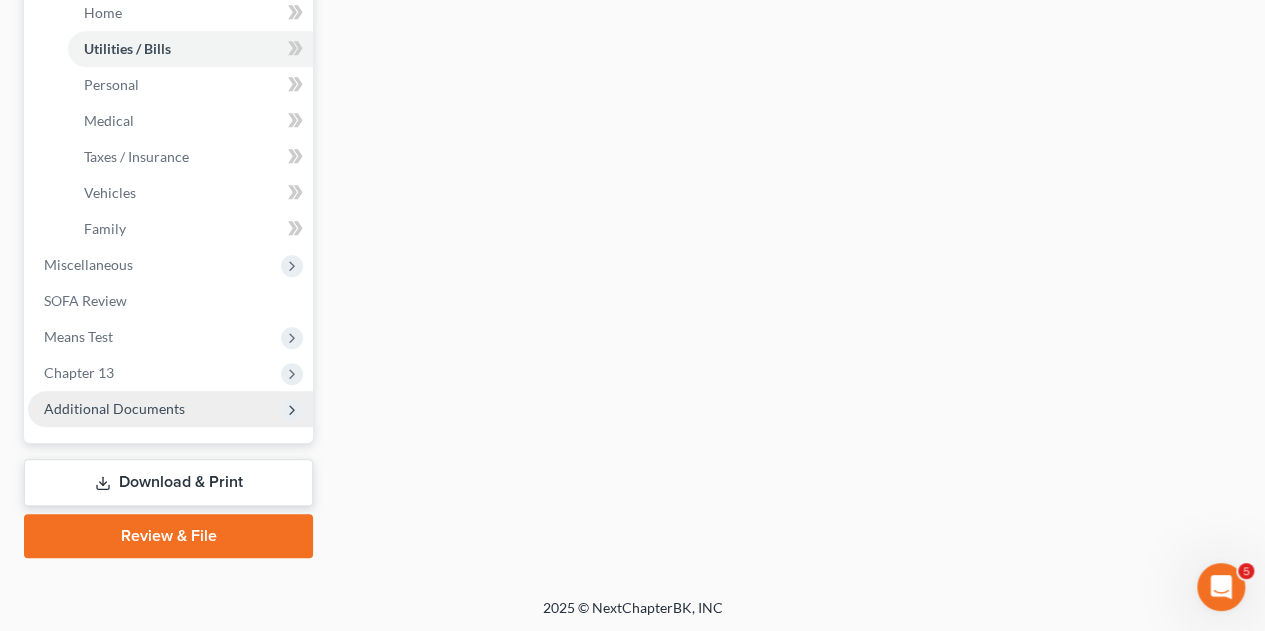 click on "Additional Documents" at bounding box center [114, 408] 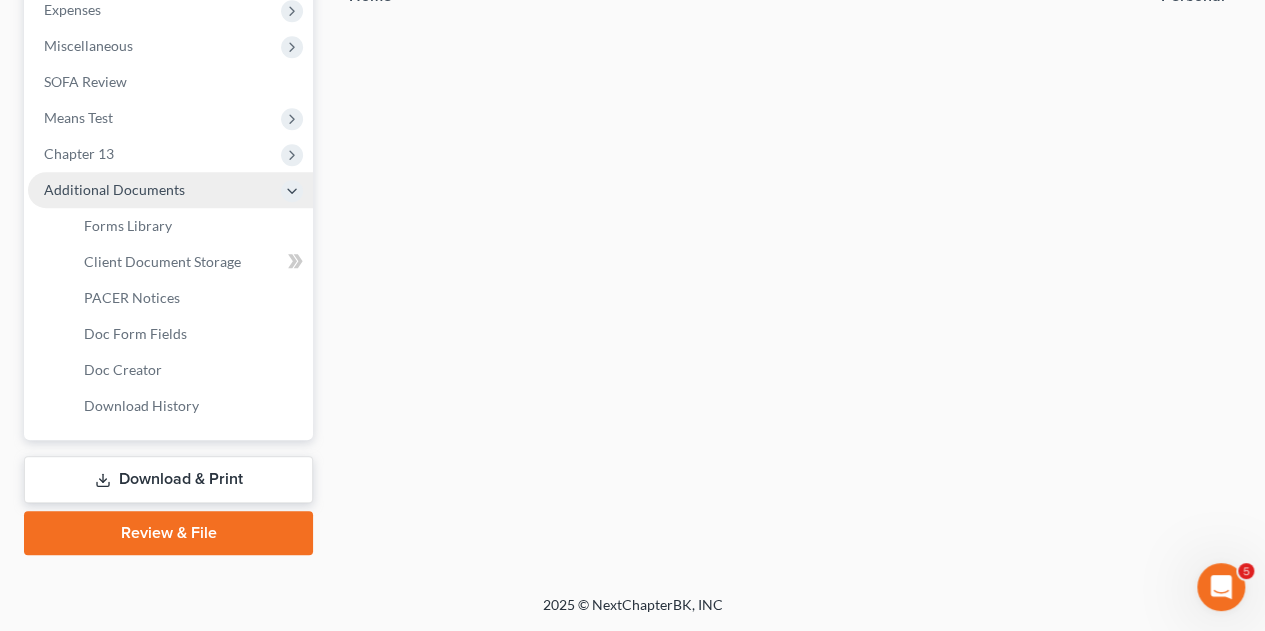 scroll, scrollTop: 717, scrollLeft: 0, axis: vertical 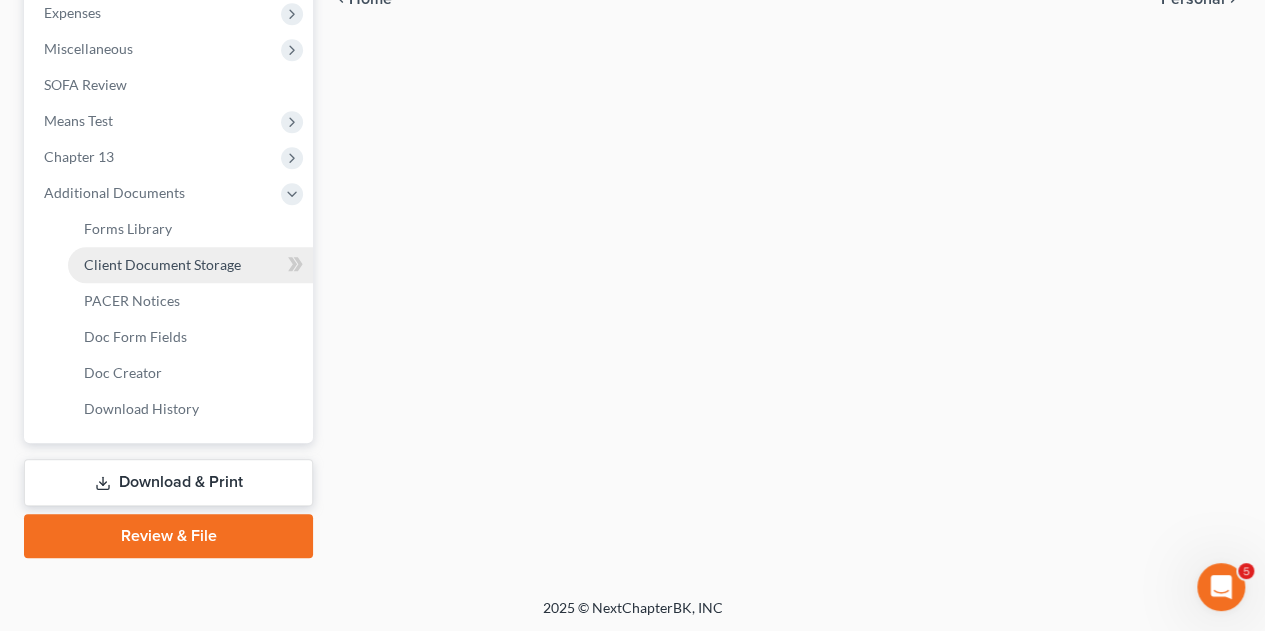 click on "Client Document Storage" at bounding box center [162, 264] 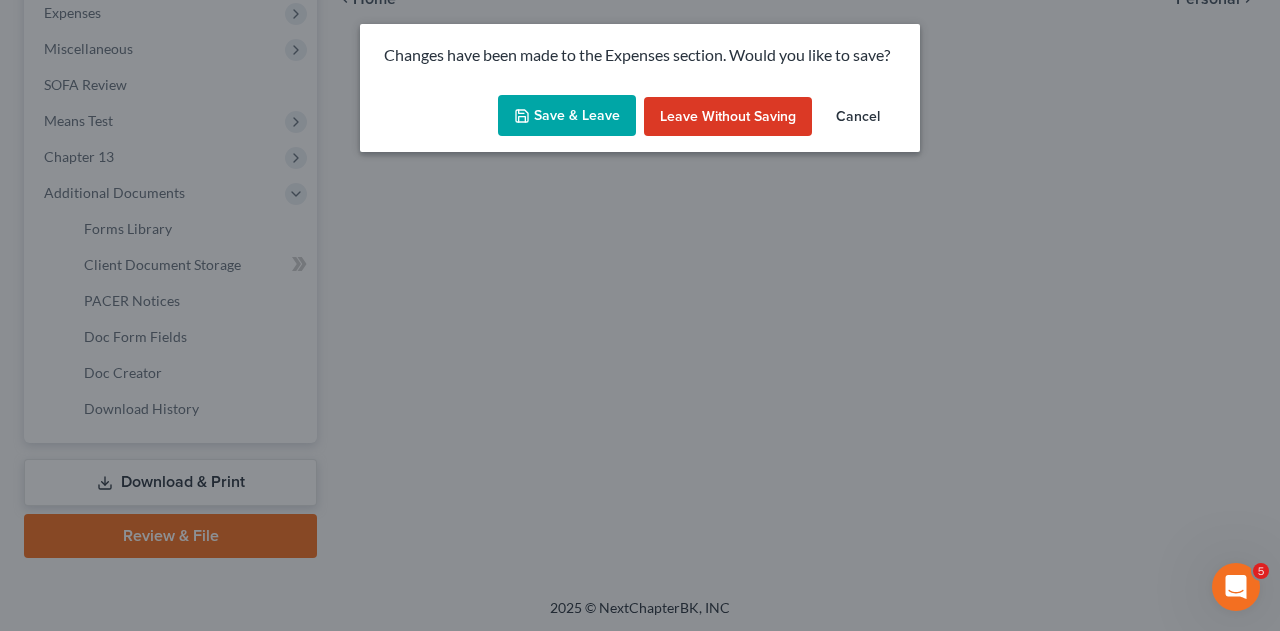 click on "Save & Leave" at bounding box center (567, 116) 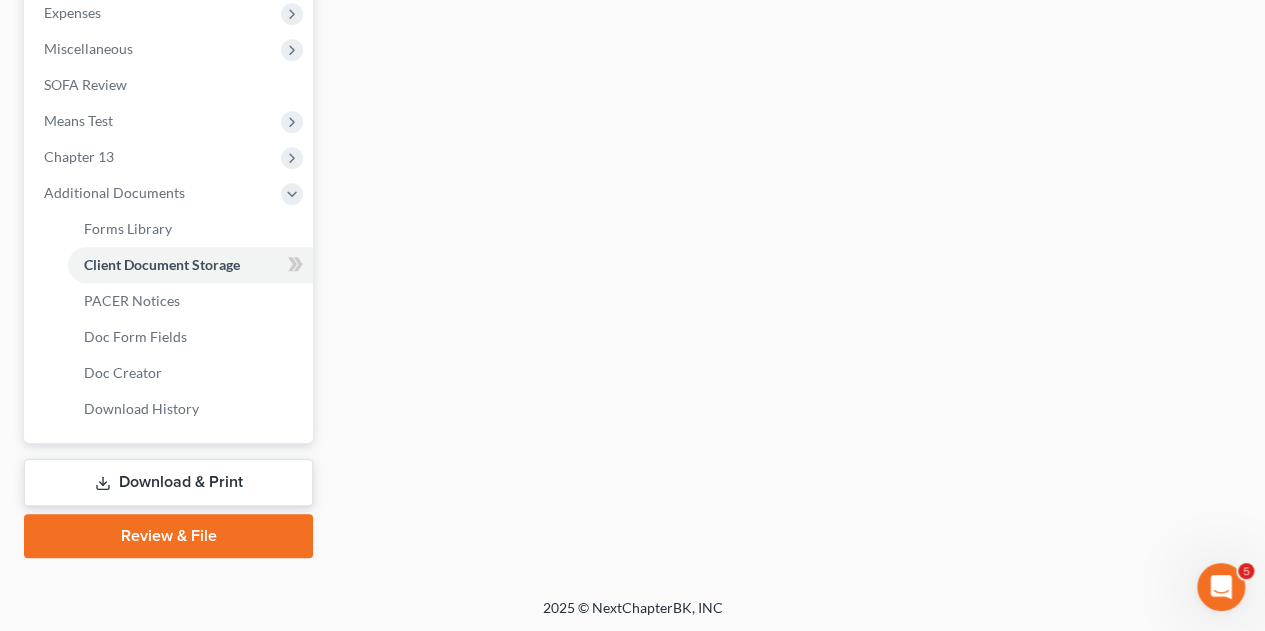 select on "18" 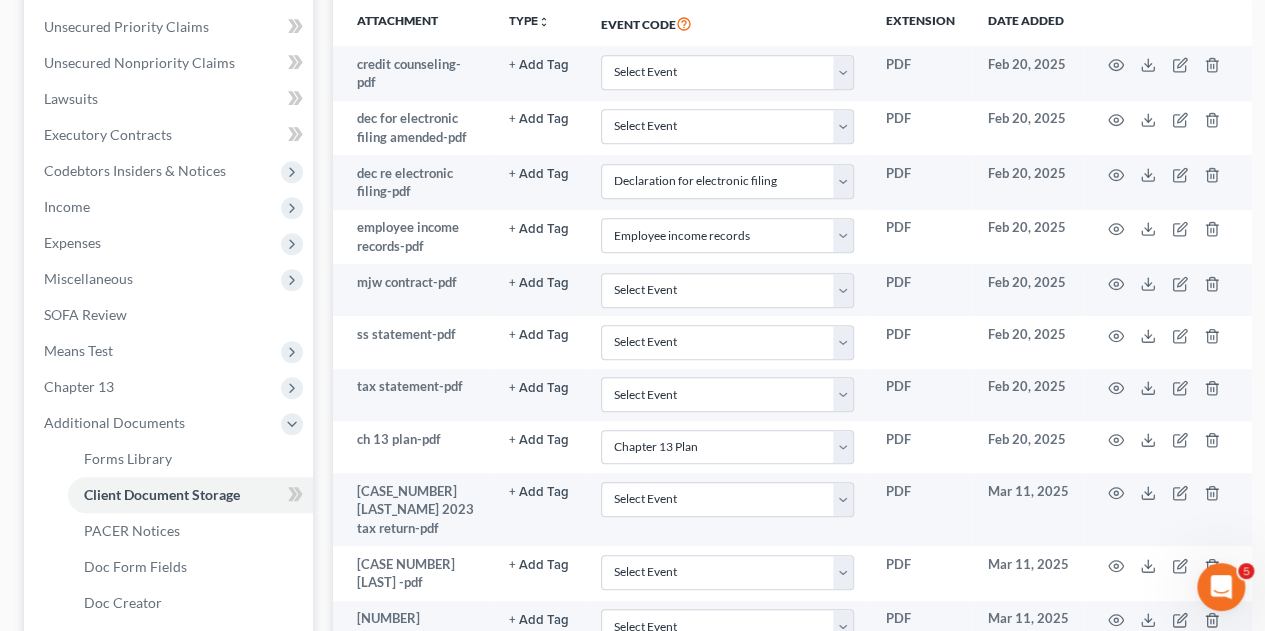 scroll, scrollTop: 488, scrollLeft: 0, axis: vertical 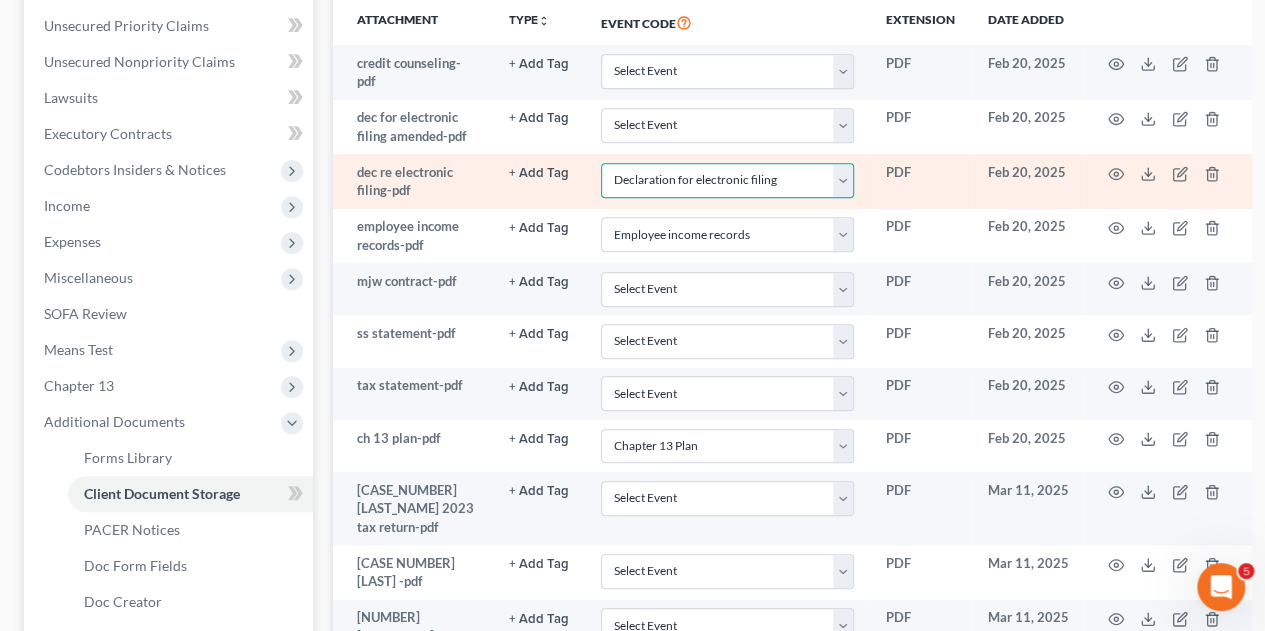 click on "Select Event 20 Largest unsecured creditors Amended petition Attachment to Voluntary Petition for Non- Individuals Chapter 11 (Form 201A) Balance sheet Ballots/Ballot summary Cash flow statement Certificate of credit counseling Certificate of service Chapter 11 Statement of Current Monthly Income (Form 122B) Chapter 13 Calculation of Disposable Income (Form 122C-2) Chapter 13 Plan Chapter 13 Statement of Current Monthly Income (Form 122C-1) Chapter 7 Means Test Calculation (Form 122A-2) Chapter 7 Statement of Current Monthly Income (Form 122A-1) Debtor Electronic Noticing (DeBN) Debtor's election of small business designation Declaration About Individual Debtor's Schedules Declaration Under Penalty of Perjury for a Non-individual Declaration for electronic filing Disclosure of compensation of attorney for debtor Domestic support obligations Employee income records Equity security holders Financial management course Initial Statement About an Eviction Judgment (Form 101A) Matrix Operating report Schedules" at bounding box center [727, 180] 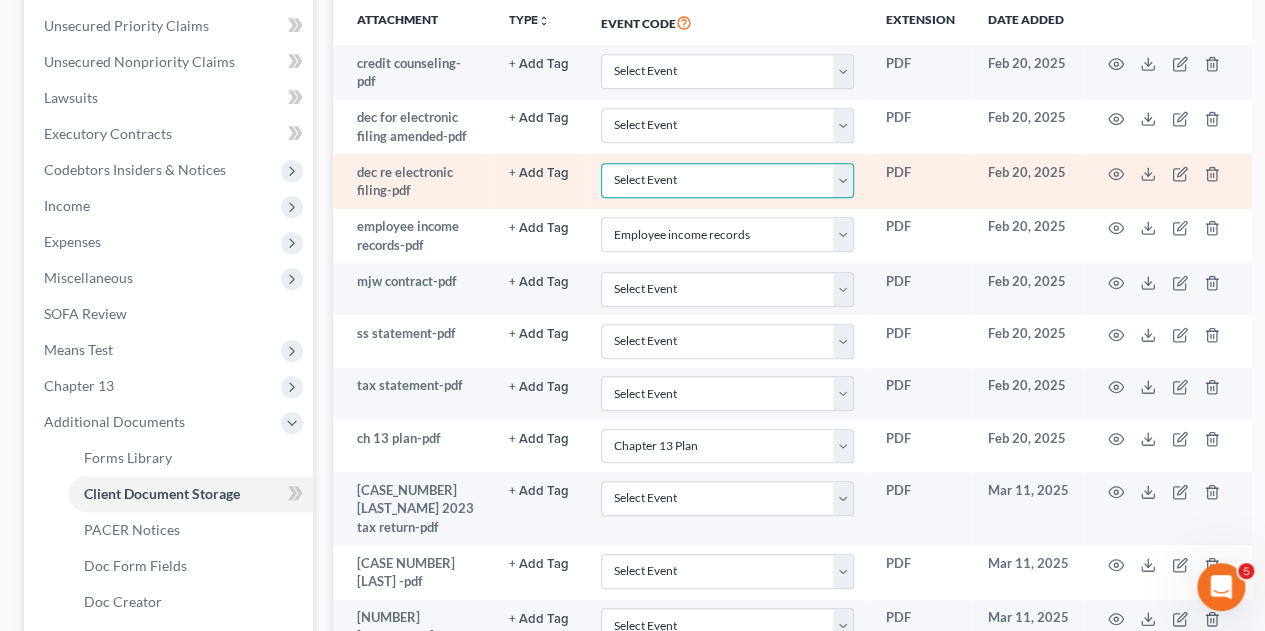 click on "Select Event 20 Largest unsecured creditors Amended petition Attachment to Voluntary Petition for Non- Individuals Chapter 11 (Form 201A) Balance sheet Ballots/Ballot summary Cash flow statement Certificate of credit counseling Certificate of service Chapter 11 Statement of Current Monthly Income (Form 122B) Chapter 13 Calculation of Disposable Income (Form 122C-2) Chapter 13 Plan Chapter 13 Statement of Current Monthly Income (Form 122C-1) Chapter 7 Means Test Calculation (Form 122A-2) Chapter 7 Statement of Current Monthly Income (Form 122A-1) Debtor Electronic Noticing (DeBN) Debtor's election of small business designation Declaration About Individual Debtor's Schedules Declaration Under Penalty of Perjury for a Non-individual Declaration for electronic filing Disclosure of compensation of attorney for debtor Domestic support obligations Employee income records Equity security holders Financial management course Initial Statement About an Eviction Judgment (Form 101A) Matrix Operating report Schedules" at bounding box center [727, 180] 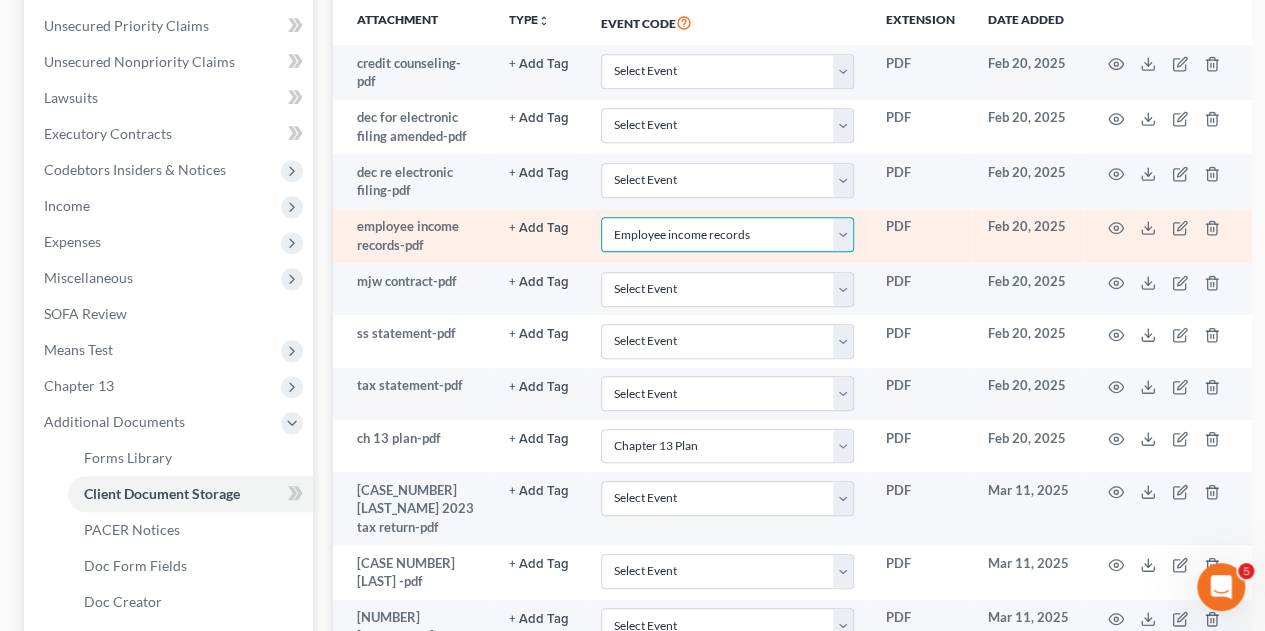 click on "Select Event 20 Largest unsecured creditors Amended petition Attachment to Voluntary Petition for Non- Individuals Chapter 11 (Form 201A) Balance sheet Ballots/Ballot summary Cash flow statement Certificate of credit counseling Certificate of service Chapter 11 Statement of Current Monthly Income (Form 122B) Chapter 13 Calculation of Disposable Income (Form 122C-2) Chapter 13 Plan Chapter 13 Statement of Current Monthly Income (Form 122C-1) Chapter 7 Means Test Calculation (Form 122A-2) Chapter 7 Statement of Current Monthly Income (Form 122A-1) Debtor Electronic Noticing (DeBN) Debtor's election of small business designation Declaration About Individual Debtor's Schedules Declaration Under Penalty of Perjury for a Non-individual Declaration for electronic filing Disclosure of compensation of attorney for debtor Domestic support obligations Employee income records Equity security holders Financial management course Initial Statement About an Eviction Judgment (Form 101A) Matrix Operating report Schedules" at bounding box center [727, 234] 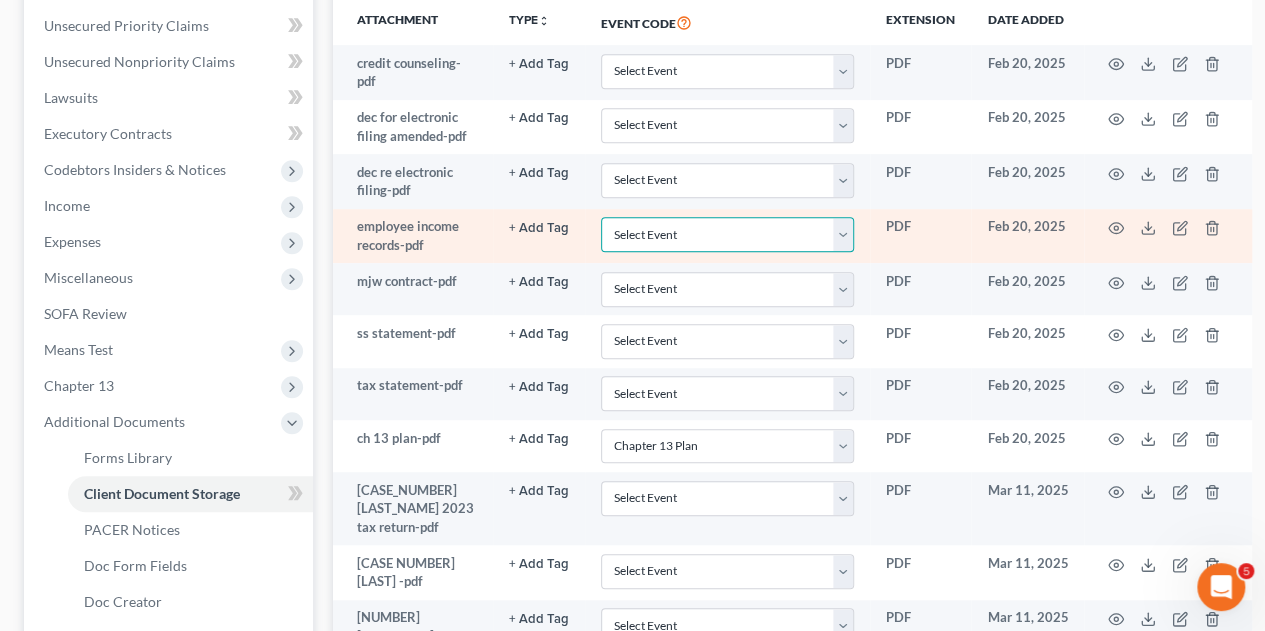 click on "Select Event 20 Largest unsecured creditors Amended petition Attachment to Voluntary Petition for Non- Individuals Chapter 11 (Form 201A) Balance sheet Ballots/Ballot summary Cash flow statement Certificate of credit counseling Certificate of service Chapter 11 Statement of Current Monthly Income (Form 122B) Chapter 13 Calculation of Disposable Income (Form 122C-2) Chapter 13 Plan Chapter 13 Statement of Current Monthly Income (Form 122C-1) Chapter 7 Means Test Calculation (Form 122A-2) Chapter 7 Statement of Current Monthly Income (Form 122A-1) Debtor Electronic Noticing (DeBN) Debtor's election of small business designation Declaration About Individual Debtor's Schedules Declaration Under Penalty of Perjury for a Non-individual Declaration for electronic filing Disclosure of compensation of attorney for debtor Domestic support obligations Employee income records Equity security holders Financial management course Initial Statement About an Eviction Judgment (Form 101A) Matrix Operating report Schedules" at bounding box center [727, 234] 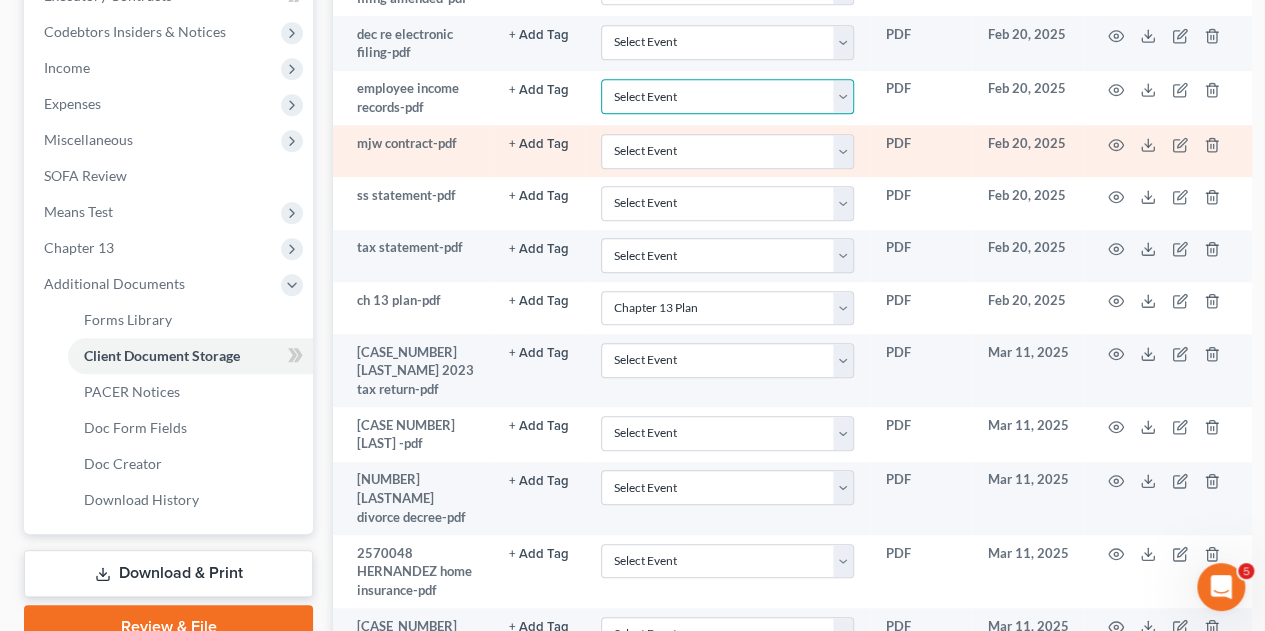 scroll, scrollTop: 678, scrollLeft: 0, axis: vertical 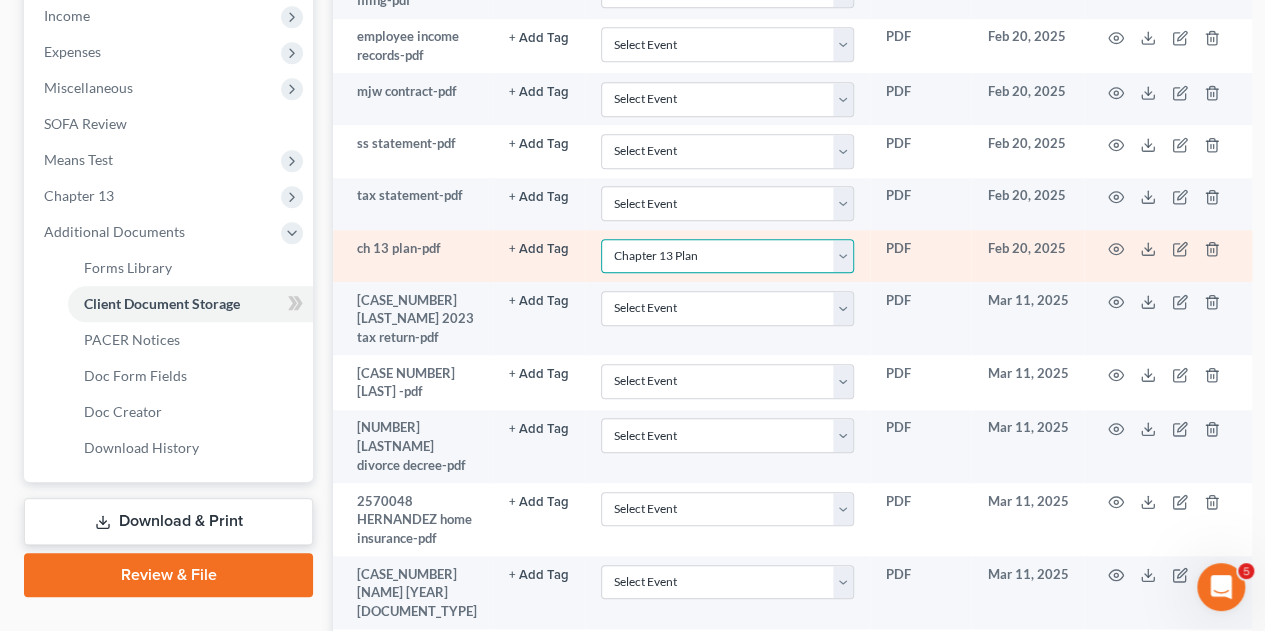 click on "Select Event 20 Largest unsecured creditors Amended petition Attachment to Voluntary Petition for Non- Individuals Chapter 11 (Form 201A) Balance sheet Ballots/Ballot summary Cash flow statement Certificate of credit counseling Certificate of service Chapter 11 Statement of Current Monthly Income (Form 122B) Chapter 13 Calculation of Disposable Income (Form 122C-2) Chapter 13 Plan Chapter 13 Statement of Current Monthly Income (Form 122C-1) Chapter 7 Means Test Calculation (Form 122A-2) Chapter 7 Statement of Current Monthly Income (Form 122A-1) Debtor Electronic Noticing (DeBN) Debtor's election of small business designation Declaration About Individual Debtor's Schedules Declaration Under Penalty of Perjury for a Non-individual Declaration for electronic filing Disclosure of compensation of attorney for debtor Domestic support obligations Employee income records Equity security holders Financial management course Initial Statement About an Eviction Judgment (Form 101A) Matrix Operating report Schedules" at bounding box center [727, 256] 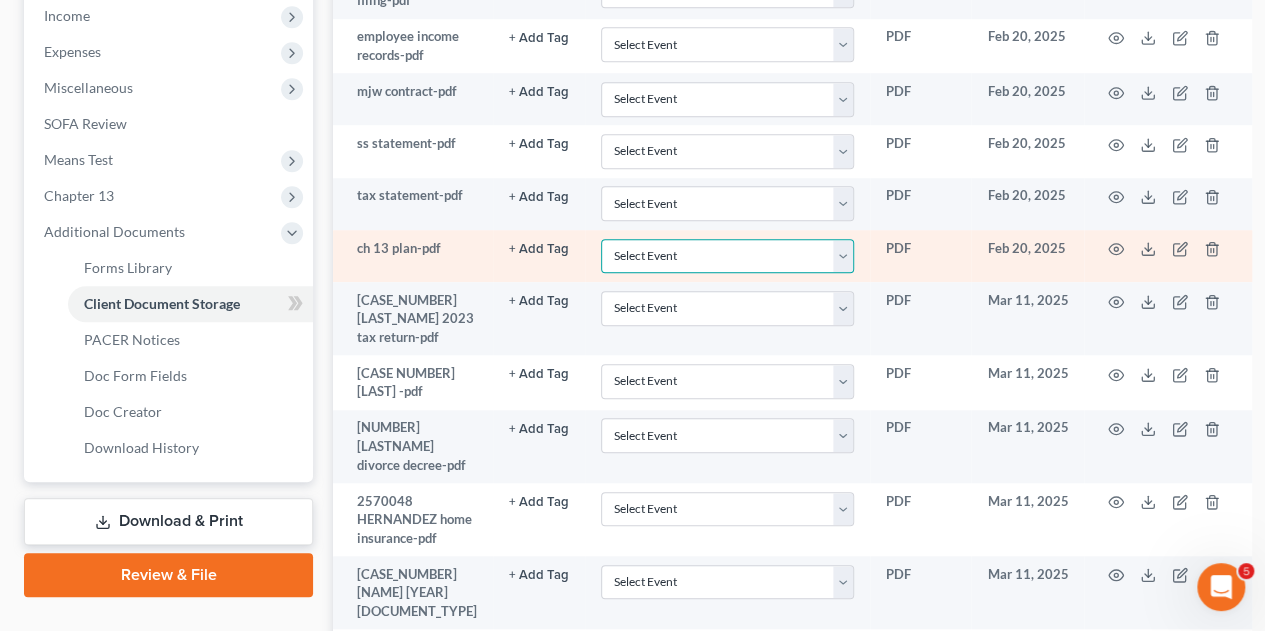 click on "Select Event 20 Largest unsecured creditors Amended petition Attachment to Voluntary Petition for Non- Individuals Chapter 11 (Form 201A) Balance sheet Ballots/Ballot summary Cash flow statement Certificate of credit counseling Certificate of service Chapter 11 Statement of Current Monthly Income (Form 122B) Chapter 13 Calculation of Disposable Income (Form 122C-2) Chapter 13 Plan Chapter 13 Statement of Current Monthly Income (Form 122C-1) Chapter 7 Means Test Calculation (Form 122A-2) Chapter 7 Statement of Current Monthly Income (Form 122A-1) Debtor Electronic Noticing (DeBN) Debtor's election of small business designation Declaration About Individual Debtor's Schedules Declaration Under Penalty of Perjury for a Non-individual Declaration for electronic filing Disclosure of compensation of attorney for debtor Domestic support obligations Employee income records Equity security holders Financial management course Initial Statement About an Eviction Judgment (Form 101A) Matrix Operating report Schedules" at bounding box center (727, 256) 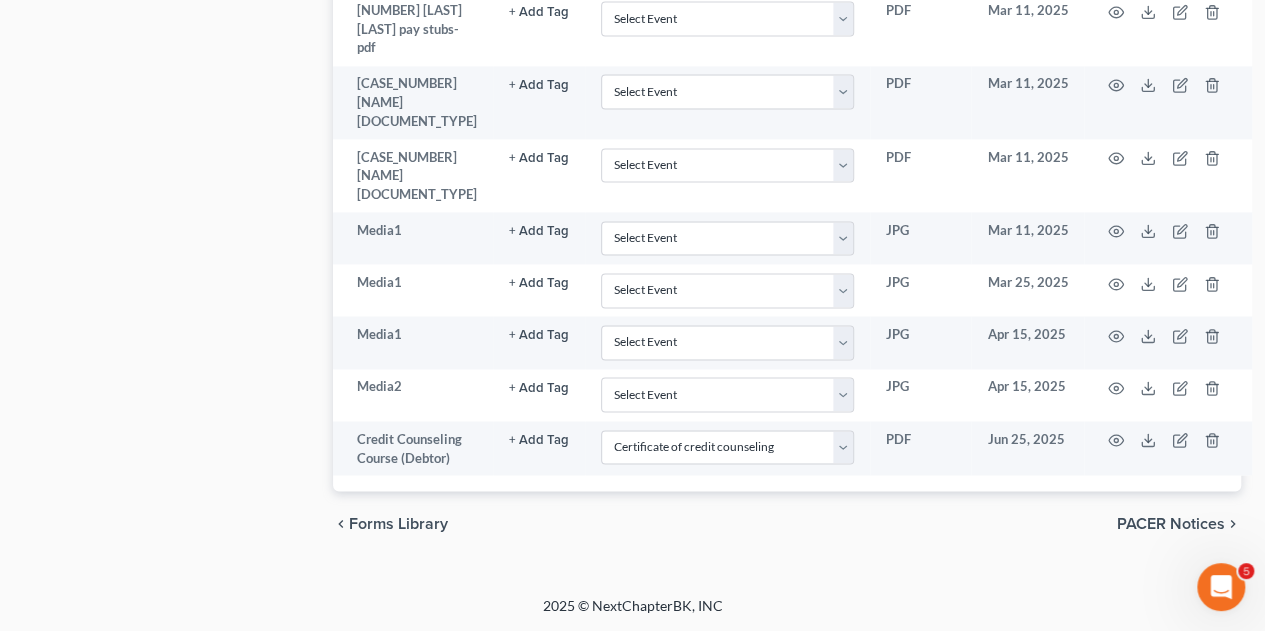 scroll, scrollTop: 1510, scrollLeft: 0, axis: vertical 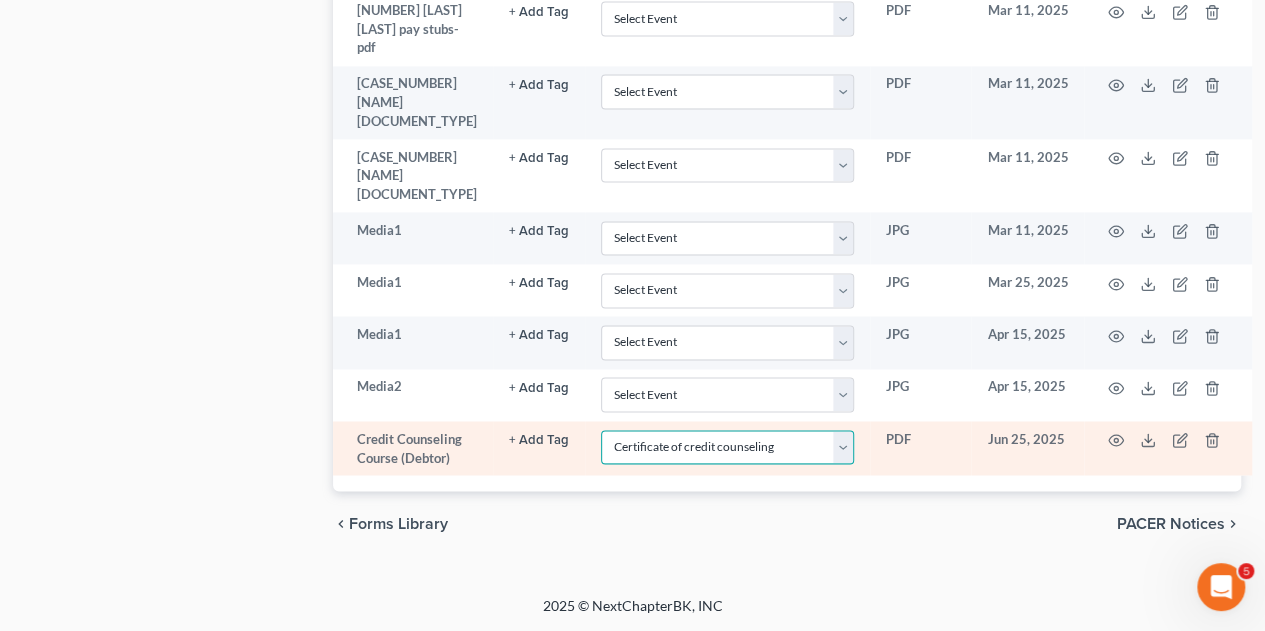 click on "Select Event 20 Largest unsecured creditors Amended petition Attachment to Voluntary Petition for Non- Individuals Chapter 11 (Form 201A) Balance sheet Ballots/Ballot summary Cash flow statement Certificate of credit counseling Certificate of service Chapter 11 Statement of Current Monthly Income (Form 122B) Chapter 13 Calculation of Disposable Income (Form 122C-2) Chapter 13 Plan Chapter 13 Statement of Current Monthly Income (Form 122C-1) Chapter 7 Means Test Calculation (Form 122A-2) Chapter 7 Statement of Current Monthly Income (Form 122A-1) Debtor Electronic Noticing (DeBN) Debtor's election of small business designation Declaration About Individual Debtor's Schedules Declaration Under Penalty of Perjury for a Non-individual Declaration for electronic filing Disclosure of compensation of attorney for debtor Domestic support obligations Employee income records Equity security holders Financial management course Initial Statement About an Eviction Judgment (Form 101A) Matrix Operating report Schedules" at bounding box center [727, 447] 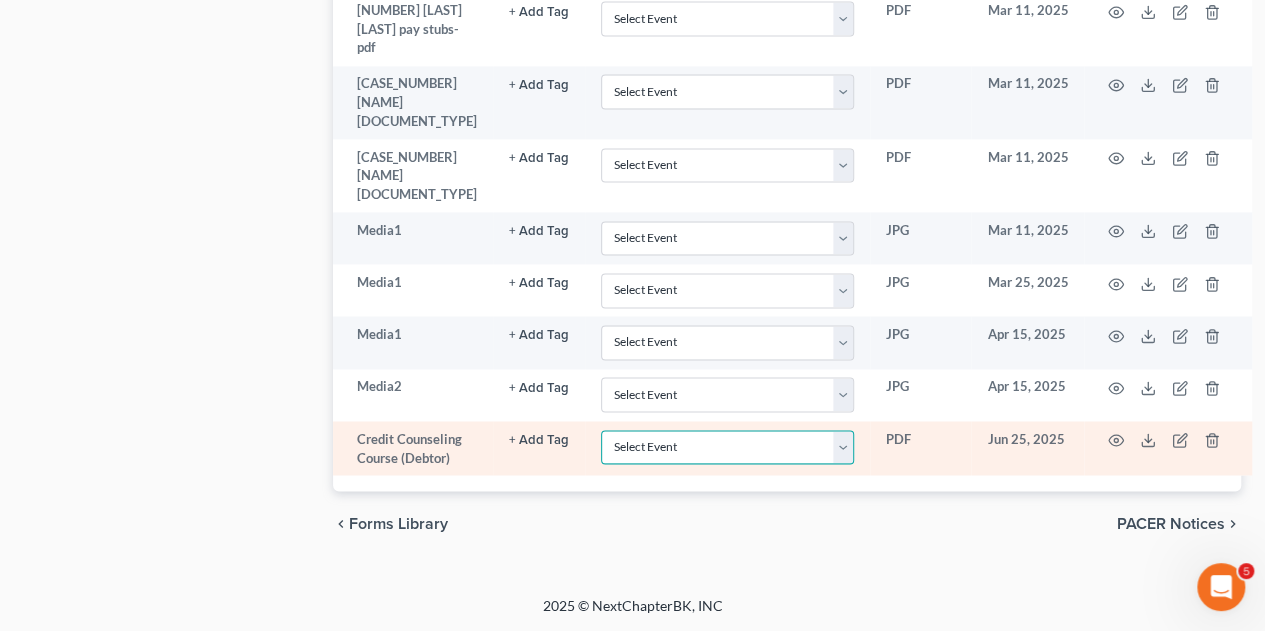 click on "Select Event 20 Largest unsecured creditors Amended petition Attachment to Voluntary Petition for Non- Individuals Chapter 11 (Form 201A) Balance sheet Ballots/Ballot summary Cash flow statement Certificate of credit counseling Certificate of service Chapter 11 Statement of Current Monthly Income (Form 122B) Chapter 13 Calculation of Disposable Income (Form 122C-2) Chapter 13 Plan Chapter 13 Statement of Current Monthly Income (Form 122C-1) Chapter 7 Means Test Calculation (Form 122A-2) Chapter 7 Statement of Current Monthly Income (Form 122A-1) Debtor Electronic Noticing (DeBN) Debtor's election of small business designation Declaration About Individual Debtor's Schedules Declaration Under Penalty of Perjury for a Non-individual Declaration for electronic filing Disclosure of compensation of attorney for debtor Domestic support obligations Employee income records Equity security holders Financial management course Initial Statement About an Eviction Judgment (Form 101A) Matrix Operating report Schedules" at bounding box center [727, 447] 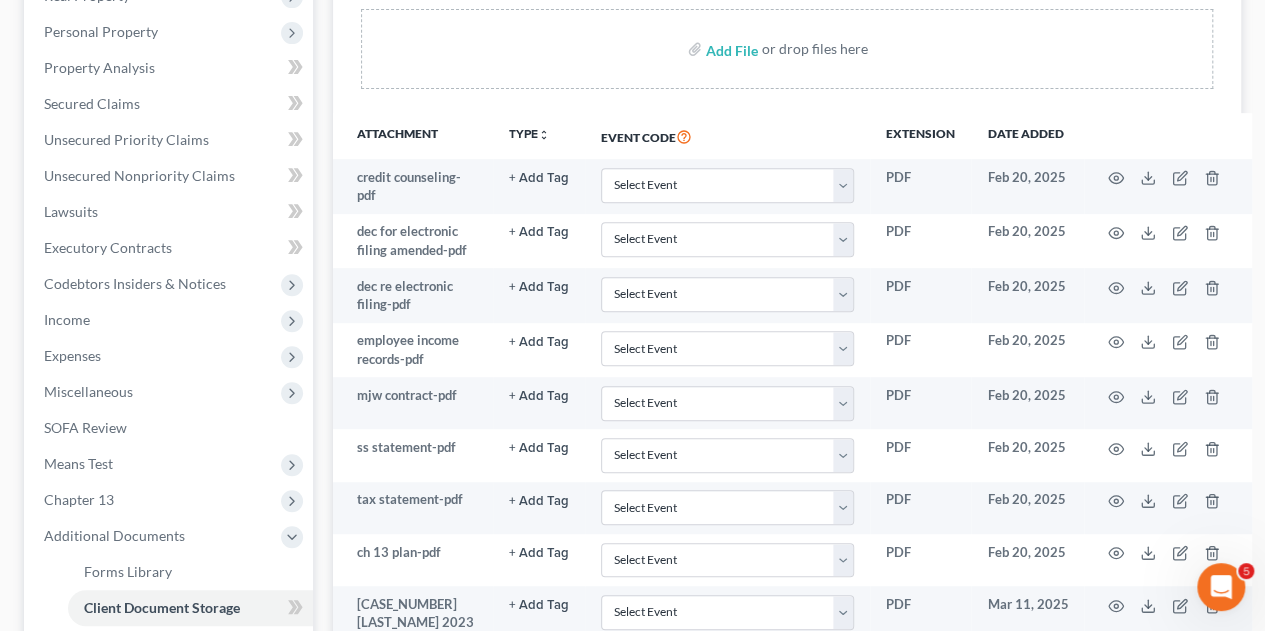 scroll, scrollTop: 375, scrollLeft: 0, axis: vertical 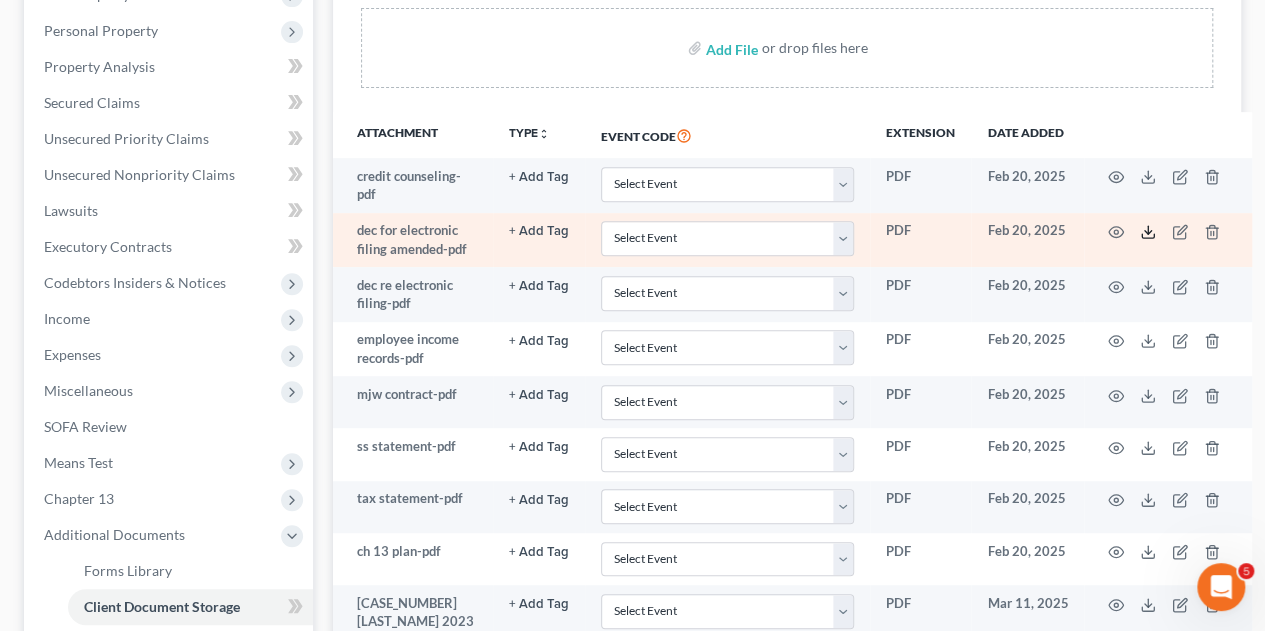 click 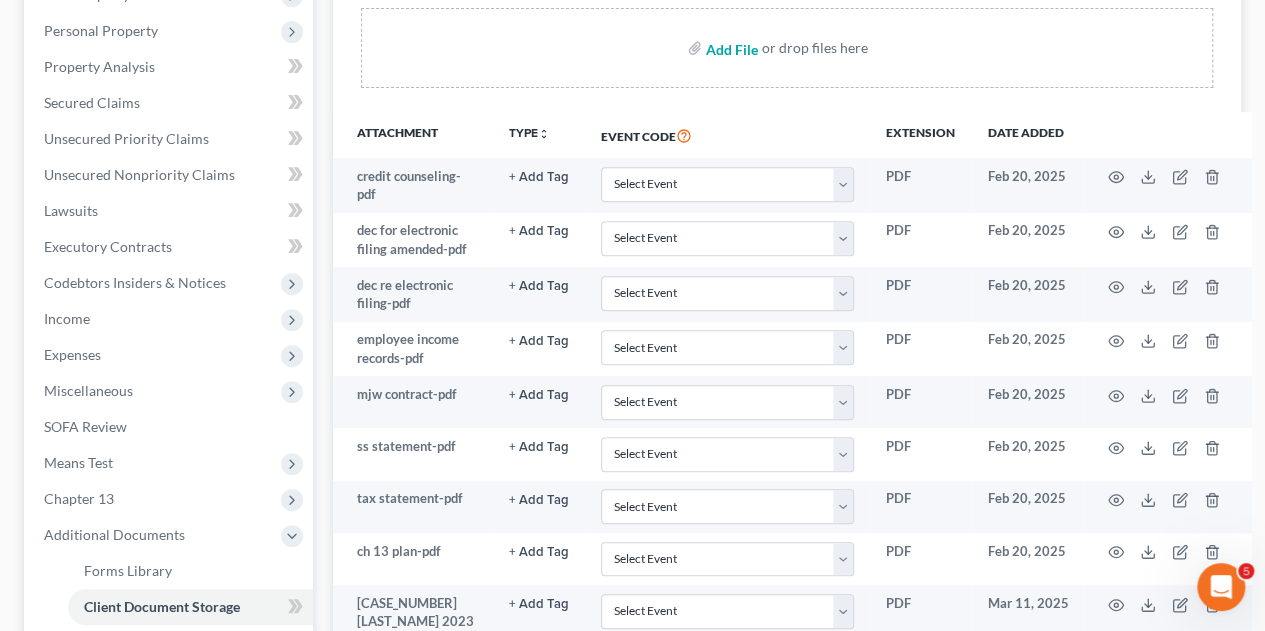 click at bounding box center (730, 48) 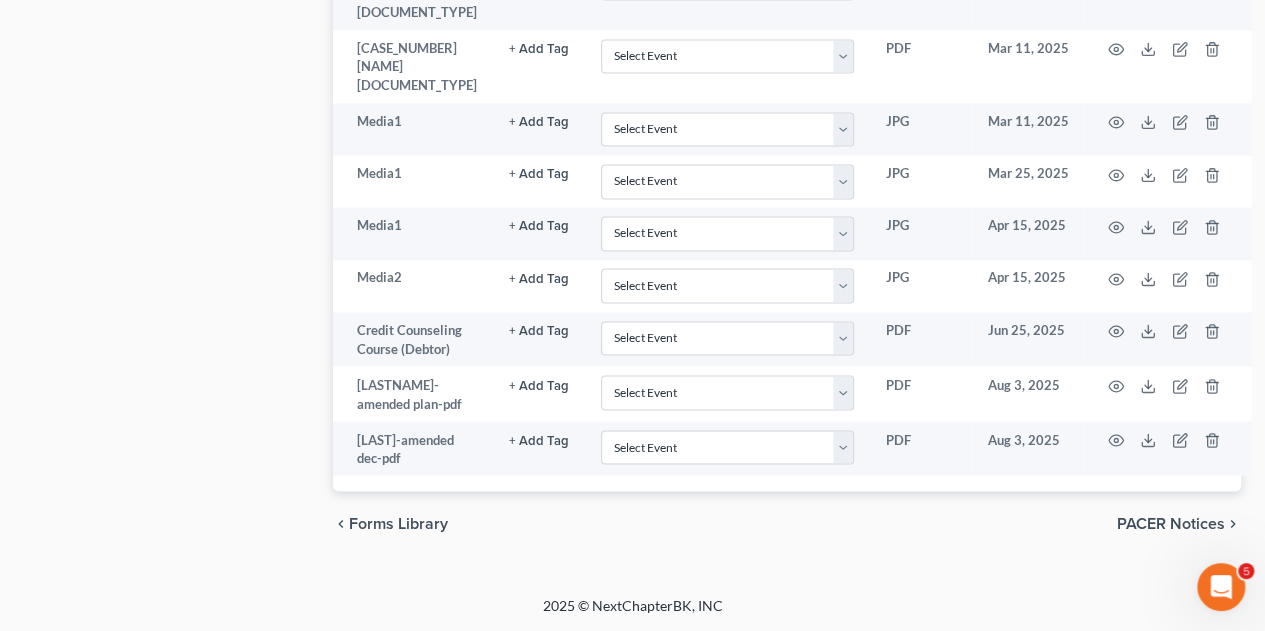 scroll, scrollTop: 1618, scrollLeft: 0, axis: vertical 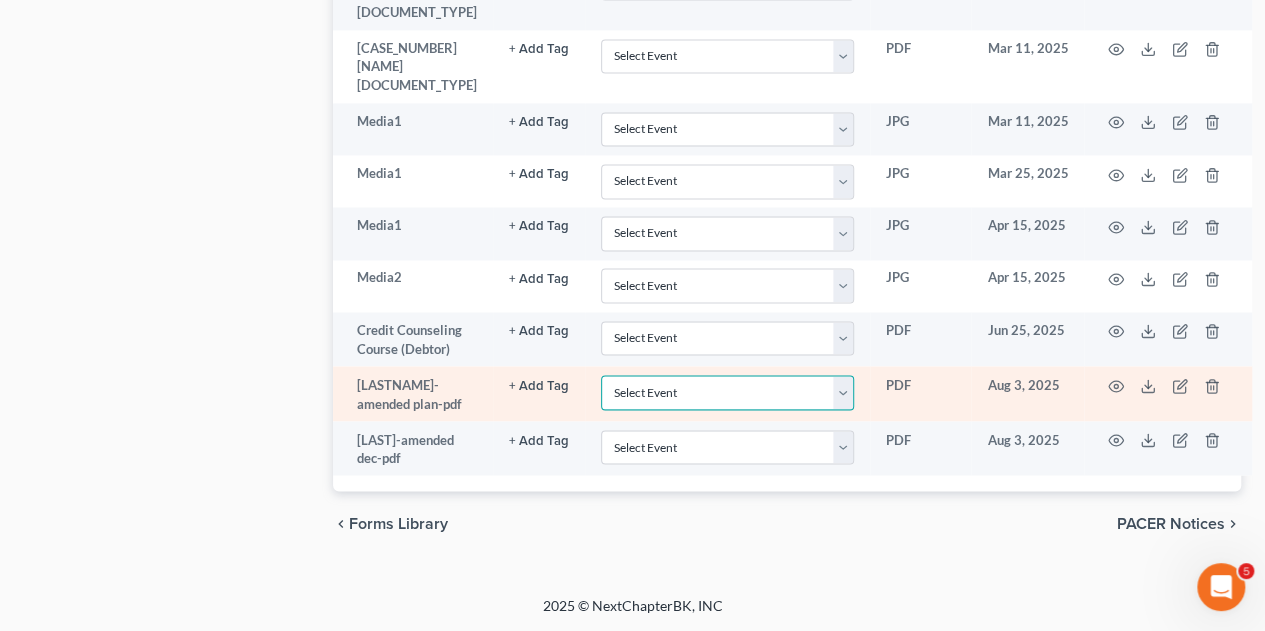 click on "Select Event 20 Largest unsecured creditors Amended petition Attachment to Voluntary Petition for Non- Individuals Chapter 11 (Form 201A) Balance sheet Ballots/Ballot summary Cash flow statement Certificate of credit counseling Certificate of service Chapter 11 Statement of Current Monthly Income (Form 122B) Chapter 13 Calculation of Disposable Income (Form 122C-2) Chapter 13 Plan Chapter 13 Statement of Current Monthly Income (Form 122C-1) Chapter 7 Means Test Calculation (Form 122A-2) Chapter 7 Statement of Current Monthly Income (Form 122A-1) Debtor Electronic Noticing (DeBN) Debtor's election of small business designation Declaration About Individual Debtor's Schedules Declaration Under Penalty of Perjury for a Non-individual Declaration for electronic filing Disclosure of compensation of attorney for debtor Domestic support obligations Employee income records Equity security holders Financial management course Initial Statement About an Eviction Judgment (Form 101A) Matrix Operating report Schedules" at bounding box center (727, 392) 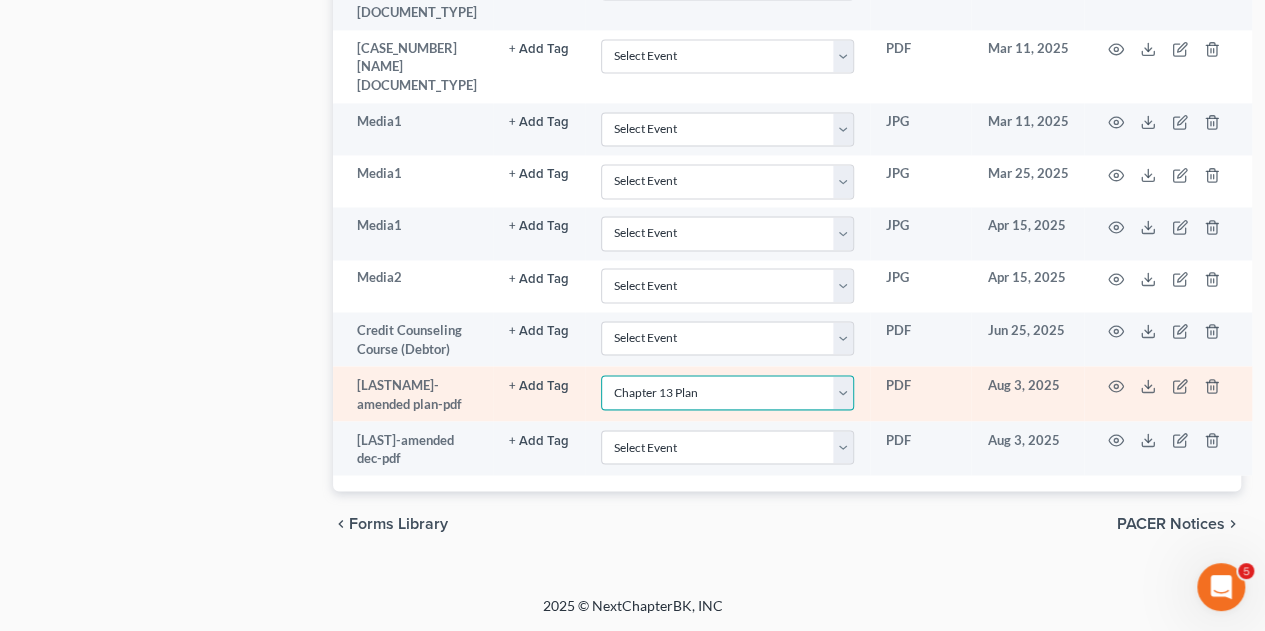click on "Select Event 20 Largest unsecured creditors Amended petition Attachment to Voluntary Petition for Non- Individuals Chapter 11 (Form 201A) Balance sheet Ballots/Ballot summary Cash flow statement Certificate of credit counseling Certificate of service Chapter 11 Statement of Current Monthly Income (Form 122B) Chapter 13 Calculation of Disposable Income (Form 122C-2) Chapter 13 Plan Chapter 13 Statement of Current Monthly Income (Form 122C-1) Chapter 7 Means Test Calculation (Form 122A-2) Chapter 7 Statement of Current Monthly Income (Form 122A-1) Debtor Electronic Noticing (DeBN) Debtor's election of small business designation Declaration About Individual Debtor's Schedules Declaration Under Penalty of Perjury for a Non-individual Declaration for electronic filing Disclosure of compensation of attorney for debtor Domestic support obligations Employee income records Equity security holders Financial management course Initial Statement About an Eviction Judgment (Form 101A) Matrix Operating report Schedules" at bounding box center (727, 392) 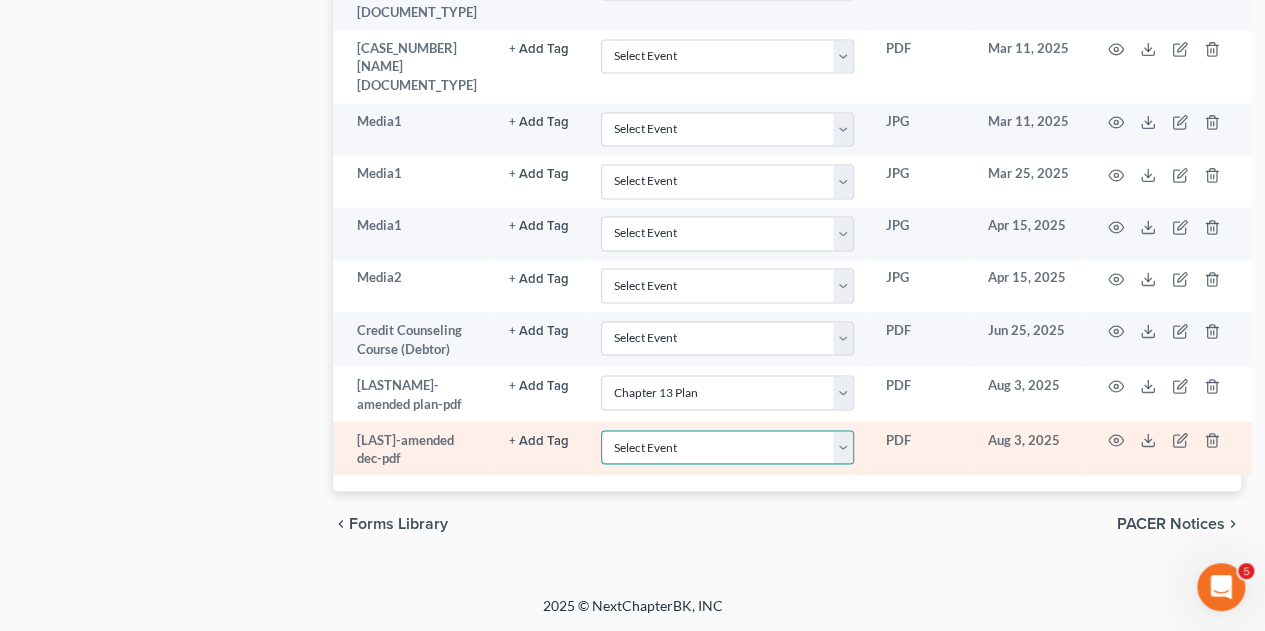 click on "Select Event 20 Largest unsecured creditors Amended petition Attachment to Voluntary Petition for Non- Individuals Chapter 11 (Form 201A) Balance sheet Ballots/Ballot summary Cash flow statement Certificate of credit counseling Certificate of service Chapter 11 Statement of Current Monthly Income (Form 122B) Chapter 13 Calculation of Disposable Income (Form 122C-2) Chapter 13 Plan Chapter 13 Statement of Current Monthly Income (Form 122C-1) Chapter 7 Means Test Calculation (Form 122A-2) Chapter 7 Statement of Current Monthly Income (Form 122A-1) Debtor Electronic Noticing (DeBN) Debtor's election of small business designation Declaration About Individual Debtor's Schedules Declaration Under Penalty of Perjury for a Non-individual Declaration for electronic filing Disclosure of compensation of attorney for debtor Domestic support obligations Employee income records Equity security holders Financial management course Initial Statement About an Eviction Judgment (Form 101A) Matrix Operating report Schedules" at bounding box center (727, 447) 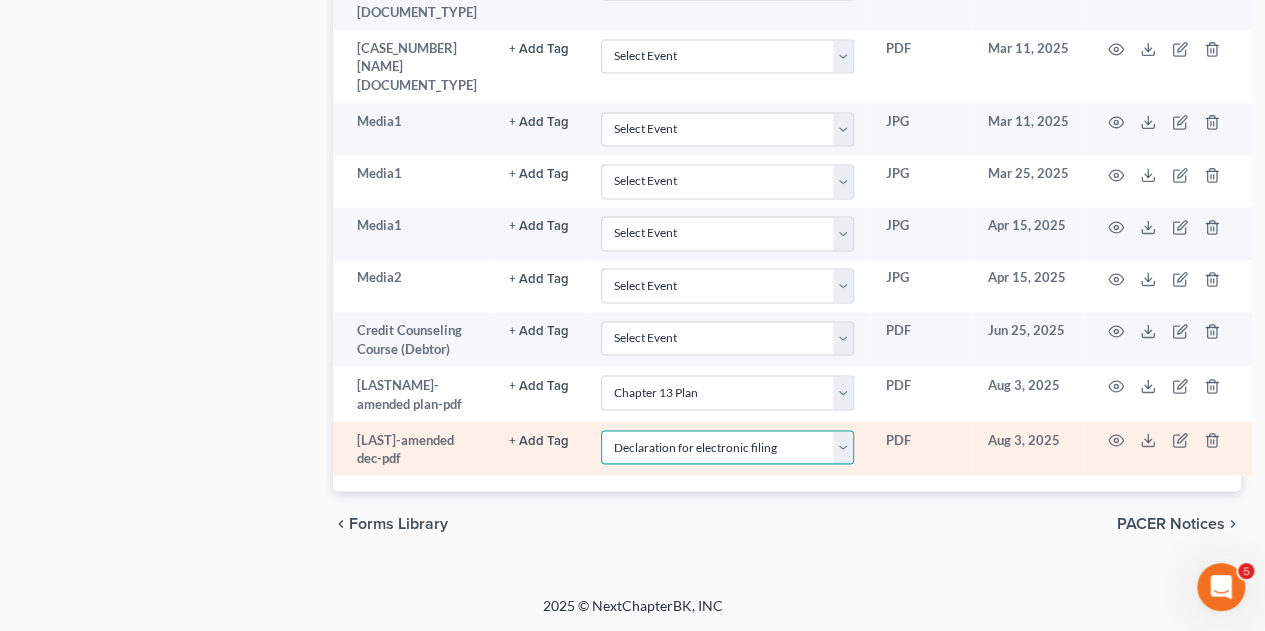 click on "Select Event 20 Largest unsecured creditors Amended petition Attachment to Voluntary Petition for Non- Individuals Chapter 11 (Form 201A) Balance sheet Ballots/Ballot summary Cash flow statement Certificate of credit counseling Certificate of service Chapter 11 Statement of Current Monthly Income (Form 122B) Chapter 13 Calculation of Disposable Income (Form 122C-2) Chapter 13 Plan Chapter 13 Statement of Current Monthly Income (Form 122C-1) Chapter 7 Means Test Calculation (Form 122A-2) Chapter 7 Statement of Current Monthly Income (Form 122A-1) Debtor Electronic Noticing (DeBN) Debtor's election of small business designation Declaration About Individual Debtor's Schedules Declaration Under Penalty of Perjury for a Non-individual Declaration for electronic filing Disclosure of compensation of attorney for debtor Domestic support obligations Employee income records Equity security holders Financial management course Initial Statement About an Eviction Judgment (Form 101A) Matrix Operating report Schedules" at bounding box center [727, 447] 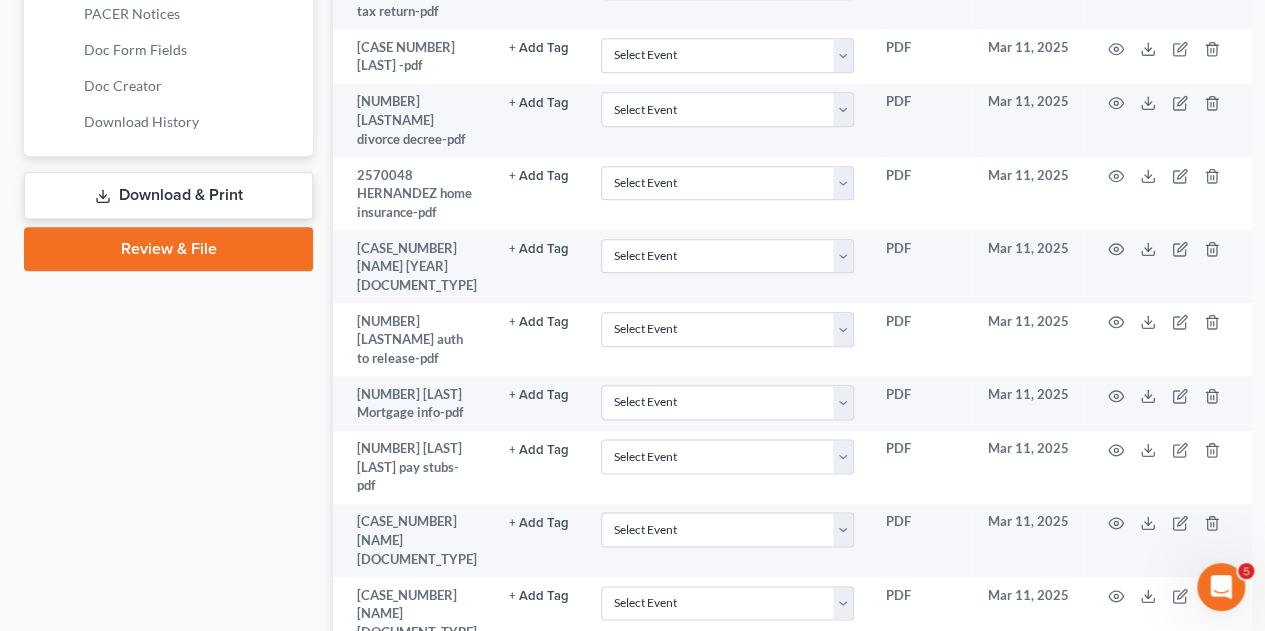 scroll, scrollTop: 989, scrollLeft: 0, axis: vertical 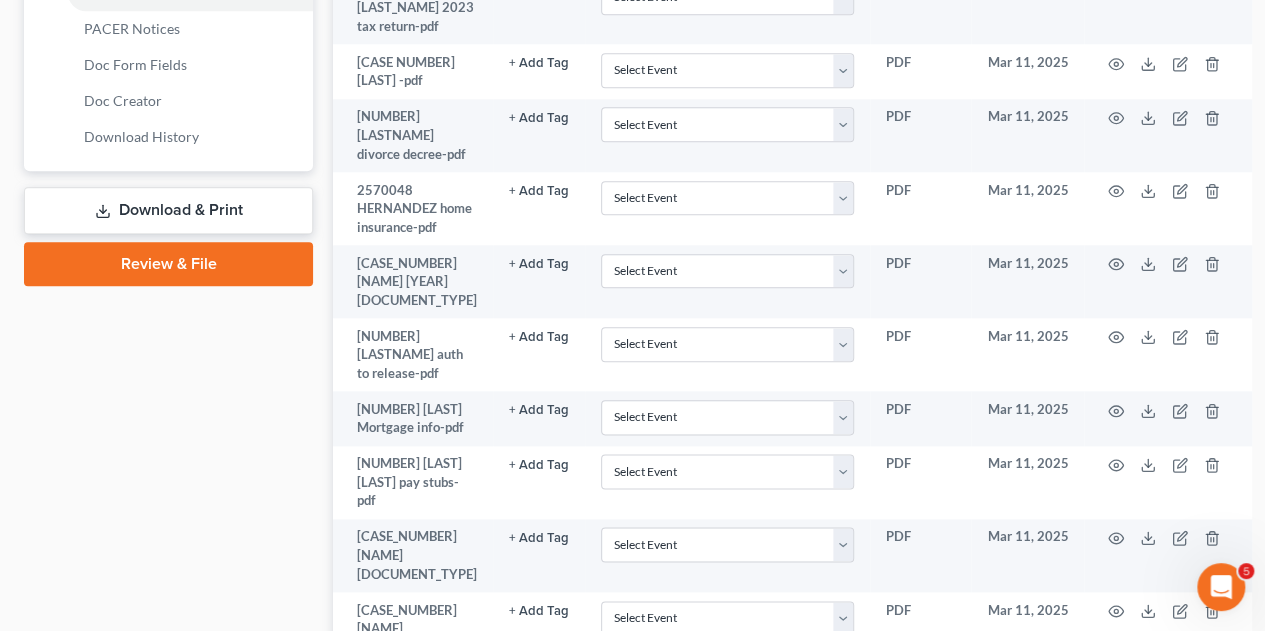 click on "Forms Library
Client Document Storage
PACER Notices
Doc Form Fields
Doc Creator
Download History
Client Document Storage
Batch Download
Upload client documents and access files anywhere. These documents will be available when you are ready to file with the court. Please use discretion in determining the types of client information you will be storing in NextChapter.
Add File
or drop files here
Attachment TYPE unfold_more NONE Debtor Education Certificate Exported from Doc Creator Hearing Notice prior case Proof of Claim Event Code  Extension Date added credit counseling-pdf + Add Tag Select an option or create one Debtor Education Certificate Exported from Doc Creator Hearing Notice prior case Proof of Claim Select Event 20 Largest unsecured creditors Amended petition Attachment to Voluntary Petition for Non- Individuals Chapter 11 (Form 201A) Balance sheet Cash flow statement" at bounding box center (787, 160) 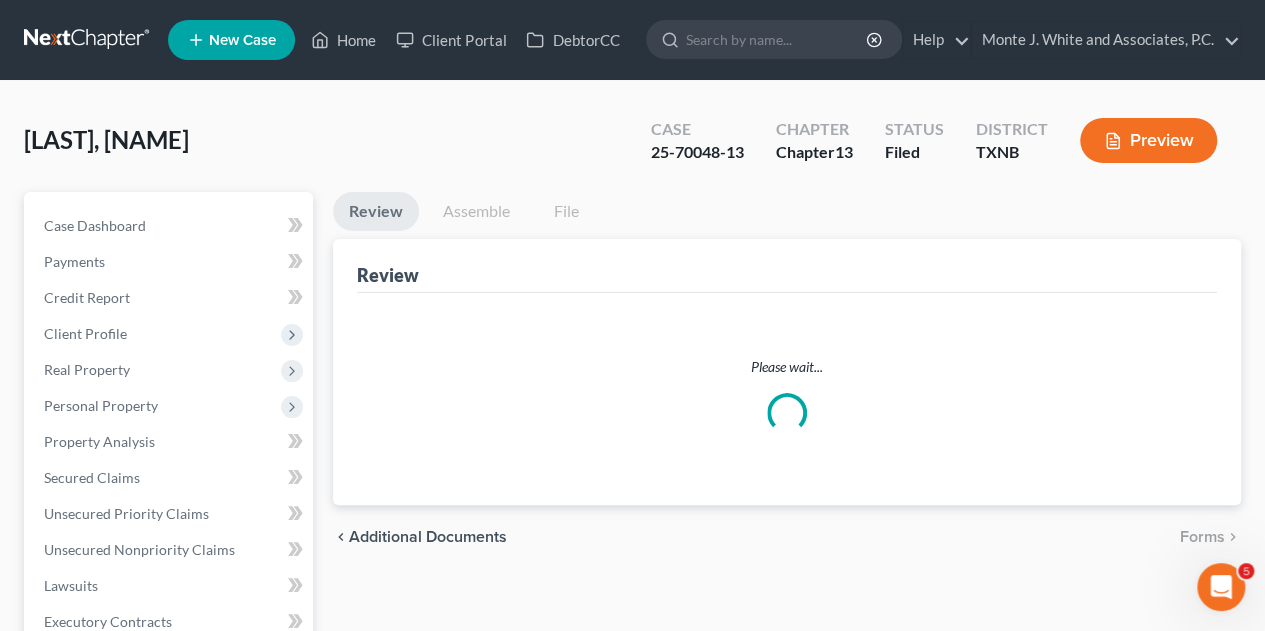 scroll, scrollTop: 0, scrollLeft: 0, axis: both 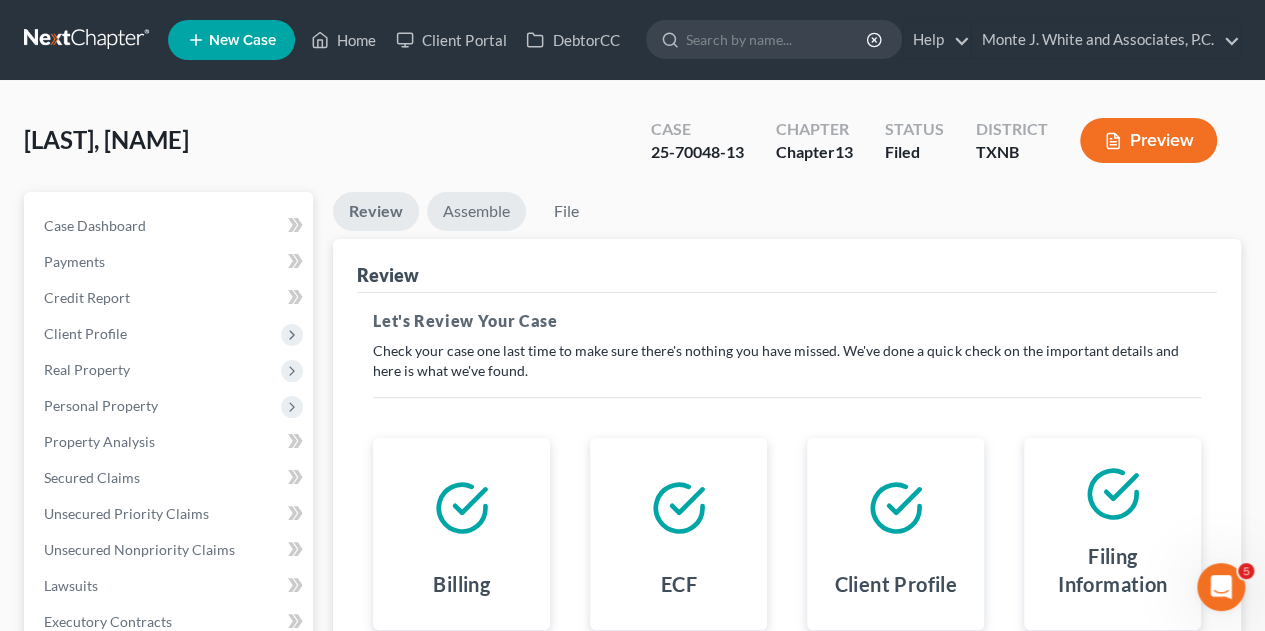 click on "Assemble" at bounding box center (476, 211) 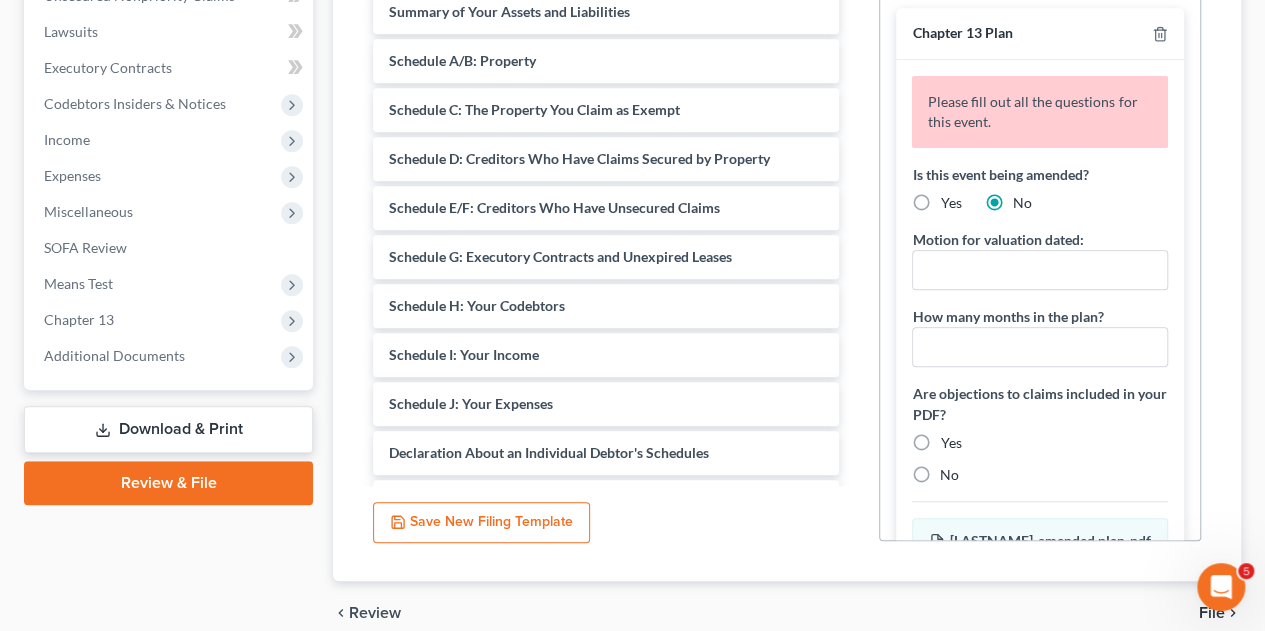 scroll, scrollTop: 556, scrollLeft: 0, axis: vertical 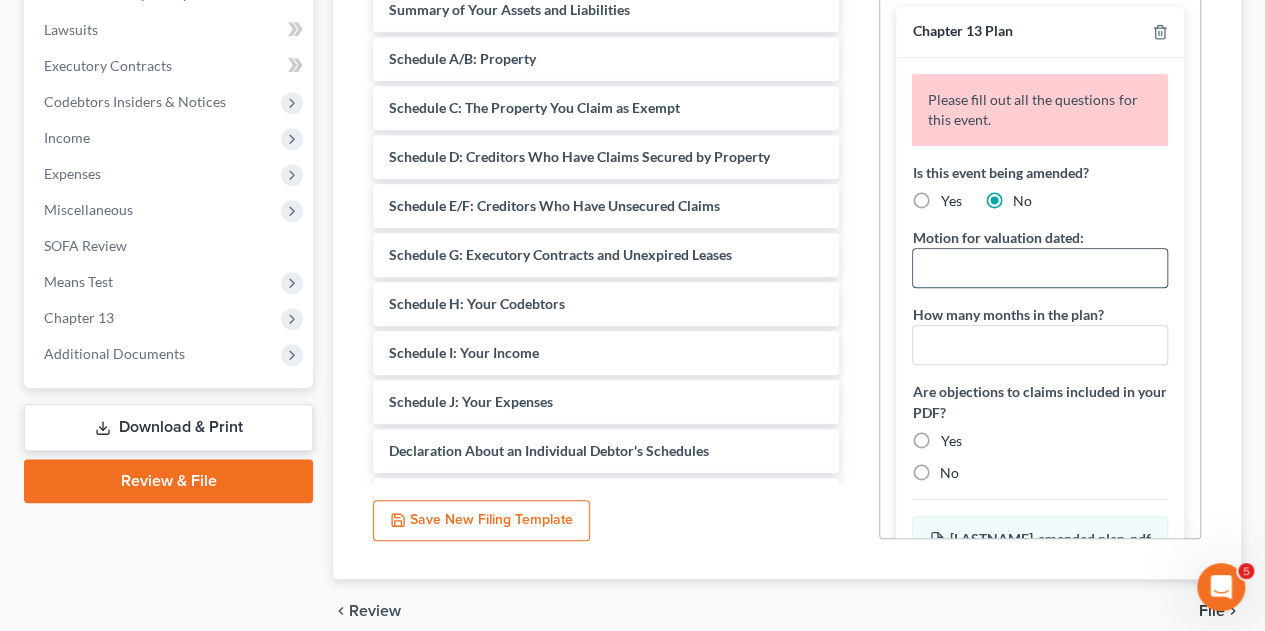 click at bounding box center (1040, 268) 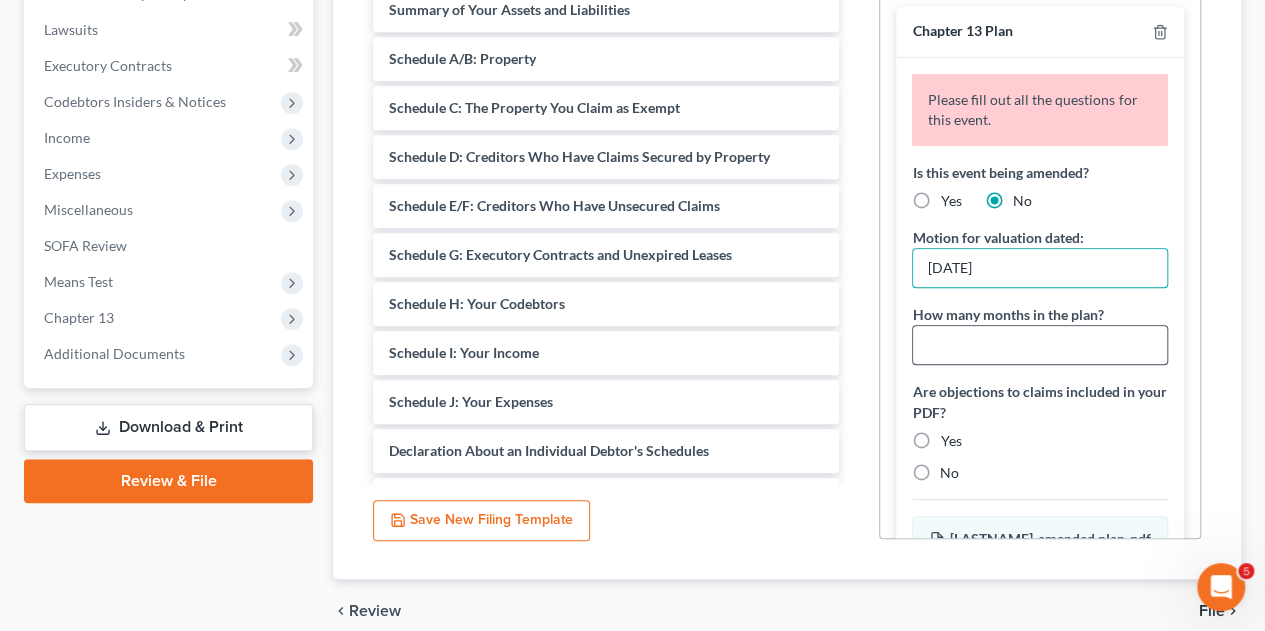 type on "[DATE]" 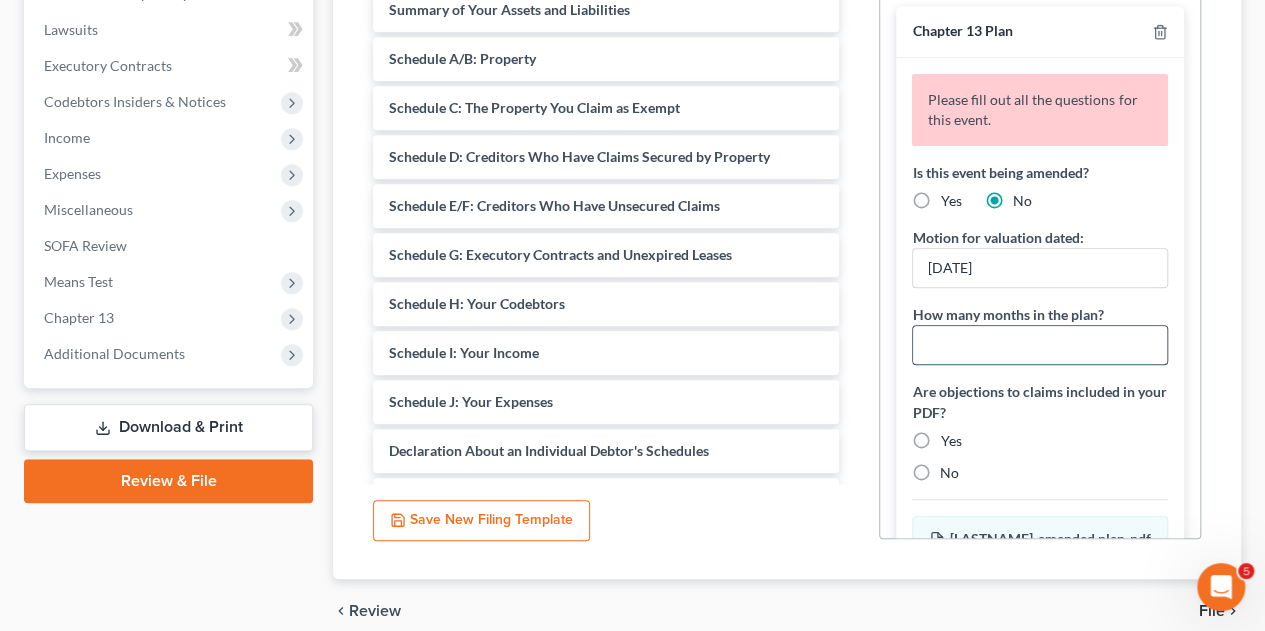 click at bounding box center [1040, 345] 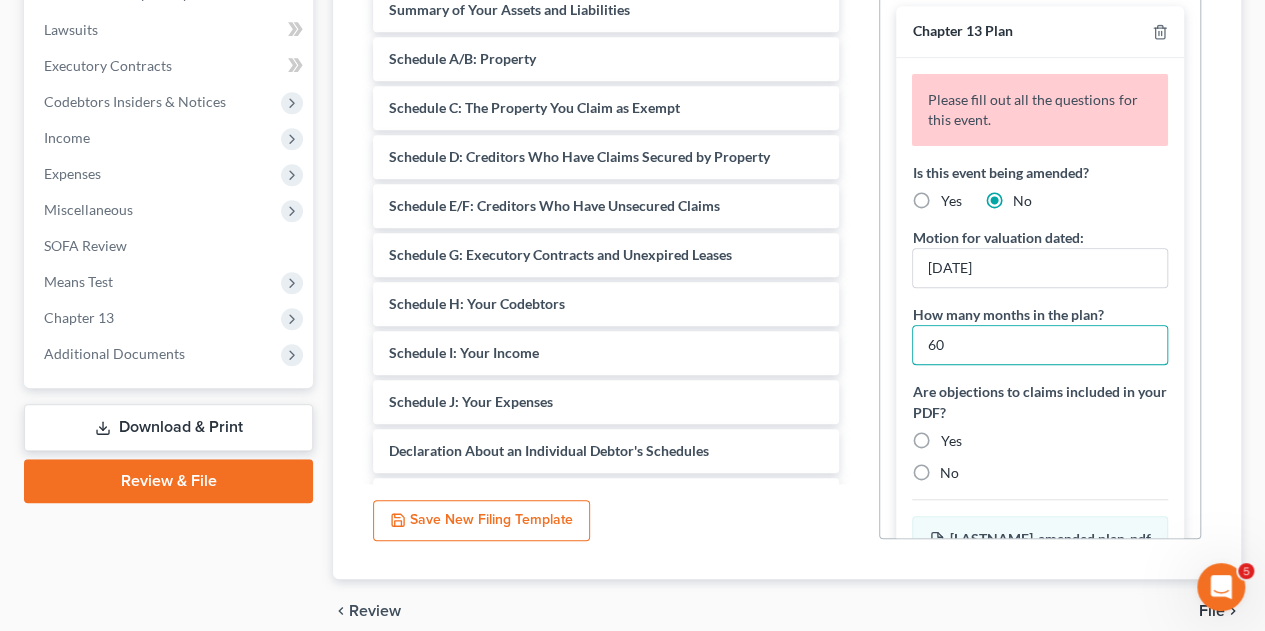 type on "60" 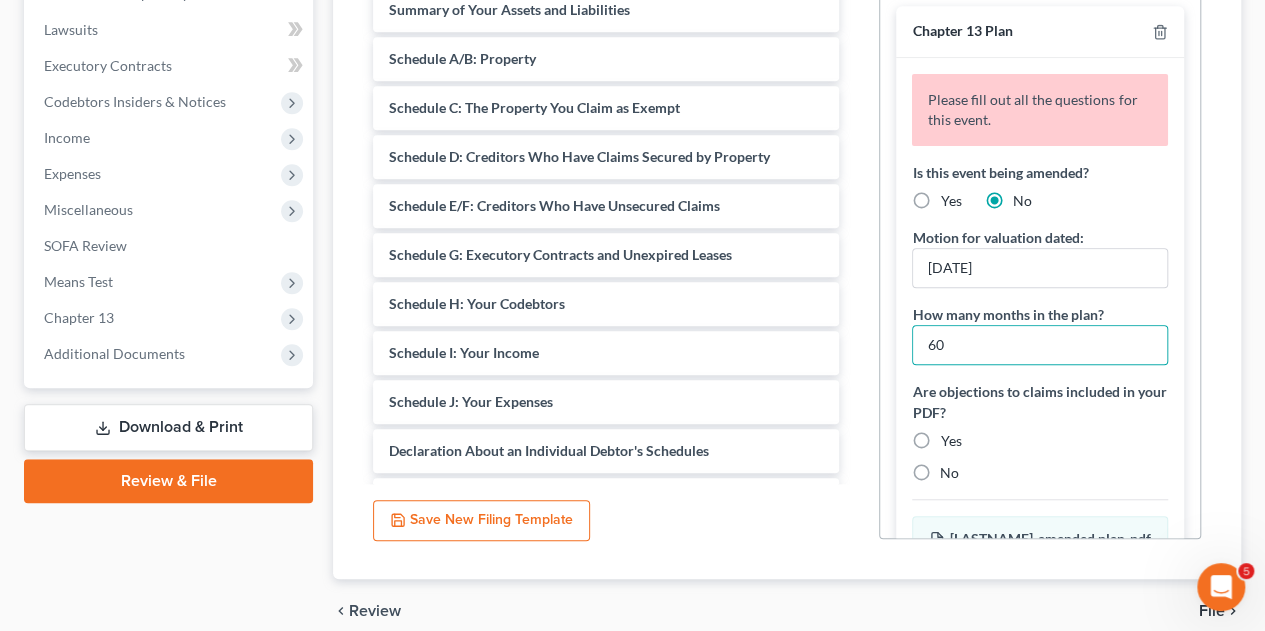 click on "No" at bounding box center (949, 473) 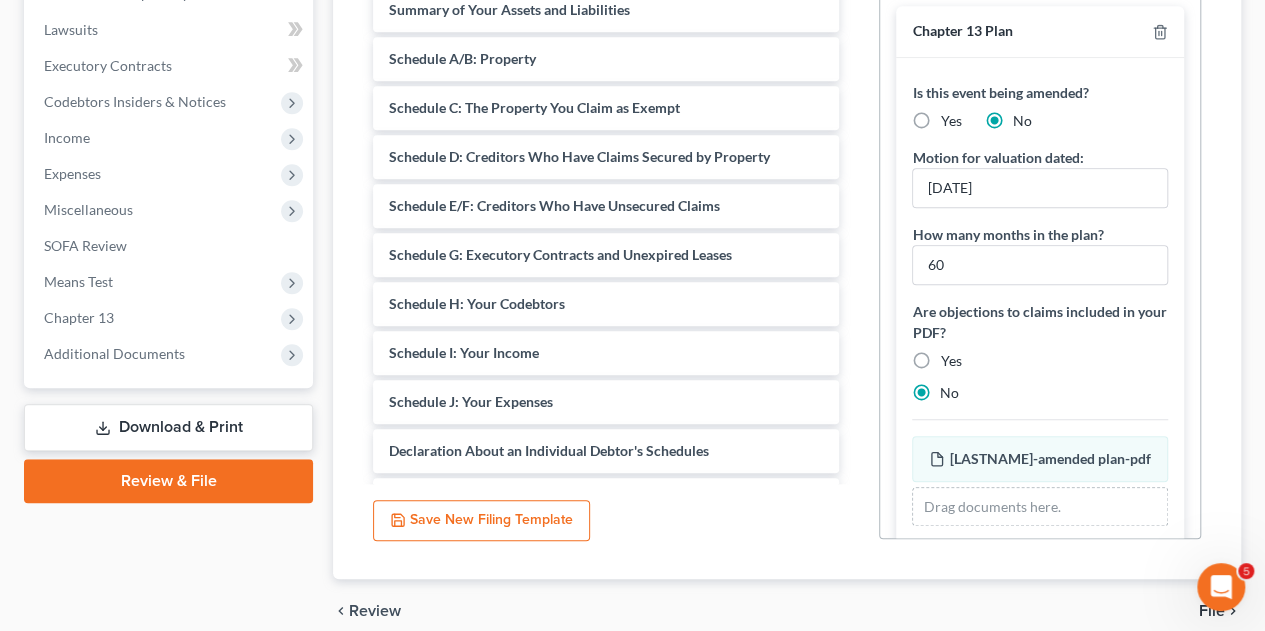 click on "Yes" at bounding box center [950, 121] 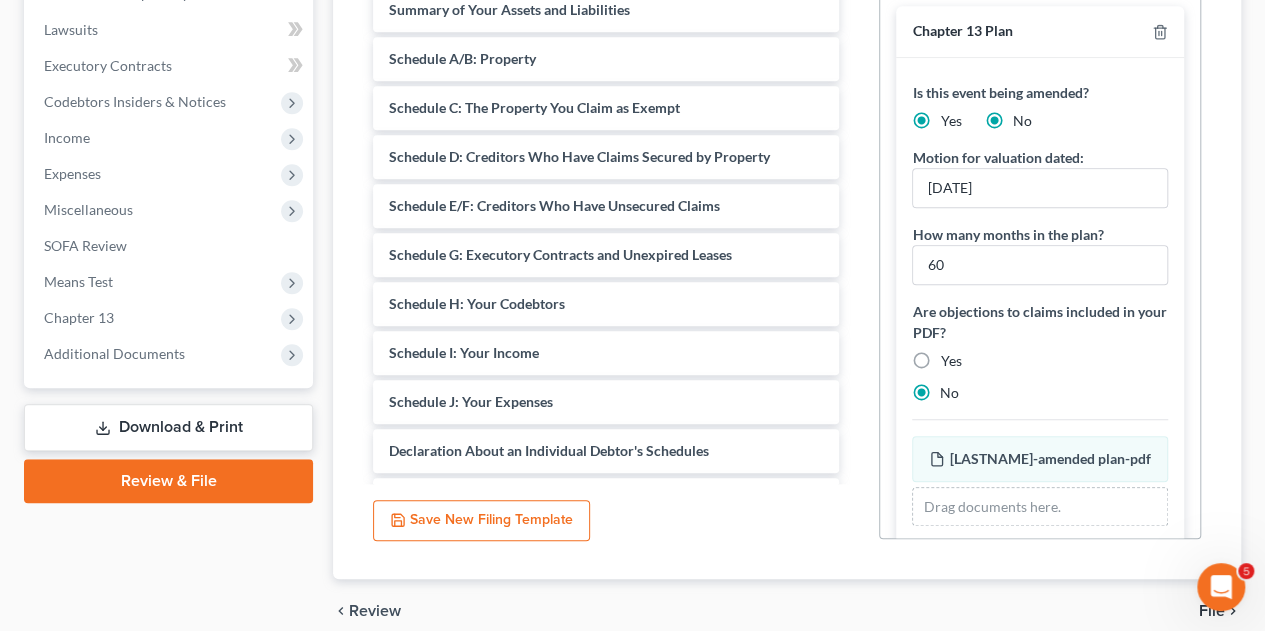 radio on "false" 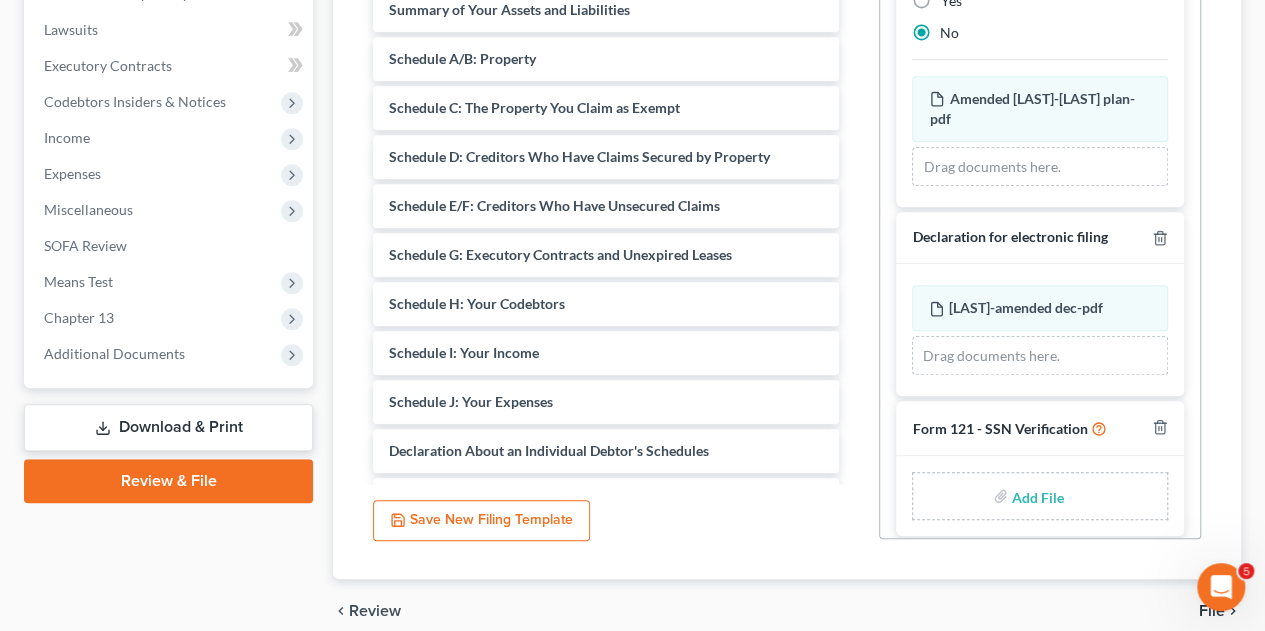 scroll, scrollTop: 367, scrollLeft: 0, axis: vertical 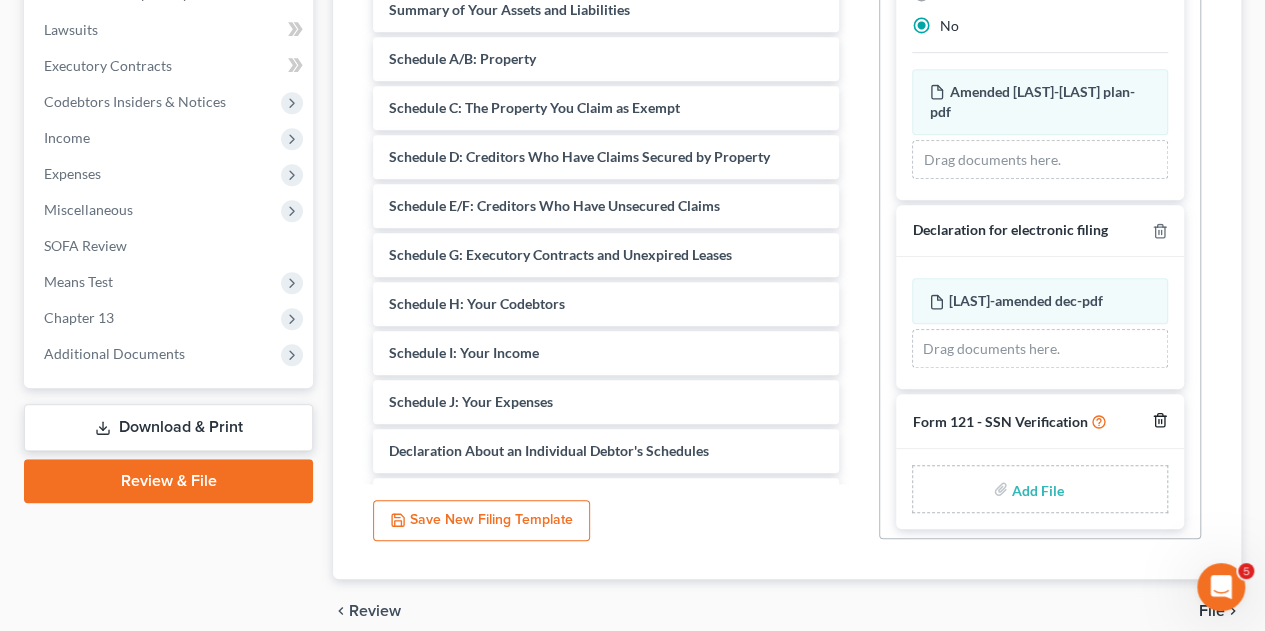 click 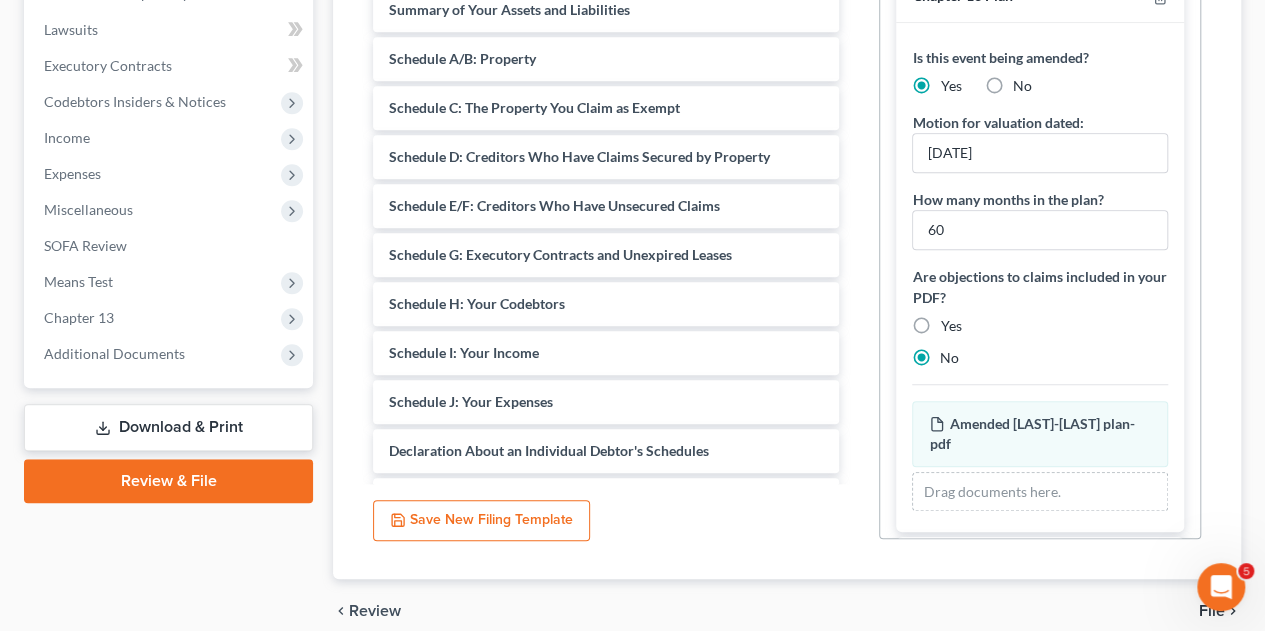 scroll, scrollTop: 0, scrollLeft: 0, axis: both 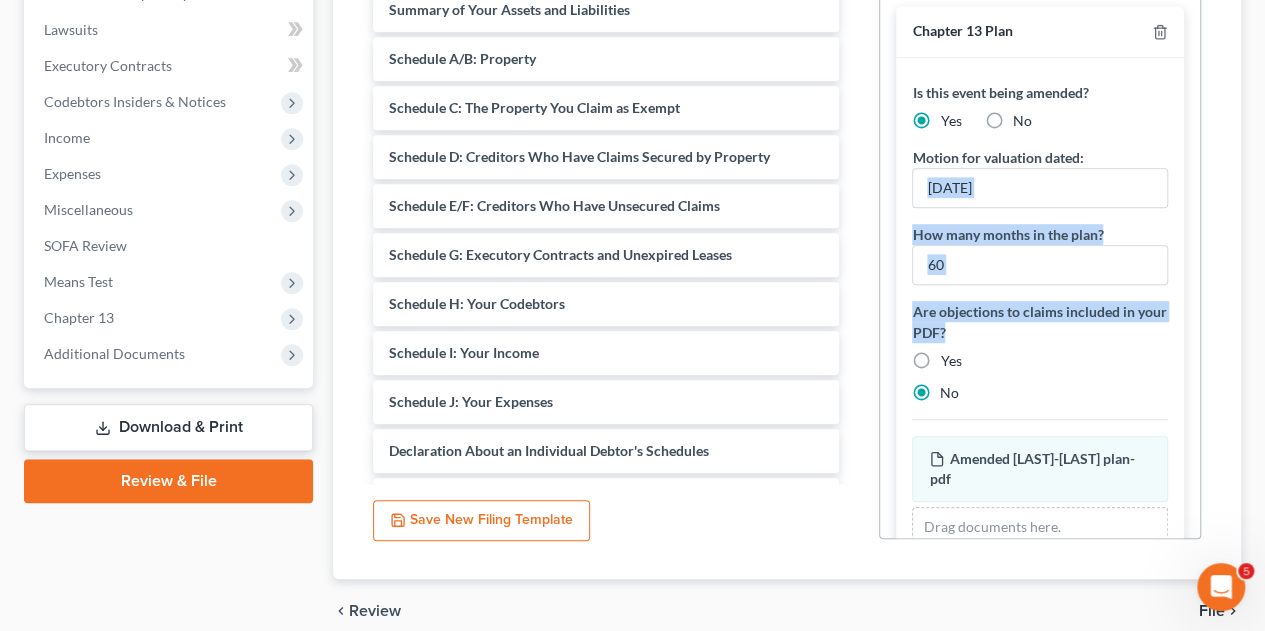 drag, startPoint x: 1168, startPoint y: 157, endPoint x: 1255, endPoint y: 327, distance: 190.96858 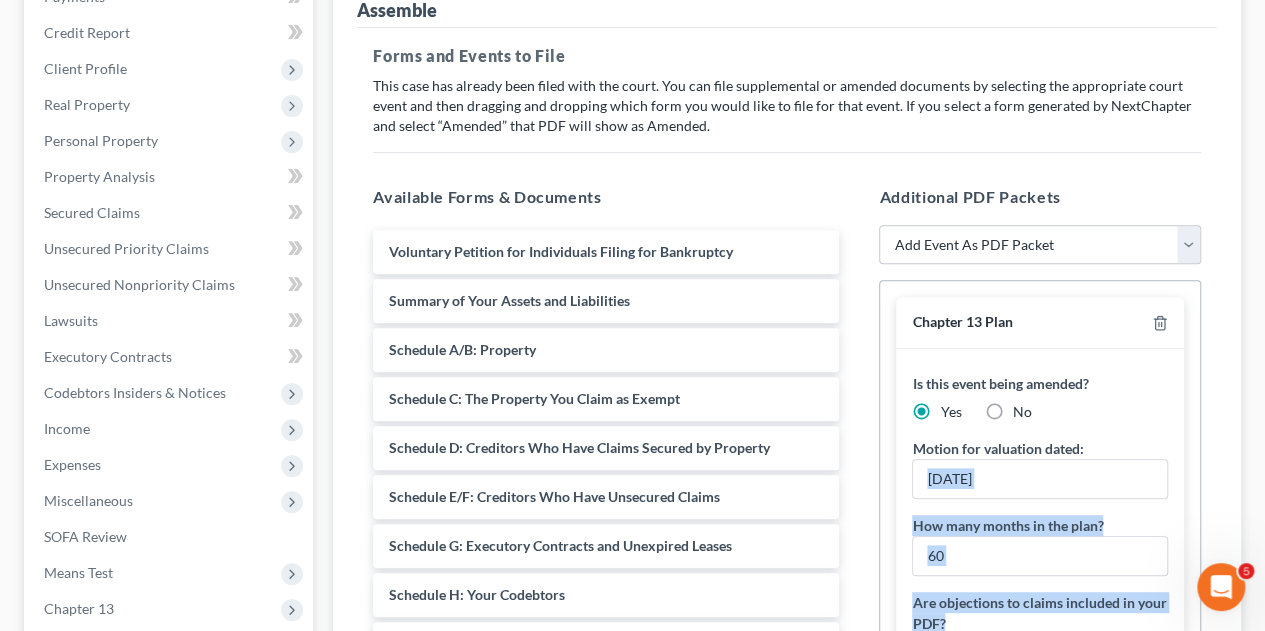 scroll, scrollTop: 274, scrollLeft: 0, axis: vertical 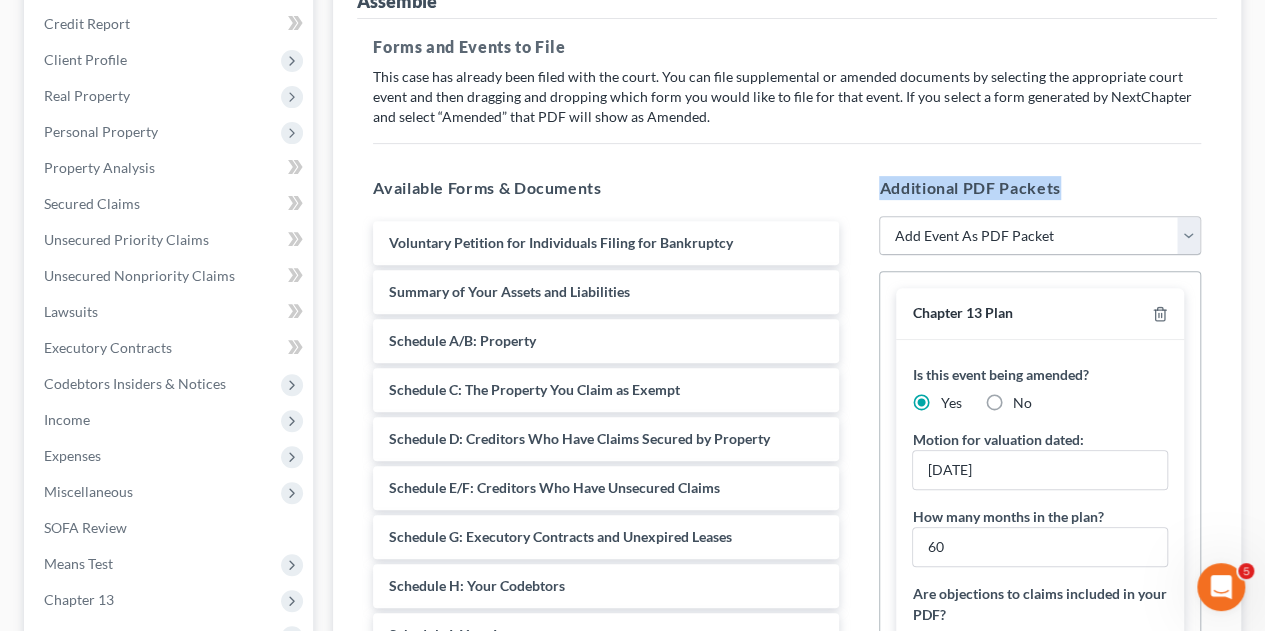 drag, startPoint x: 1254, startPoint y: 191, endPoint x: 1182, endPoint y: 224, distance: 79.20227 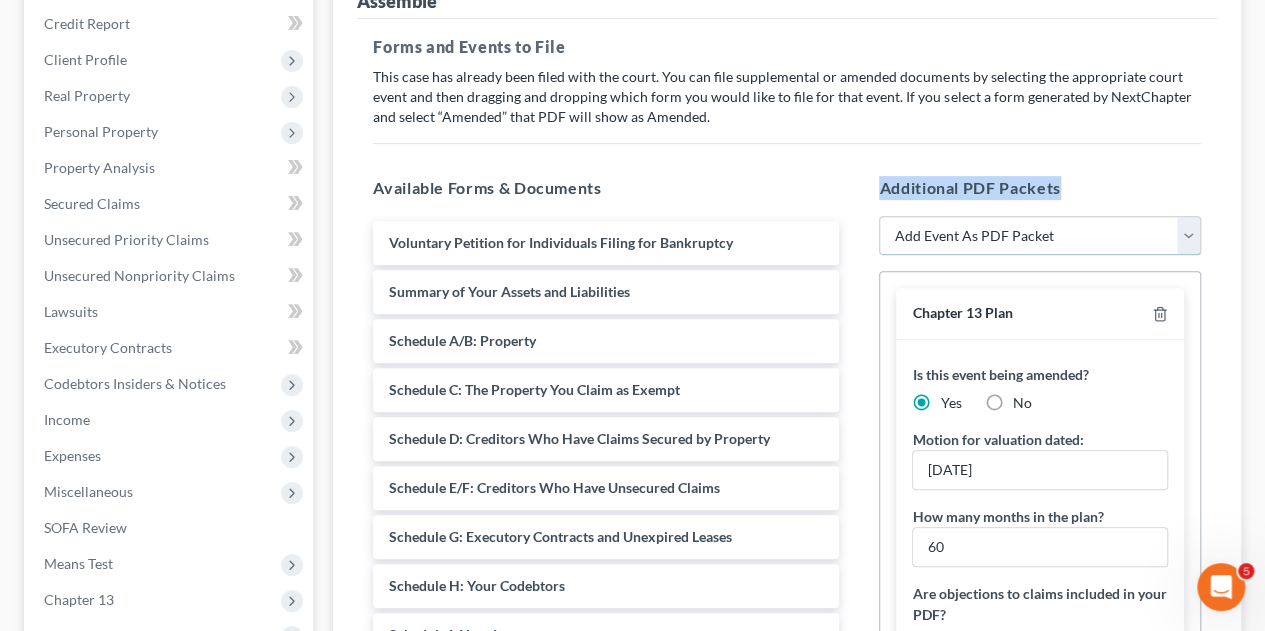 click on "Add Event As PDF Packet Amended petition Certificate of credit counseling Certificate of service Chapter 13 Calculation of Disposable Income (Form 122C-2) Chapter 13 Plan Chapter 13 Statement of Current Monthly Income (Form 122C-1) Debtor Electronic Noticing (DeBN) Declaration About Individual Debtor's Schedules Declaration for electronic filing Disclosure of compensation of attorney for debtor Domestic support obligations Employee income records Financial management course Form 121 - SSN Verification Initial Statement About an Eviction Judgment (Form 101A) Matrix Reaffirmation agreement Schedules Statement of financial affairs Tax documents" at bounding box center [1040, 236] 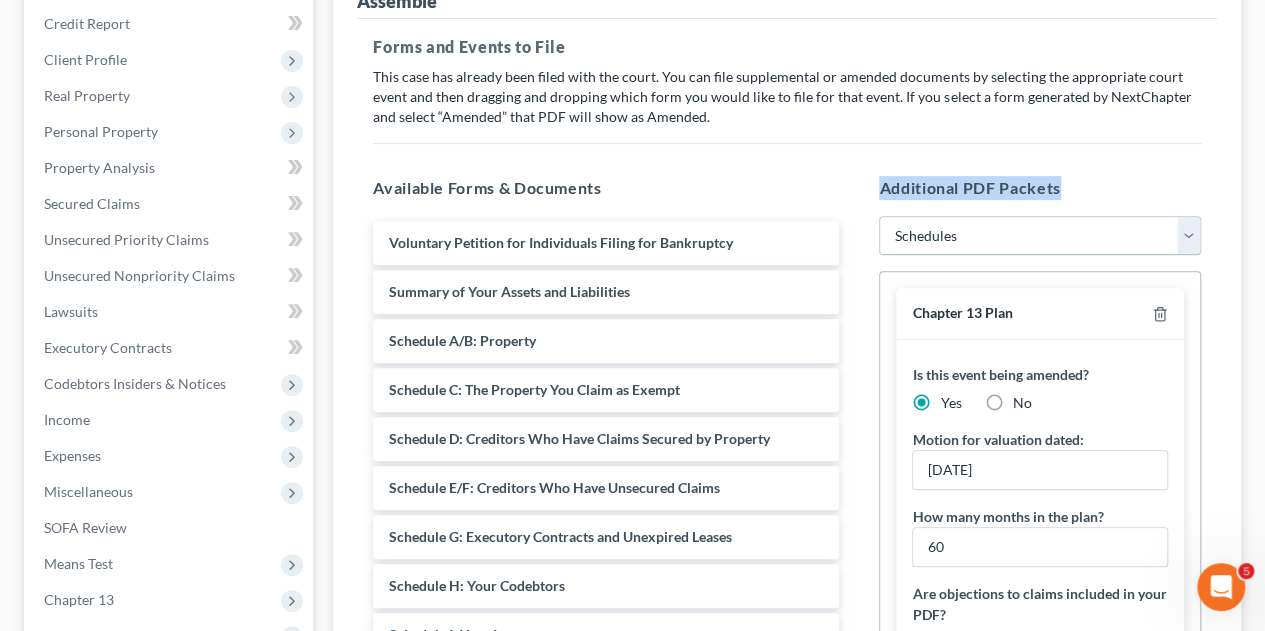 click on "Add Event As PDF Packet Amended petition Certificate of credit counseling Certificate of service Chapter 13 Calculation of Disposable Income (Form 122C-2) Chapter 13 Plan Chapter 13 Statement of Current Monthly Income (Form 122C-1) Debtor Electronic Noticing (DeBN) Declaration About Individual Debtor's Schedules Declaration for electronic filing Disclosure of compensation of attorney for debtor Domestic support obligations Employee income records Financial management course Form 121 - SSN Verification Initial Statement About an Eviction Judgment (Form 101A) Matrix Reaffirmation agreement Schedules Statement of financial affairs Tax documents" at bounding box center (1040, 236) 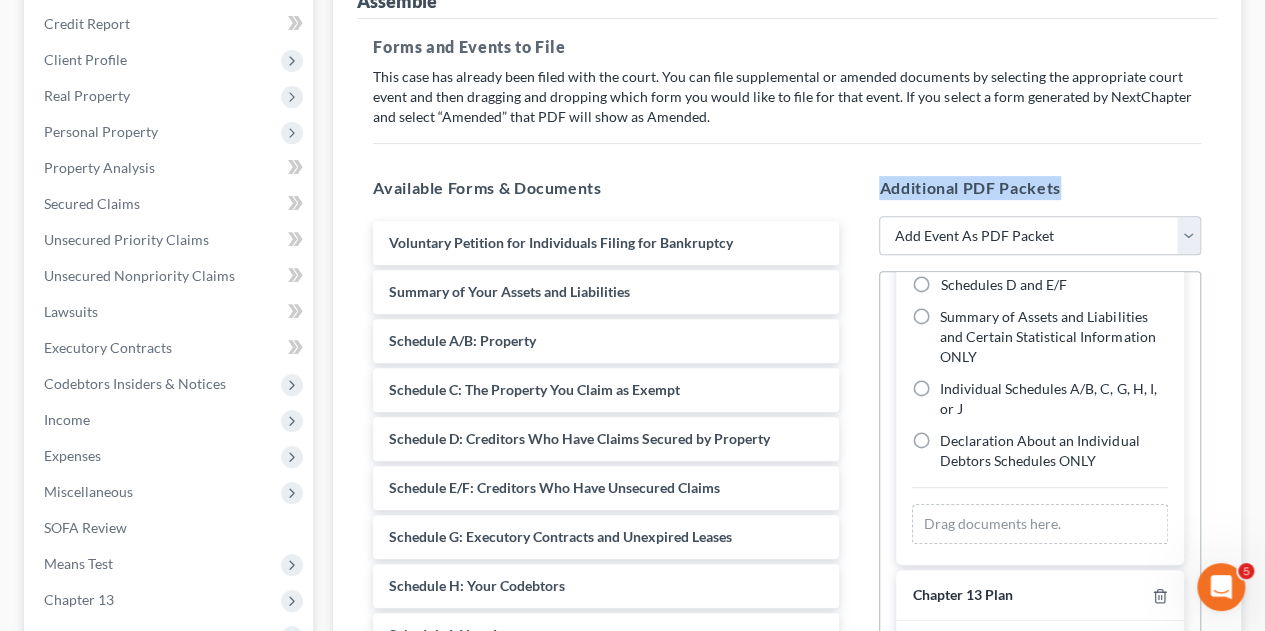 scroll, scrollTop: 272, scrollLeft: 0, axis: vertical 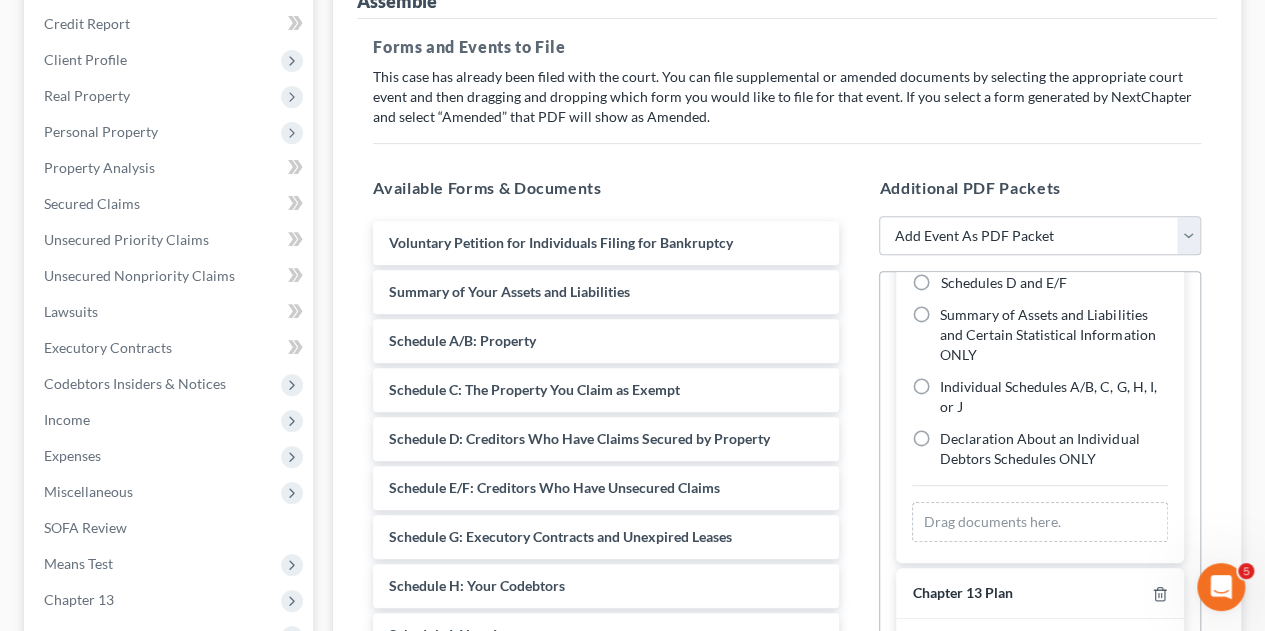 click on "Additional PDF Packets Add Event As PDF Packet Amended petition Certificate of credit counseling Certificate of service Chapter 13 Calculation of Disposable Income (Form 122C-2) Chapter 13 Plan Chapter 13 Statement of Current Monthly Income (Form 122C-1) Debtor Electronic Noticing (DeBN) Declaration About Individual Debtor's Schedules Declaration for electronic filing Disclosure of compensation of attorney for debtor Domestic support obligations Employee income records Financial management course Form 121 - SSN Verification Initial Statement About an Eviction Judgment (Form 101A) Matrix Reaffirmation agreement Schedules Statement of financial affairs Tax documents Schedules Please fill out all the questions for this event. Please drag and drop the document to be filed for this event. What are you filing? COMPLETE set of Schedules A/B through J Schedules D and E/F Summary of Assets and Liabilities and Certain Statistical Information ONLY Individual Schedules A/B, C, G, H, I, or J Chapter 13 Plan" at bounding box center (1040, 499) 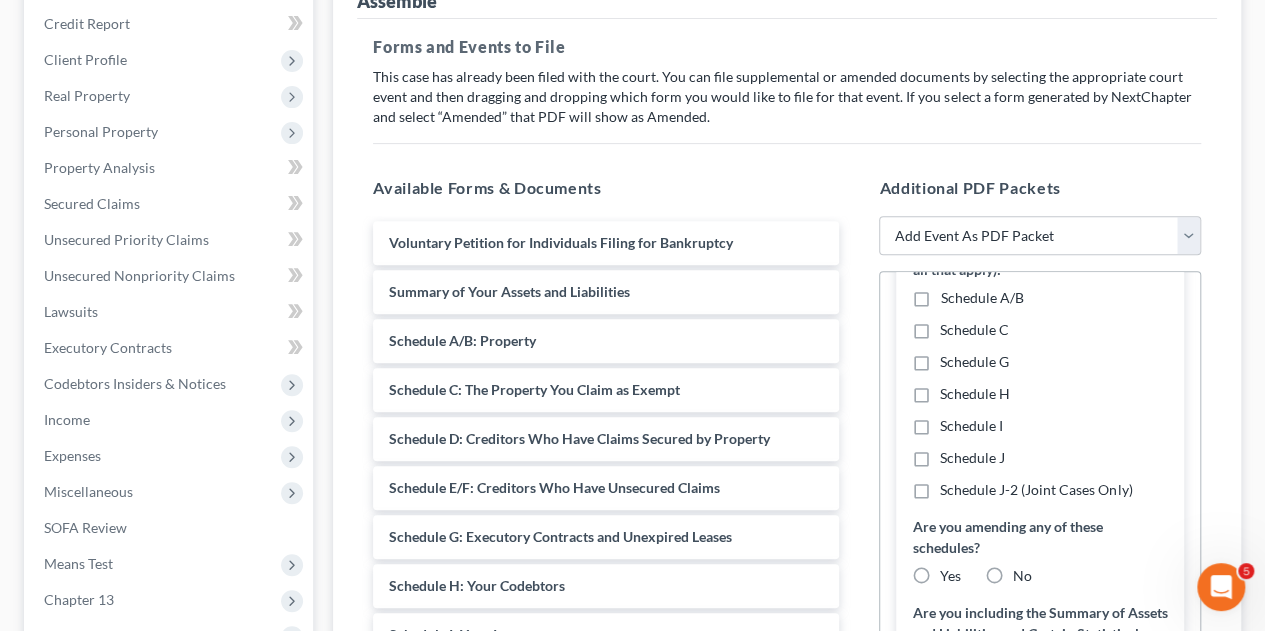 scroll, scrollTop: 500, scrollLeft: 0, axis: vertical 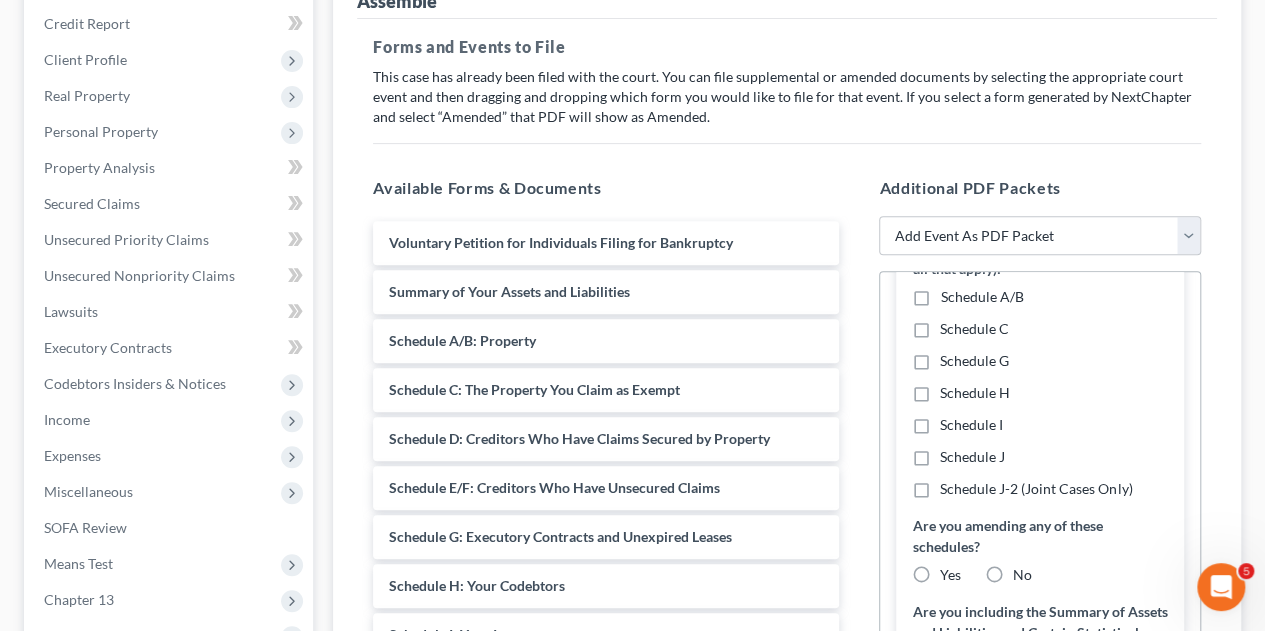 click on "Schedule J" at bounding box center (972, 457) 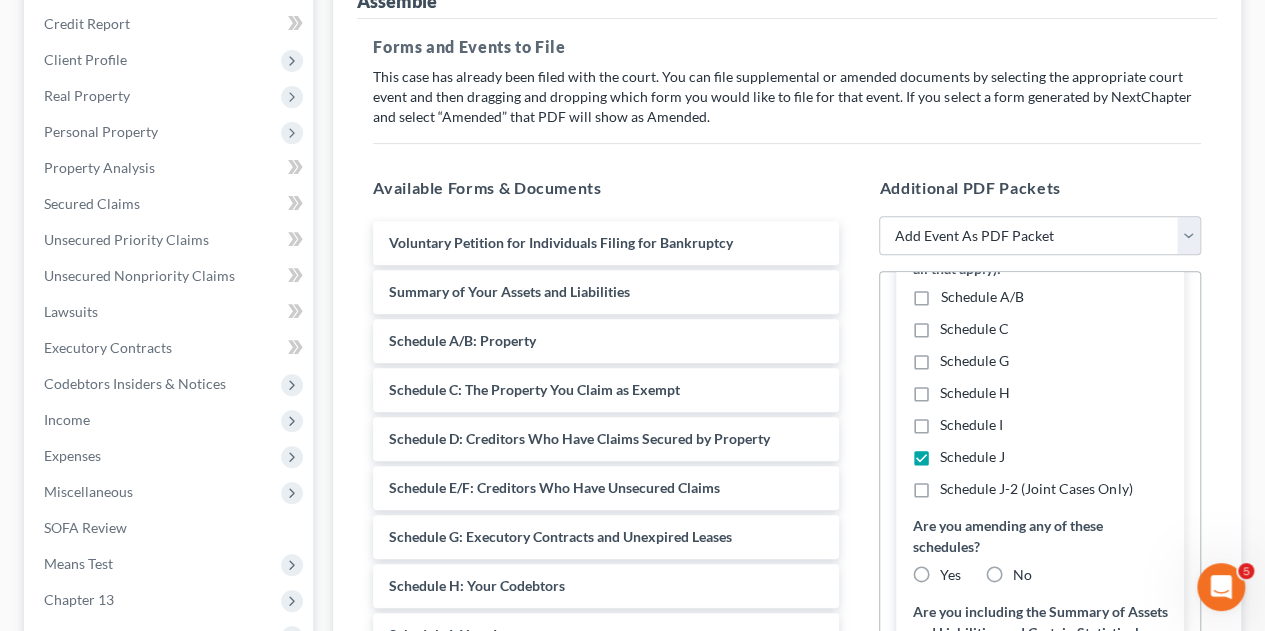 click on "Yes" at bounding box center (950, 575) 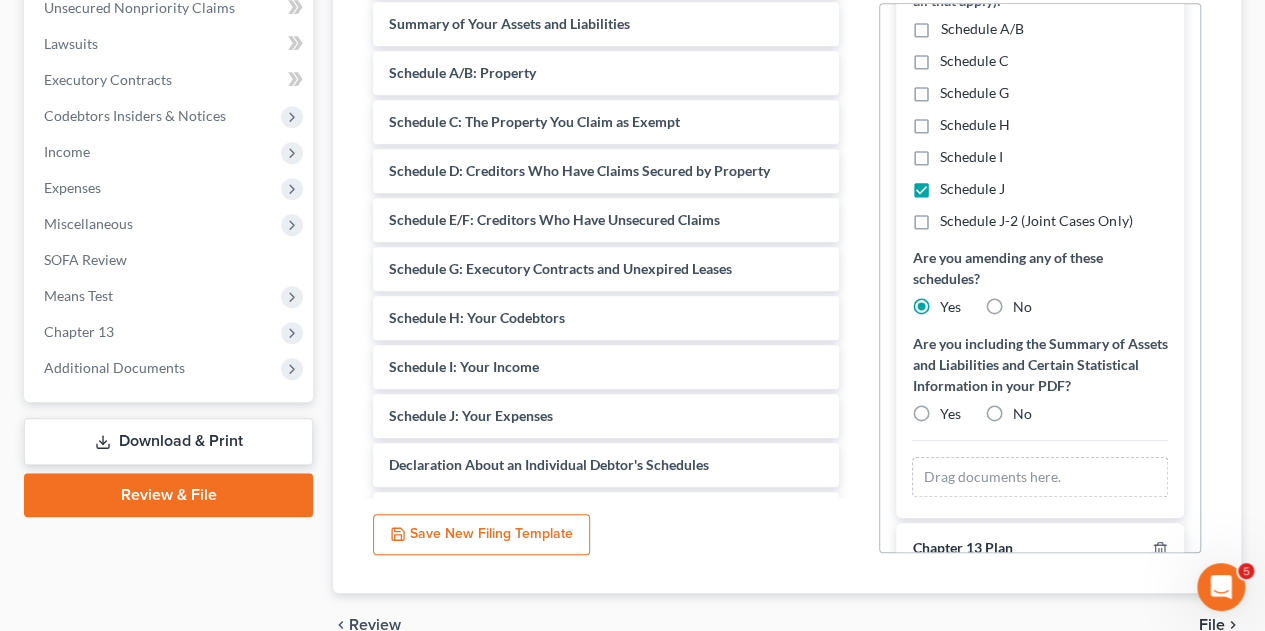 scroll, scrollTop: 588, scrollLeft: 0, axis: vertical 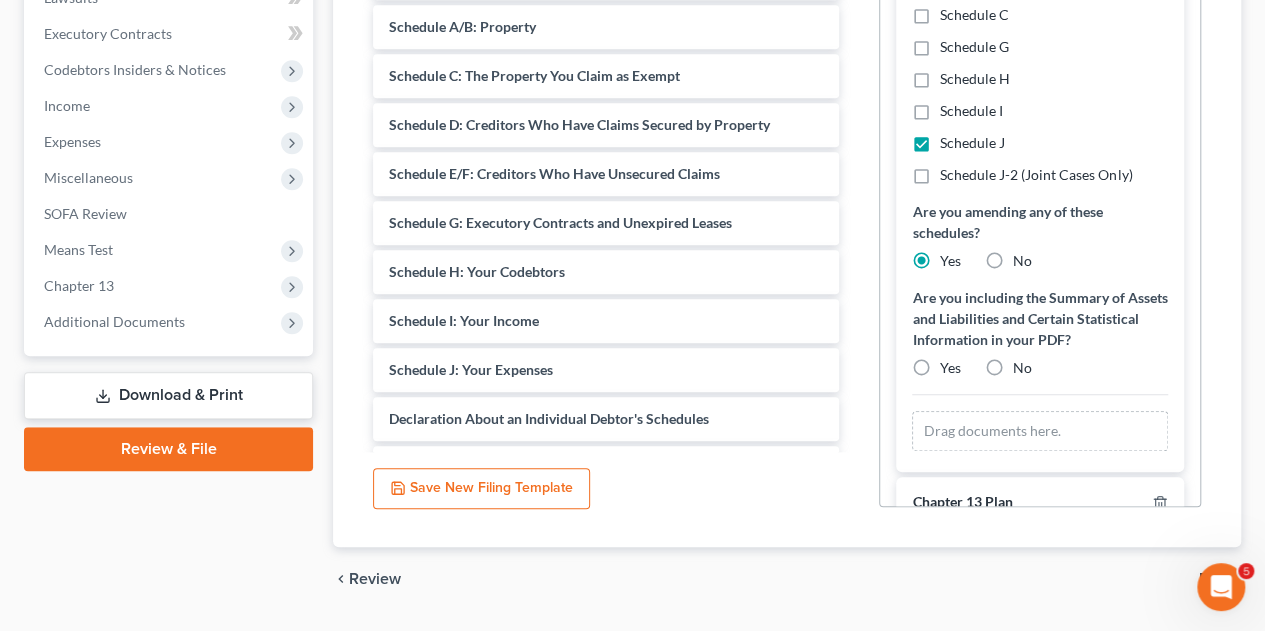 click on "No" at bounding box center (1022, 368) 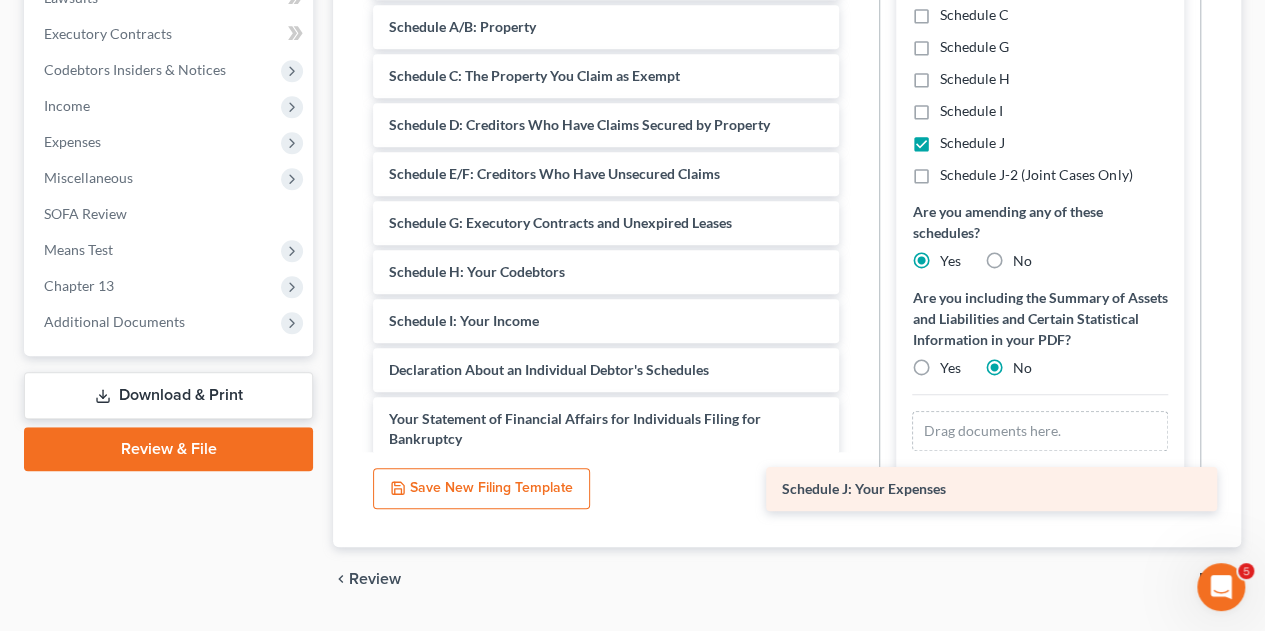 drag, startPoint x: 542, startPoint y: 370, endPoint x: 935, endPoint y: 496, distance: 412.7045 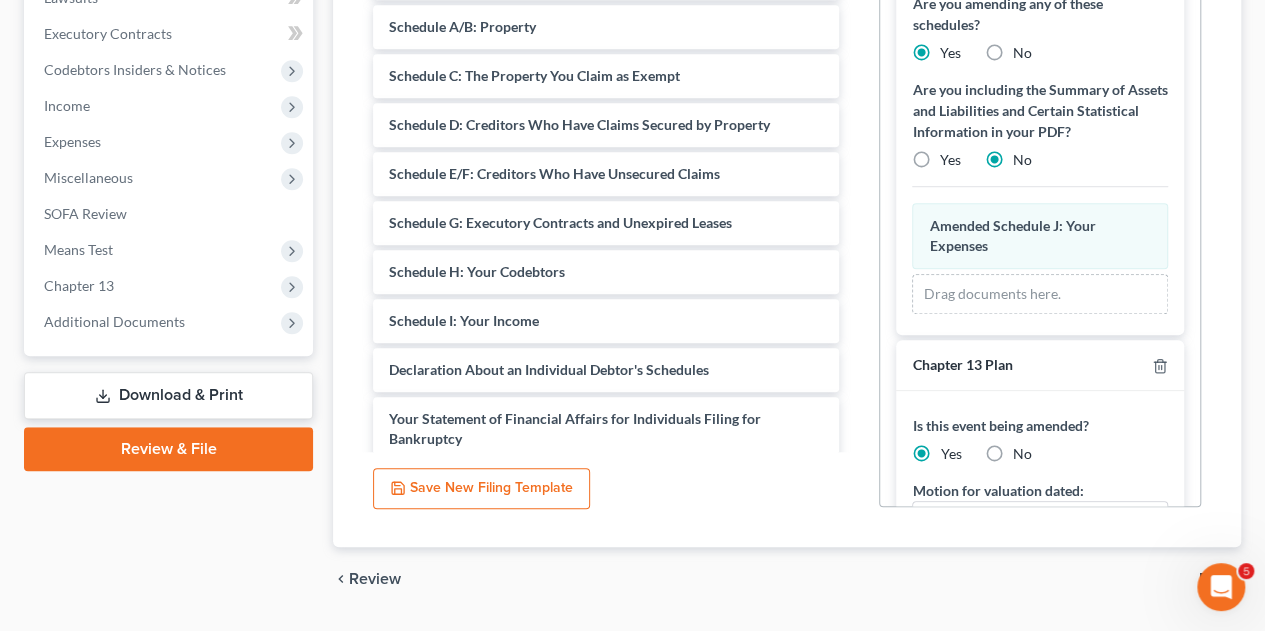 scroll, scrollTop: 648, scrollLeft: 0, axis: vertical 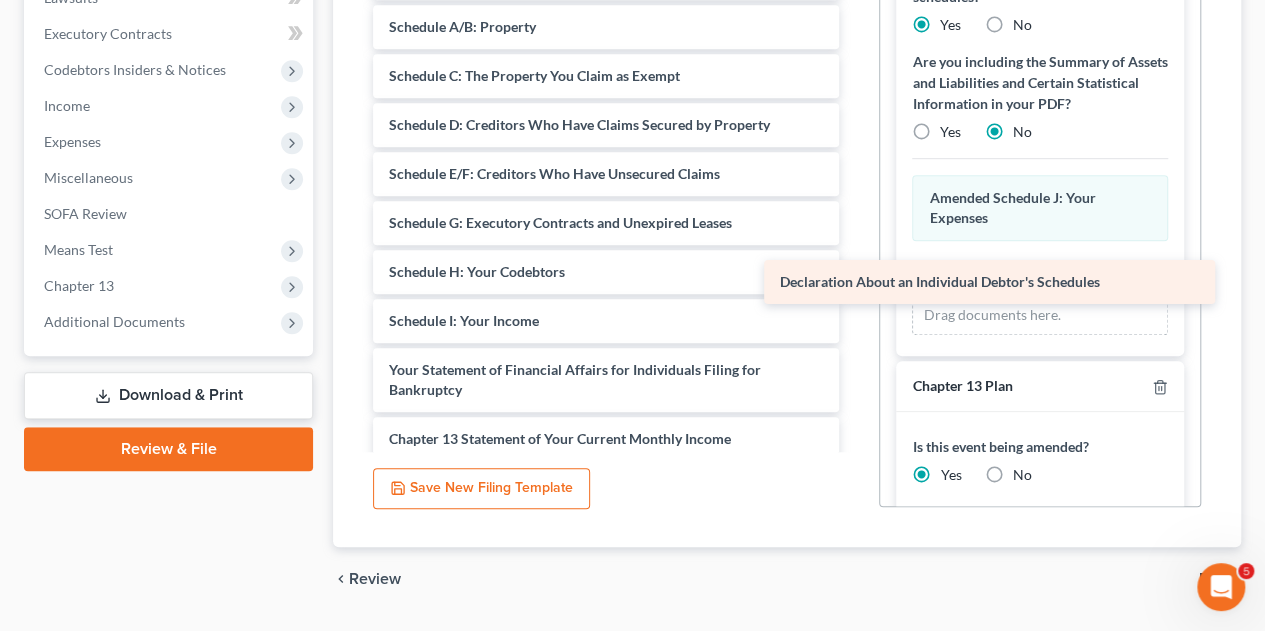 drag, startPoint x: 572, startPoint y: 363, endPoint x: 963, endPoint y: 277, distance: 400.3461 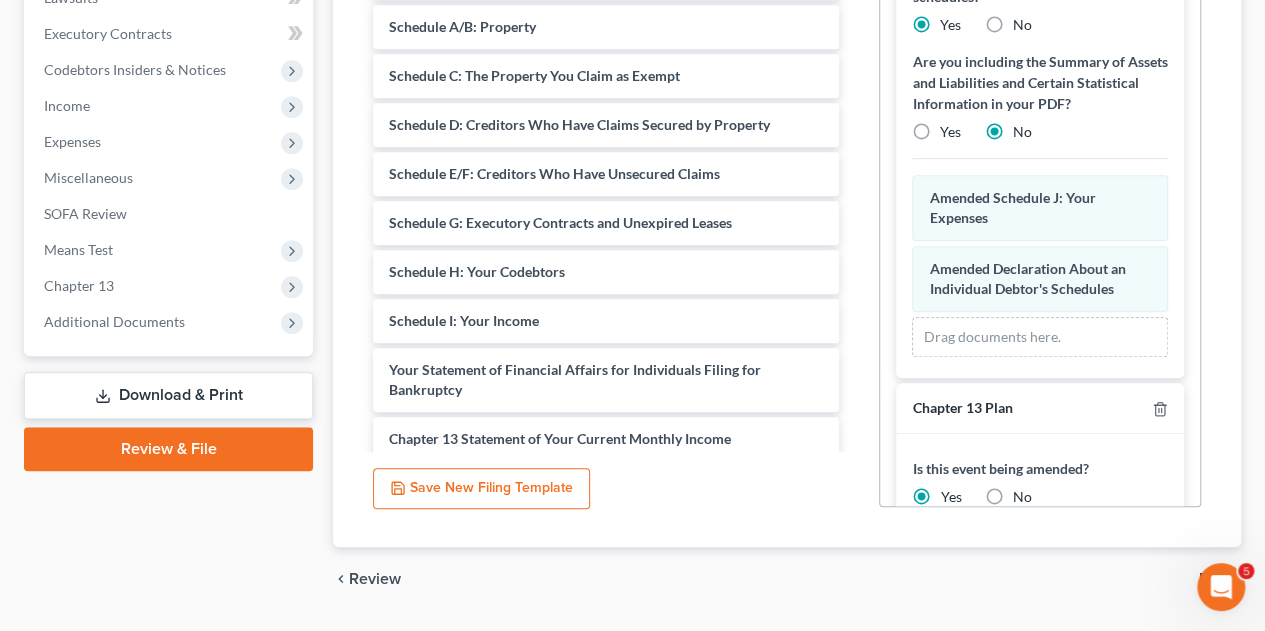 scroll, scrollTop: 642, scrollLeft: 0, axis: vertical 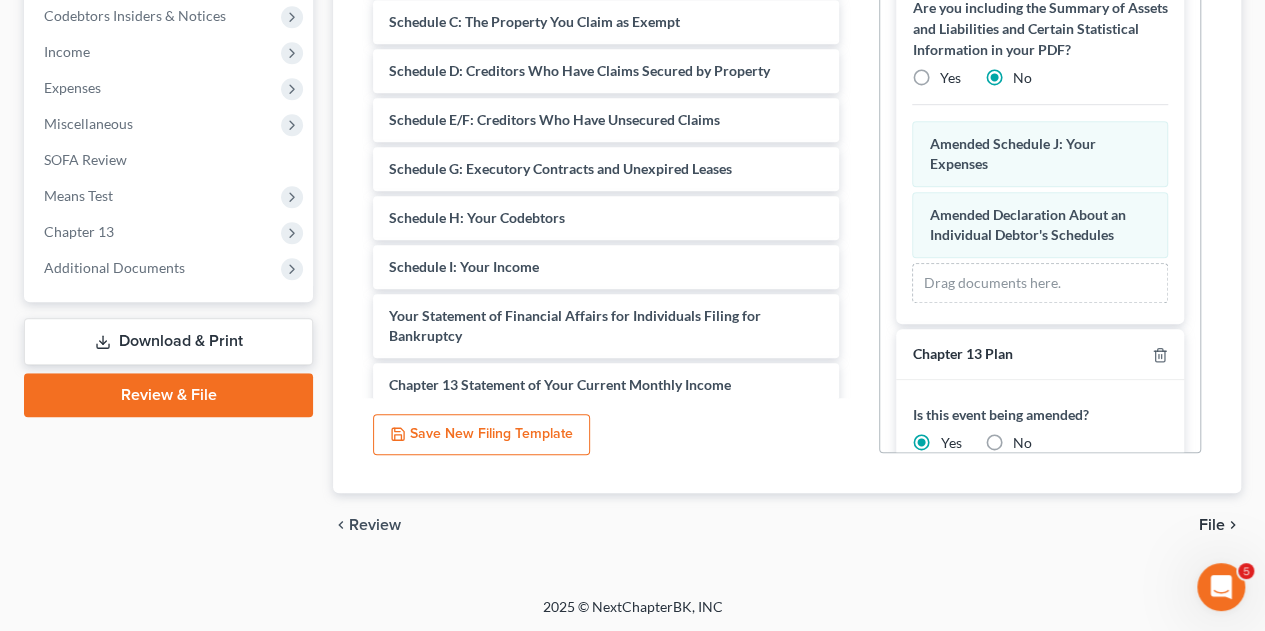 click on "File" at bounding box center [1212, 525] 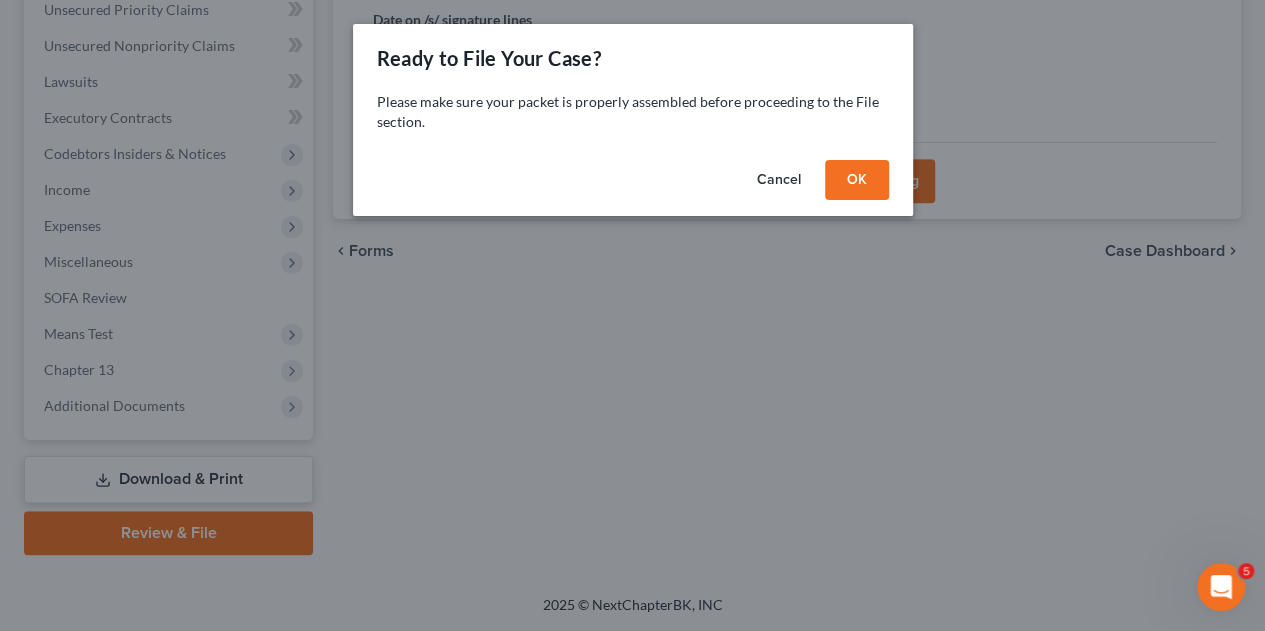 scroll, scrollTop: 501, scrollLeft: 0, axis: vertical 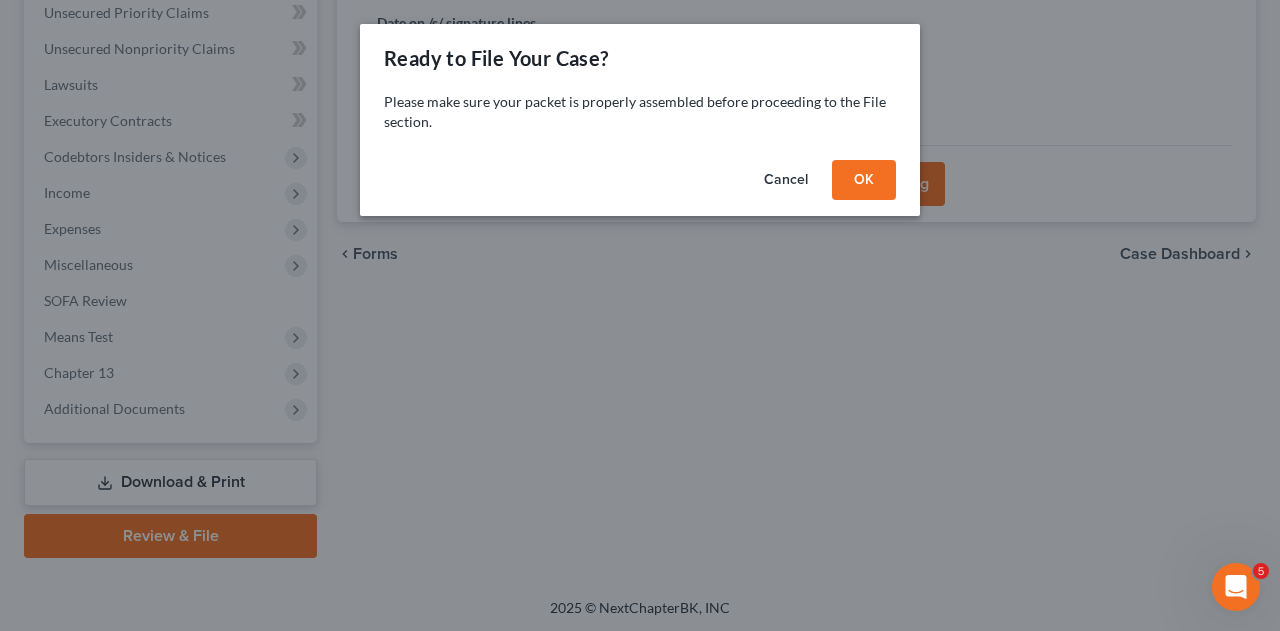 click on "OK" at bounding box center [864, 180] 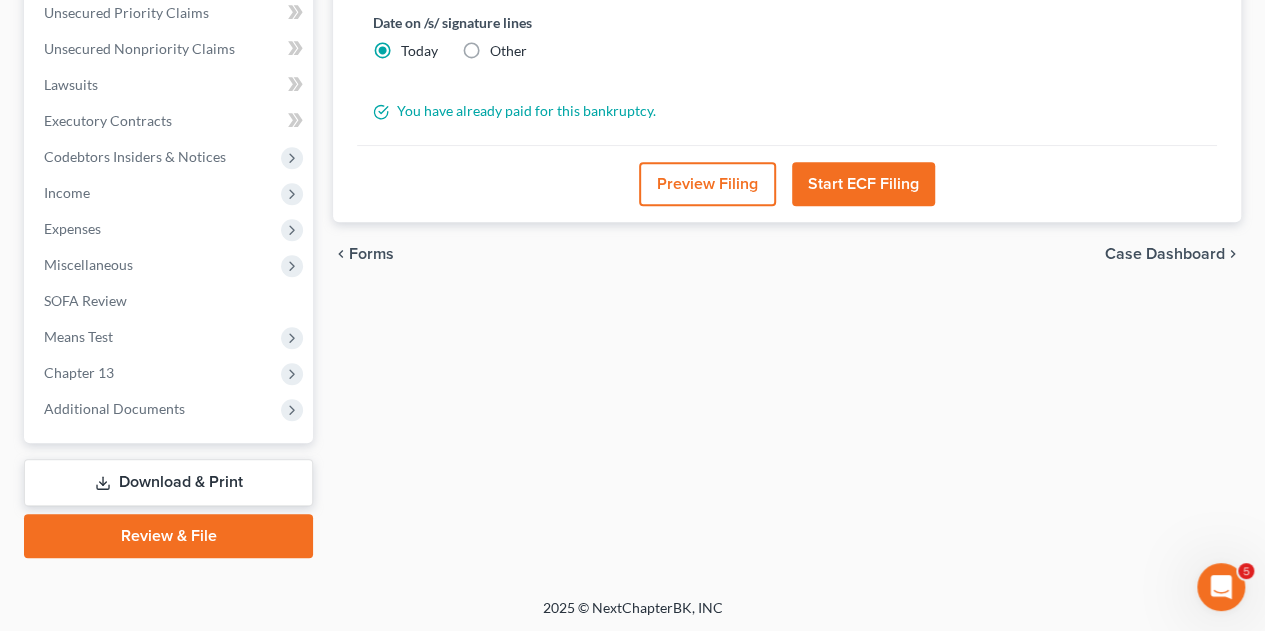 click on "Start ECF Filing" at bounding box center (863, 184) 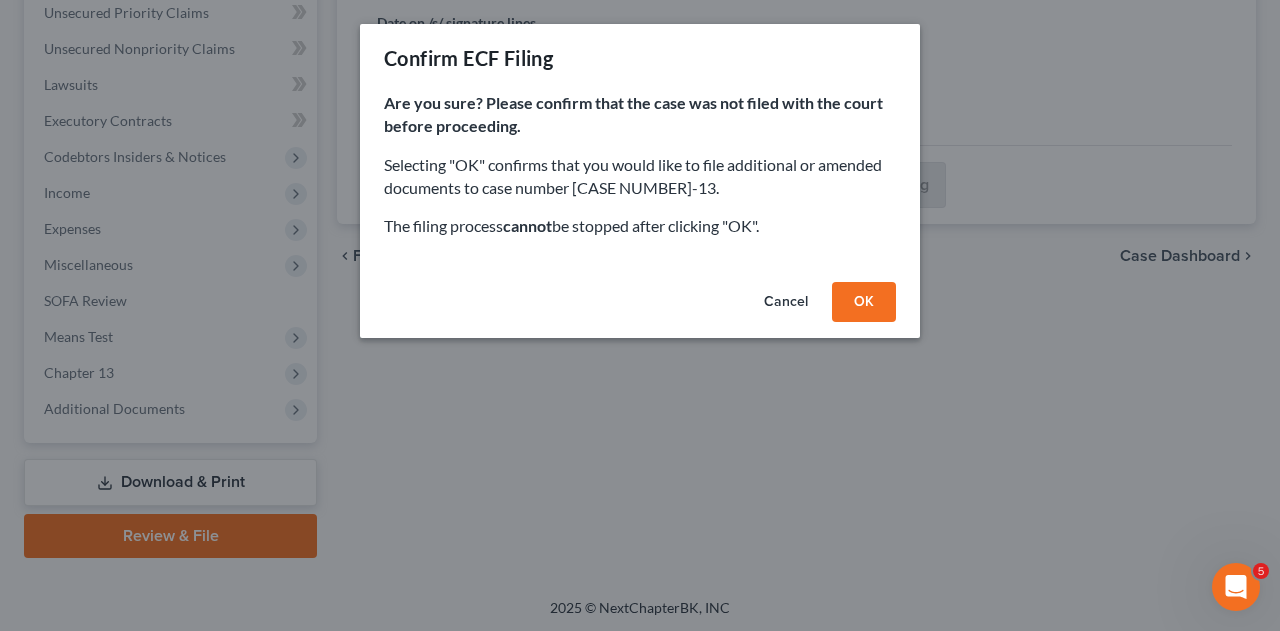 click on "OK" at bounding box center (864, 302) 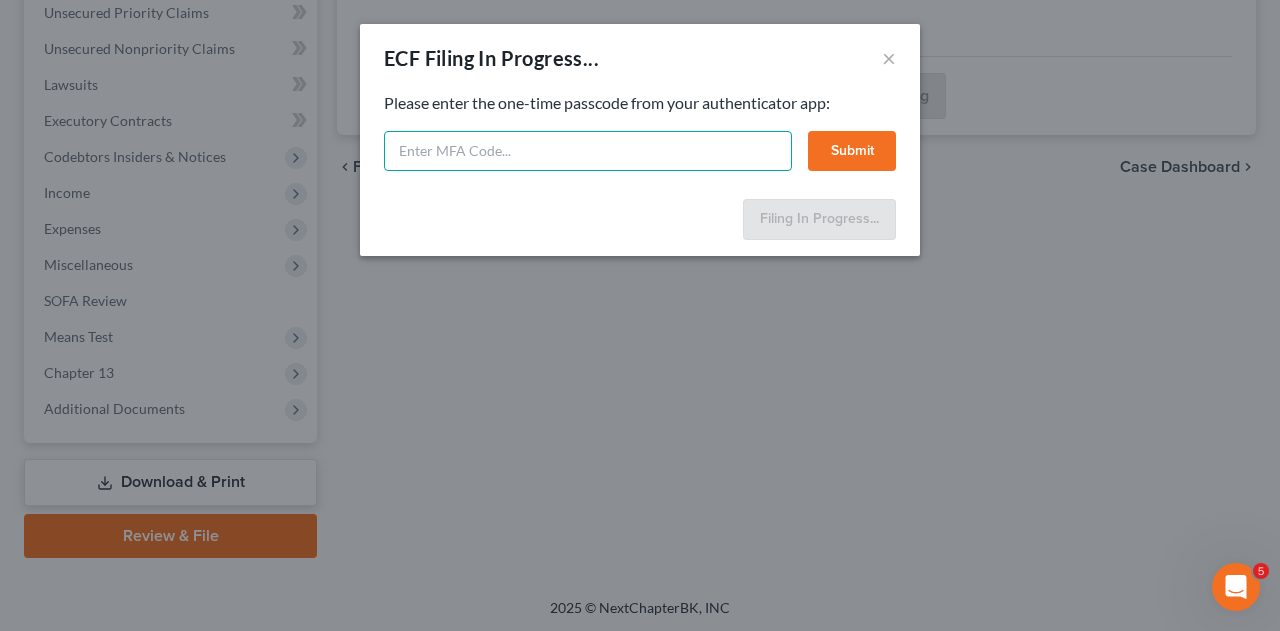 click at bounding box center (588, 151) 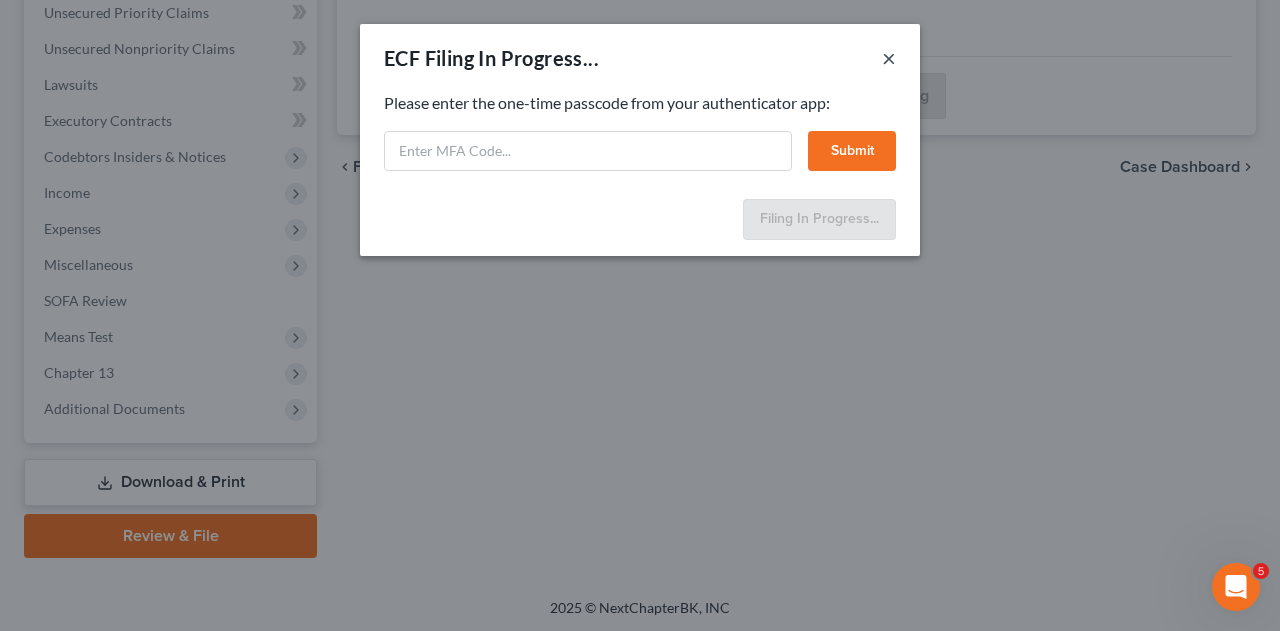 click on "×" at bounding box center [889, 58] 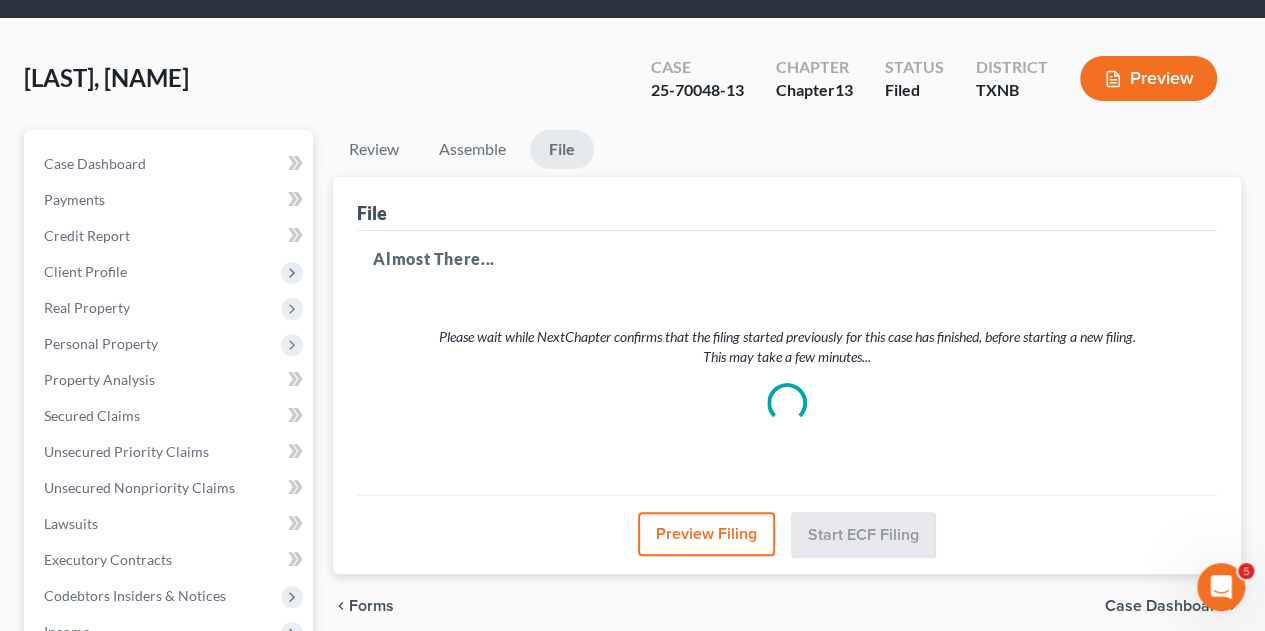 scroll, scrollTop: 0, scrollLeft: 0, axis: both 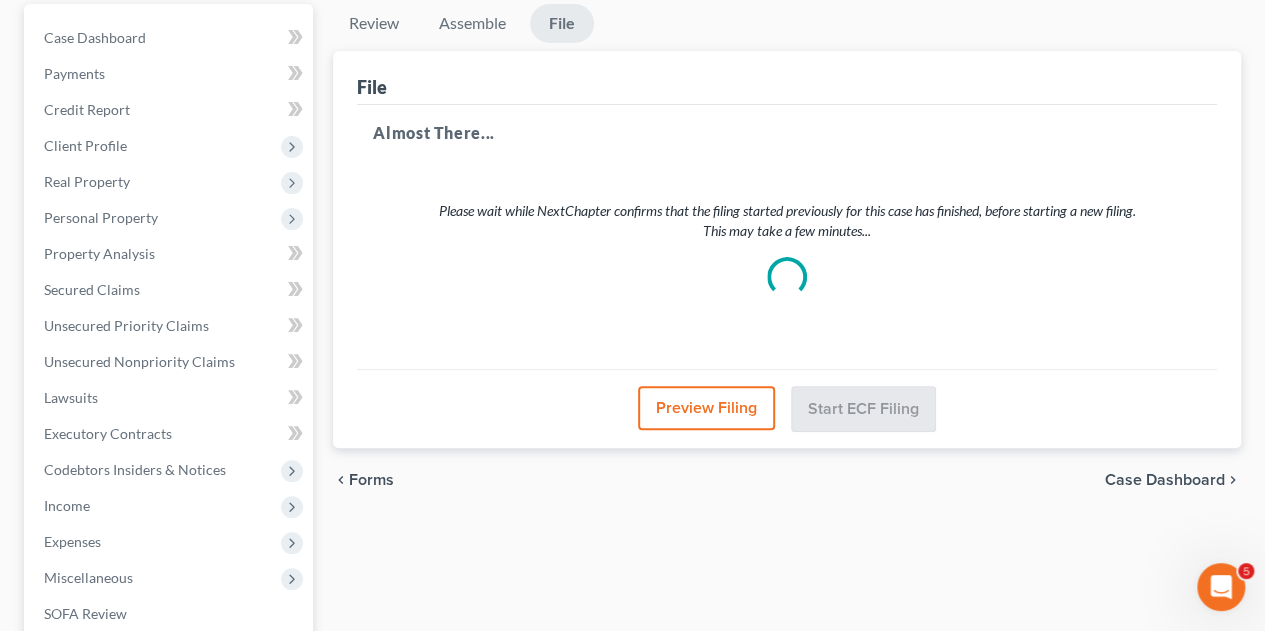 click on "Preview Filing" at bounding box center (706, 408) 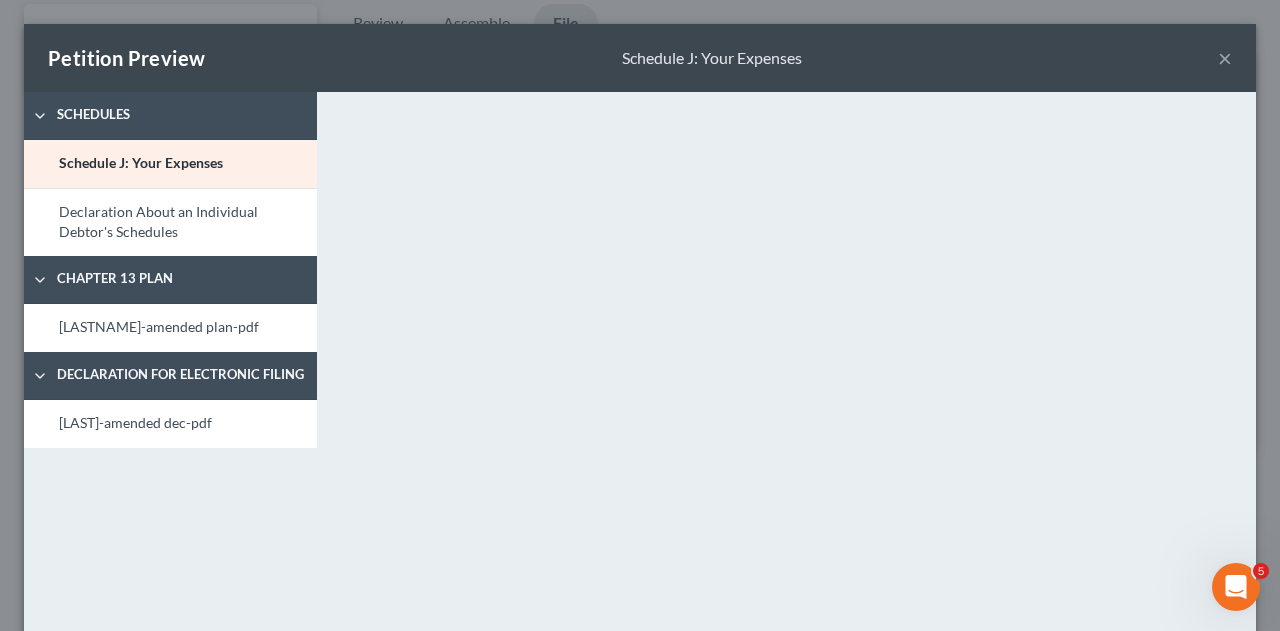 click on "×" at bounding box center (1225, 58) 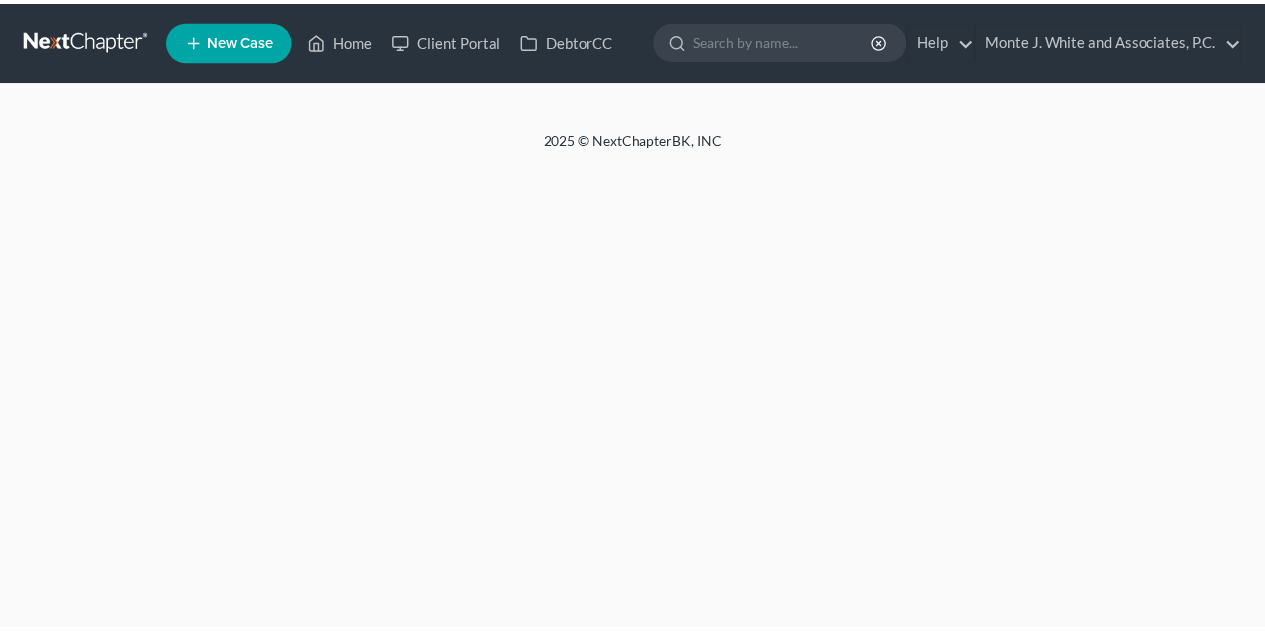 scroll, scrollTop: 188, scrollLeft: 0, axis: vertical 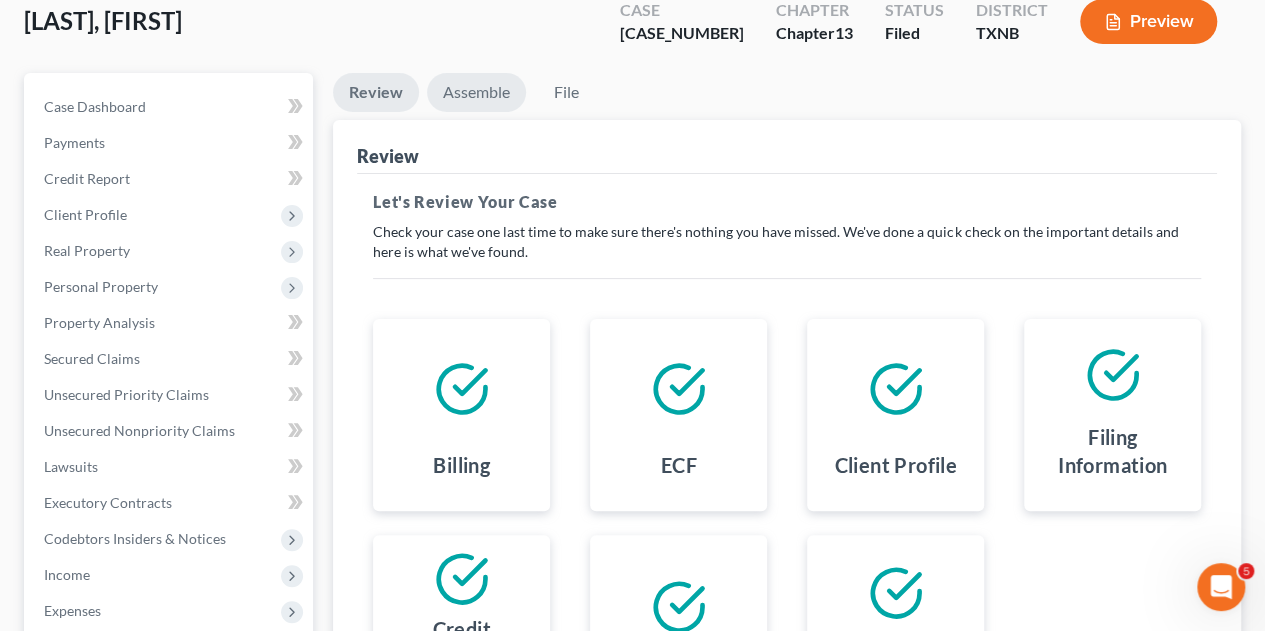 click on "Assemble" at bounding box center [476, 92] 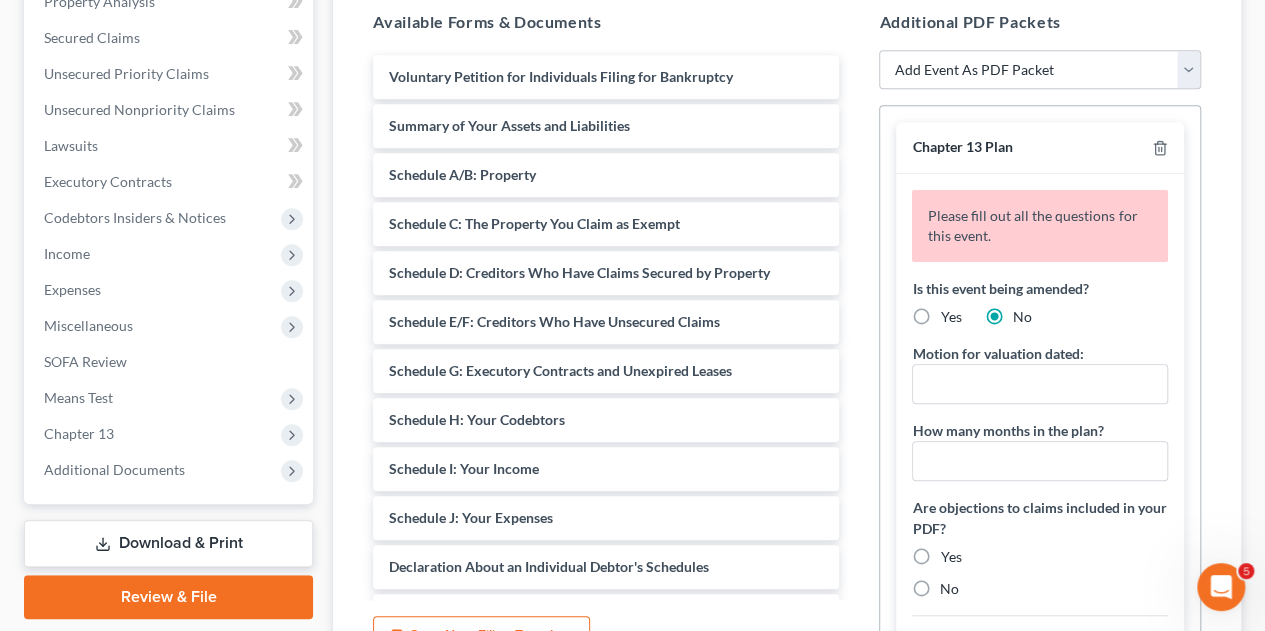 scroll, scrollTop: 448, scrollLeft: 0, axis: vertical 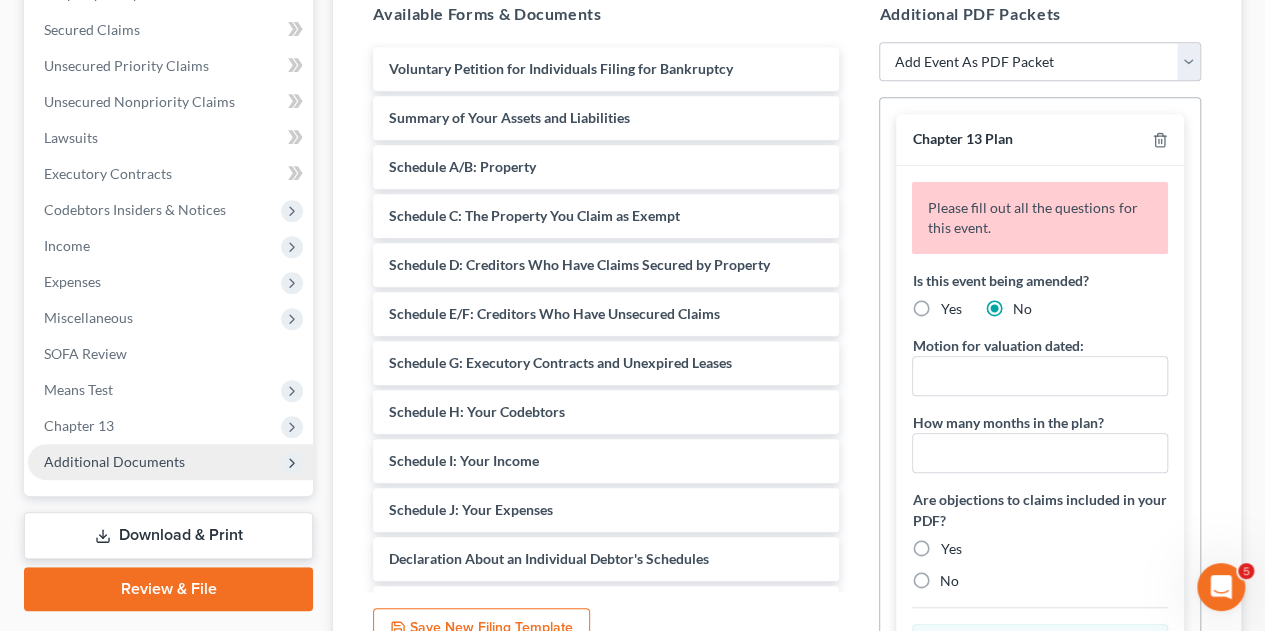 click on "Additional Documents" at bounding box center (114, 461) 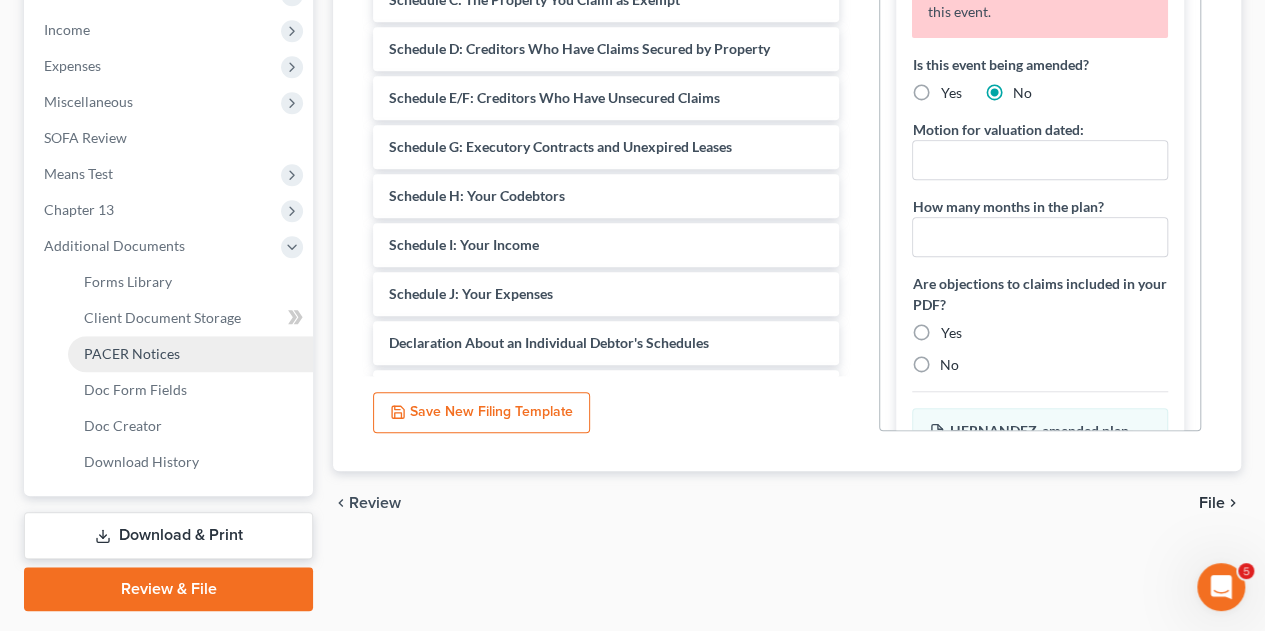 scroll, scrollTop: 664, scrollLeft: 0, axis: vertical 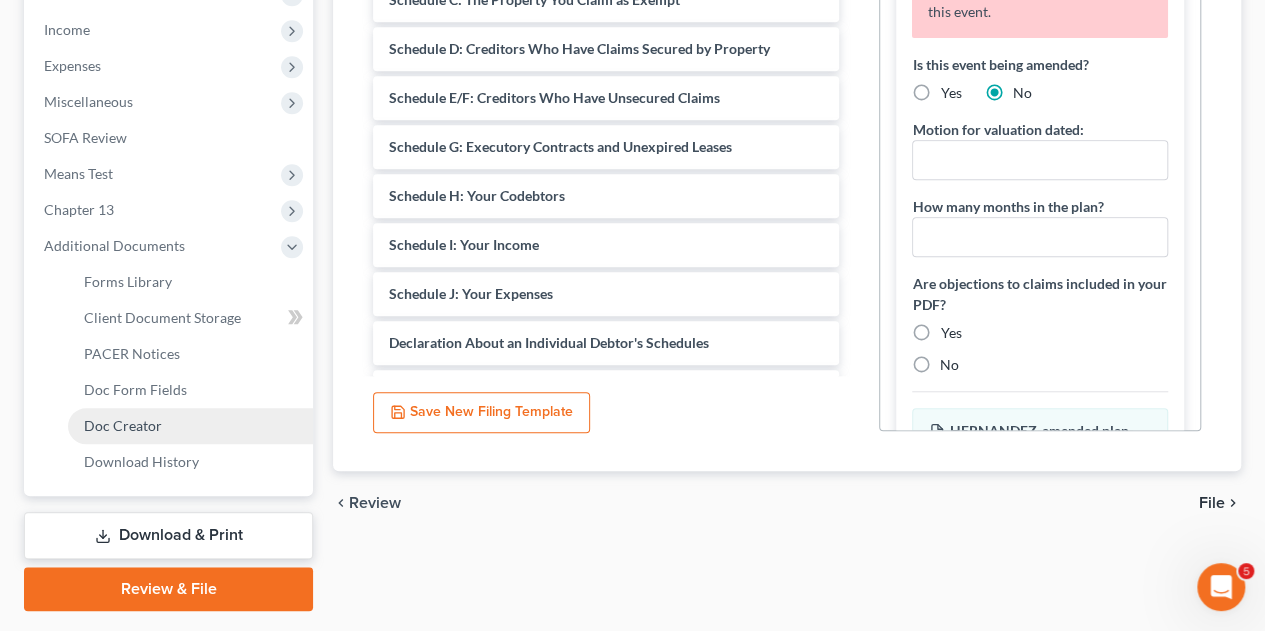 click on "Doc Creator" at bounding box center [190, 426] 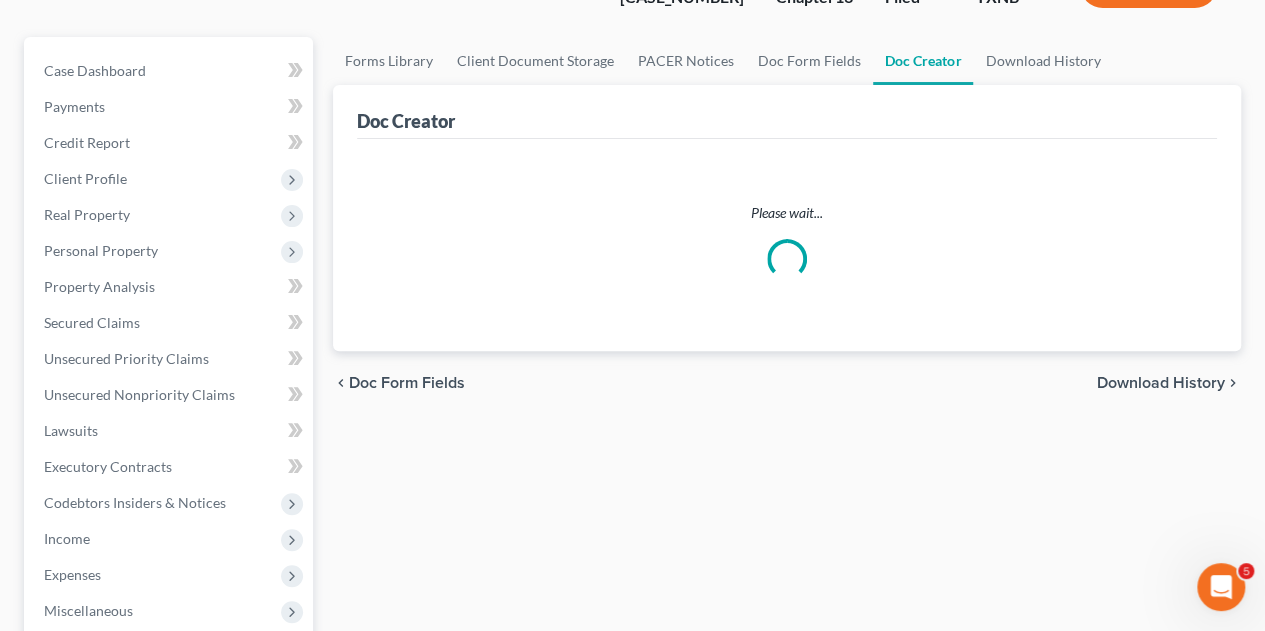 scroll, scrollTop: 0, scrollLeft: 0, axis: both 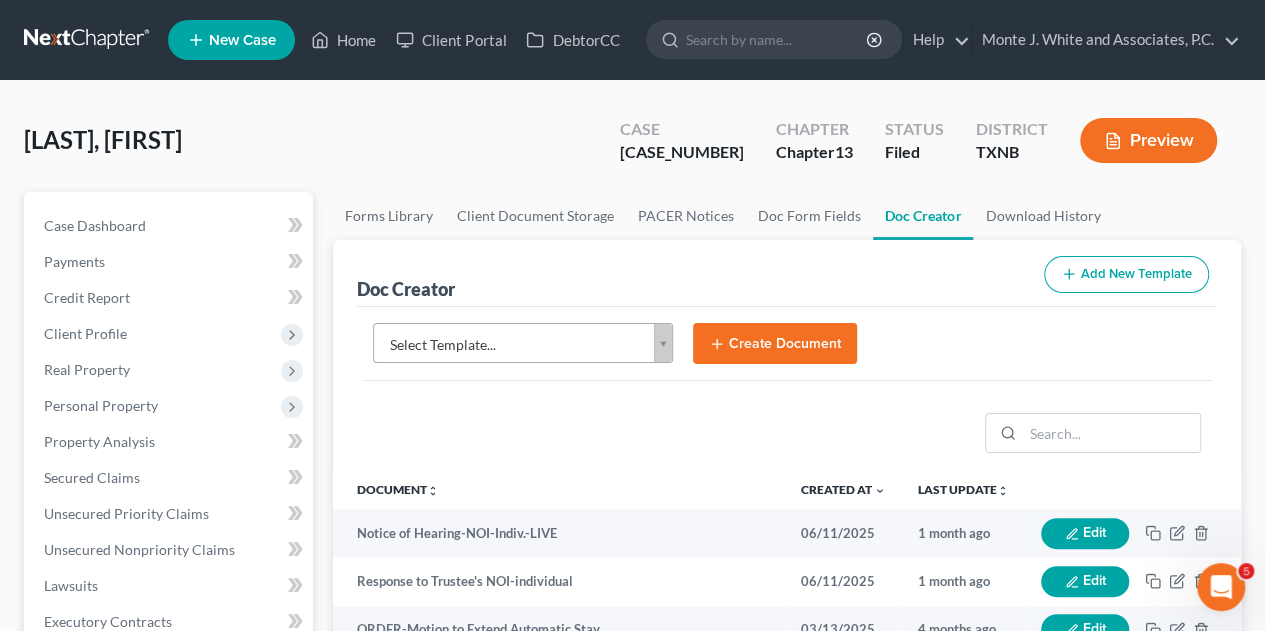 click on "Home New Case Client Portal DebtorCC Monte J. White and Associates, P.C. legal@montejwhite.com My Account Settings Plan + Billing Account Add-Ons Help Center Webinars Training Videos What's new Log out New Case Home Client Portal DebtorCC         - No Result - See all results Or Press Enter... Help Help Center Webinars Training Videos What's new Monte J. White and Associates, P.C. Monte J. White and Associates, P.C. legal@montejwhite.com My Account Settings Plan + Billing Account Add-Ons Log out 	 Hernandez, Lori Upgraded Case 25-70048-13 Chapter Chapter  13 Status Filed District TXNB Preview Petition Navigation
Case Dashboard
Payments
Invoices Payments" at bounding box center [632, 675] 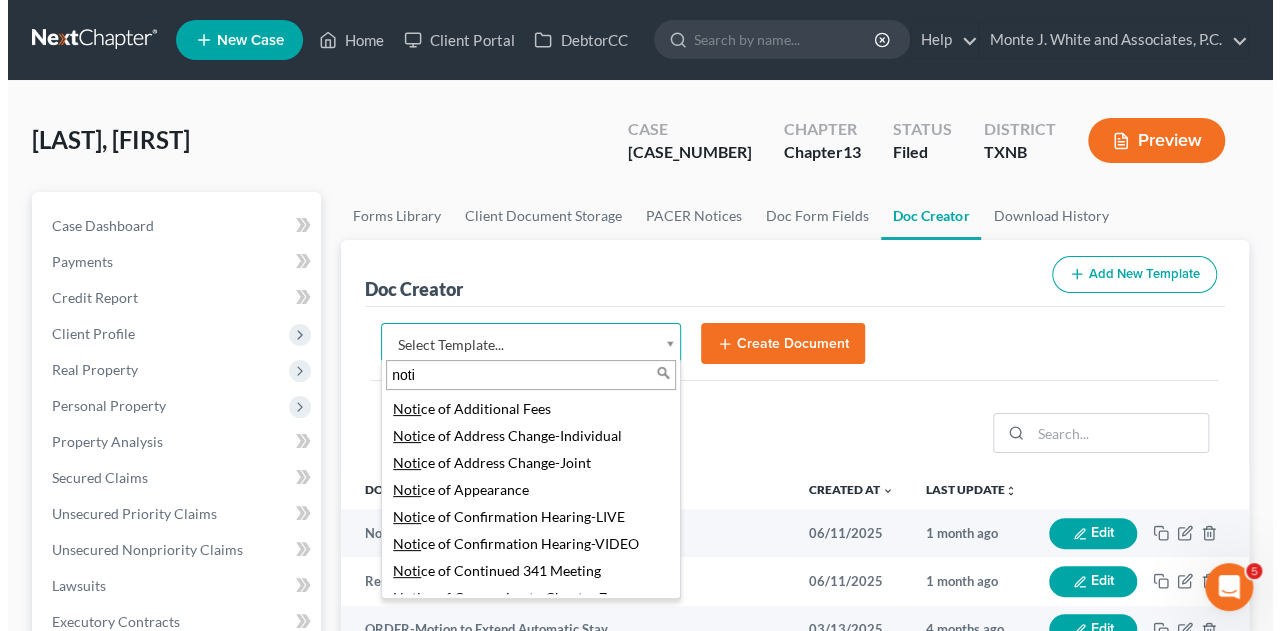 scroll, scrollTop: 240, scrollLeft: 0, axis: vertical 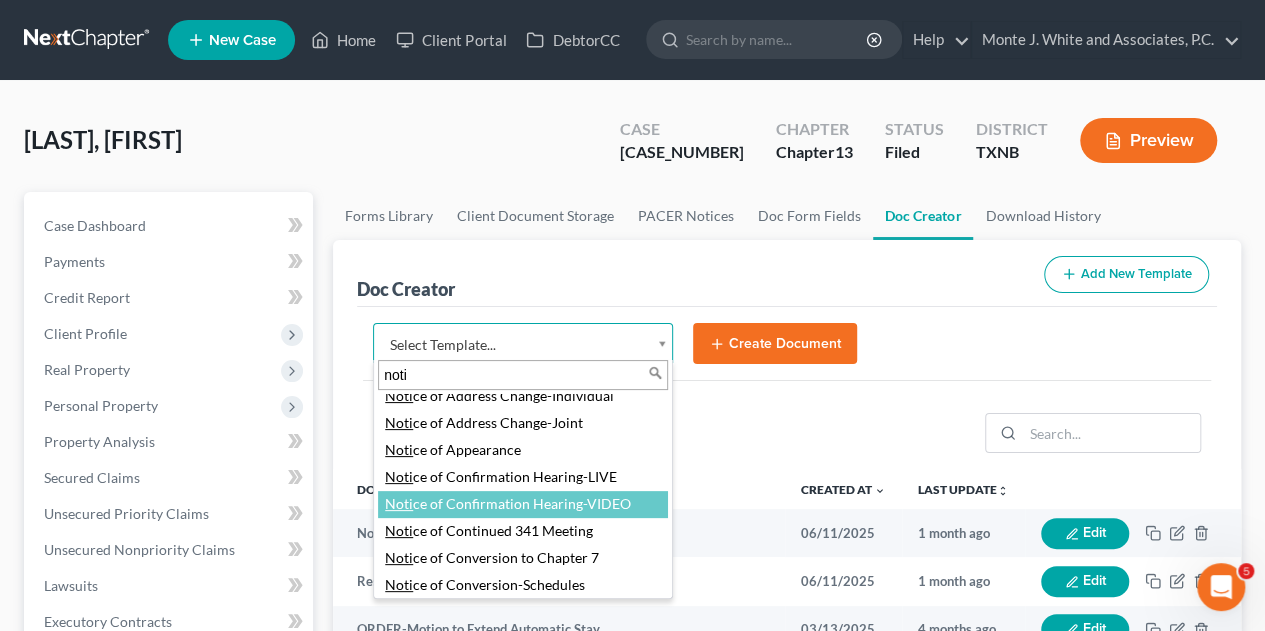 type on "noti" 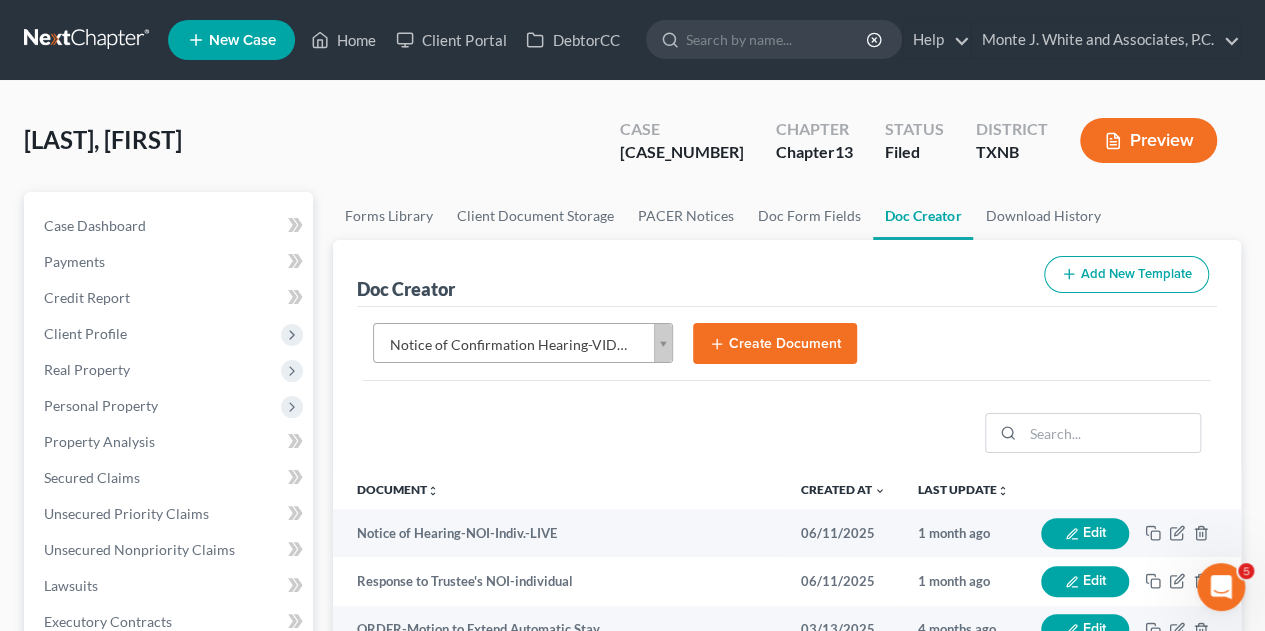 click on "Create Document" at bounding box center [775, 344] 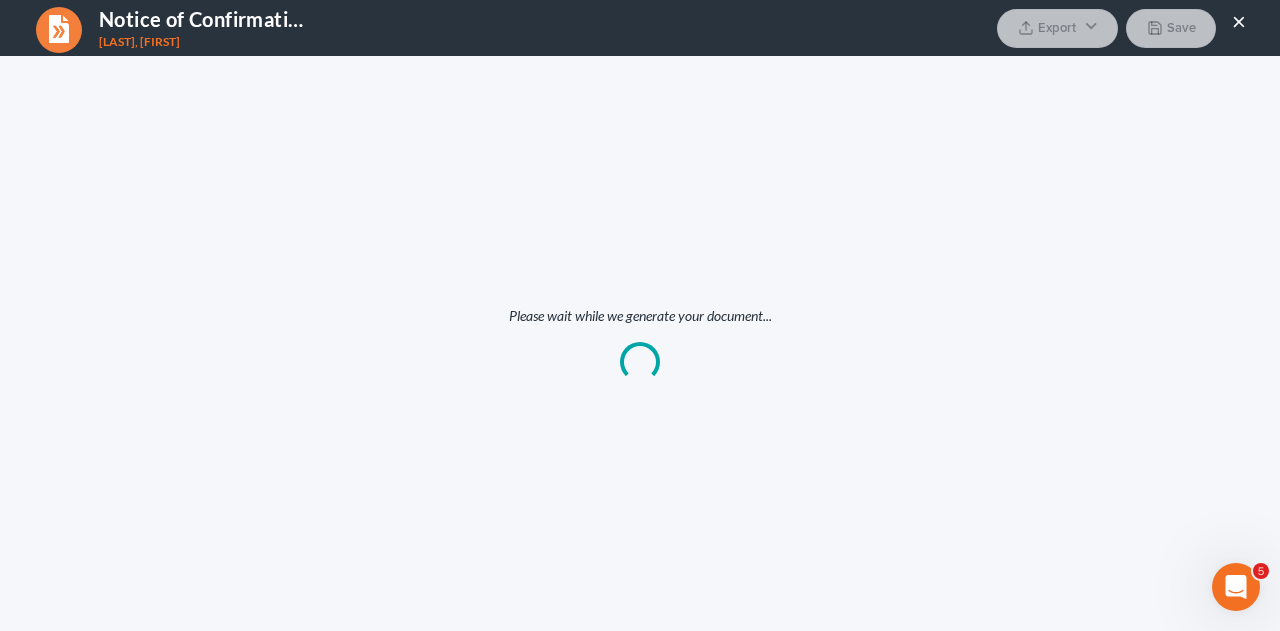 scroll, scrollTop: 0, scrollLeft: 0, axis: both 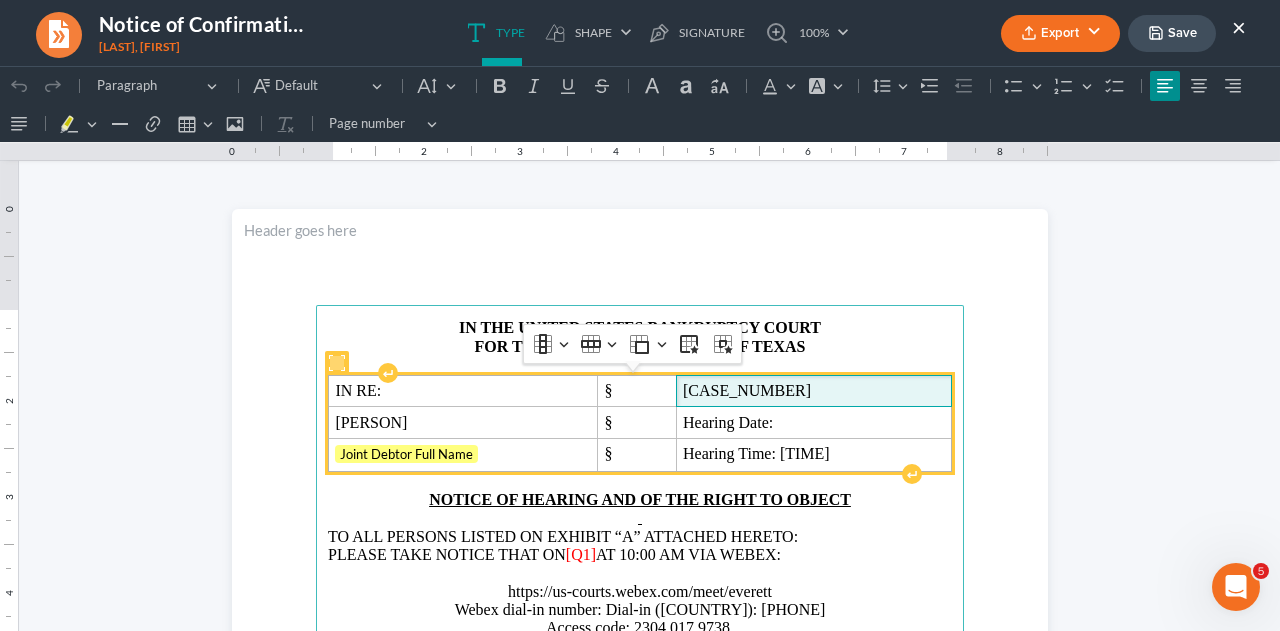 click on "25-70048-13" at bounding box center (814, 391) 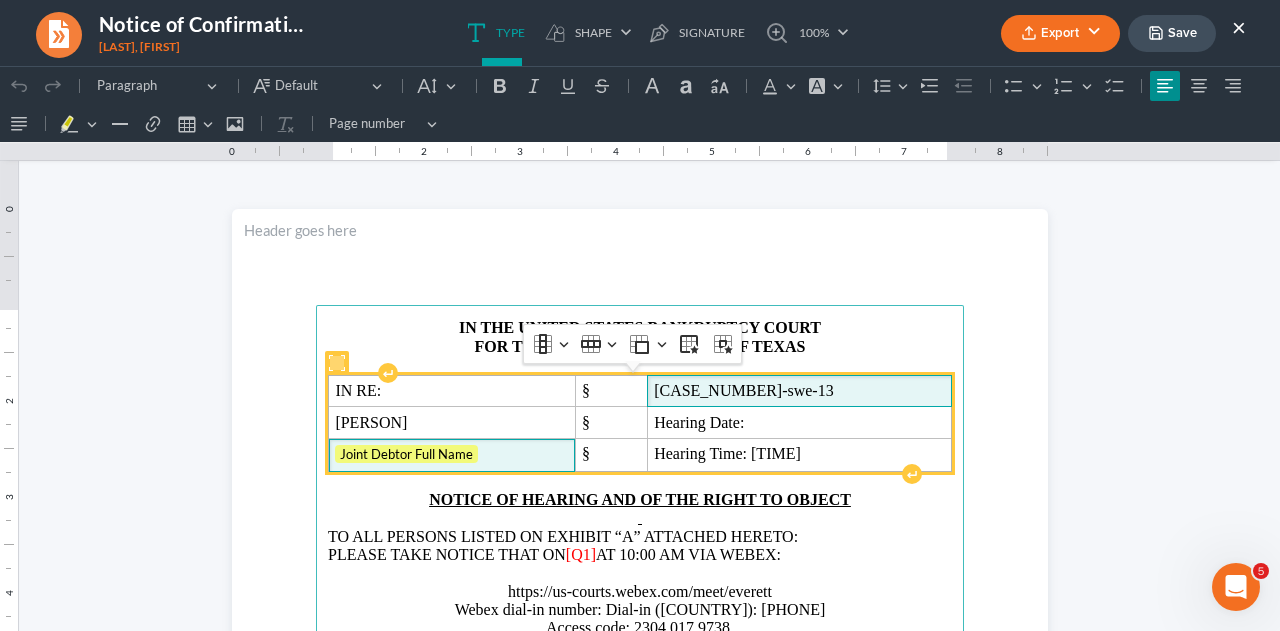 click on "Joint Debtor Full Name" at bounding box center [451, 455] 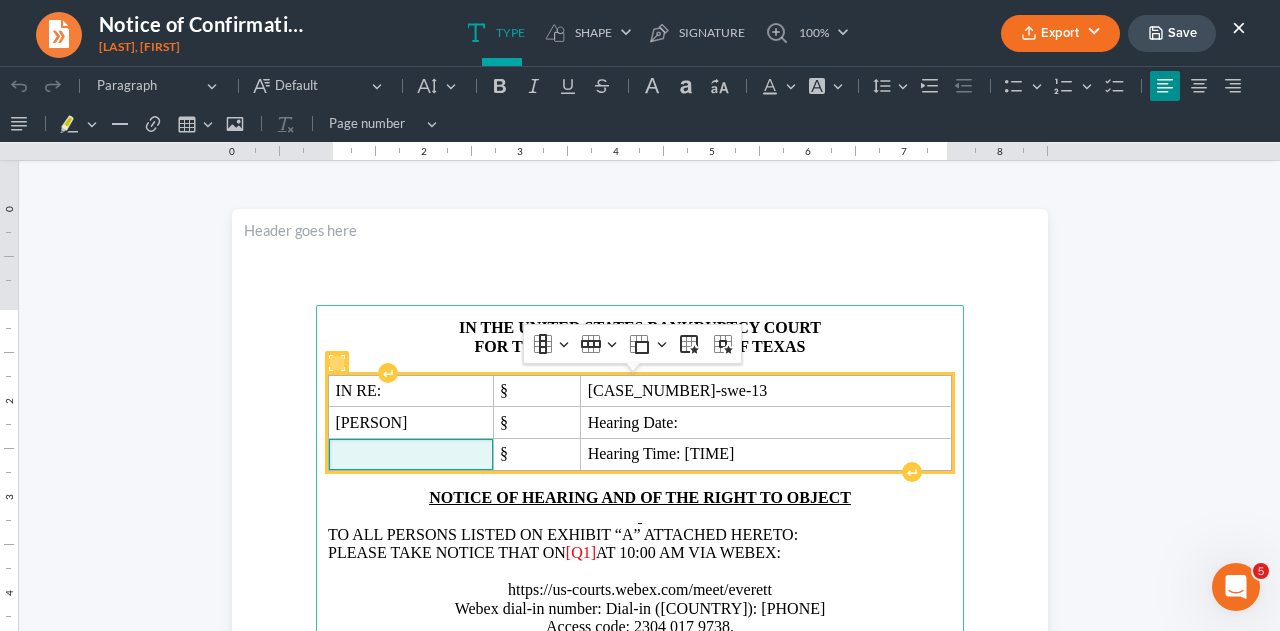 type 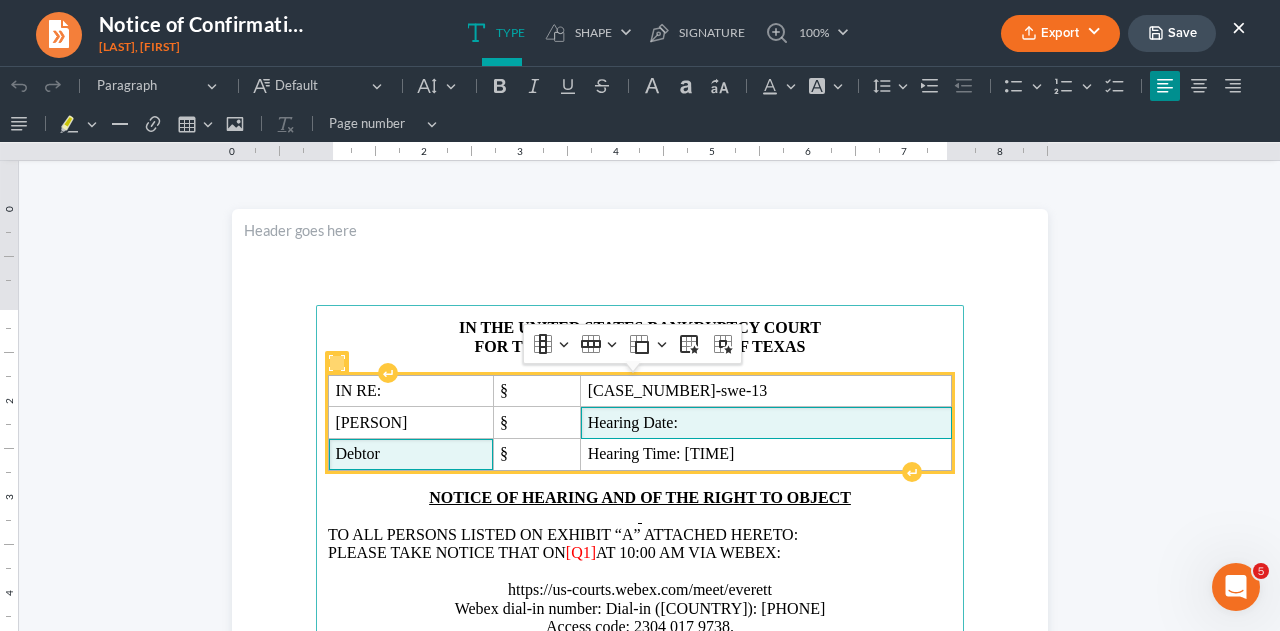 click on "Hearing Date:" at bounding box center [766, 423] 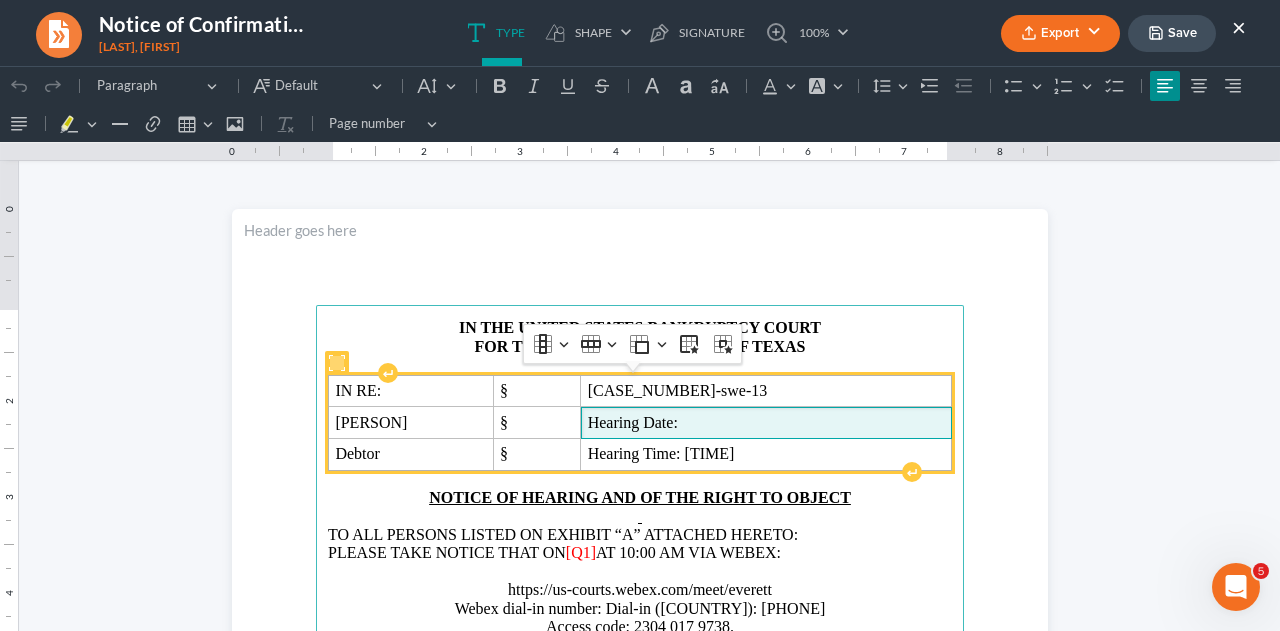 type 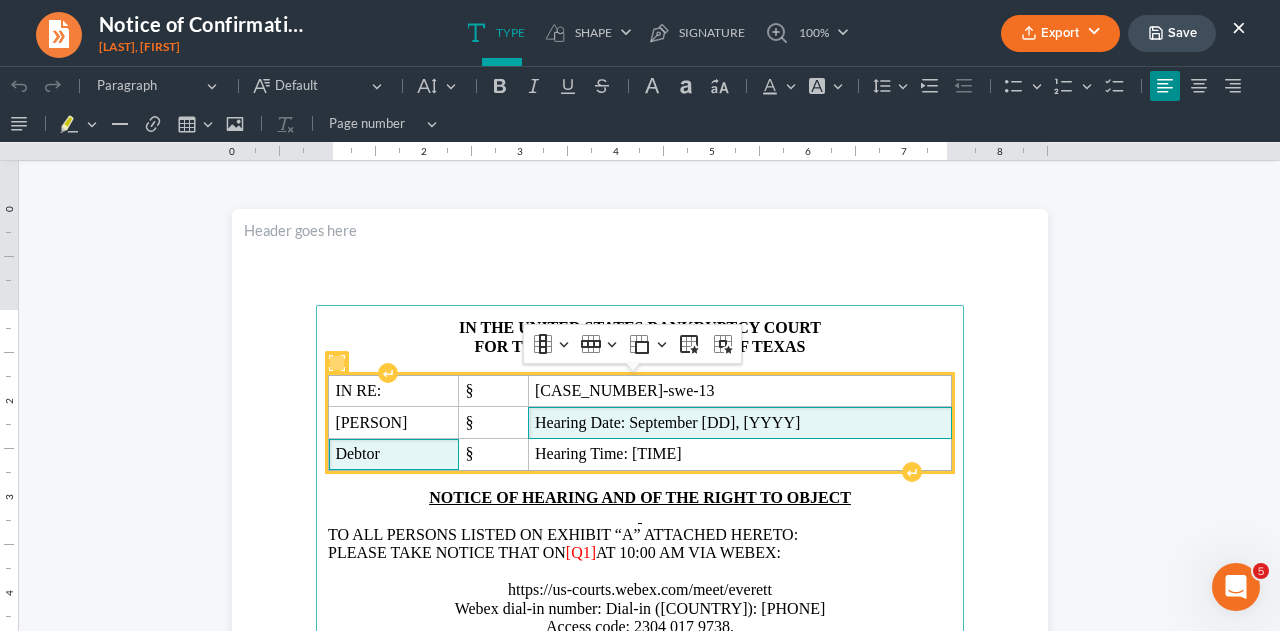 click on "Debtor" at bounding box center [393, 454] 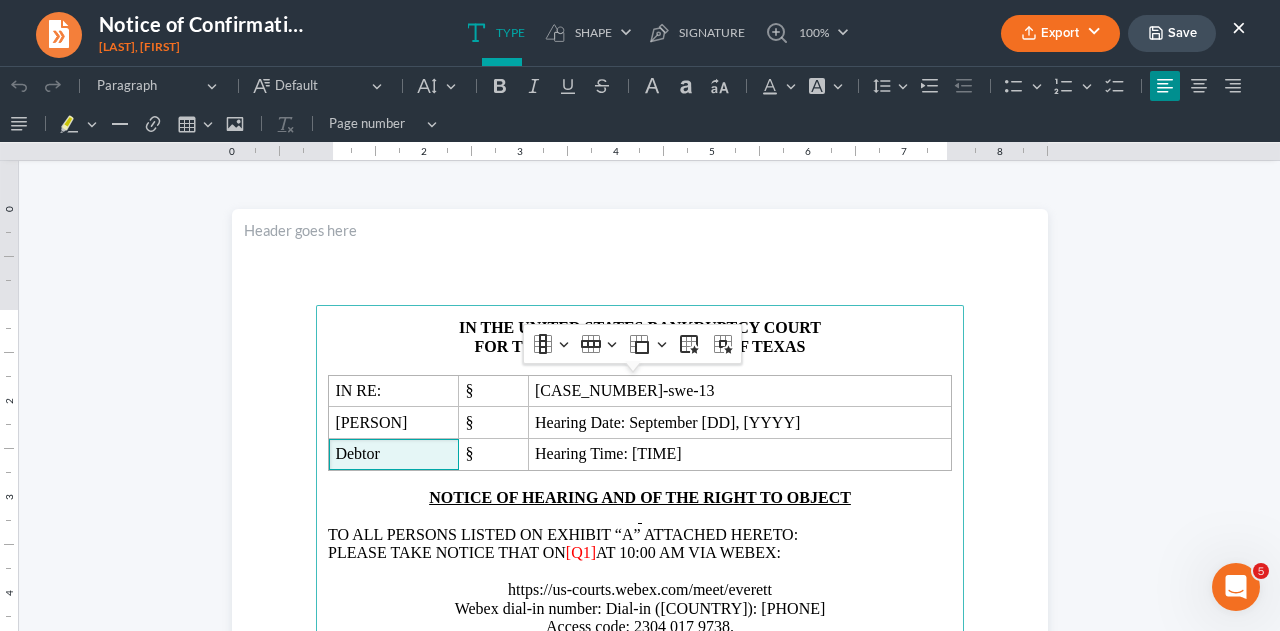 click on "AT 10:00 AM VIA WEBEX:" at bounding box center [688, 552] 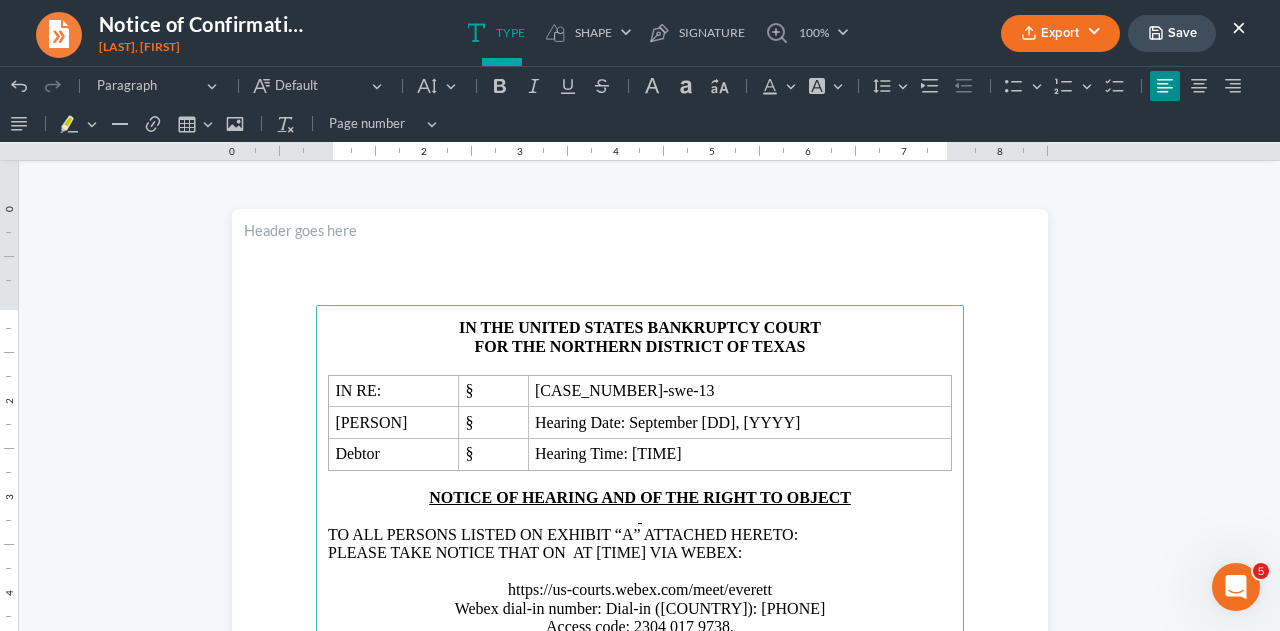type 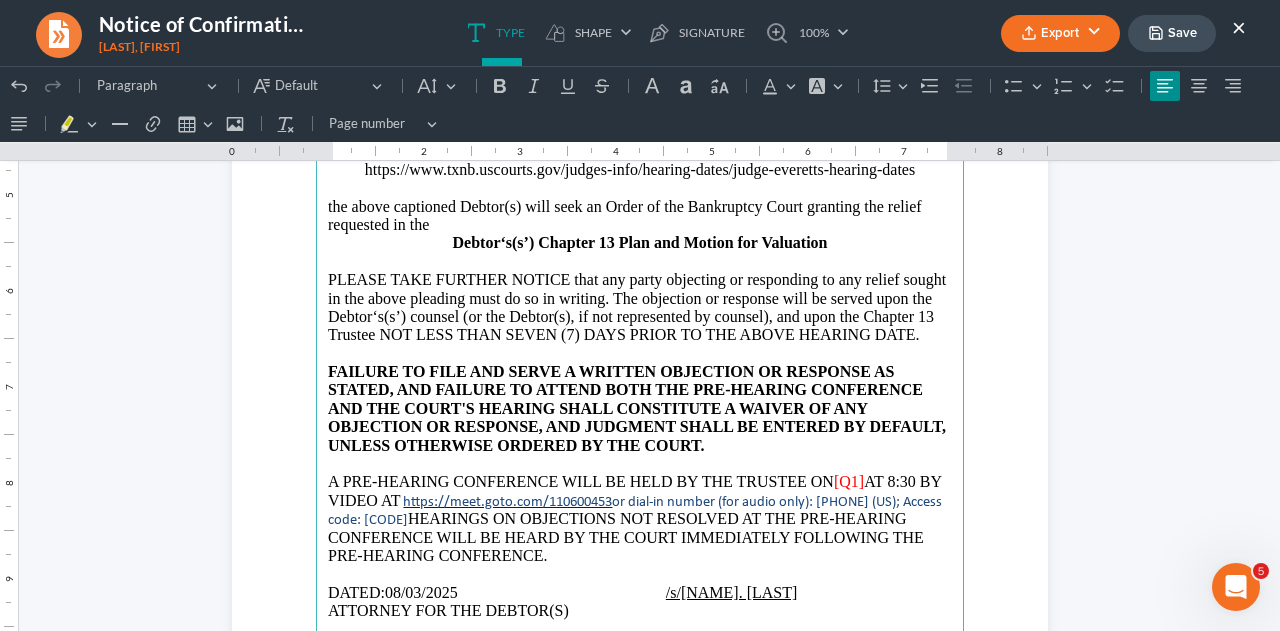 scroll, scrollTop: 493, scrollLeft: 0, axis: vertical 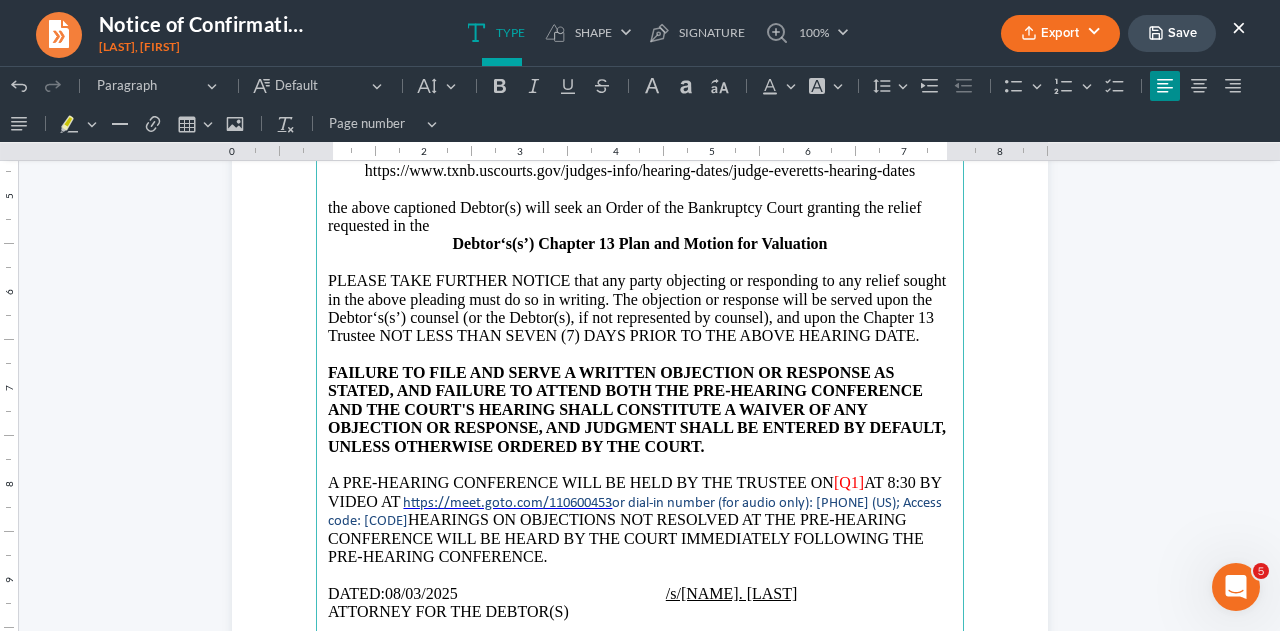 click on "AT 8:30 BY VIDEO AT" at bounding box center (634, 491) 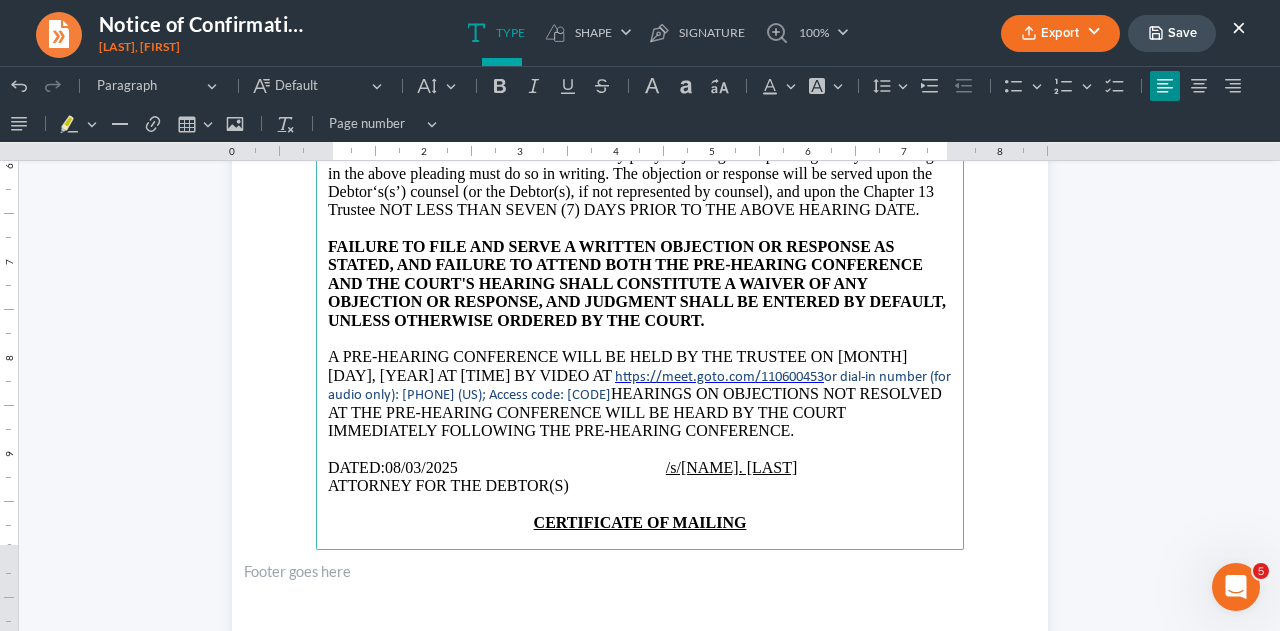 scroll, scrollTop: 649, scrollLeft: 0, axis: vertical 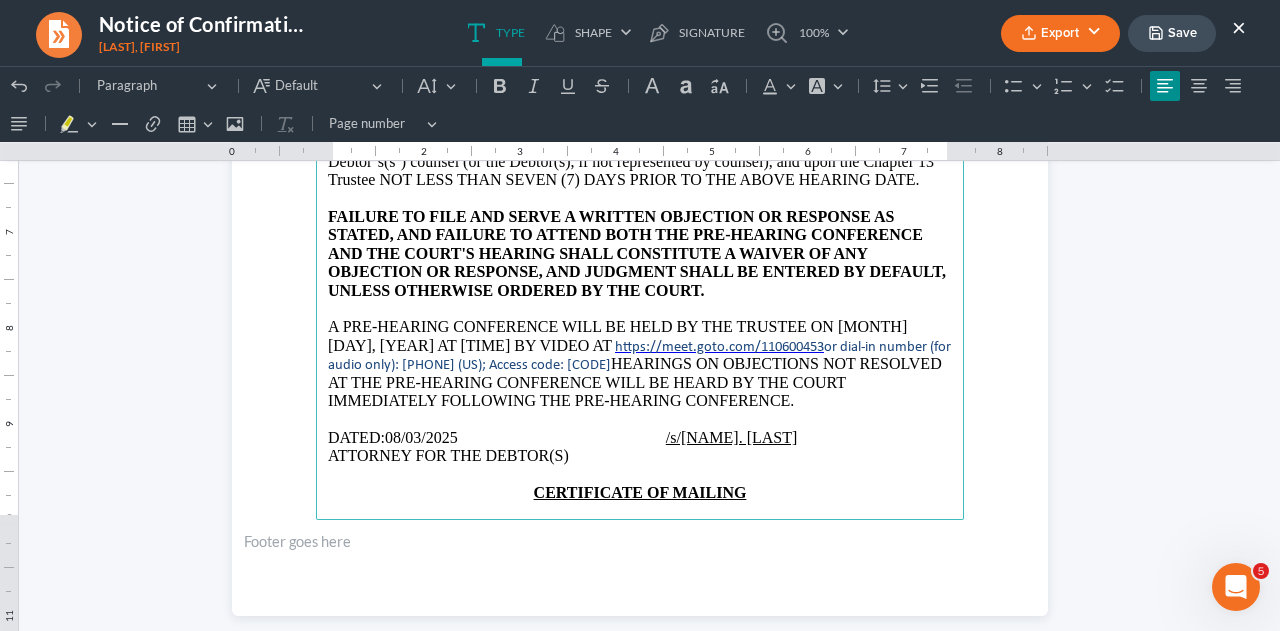 click on "DATED:  08/03/2025                                                       /s/Monte J. White" at bounding box center (640, 438) 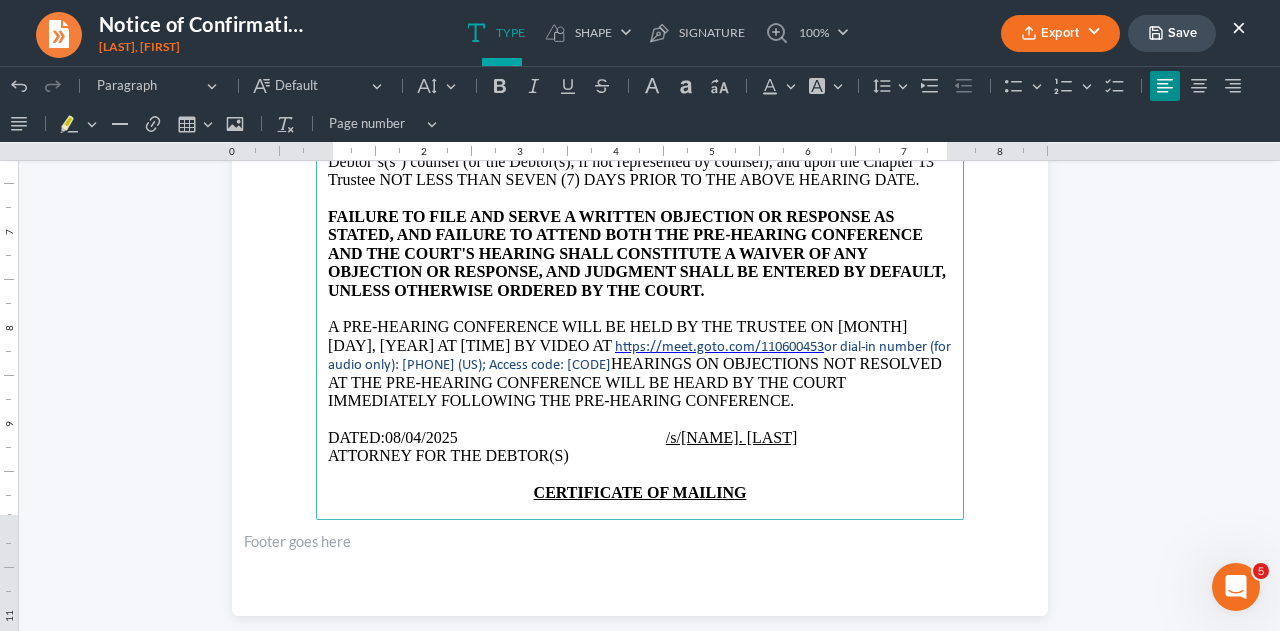 click on "ATTORNEY FOR THE DEBTOR(S)" at bounding box center (448, 455) 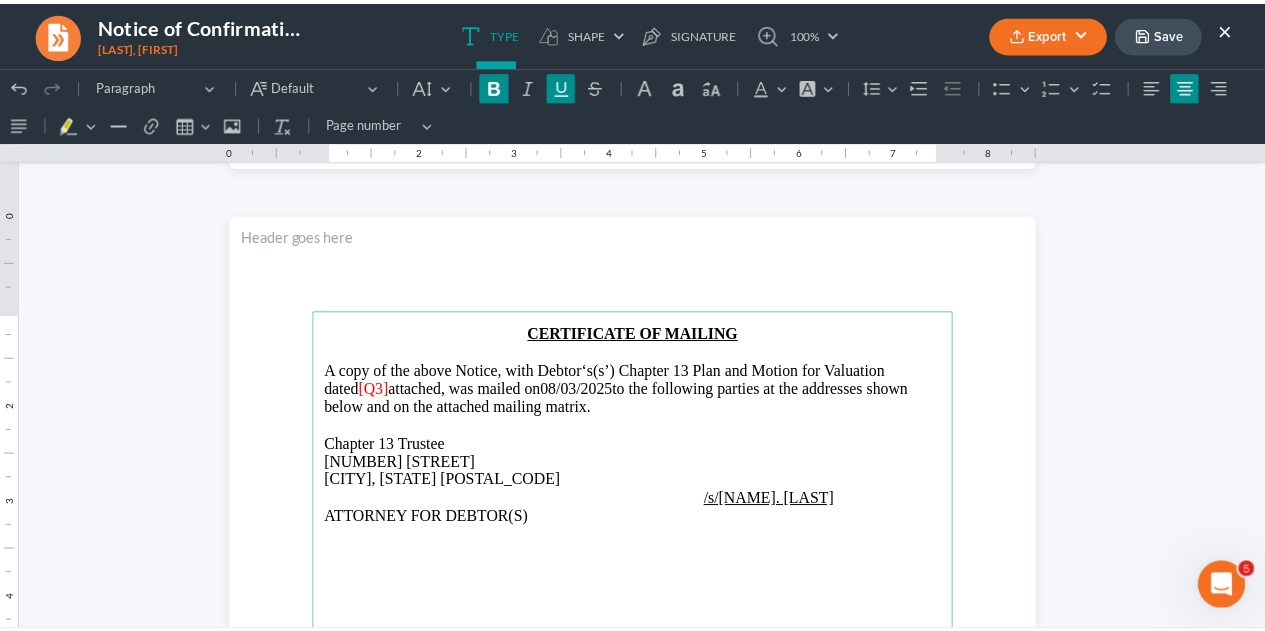 scroll, scrollTop: 1100, scrollLeft: 0, axis: vertical 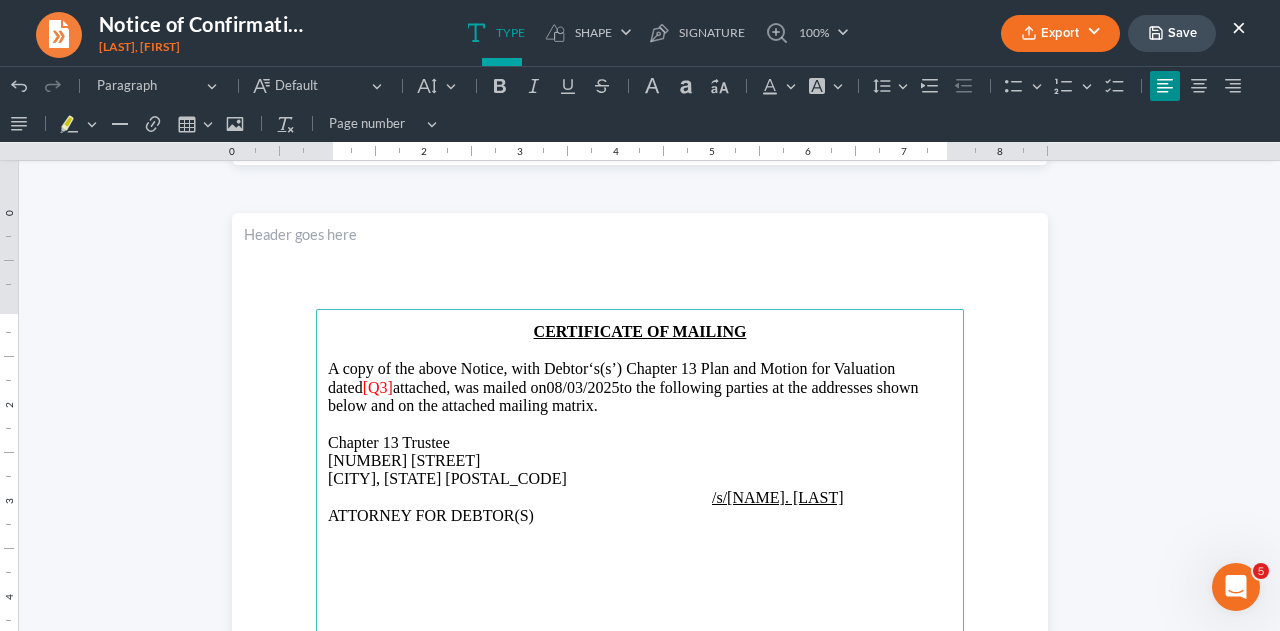 click on "[Q3]" at bounding box center (378, 387) 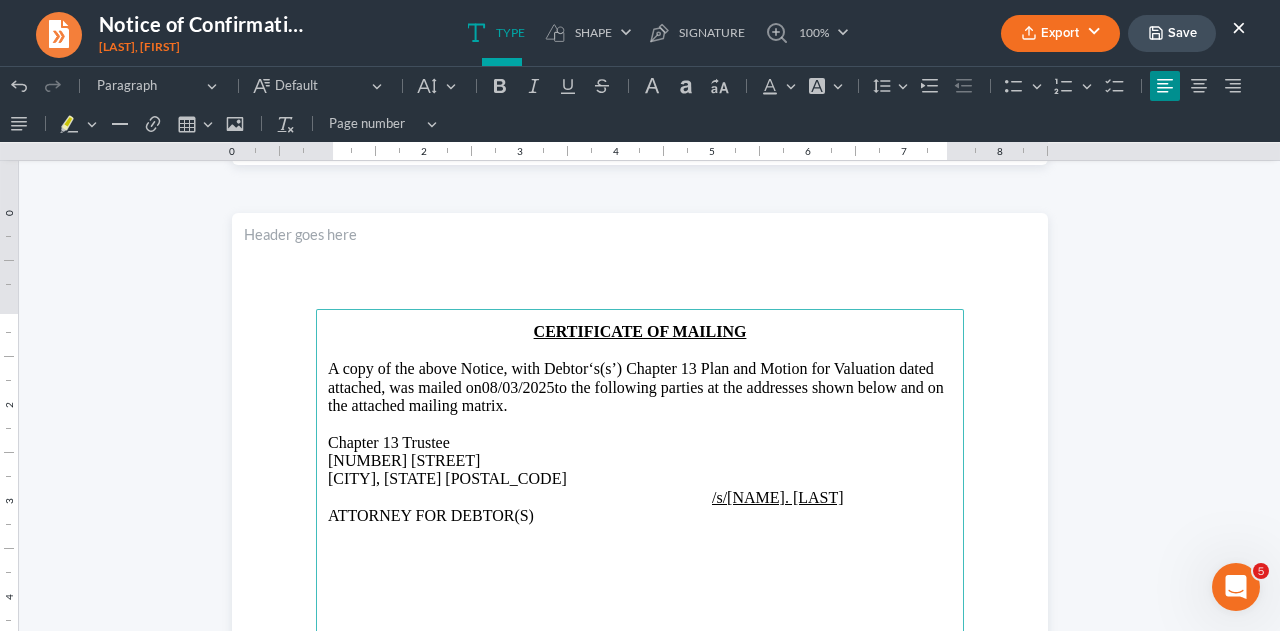 type 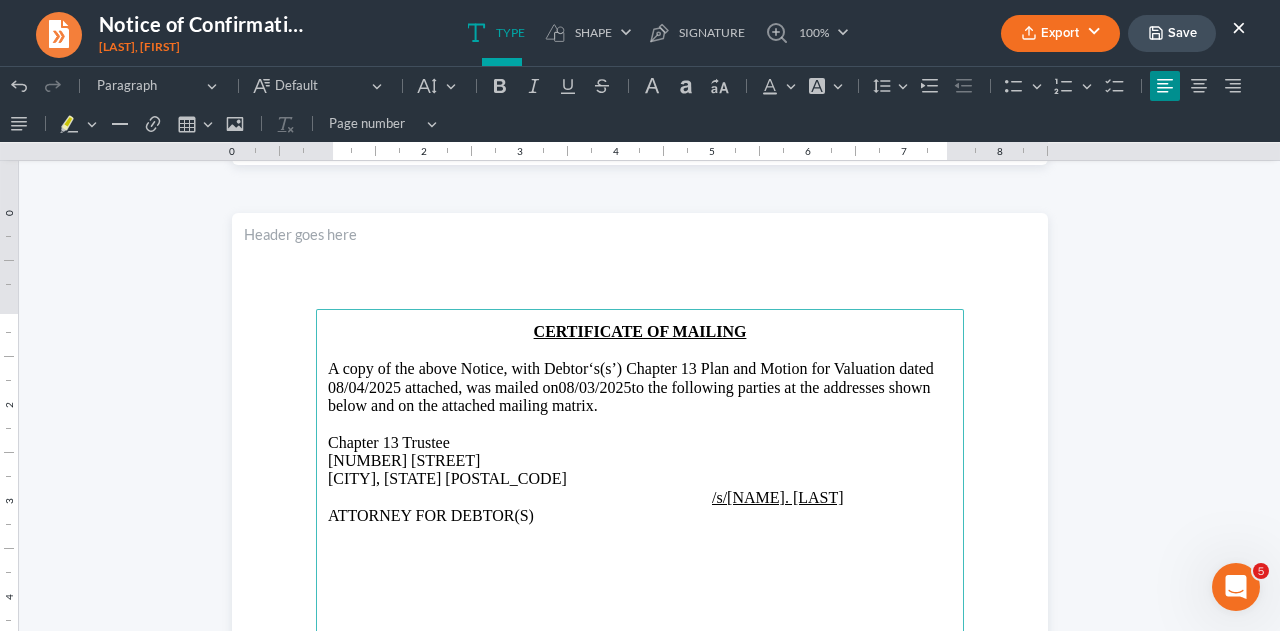 click on "A copy of the above Notice, with Debtor‘s(s’) Chapter 13 Plan and Motion for Valuation dated 08/04/2025 attached, was mailed on  08/03/2025  to the following parties at the addresses shown below and on the attached mailing matrix." at bounding box center [640, 387] 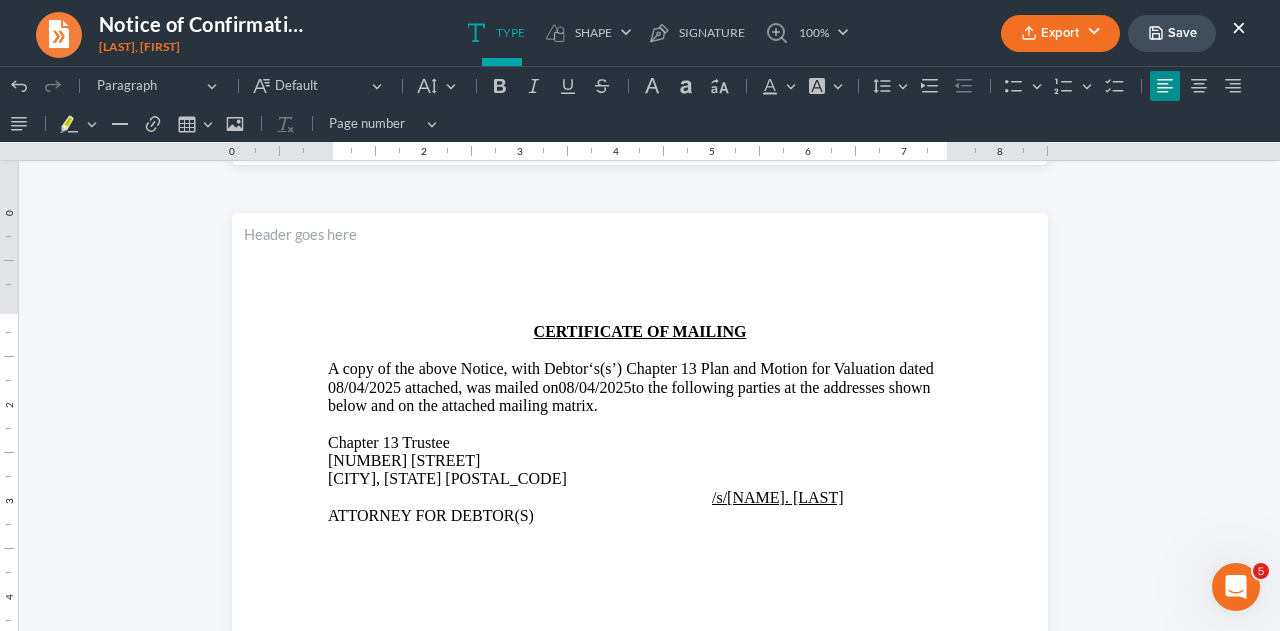 click on "Save" at bounding box center [1172, 33] 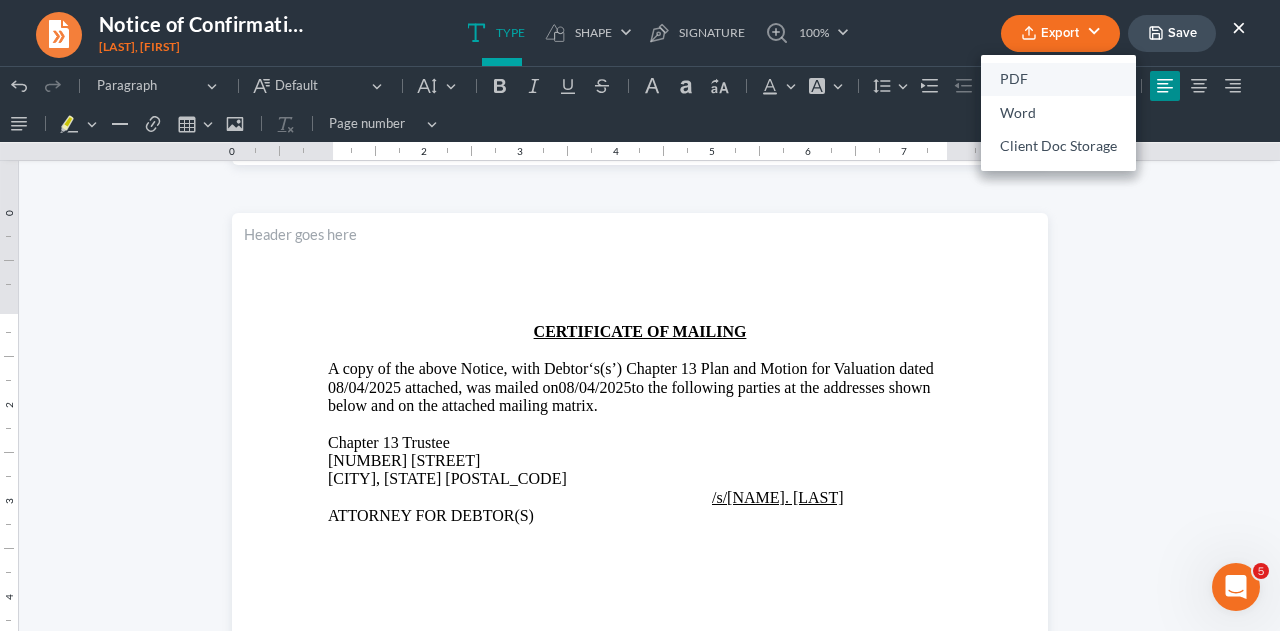 click on "PDF" at bounding box center (1058, 80) 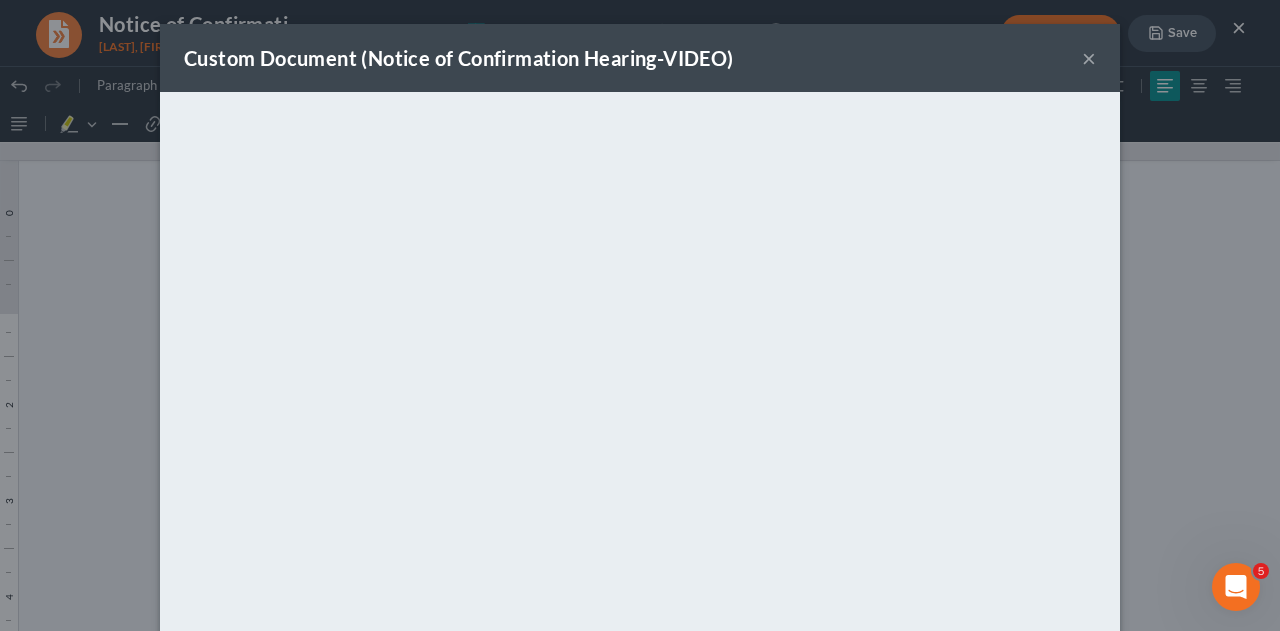 click on "×" at bounding box center (1089, 58) 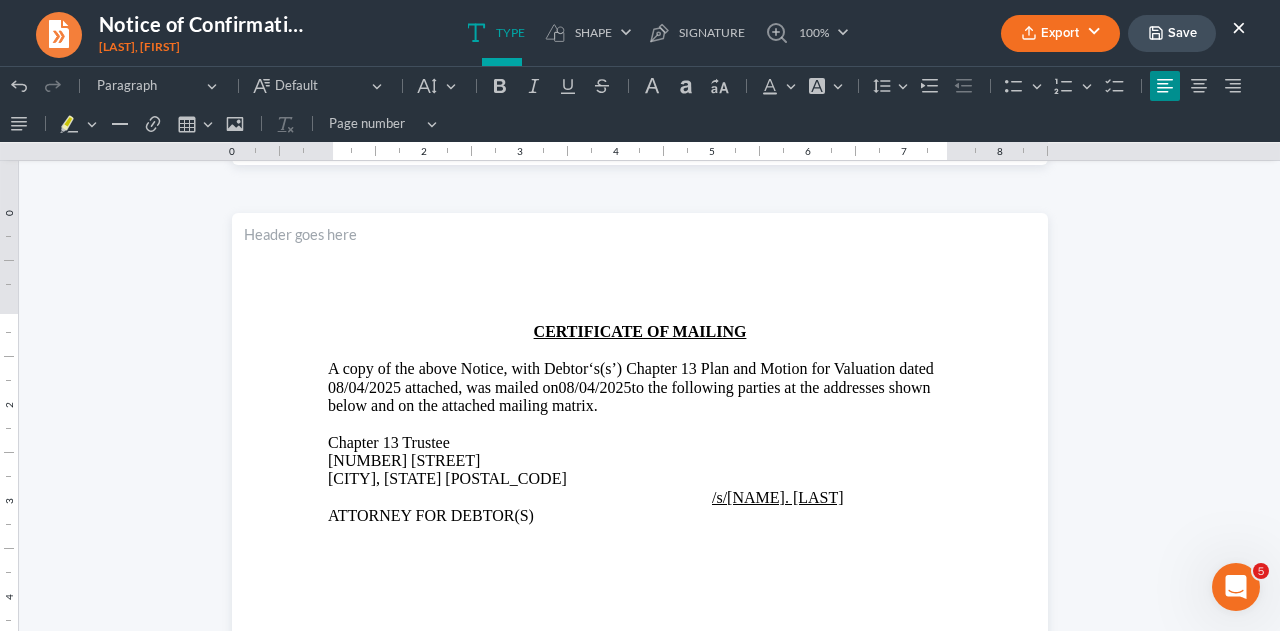 click on "×" at bounding box center (1239, 27) 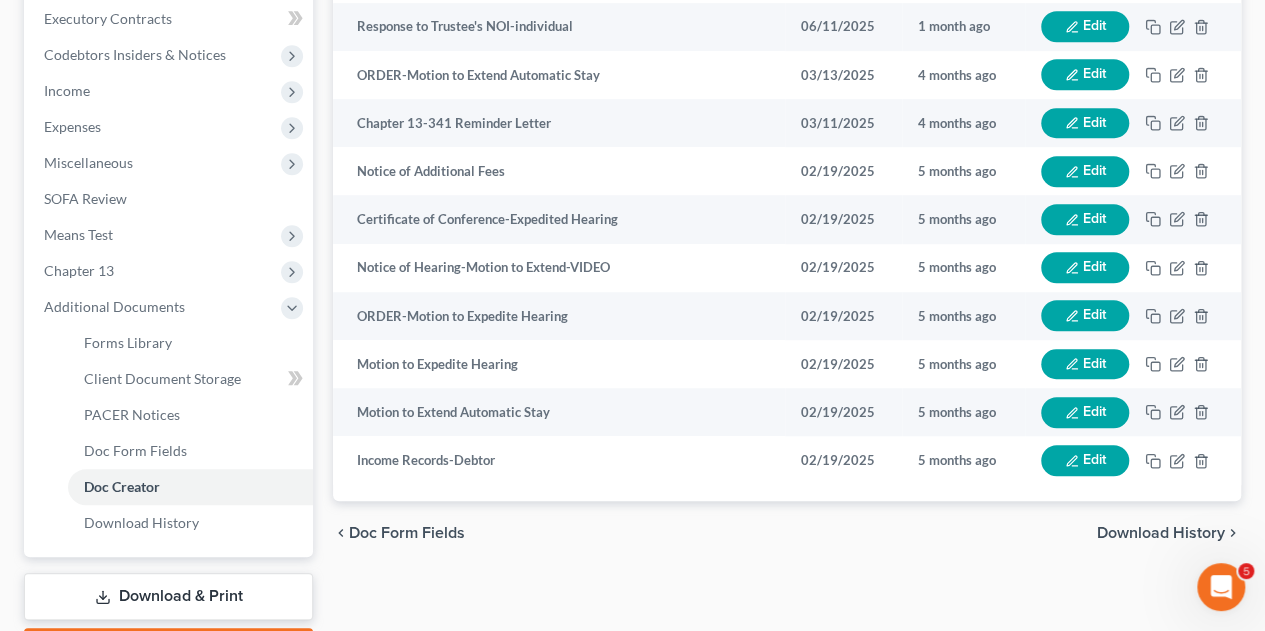 scroll, scrollTop: 610, scrollLeft: 0, axis: vertical 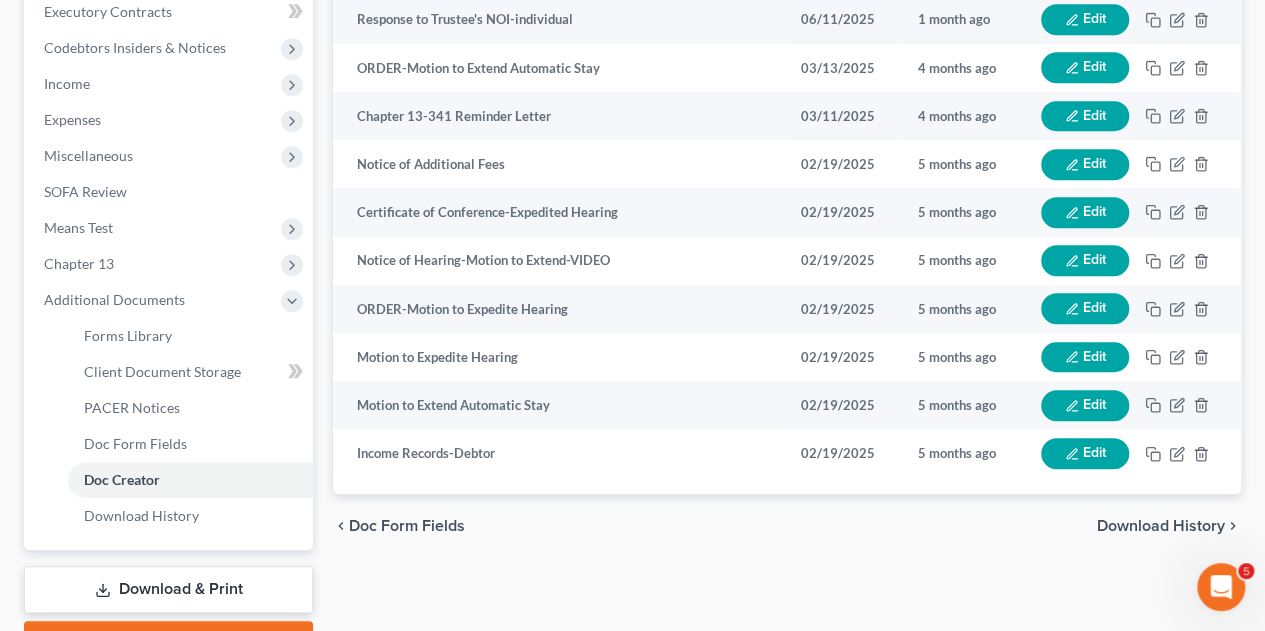 click on "Download & Print" at bounding box center (168, 589) 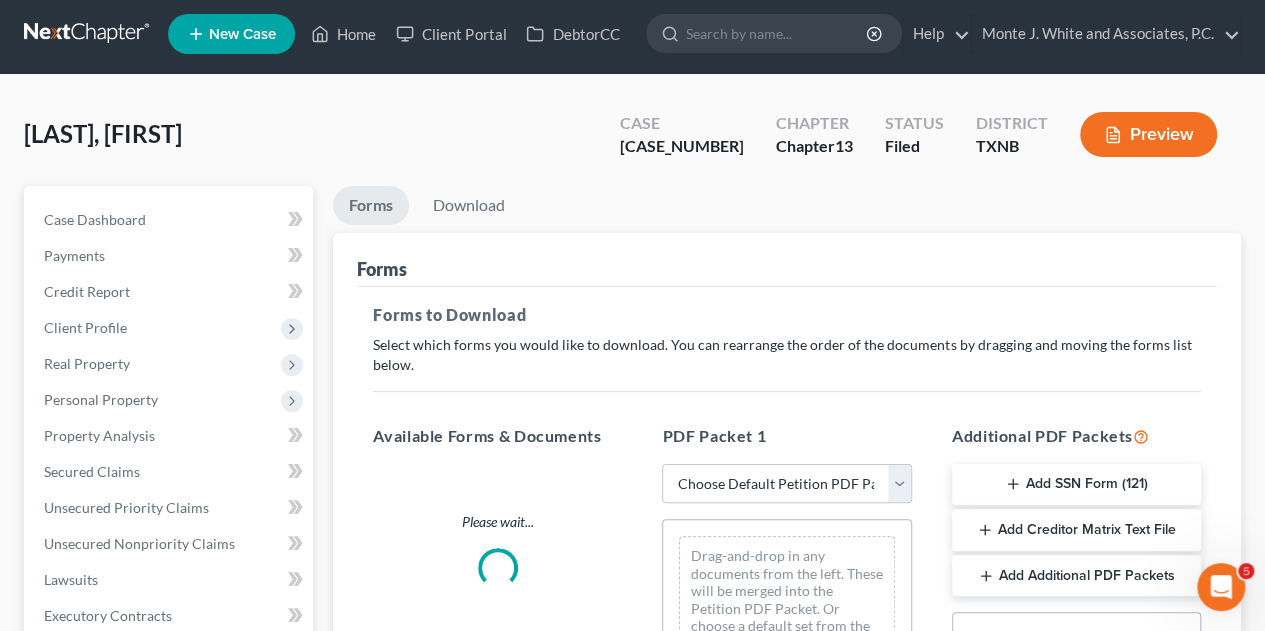 scroll, scrollTop: 0, scrollLeft: 0, axis: both 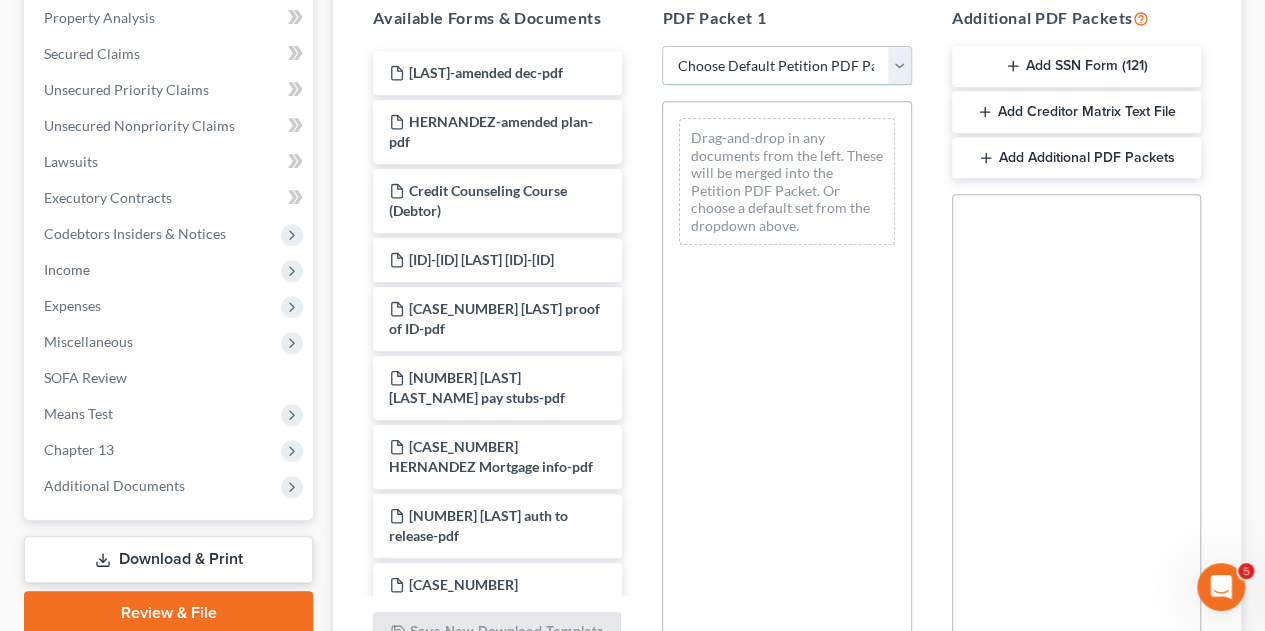 click on "Choose Default Petition PDF Packet Complete Bankruptcy Petition (all forms and schedules) Emergency Filing Forms (Petition and Creditor List Only) Amended Forms Signature Pages Only Supplemental Post Petition (Sch. I & J) Supplemental Post Petition (Sch. I) Supplemental Post Petition (Sch. J) Chapter 13 Case-Texas Chapter 13 Case-Texas" at bounding box center [786, 66] 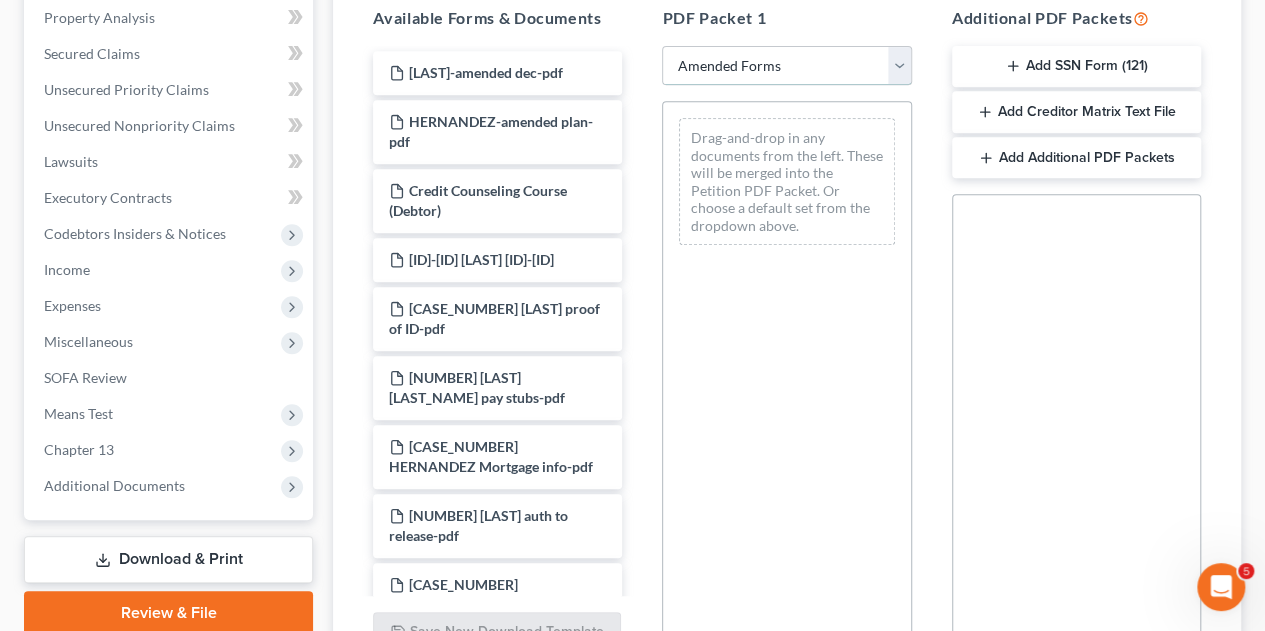 click on "Choose Default Petition PDF Packet Complete Bankruptcy Petition (all forms and schedules) Emergency Filing Forms (Petition and Creditor List Only) Amended Forms Signature Pages Only Supplemental Post Petition (Sch. I & J) Supplemental Post Petition (Sch. I) Supplemental Post Petition (Sch. J) Chapter 13 Case-Texas Chapter 13 Case-Texas" at bounding box center [786, 66] 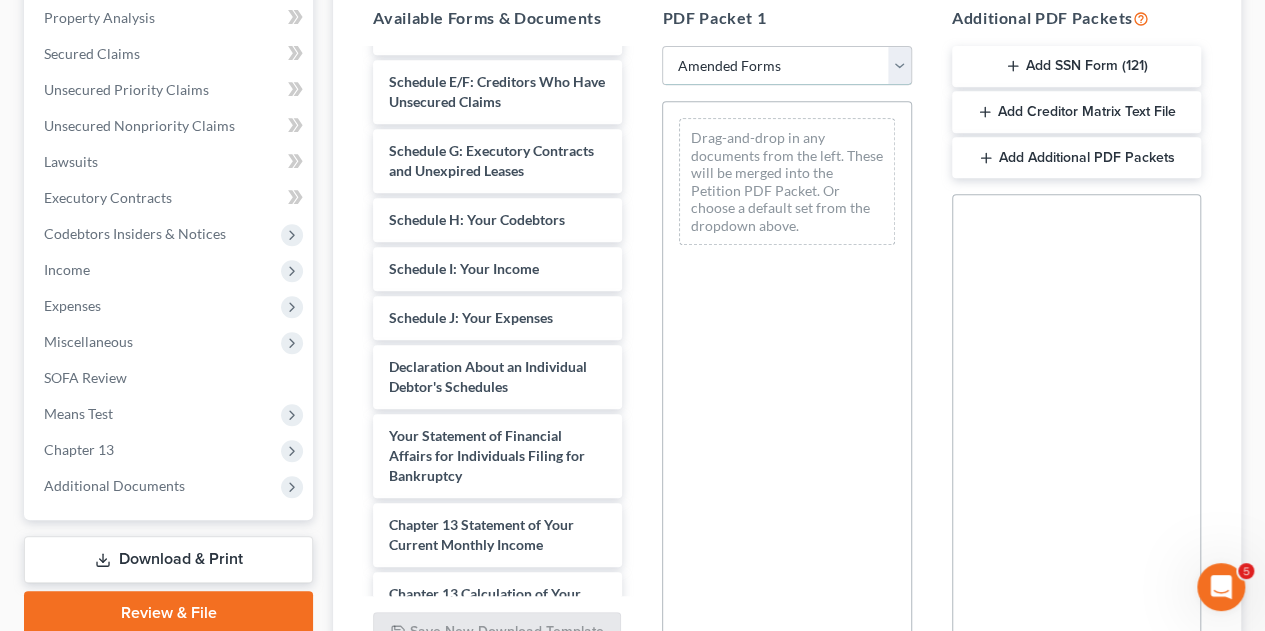 scroll, scrollTop: 340, scrollLeft: 0, axis: vertical 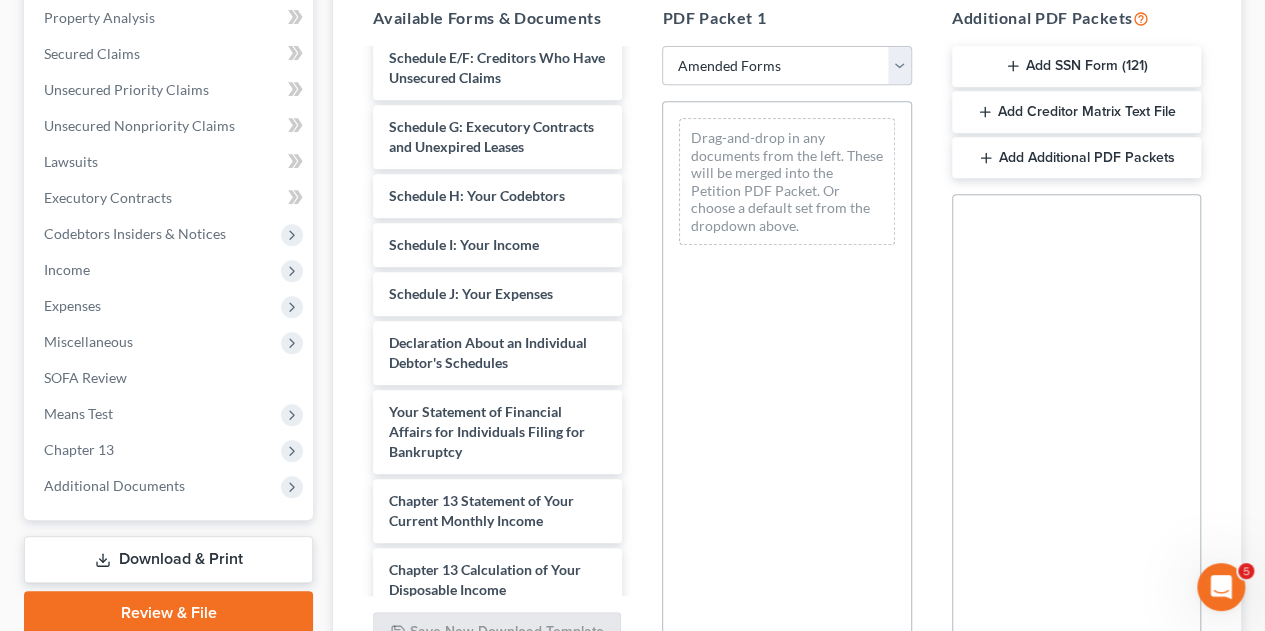 click on "Drag-and-drop in any documents from the left. These will be merged into the Petition PDF Packet. Or choose a default set from the dropdown above." at bounding box center (786, 376) 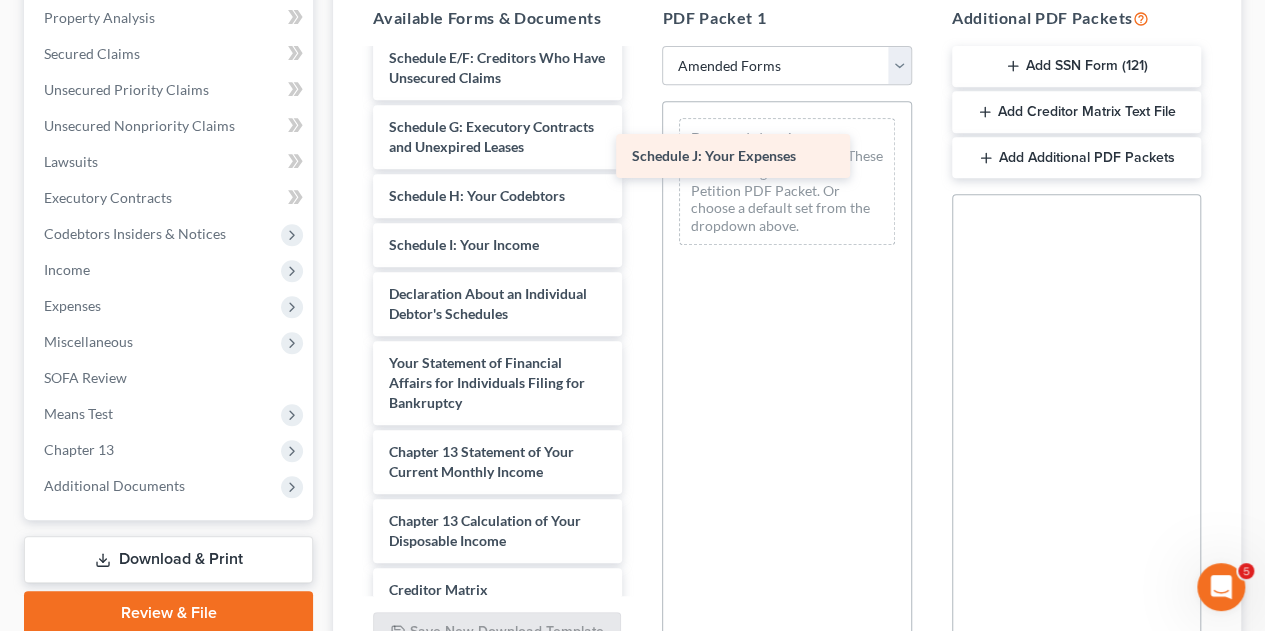 drag, startPoint x: 556, startPoint y: 336, endPoint x: 814, endPoint y: 139, distance: 324.6121 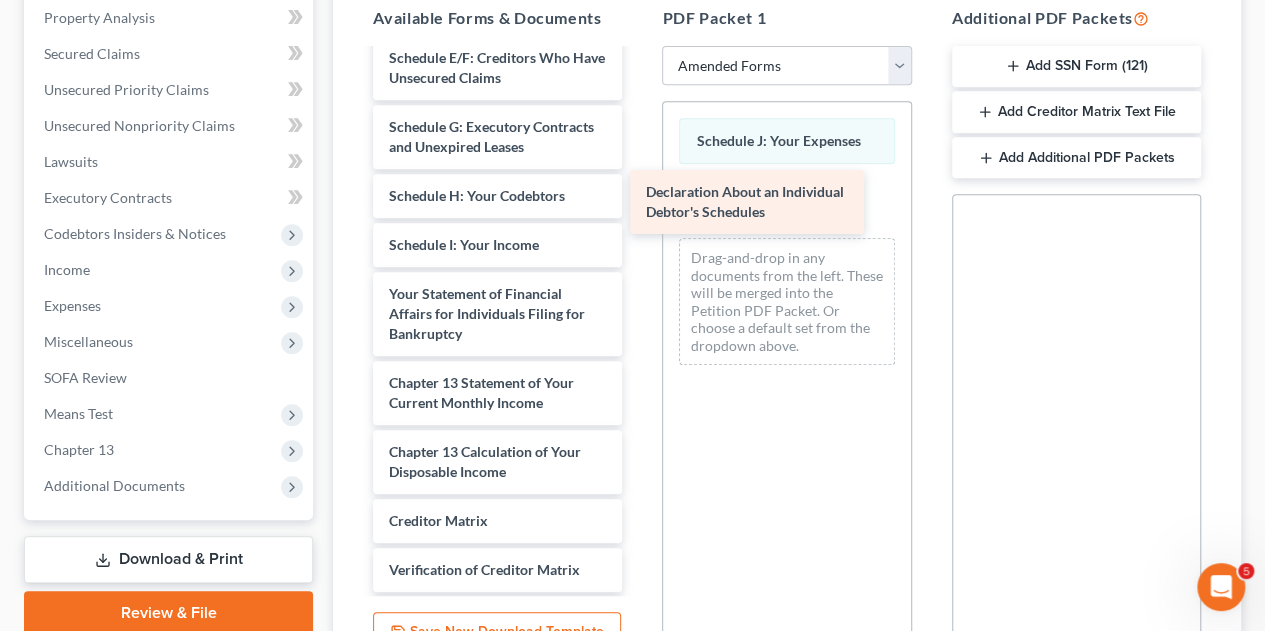 drag, startPoint x: 540, startPoint y: 337, endPoint x: 798, endPoint y: 197, distance: 293.53705 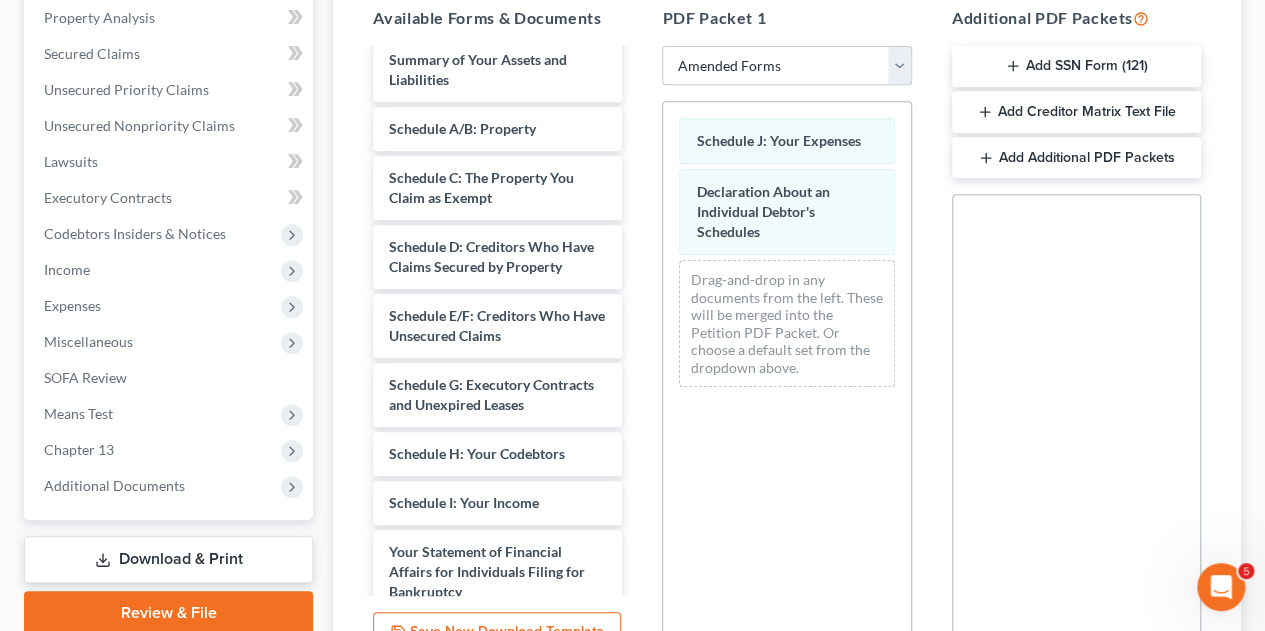 scroll, scrollTop: 0, scrollLeft: 0, axis: both 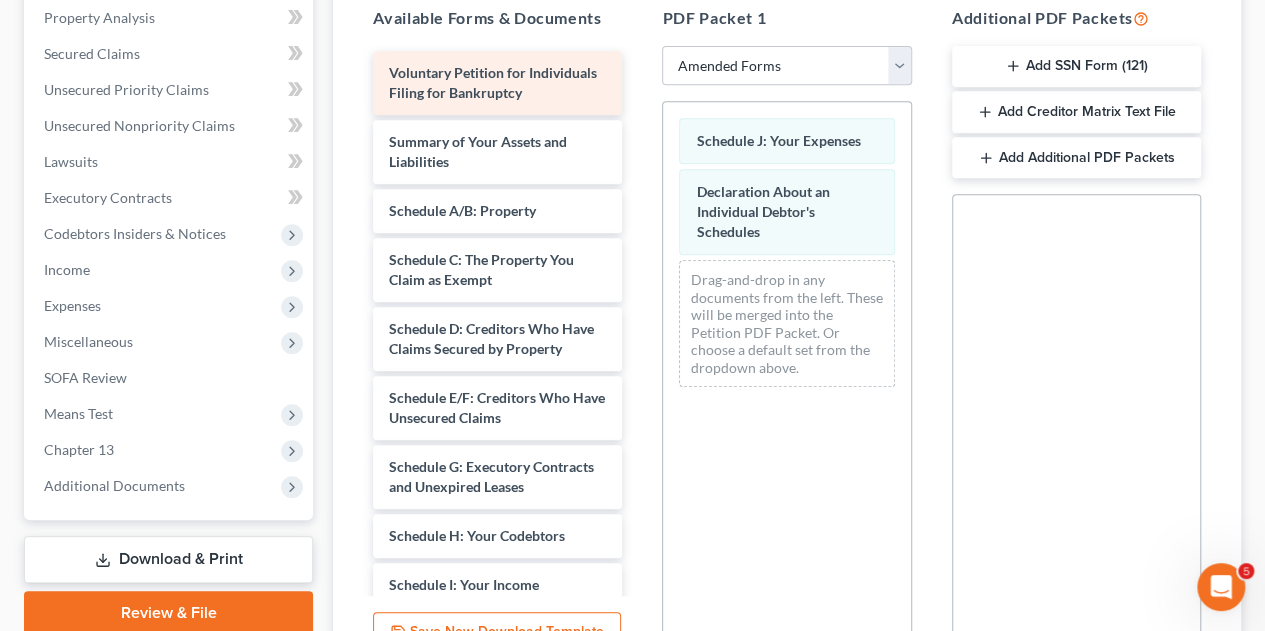 click on "Voluntary Petition for Individuals Filing for Bankruptcy" at bounding box center [497, 83] 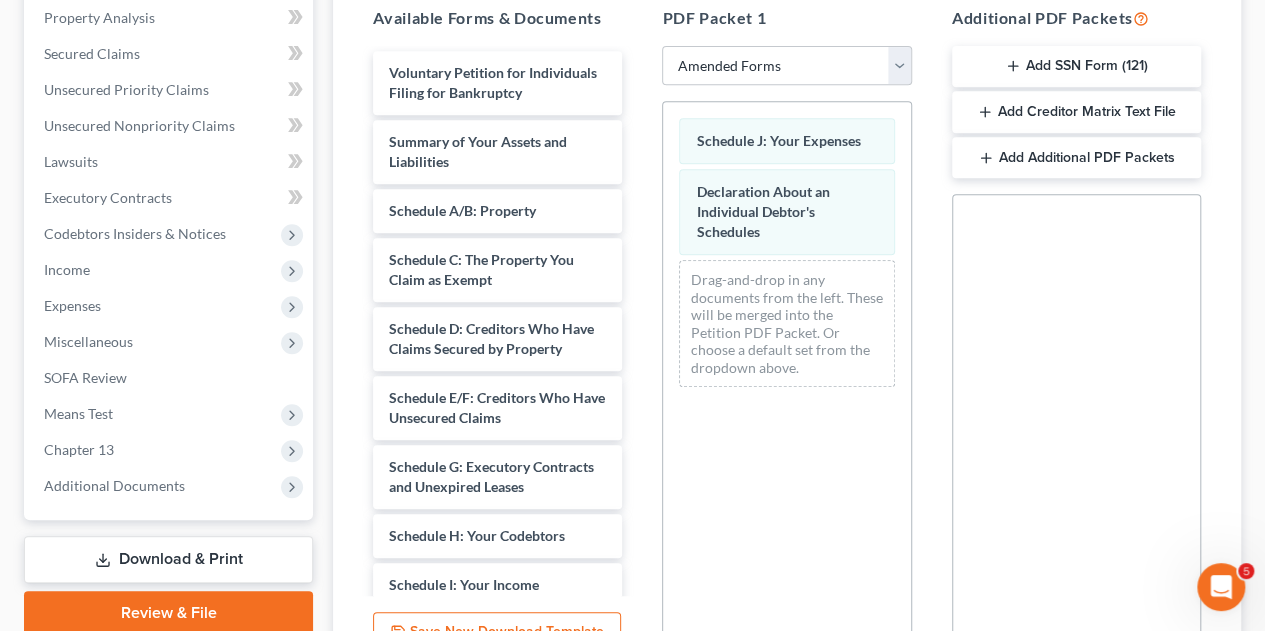 scroll, scrollTop: 622, scrollLeft: 0, axis: vertical 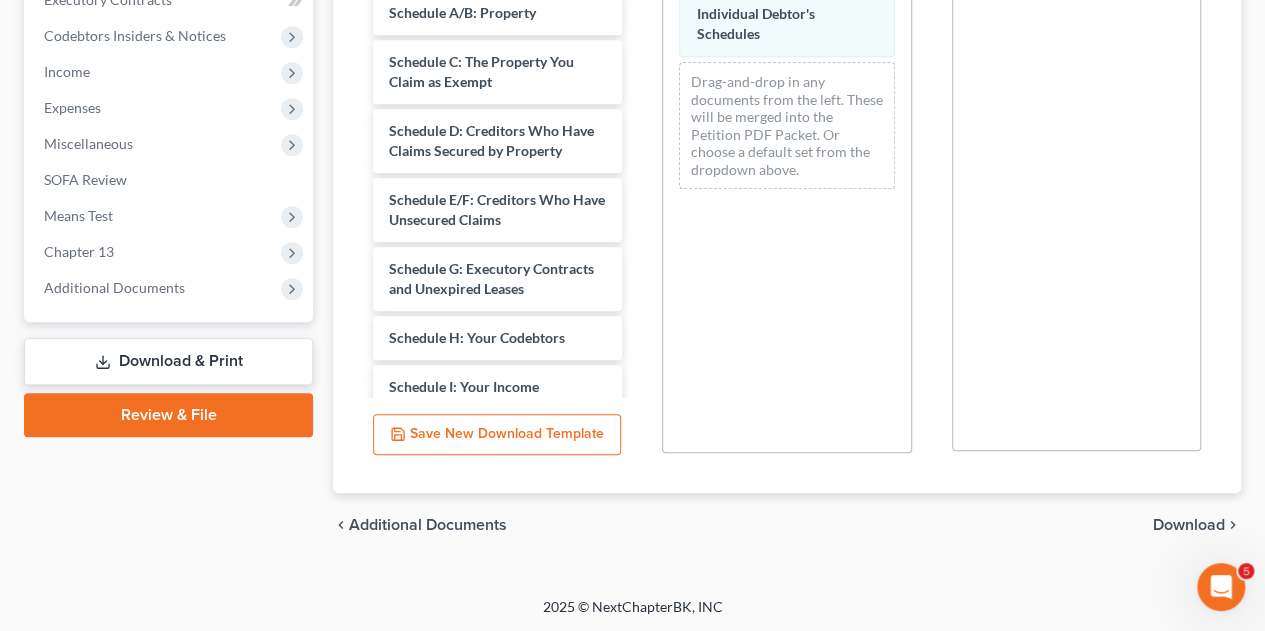 click on "Download" at bounding box center (1189, 525) 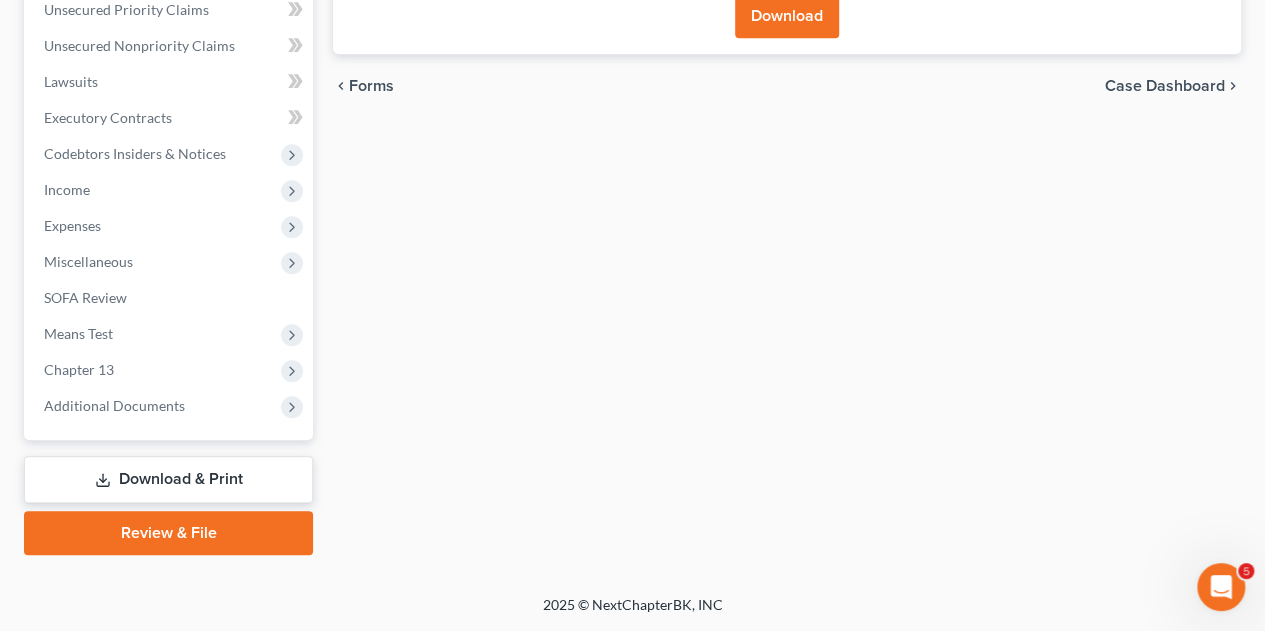 scroll, scrollTop: 501, scrollLeft: 0, axis: vertical 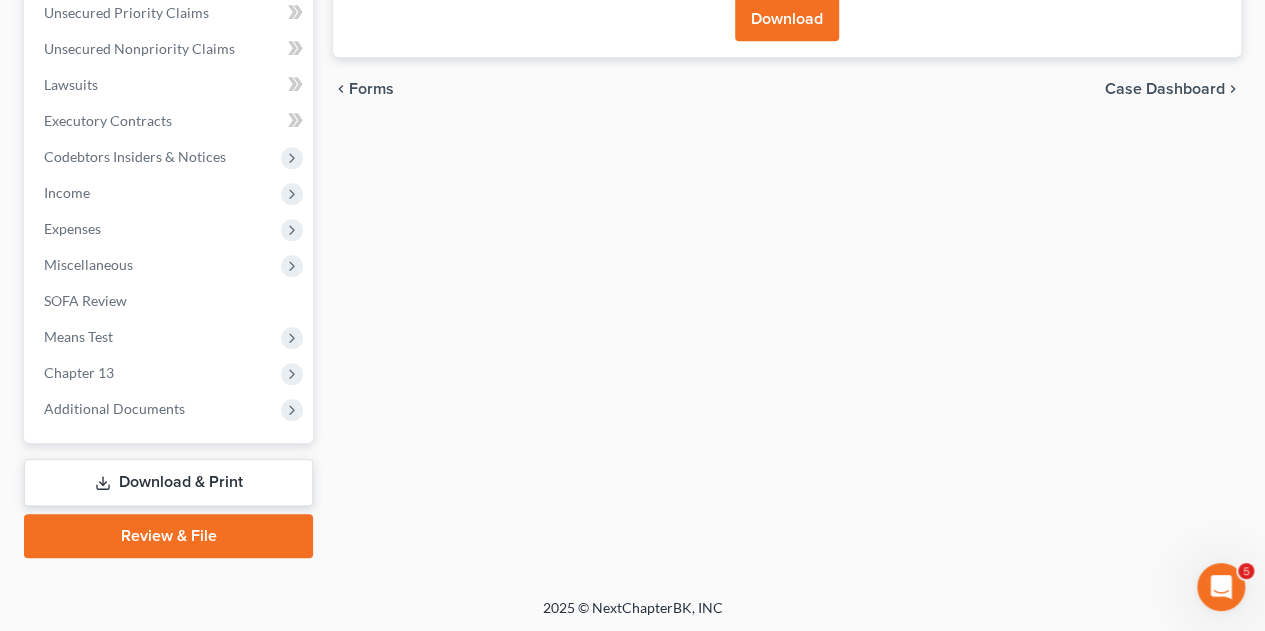click on "Download" at bounding box center (787, 19) 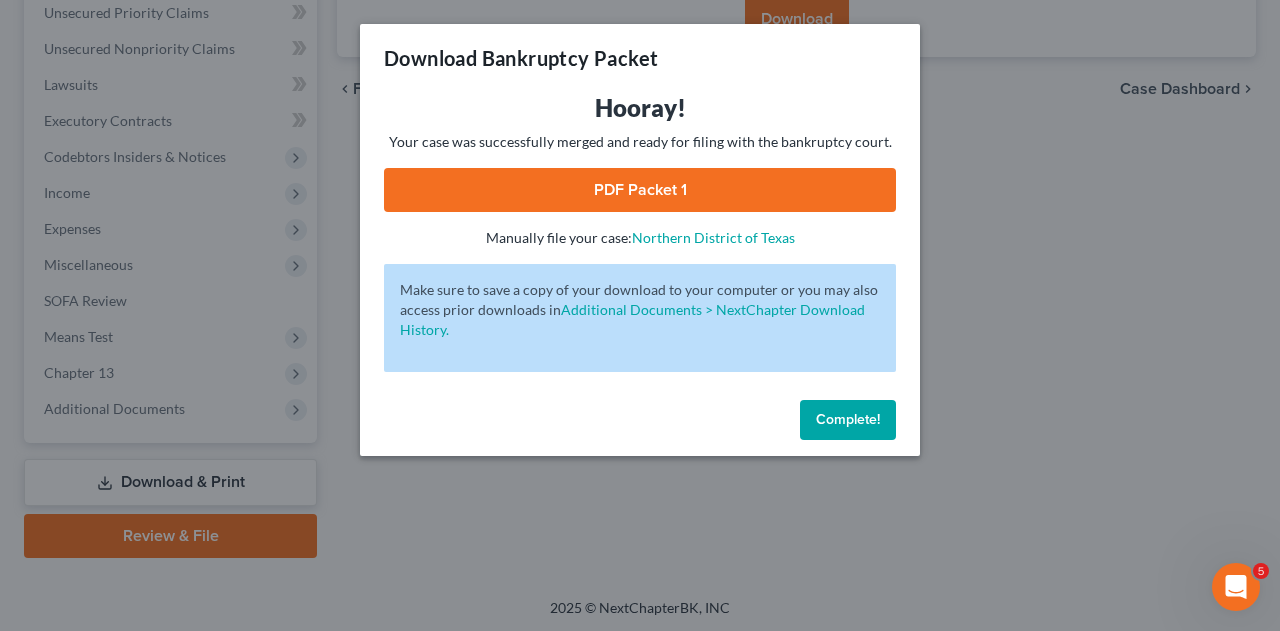 click on "PDF Packet 1" at bounding box center [640, 190] 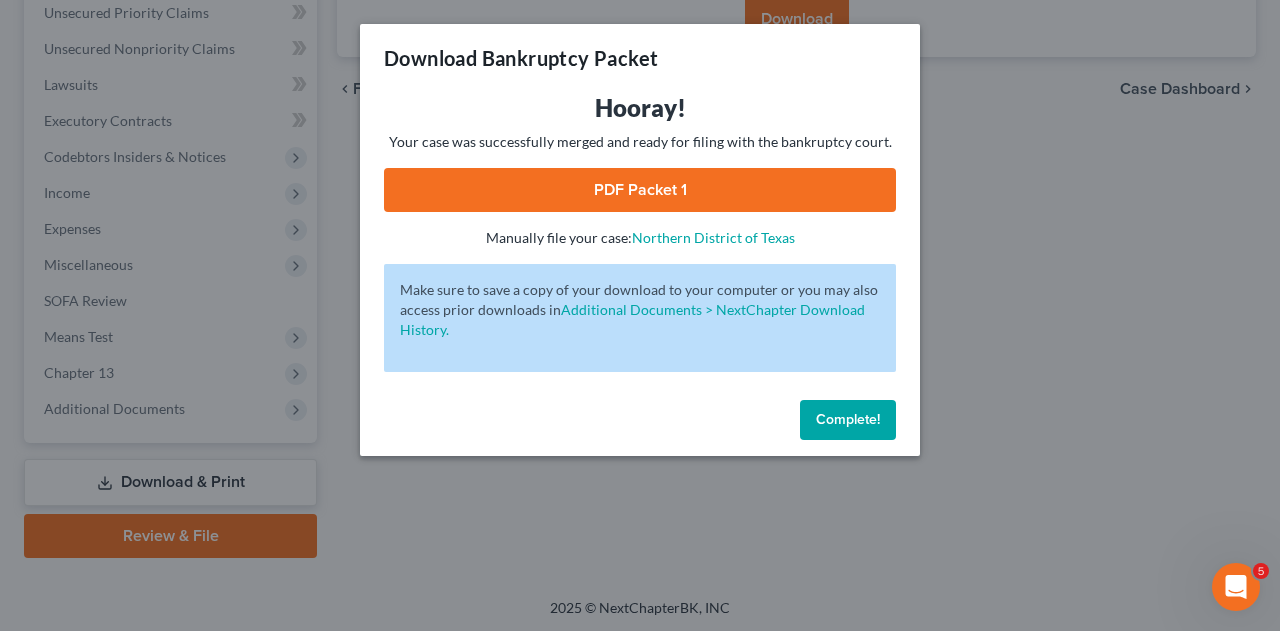 click on "Complete!" at bounding box center [848, 419] 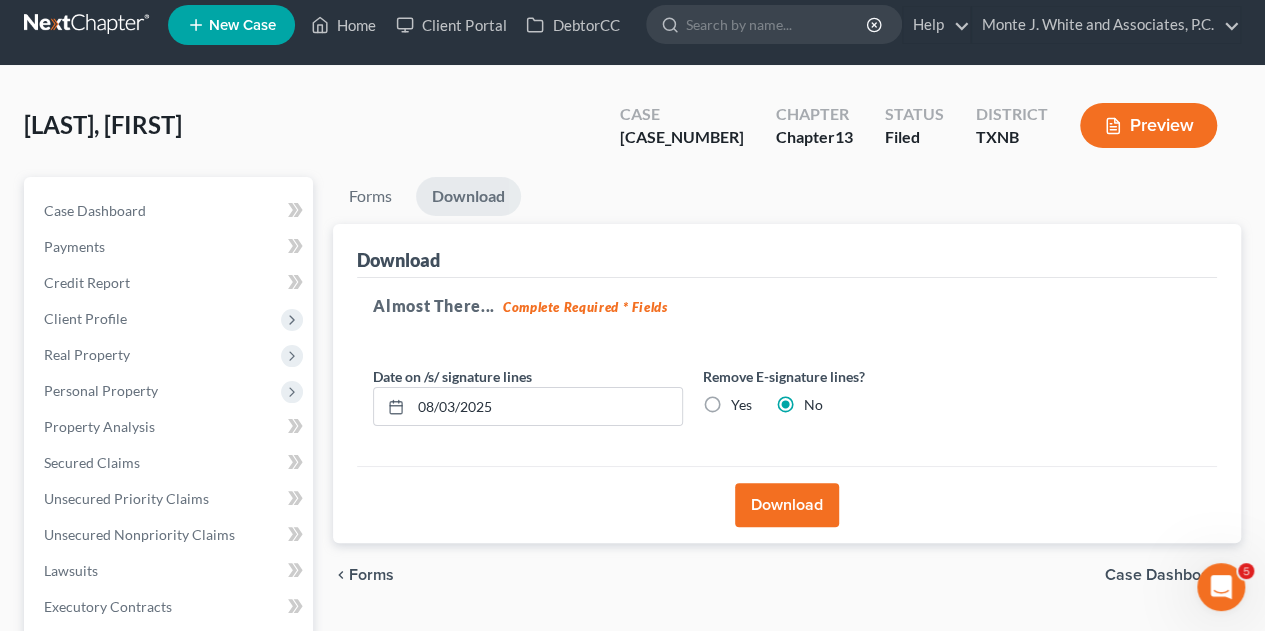 scroll, scrollTop: 0, scrollLeft: 0, axis: both 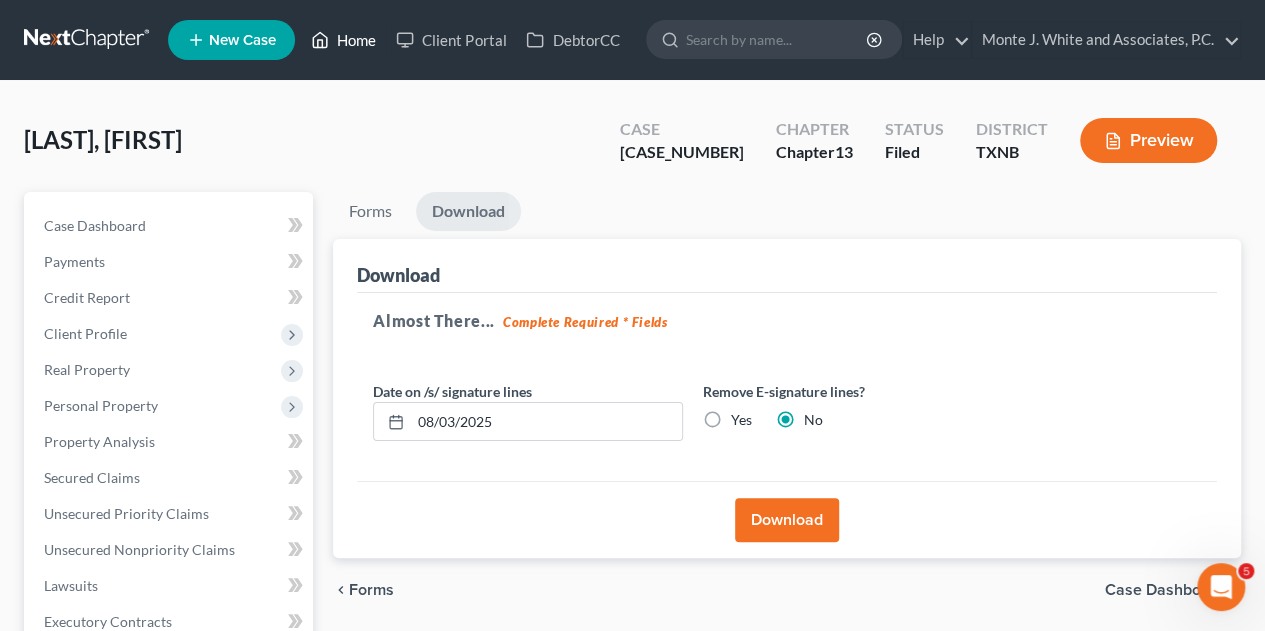 click on "Home" at bounding box center (343, 40) 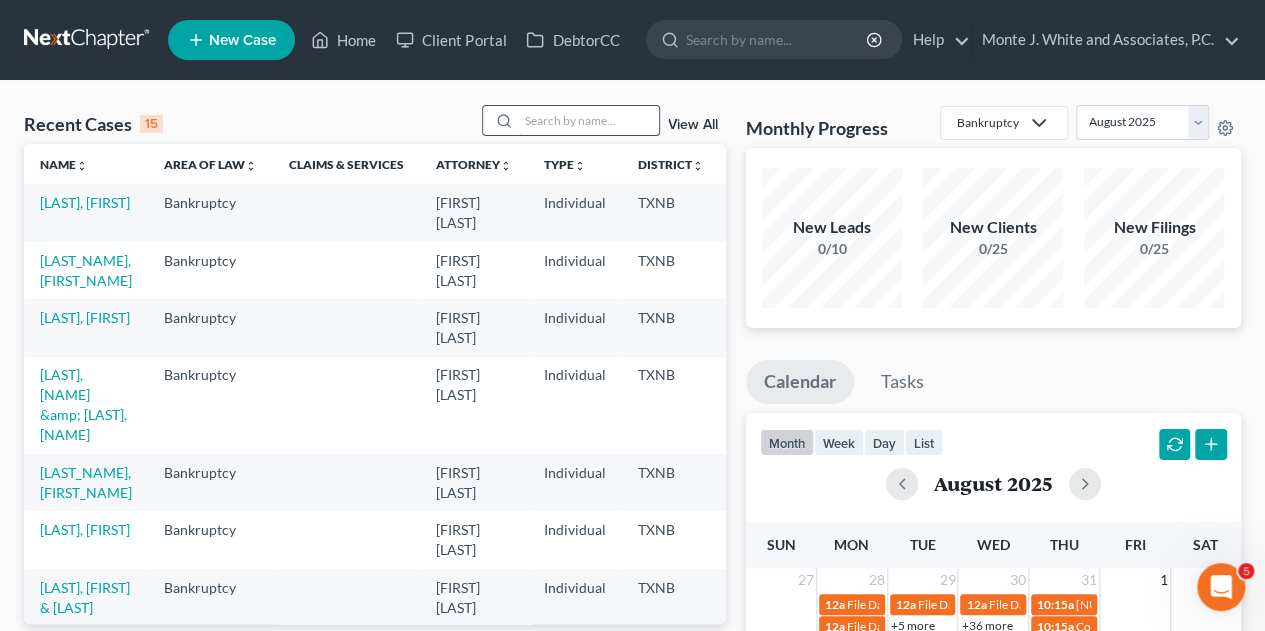 click at bounding box center [589, 120] 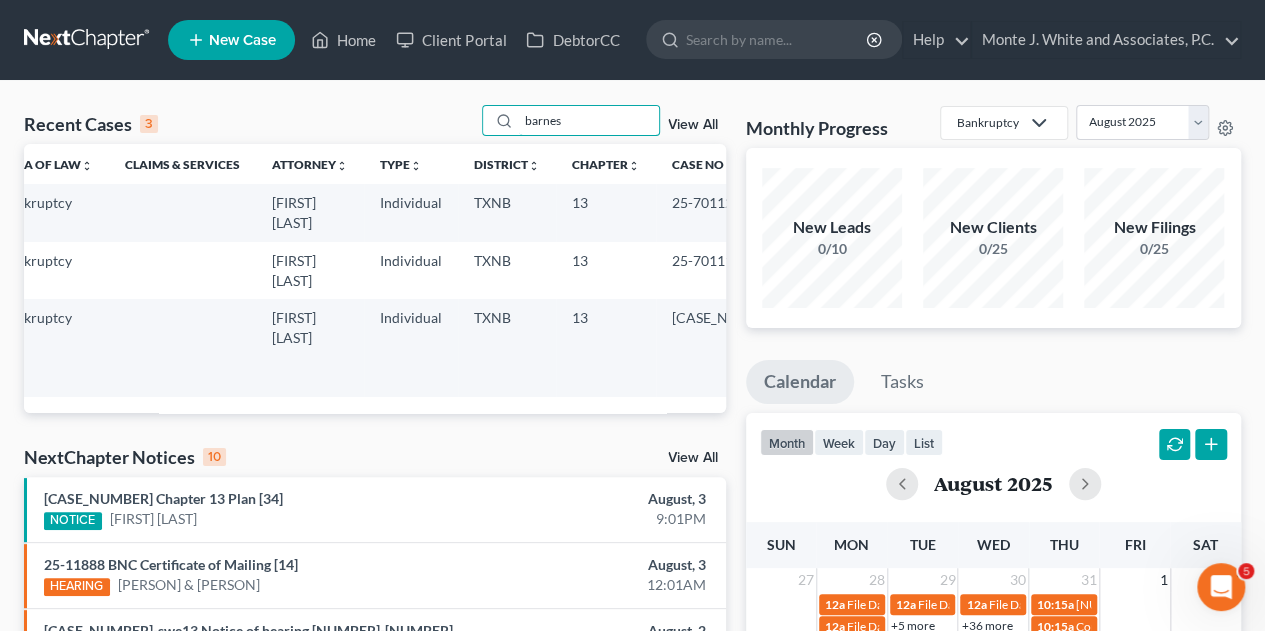 scroll, scrollTop: 0, scrollLeft: 0, axis: both 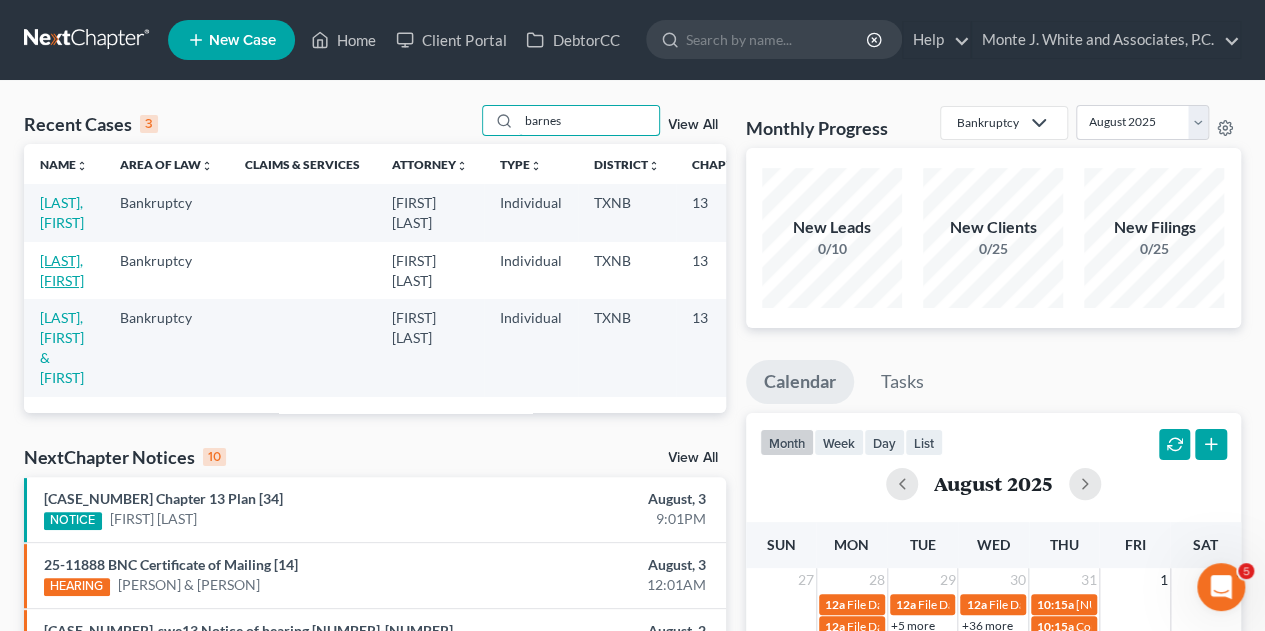 type on "barnes" 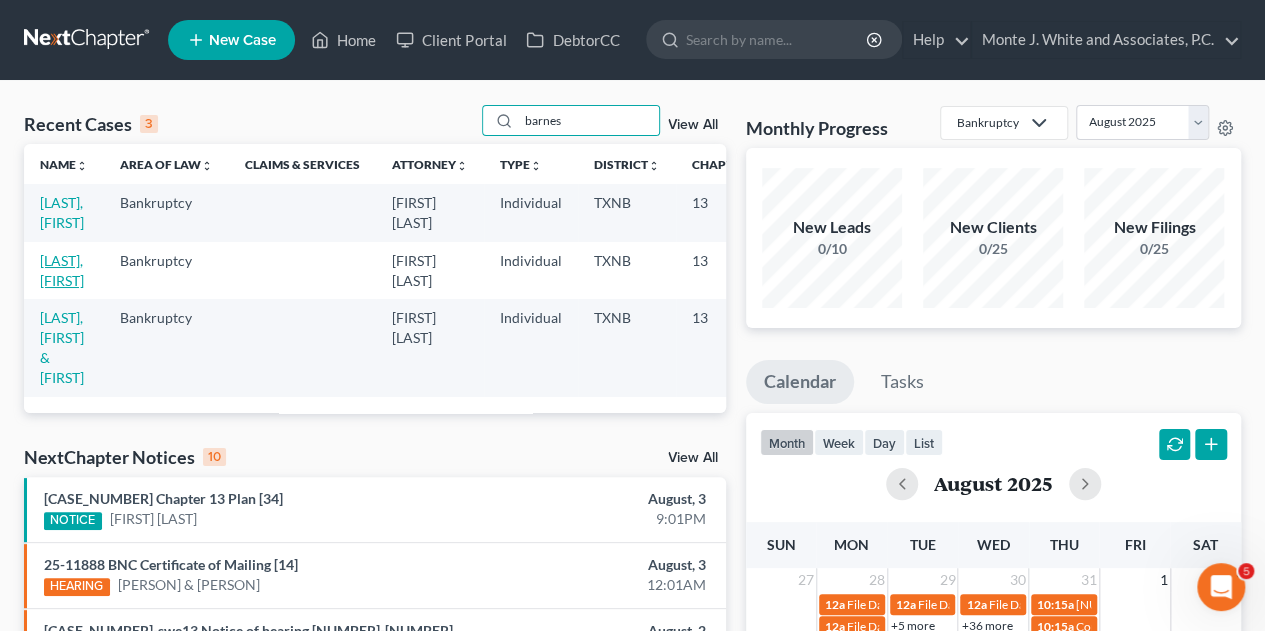 click on "Barnes, Sandra" at bounding box center [62, 270] 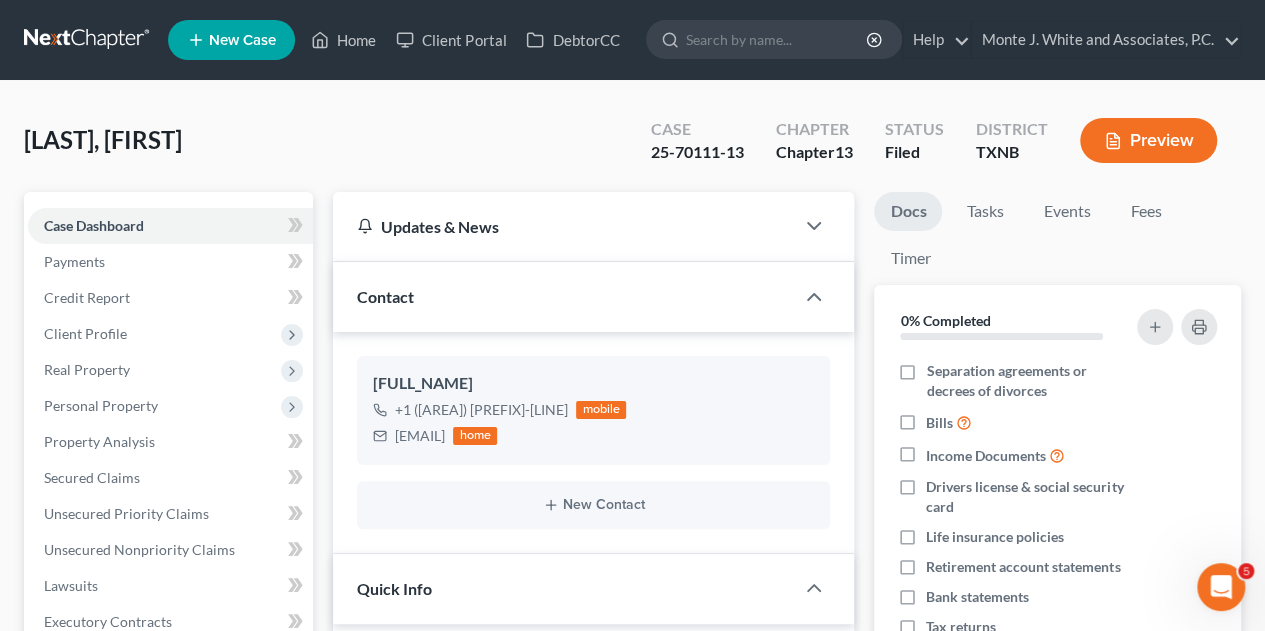 scroll, scrollTop: 59, scrollLeft: 0, axis: vertical 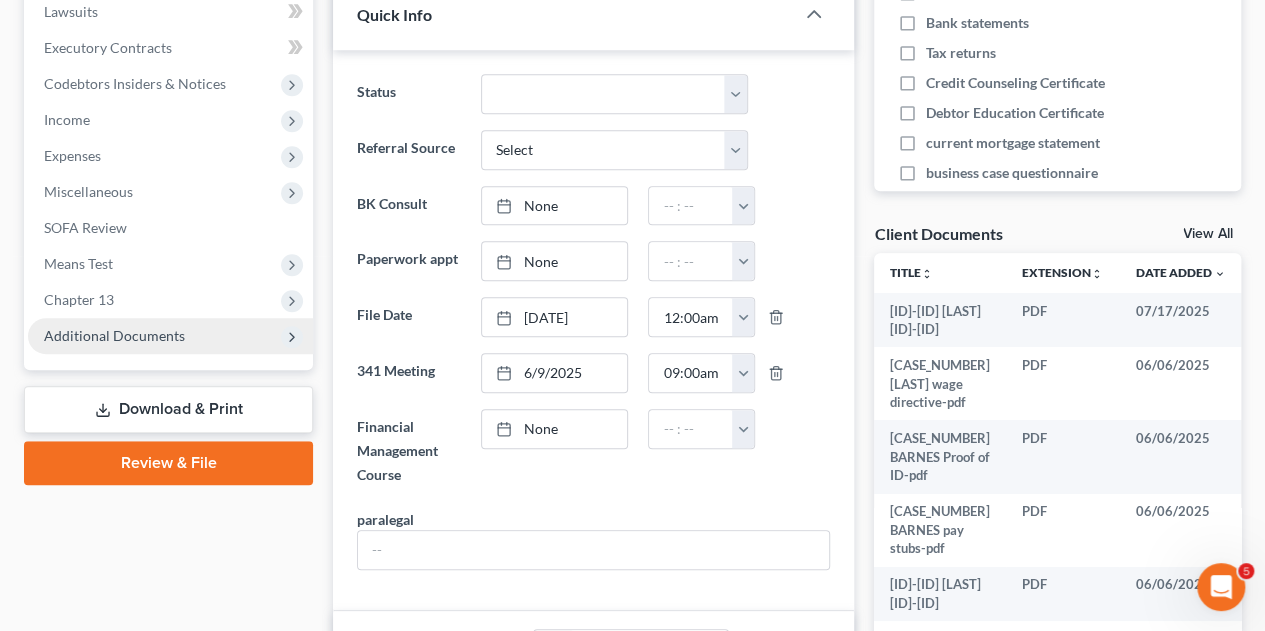 click on "Additional Documents" at bounding box center [114, 335] 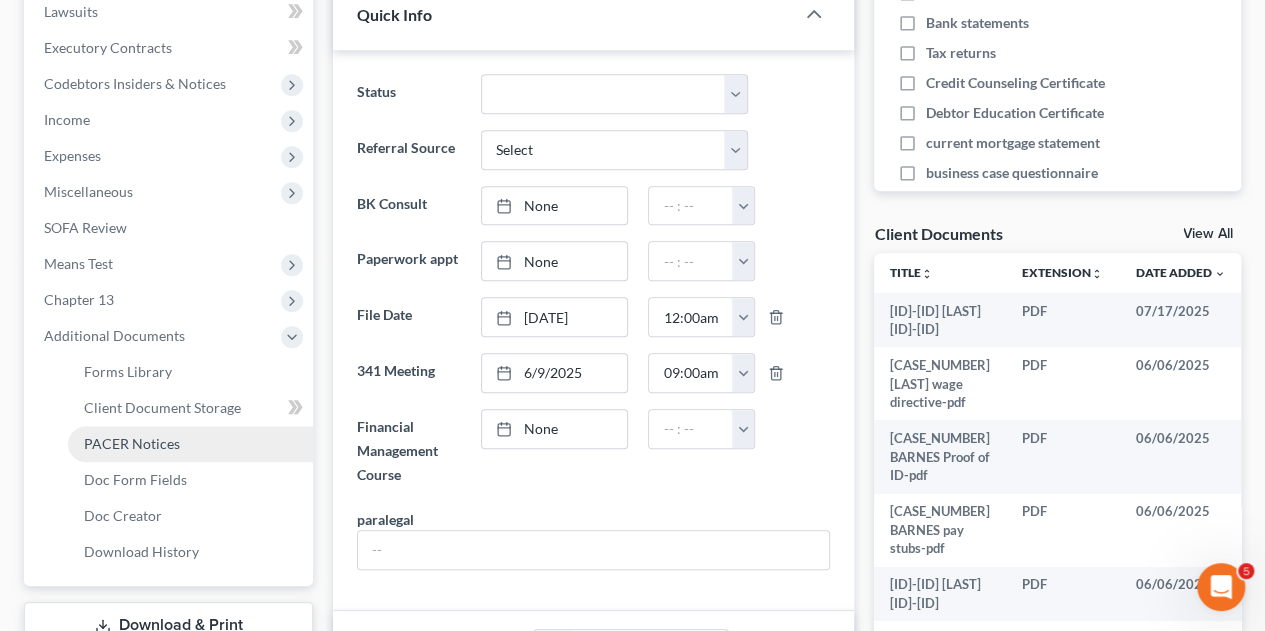 click on "PACER Notices" at bounding box center (132, 443) 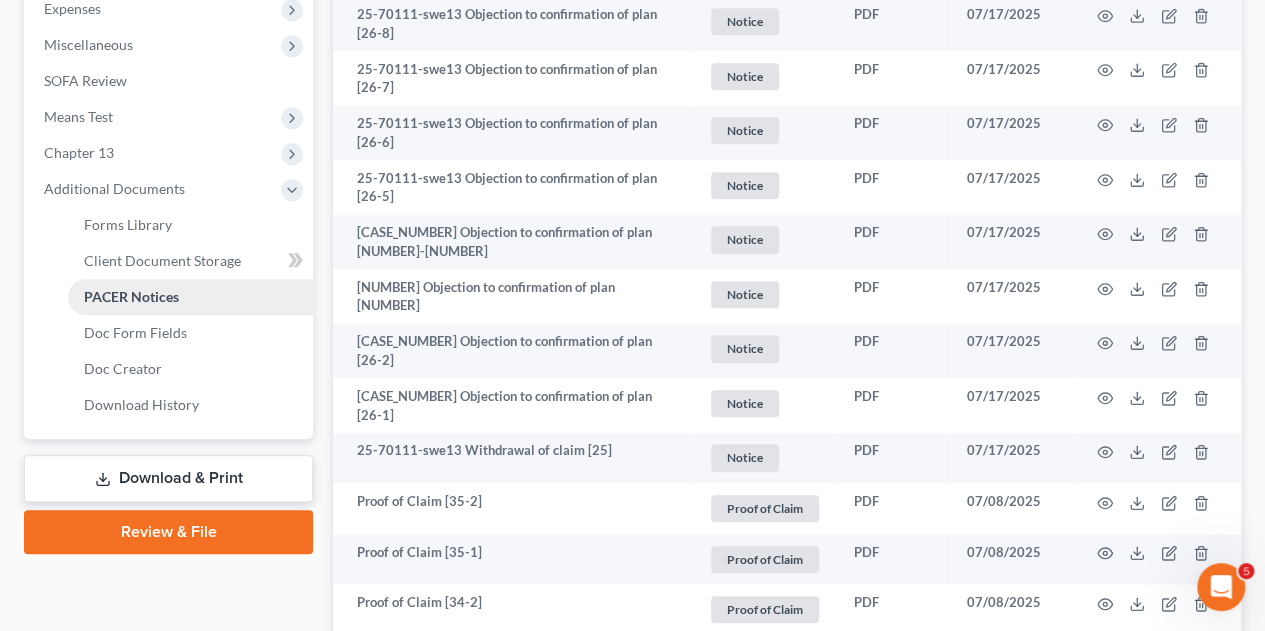 scroll, scrollTop: 722, scrollLeft: 0, axis: vertical 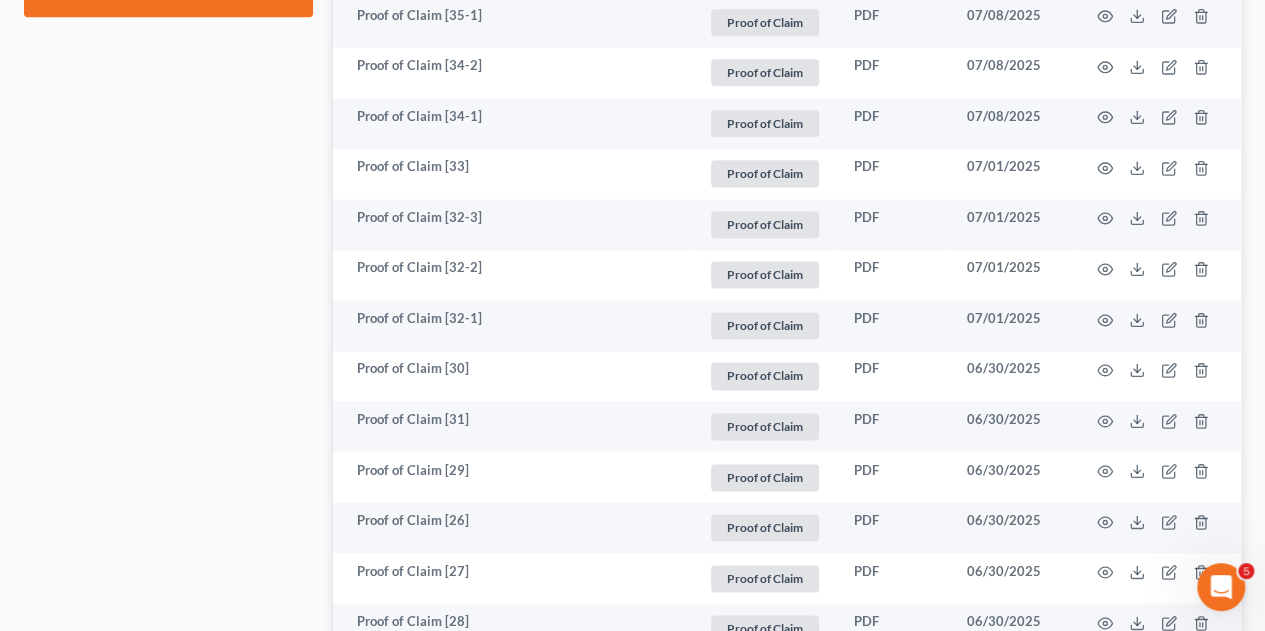 click on "Barnes, Sandra Upgraded Case 25-70111-13 Chapter Chapter  13 Status Filed District TXNB Preview Petition Navigation
Case Dashboard
Payments
Invoices
Payments
Payments
Credit Report" at bounding box center (632, 1055) 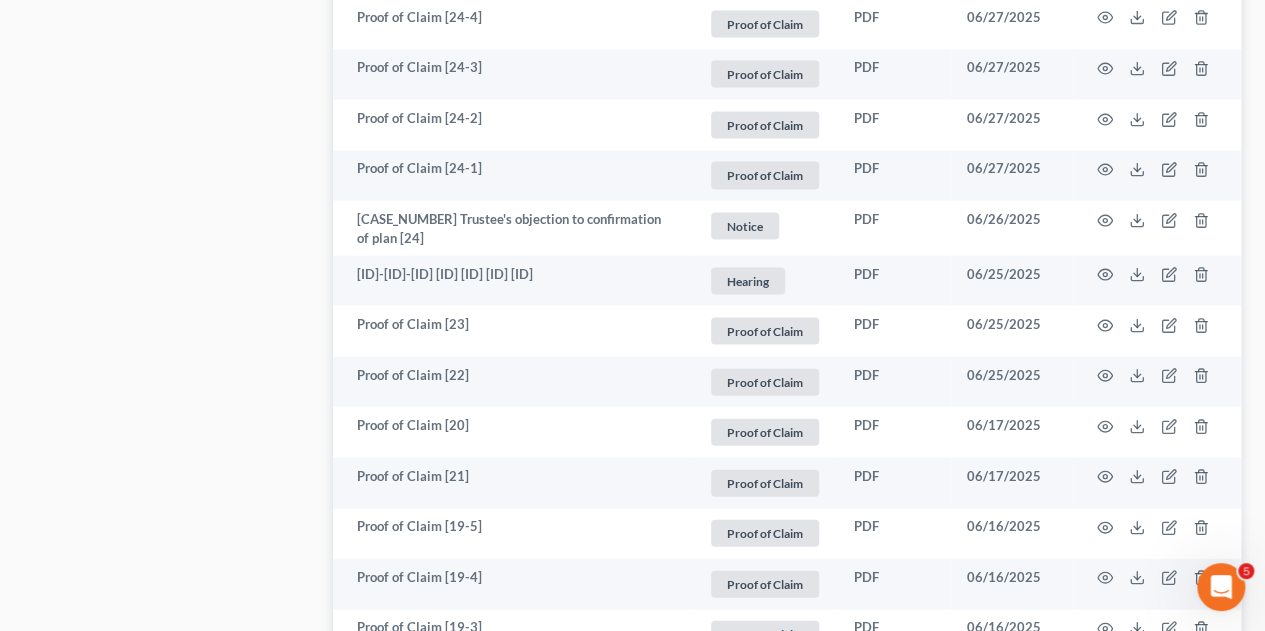 scroll, scrollTop: 2023, scrollLeft: 0, axis: vertical 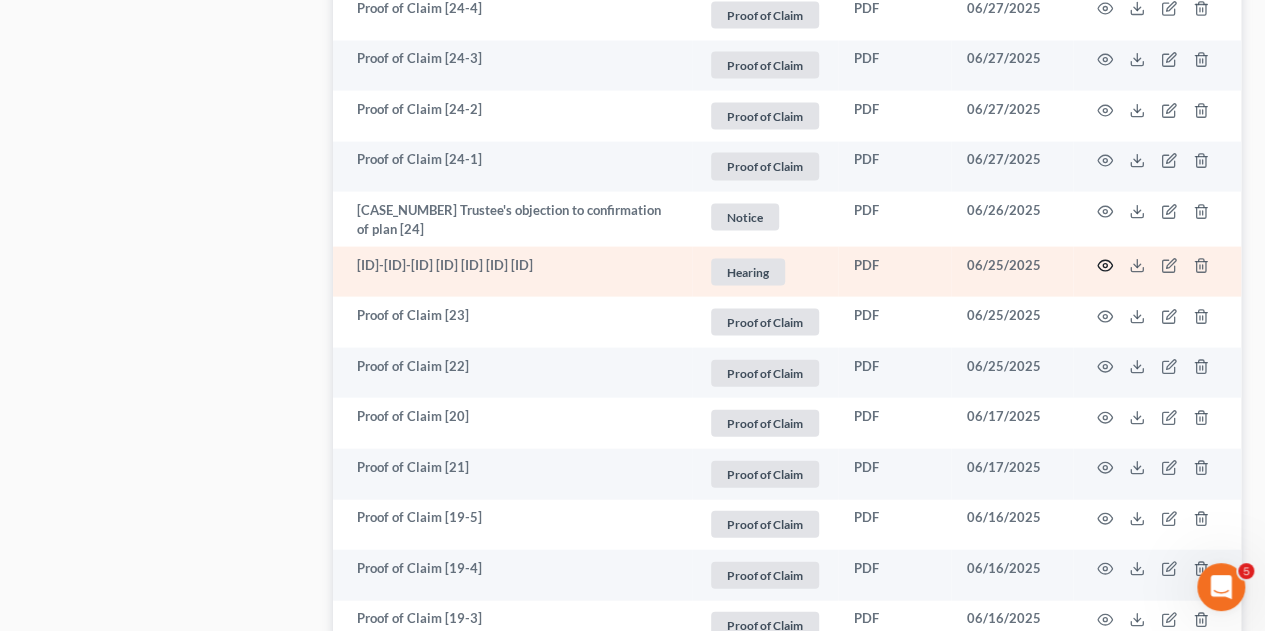 click 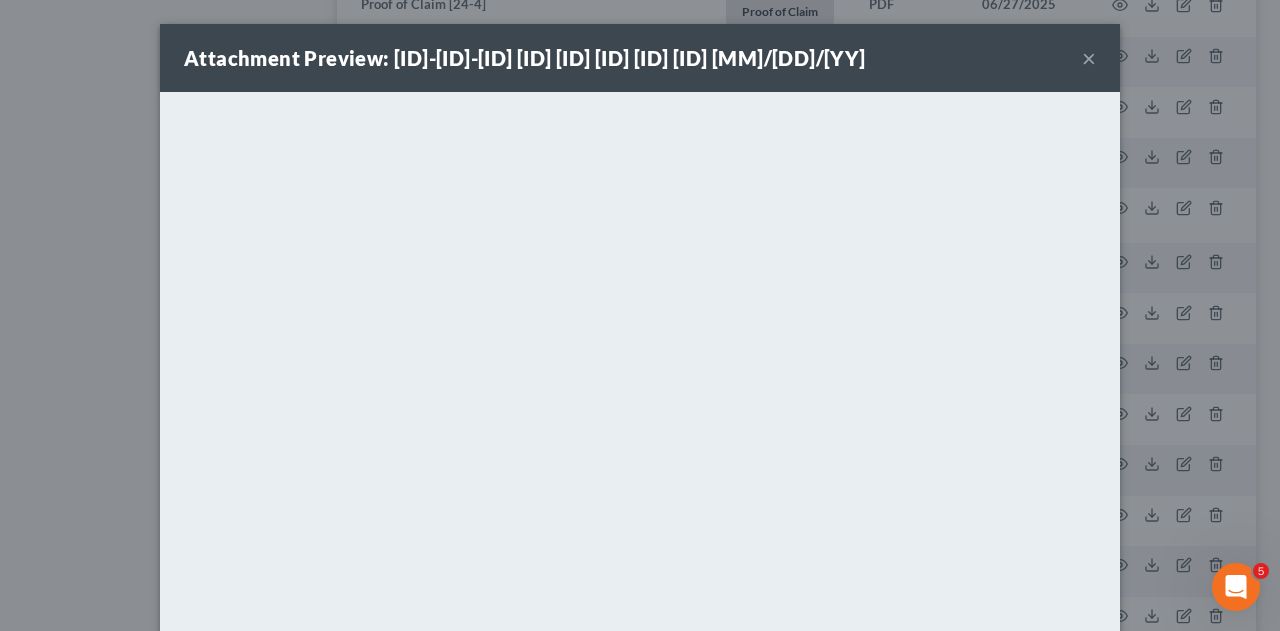 click on "×" at bounding box center [1089, 58] 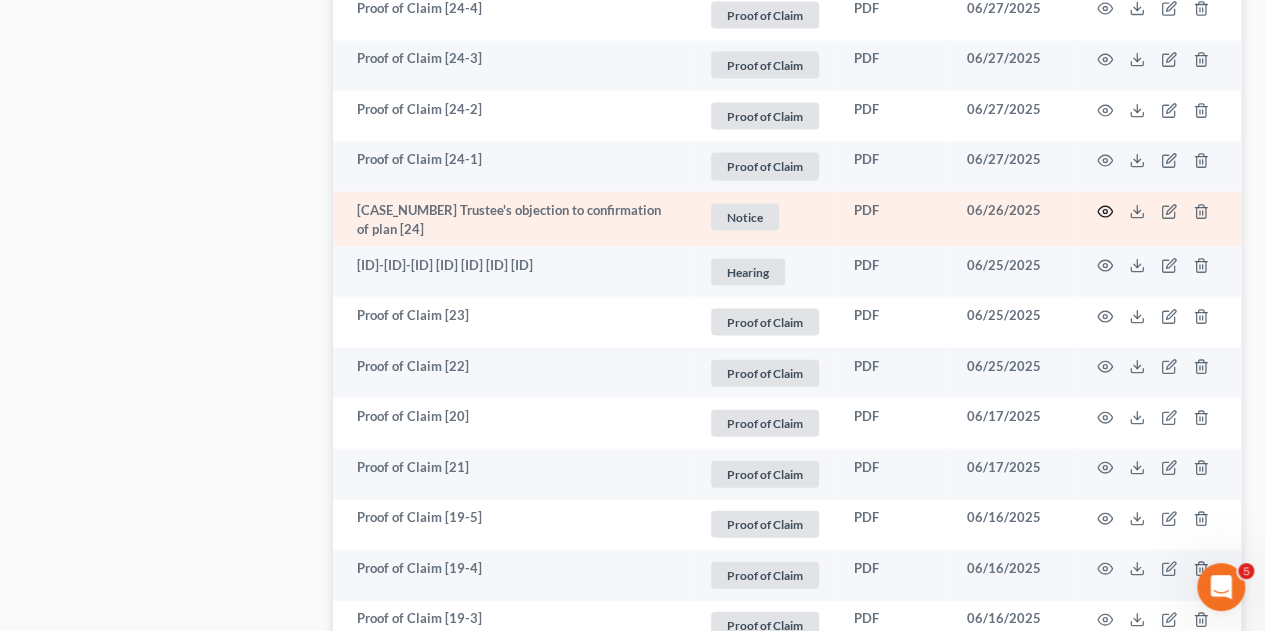 click 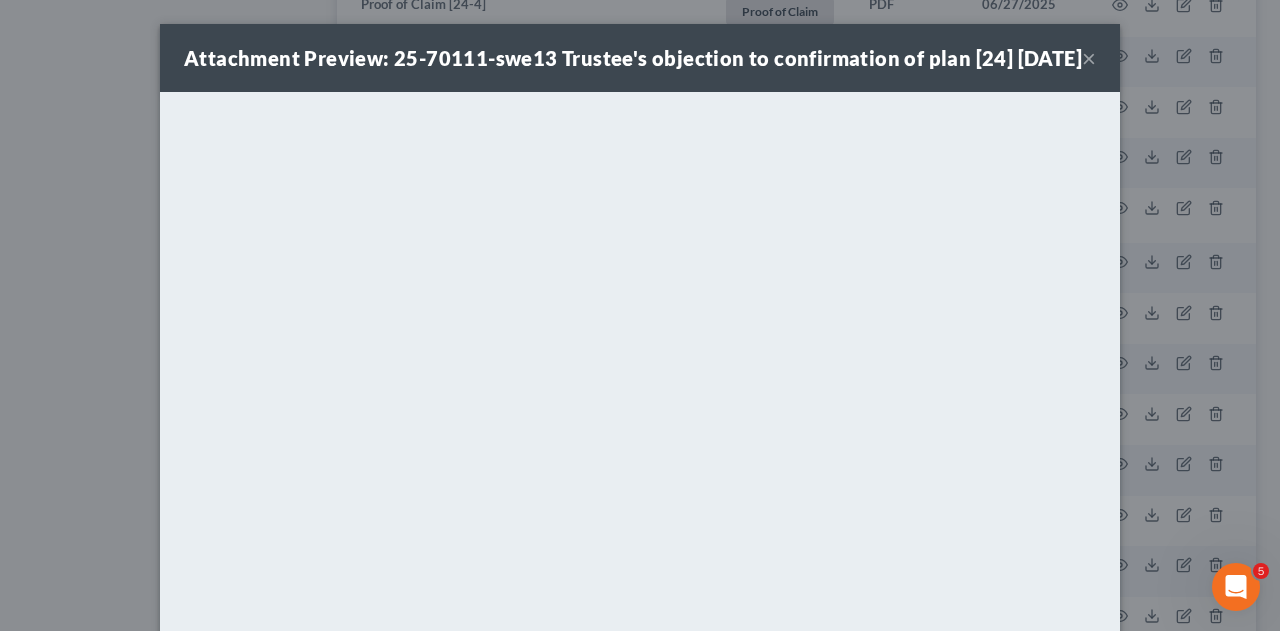 click on "×" at bounding box center (1089, 58) 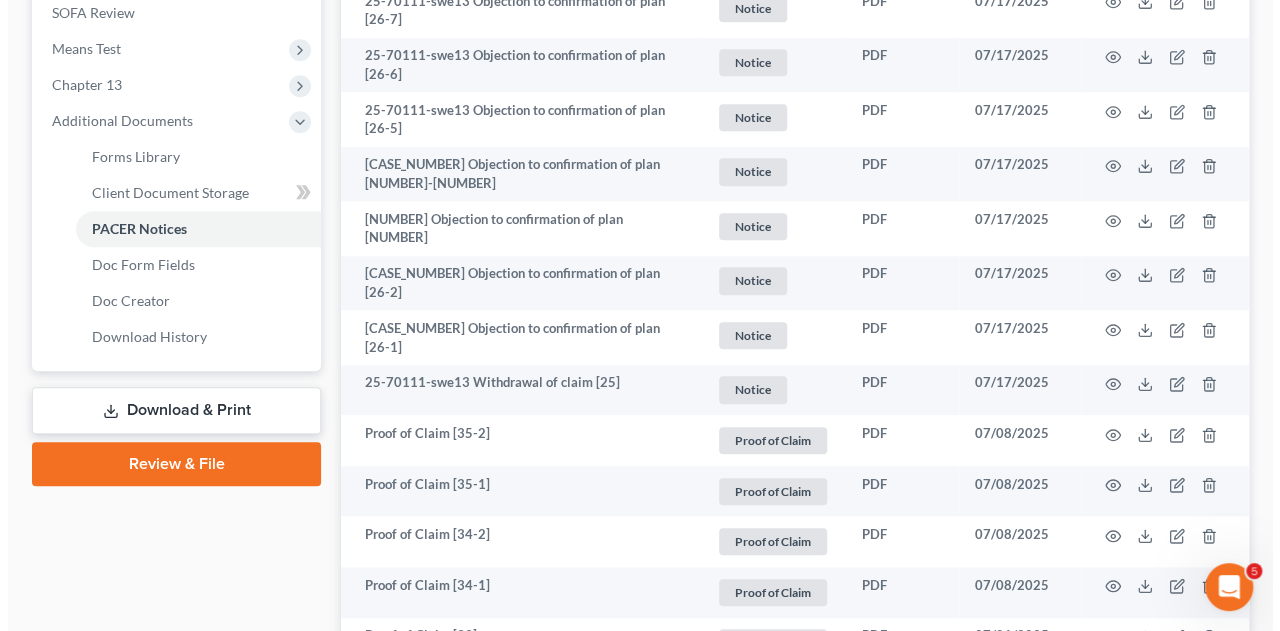 scroll, scrollTop: 788, scrollLeft: 0, axis: vertical 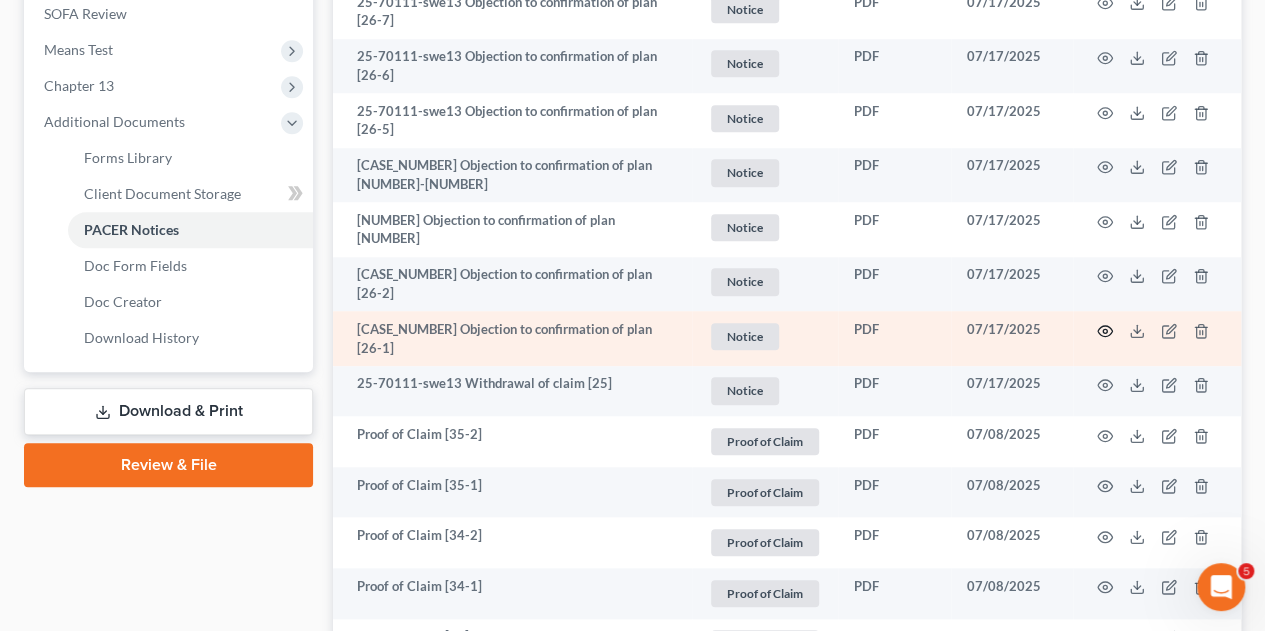 click 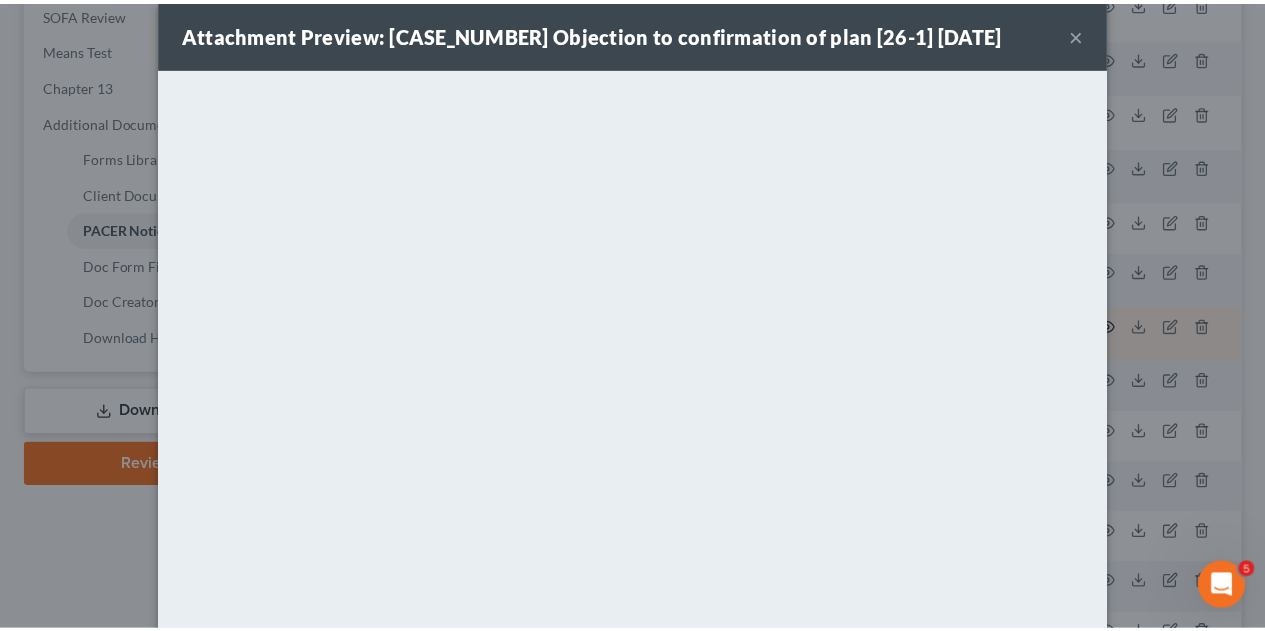 scroll, scrollTop: 0, scrollLeft: 0, axis: both 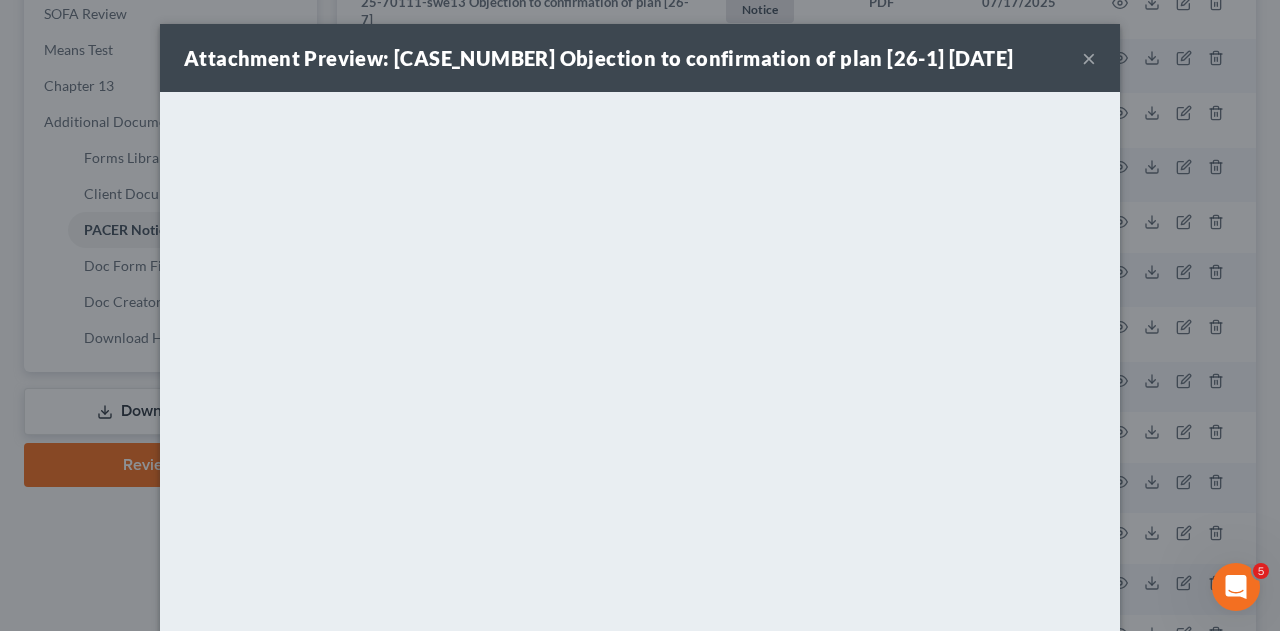 click on "×" at bounding box center [1089, 58] 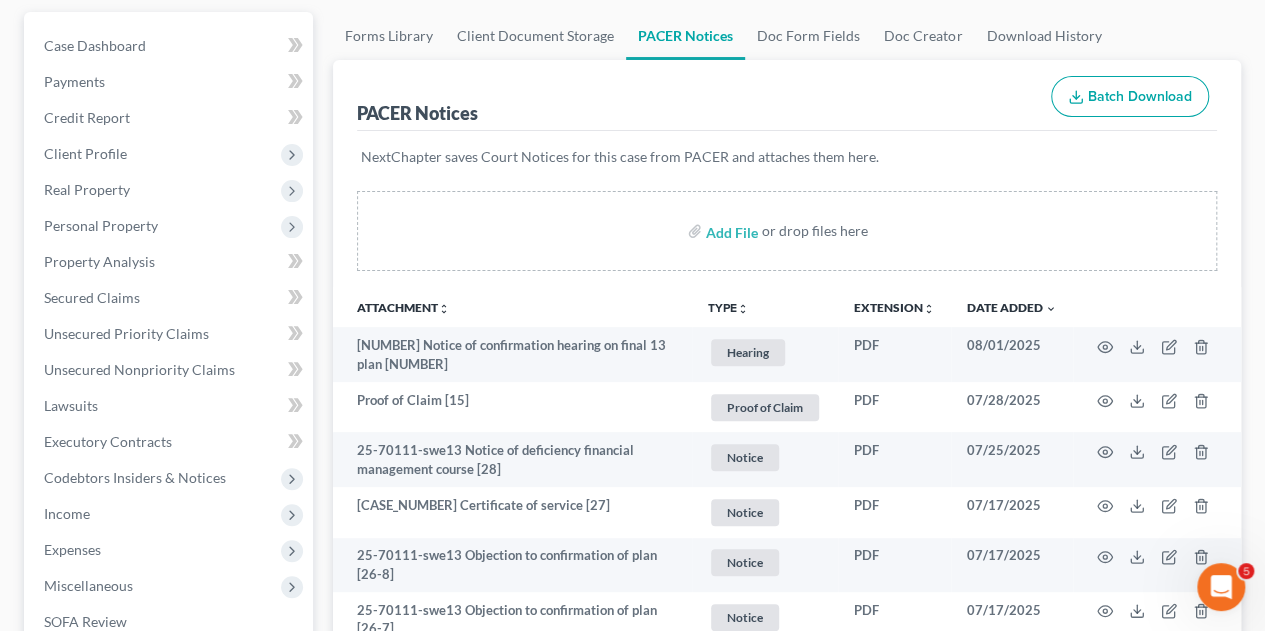 scroll, scrollTop: 179, scrollLeft: 0, axis: vertical 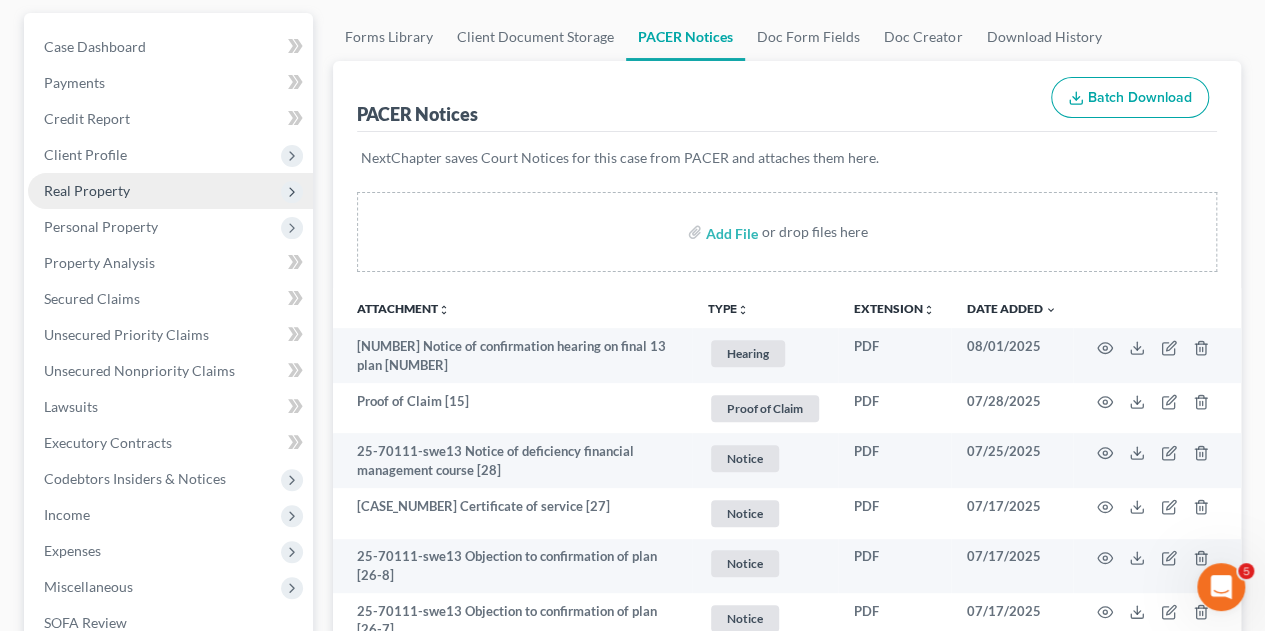 click on "Real Property" at bounding box center [87, 190] 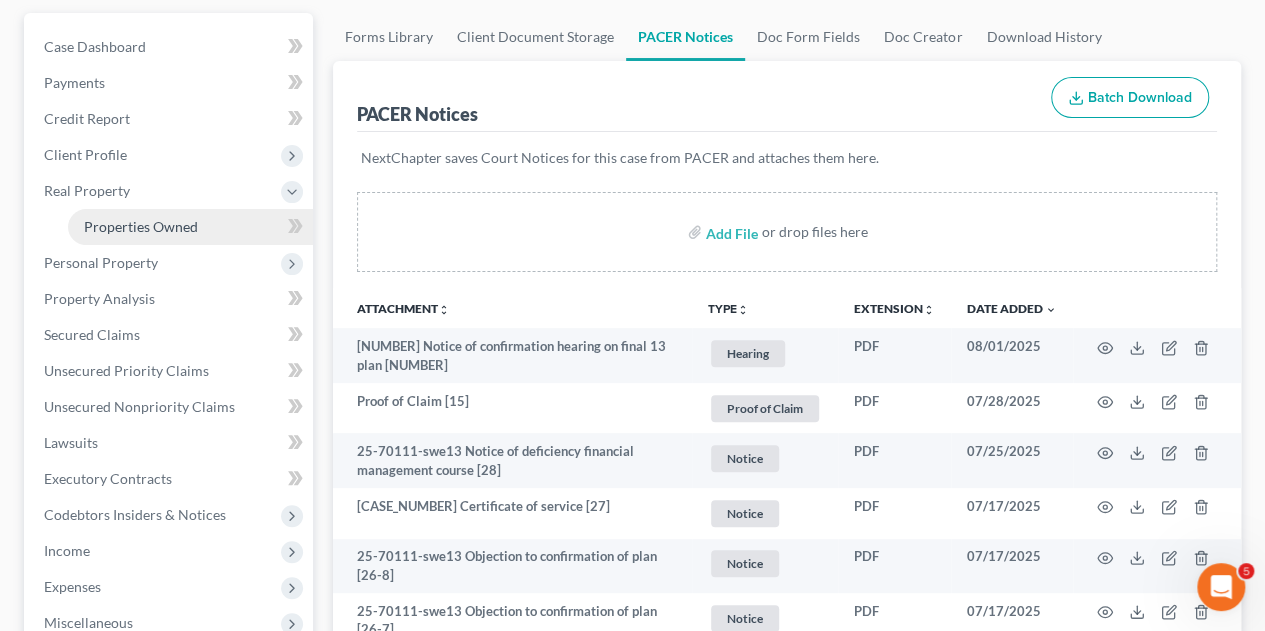 click on "Properties Owned" at bounding box center (190, 227) 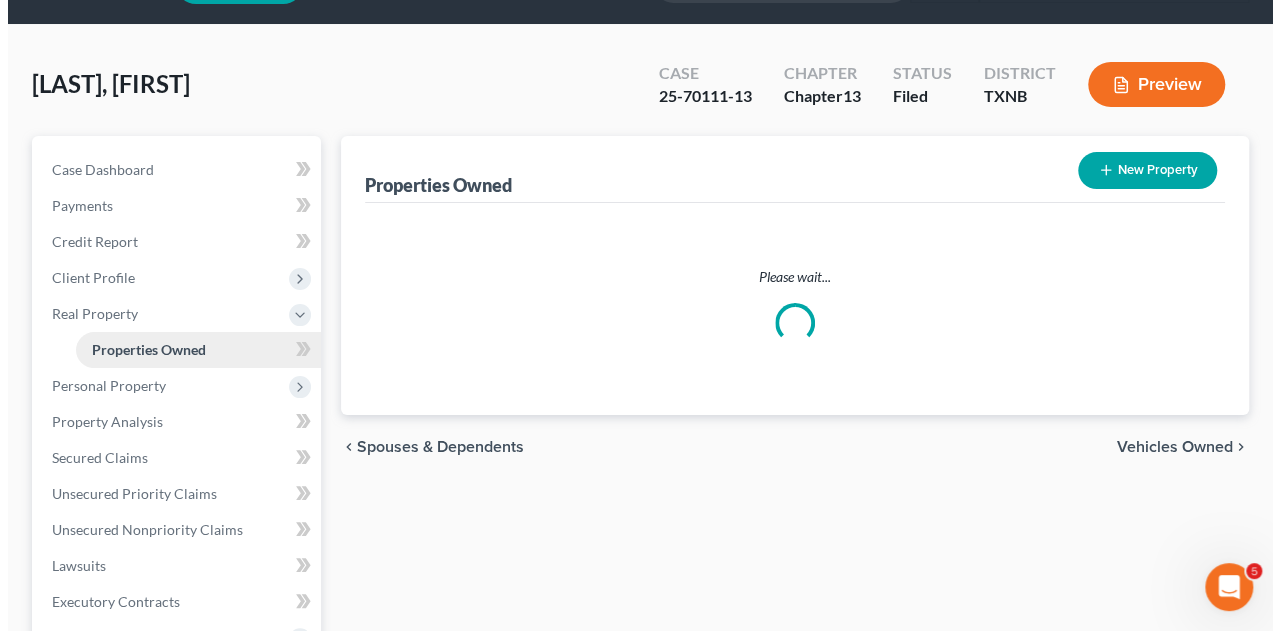 scroll, scrollTop: 0, scrollLeft: 0, axis: both 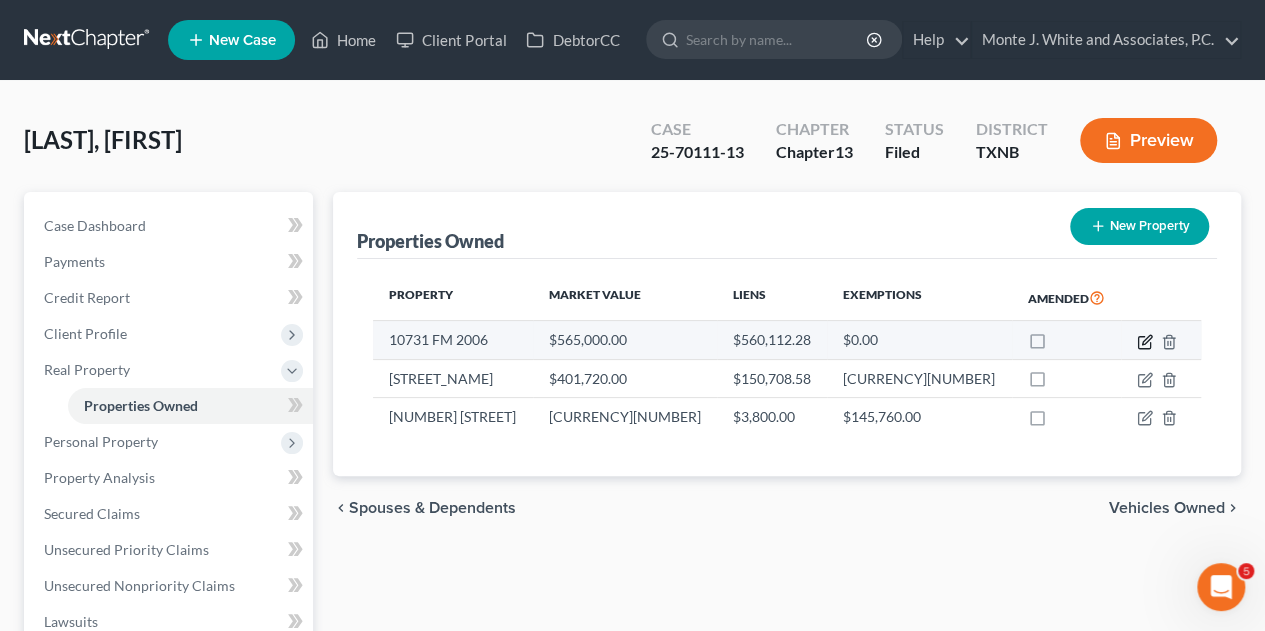 click 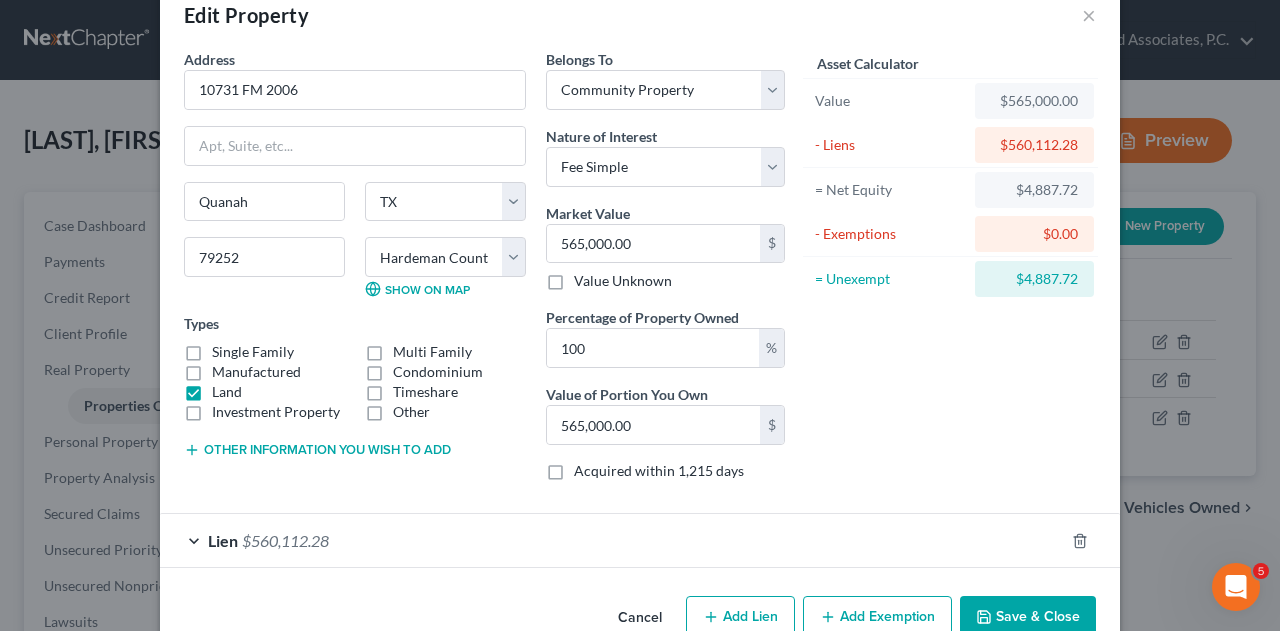 scroll, scrollTop: 85, scrollLeft: 0, axis: vertical 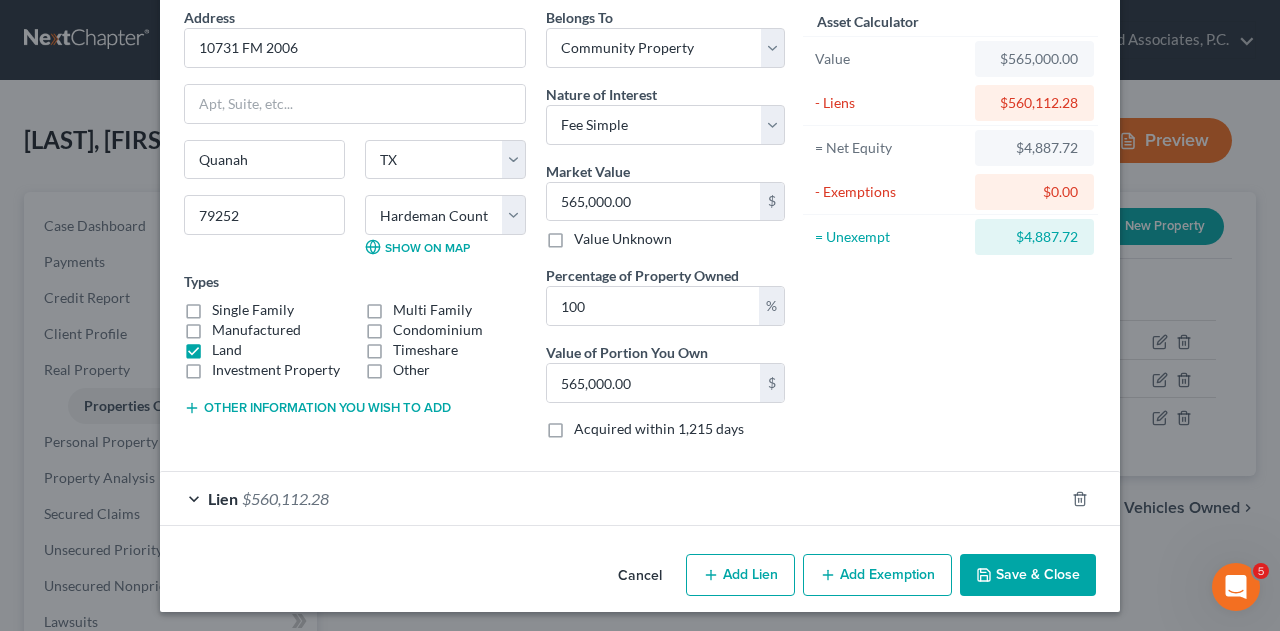 click on "Save & Close" at bounding box center [1028, 575] 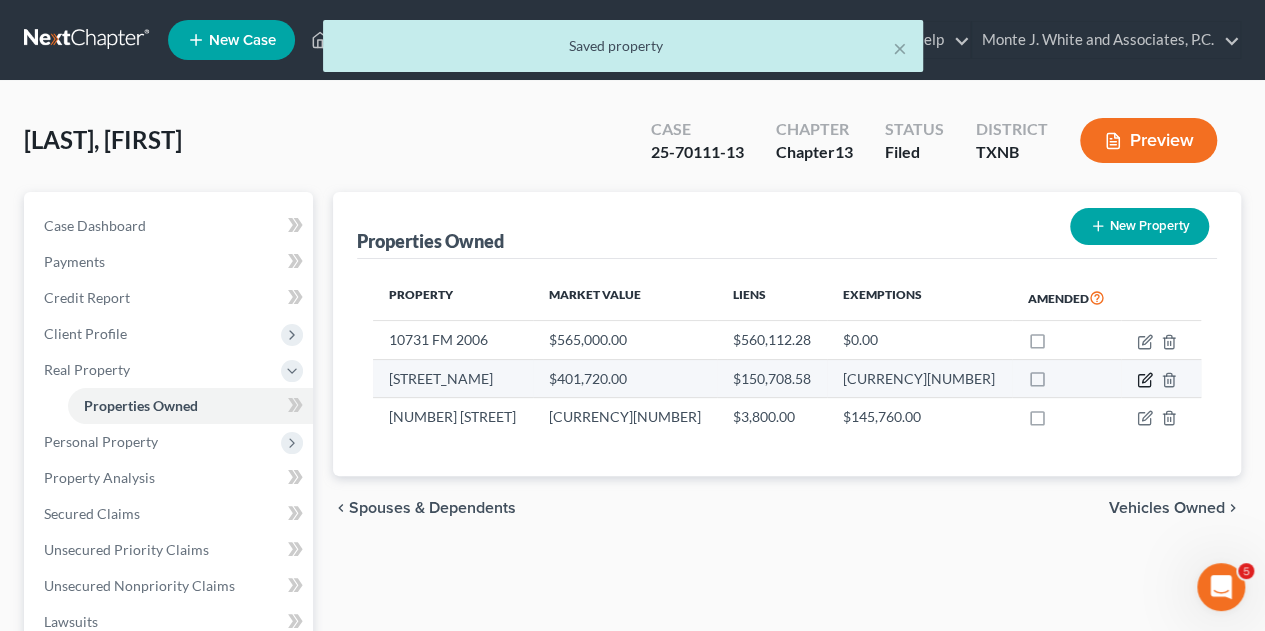 click 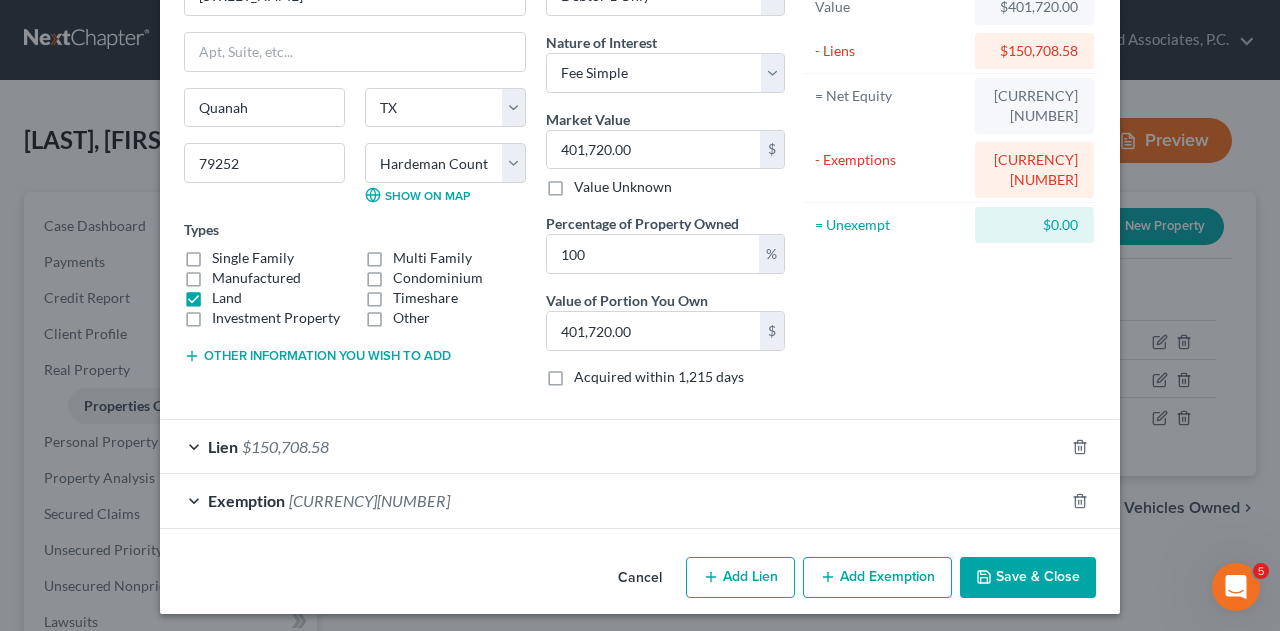 scroll, scrollTop: 139, scrollLeft: 0, axis: vertical 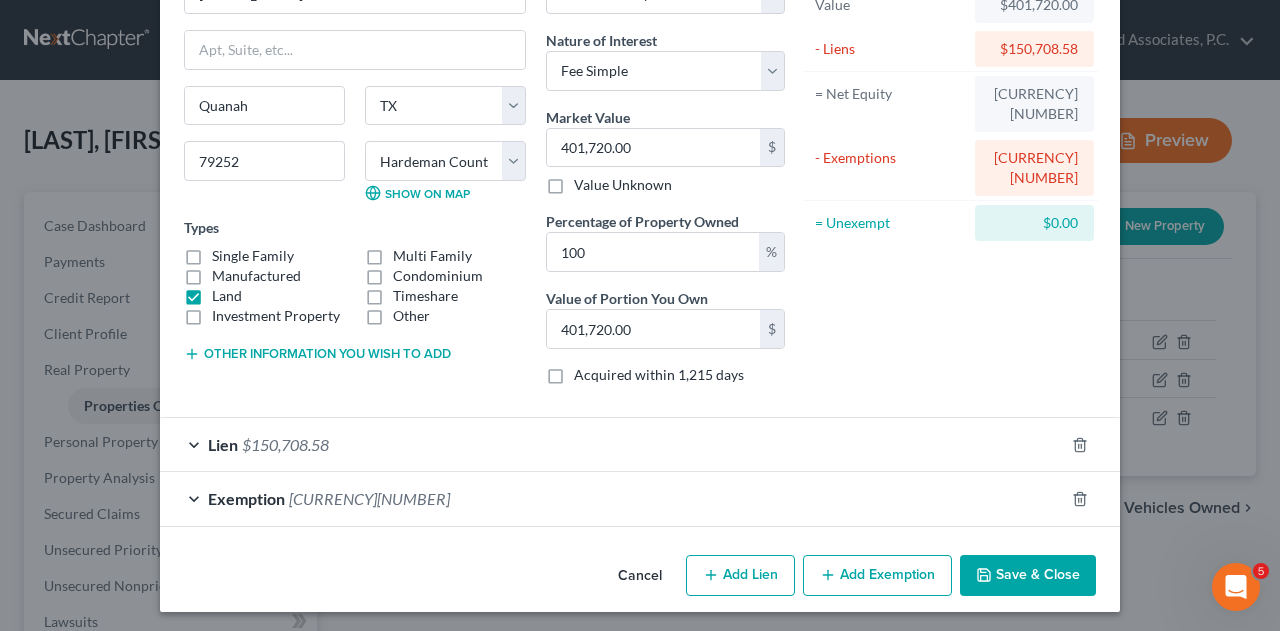 click on "Exemption $251,011.42" at bounding box center (612, 498) 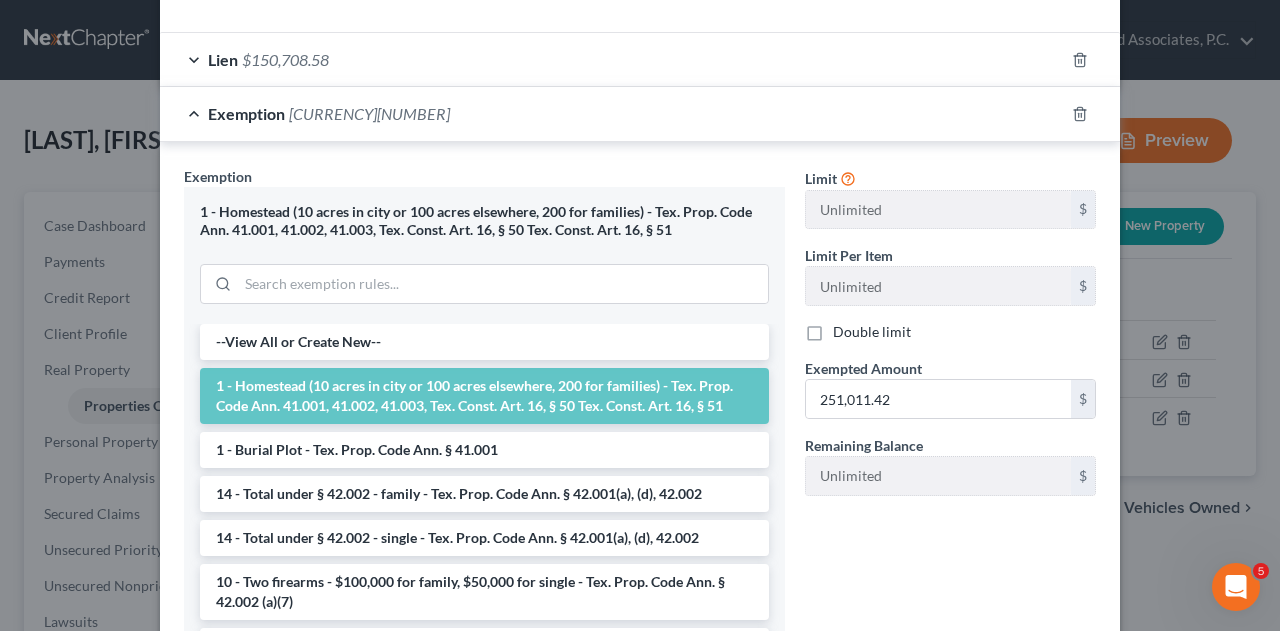 scroll, scrollTop: 527, scrollLeft: 0, axis: vertical 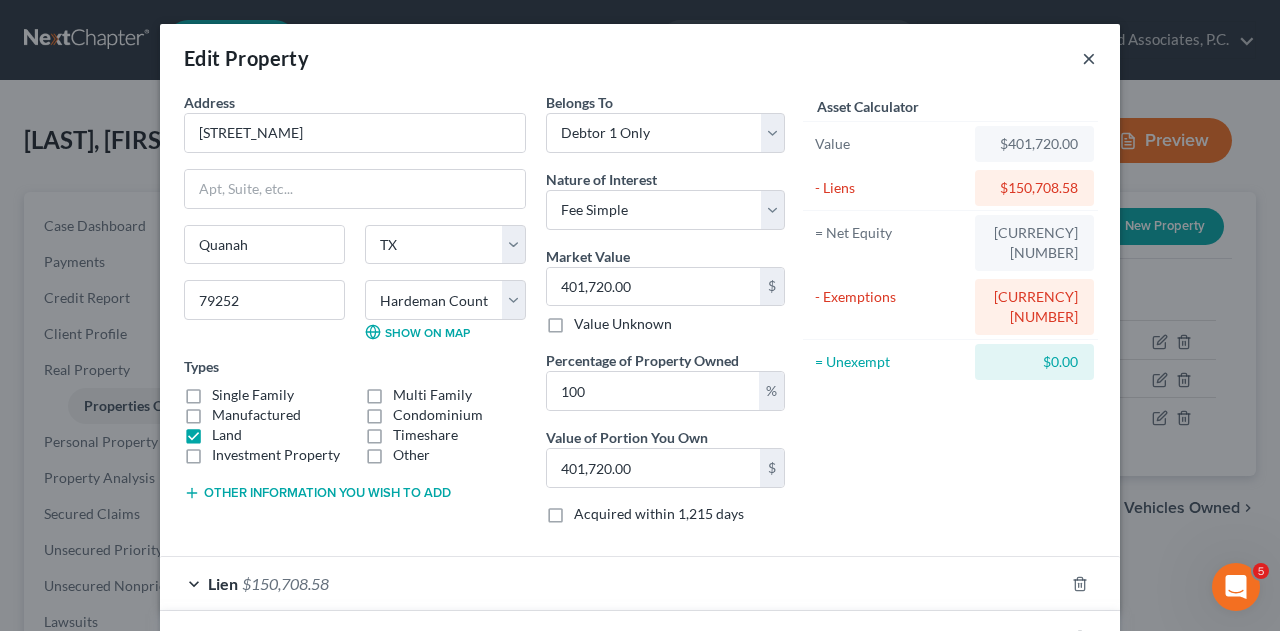 click on "×" at bounding box center (1089, 58) 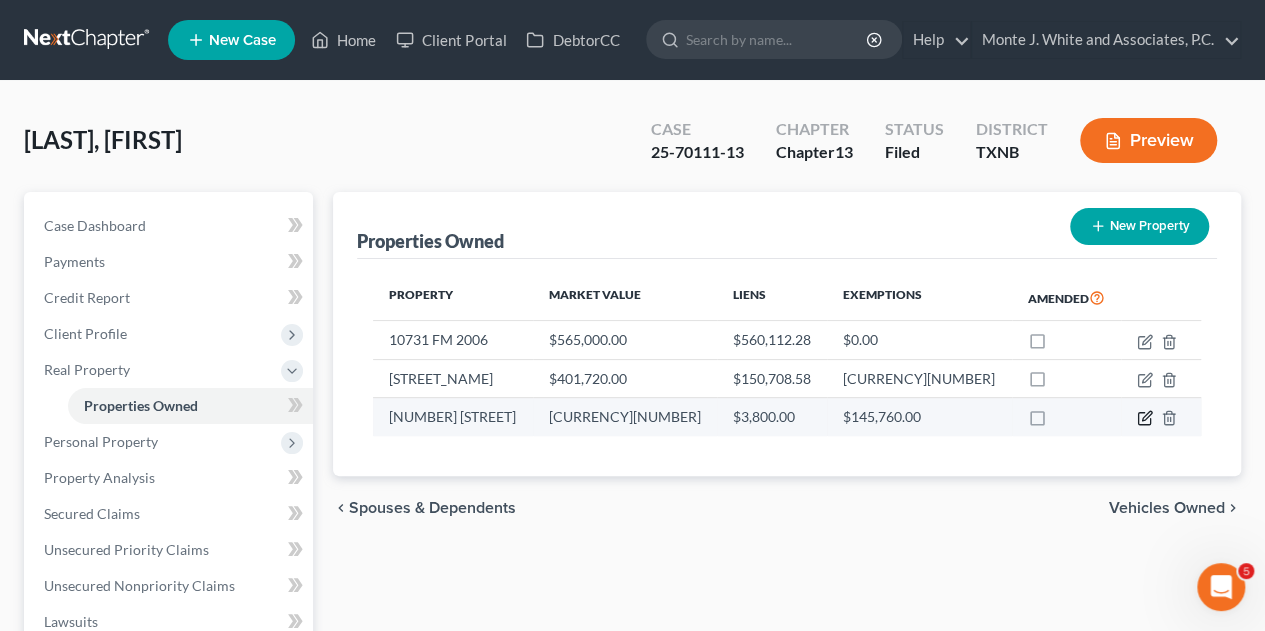 click 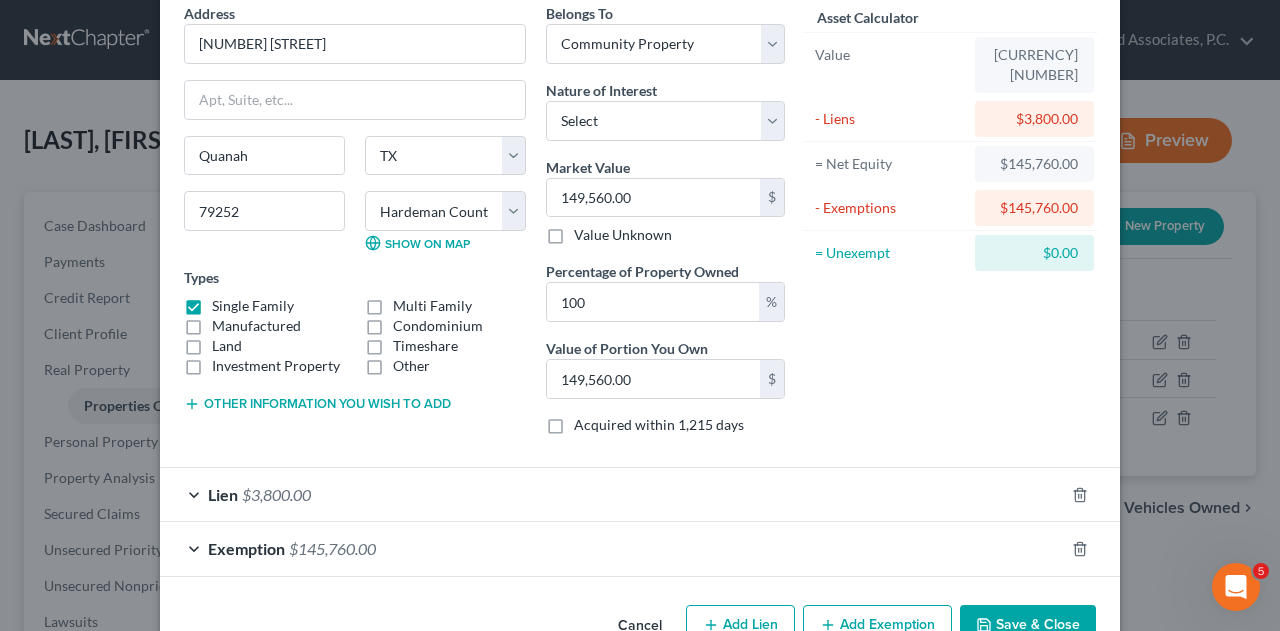 scroll, scrollTop: 139, scrollLeft: 0, axis: vertical 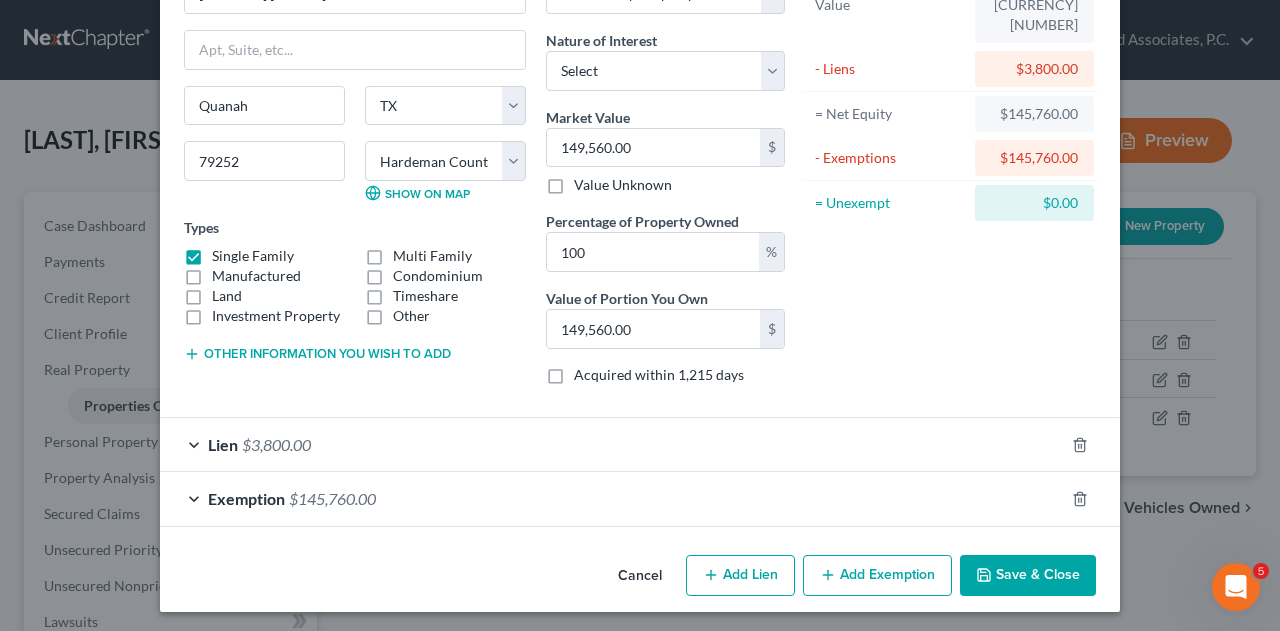 click on "Exemption $145,760.00" at bounding box center (612, 498) 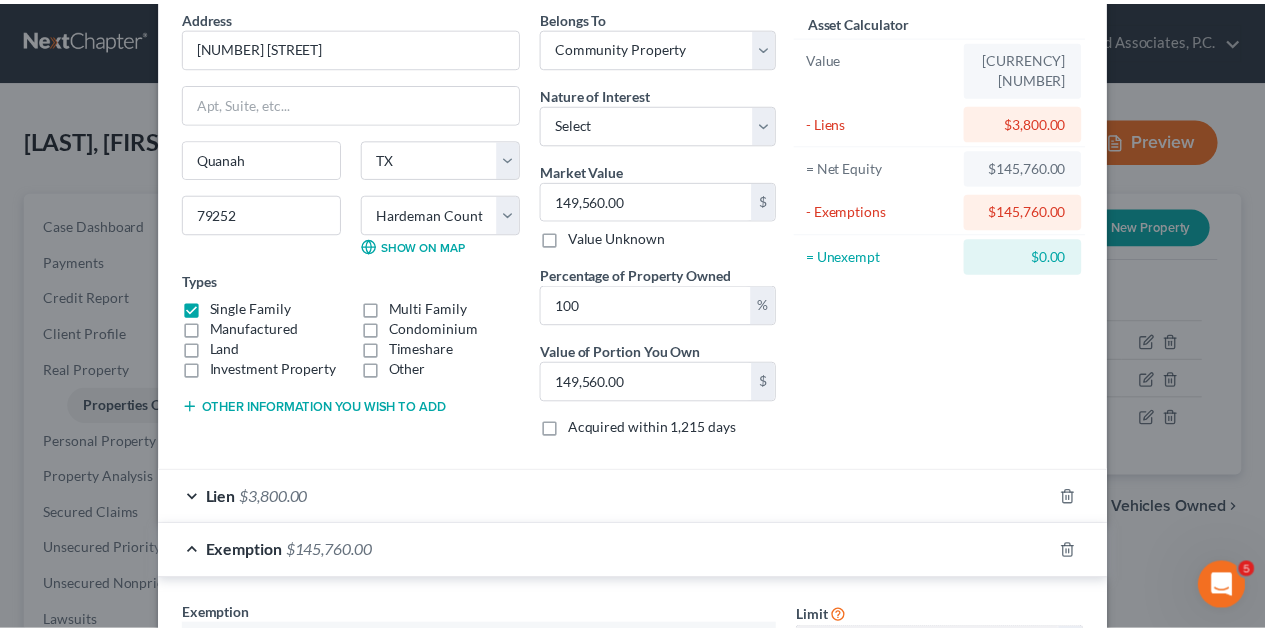 scroll, scrollTop: 0, scrollLeft: 0, axis: both 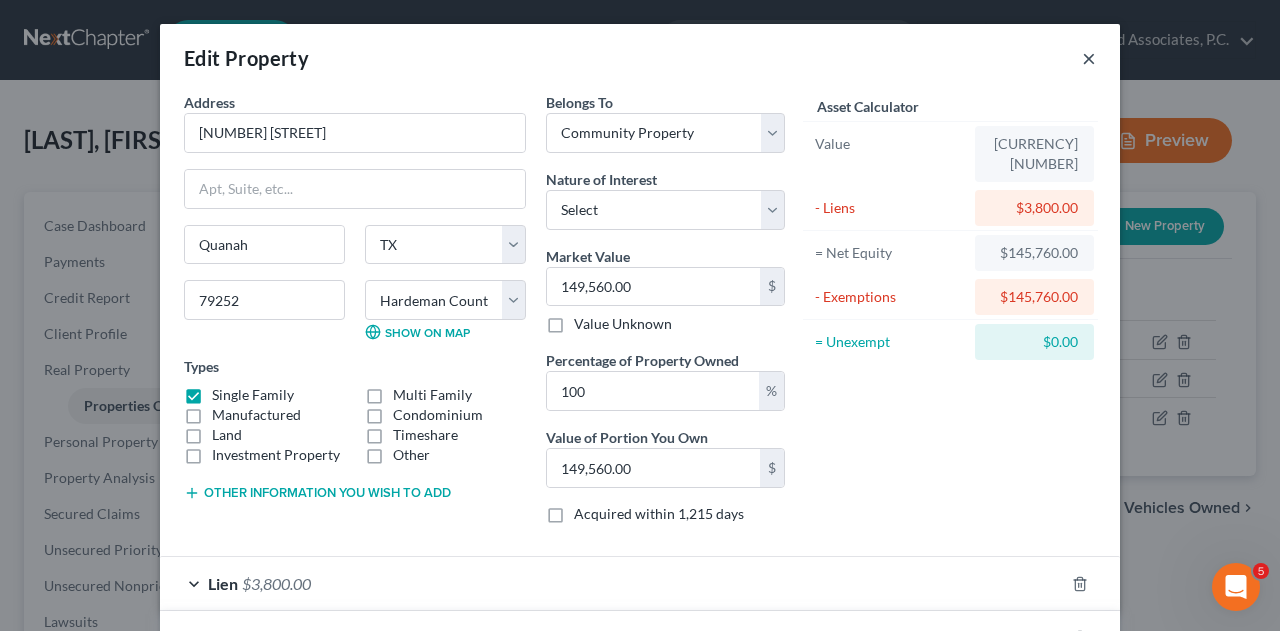 click on "×" at bounding box center [1089, 58] 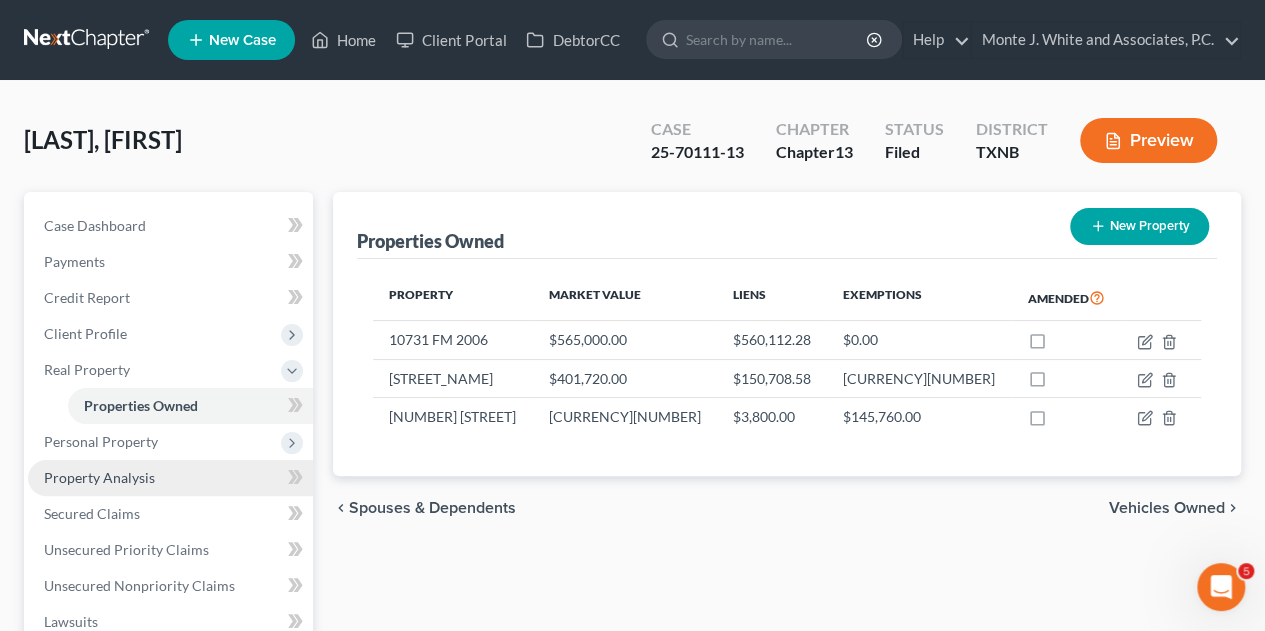 click on "Property Analysis" at bounding box center (99, 477) 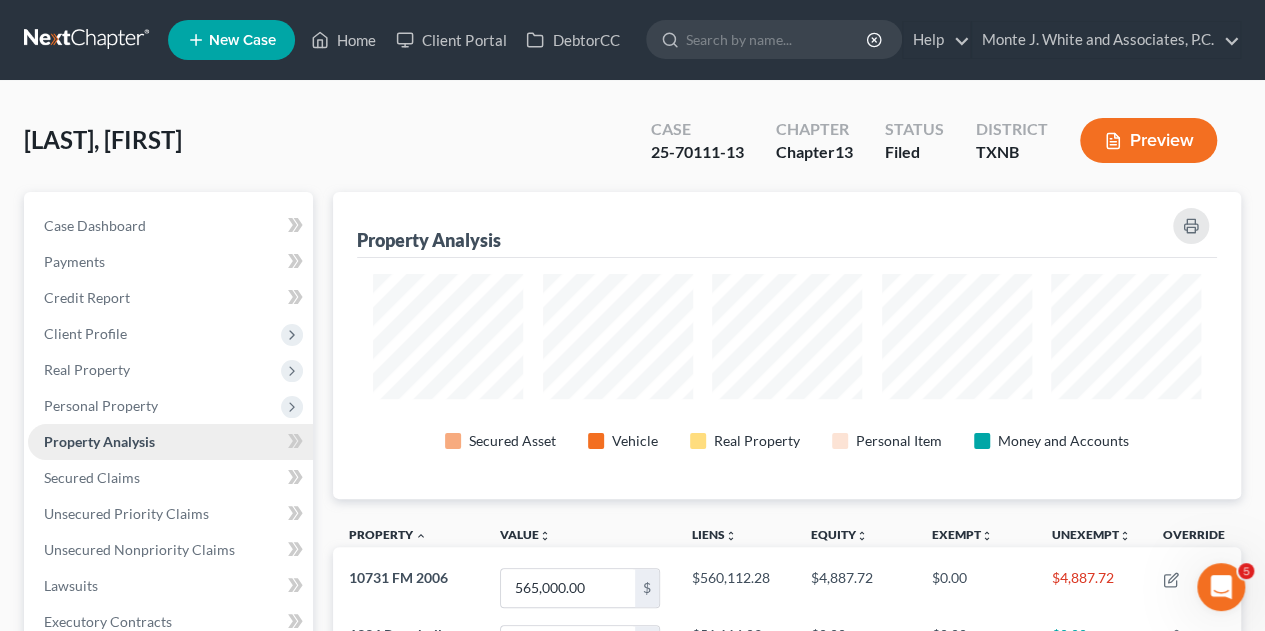 scroll, scrollTop: 999693, scrollLeft: 999092, axis: both 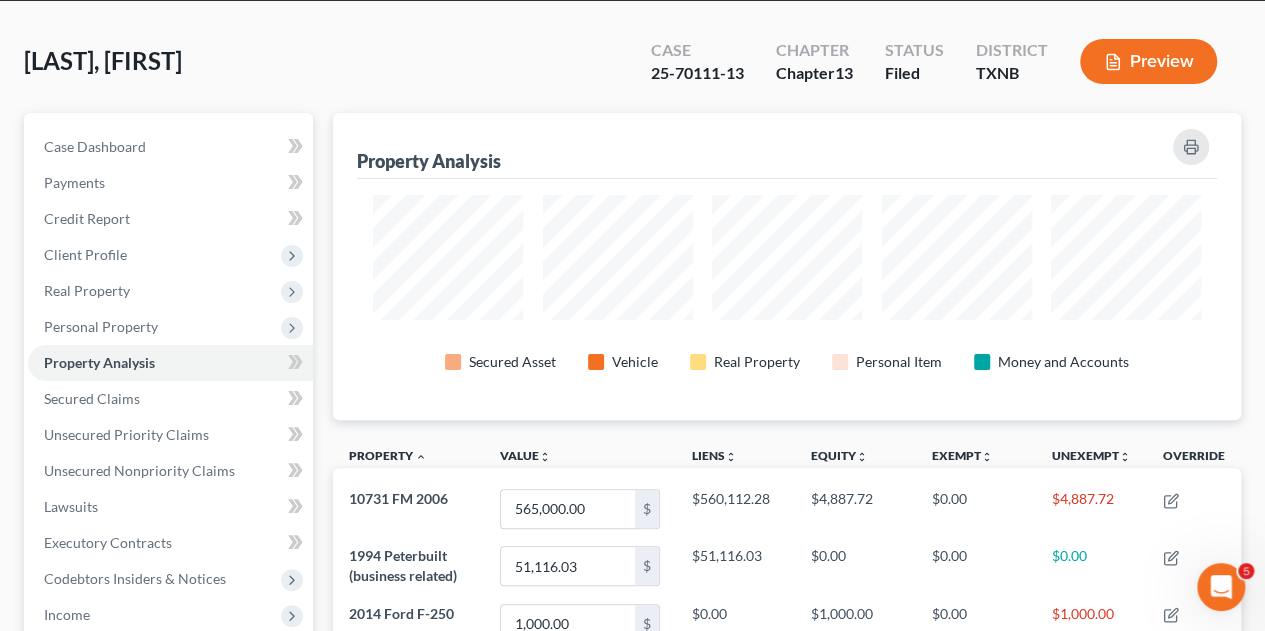 click on "Preview" at bounding box center (1148, 61) 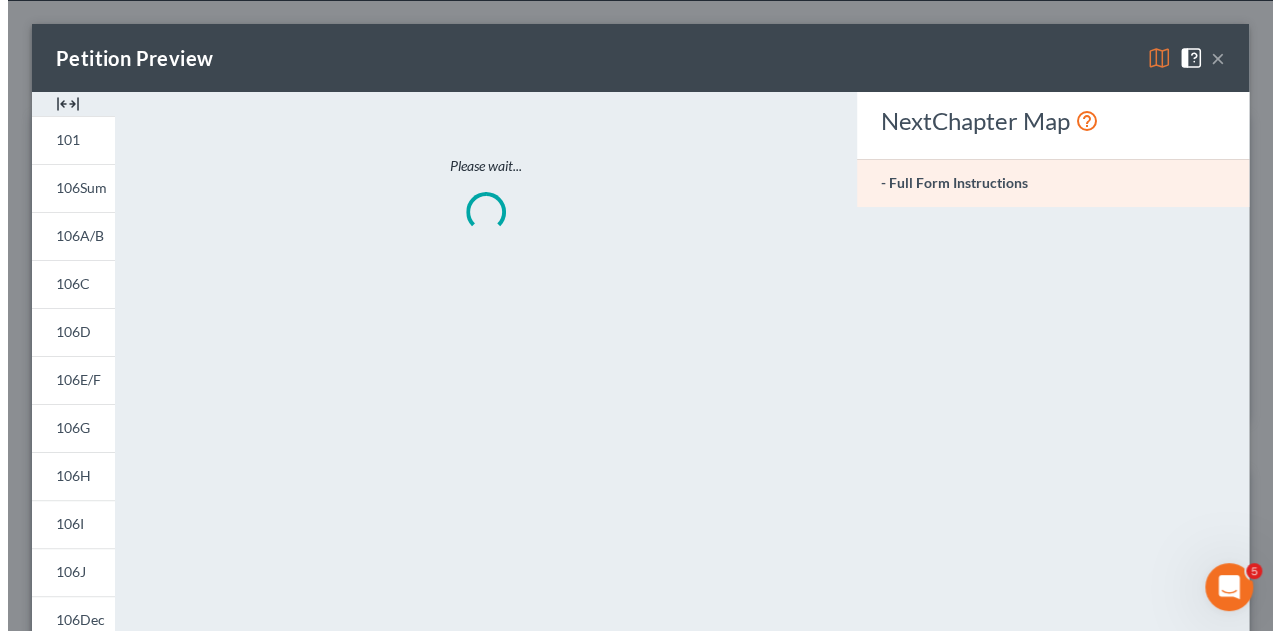 scroll, scrollTop: 999692, scrollLeft: 999080, axis: both 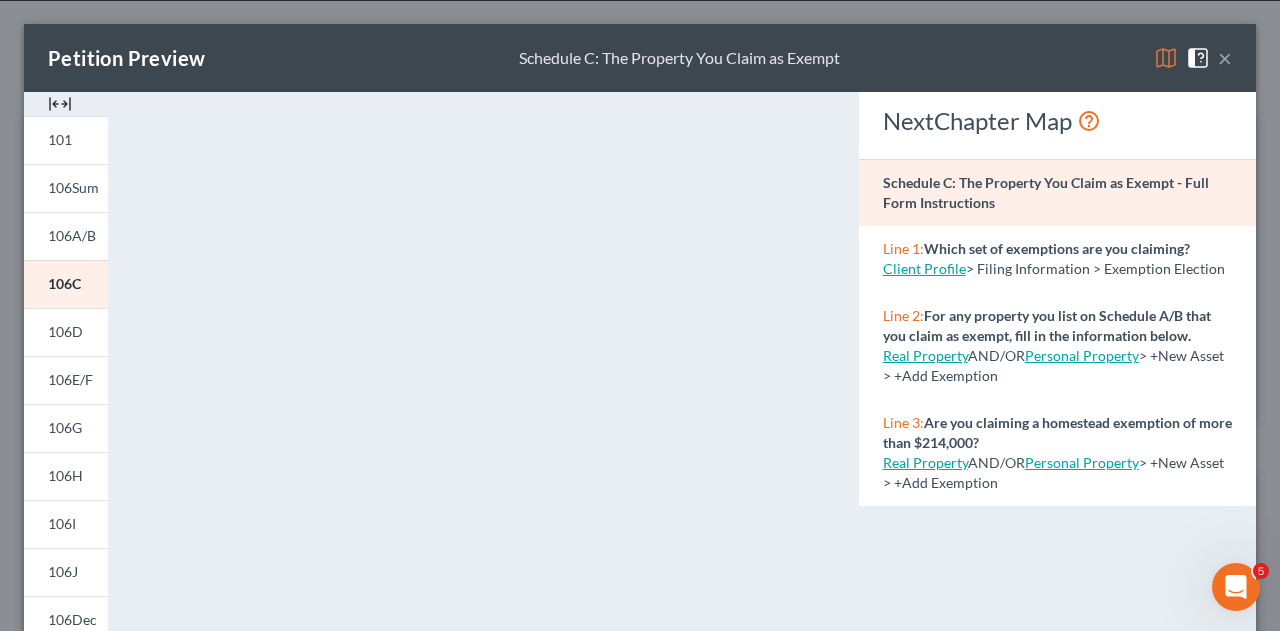 click on "×" at bounding box center (1225, 58) 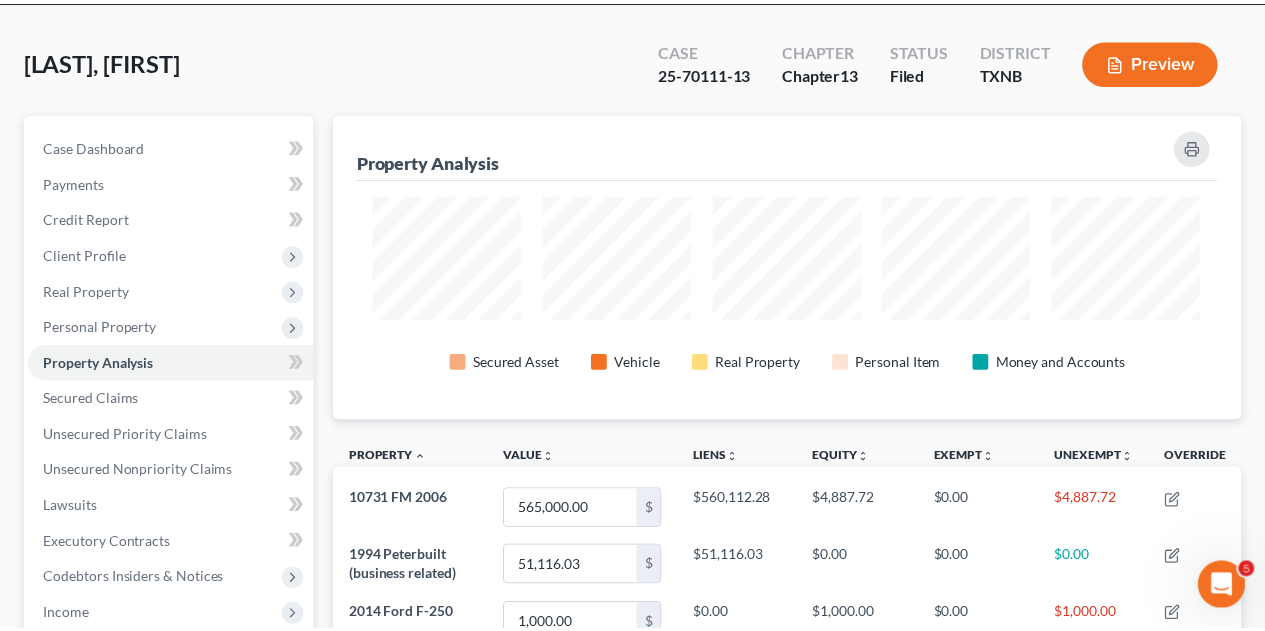 scroll, scrollTop: 306, scrollLeft: 908, axis: both 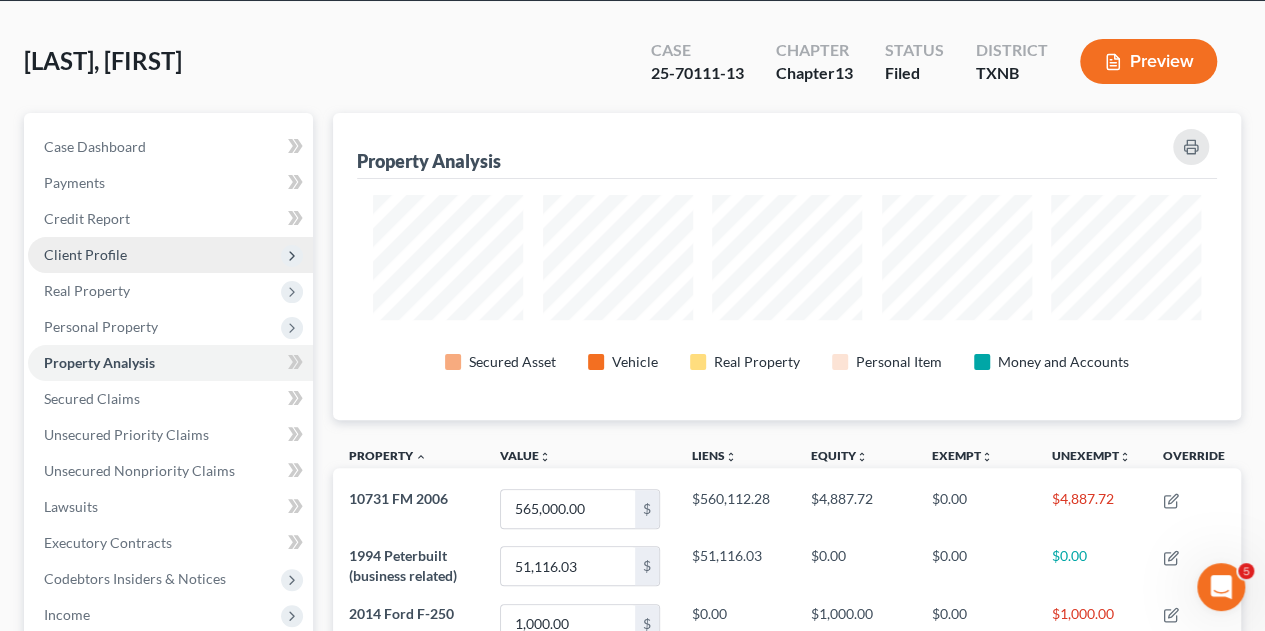 click on "Client Profile" at bounding box center (85, 254) 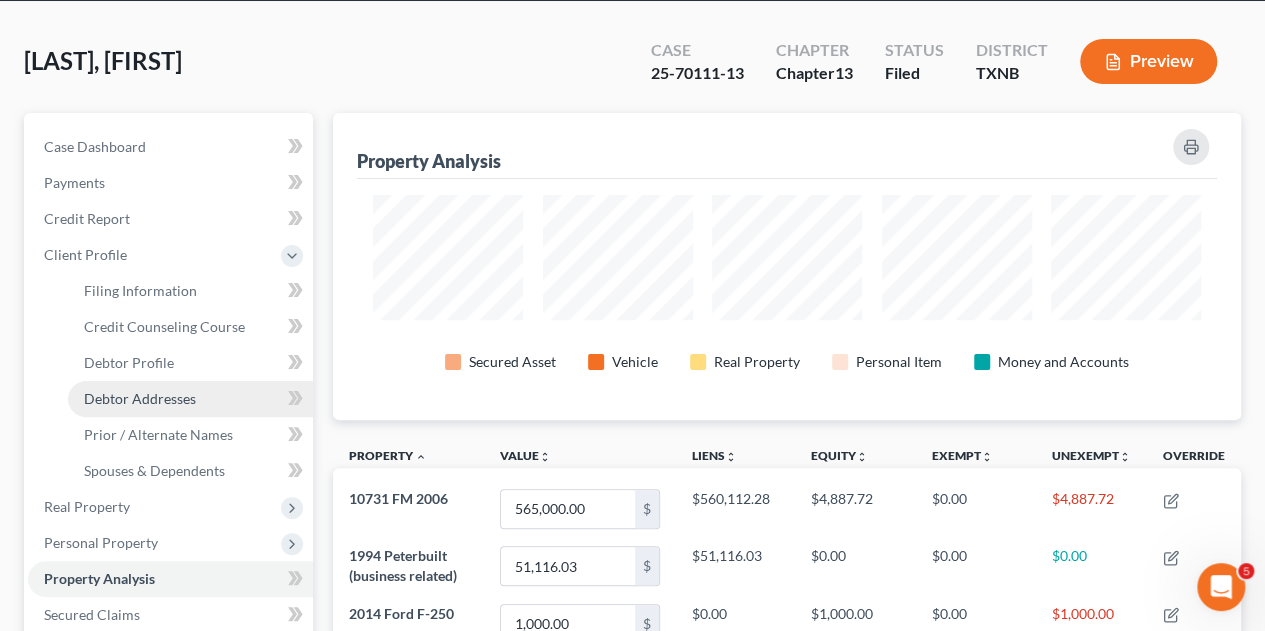 click on "Debtor Addresses" at bounding box center (140, 398) 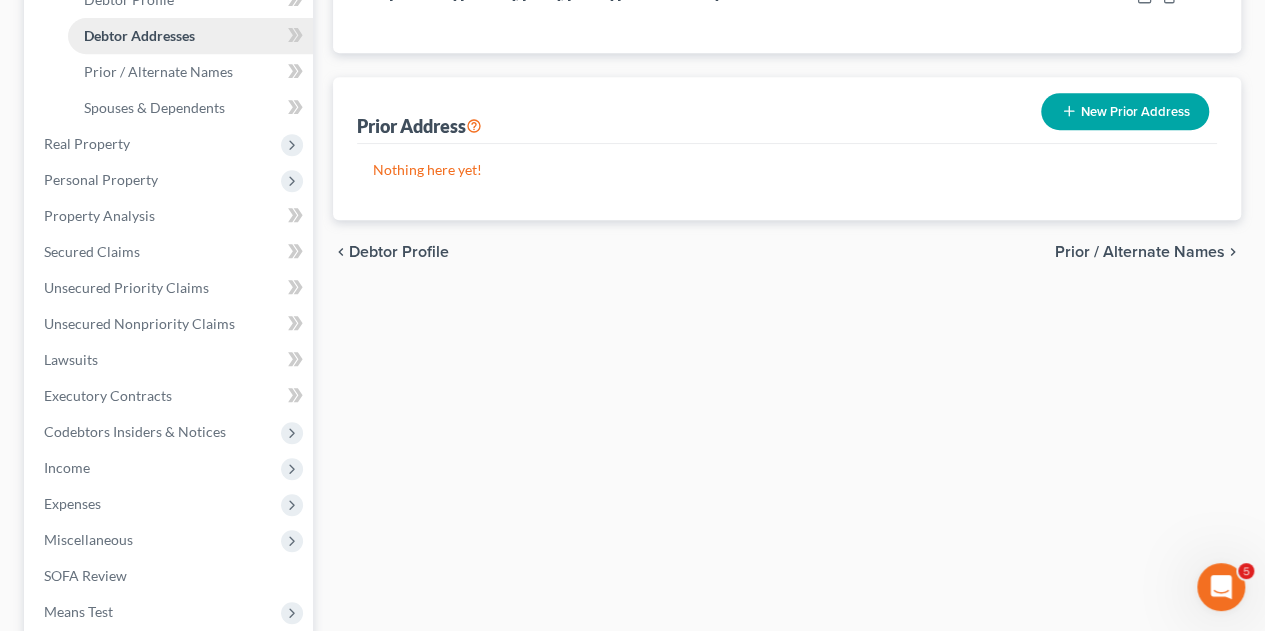 scroll, scrollTop: 444, scrollLeft: 0, axis: vertical 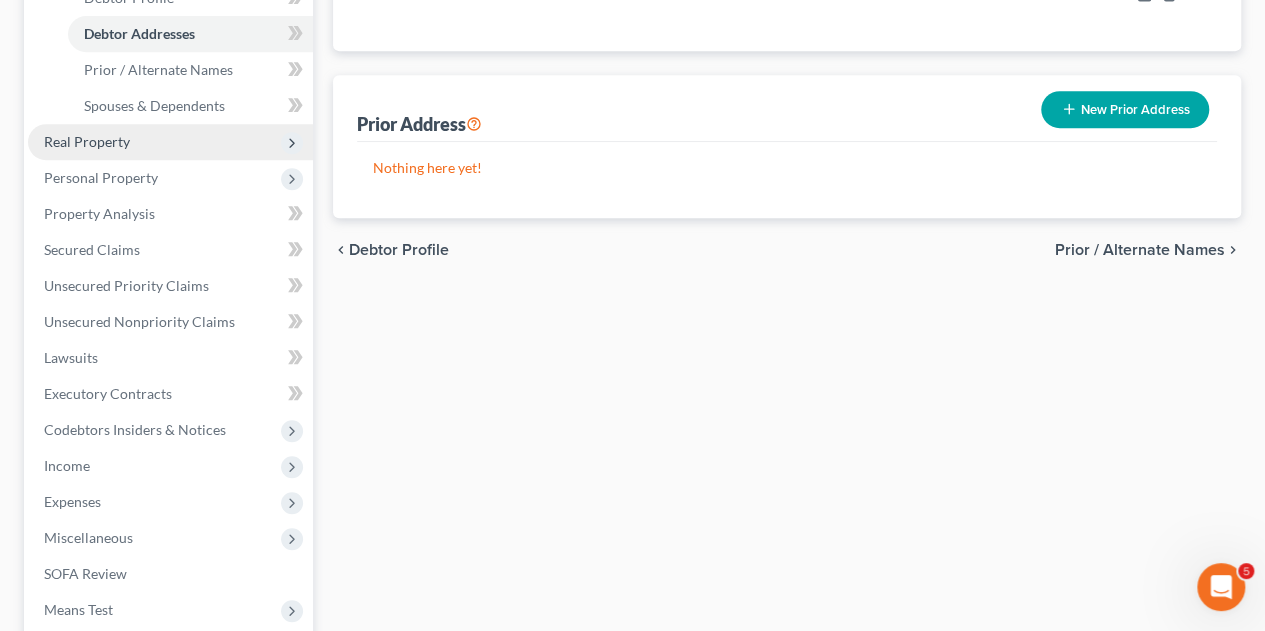 click on "Real Property" at bounding box center (87, 141) 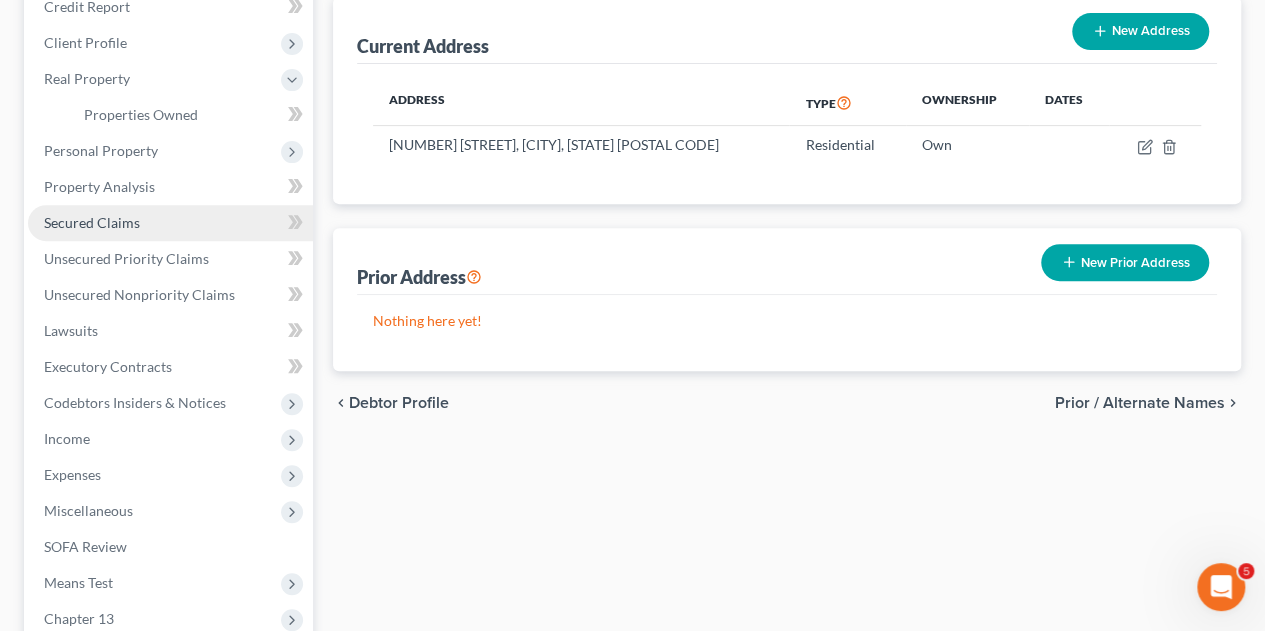 scroll, scrollTop: 284, scrollLeft: 0, axis: vertical 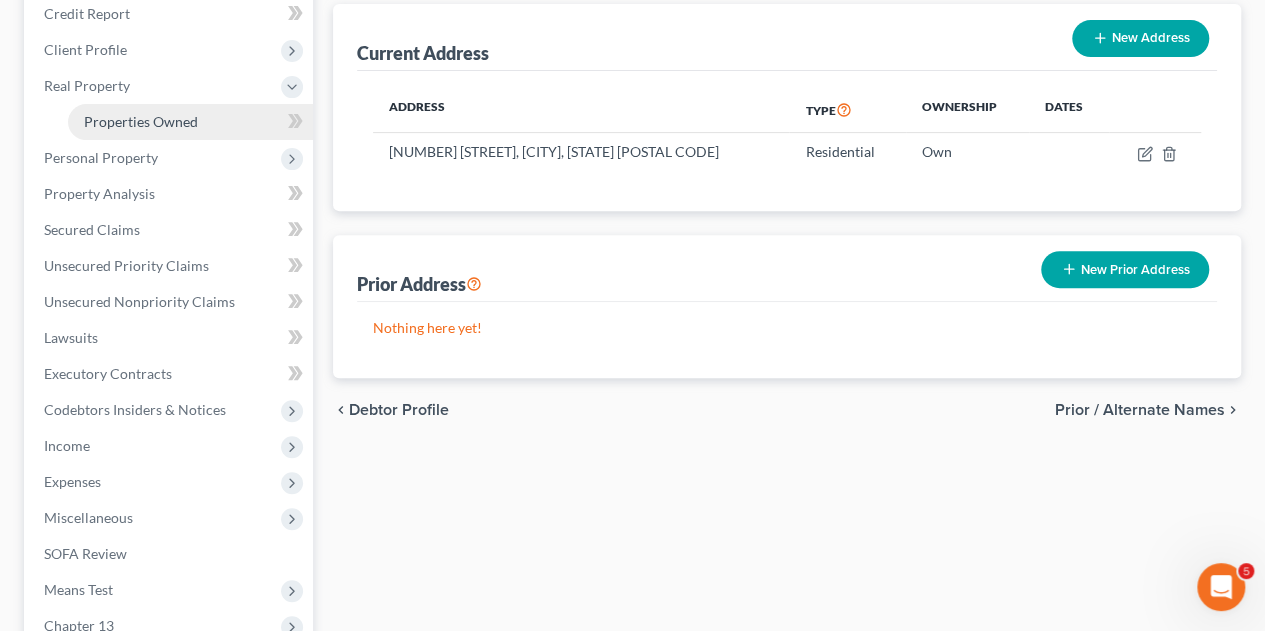 click on "Properties Owned" at bounding box center (141, 121) 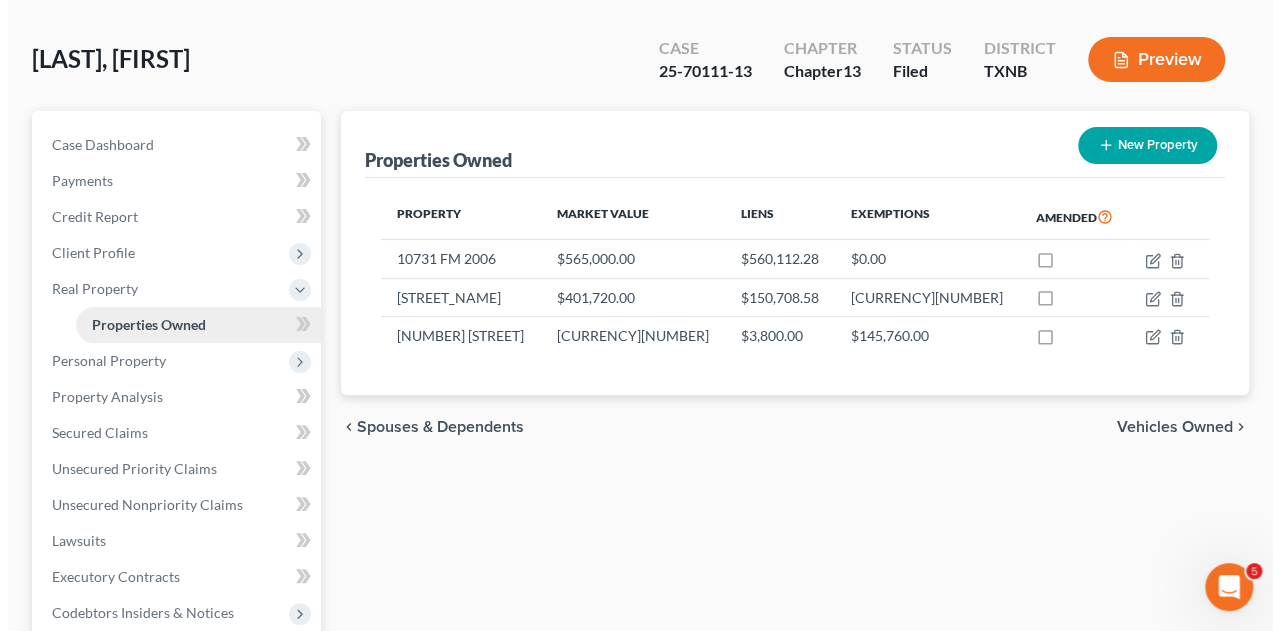 scroll, scrollTop: 0, scrollLeft: 0, axis: both 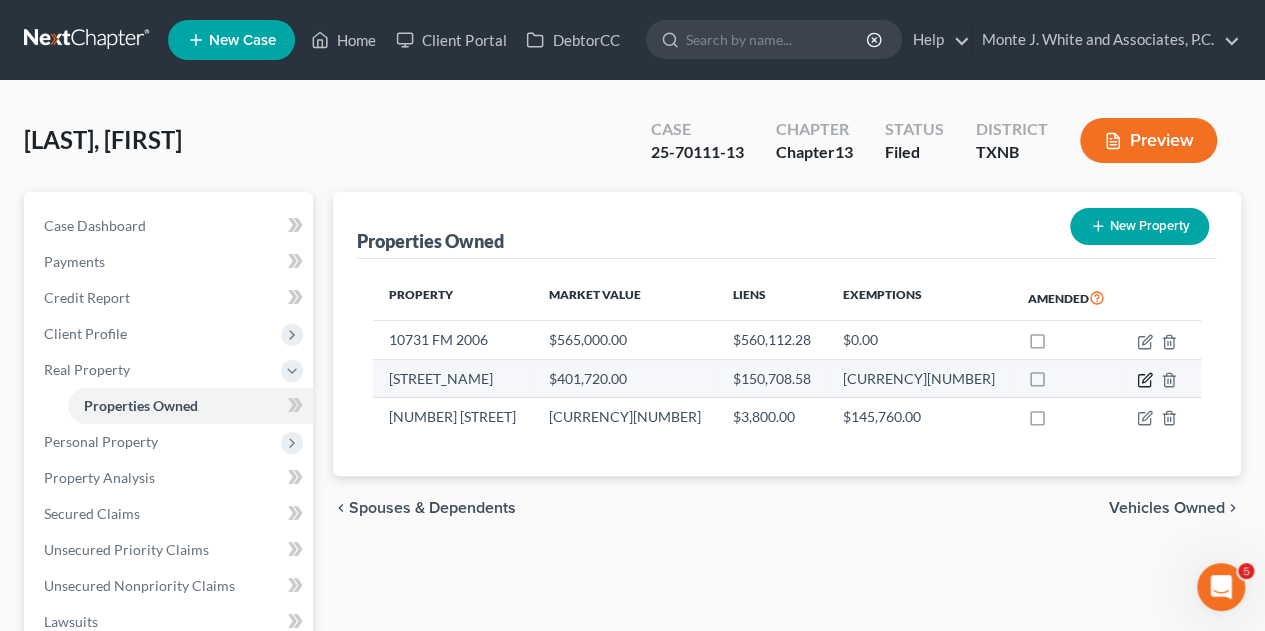 click 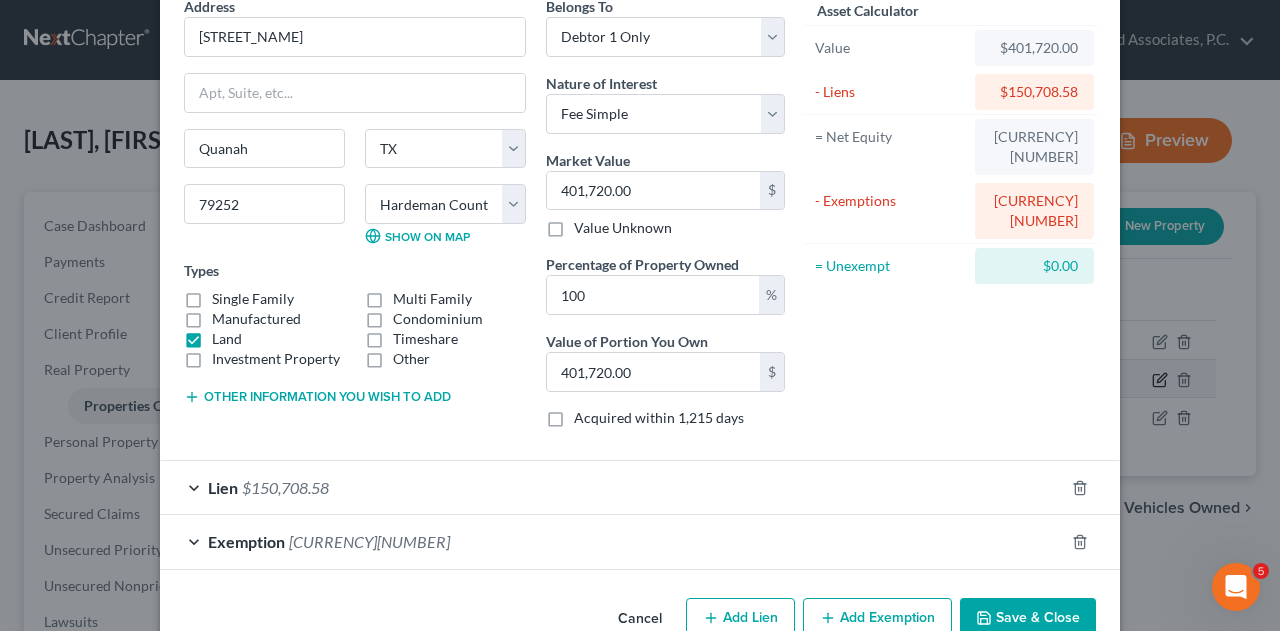 scroll, scrollTop: 139, scrollLeft: 0, axis: vertical 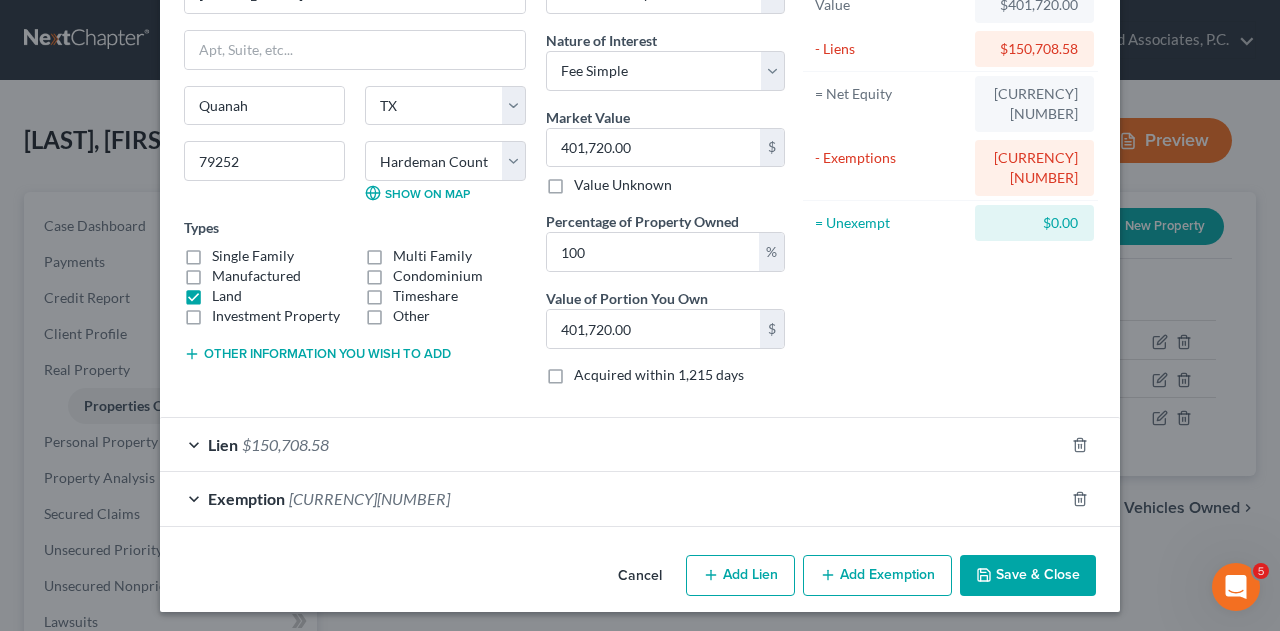 click on "Exemption $251,011.42" at bounding box center [612, 498] 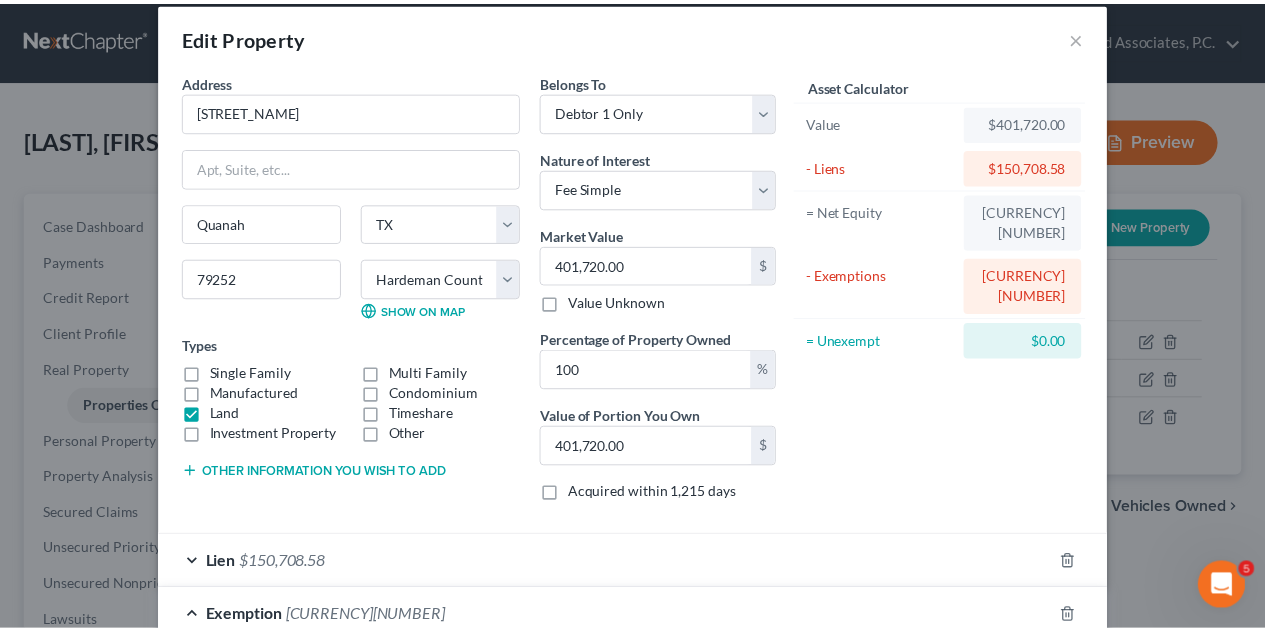 scroll, scrollTop: 20, scrollLeft: 0, axis: vertical 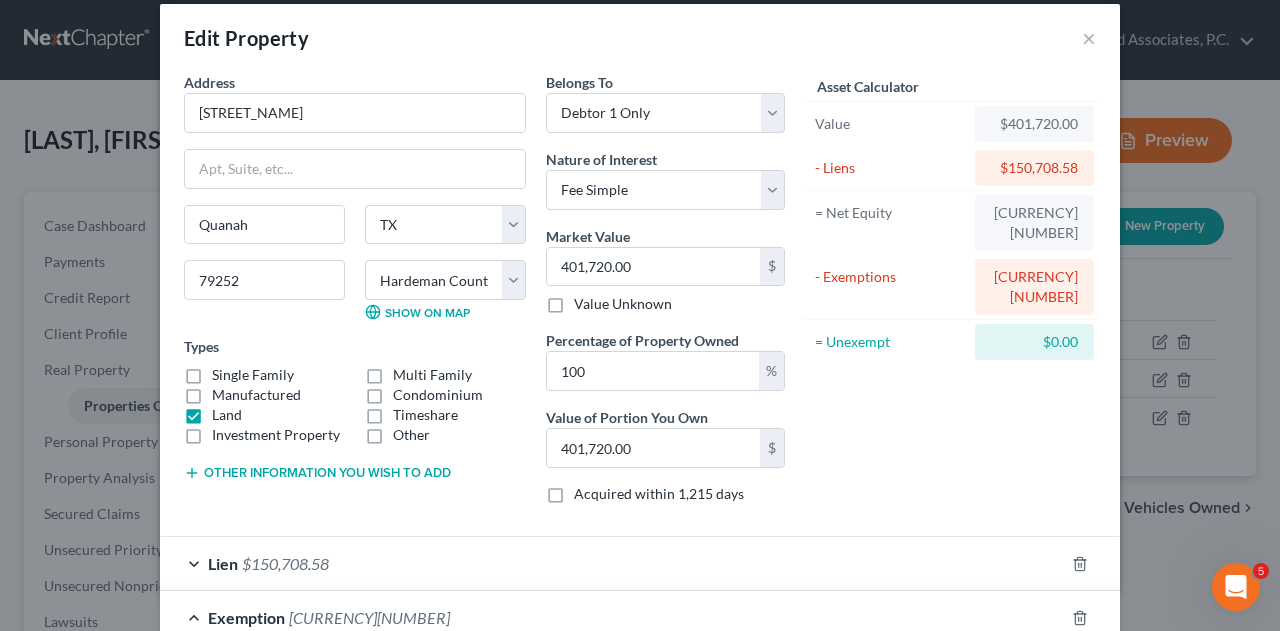 click on "Edit Property ×" at bounding box center [640, 38] 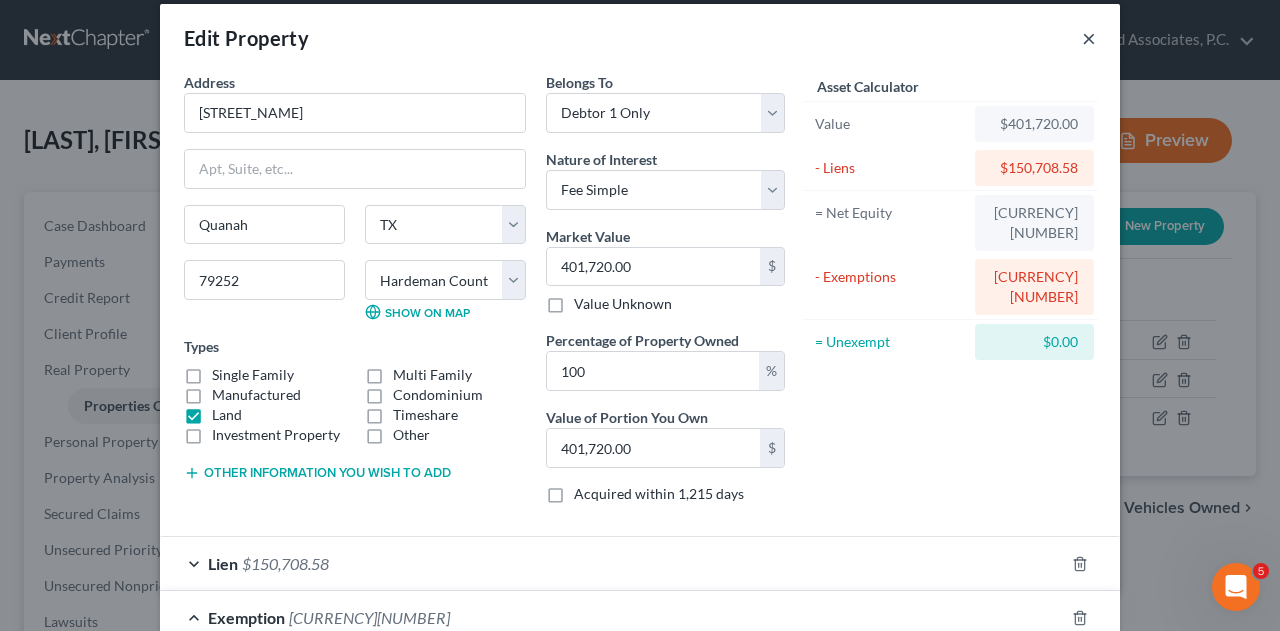 click on "×" at bounding box center (1089, 38) 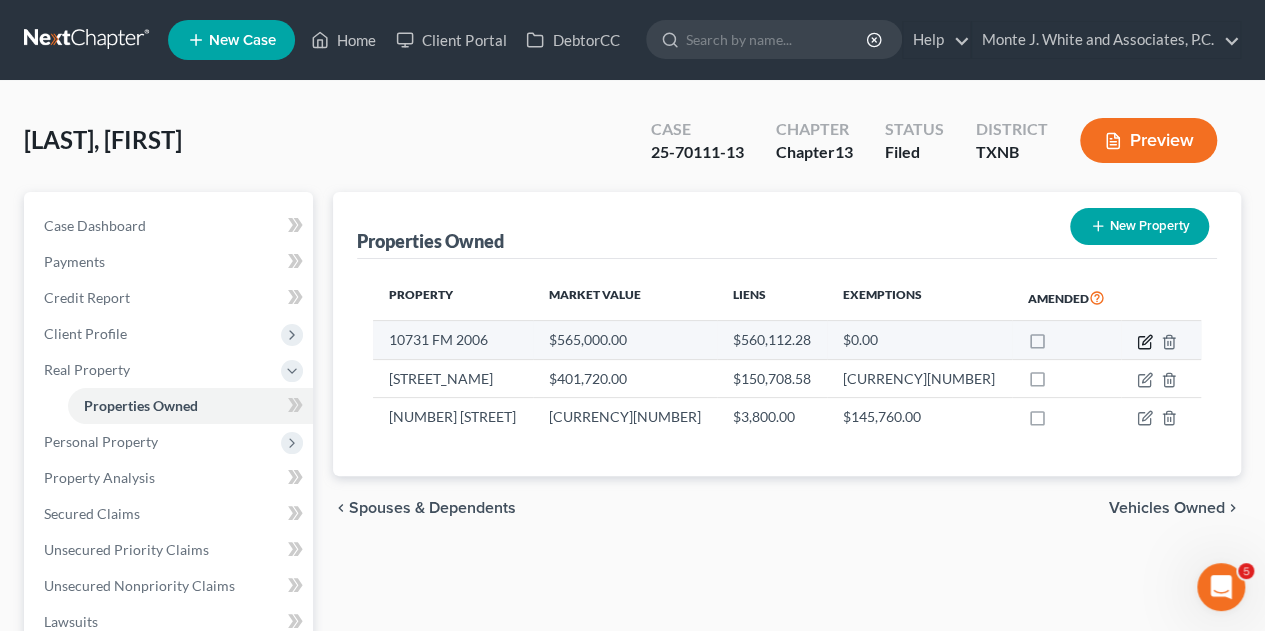 click 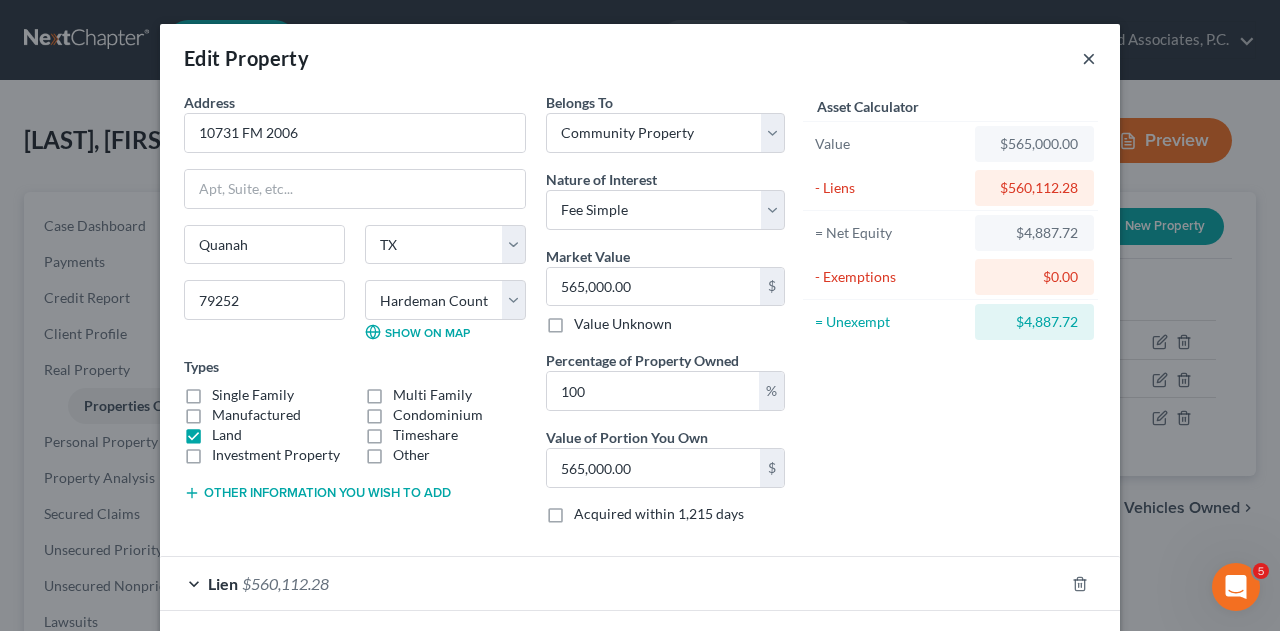 click on "×" at bounding box center [1089, 58] 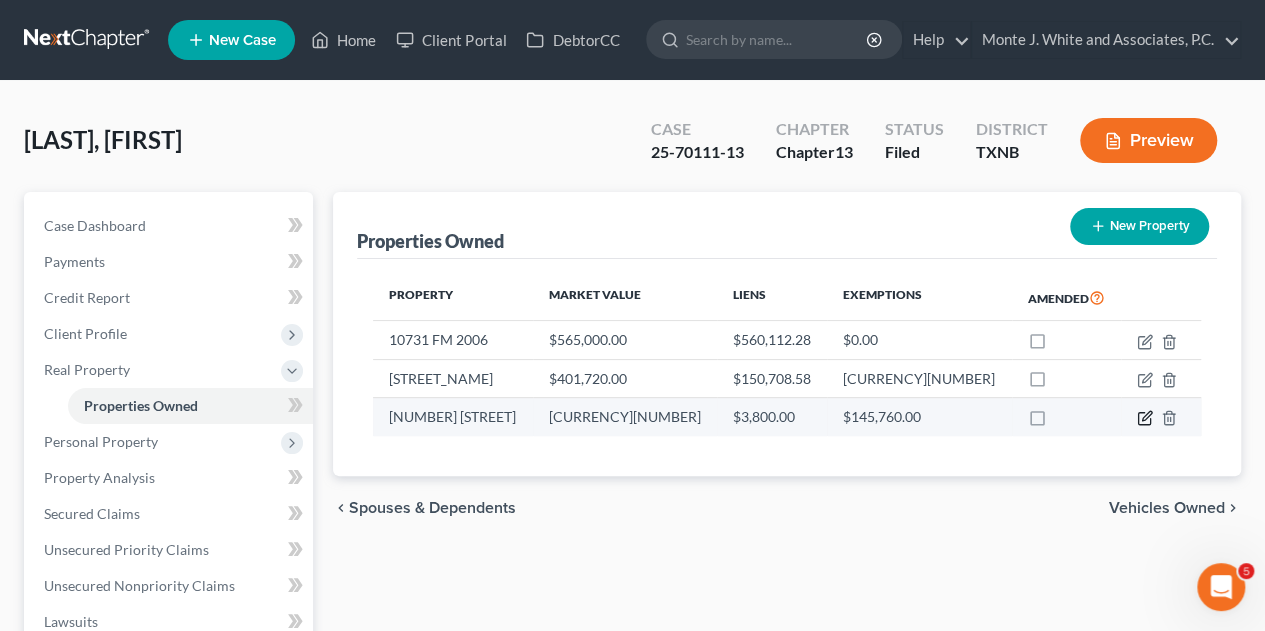 click 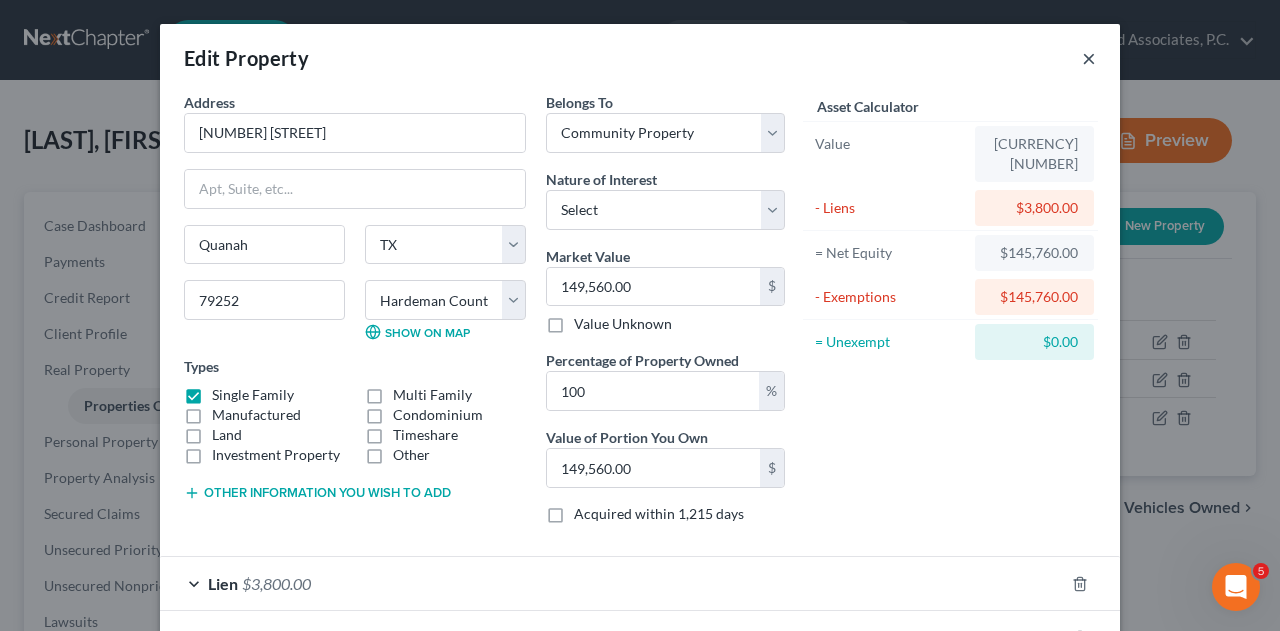 click on "×" at bounding box center [1089, 58] 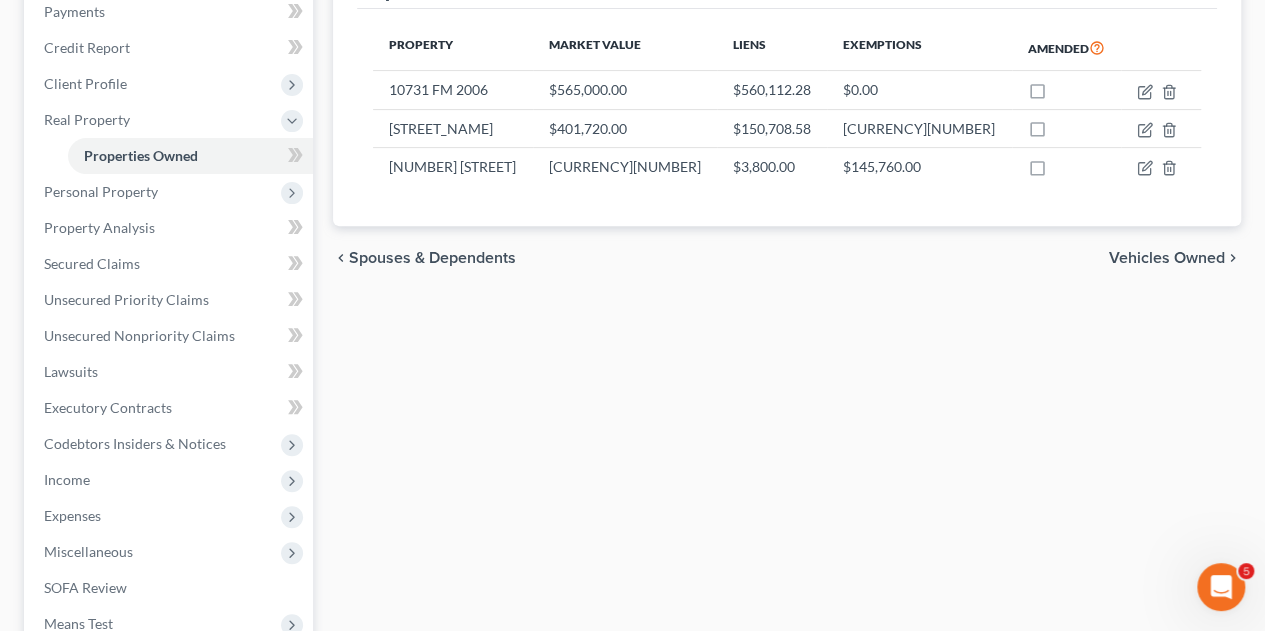 scroll, scrollTop: 253, scrollLeft: 0, axis: vertical 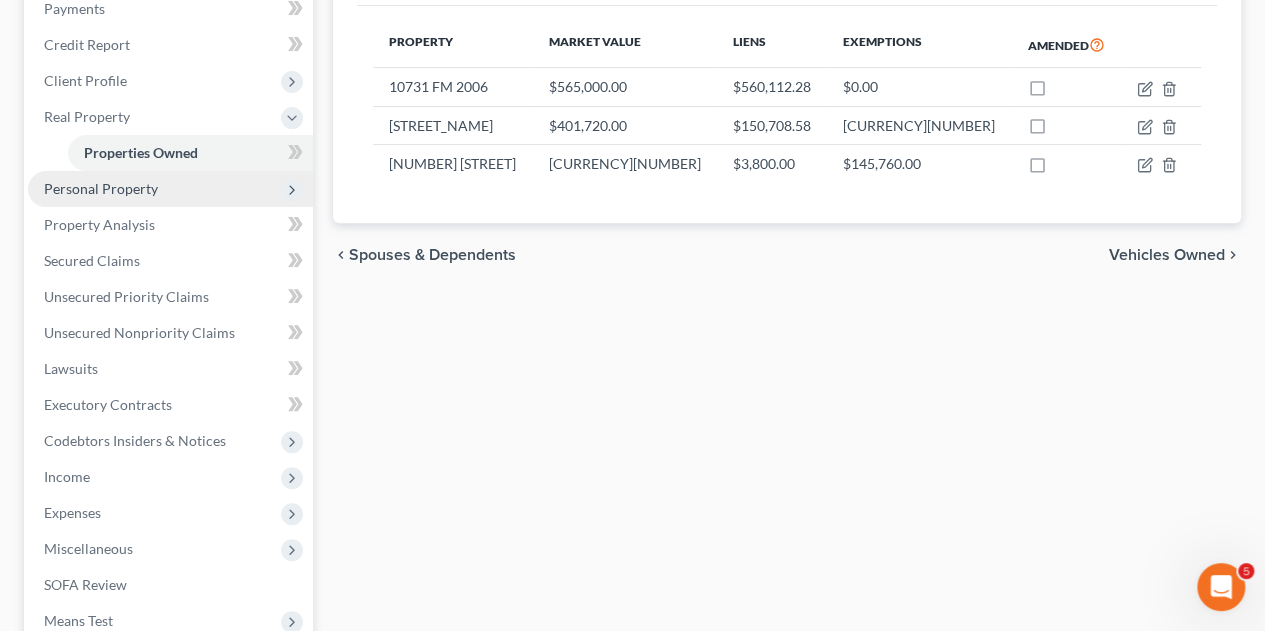 click on "Personal Property" at bounding box center [101, 188] 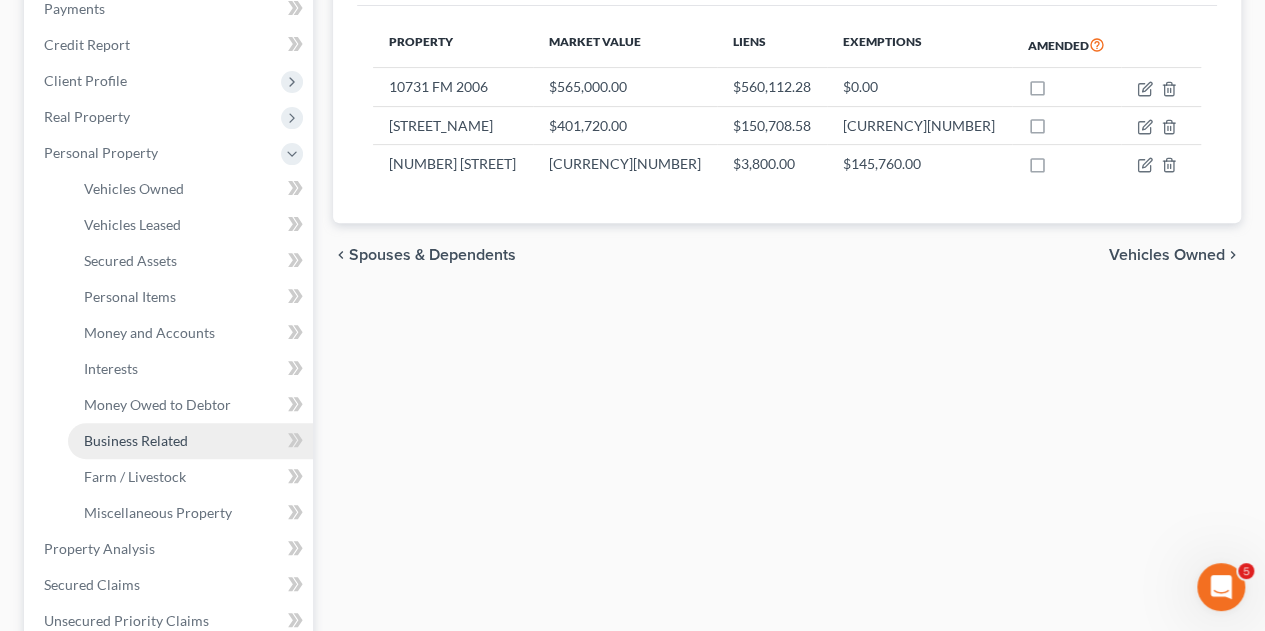 click on "Business Related" at bounding box center (136, 440) 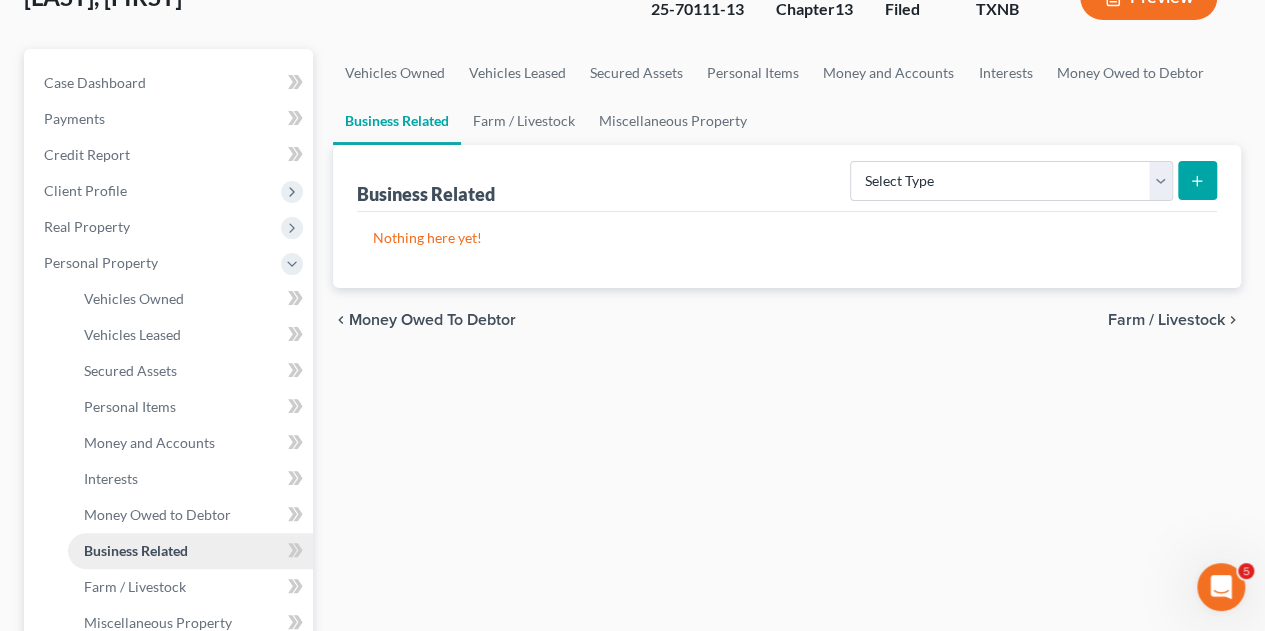 scroll, scrollTop: 0, scrollLeft: 0, axis: both 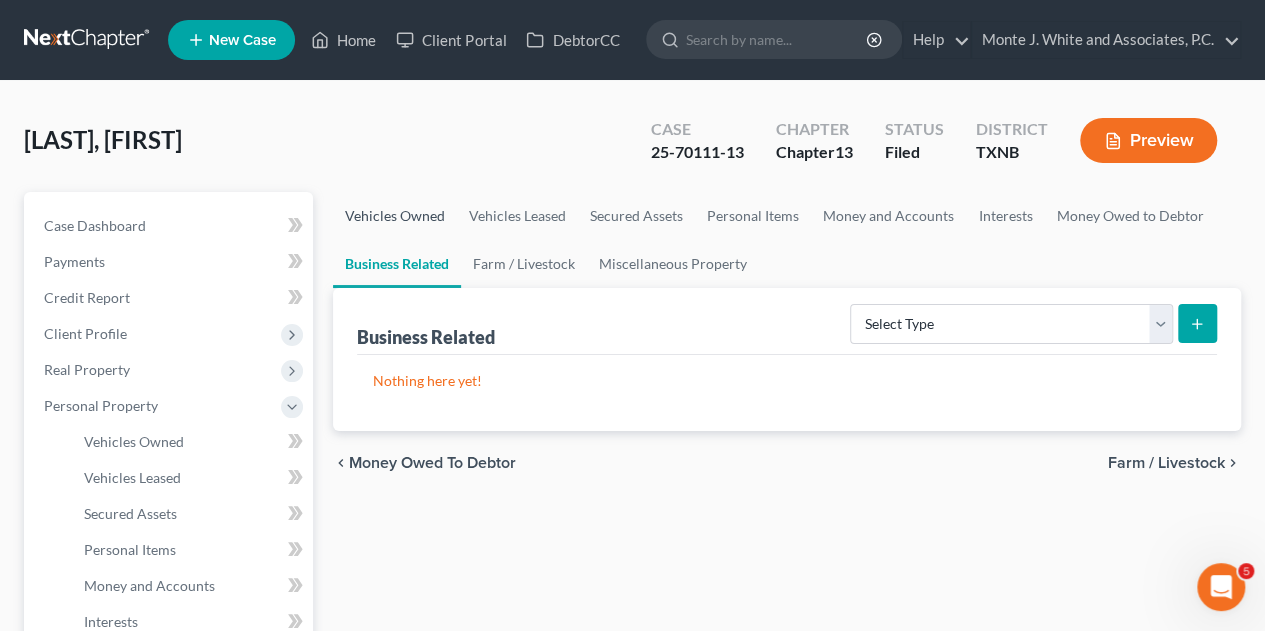 click on "Vehicles Owned" at bounding box center [395, 216] 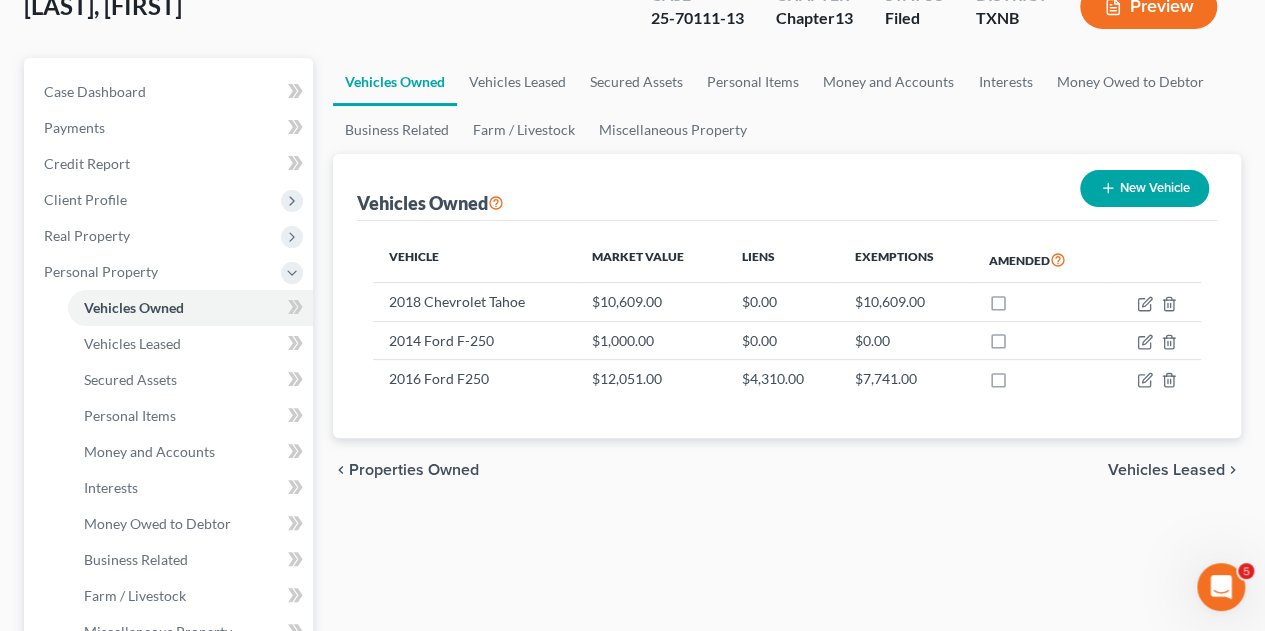 scroll, scrollTop: 163, scrollLeft: 0, axis: vertical 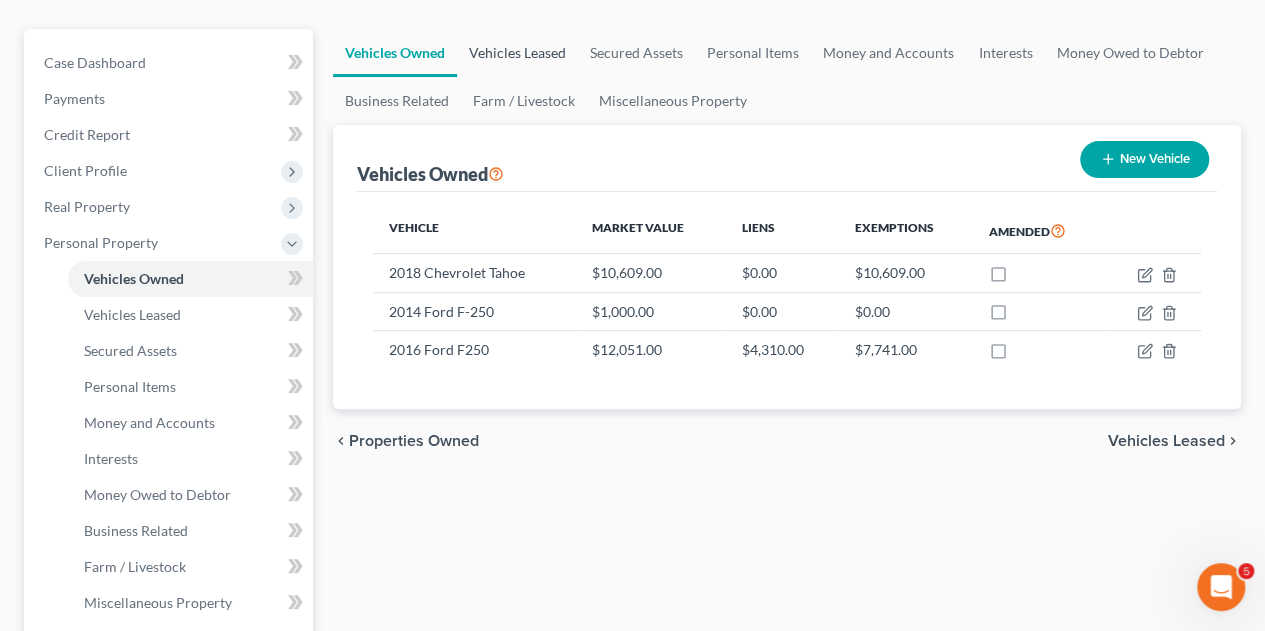 click on "Vehicles Leased" at bounding box center [517, 53] 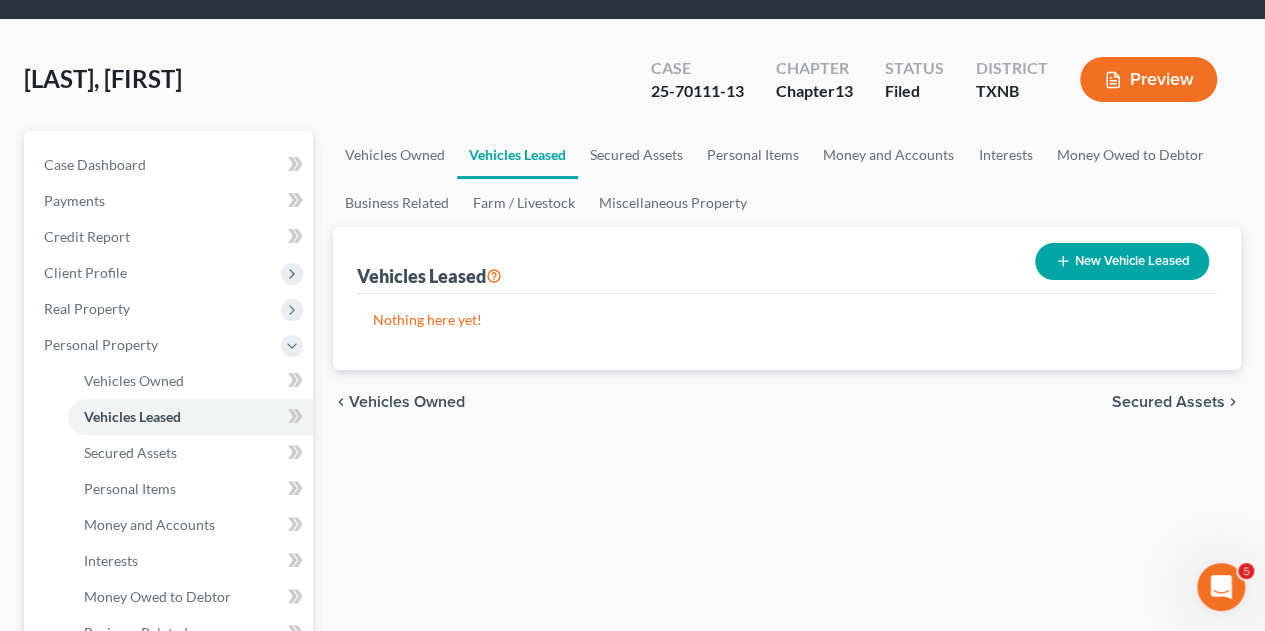 scroll, scrollTop: 0, scrollLeft: 0, axis: both 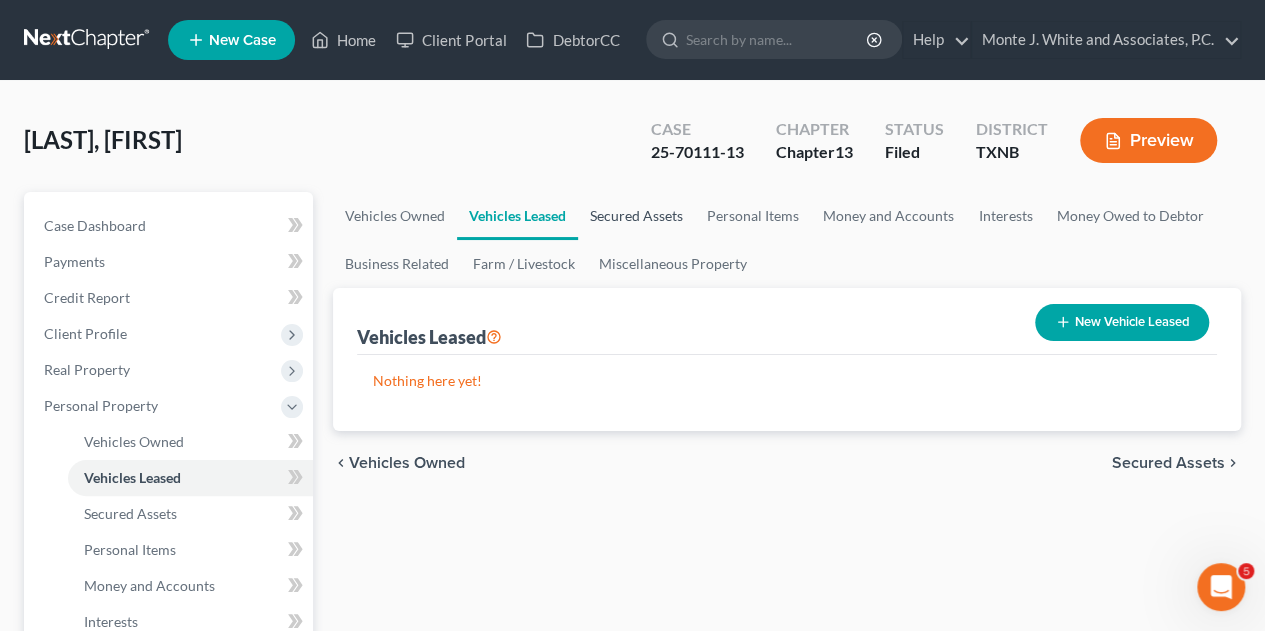 click on "Secured Assets" at bounding box center [636, 216] 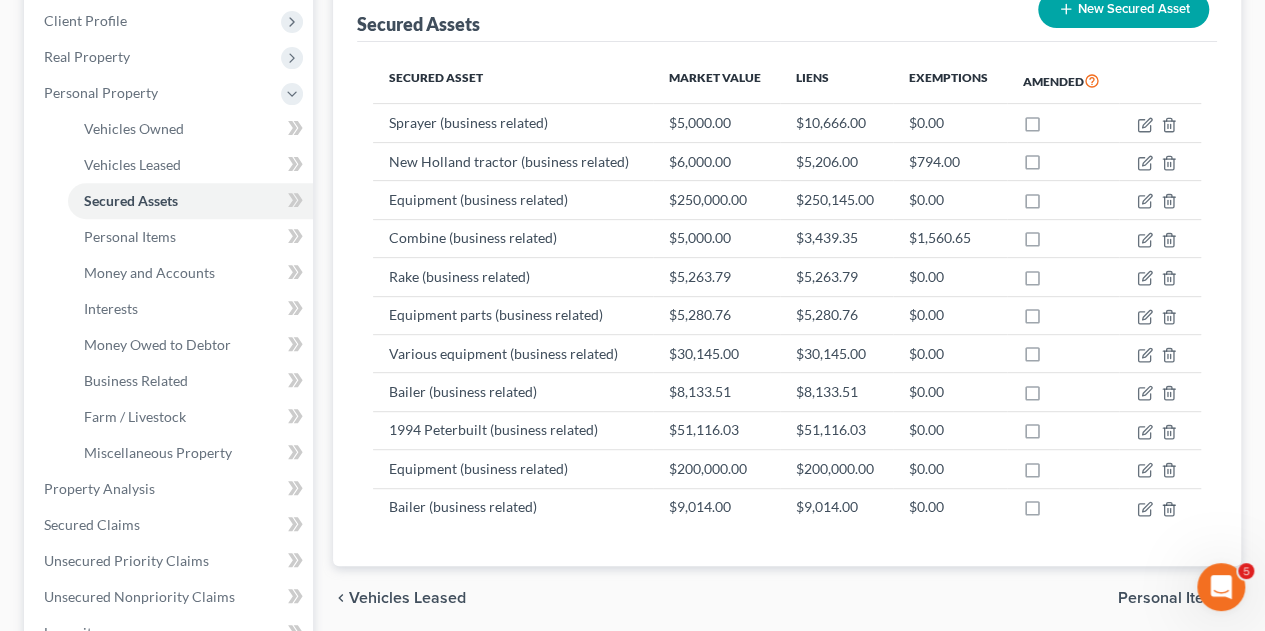 scroll, scrollTop: 319, scrollLeft: 0, axis: vertical 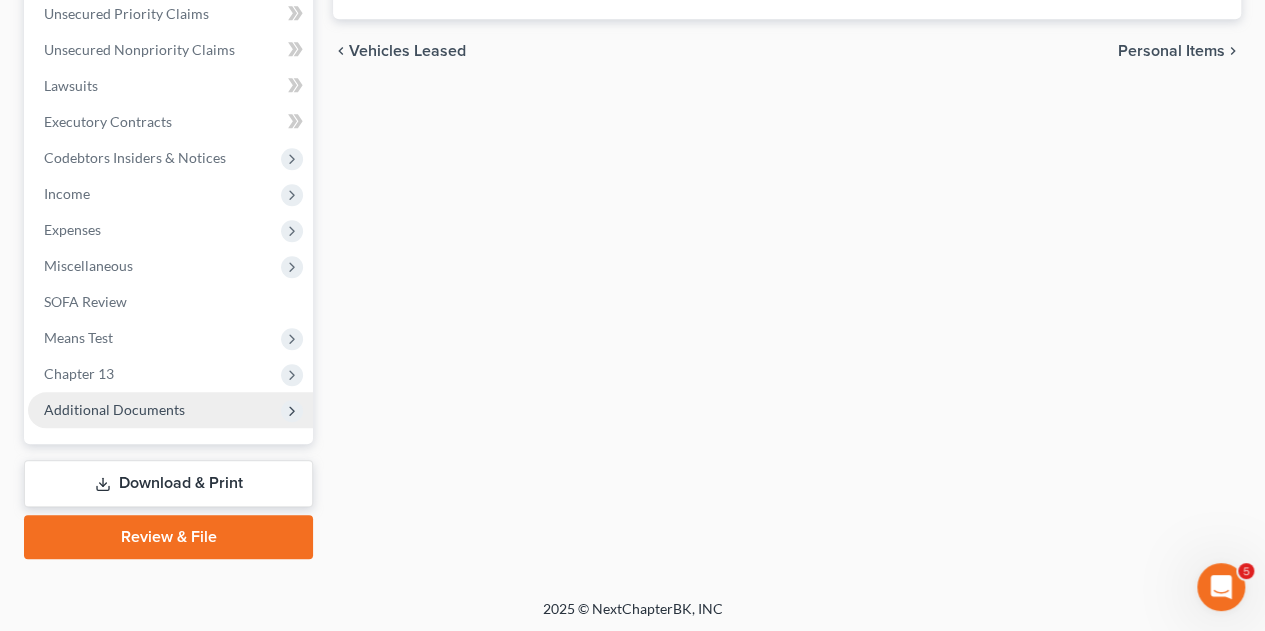 click on "Additional Documents" at bounding box center (114, 409) 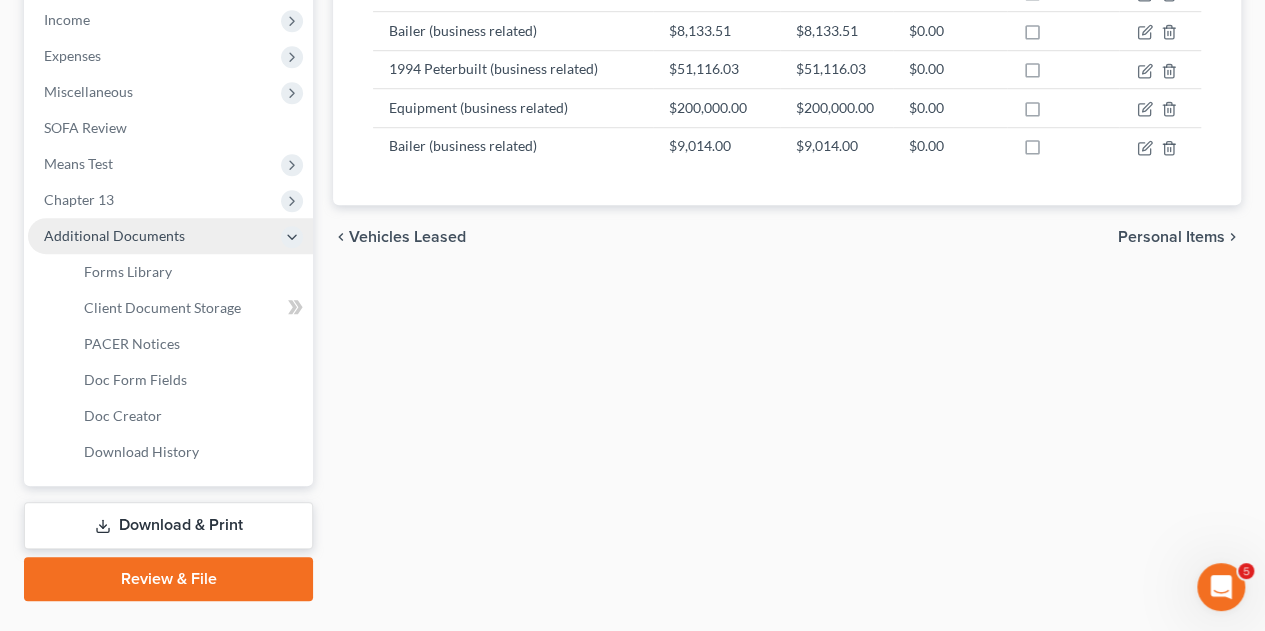 scroll, scrollTop: 717, scrollLeft: 0, axis: vertical 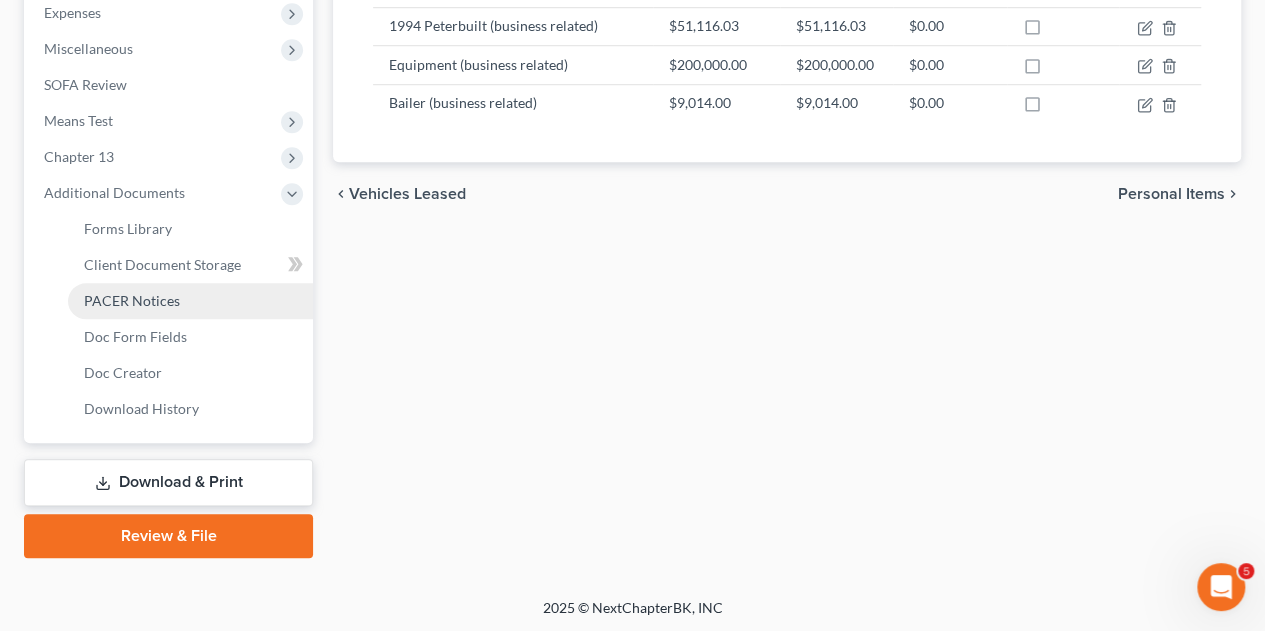 click on "PACER Notices" at bounding box center [190, 301] 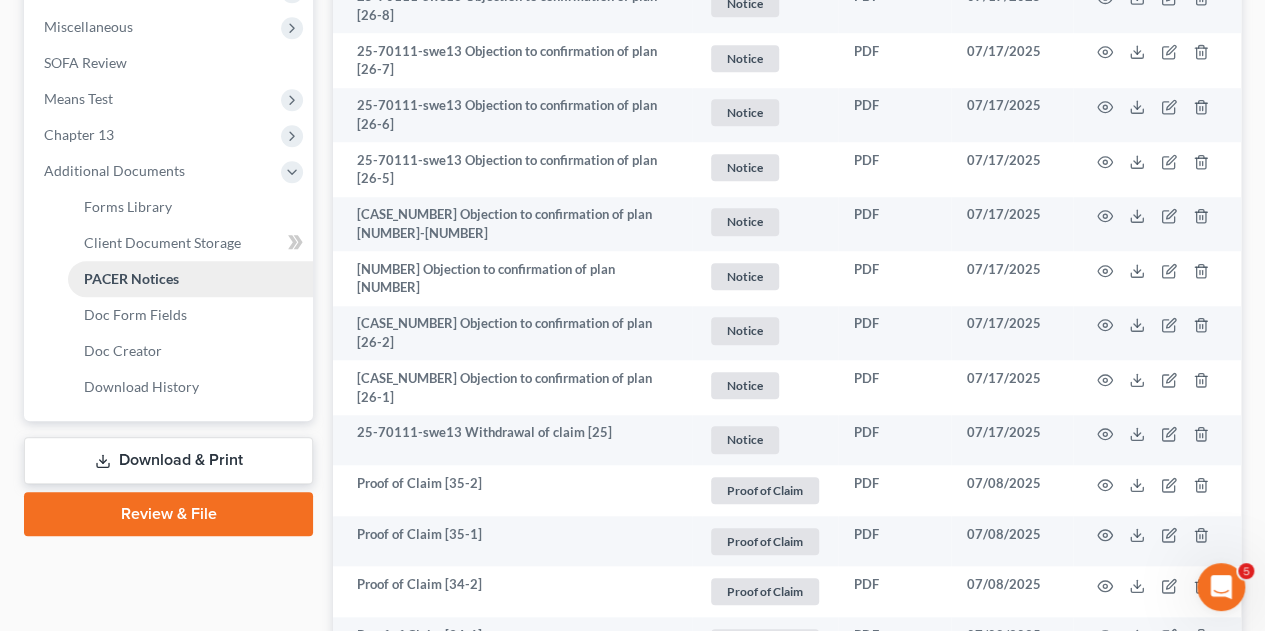 scroll, scrollTop: 740, scrollLeft: 0, axis: vertical 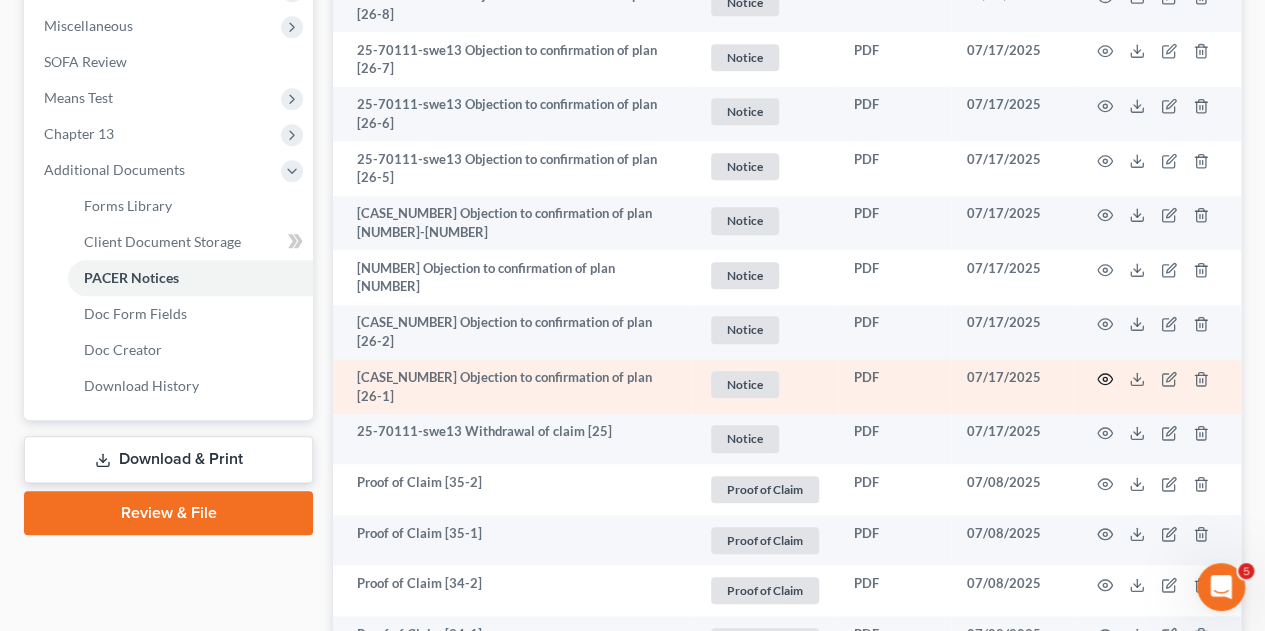 click 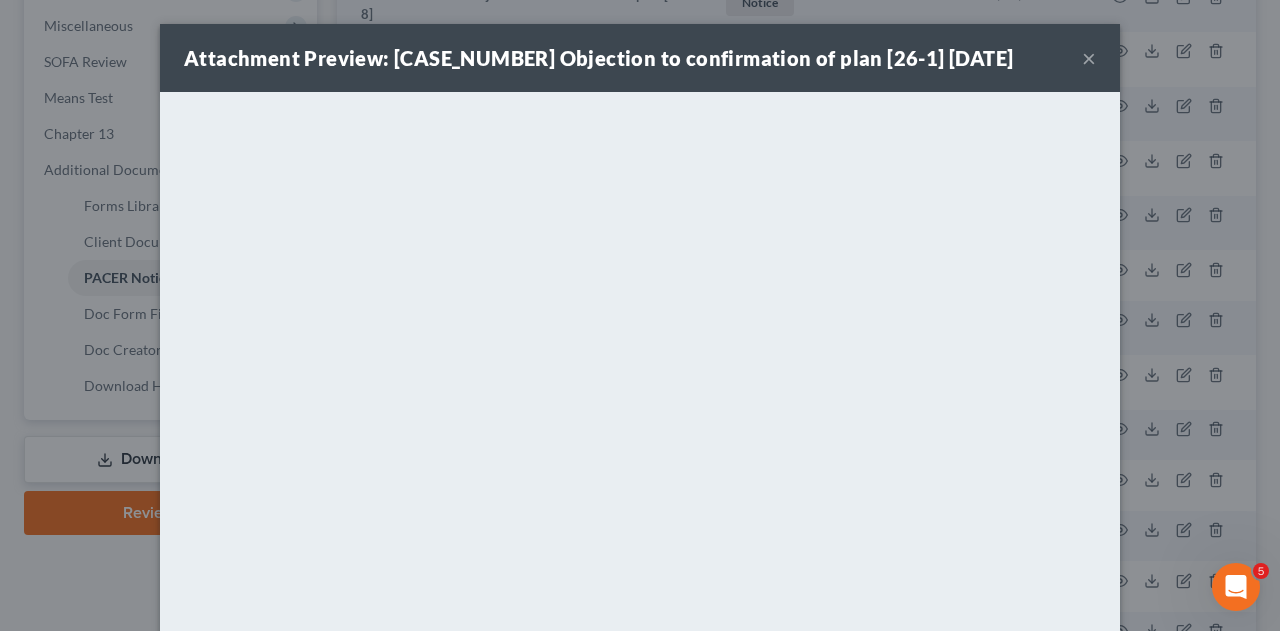 click on "×" at bounding box center [1089, 58] 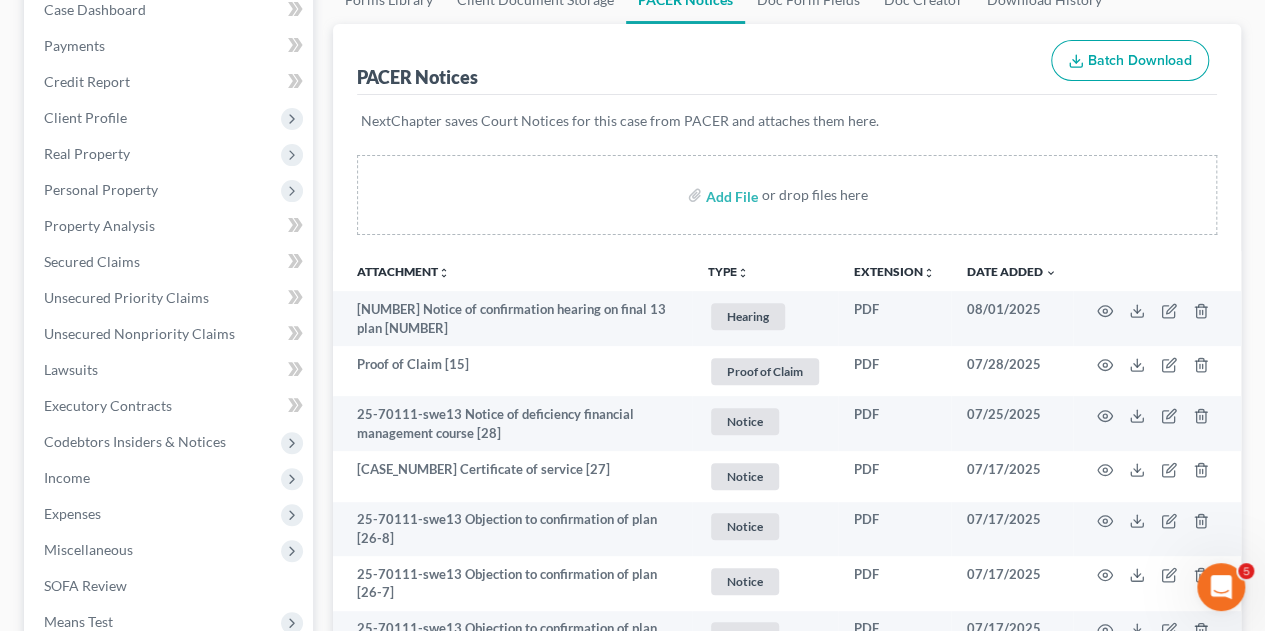 scroll, scrollTop: 210, scrollLeft: 0, axis: vertical 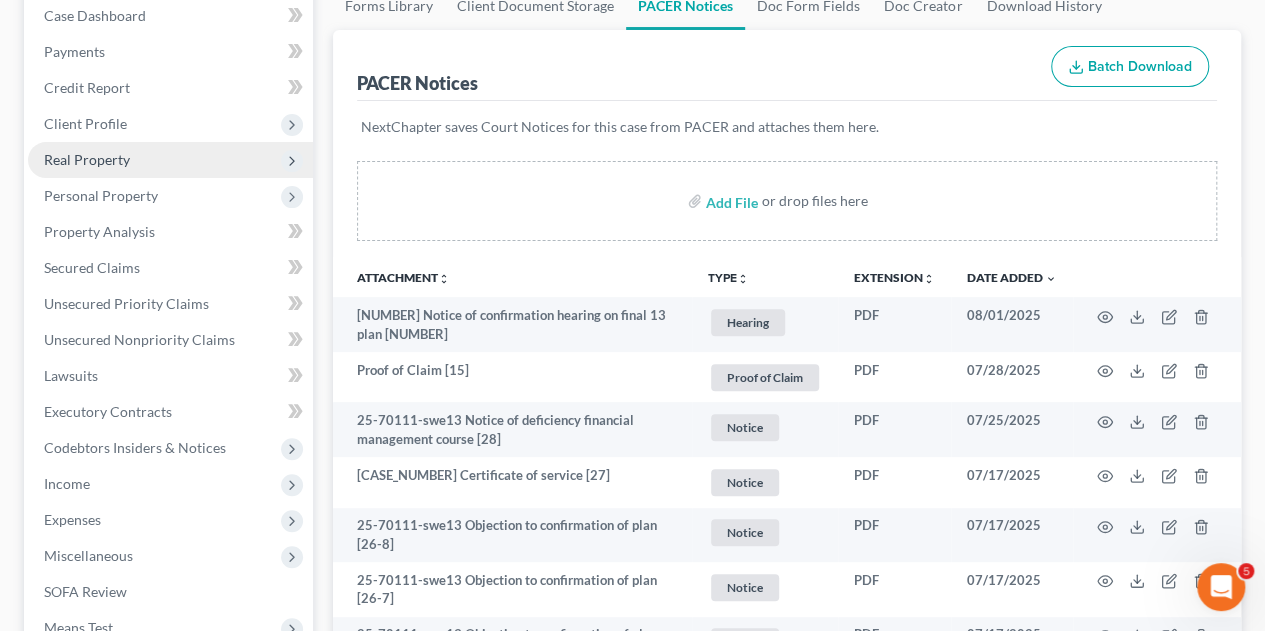 click on "Real Property" at bounding box center (170, 160) 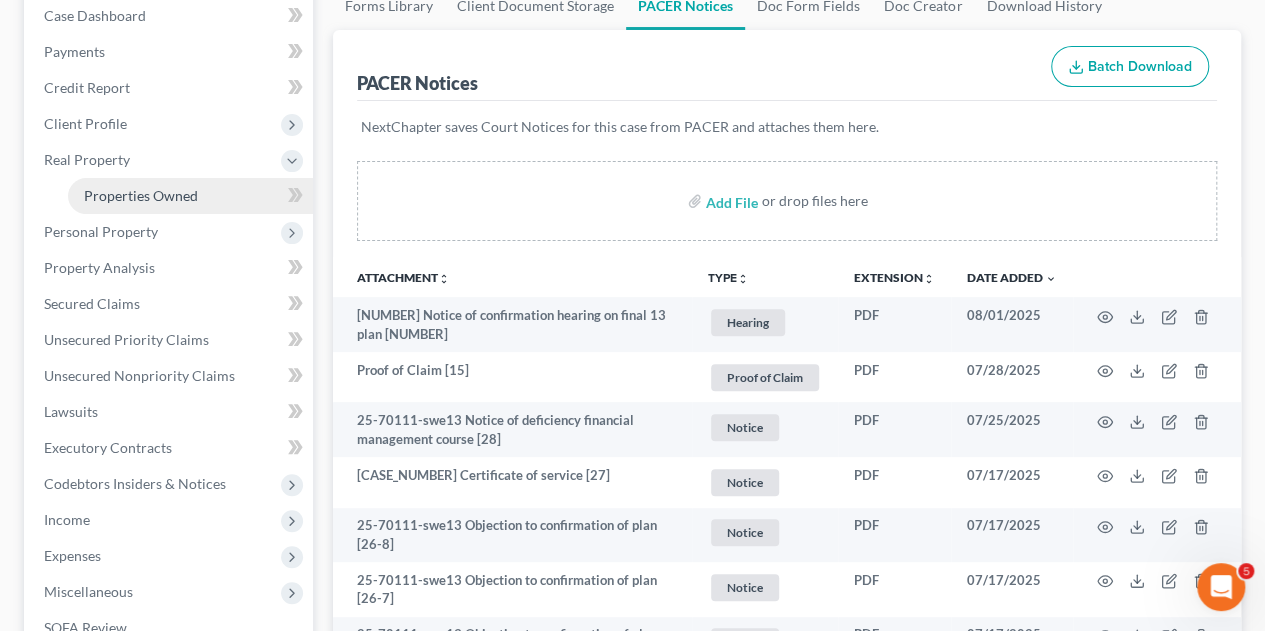 click on "Properties Owned" at bounding box center [141, 195] 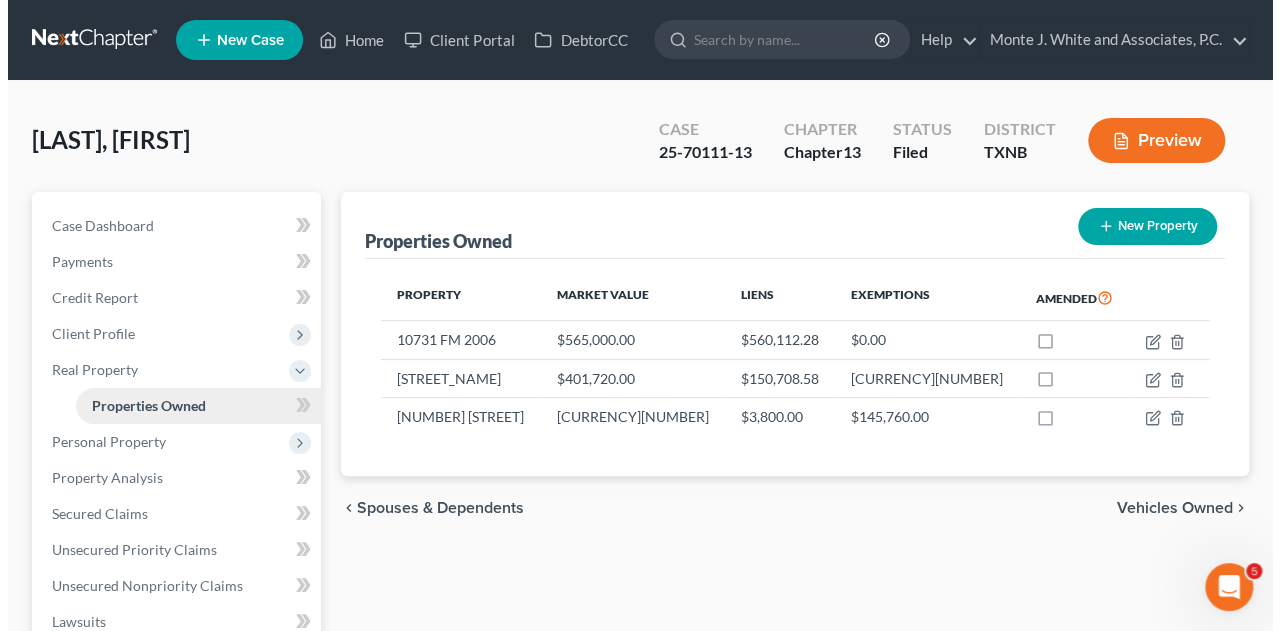 scroll, scrollTop: 0, scrollLeft: 0, axis: both 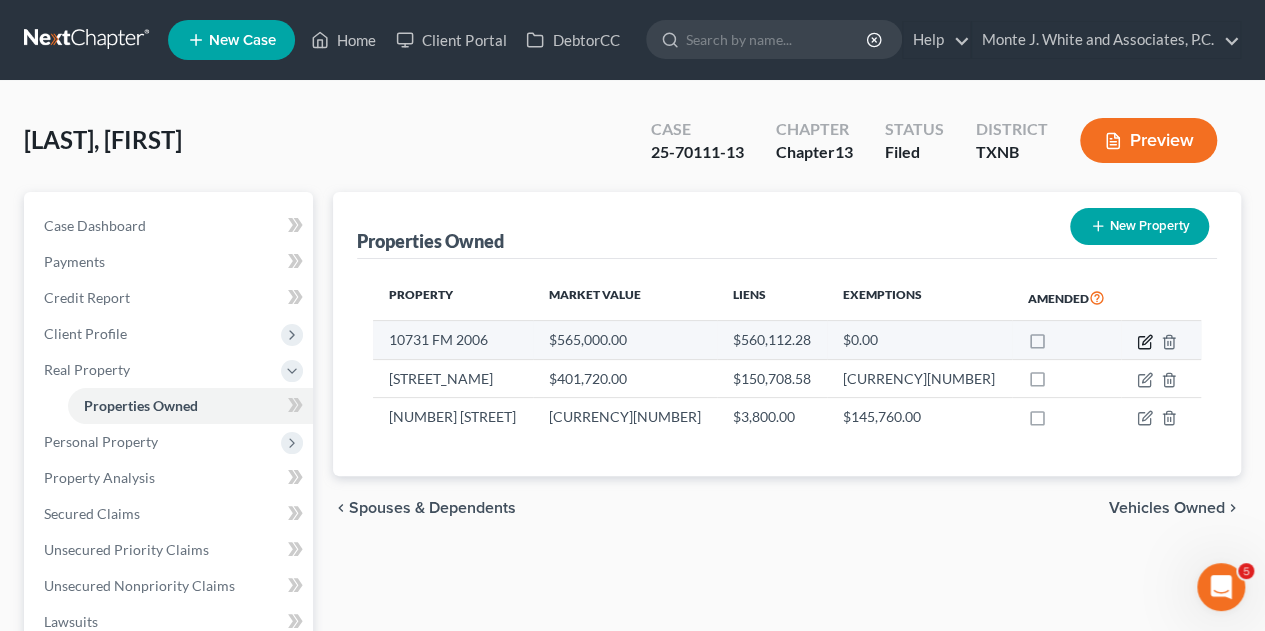click 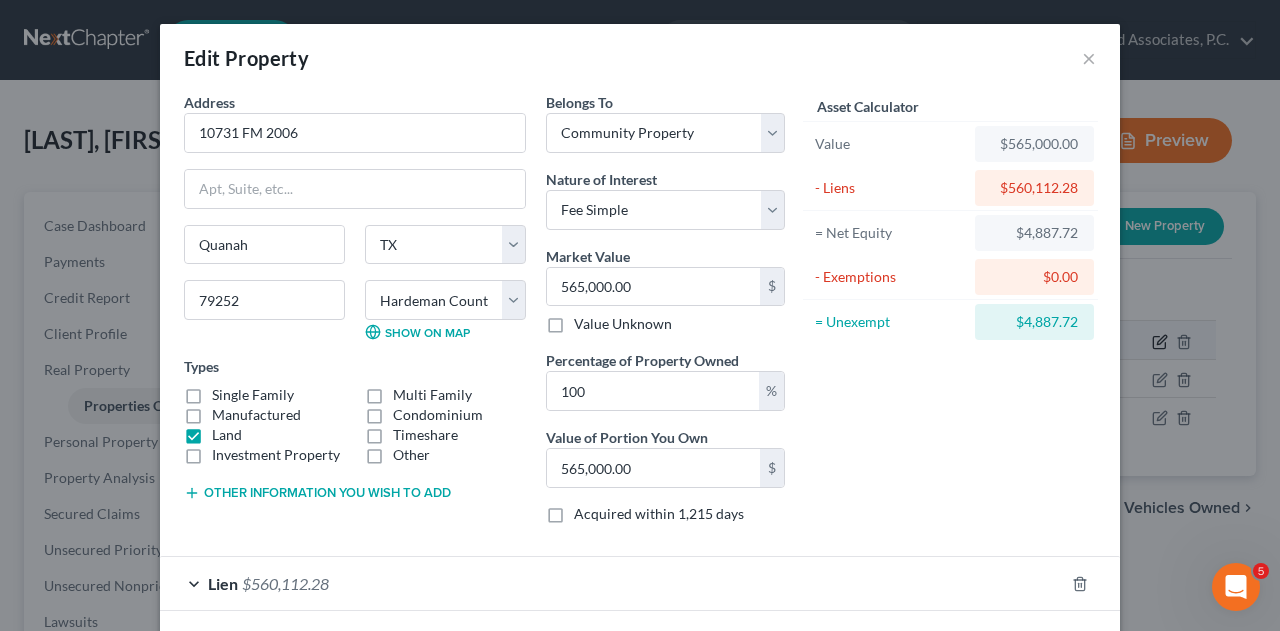 scroll, scrollTop: 0, scrollLeft: 0, axis: both 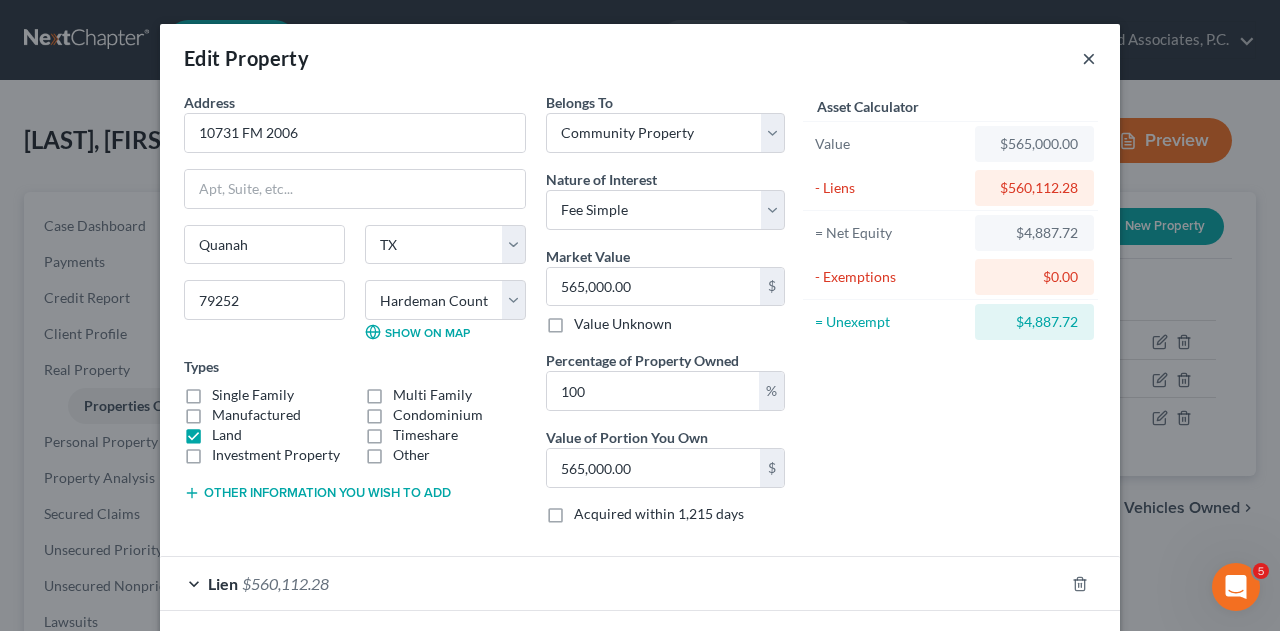 click on "×" at bounding box center [1089, 58] 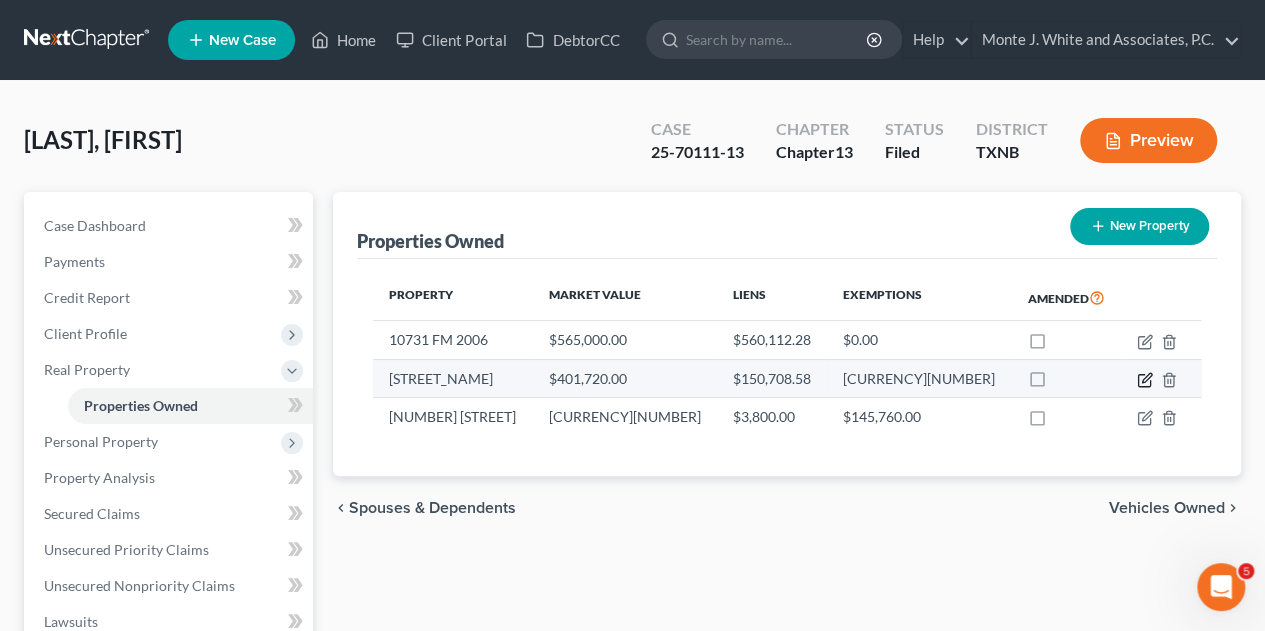 click 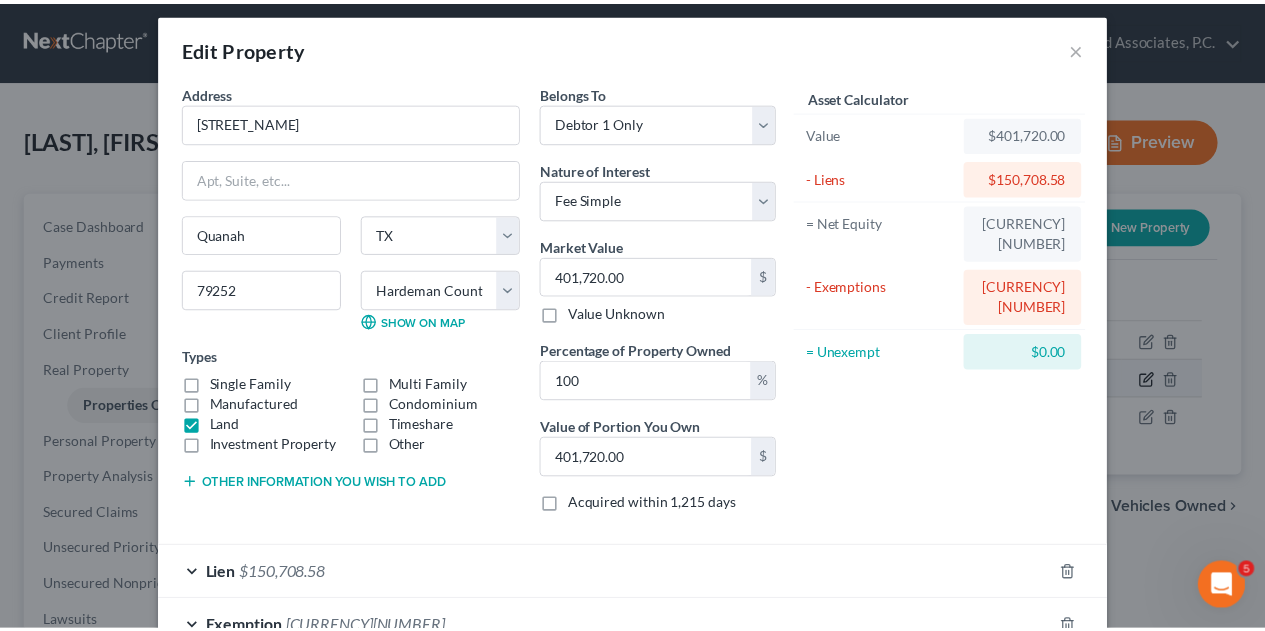 scroll, scrollTop: 0, scrollLeft: 0, axis: both 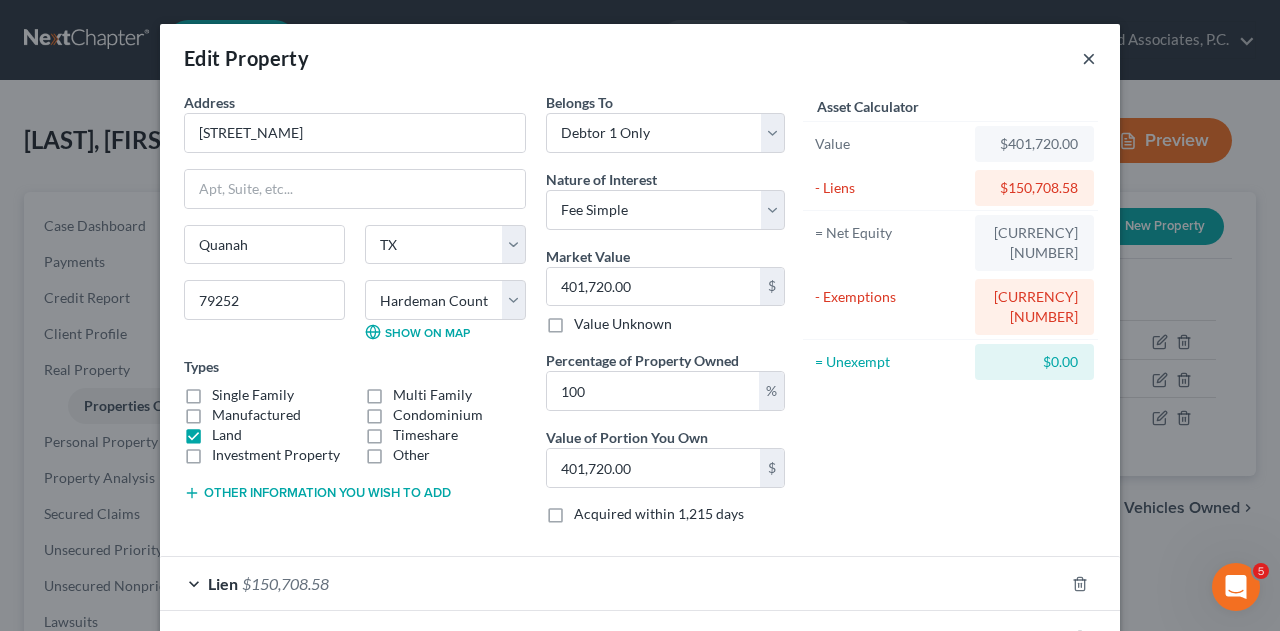 click on "×" at bounding box center [1089, 58] 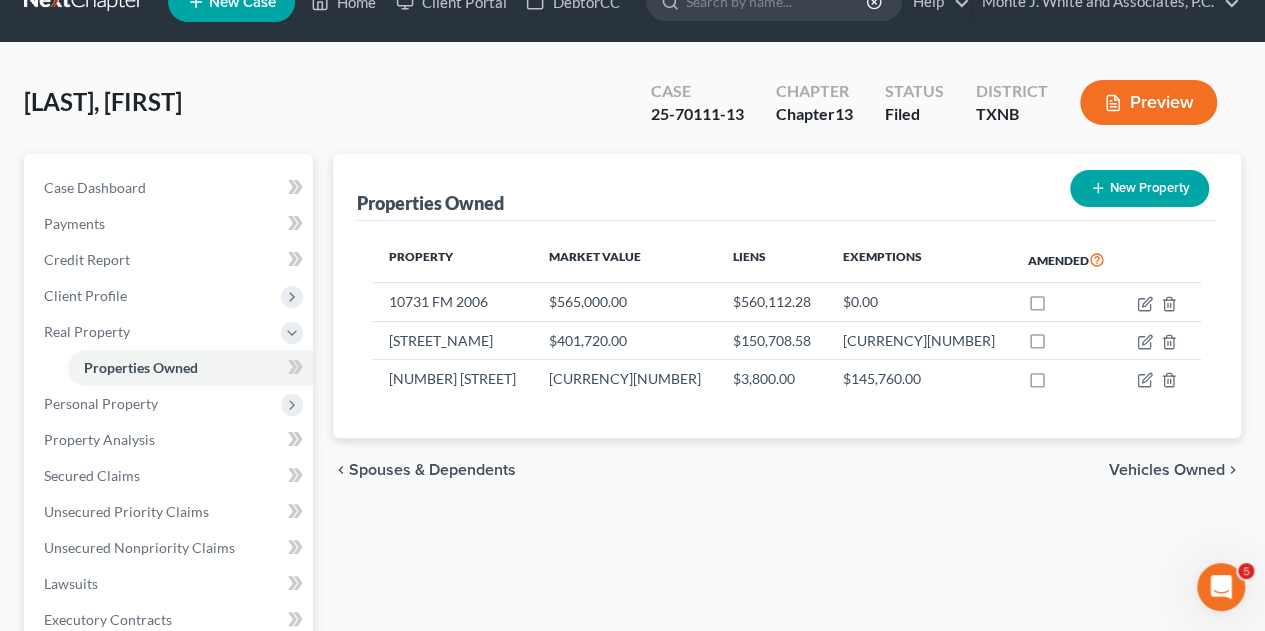 scroll, scrollTop: 0, scrollLeft: 0, axis: both 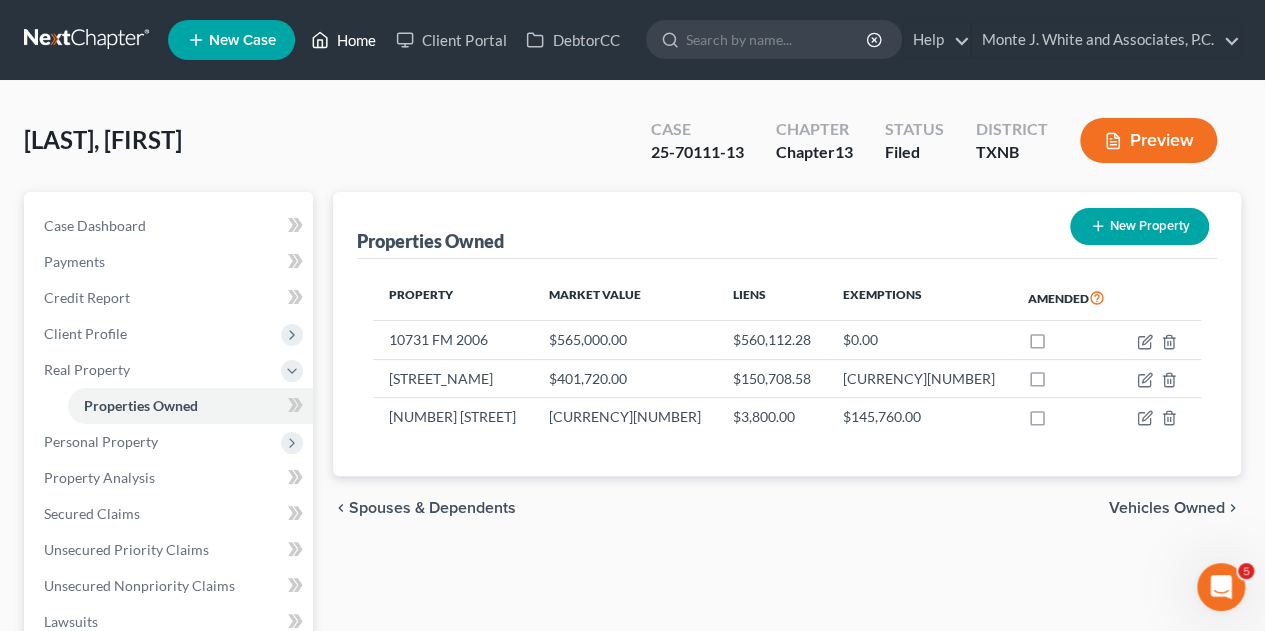 click on "Home" at bounding box center (343, 40) 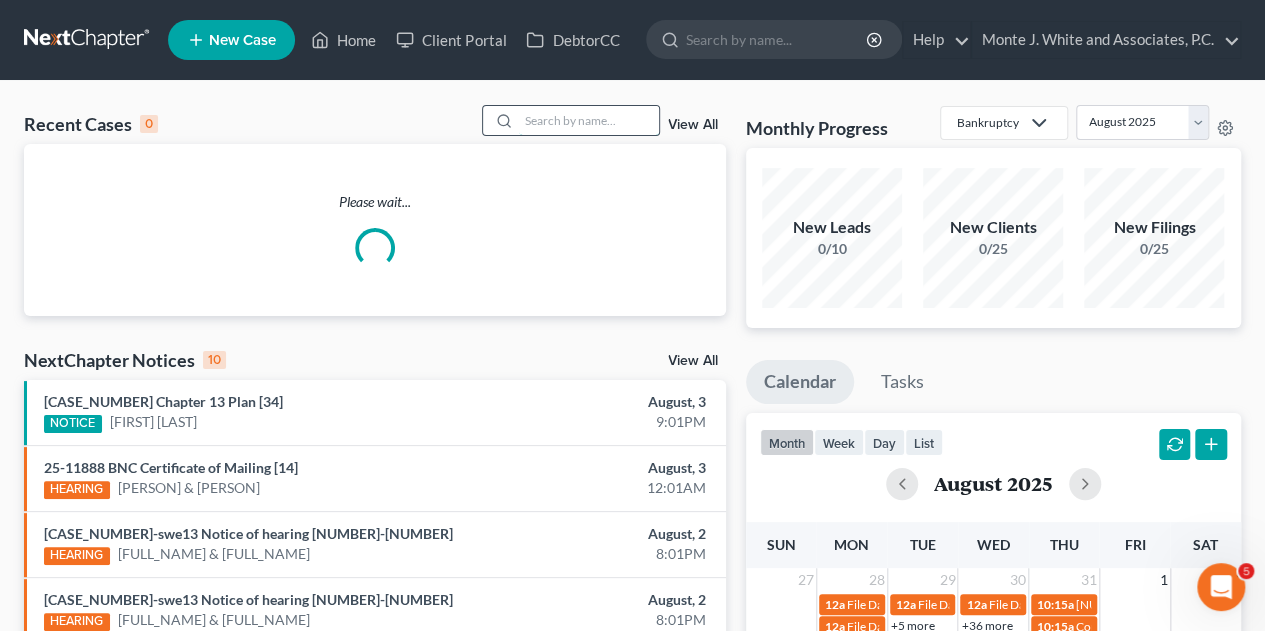 click at bounding box center [589, 120] 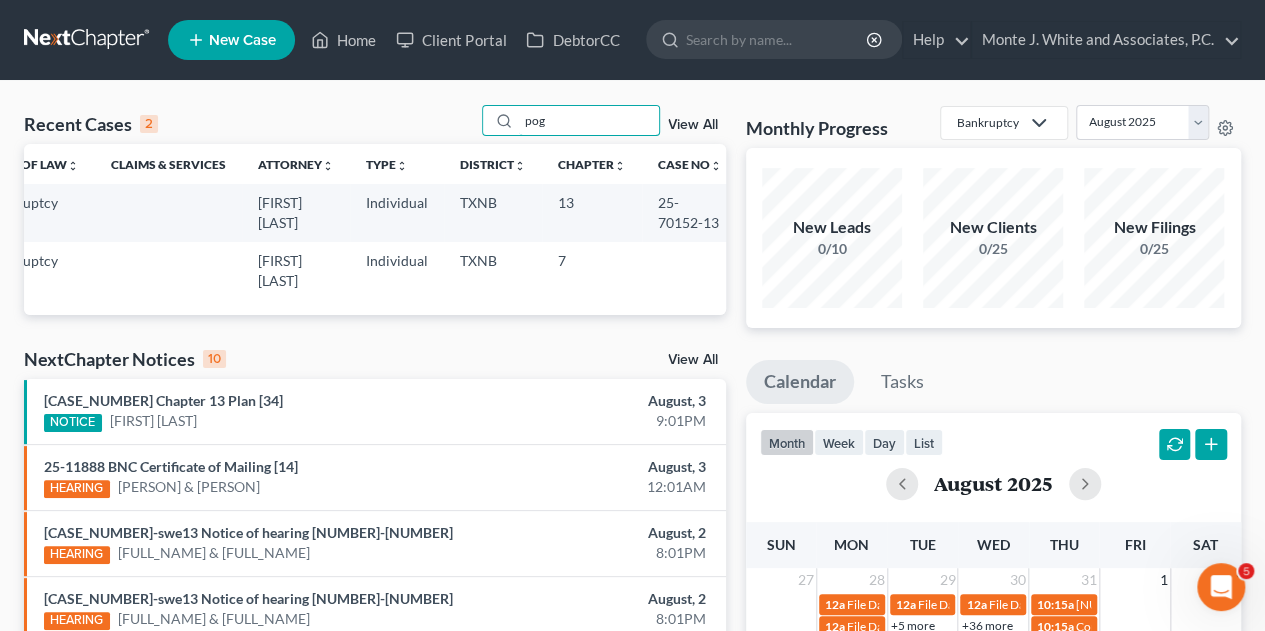 scroll, scrollTop: 0, scrollLeft: 0, axis: both 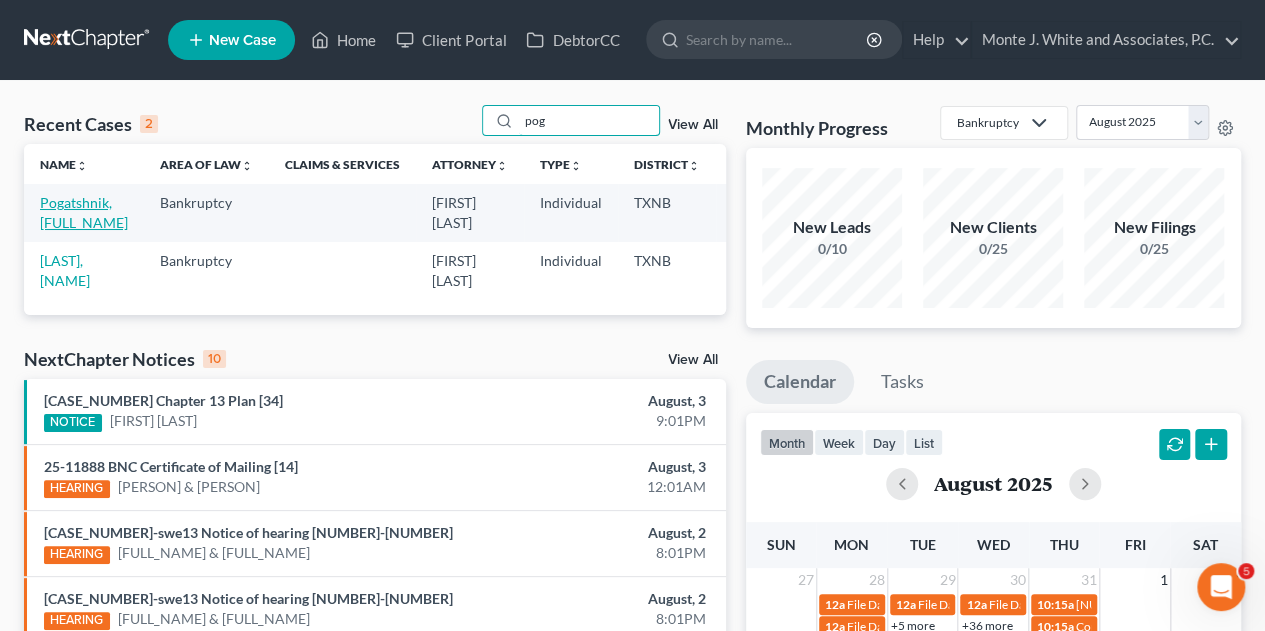 type on "pog" 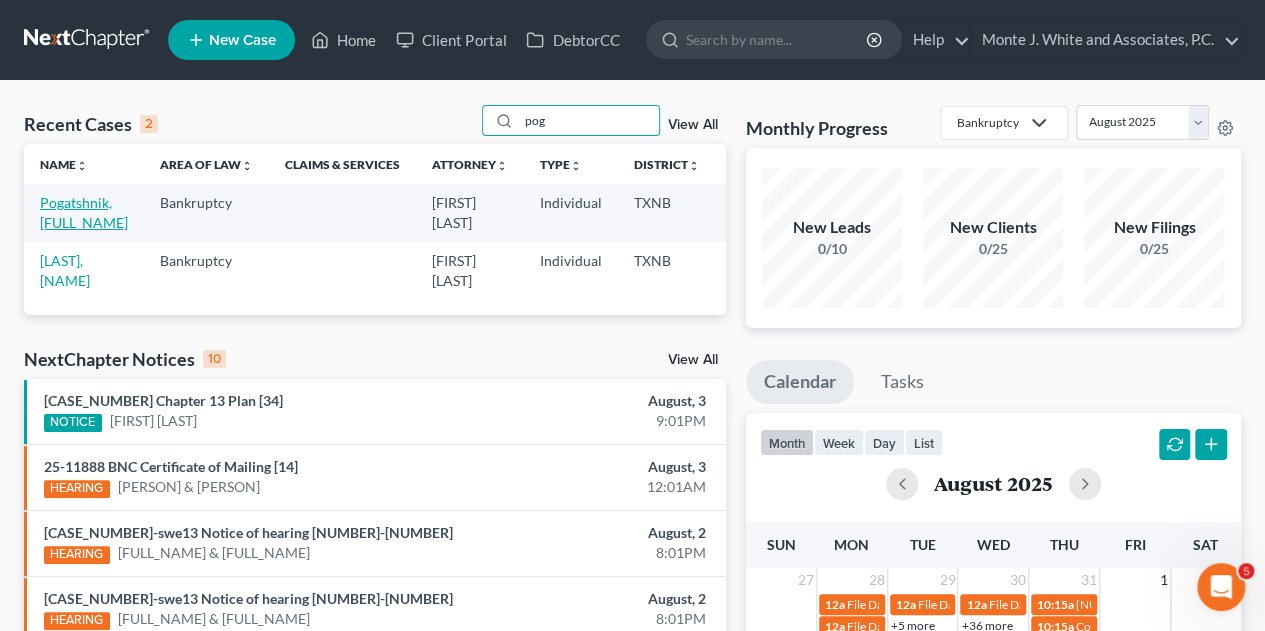 click on "Pogatshnik, Jeffrey" at bounding box center [84, 212] 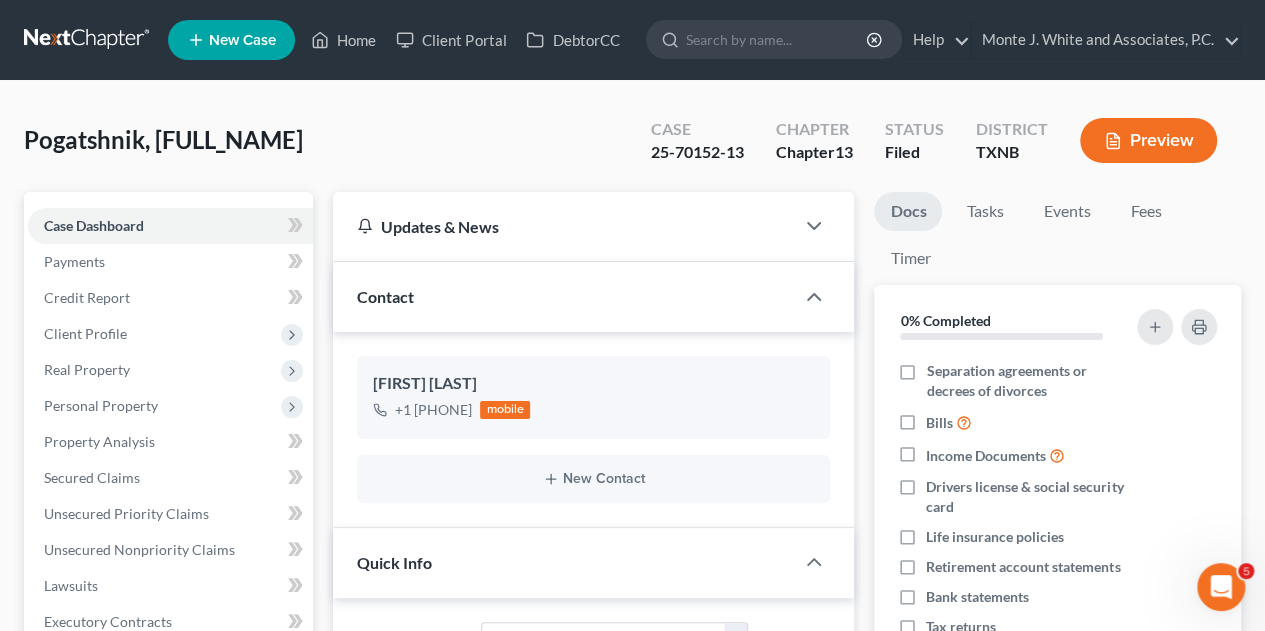 scroll, scrollTop: 195, scrollLeft: 0, axis: vertical 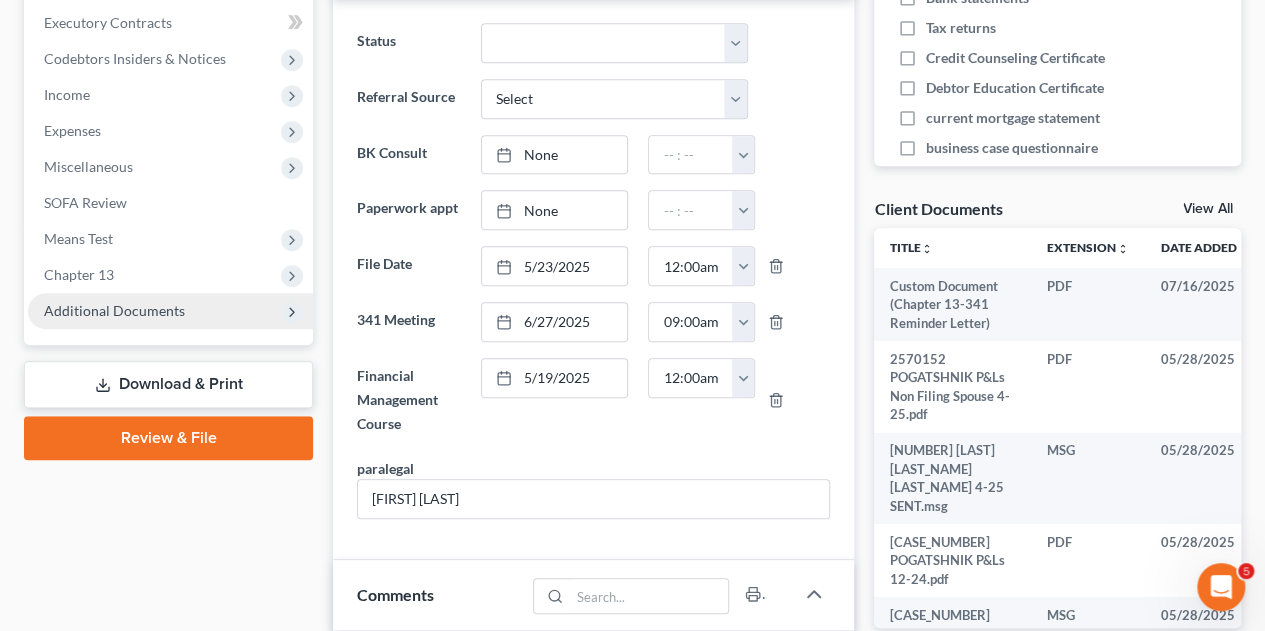 click on "Additional Documents" at bounding box center (114, 310) 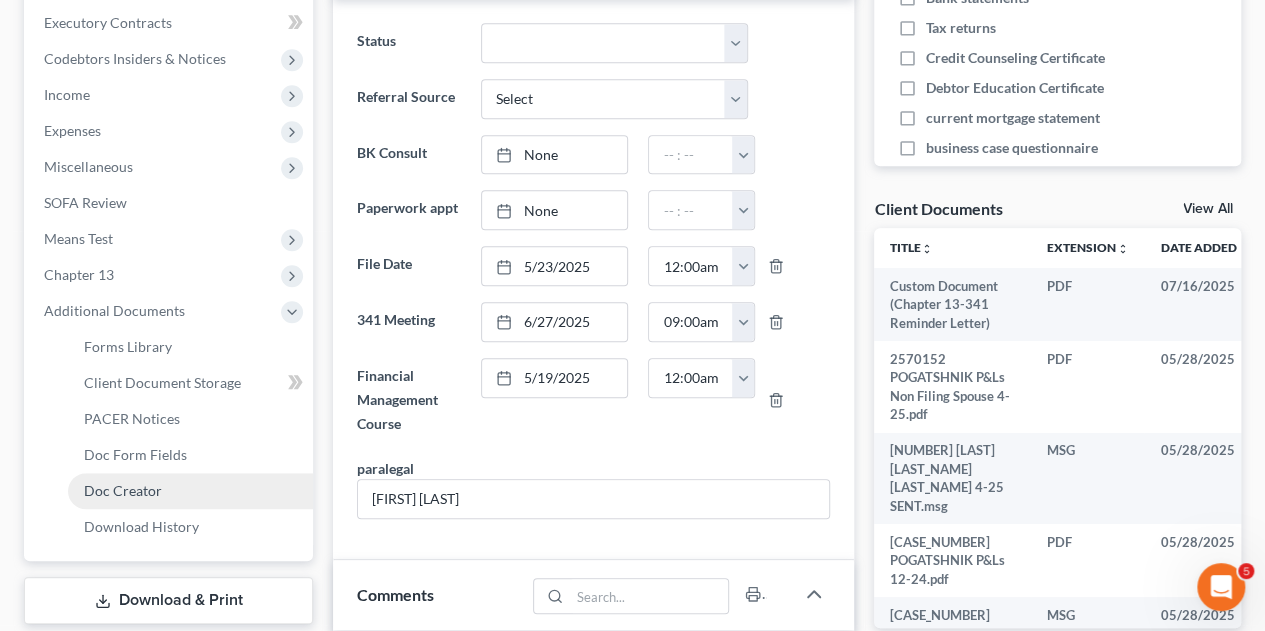 click on "Doc Creator" at bounding box center [123, 490] 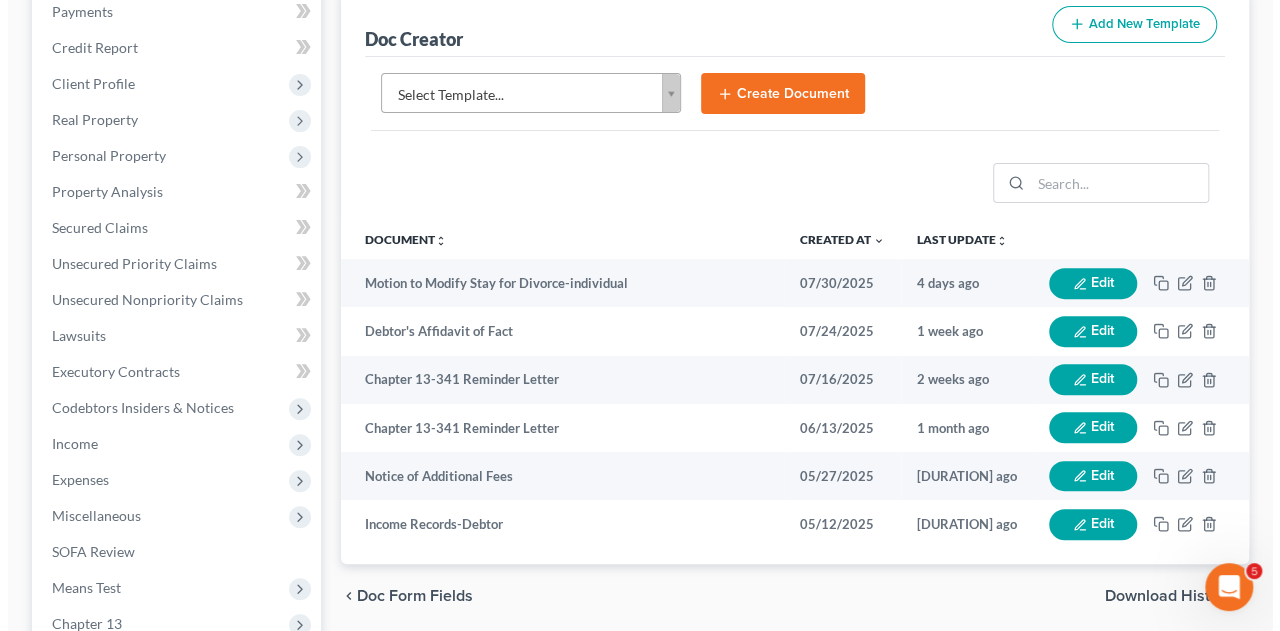 scroll, scrollTop: 254, scrollLeft: 0, axis: vertical 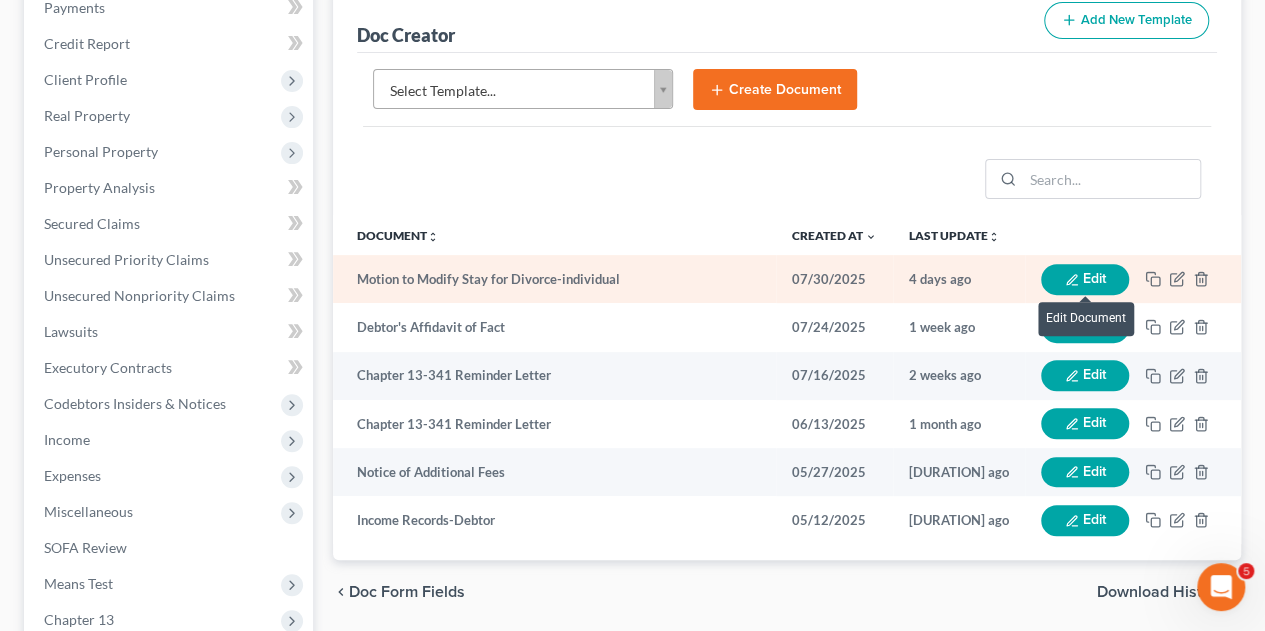 click on "Edit" at bounding box center (1085, 279) 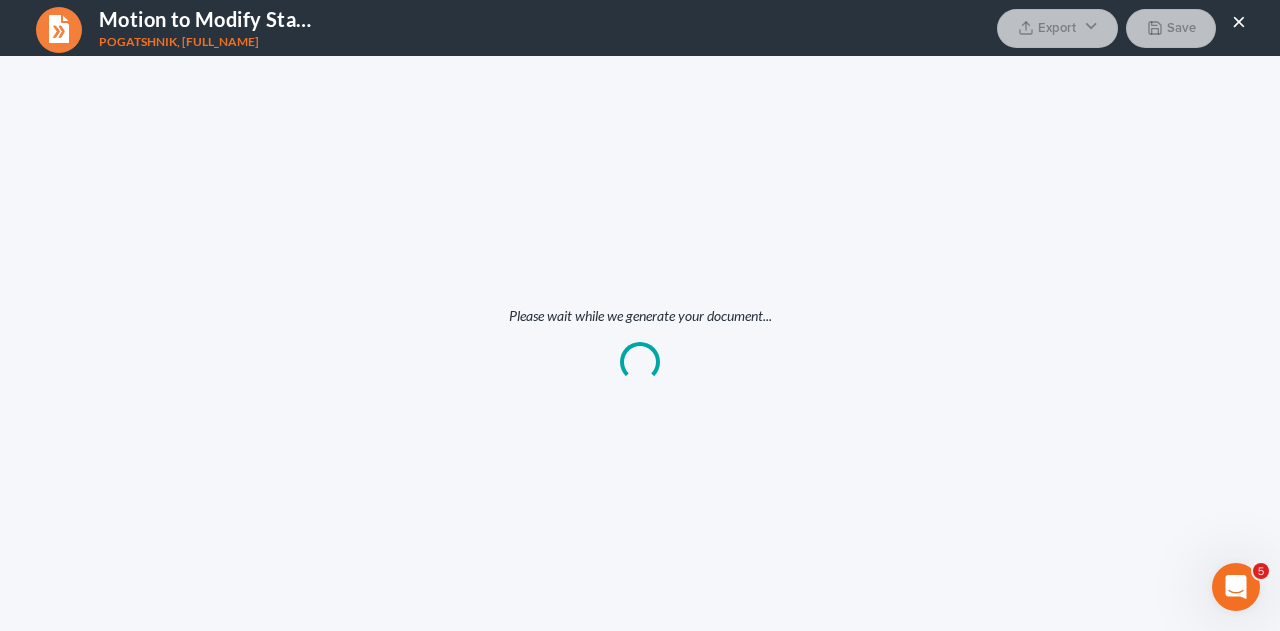 scroll, scrollTop: 0, scrollLeft: 0, axis: both 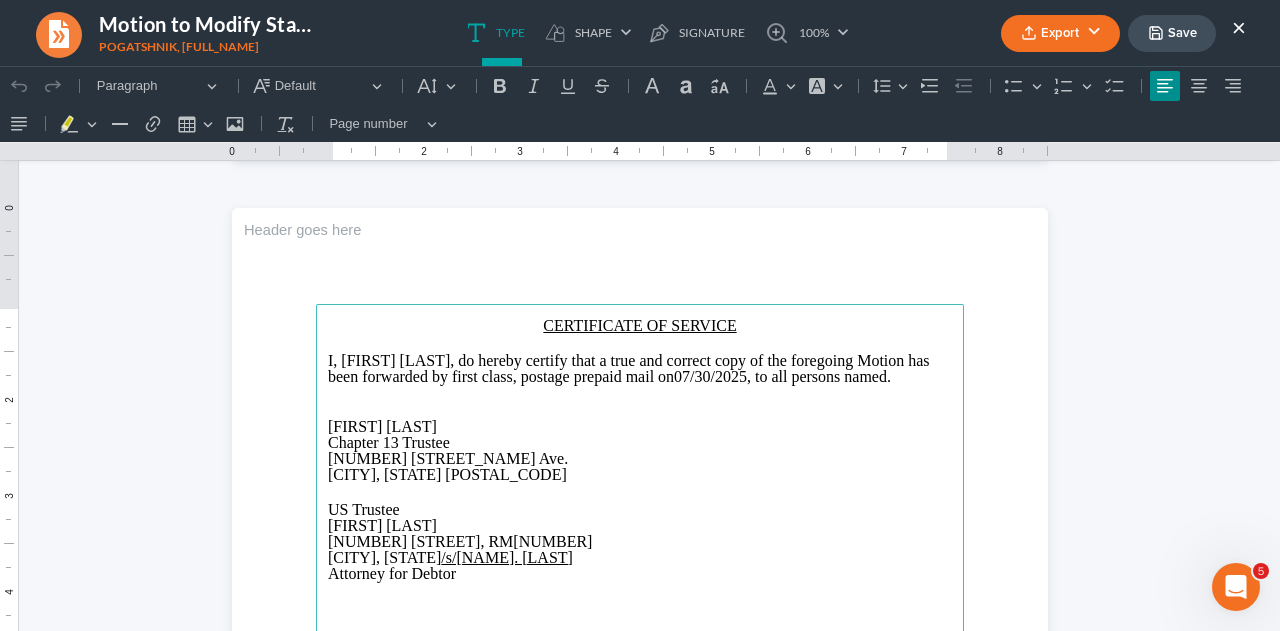 click on "I, Monte J. White, do hereby certify that a true and correct copy of the foregoing Motion has been forwarded by first class, postage prepaid mail on  07/30/2025 , to all persons named." at bounding box center (640, 369) 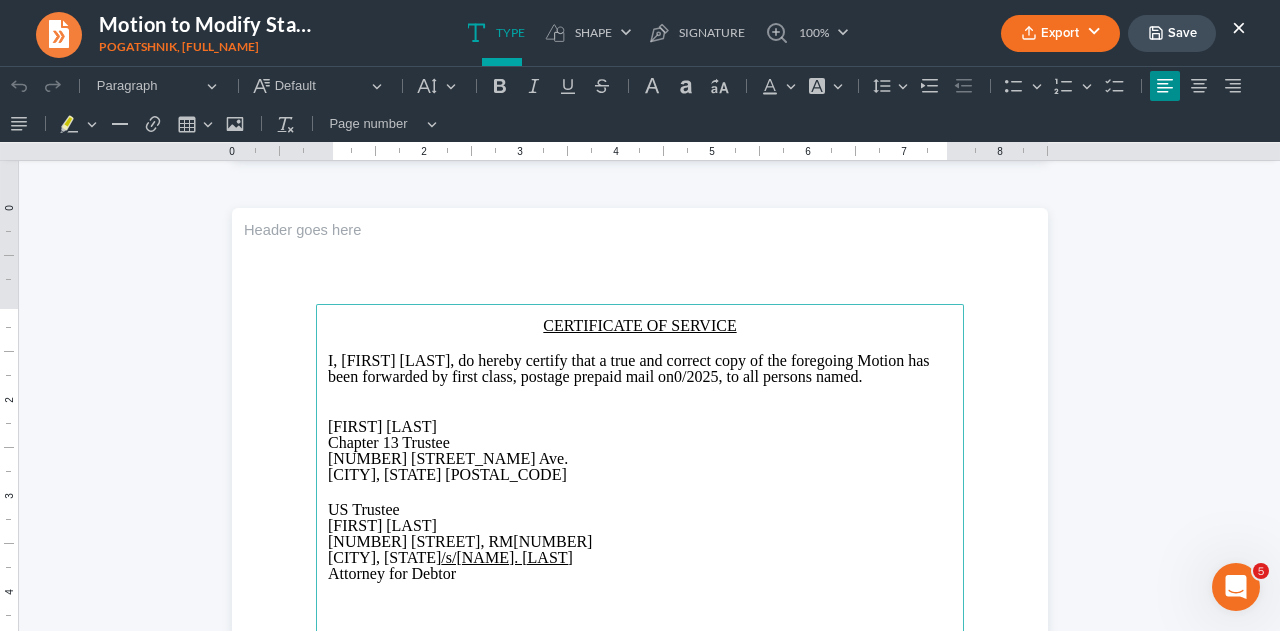 type 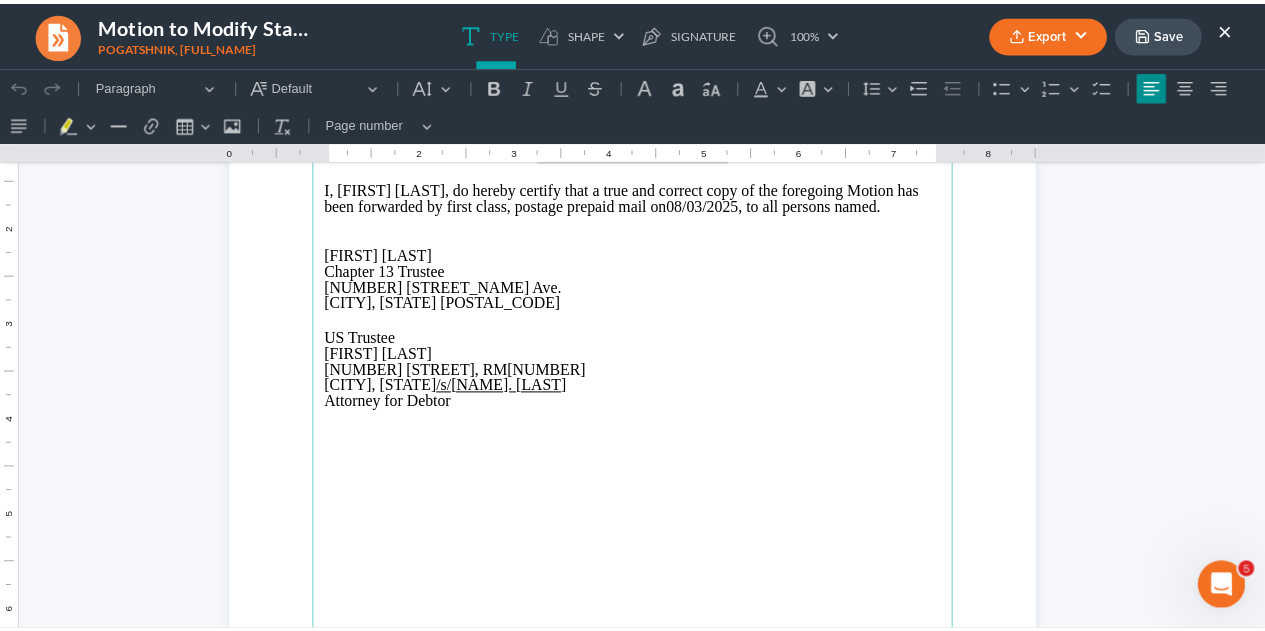 scroll, scrollTop: 2338, scrollLeft: 0, axis: vertical 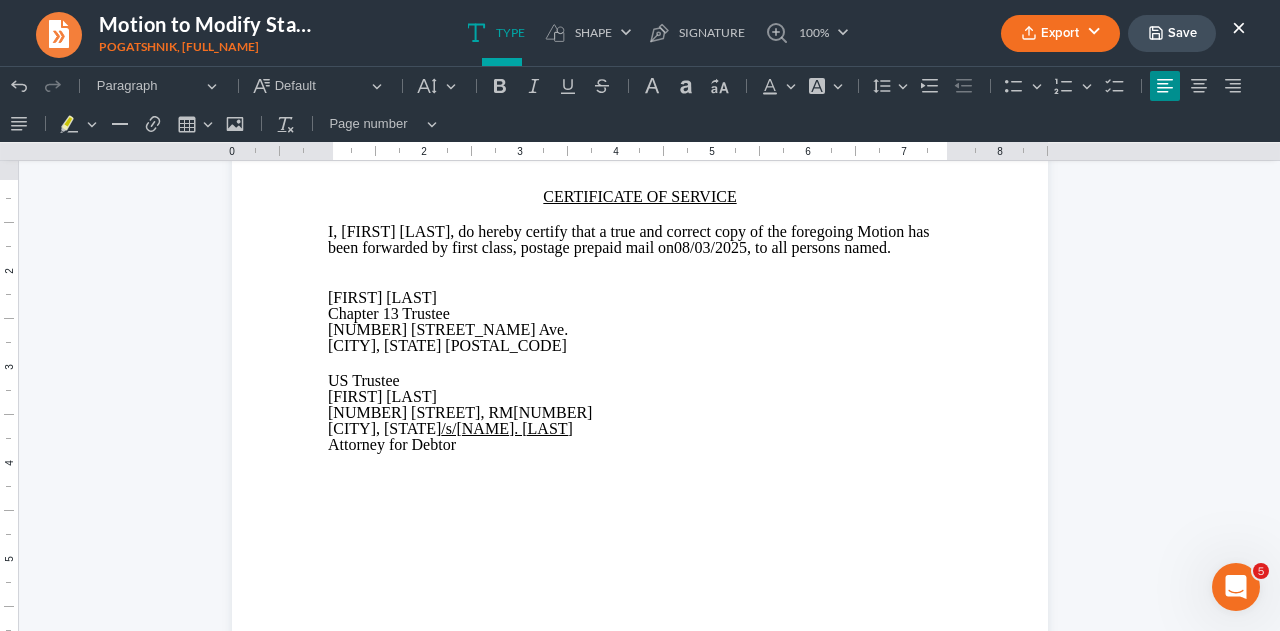 click 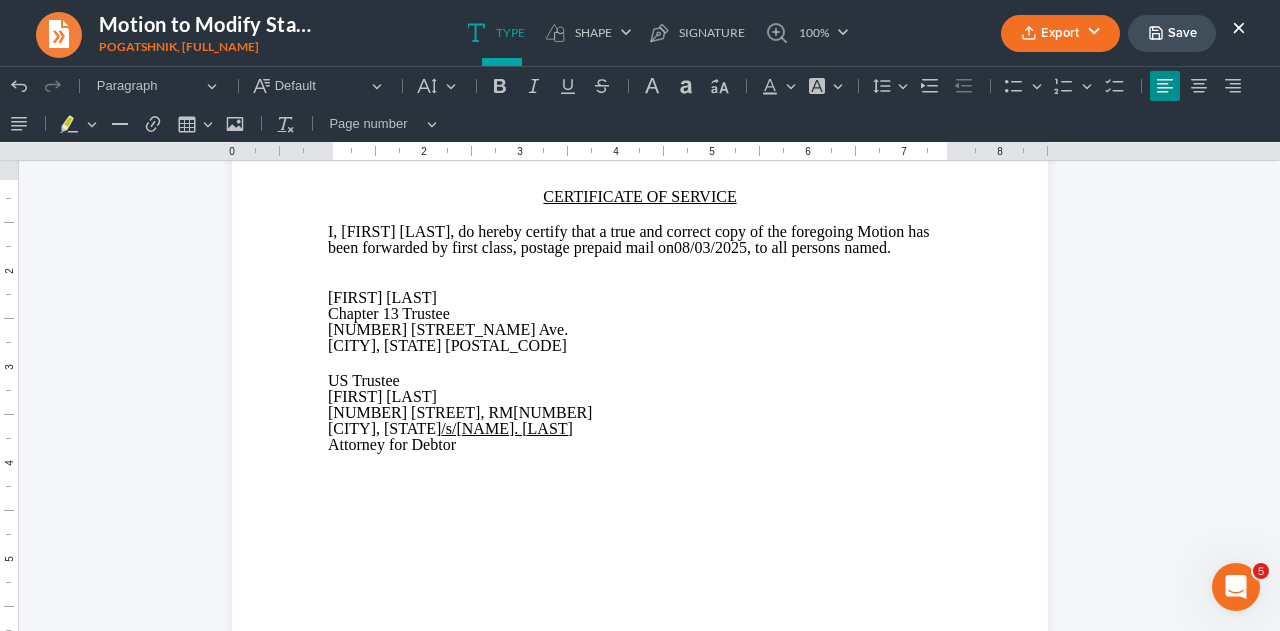 click on "Export" at bounding box center (1060, 33) 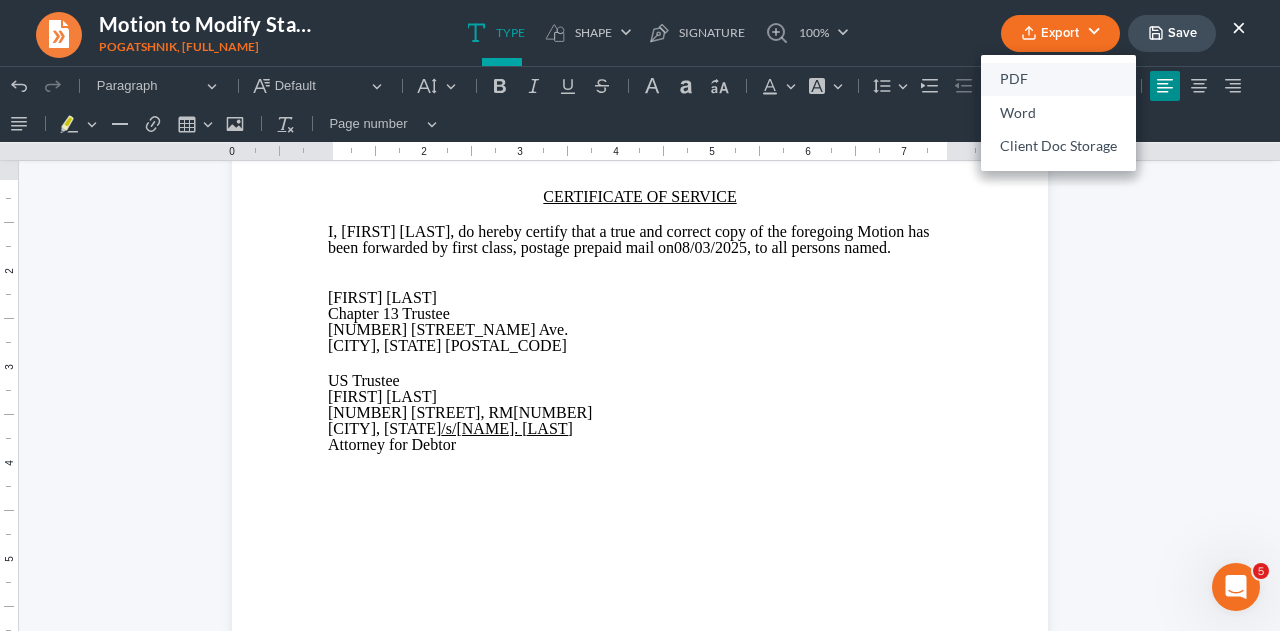 click on "PDF" at bounding box center [1058, 80] 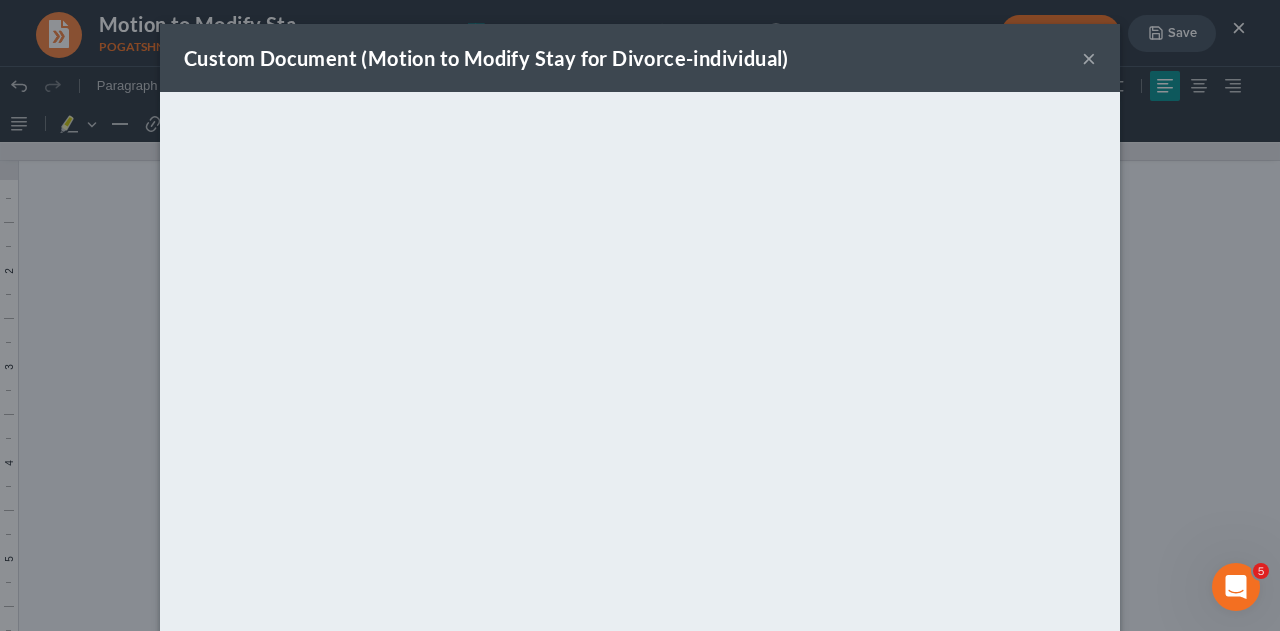 click on "×" at bounding box center [1089, 58] 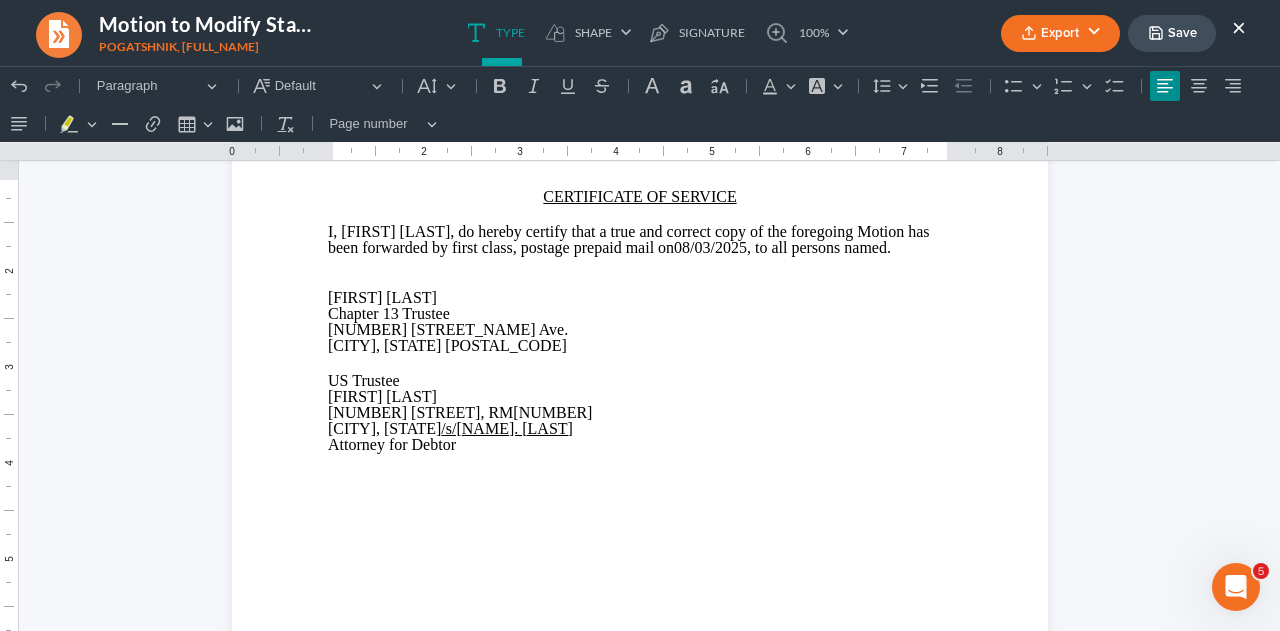 click on "×" at bounding box center [1239, 27] 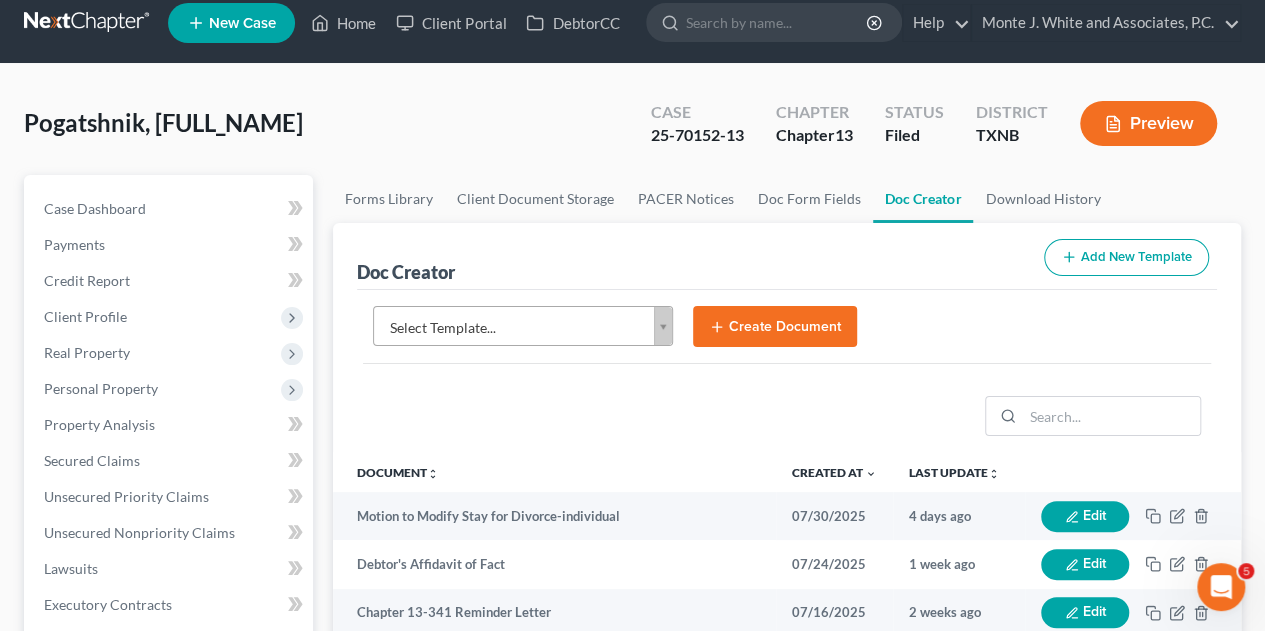 scroll, scrollTop: 0, scrollLeft: 0, axis: both 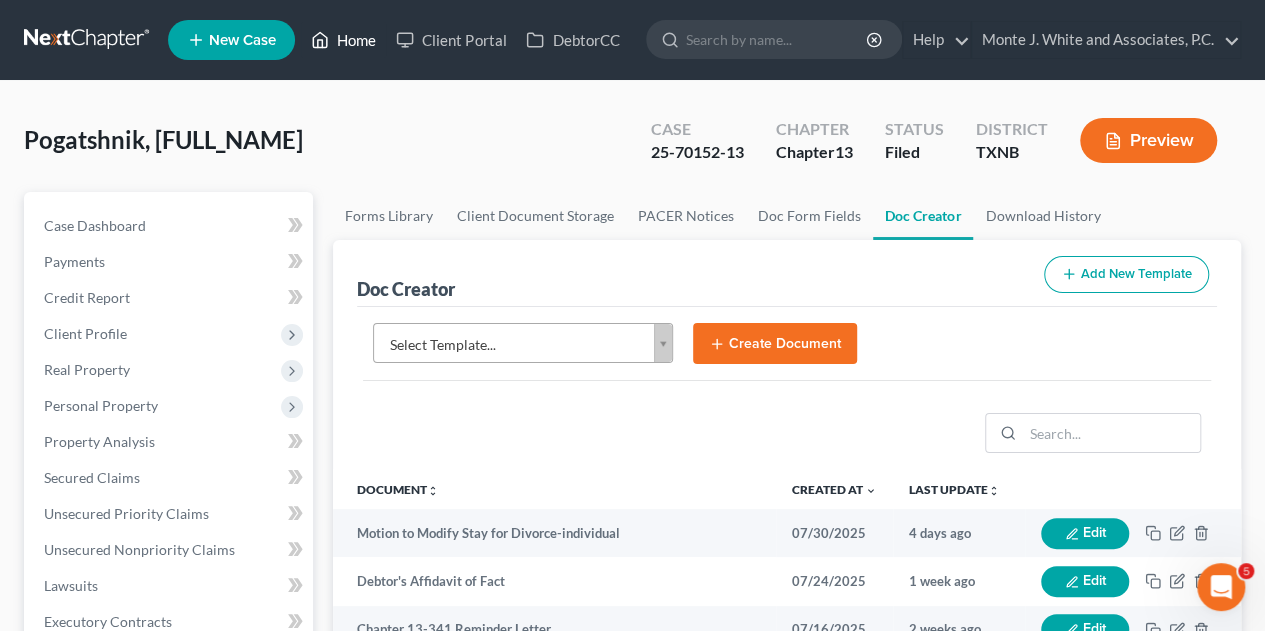 click on "Home" at bounding box center (343, 40) 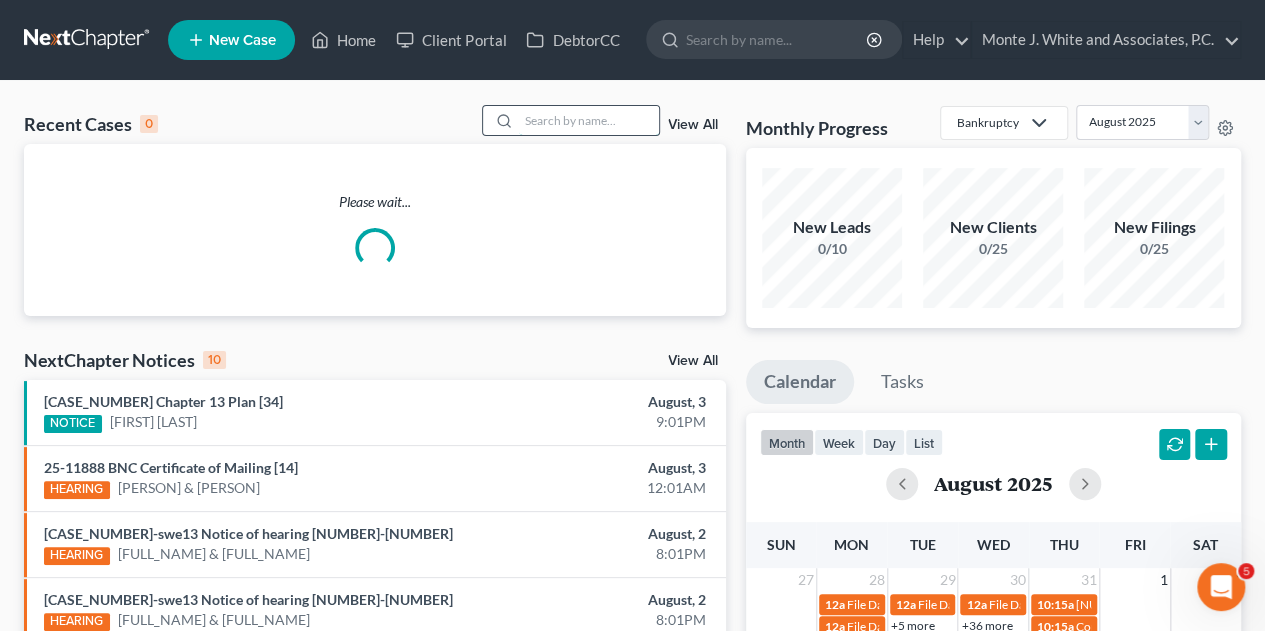 click at bounding box center (589, 120) 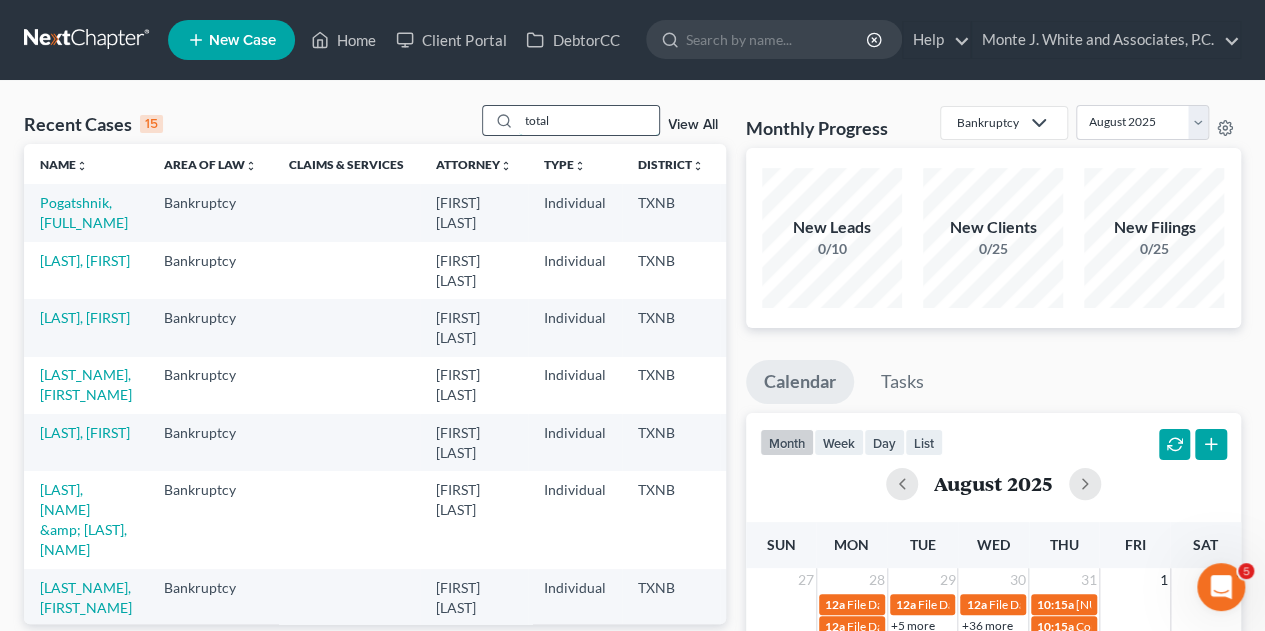 type on "total" 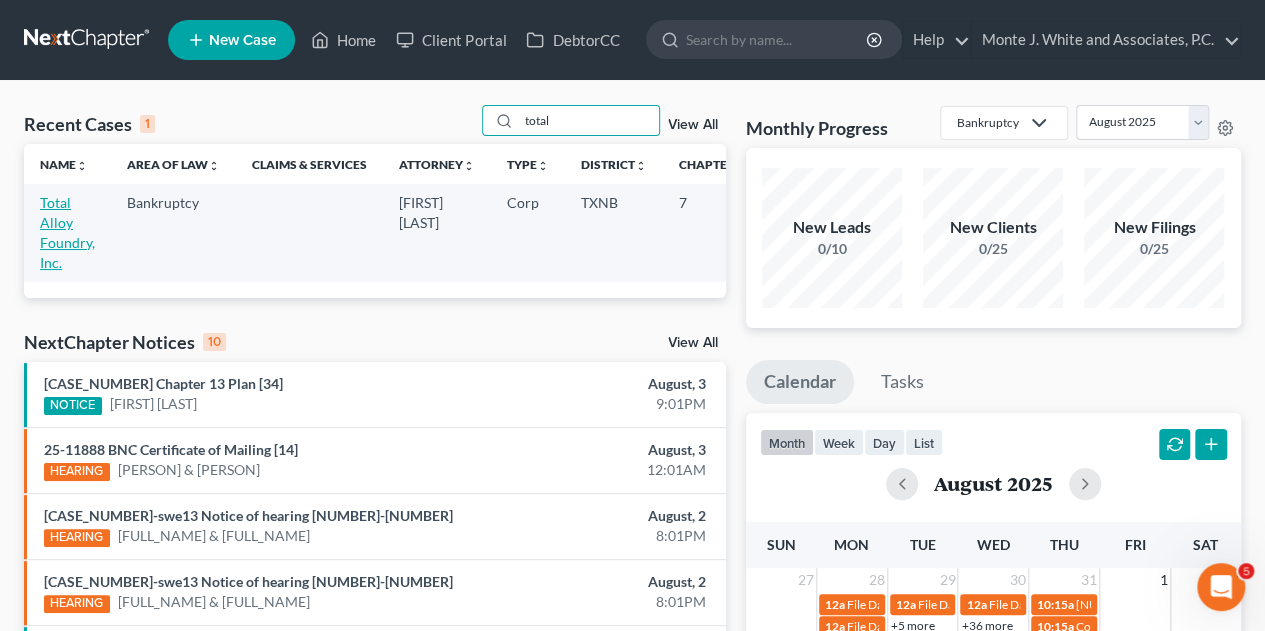 click on "Total Alloy Foundry, Inc." at bounding box center [67, 232] 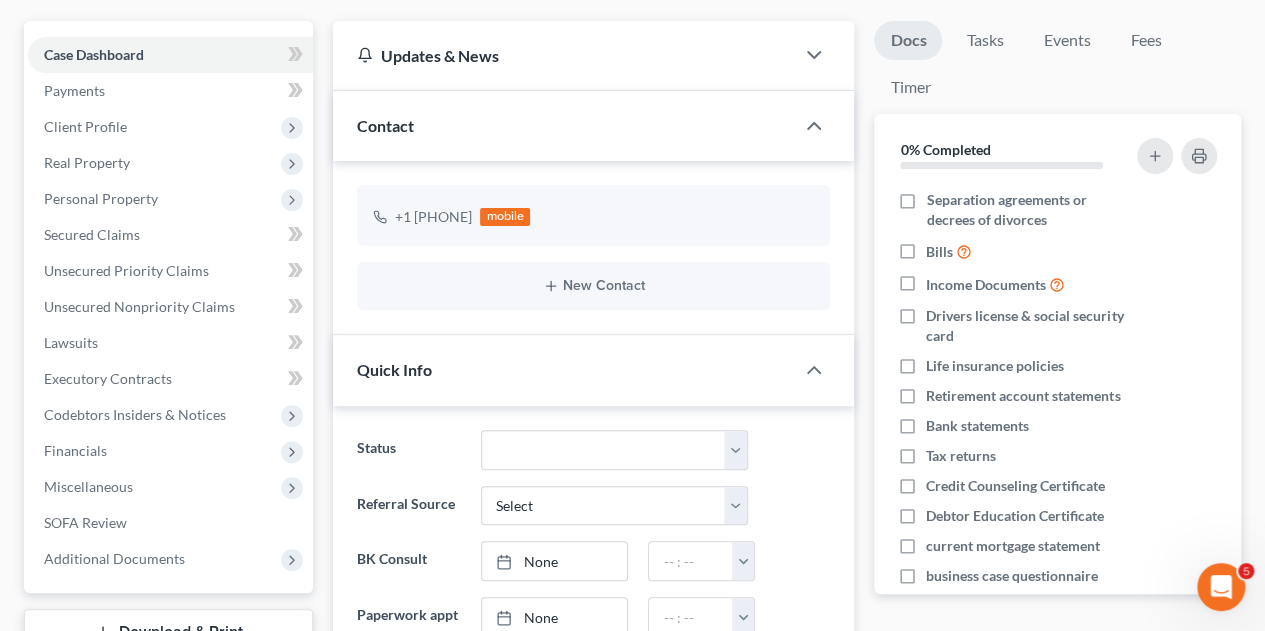 scroll, scrollTop: 311, scrollLeft: 0, axis: vertical 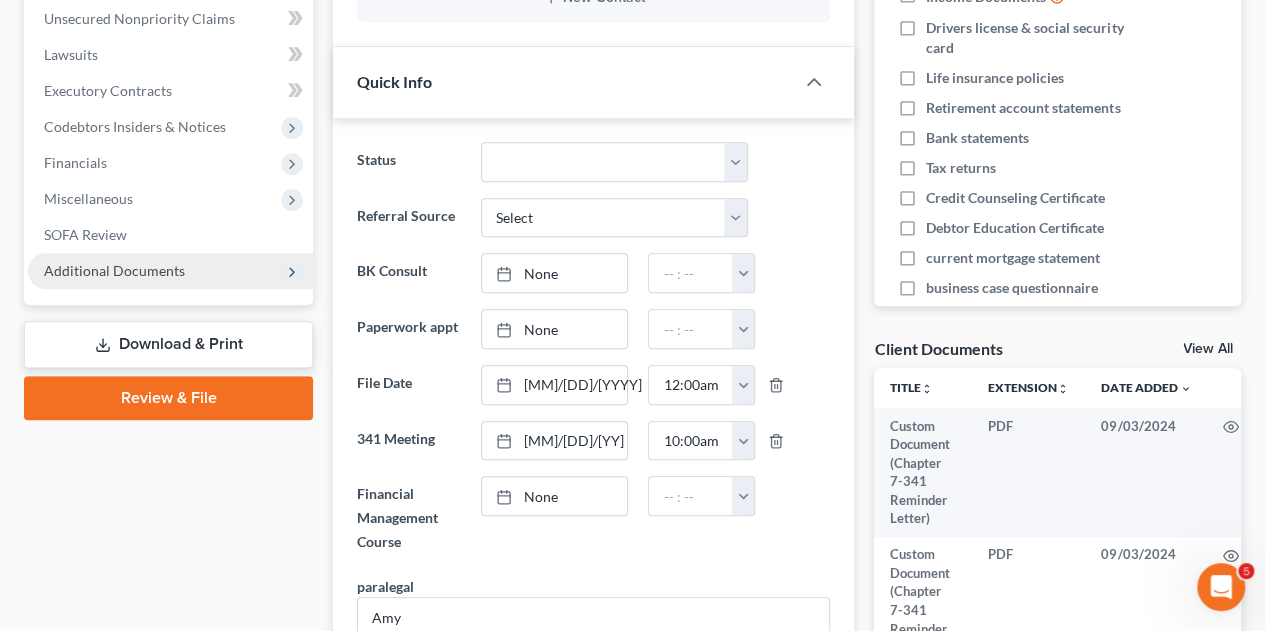 click on "Additional Documents" at bounding box center (114, 270) 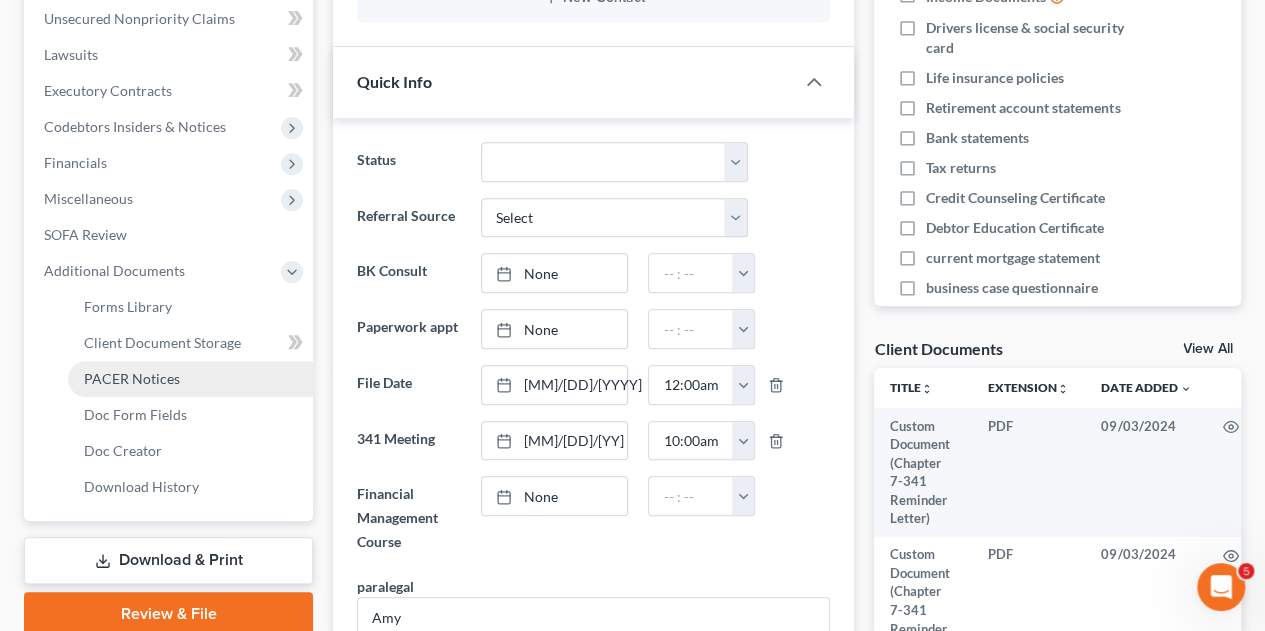 click on "PACER Notices" at bounding box center [132, 378] 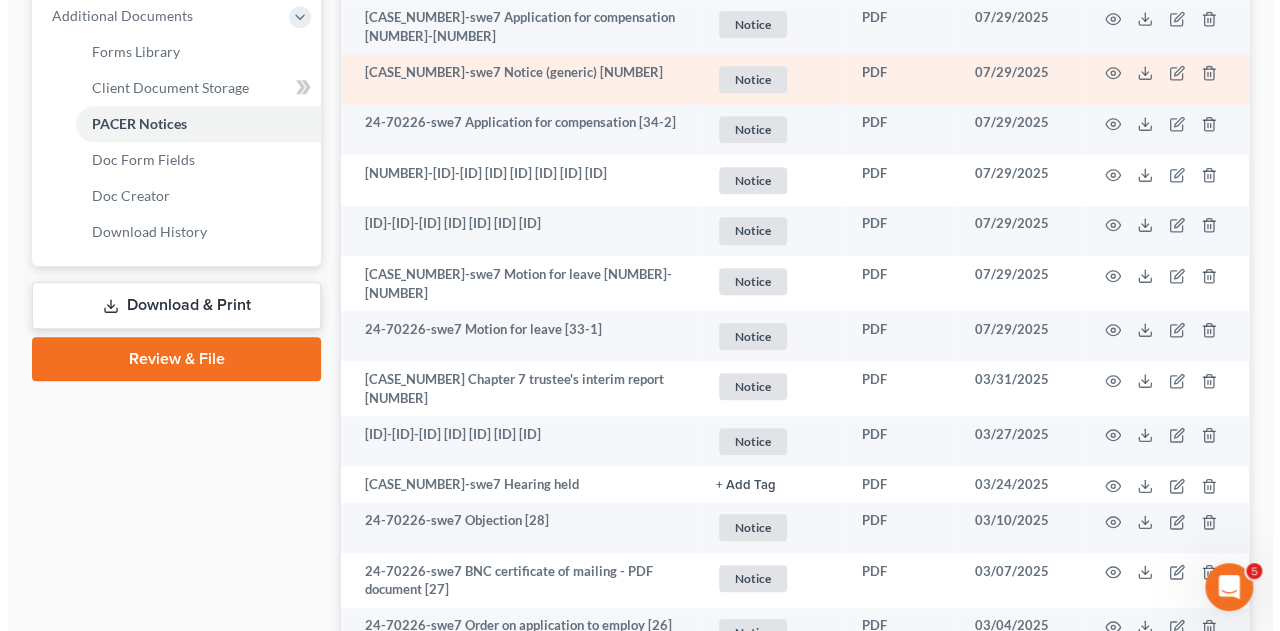 scroll, scrollTop: 716, scrollLeft: 0, axis: vertical 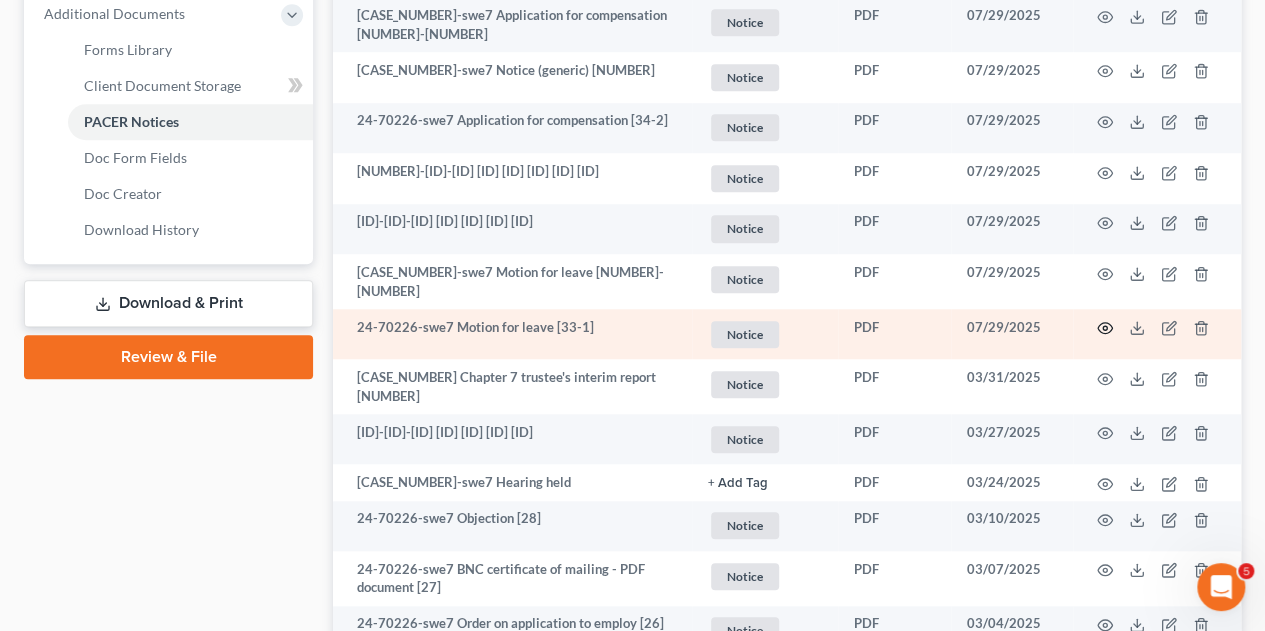click 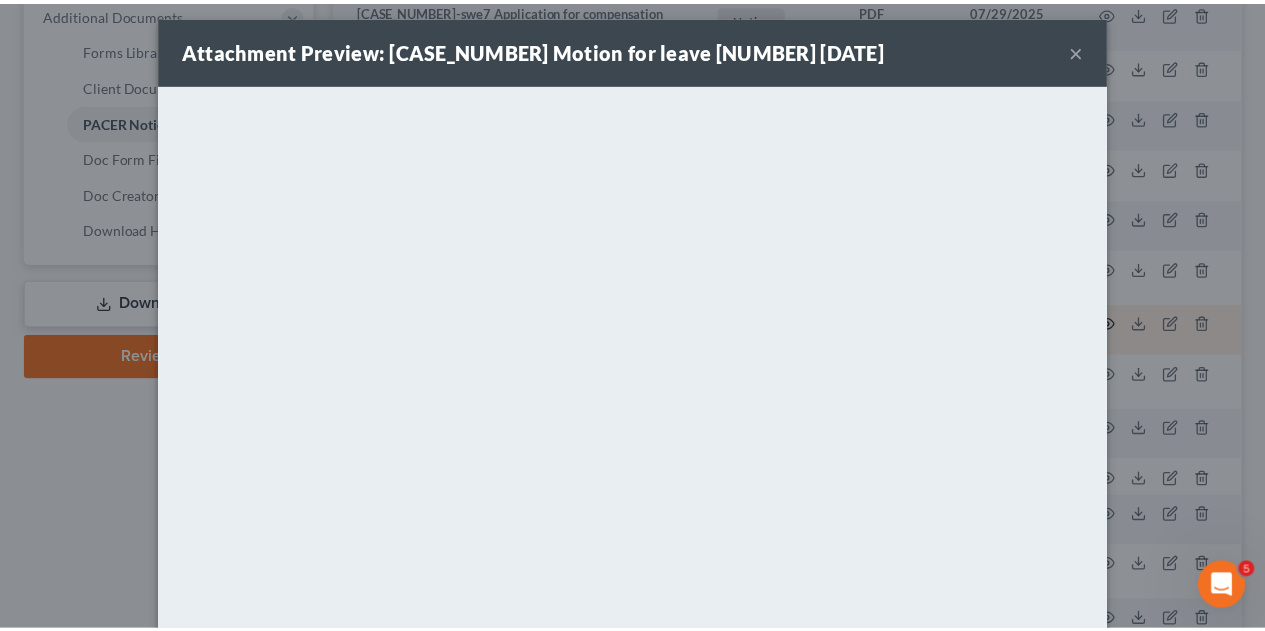 scroll, scrollTop: 0, scrollLeft: 0, axis: both 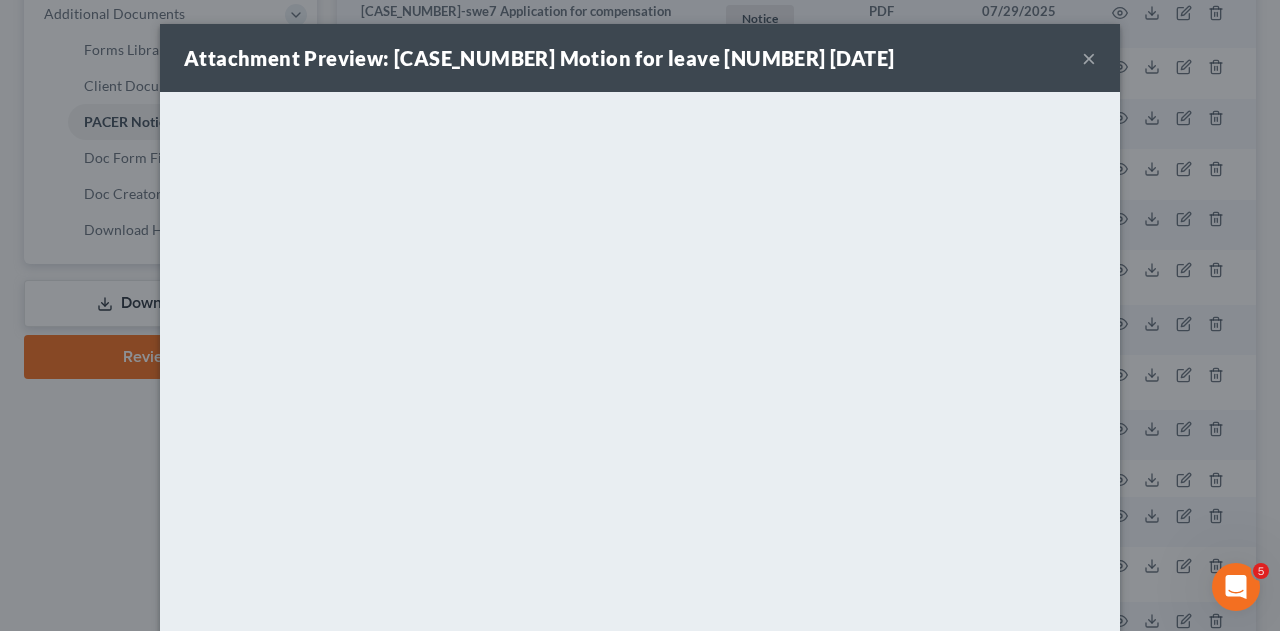 click on "×" at bounding box center [1089, 58] 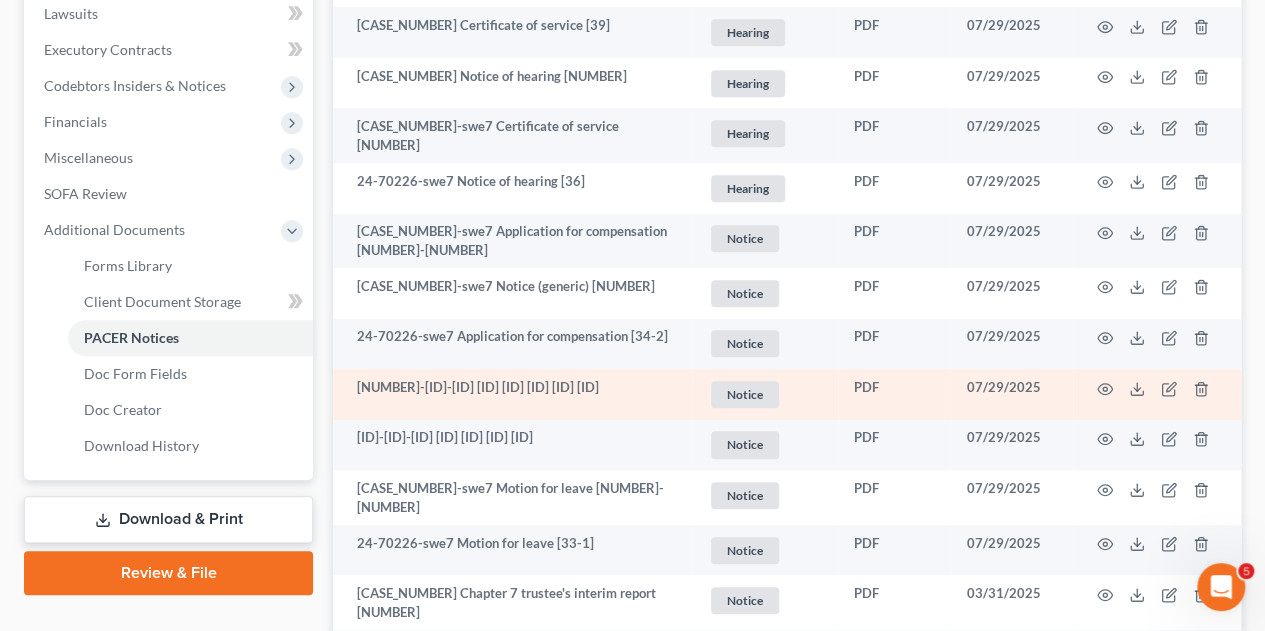 scroll, scrollTop: 0, scrollLeft: 0, axis: both 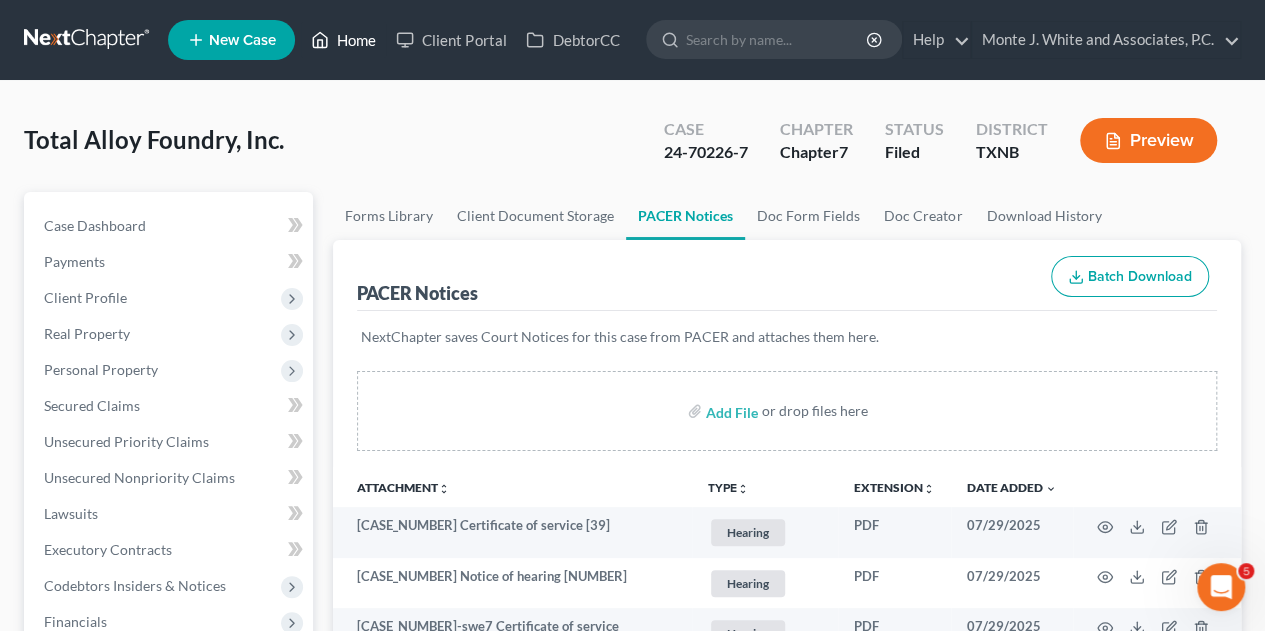 click on "Home" at bounding box center [343, 40] 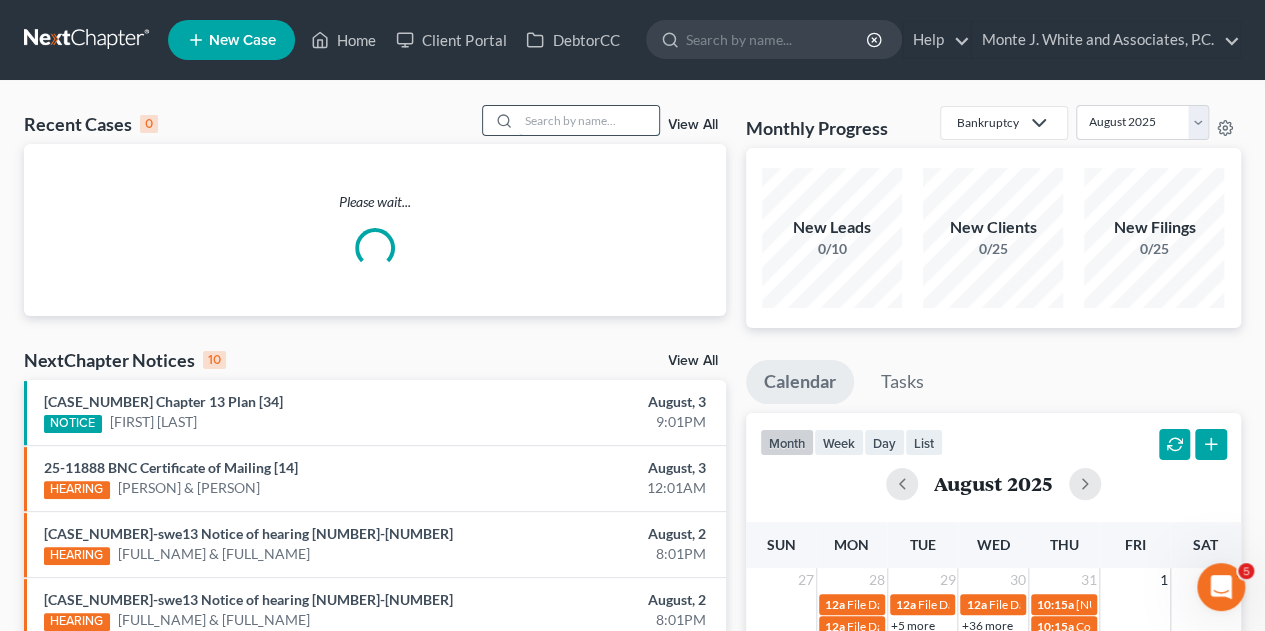 click at bounding box center [589, 120] 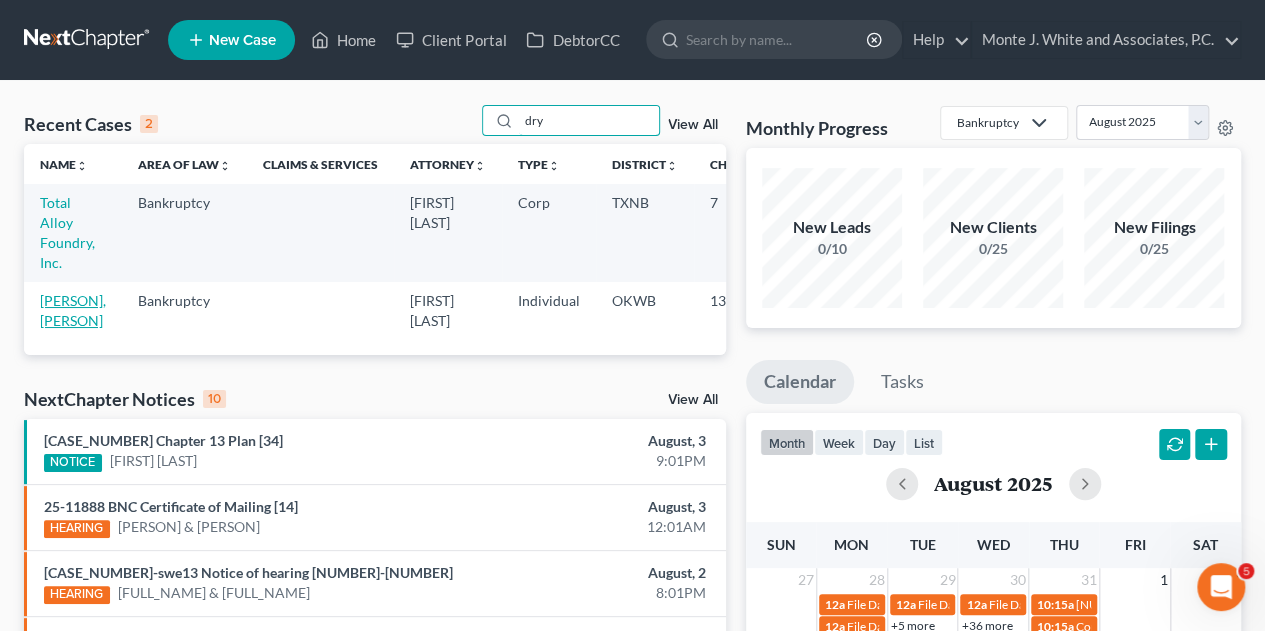 type on "dry" 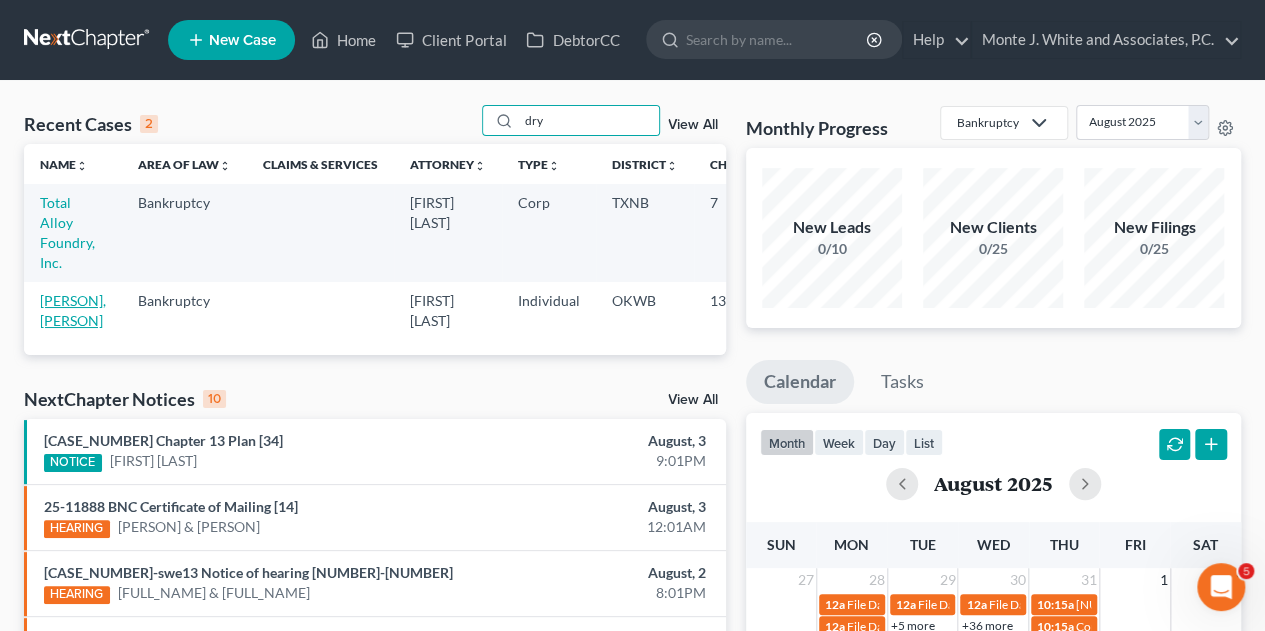 click on "Dryden, Kristopher & Traci" at bounding box center (73, 310) 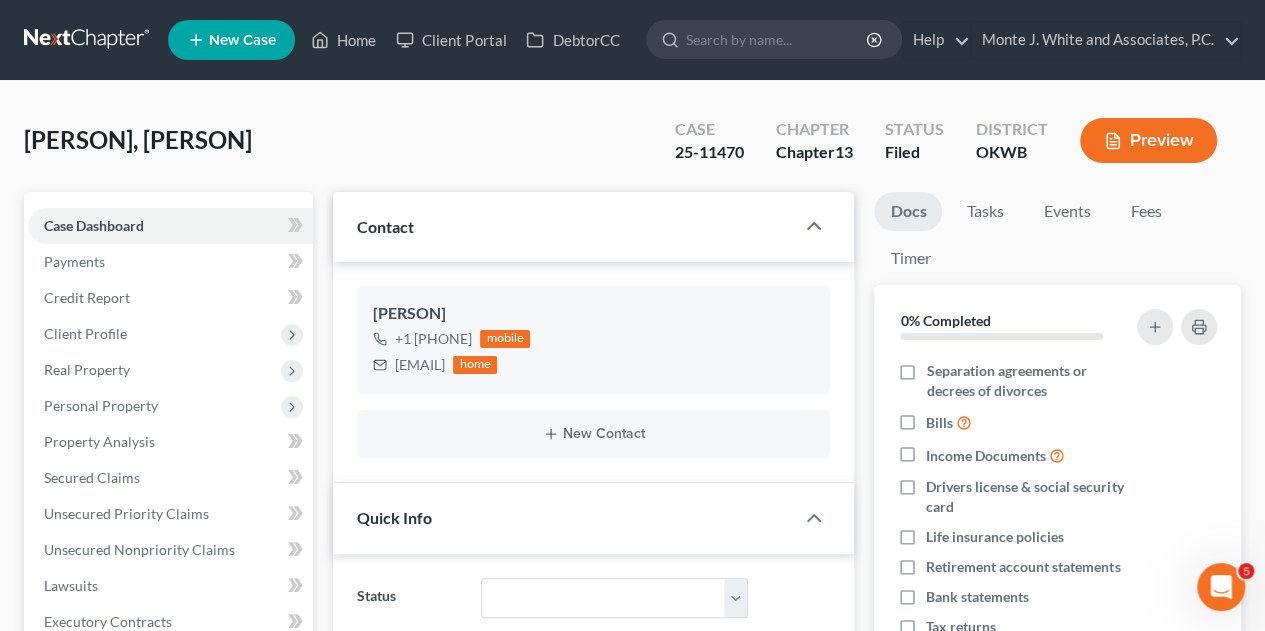 scroll, scrollTop: 151, scrollLeft: 0, axis: vertical 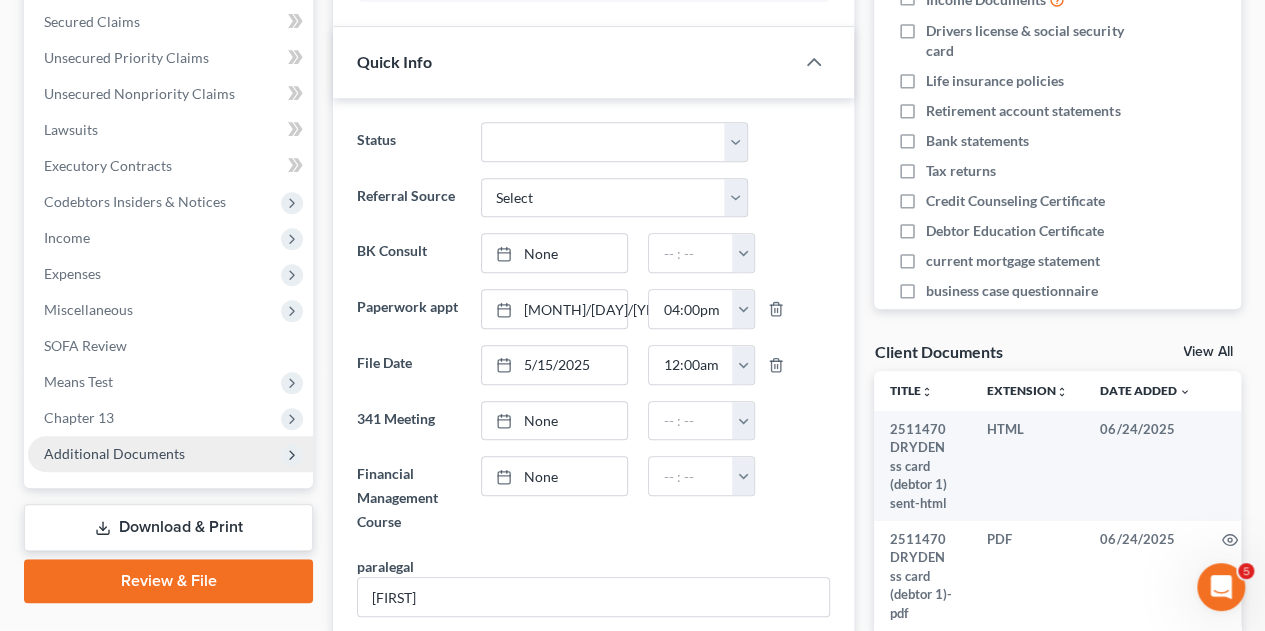 click on "Additional Documents" at bounding box center [114, 453] 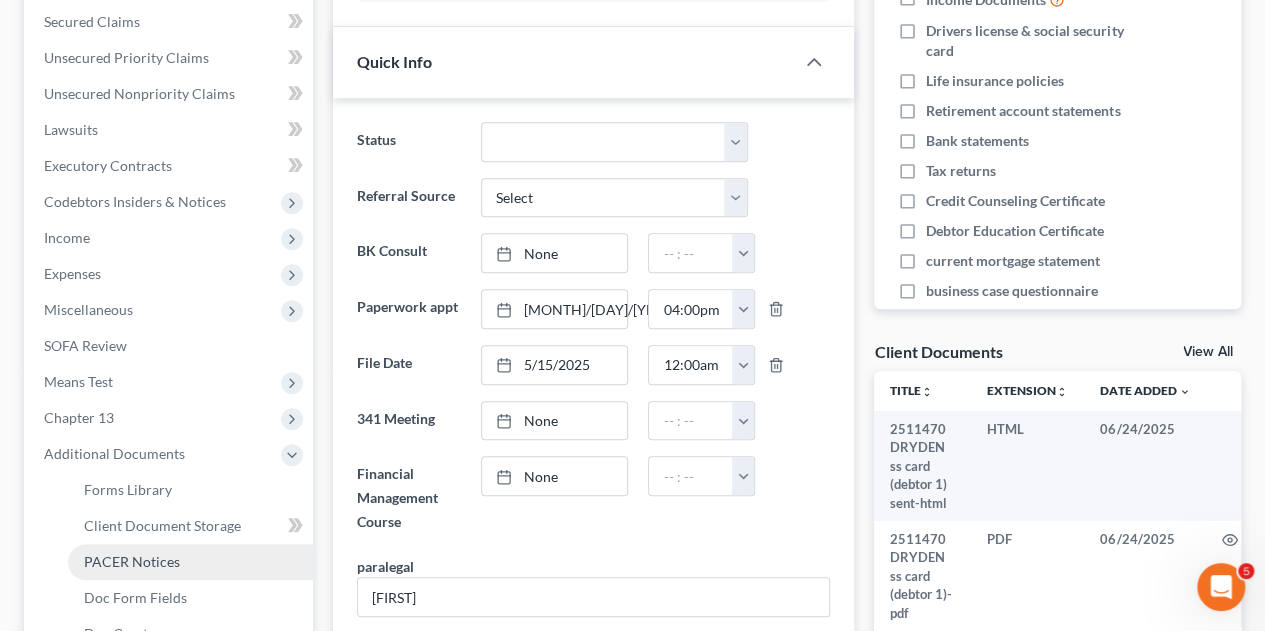 click on "PACER Notices" at bounding box center (132, 561) 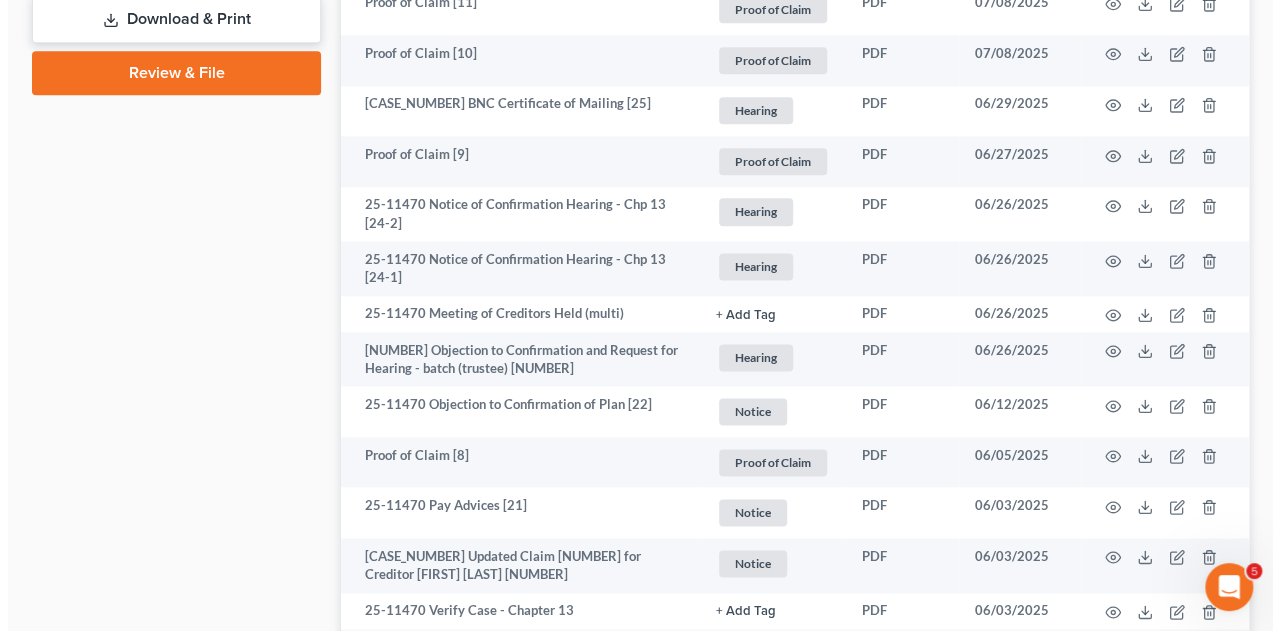 scroll, scrollTop: 1180, scrollLeft: 0, axis: vertical 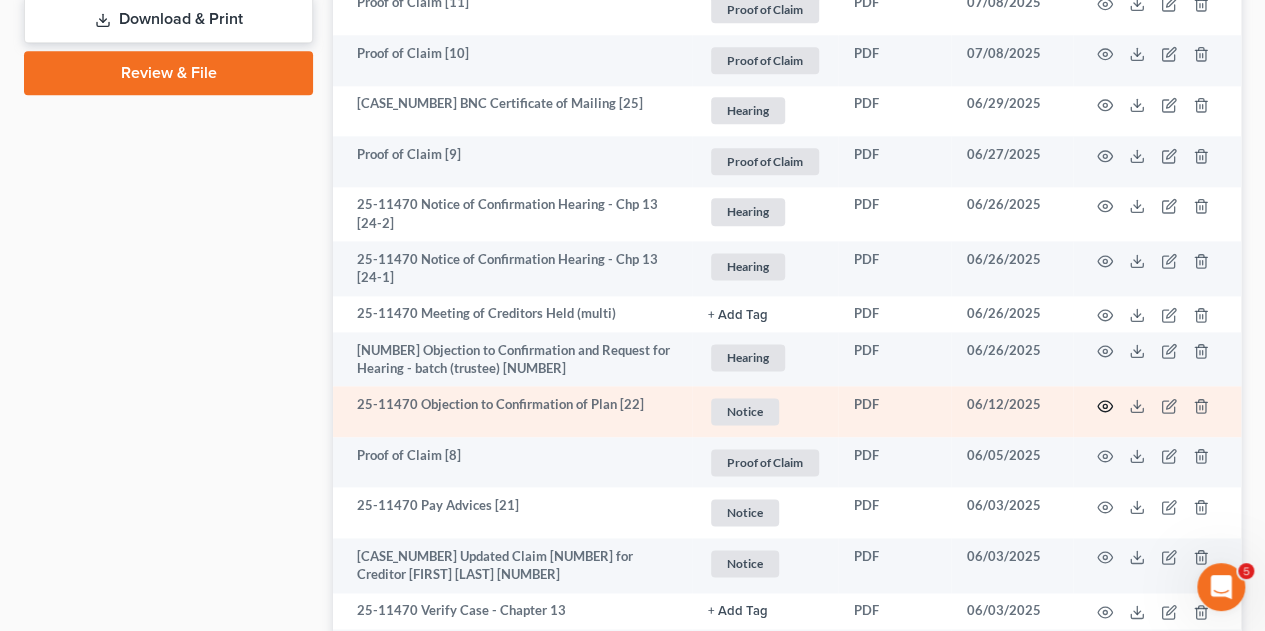 click 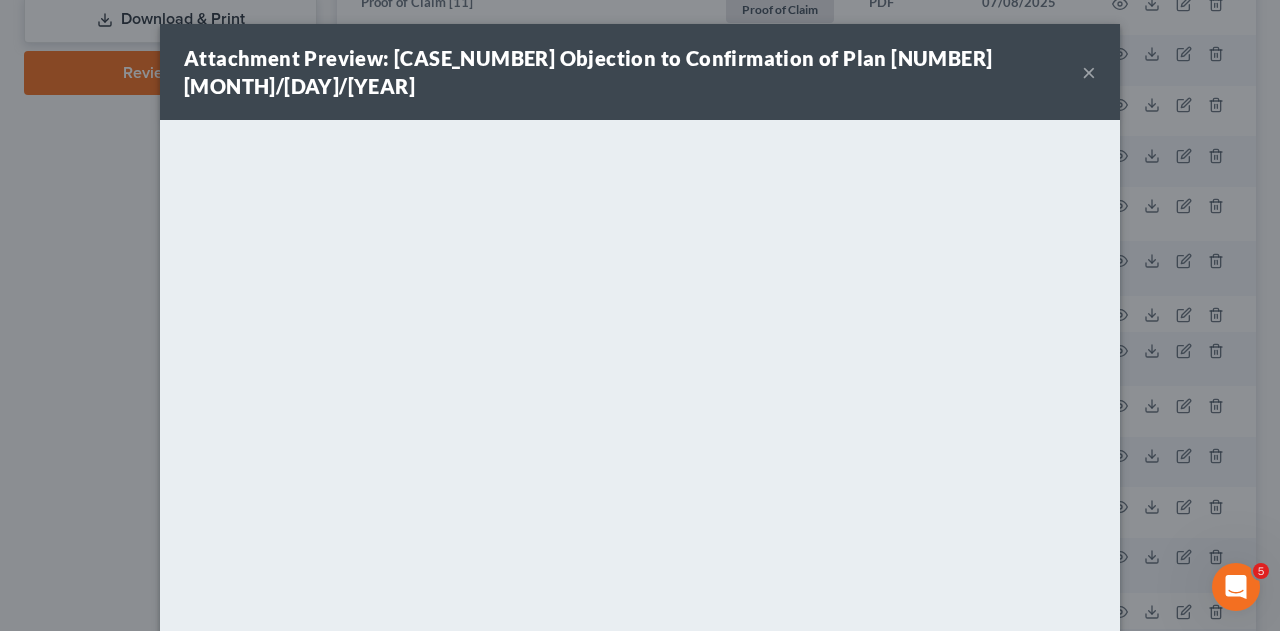 click on "×" at bounding box center (1089, 72) 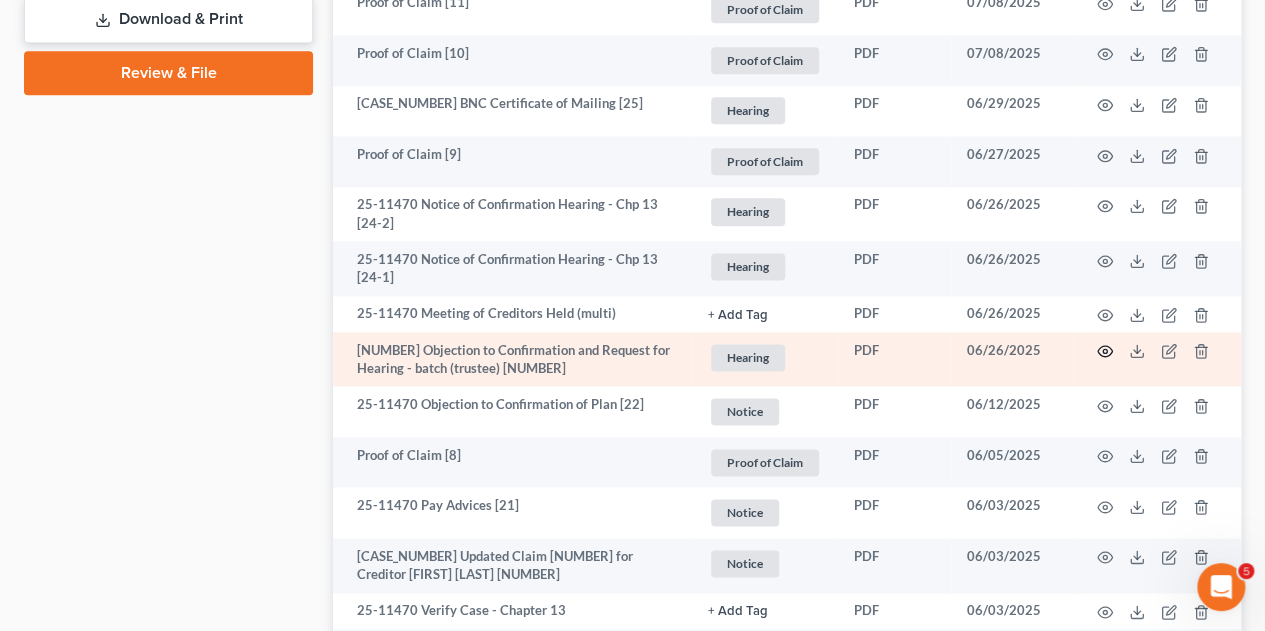 click 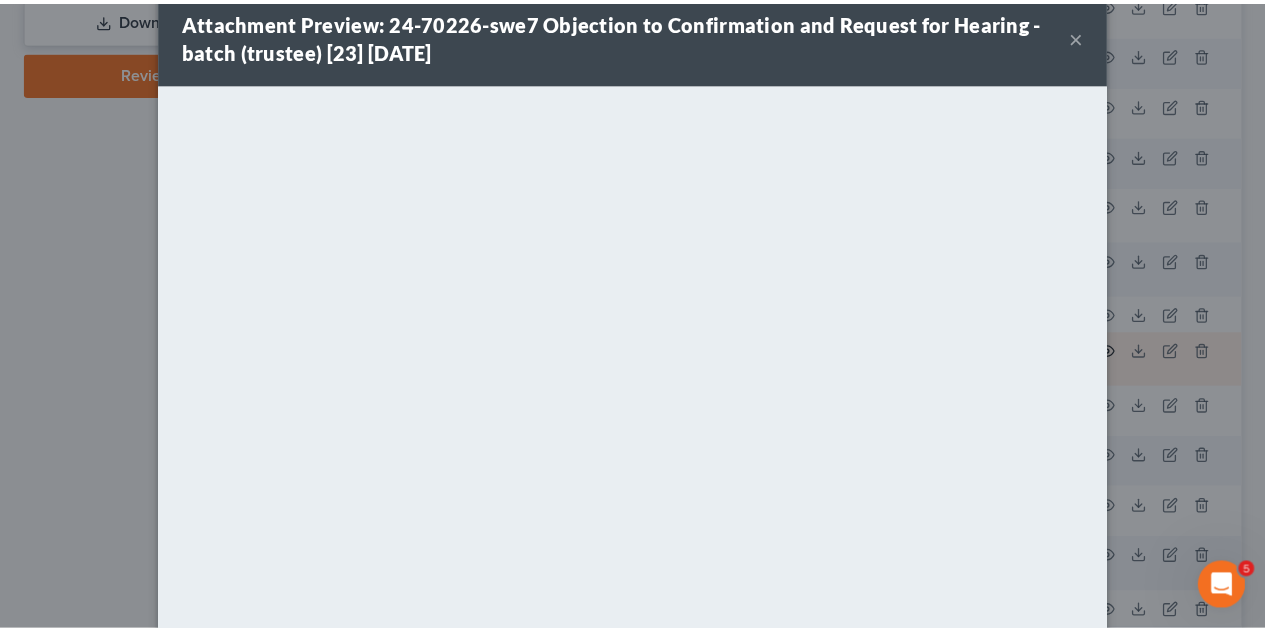 scroll, scrollTop: 0, scrollLeft: 0, axis: both 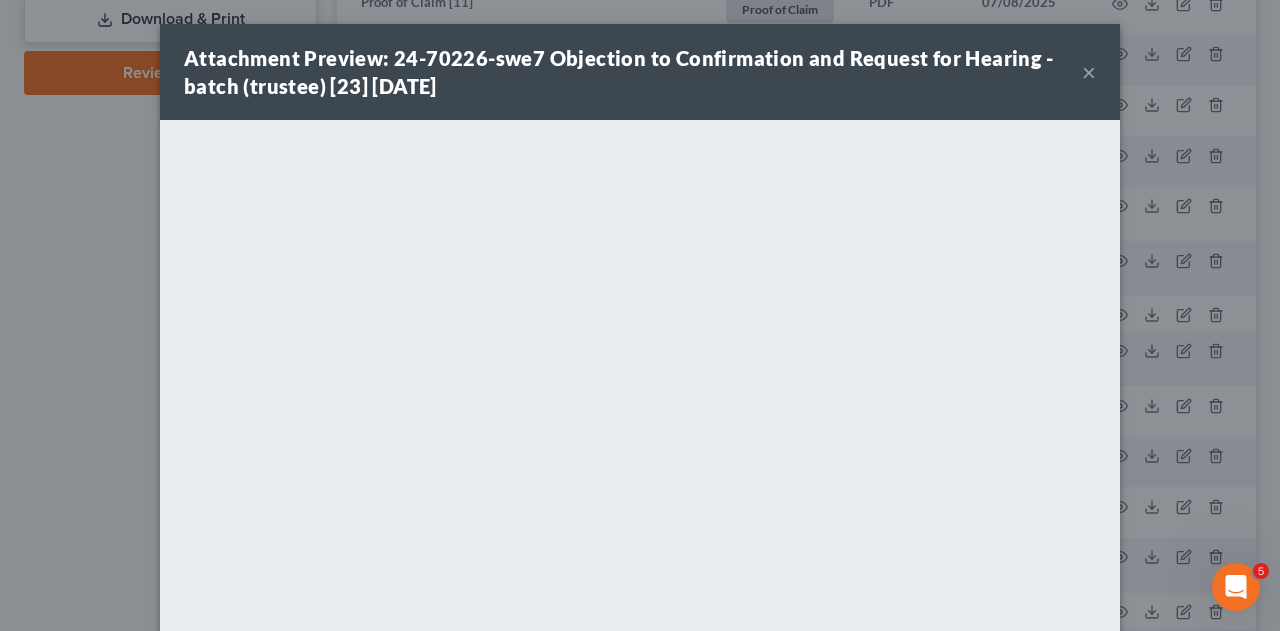 click on "×" at bounding box center (1089, 72) 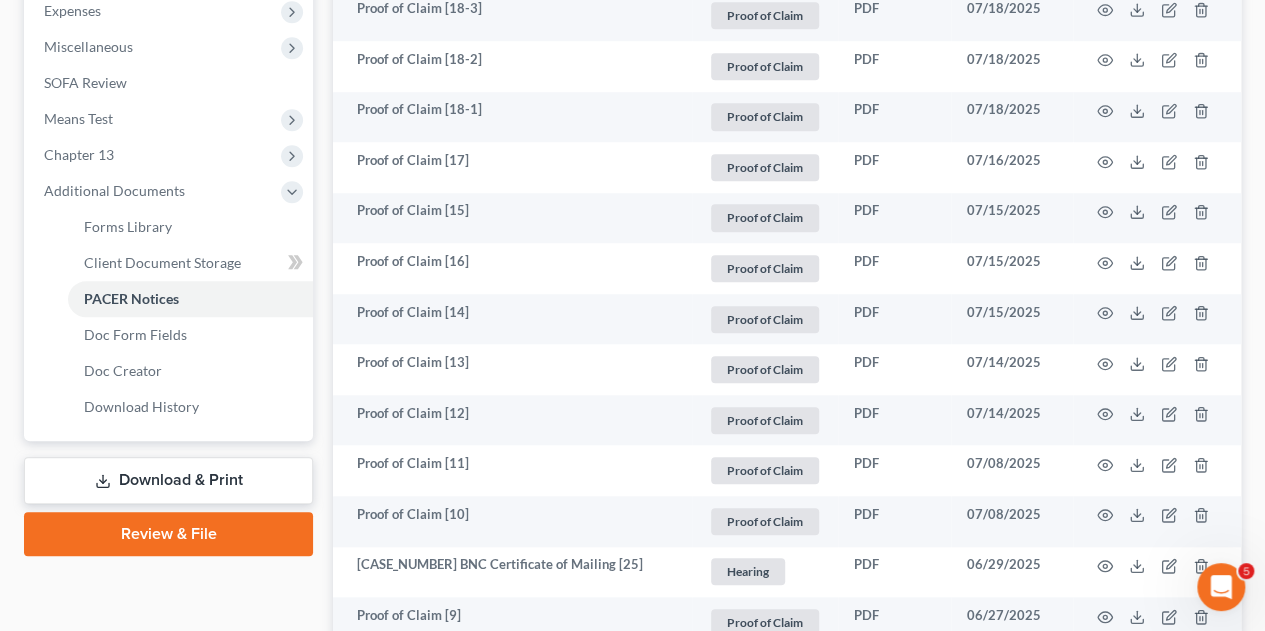 scroll, scrollTop: 711, scrollLeft: 0, axis: vertical 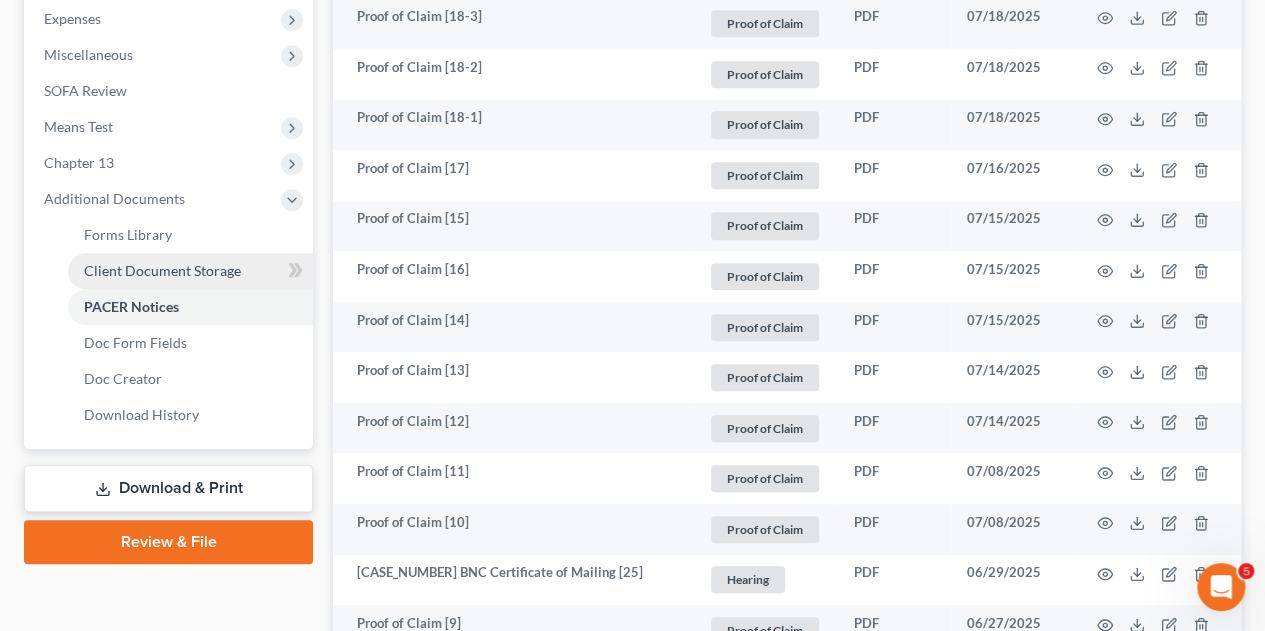 click on "Client Document Storage" at bounding box center [190, 271] 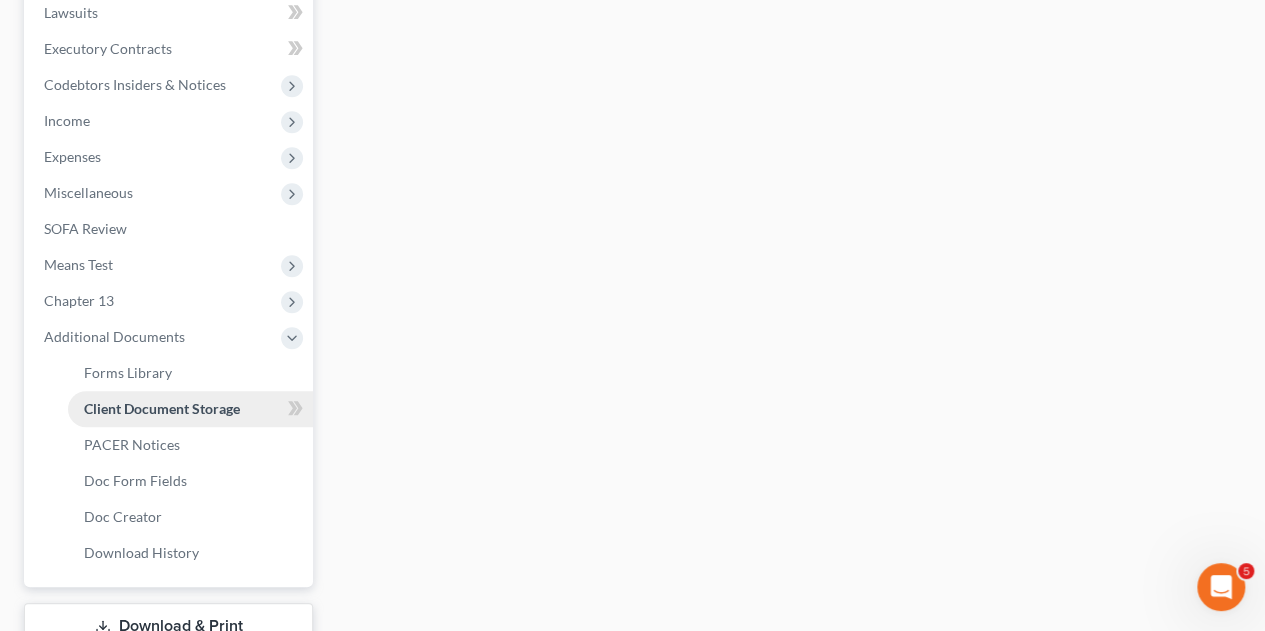 select on "0" 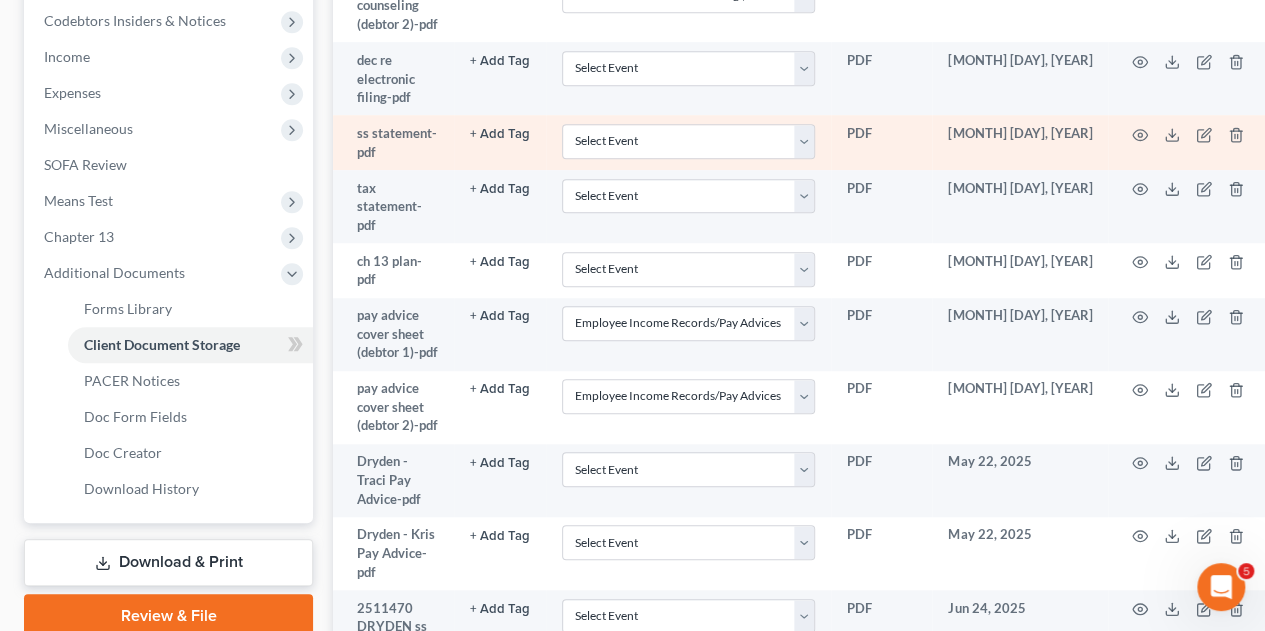 scroll, scrollTop: 639, scrollLeft: 0, axis: vertical 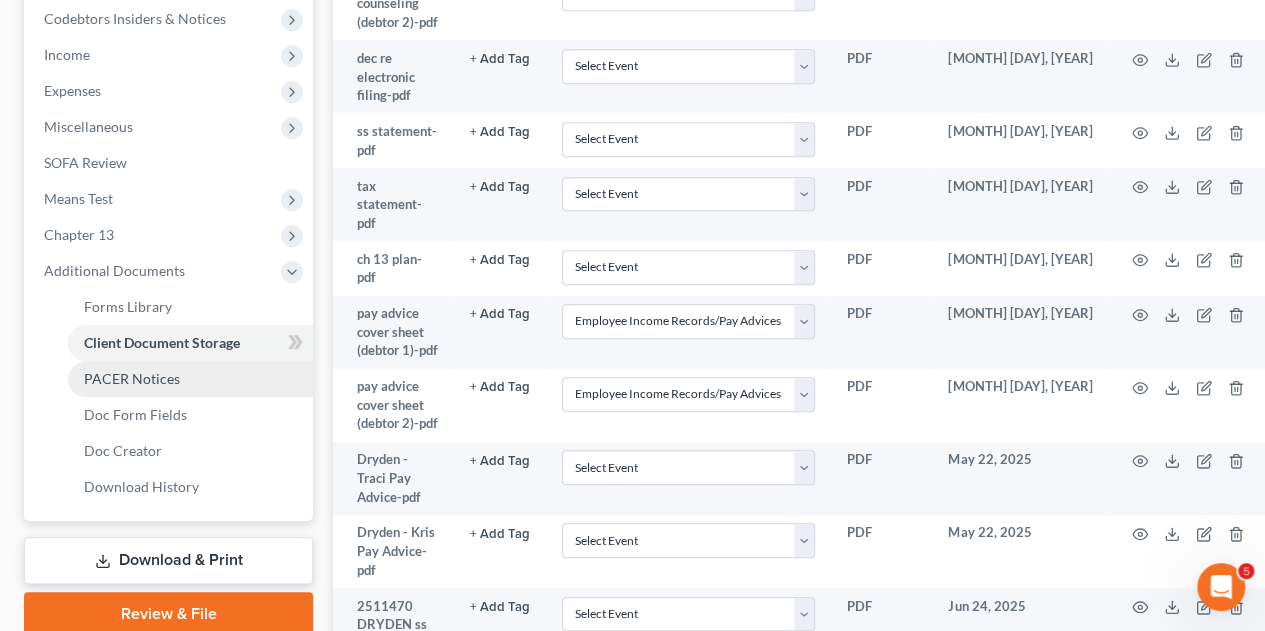 click on "PACER Notices" at bounding box center (132, 378) 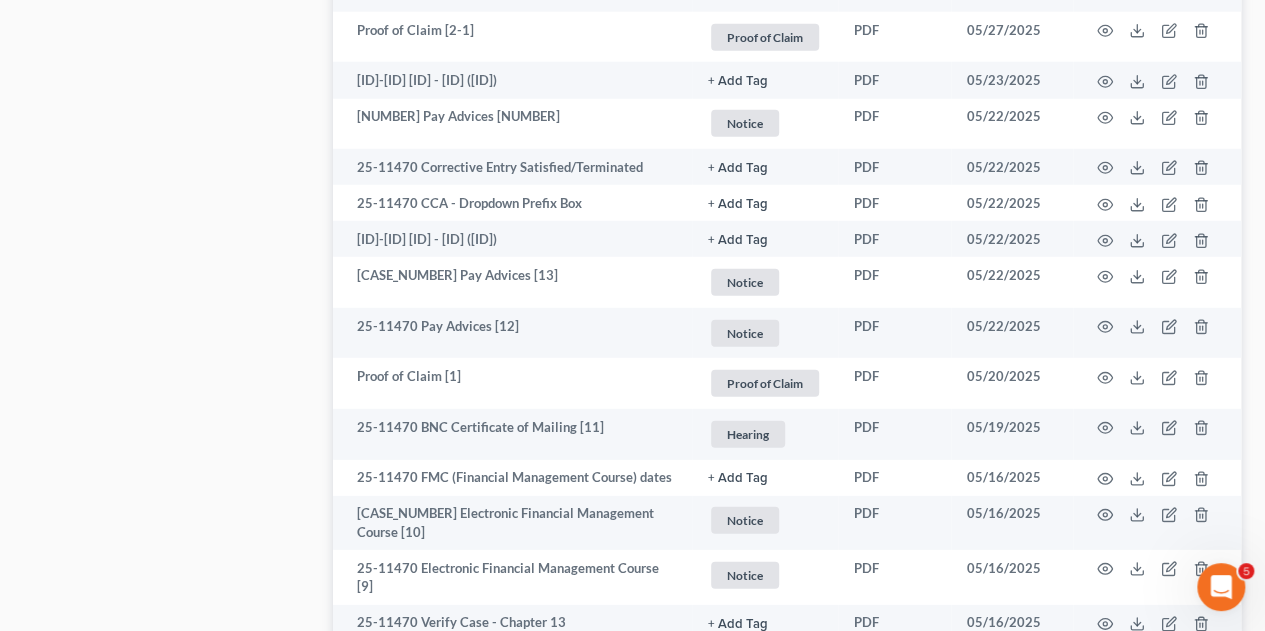 scroll, scrollTop: 2699, scrollLeft: 0, axis: vertical 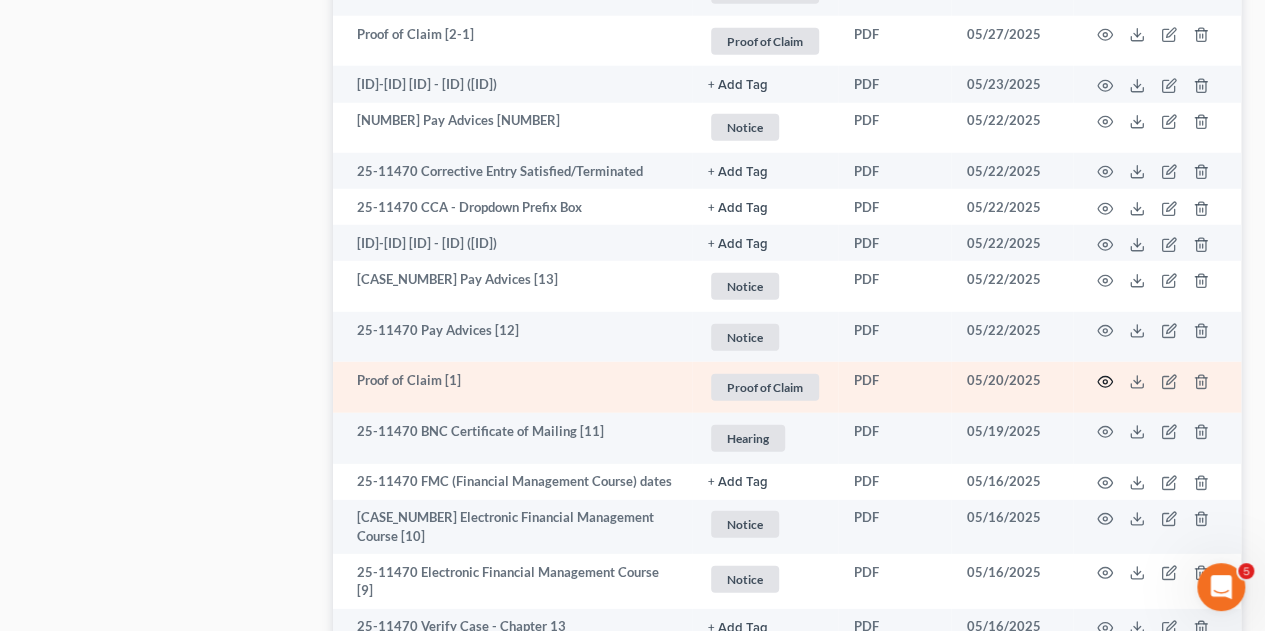 click 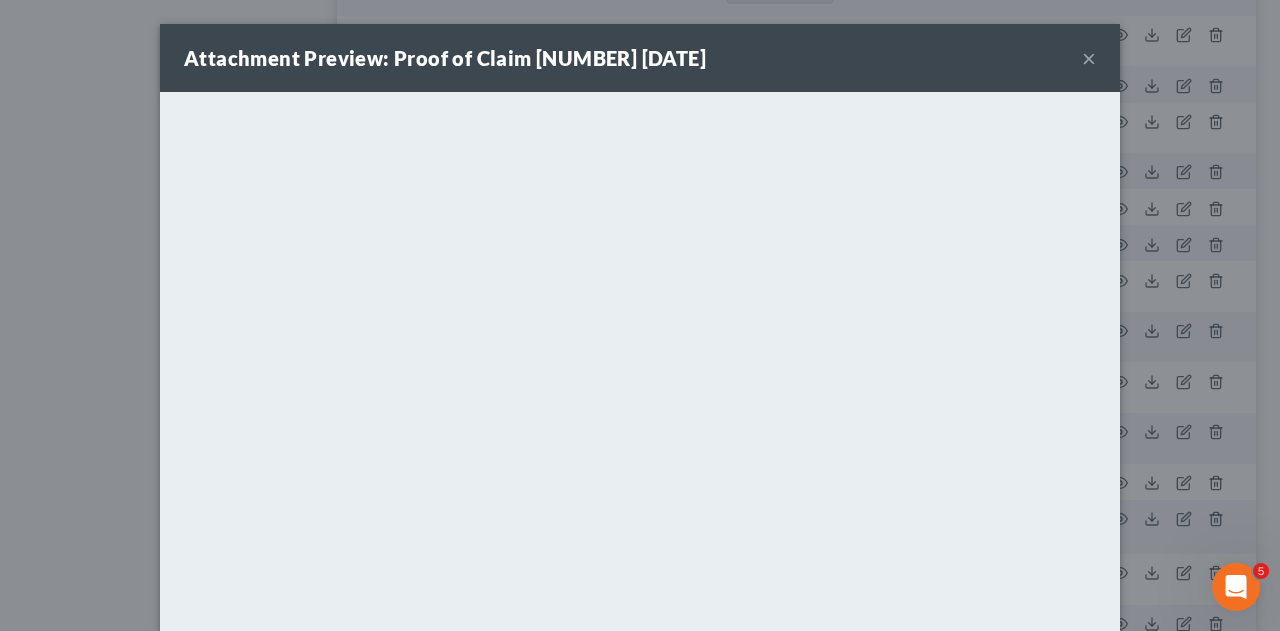click on "×" at bounding box center (1089, 58) 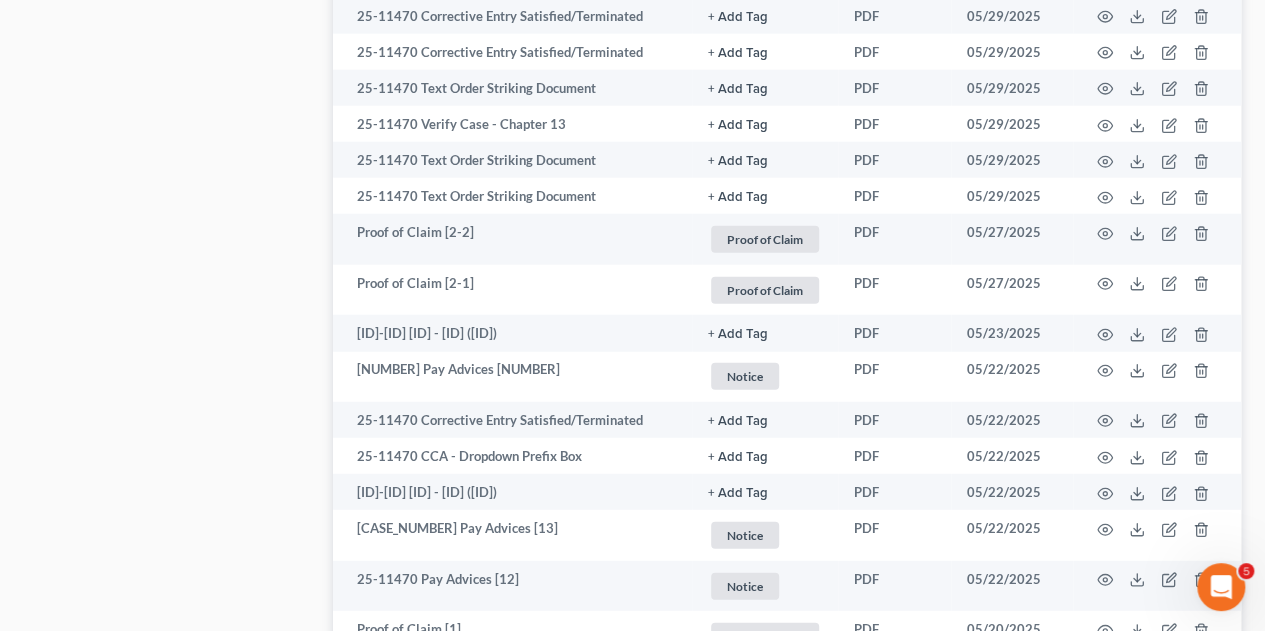 scroll, scrollTop: 2438, scrollLeft: 0, axis: vertical 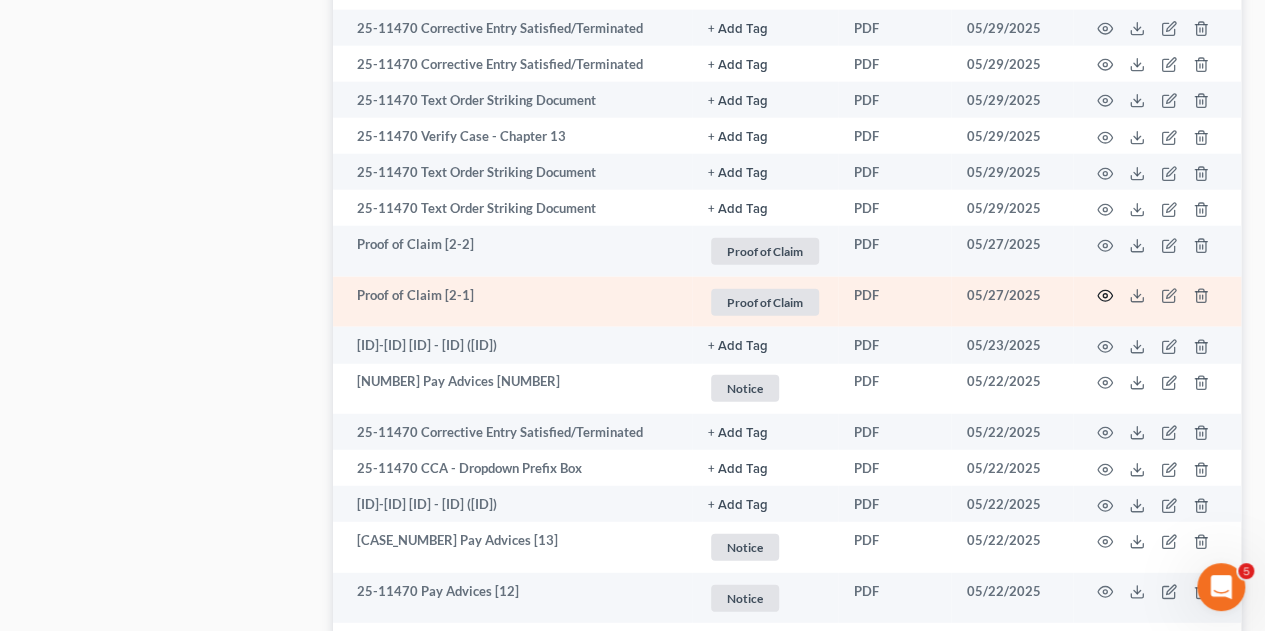 click 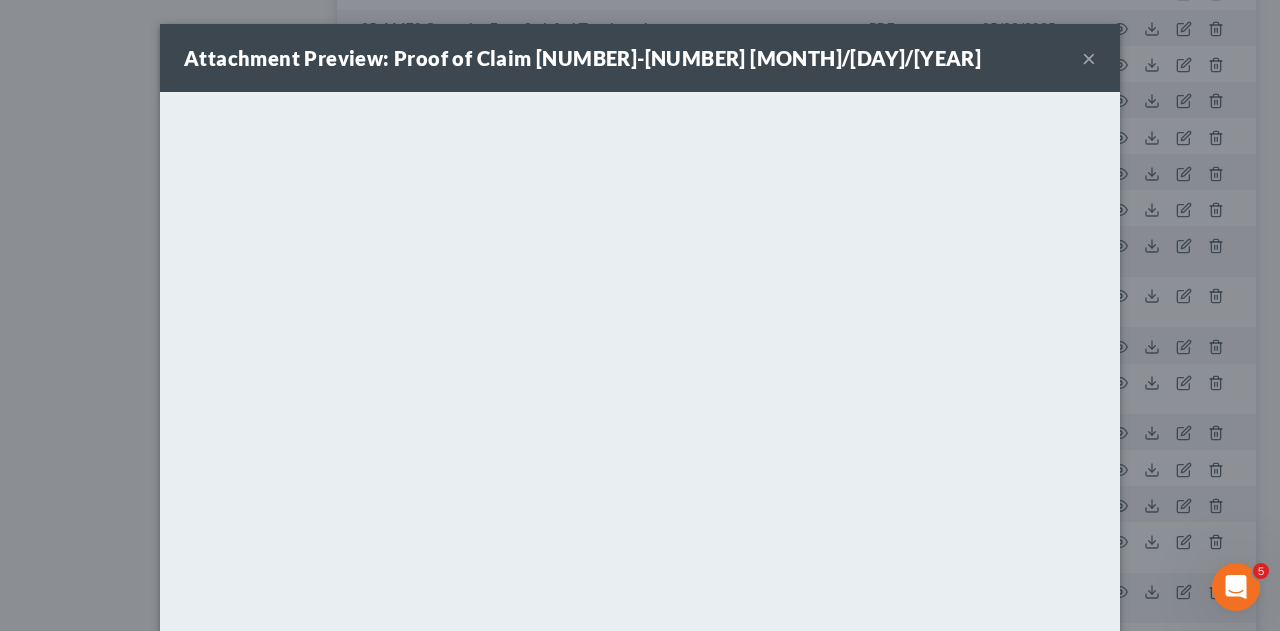 click on "×" at bounding box center (1089, 58) 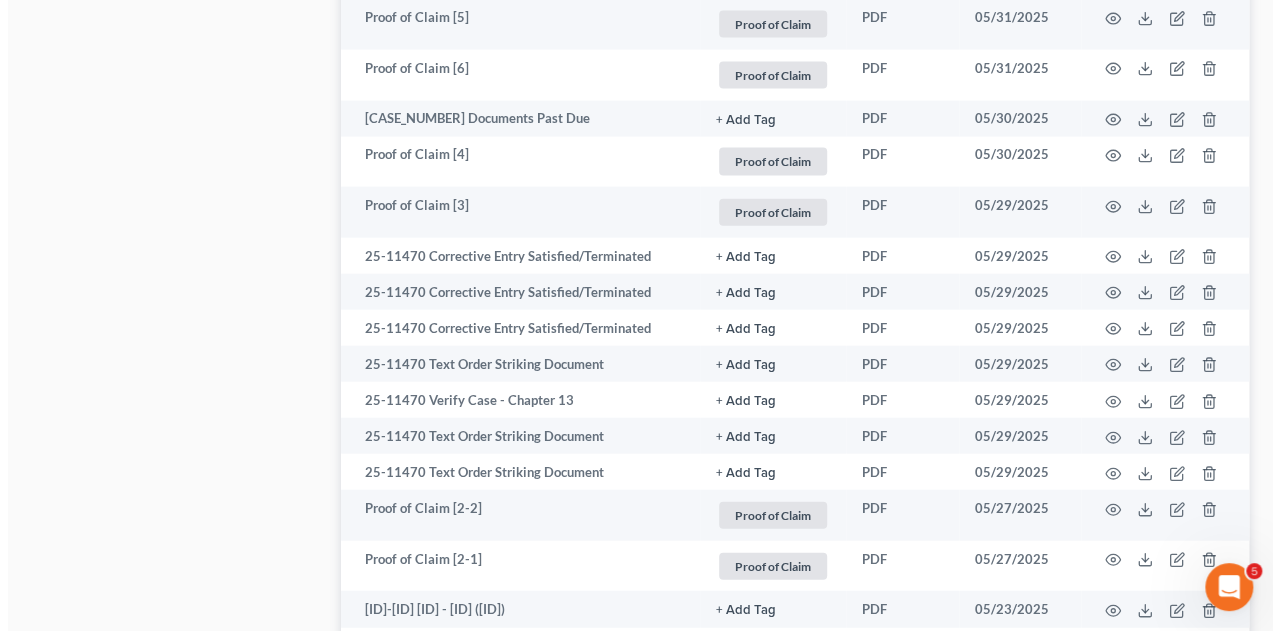 scroll, scrollTop: 2165, scrollLeft: 0, axis: vertical 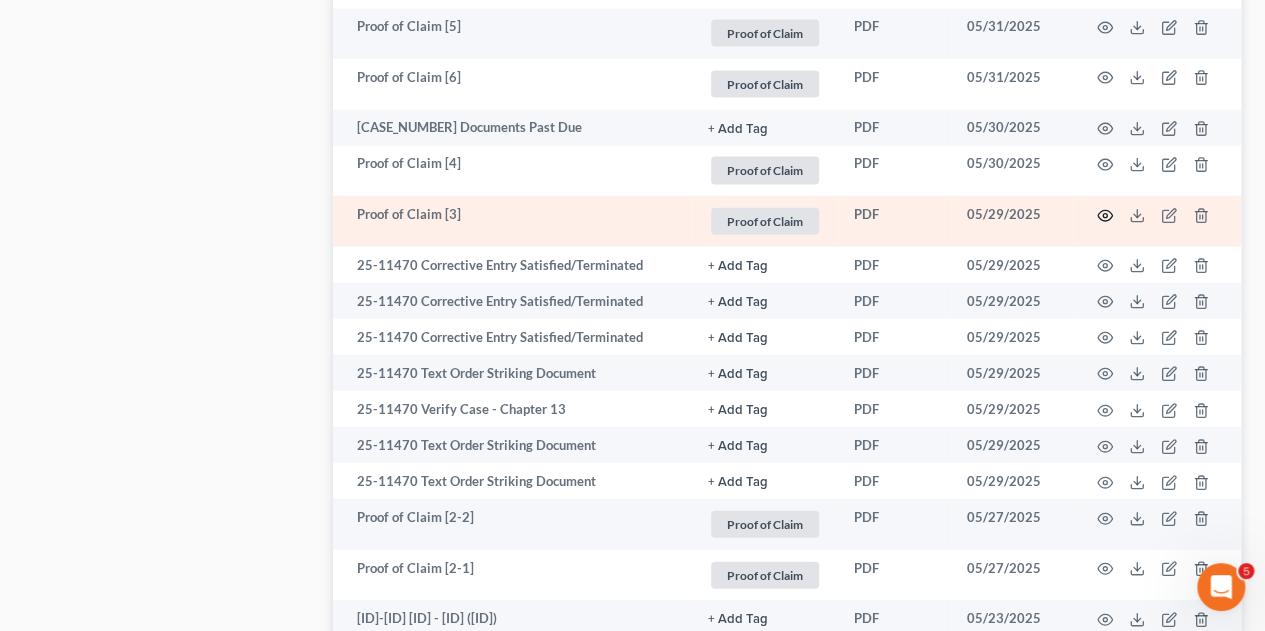 click 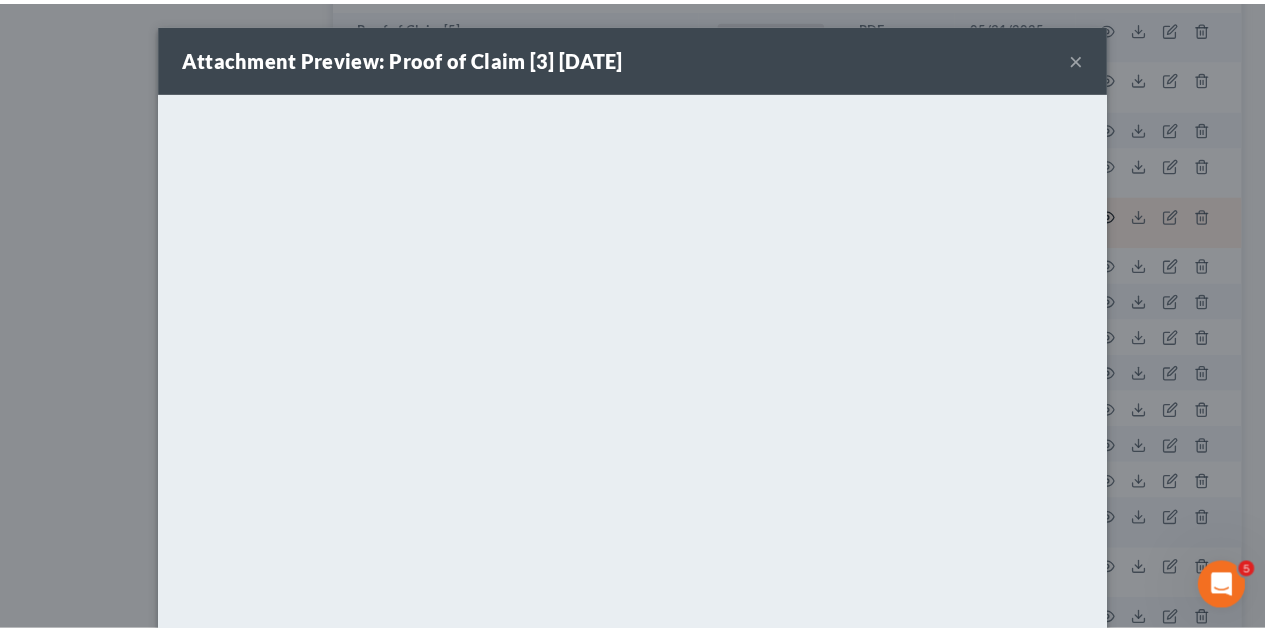 scroll, scrollTop: 2, scrollLeft: 0, axis: vertical 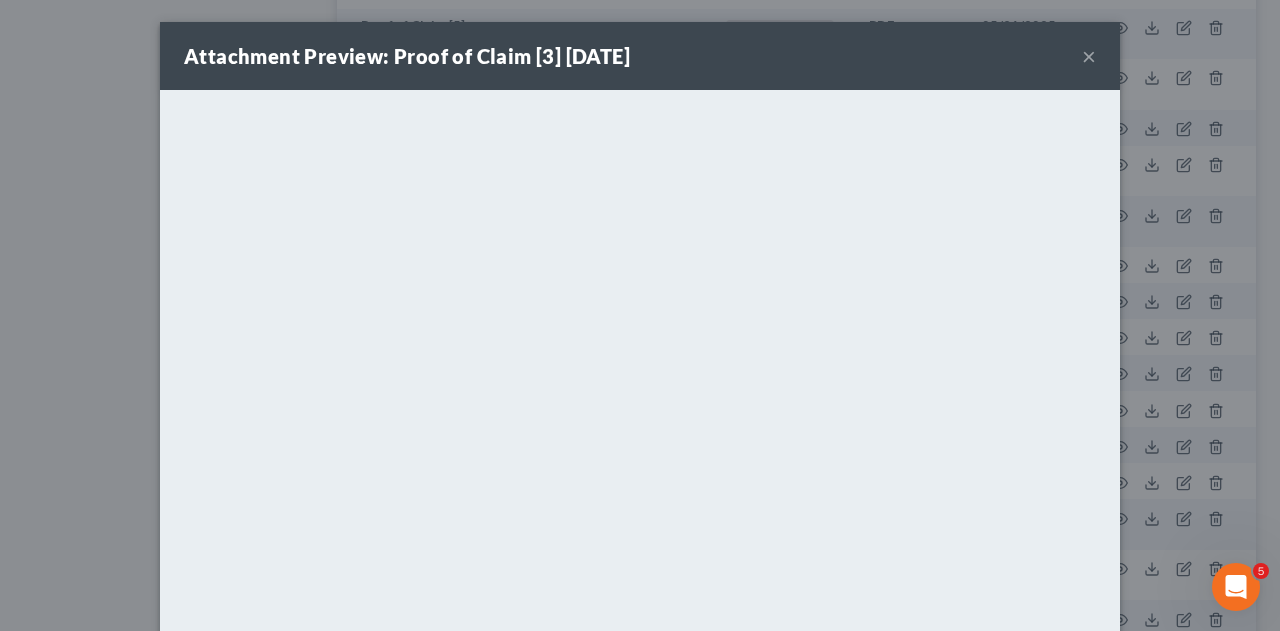 click on "×" at bounding box center [1089, 56] 